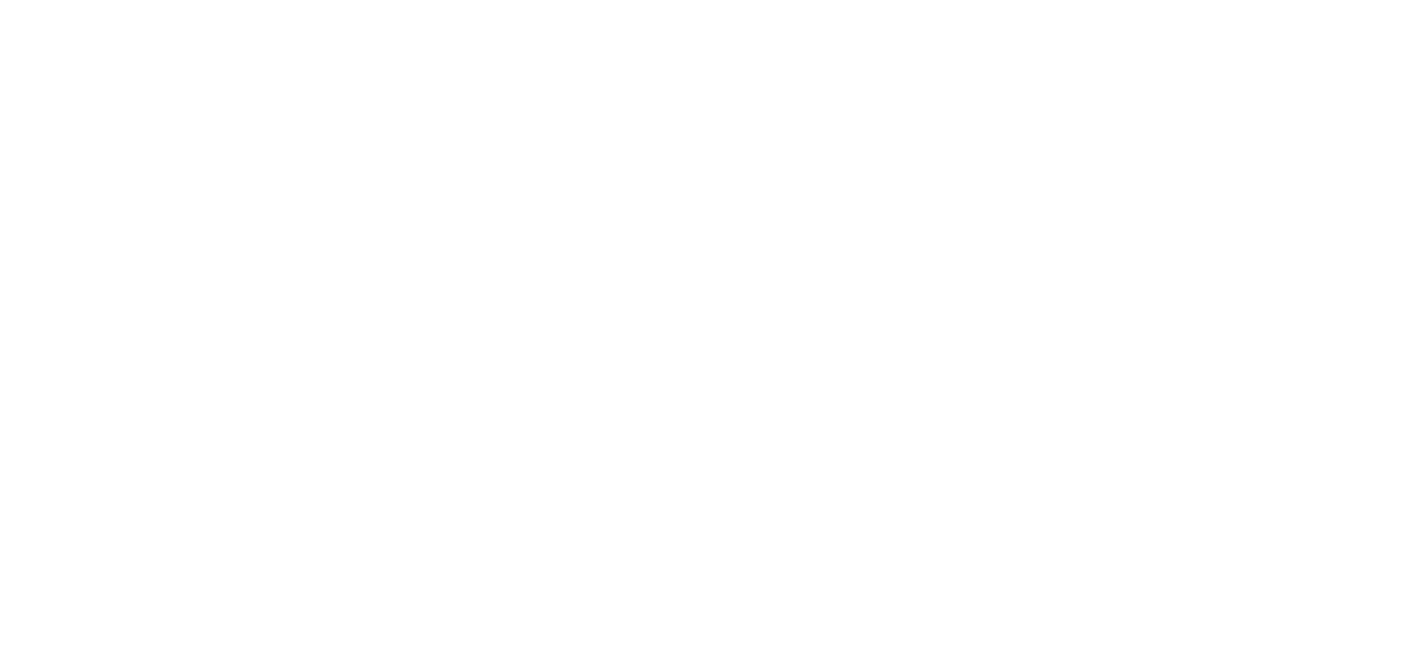 scroll, scrollTop: 0, scrollLeft: 0, axis: both 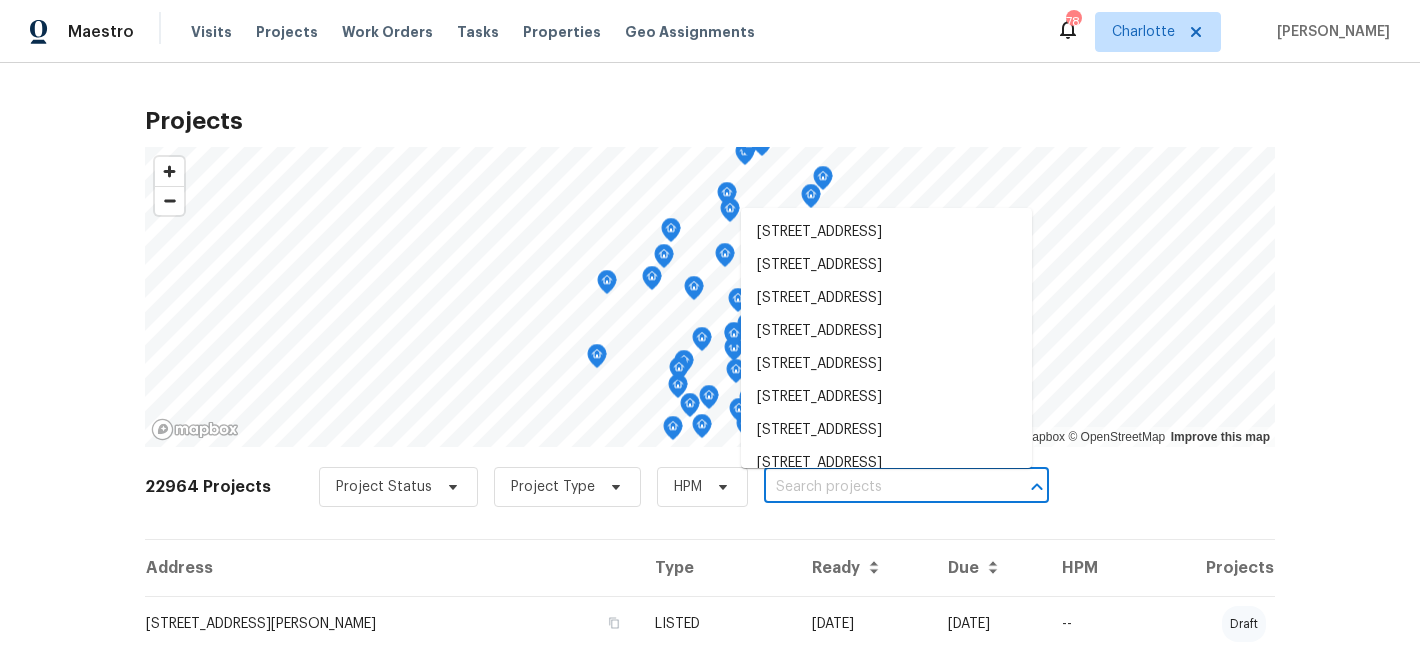 click at bounding box center (878, 487) 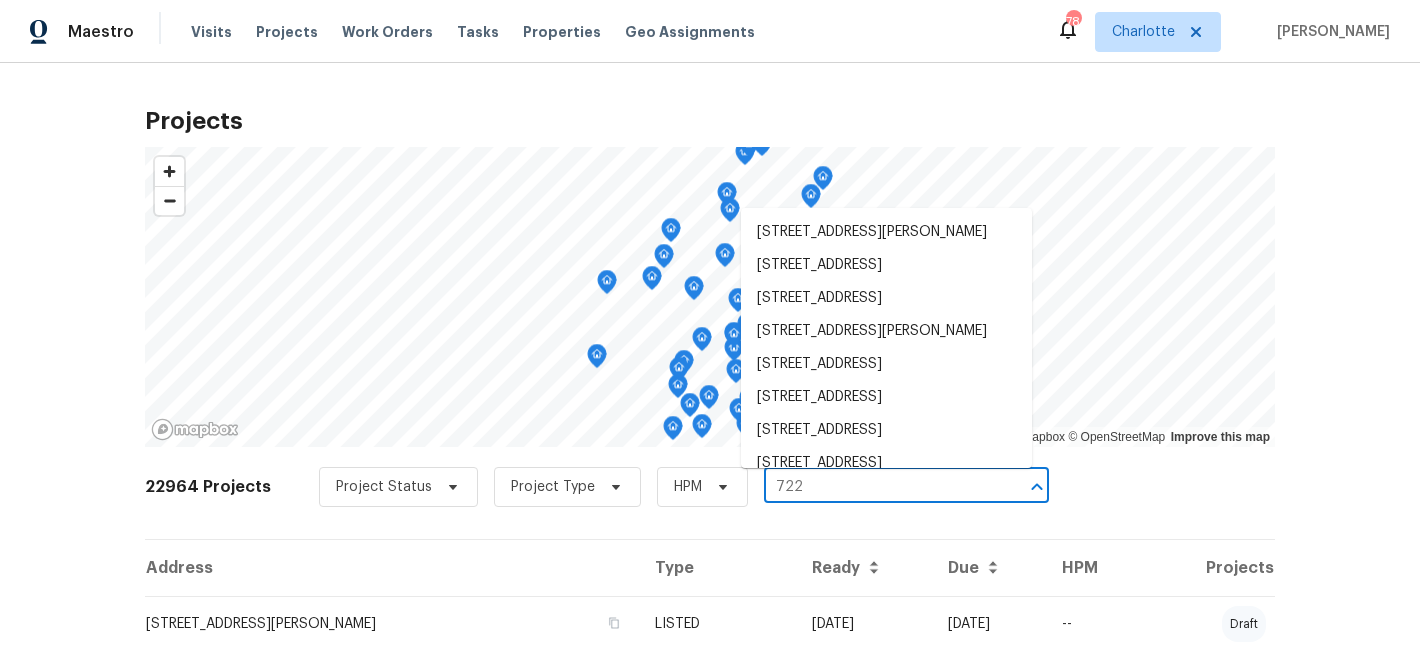 type on "722 l" 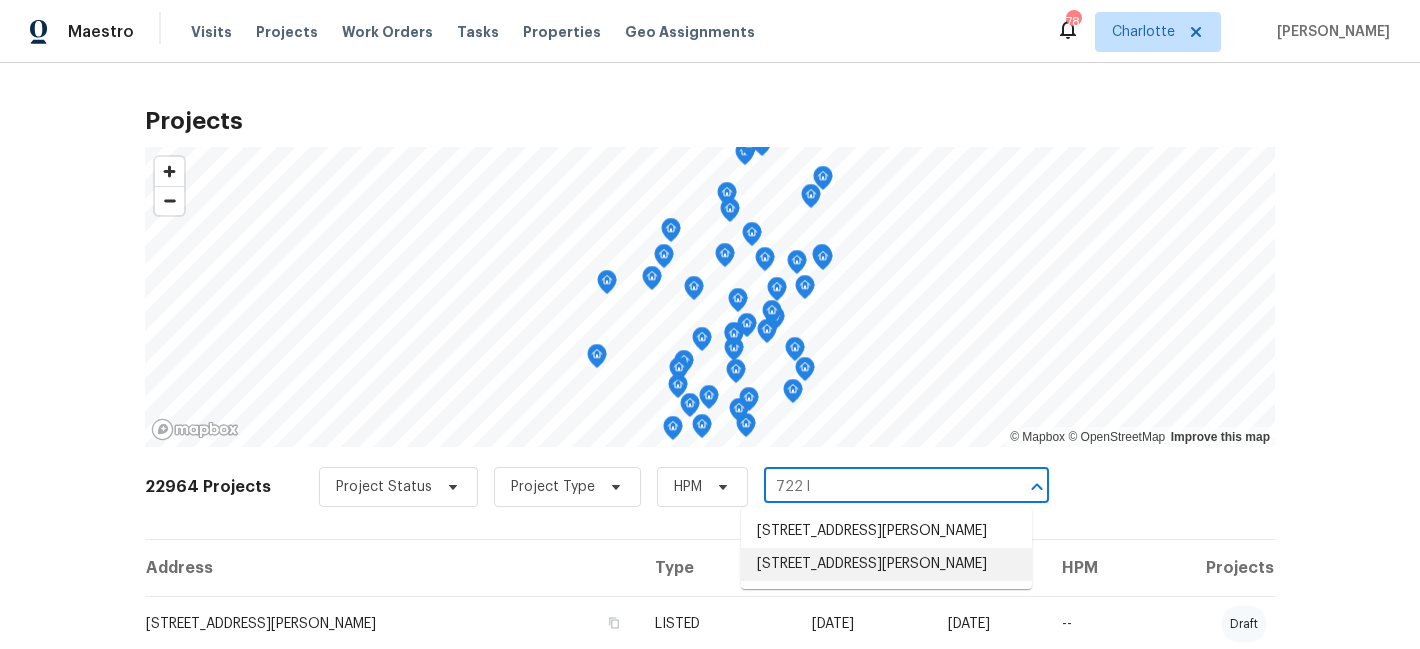 click on "722 Ladino Ln, Clover, SC 29710" at bounding box center [886, 564] 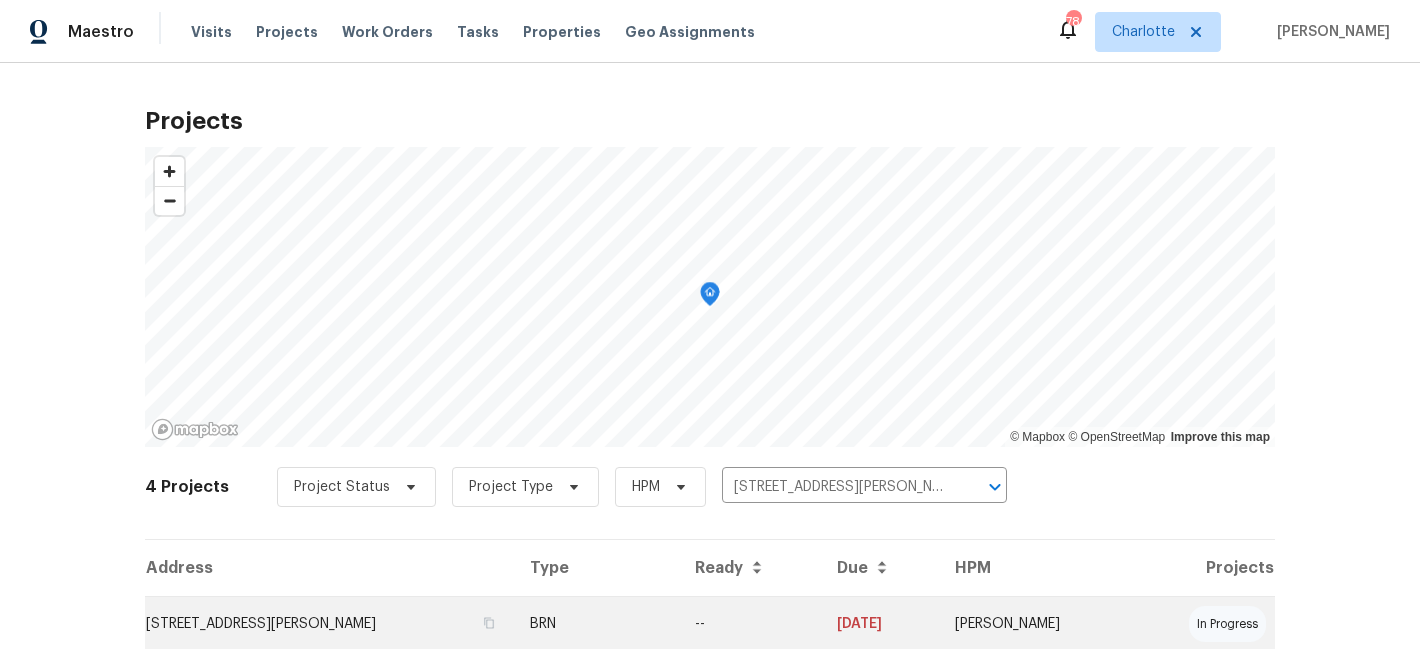 click on "722 Ladino Ln, Clover, SC 29710" at bounding box center [329, 624] 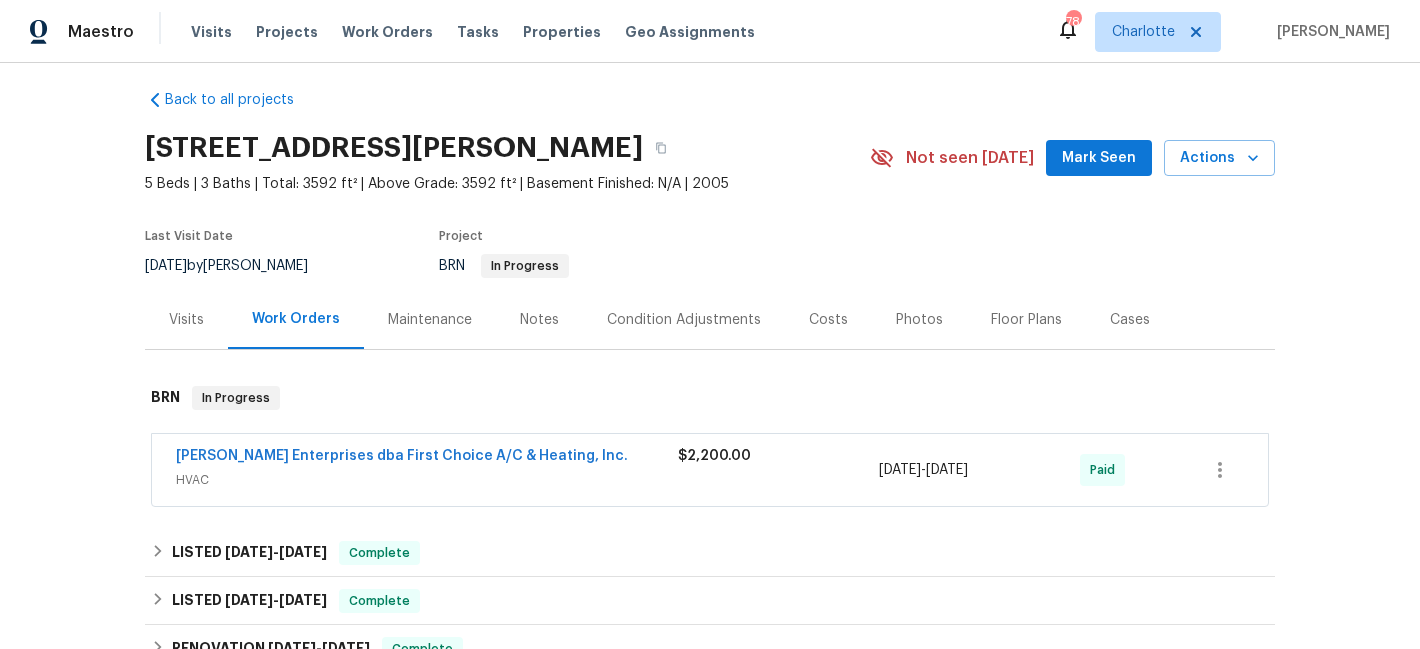 scroll, scrollTop: 78, scrollLeft: 0, axis: vertical 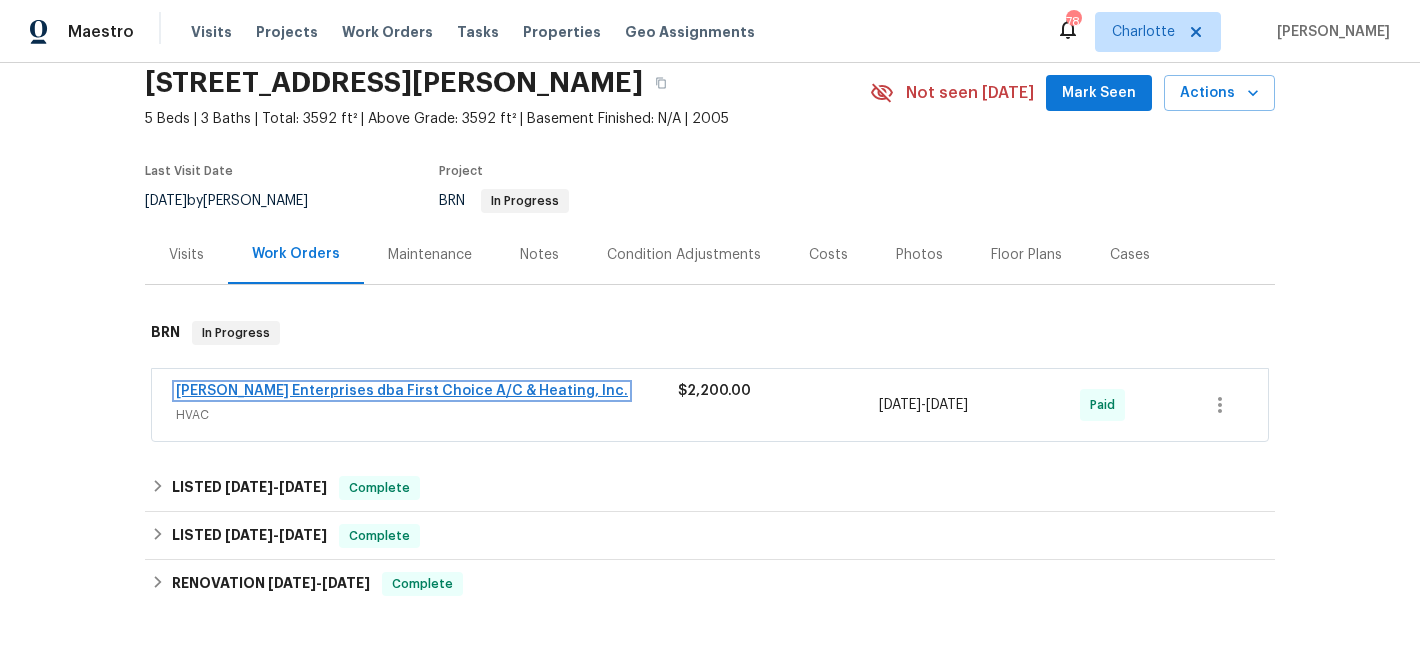 click on "Nordman Enterprises dba First Choice A/C & Heating, Inc." at bounding box center [402, 391] 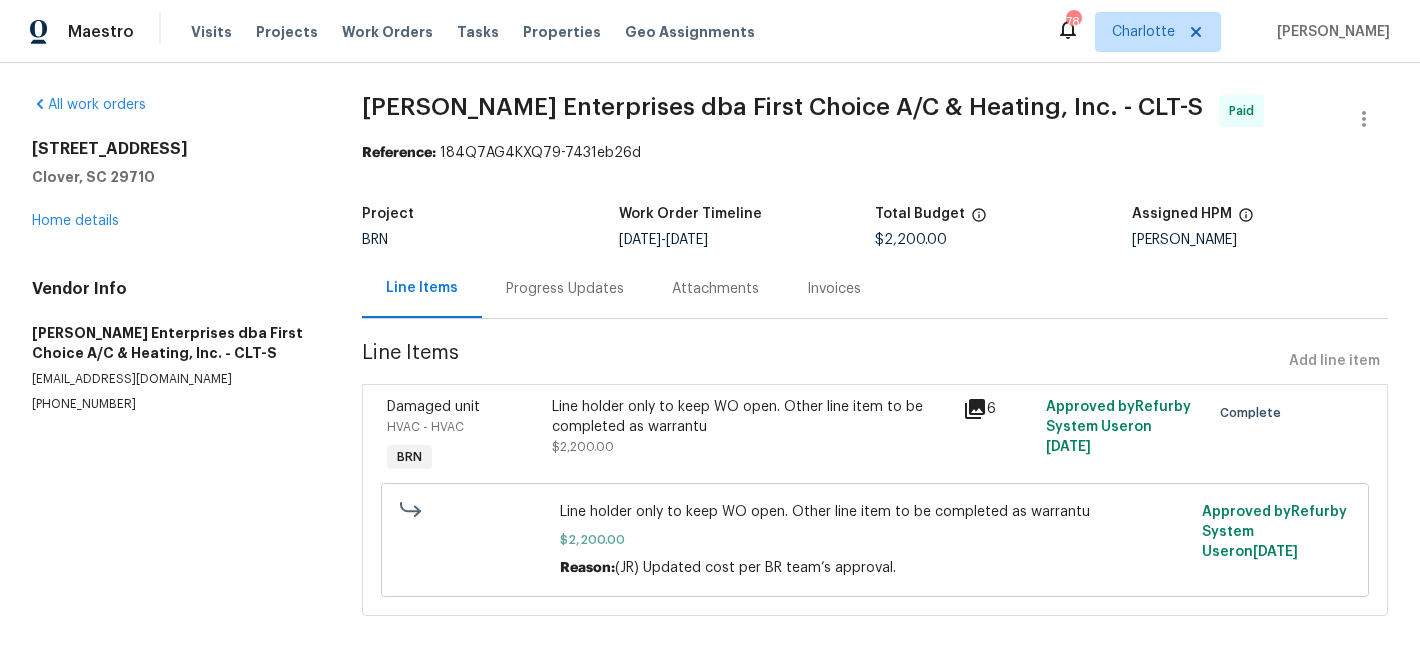 click on "Progress Updates" at bounding box center (565, 289) 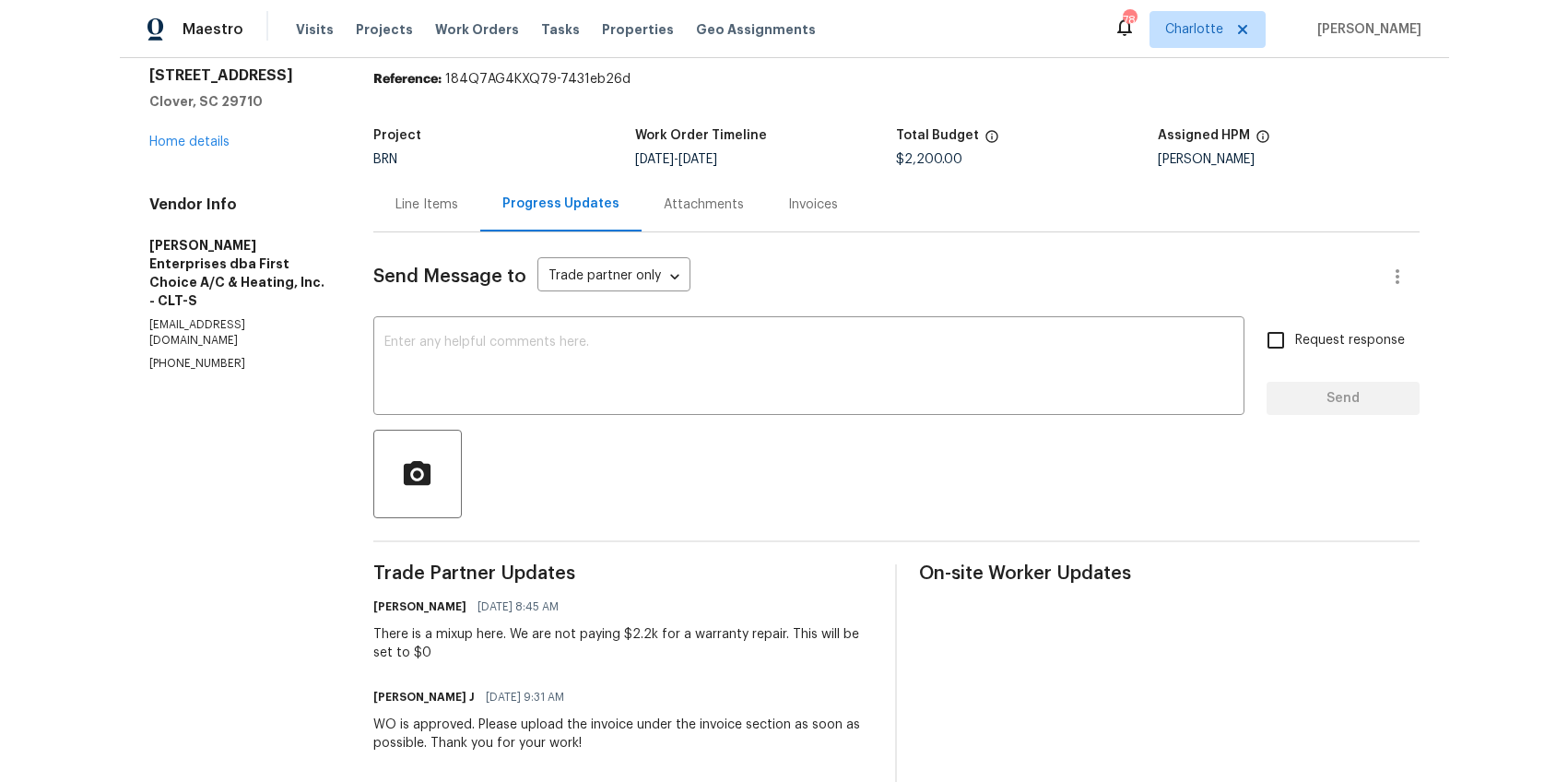 scroll, scrollTop: 0, scrollLeft: 0, axis: both 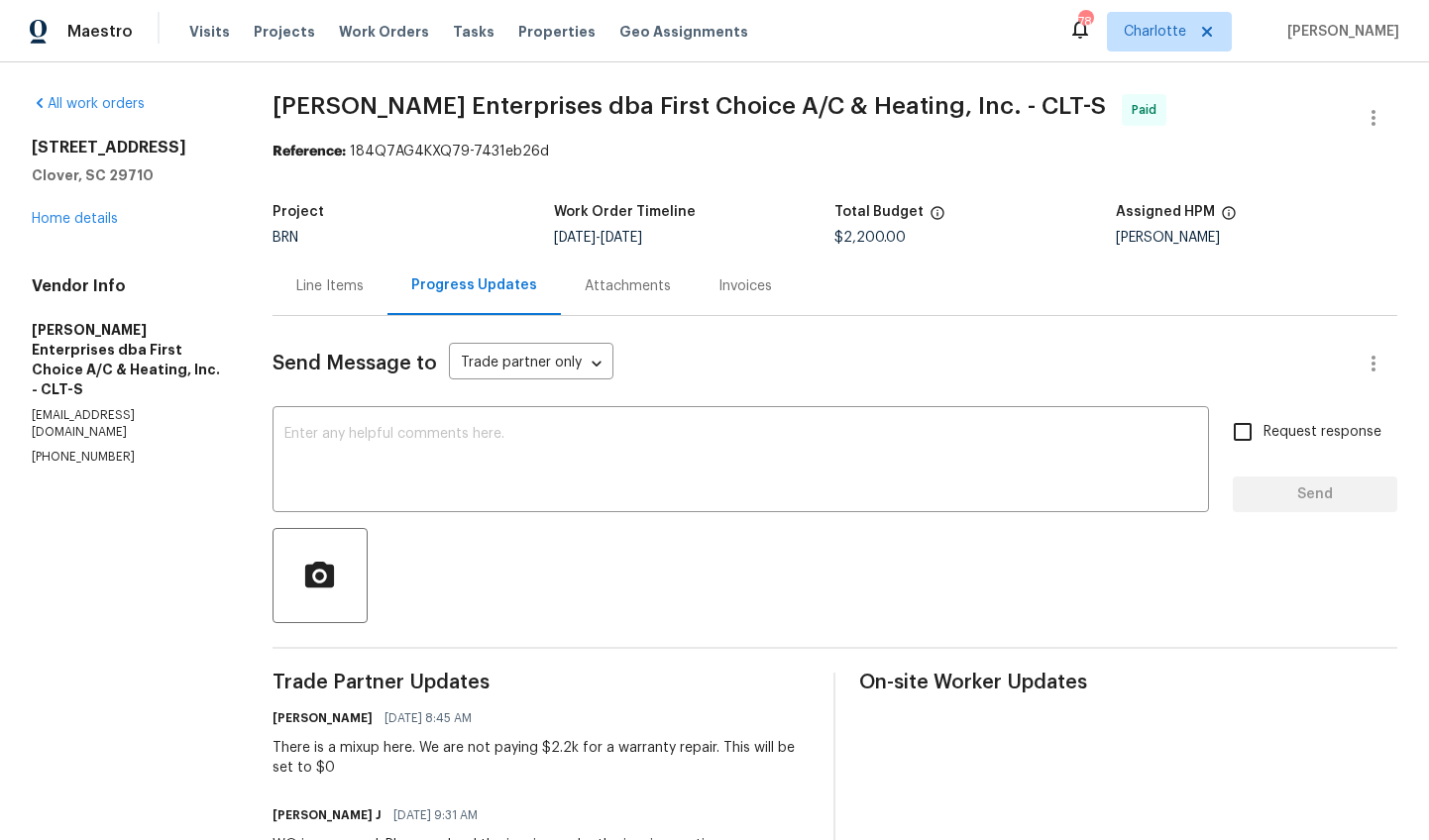 click on "Line Items" at bounding box center (330, 286) 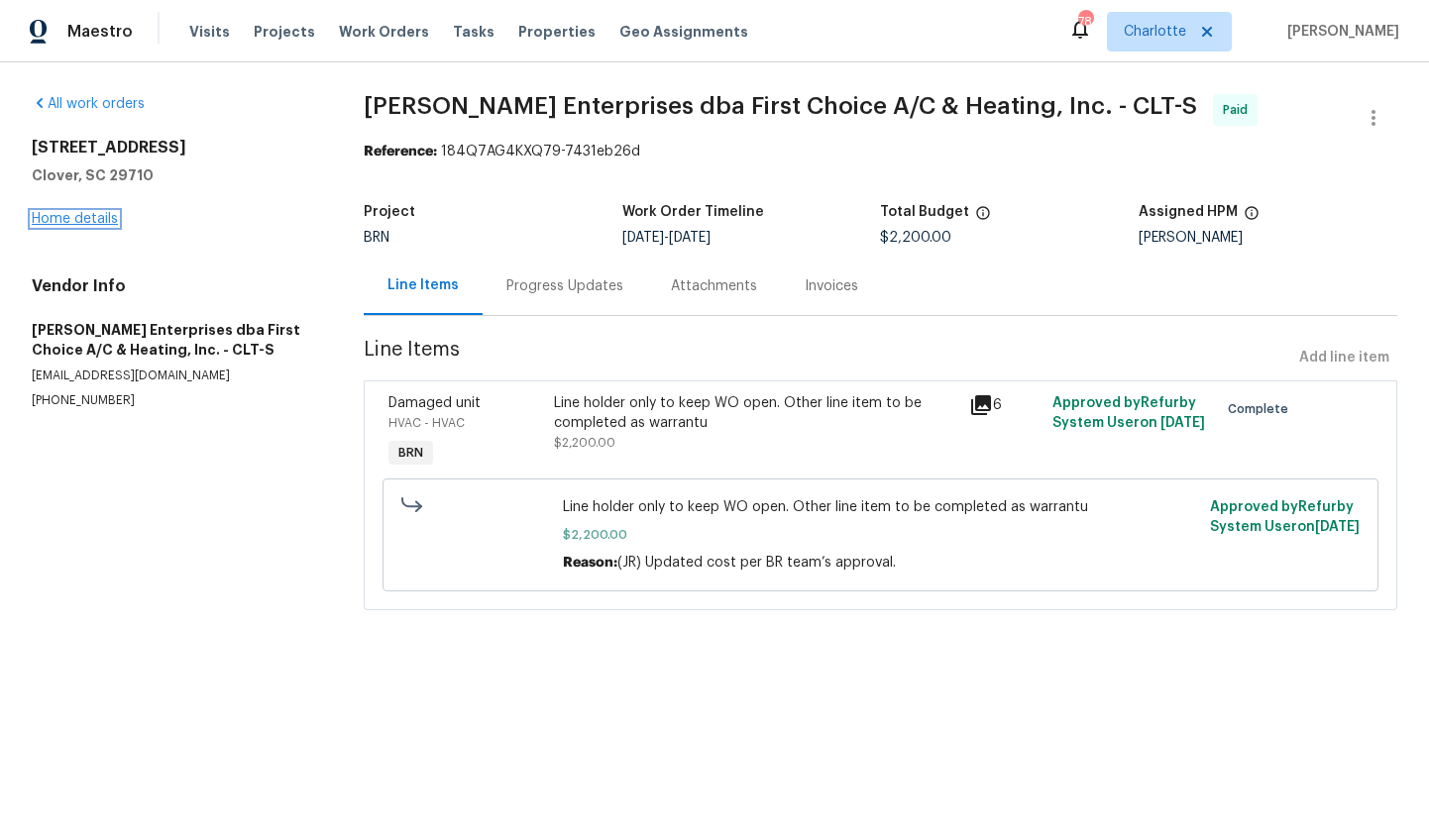 click on "Home details" at bounding box center [74, 219] 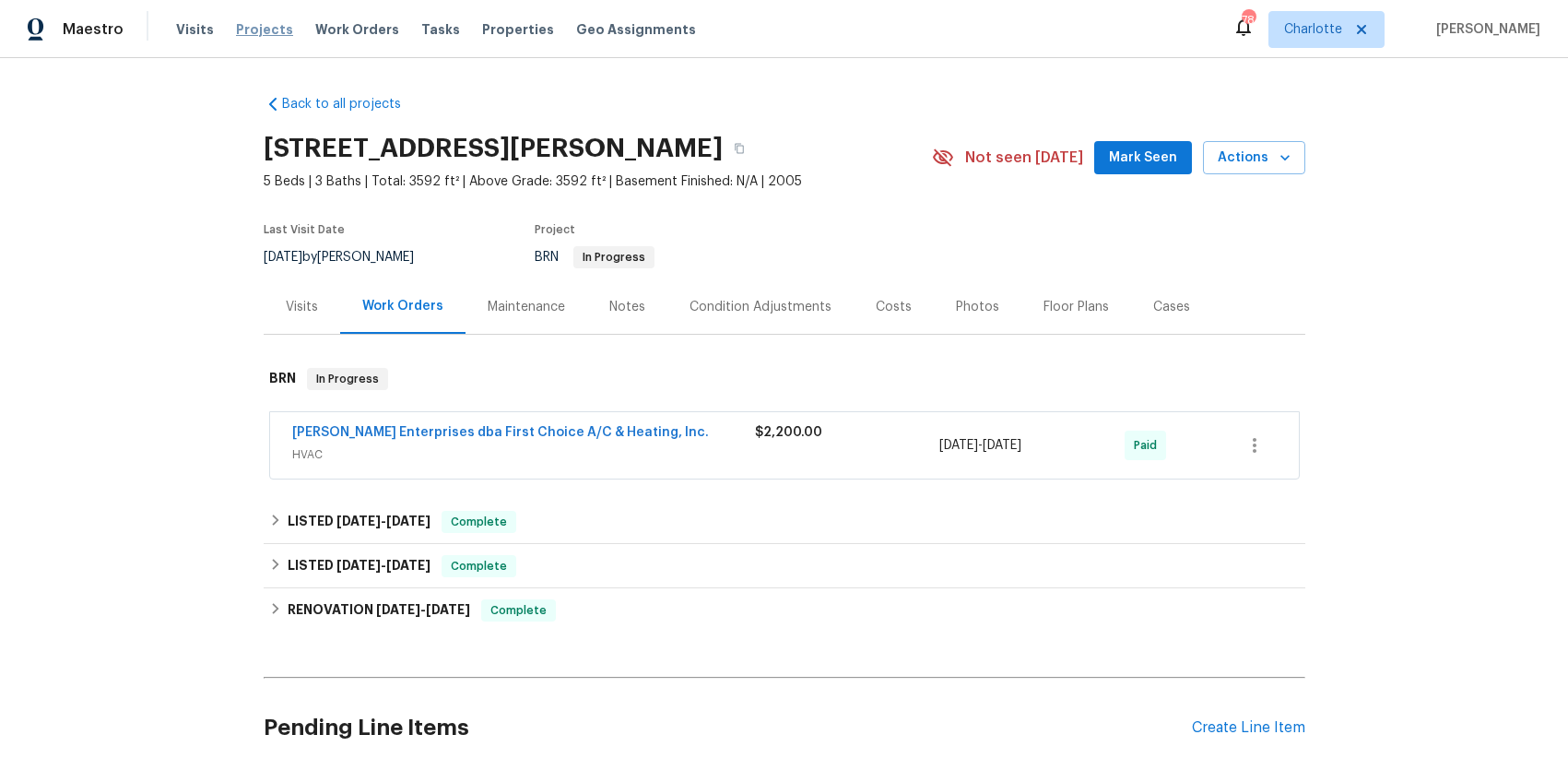 click on "Projects" at bounding box center (265, 30) 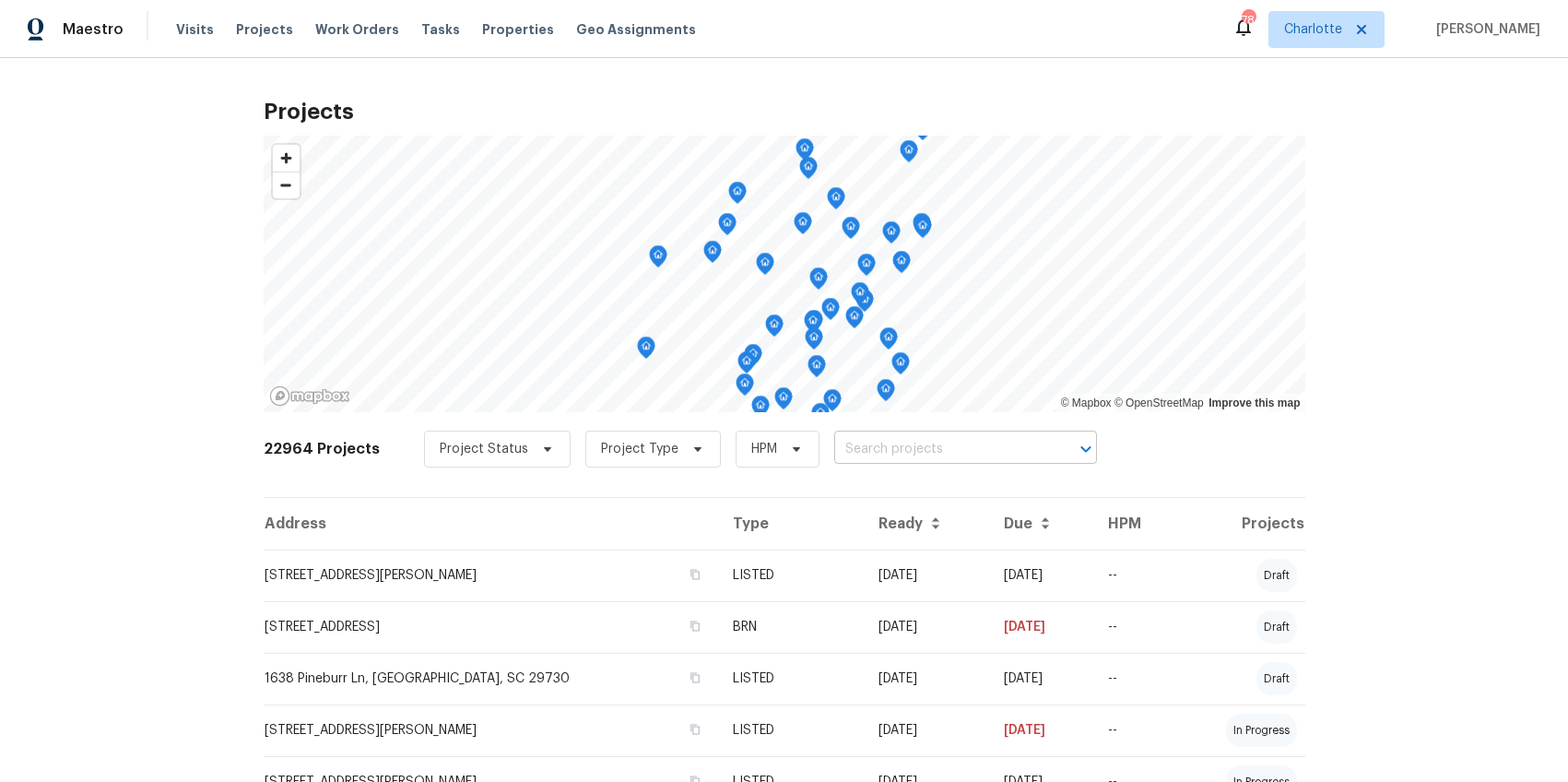 click at bounding box center [939, 449] 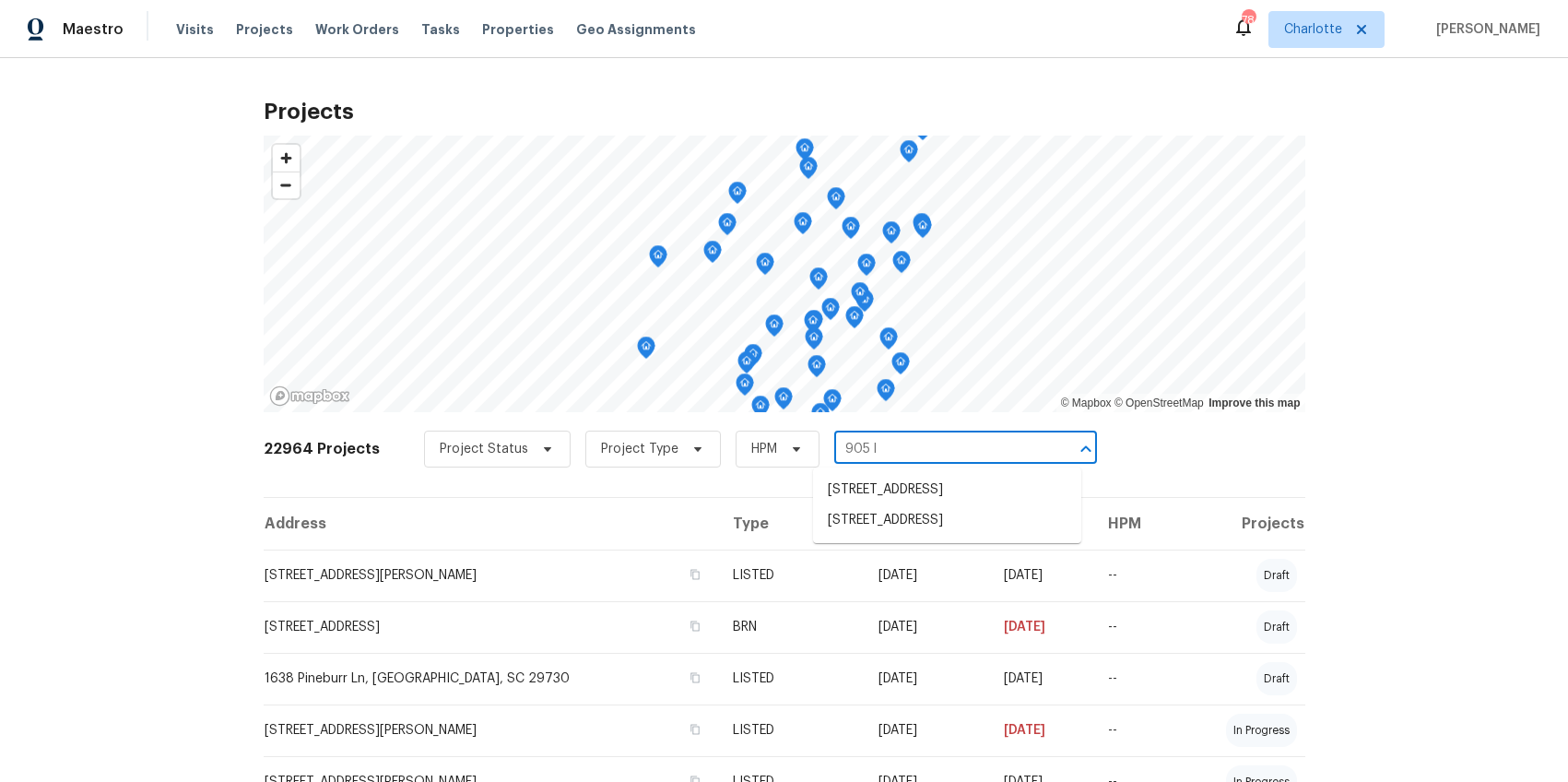 type on "905 ly" 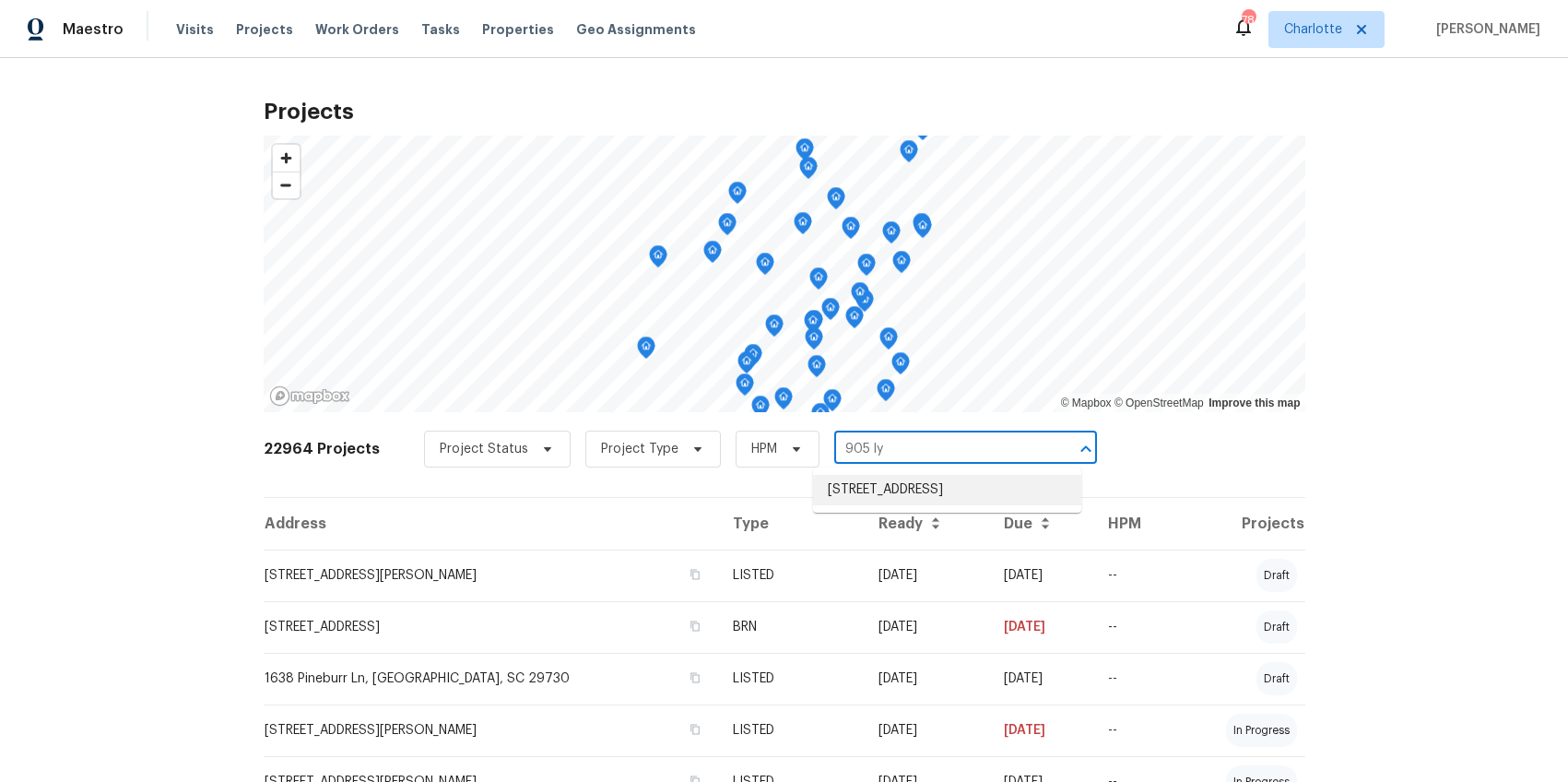 click on "905 Lynhaven Dr, Gastonia, NC 28052" at bounding box center [947, 490] 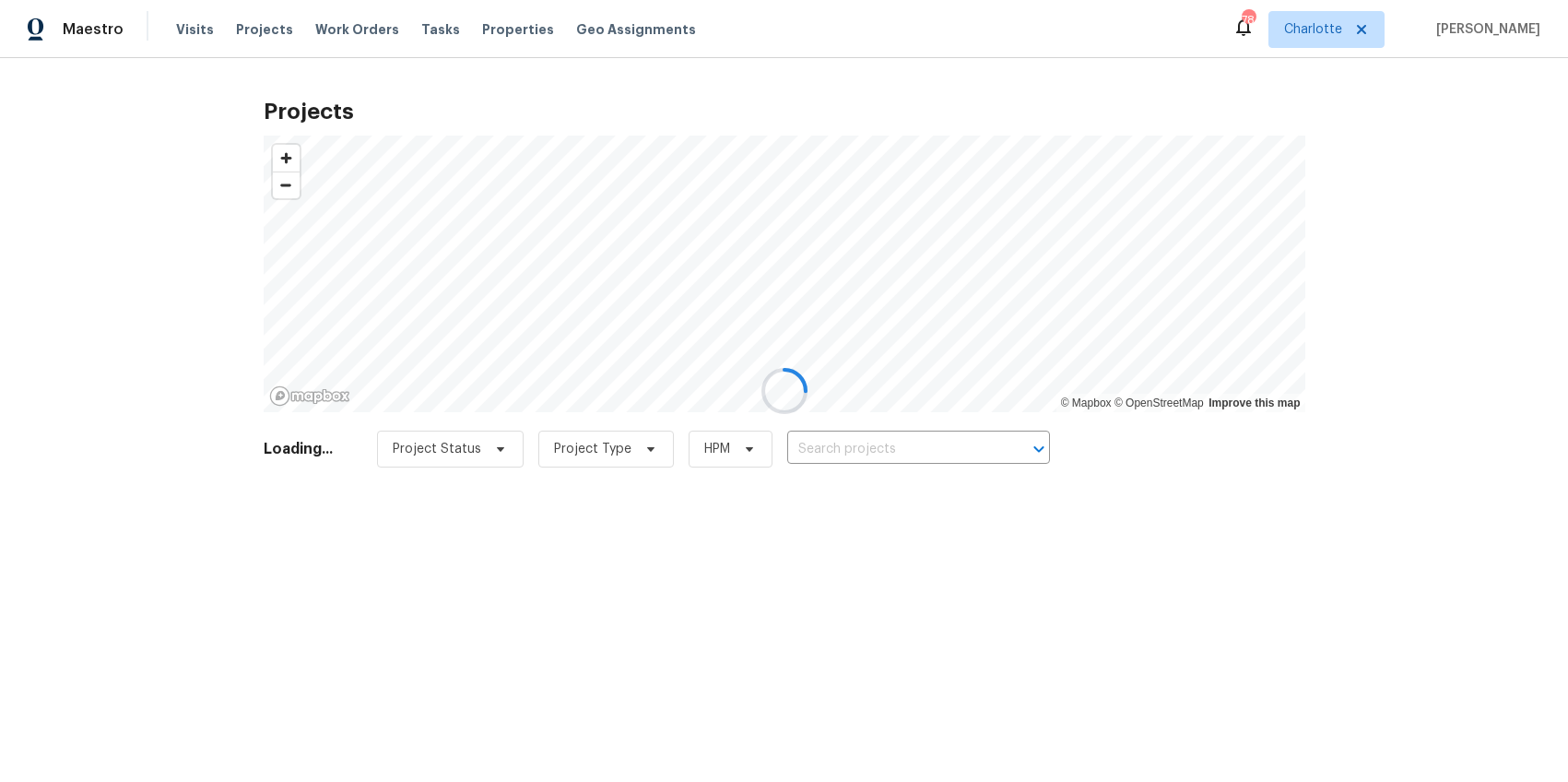 type on "905 Lynhaven Dr, Gastonia, NC 28052" 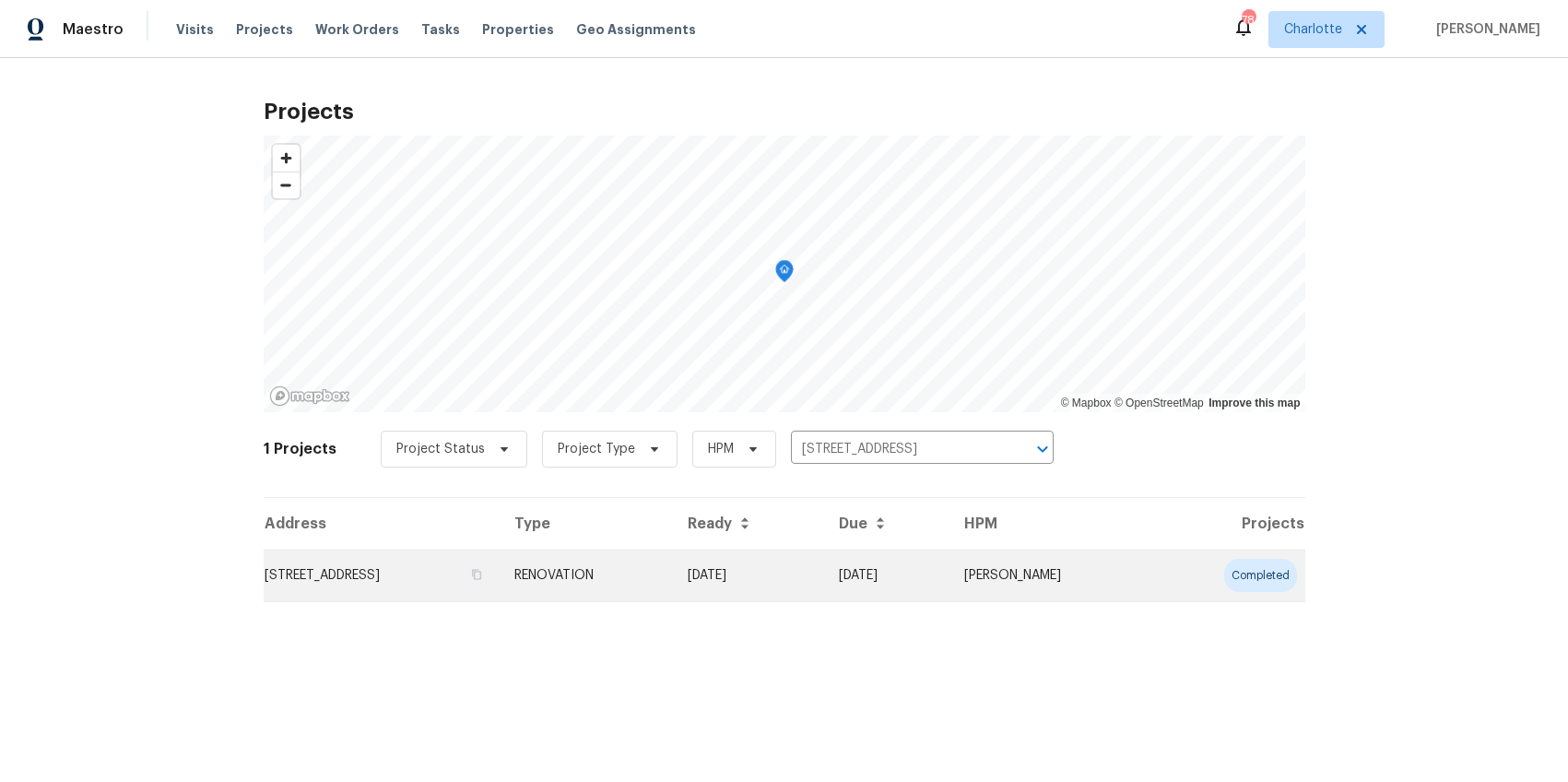 click on "905 Lynhaven Dr, Gastonia, NC 28052" at bounding box center [382, 575] 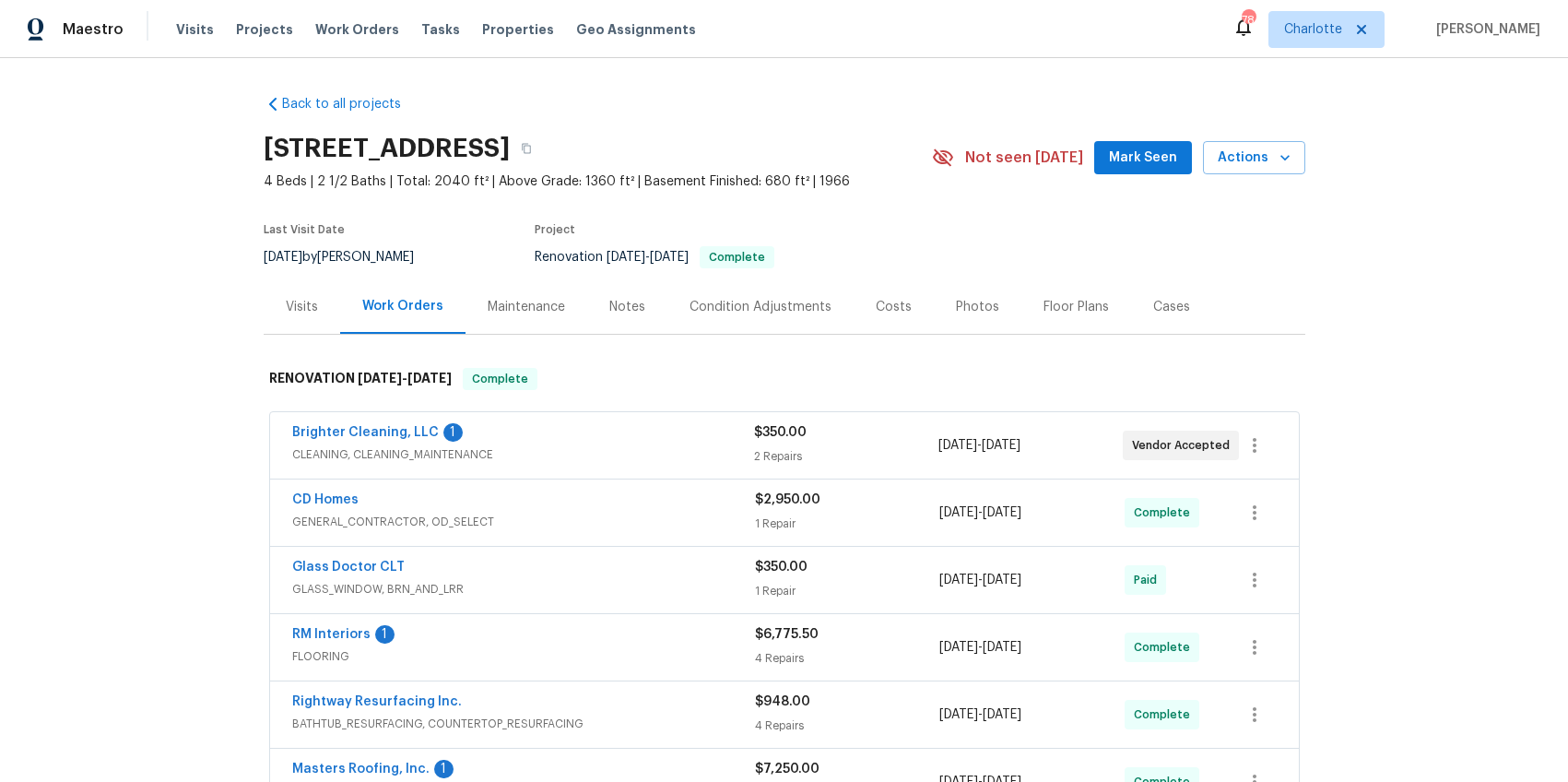 click on "Photos" at bounding box center (977, 307) 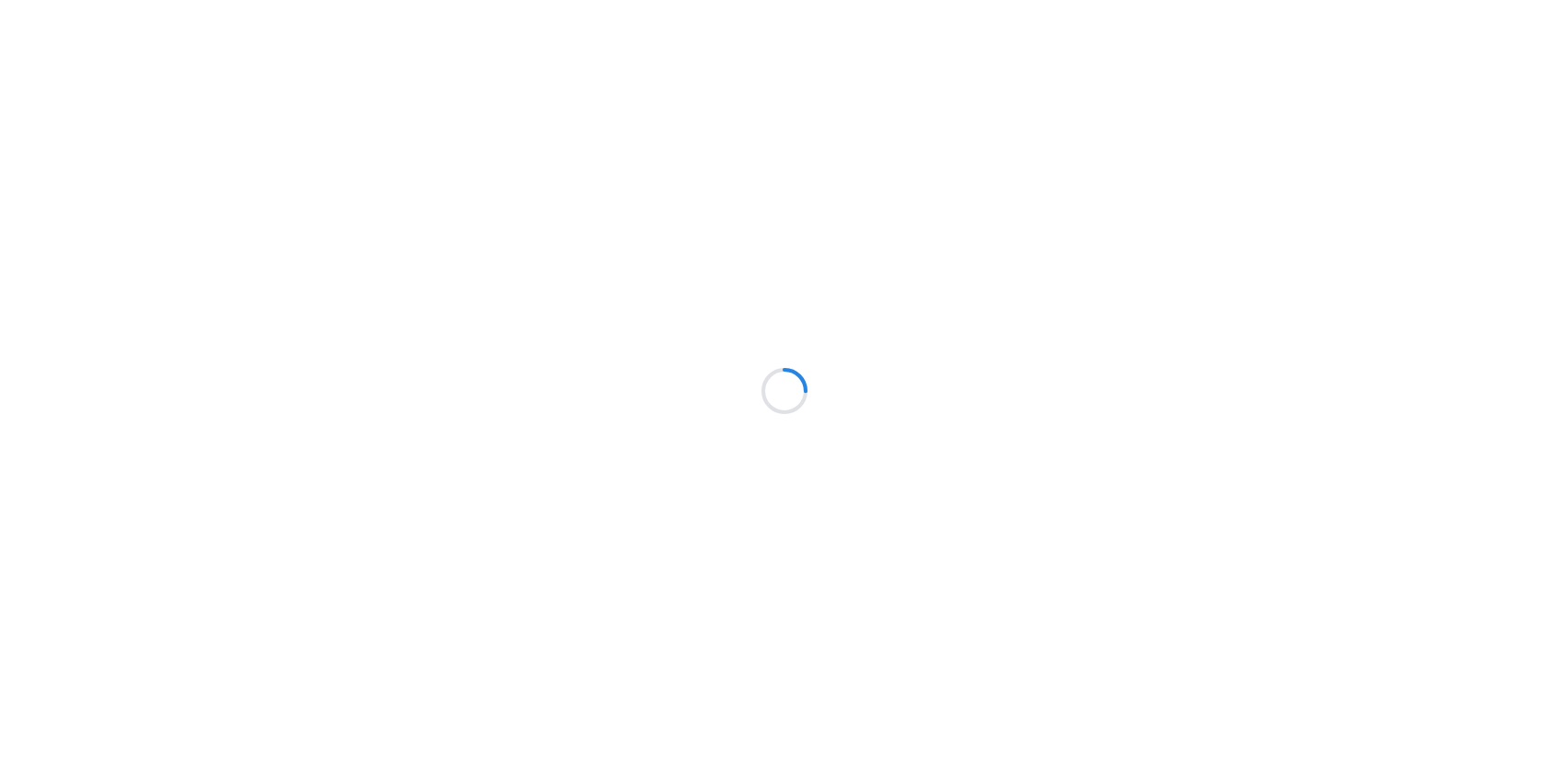 scroll, scrollTop: 0, scrollLeft: 0, axis: both 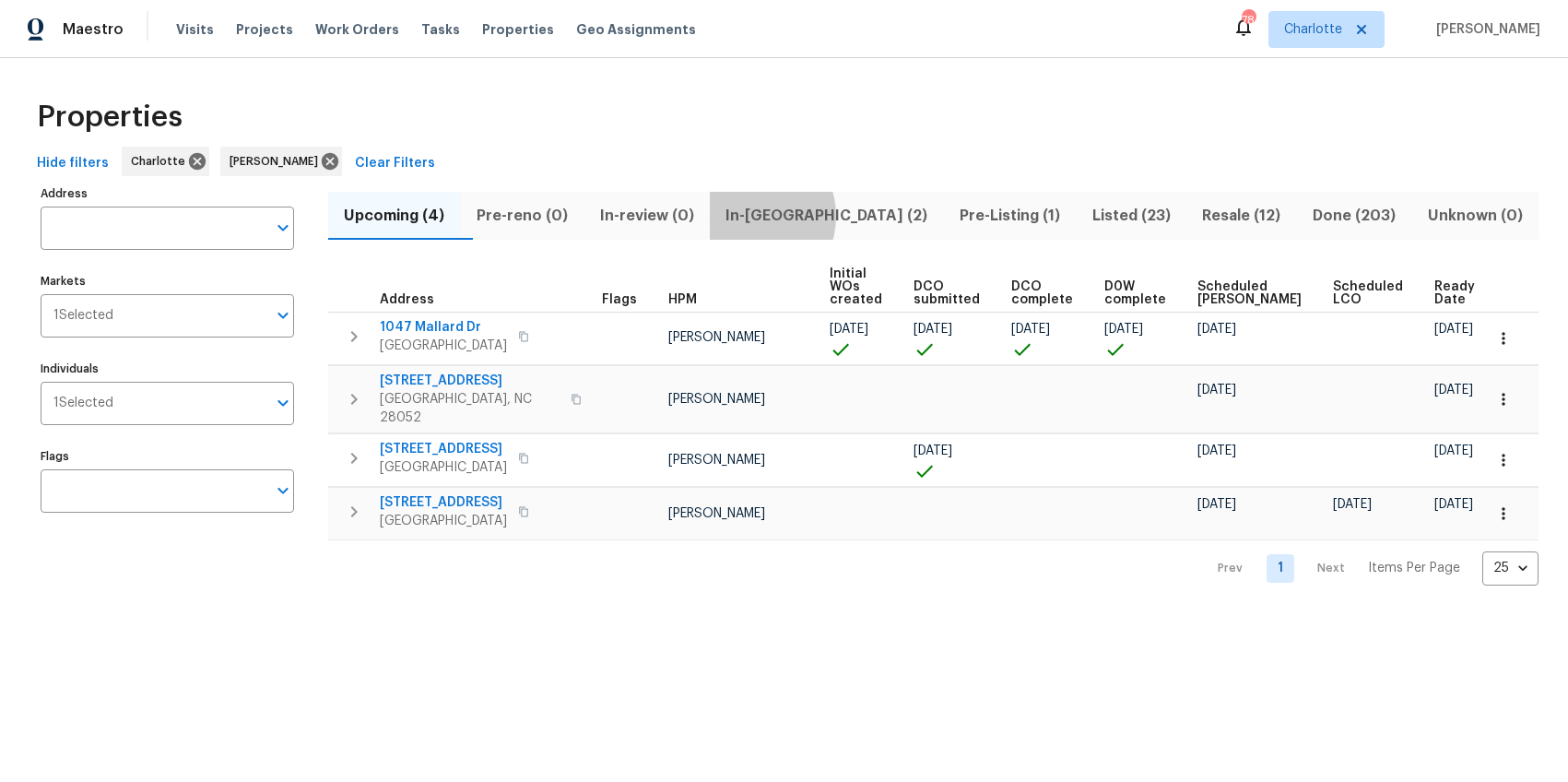 click on "In-reno (2)" at bounding box center [827, 216] 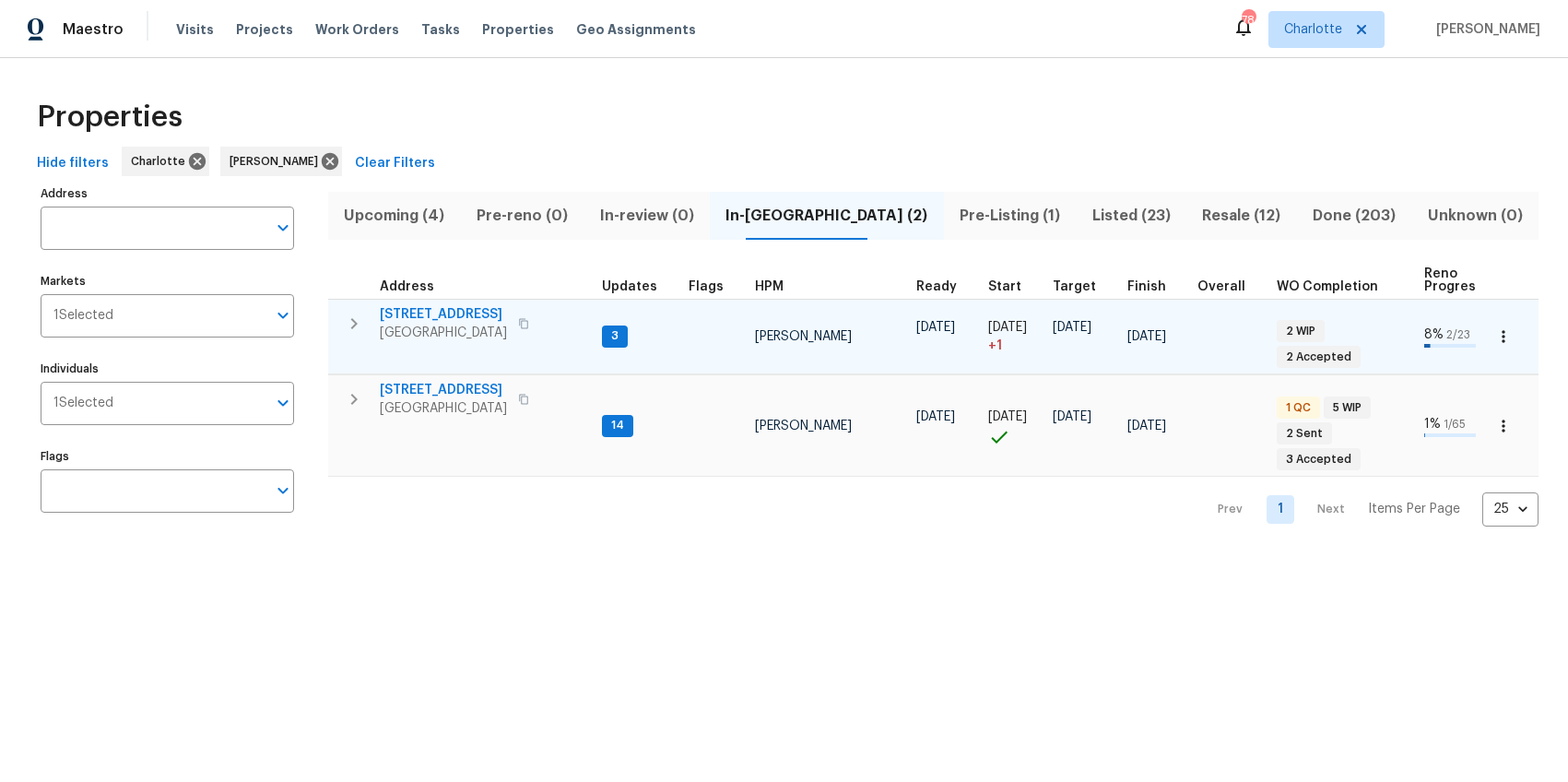 click on "111 Bottom Rd" at bounding box center (443, 314) 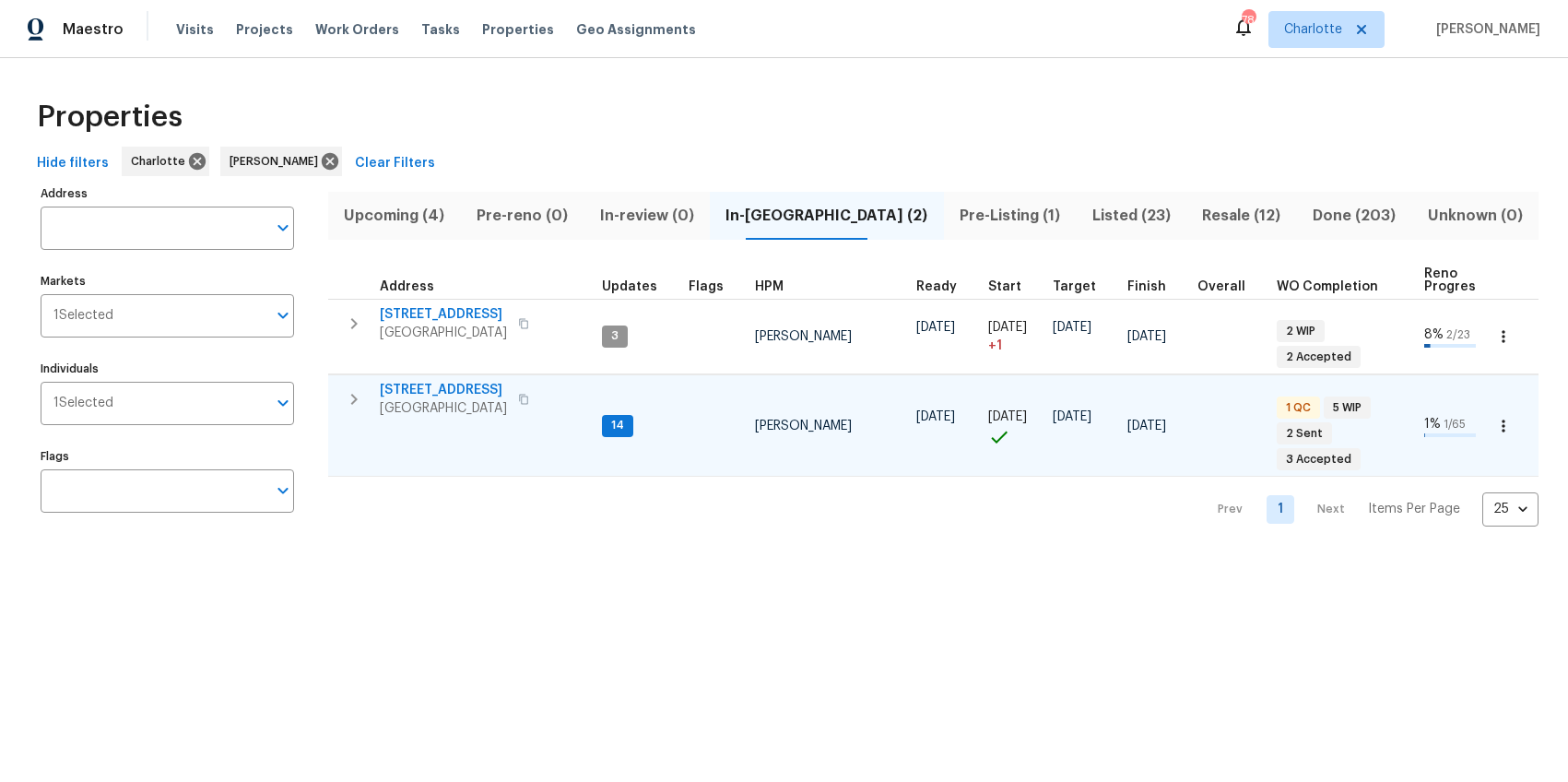 click on "[STREET_ADDRESS]" at bounding box center (443, 390) 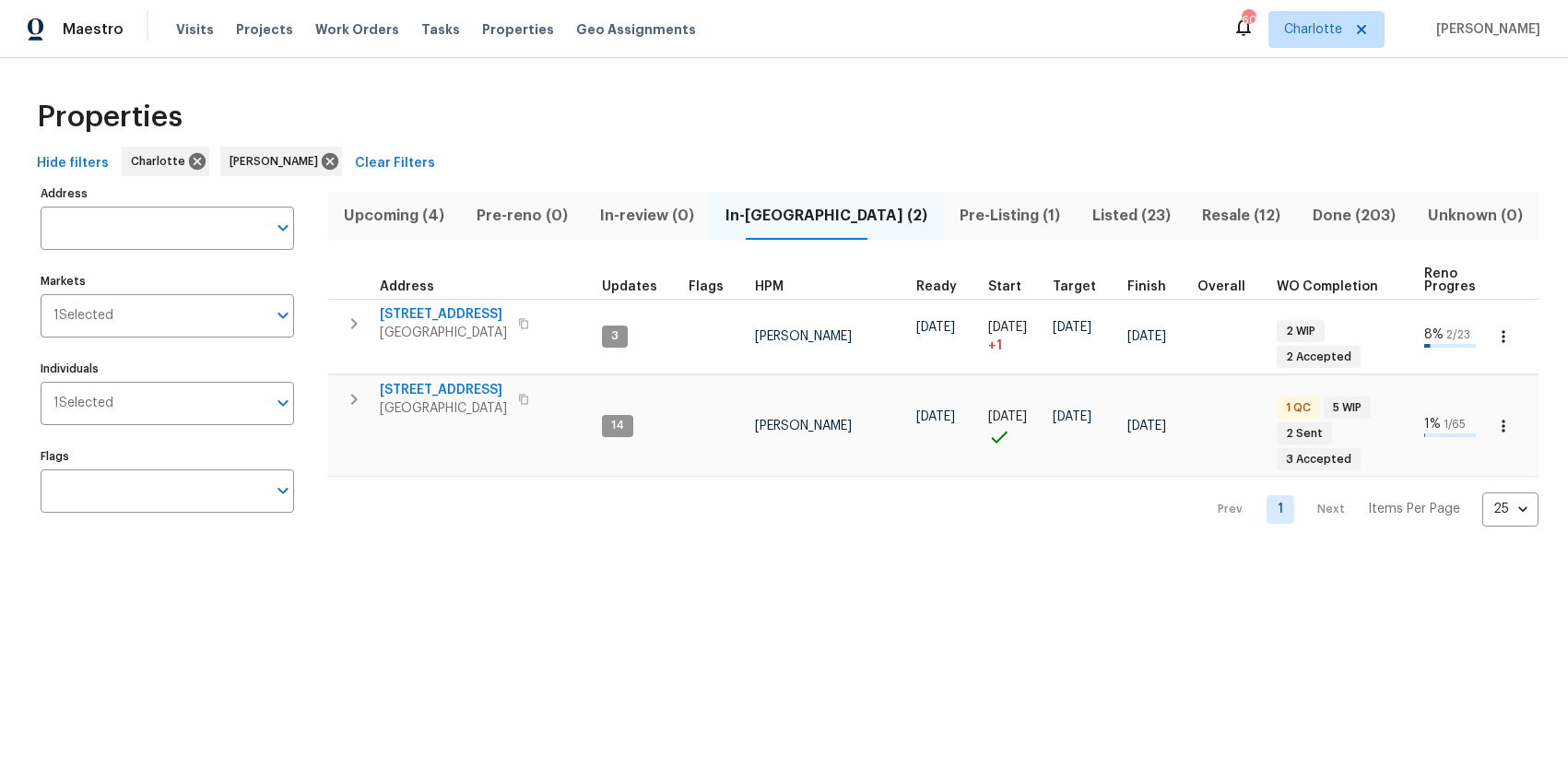 click on "Pre-Listing (1)" at bounding box center [1010, 216] 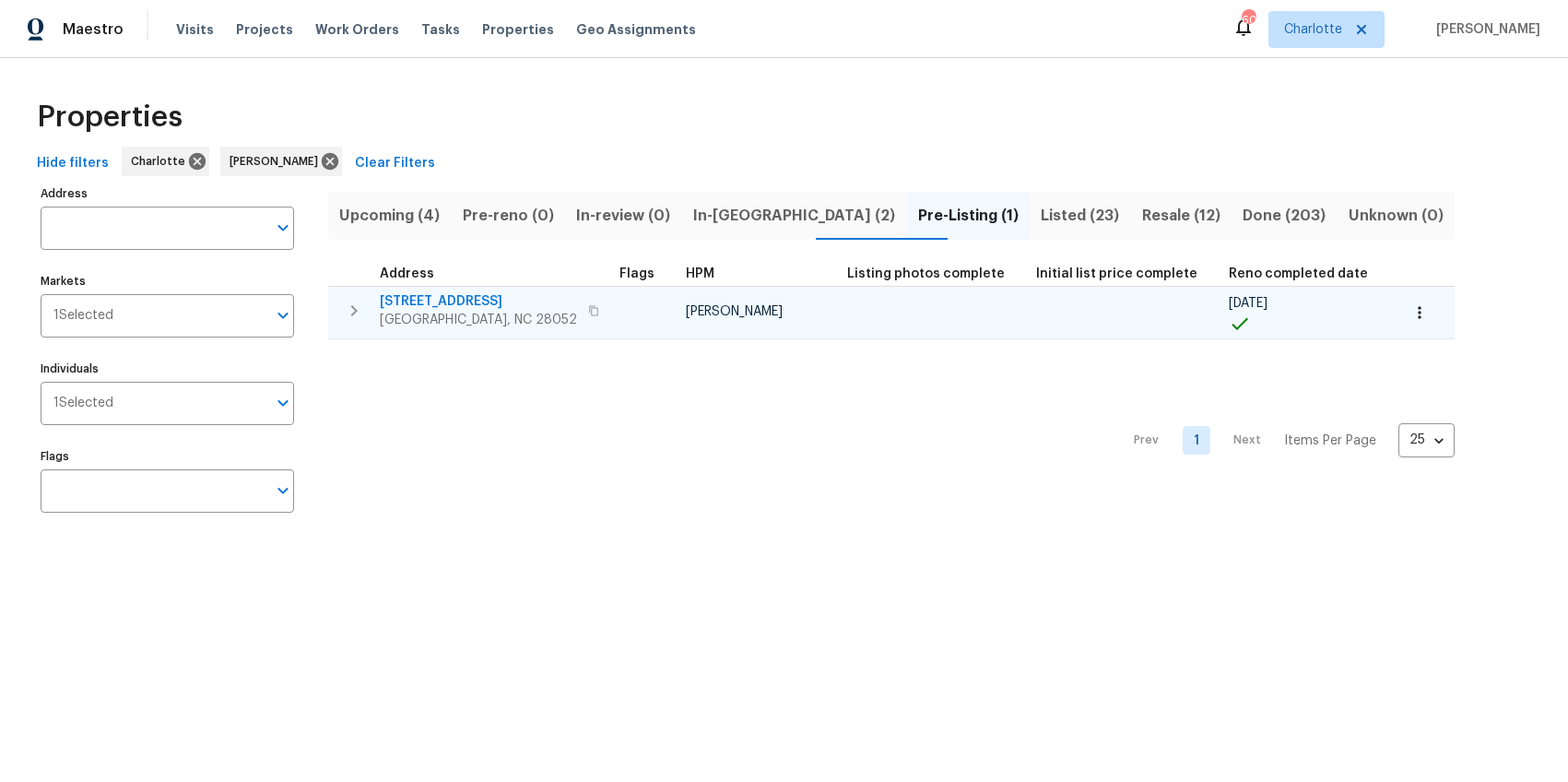 click on "905 Lynhaven Dr" at bounding box center [478, 302] 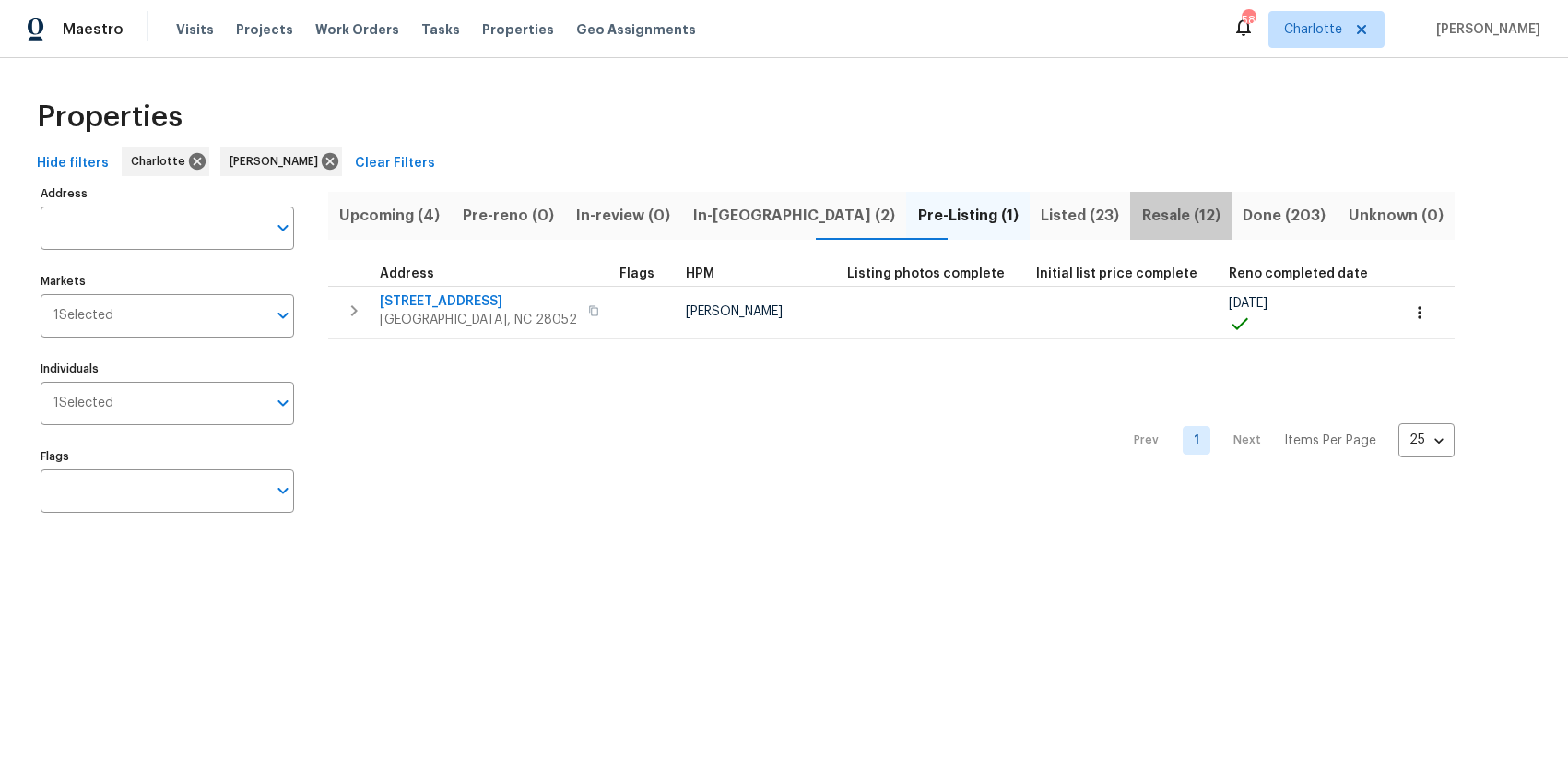 click on "Resale (12)" at bounding box center (1181, 216) 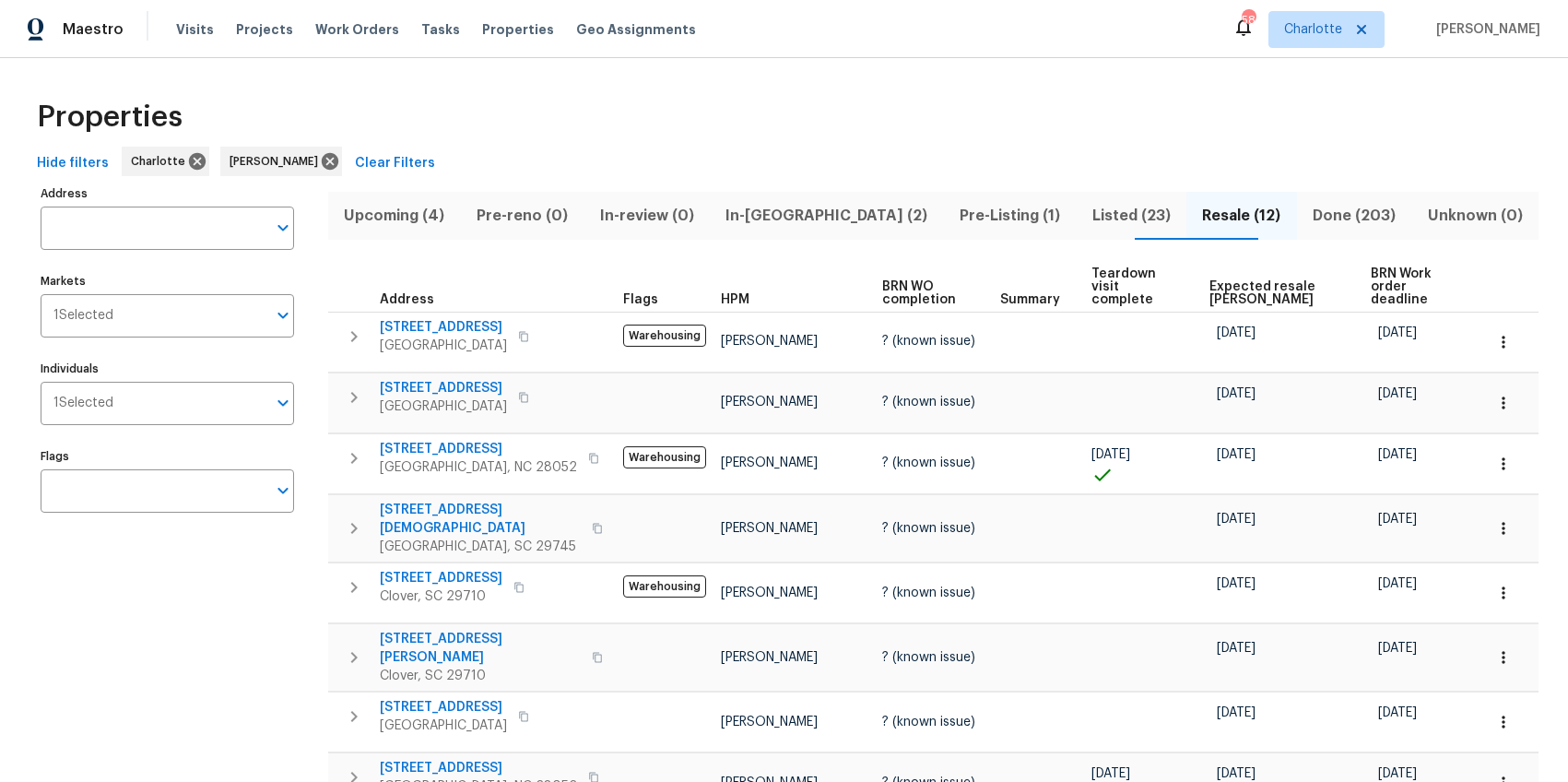 click on "Expected resale COE" at bounding box center [1274, 293] 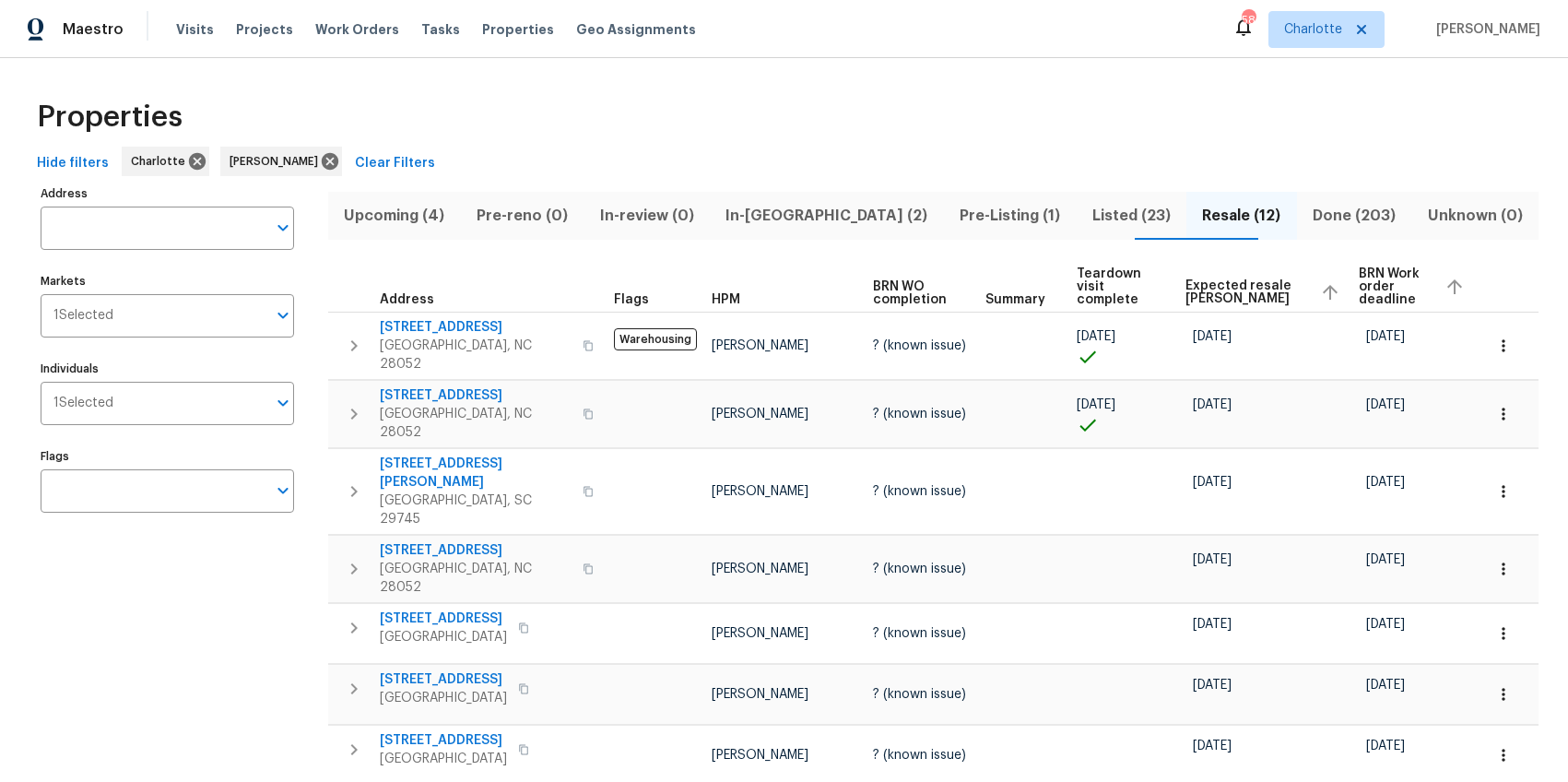 scroll, scrollTop: 12, scrollLeft: 0, axis: vertical 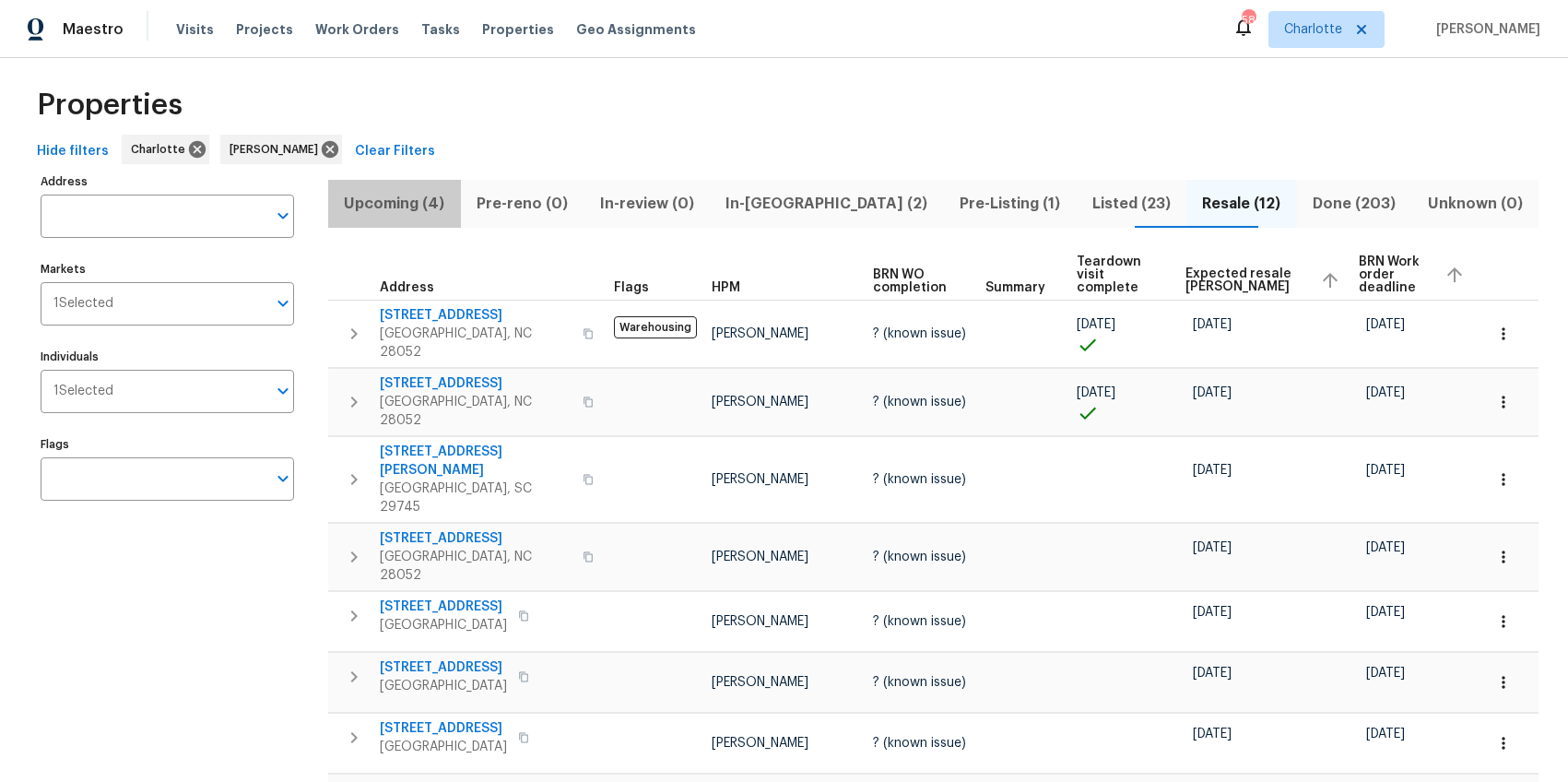 click on "Upcoming (4)" at bounding box center [395, 204] 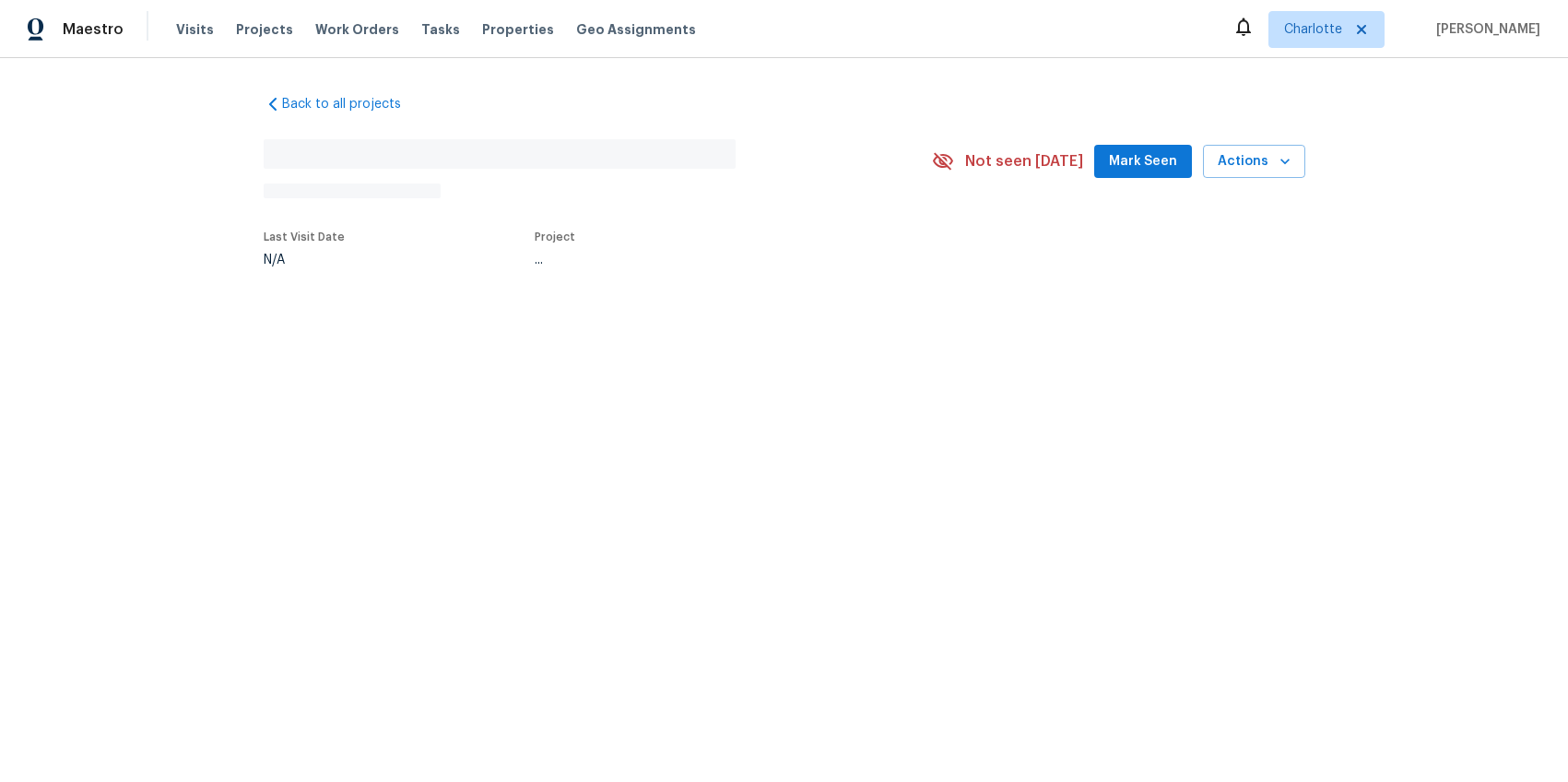 scroll, scrollTop: 0, scrollLeft: 0, axis: both 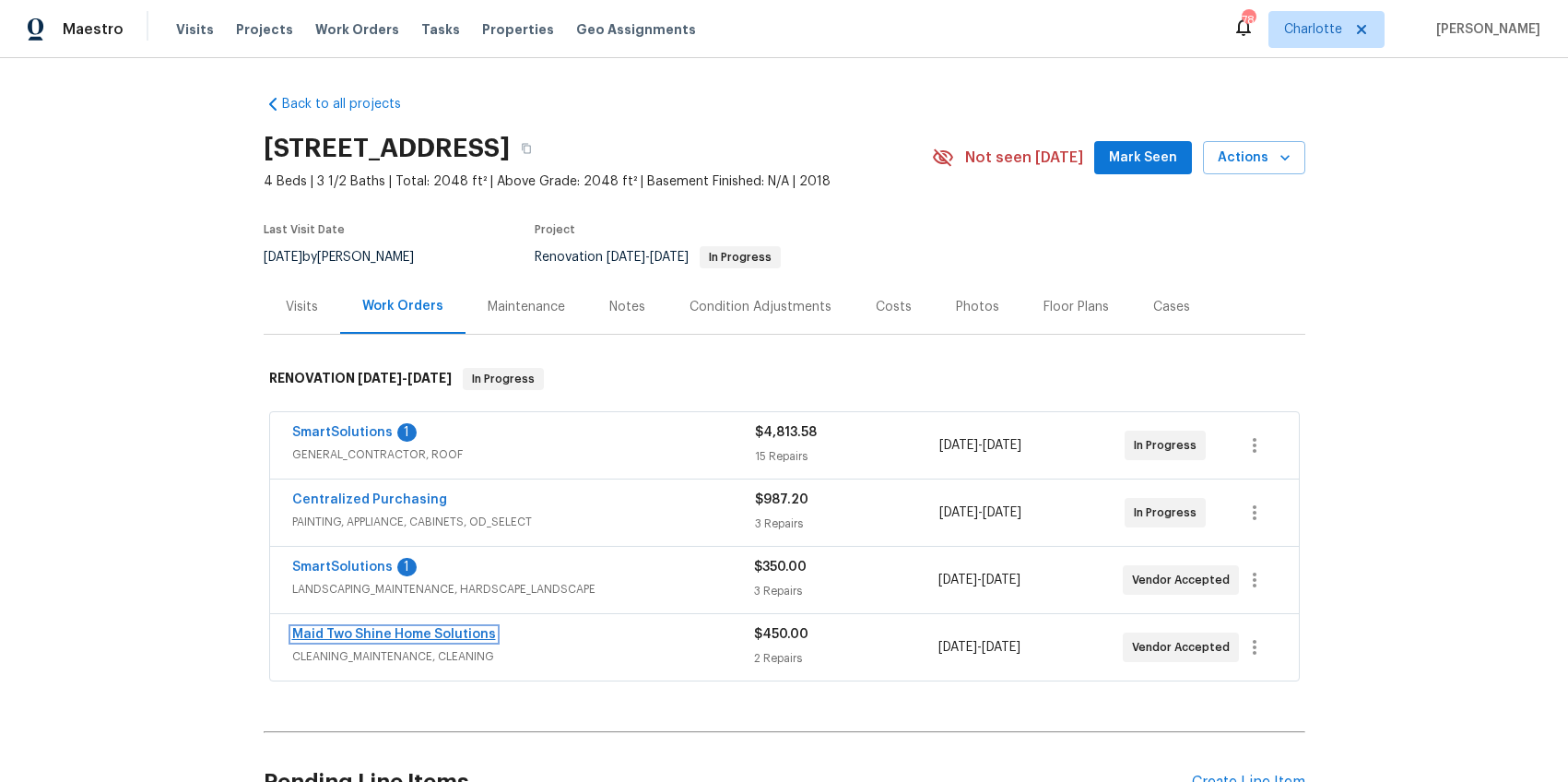 click on "Maid Two Shine Home Solutions" at bounding box center [394, 634] 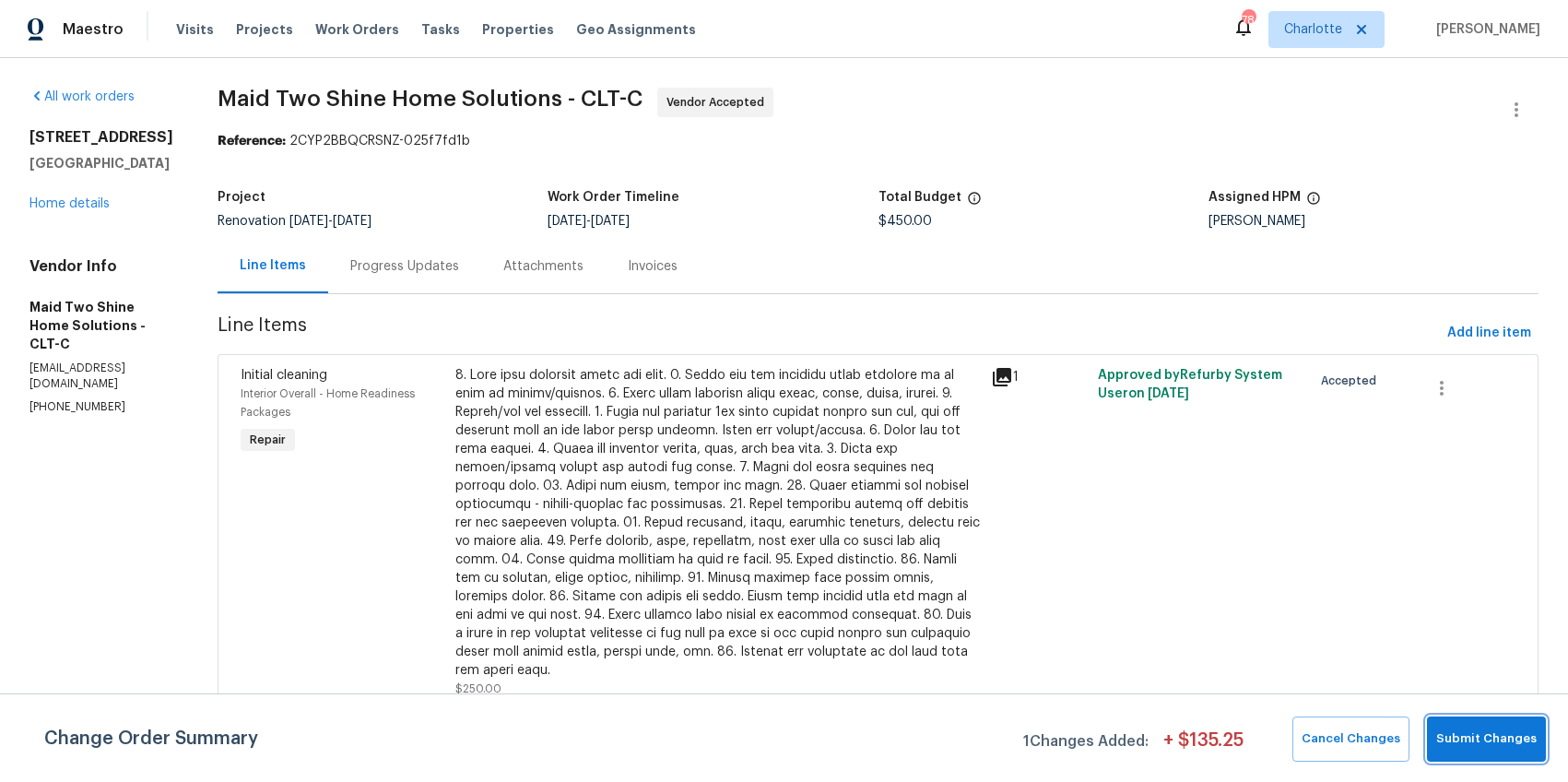click on "Submit Changes" at bounding box center (1486, 739) 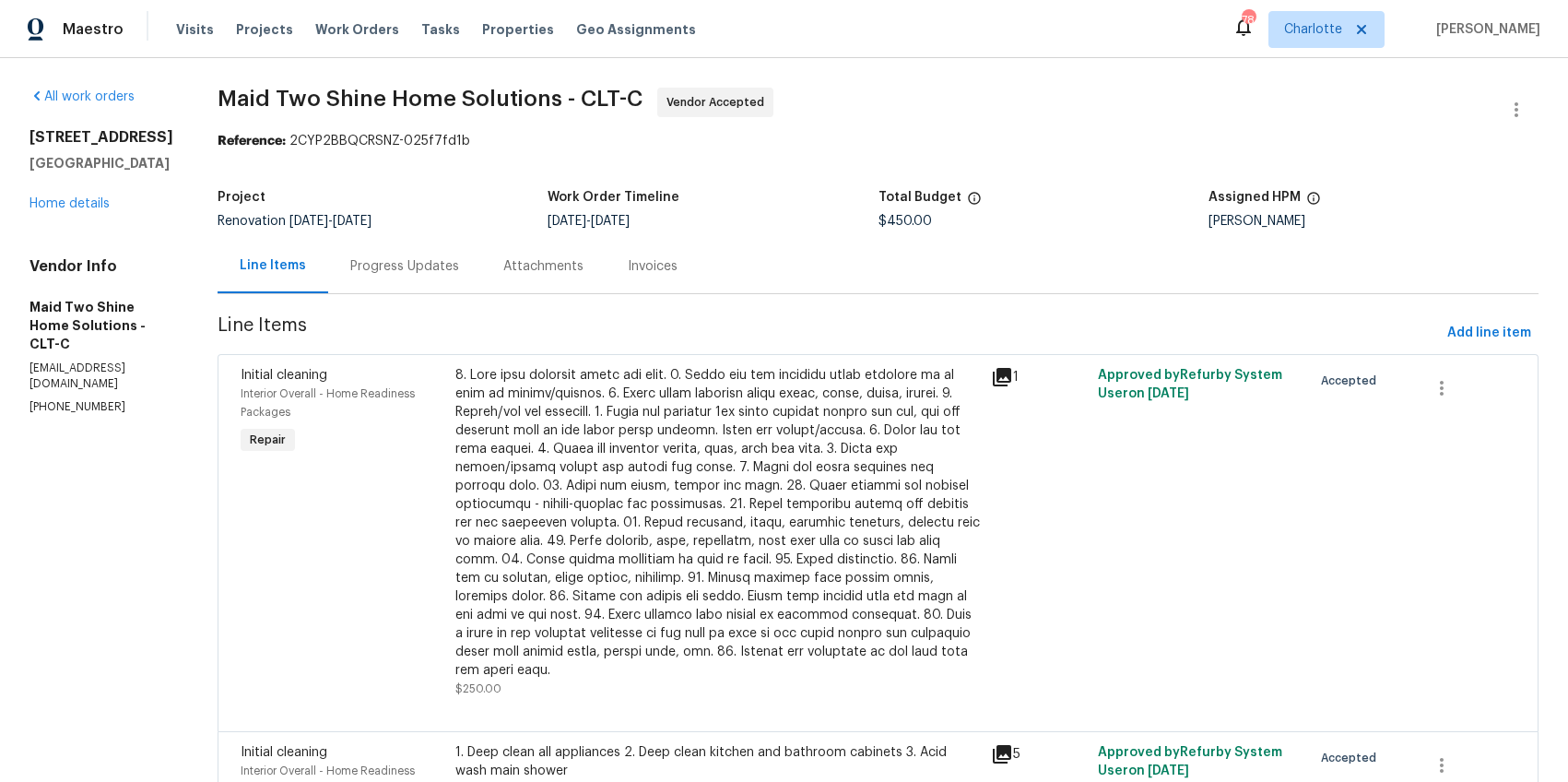 click on "Progress Updates" at bounding box center [405, 266] 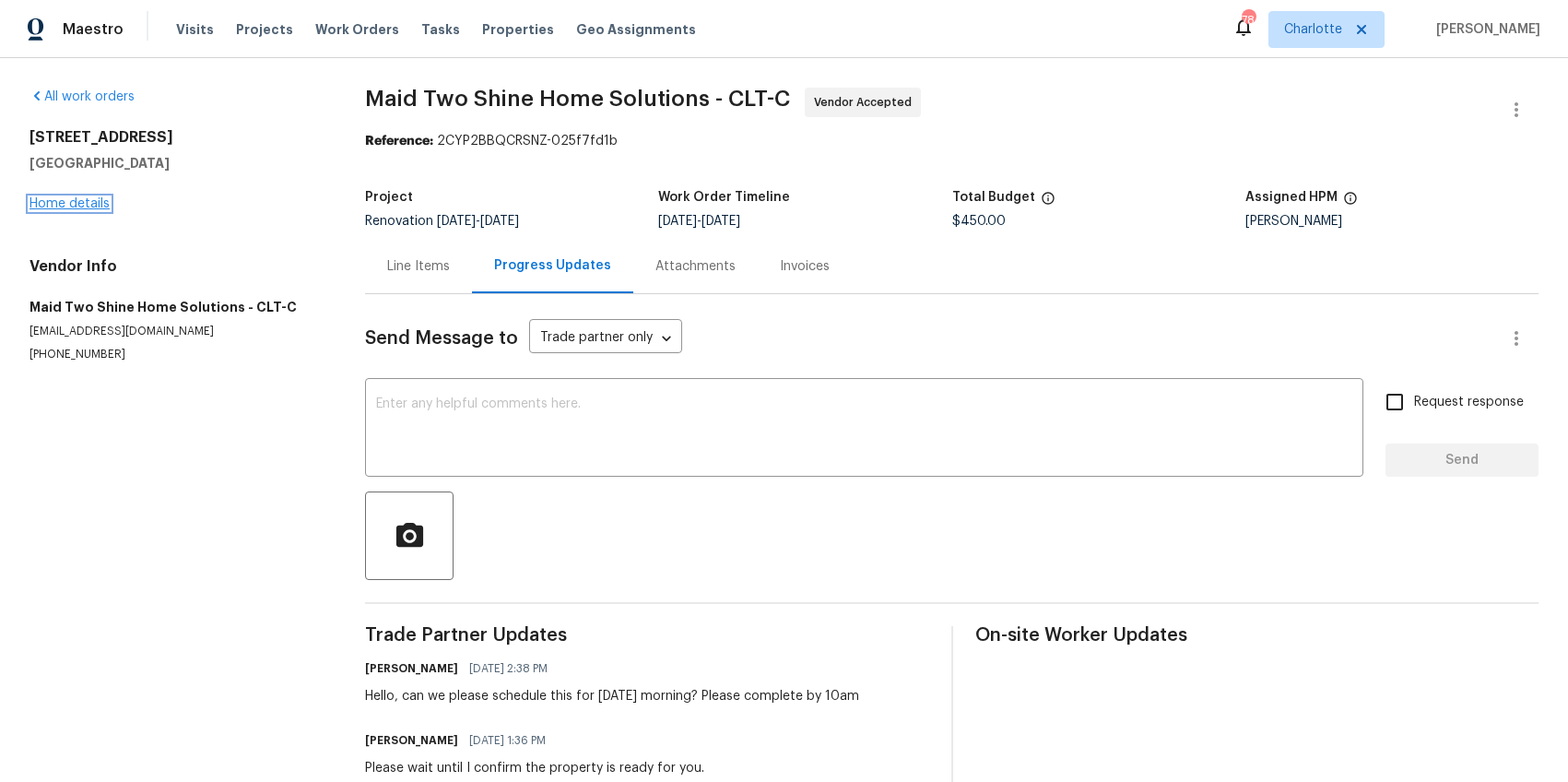 click on "Home details" at bounding box center (69, 204) 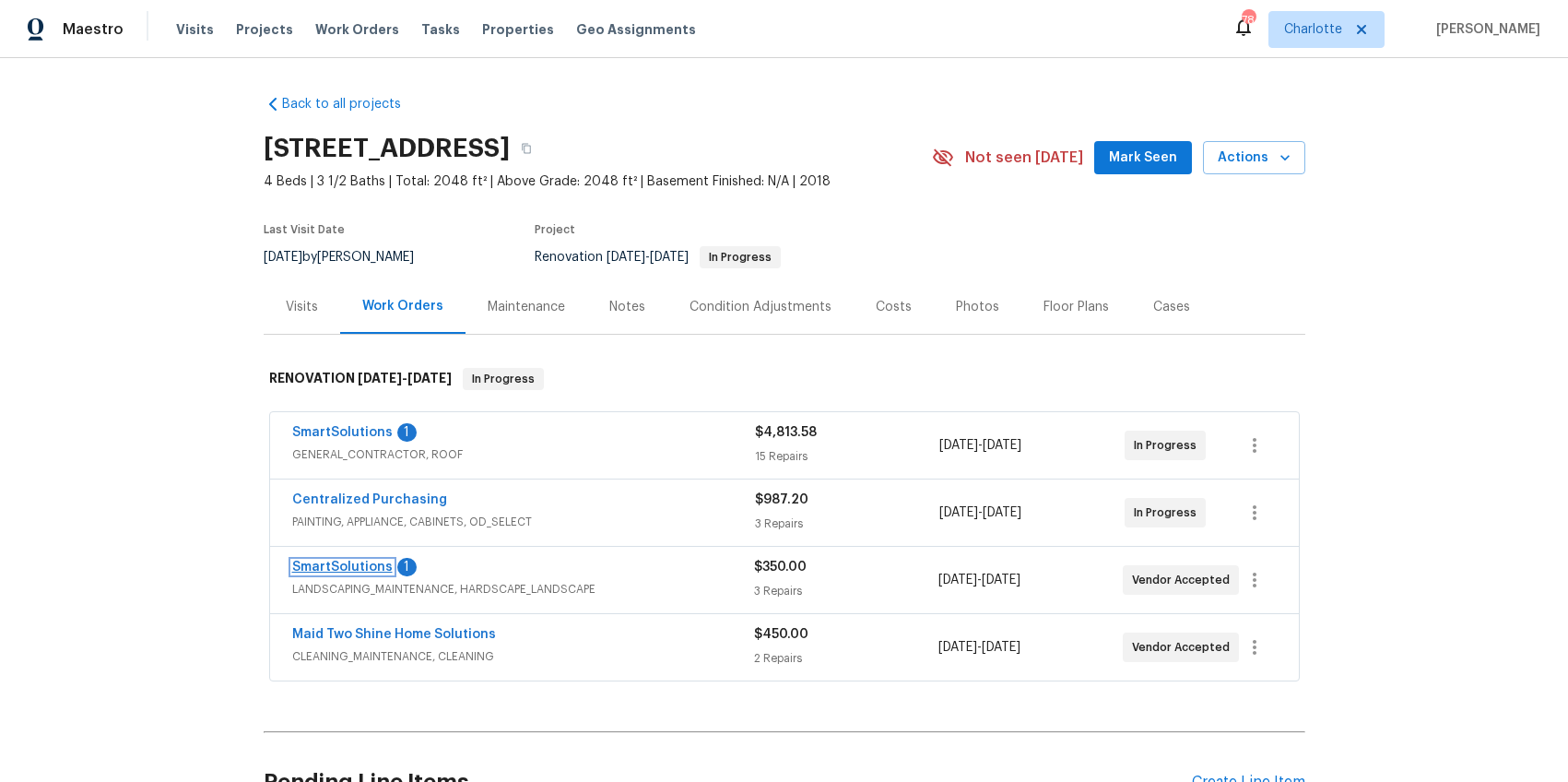 click on "SmartSolutions" at bounding box center [342, 567] 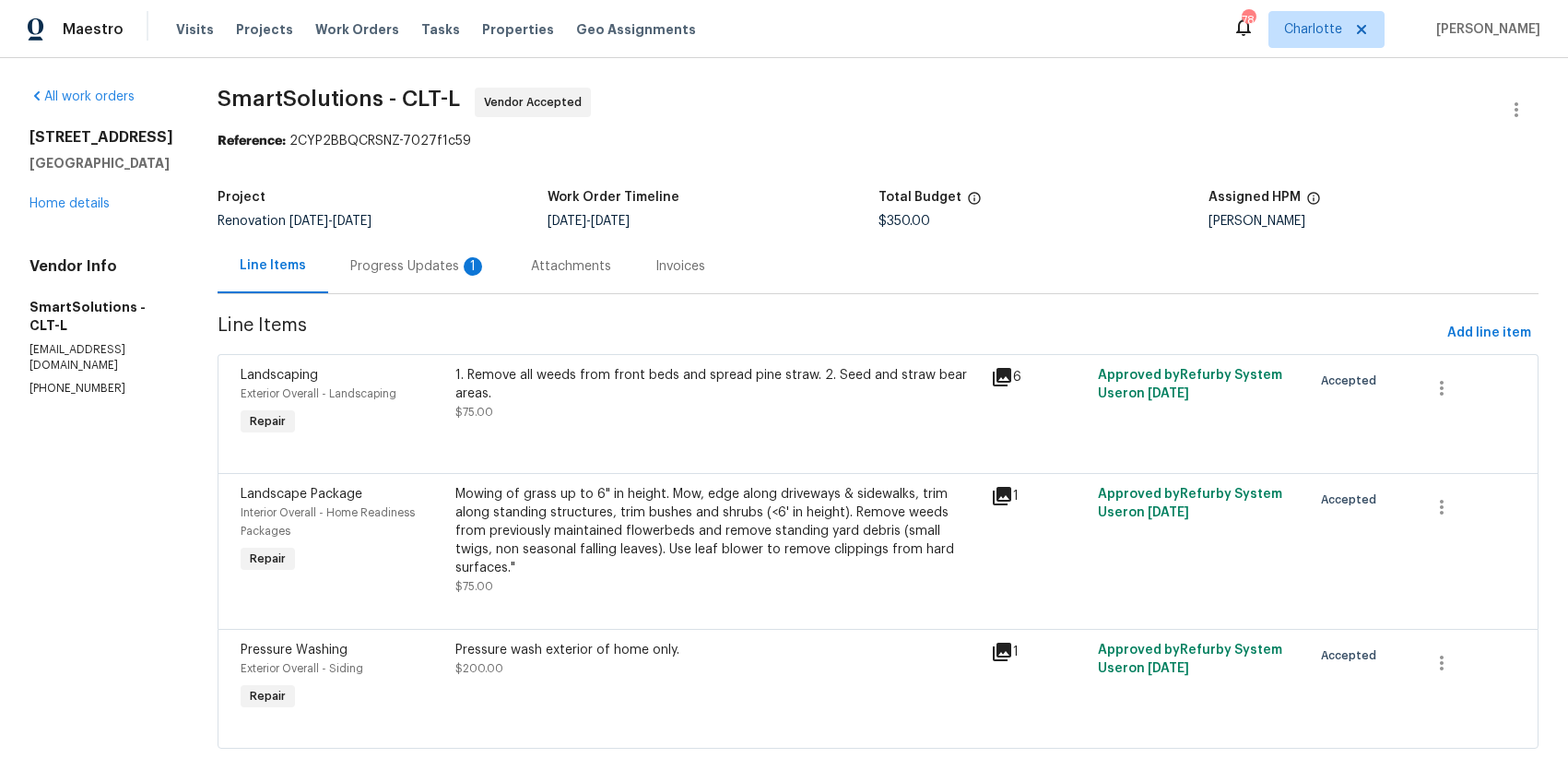 click on "Progress Updates 1" at bounding box center (419, 266) 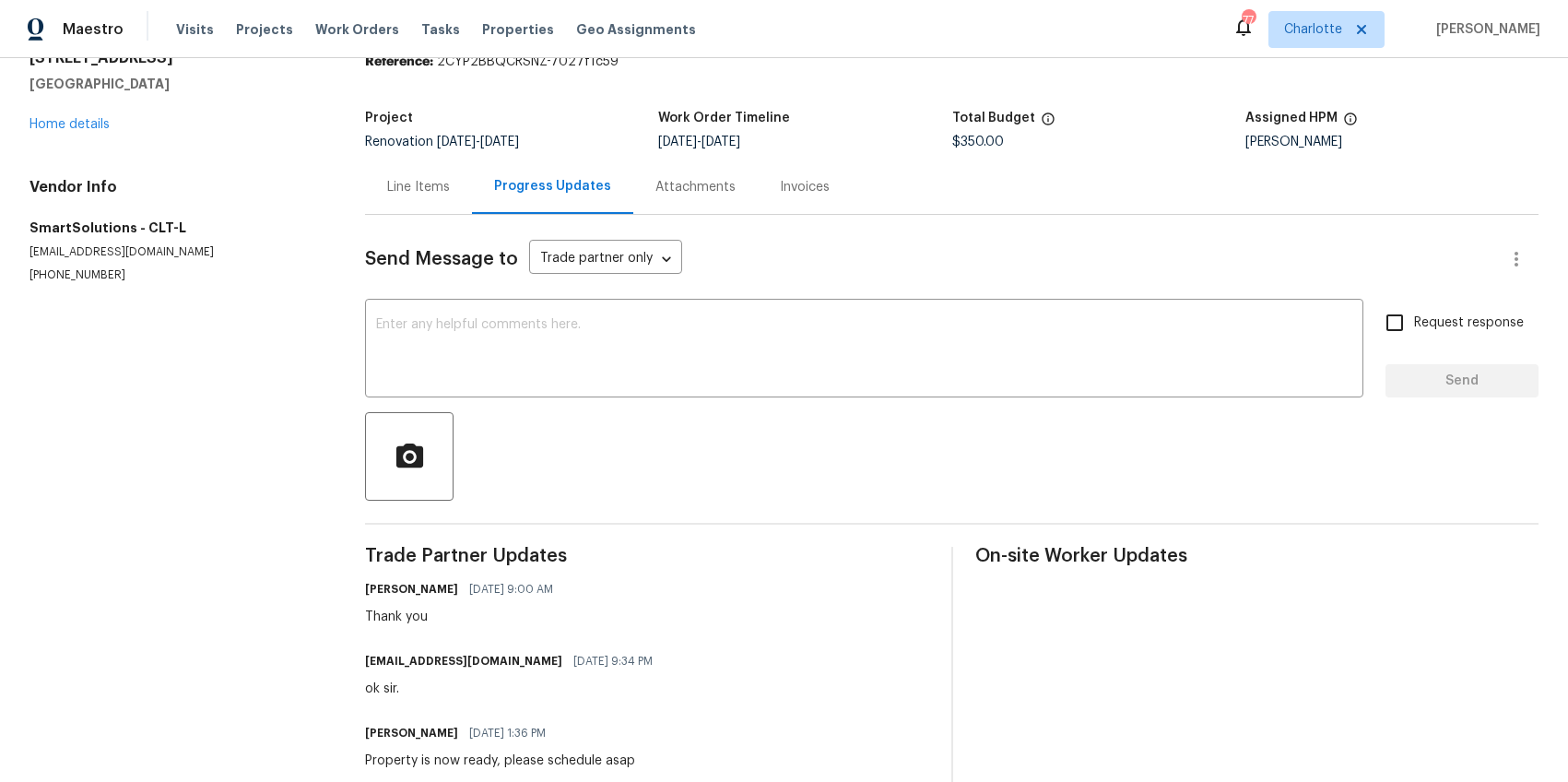 scroll, scrollTop: 0, scrollLeft: 0, axis: both 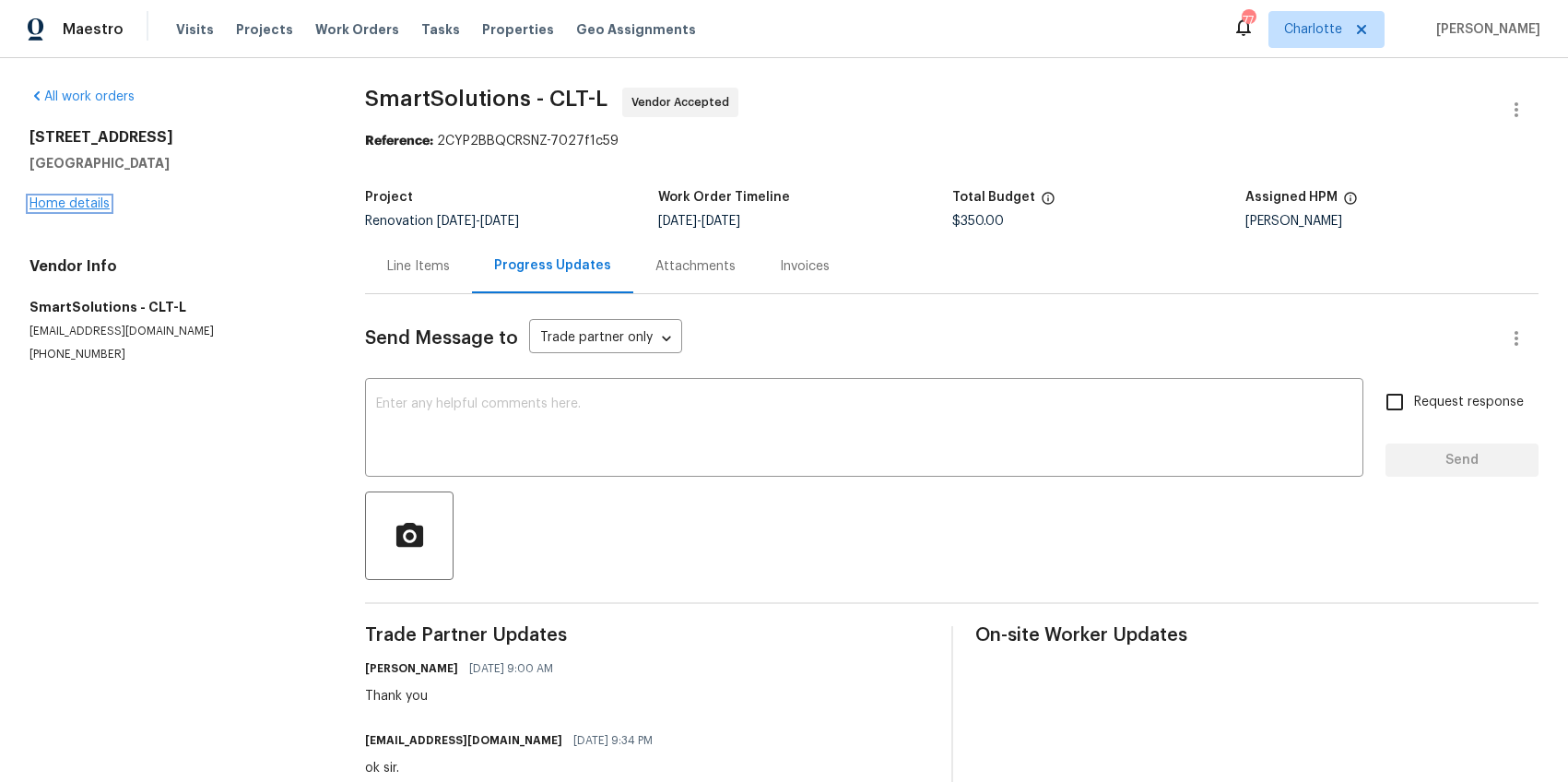 click on "Home details" at bounding box center (69, 204) 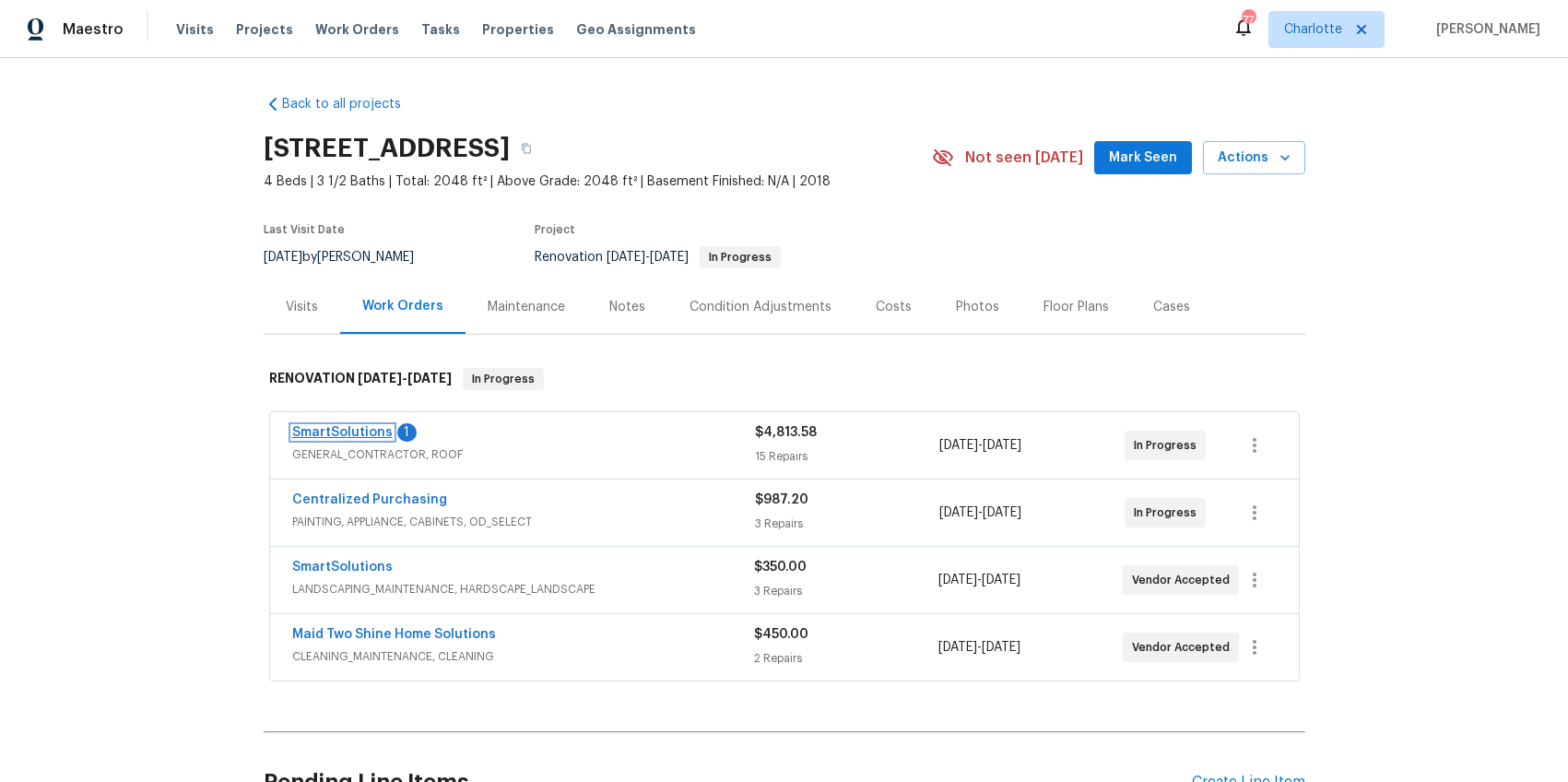 click on "SmartSolutions" at bounding box center [342, 432] 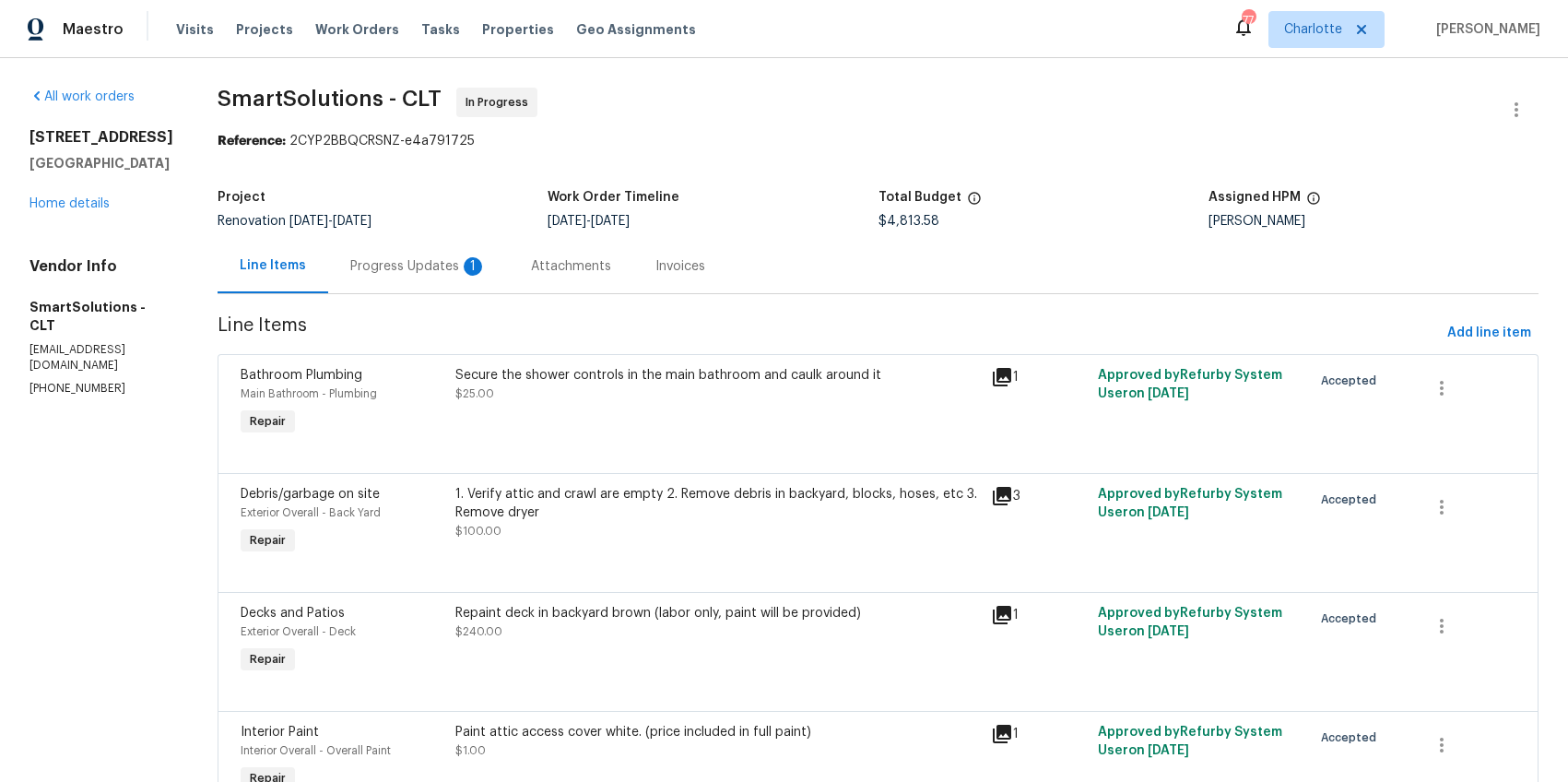 click on "Progress Updates 1" at bounding box center [419, 267] 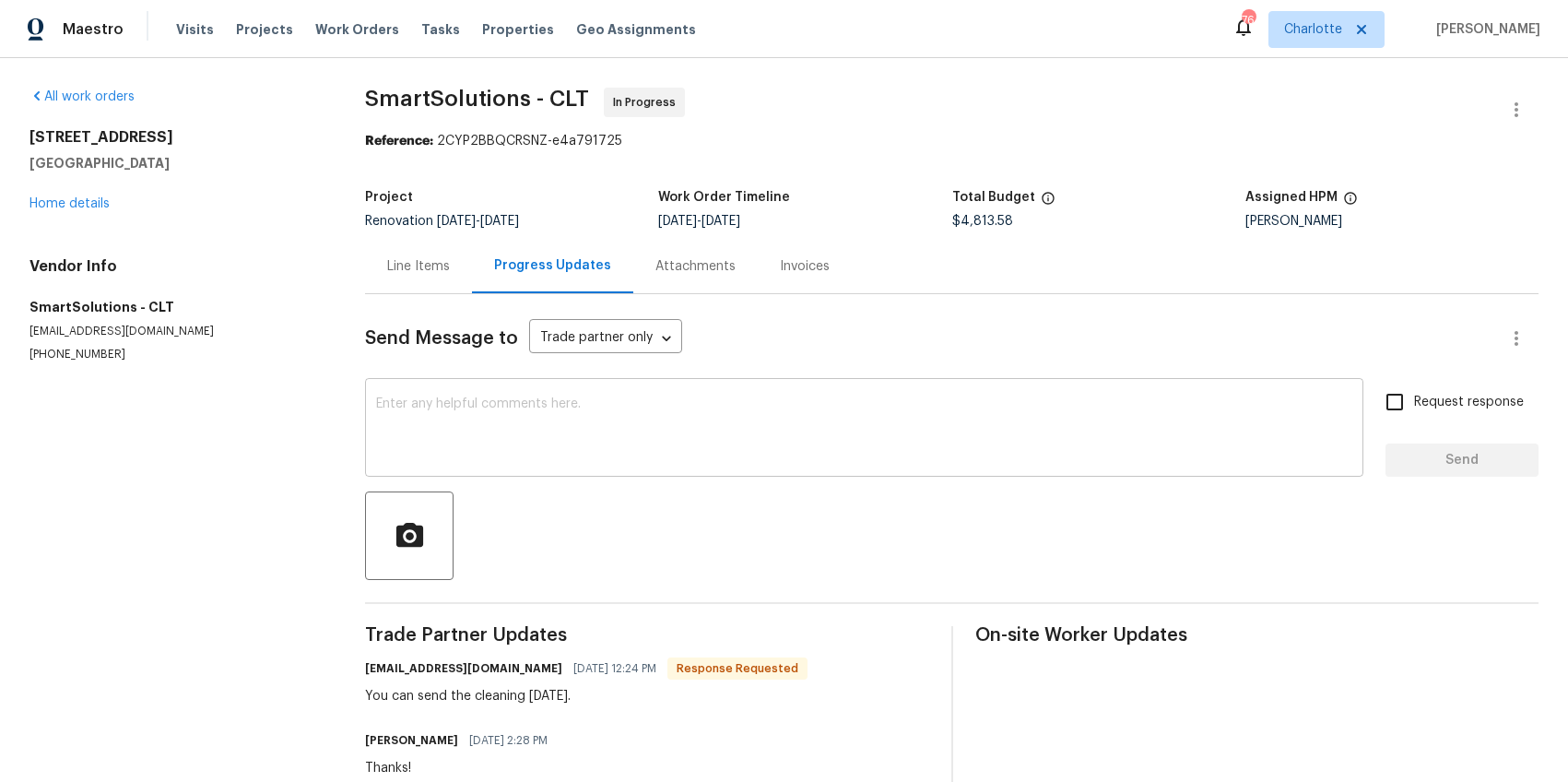 click at bounding box center [864, 430] 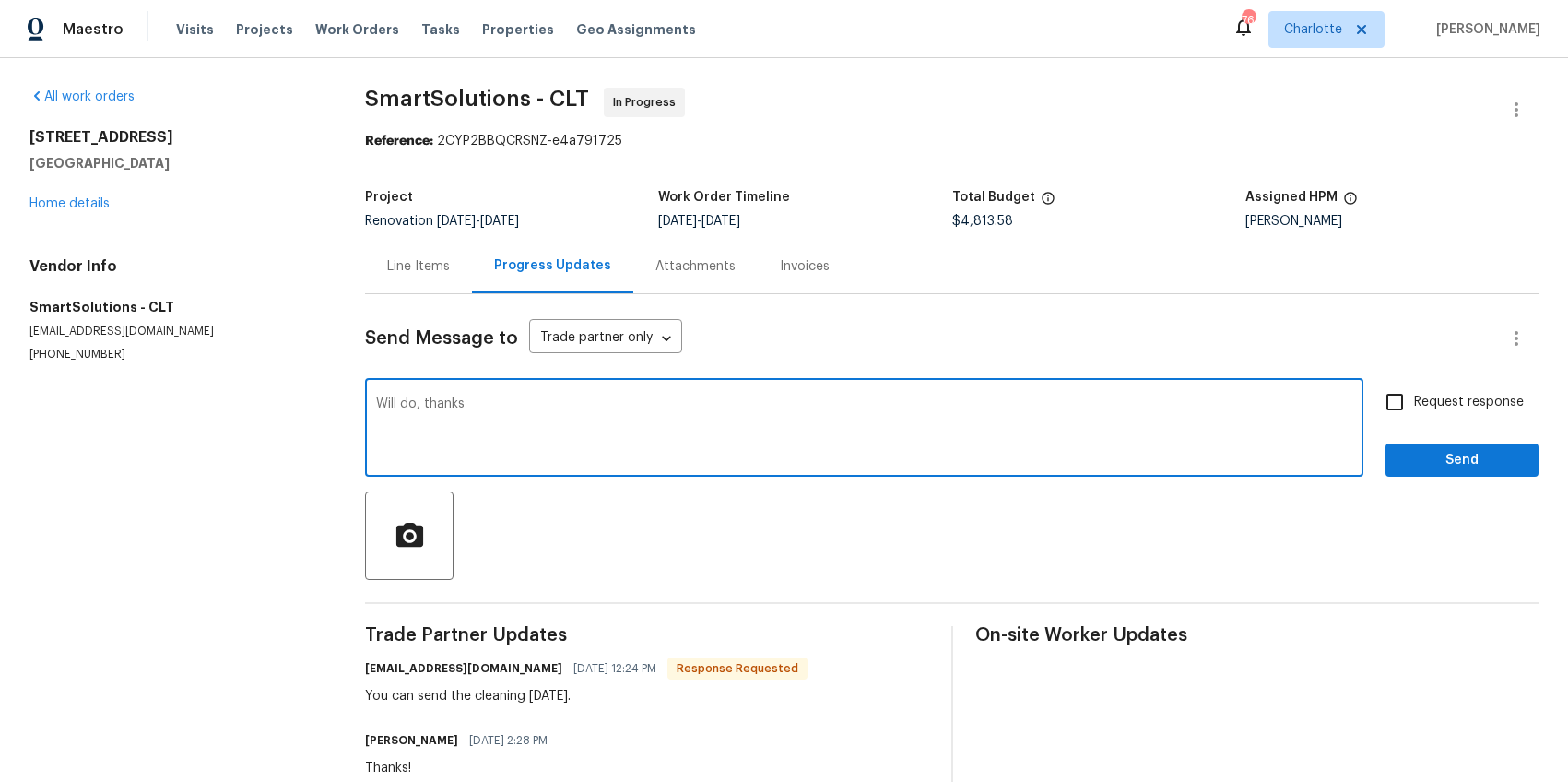 type on "Will do, thanks" 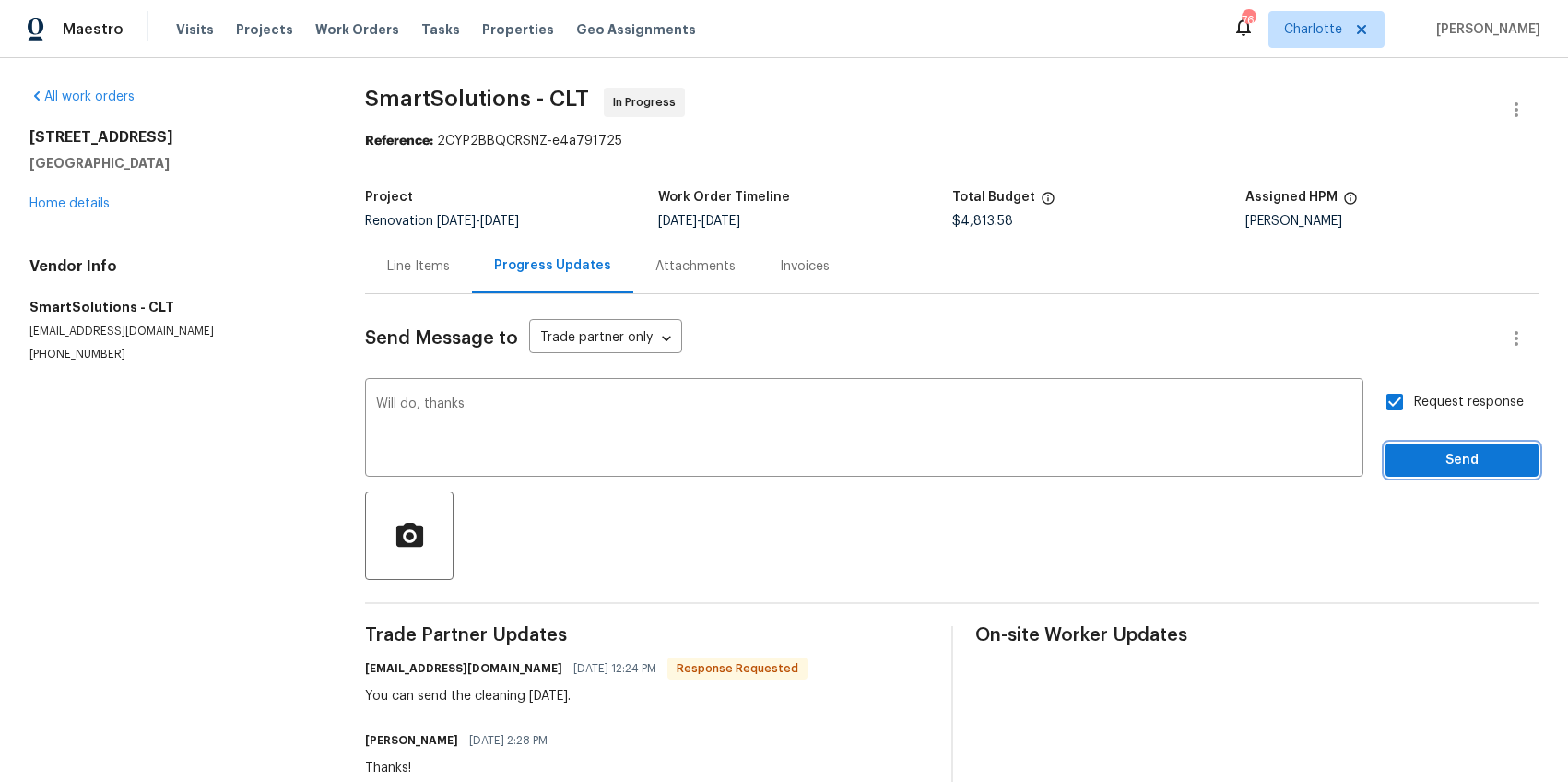 click on "Send" at bounding box center [1462, 460] 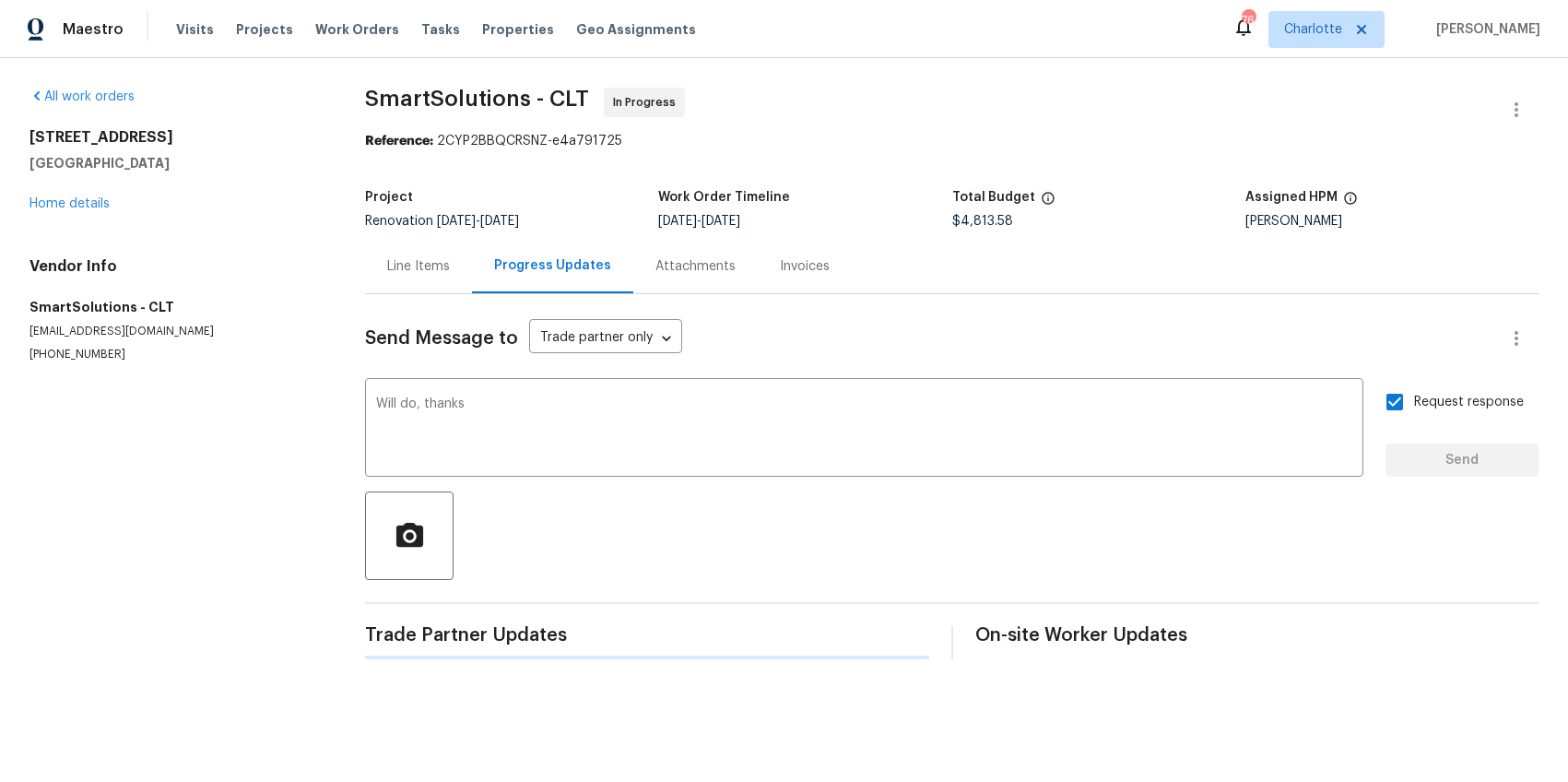 type 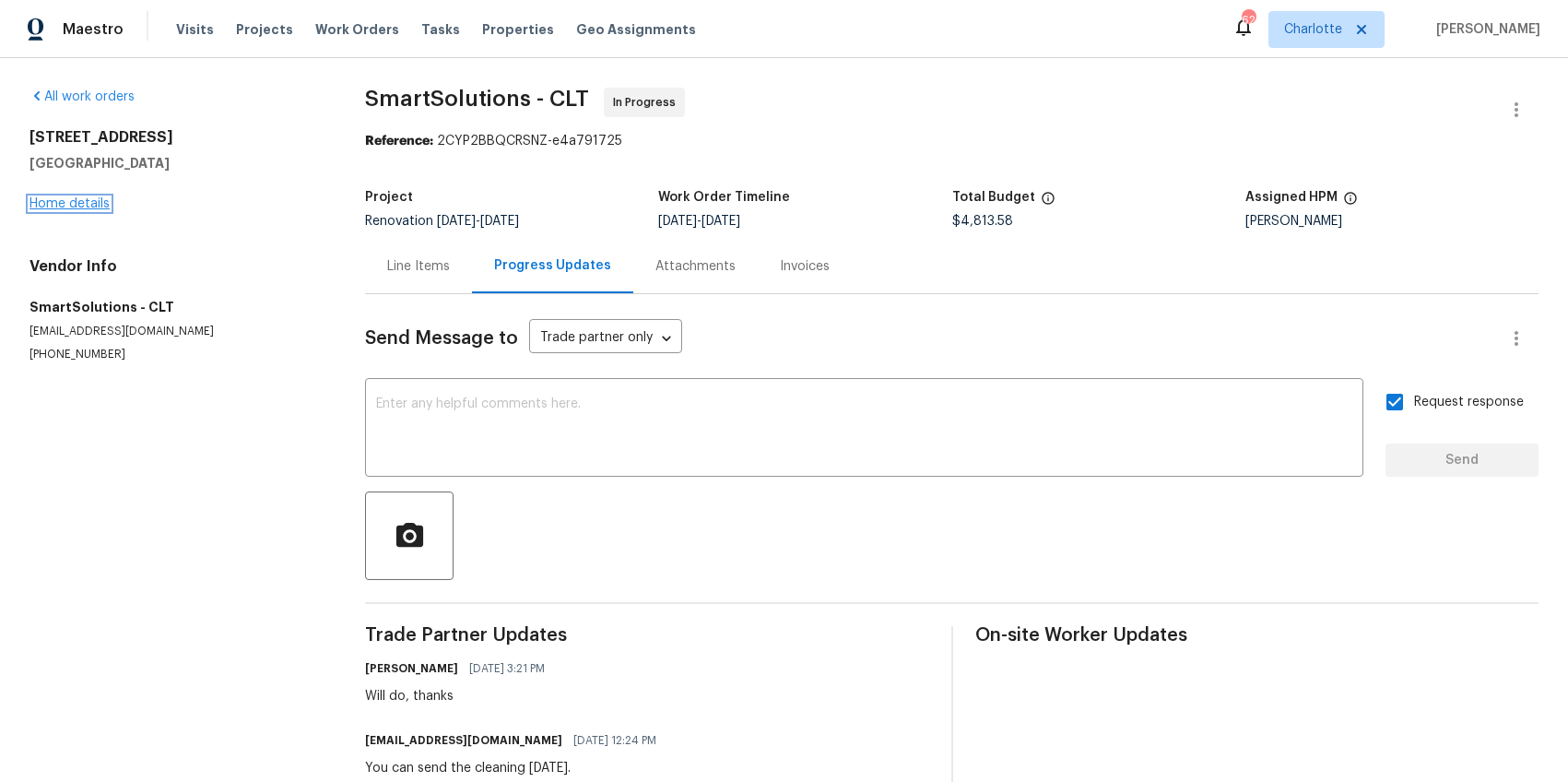 click on "Home details" at bounding box center [69, 204] 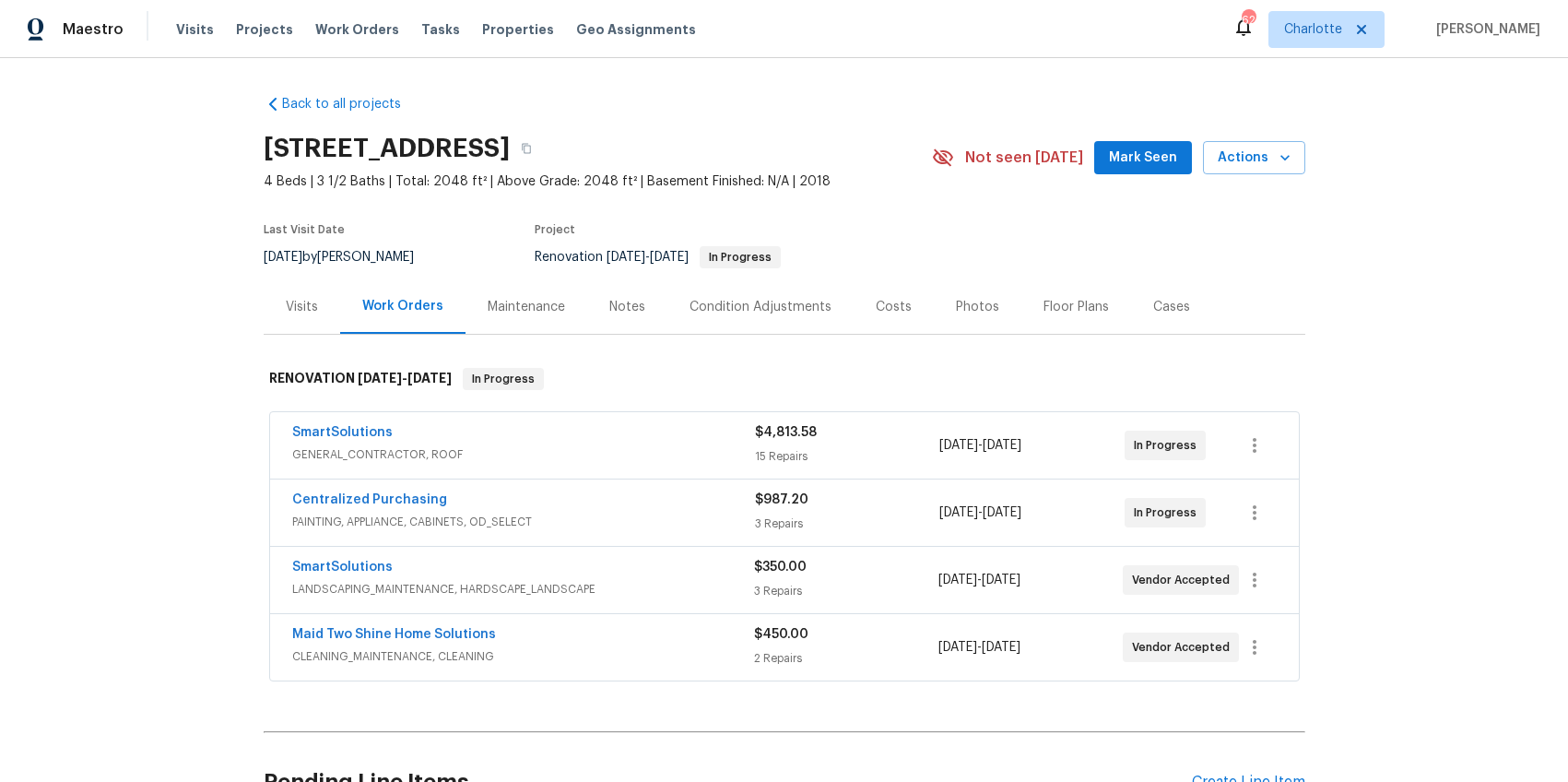 click on "Notes" at bounding box center (627, 307) 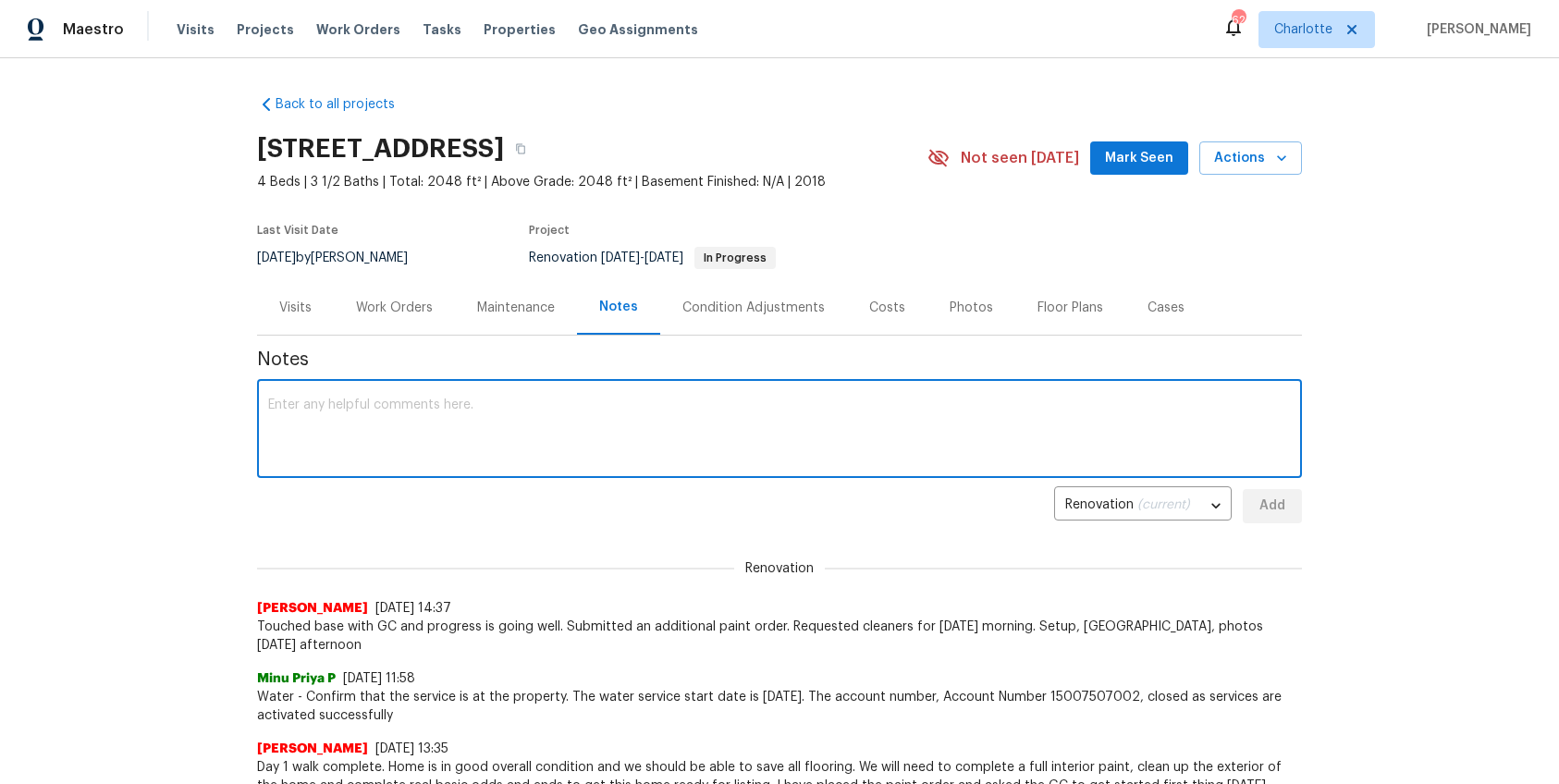 click at bounding box center (780, 431) 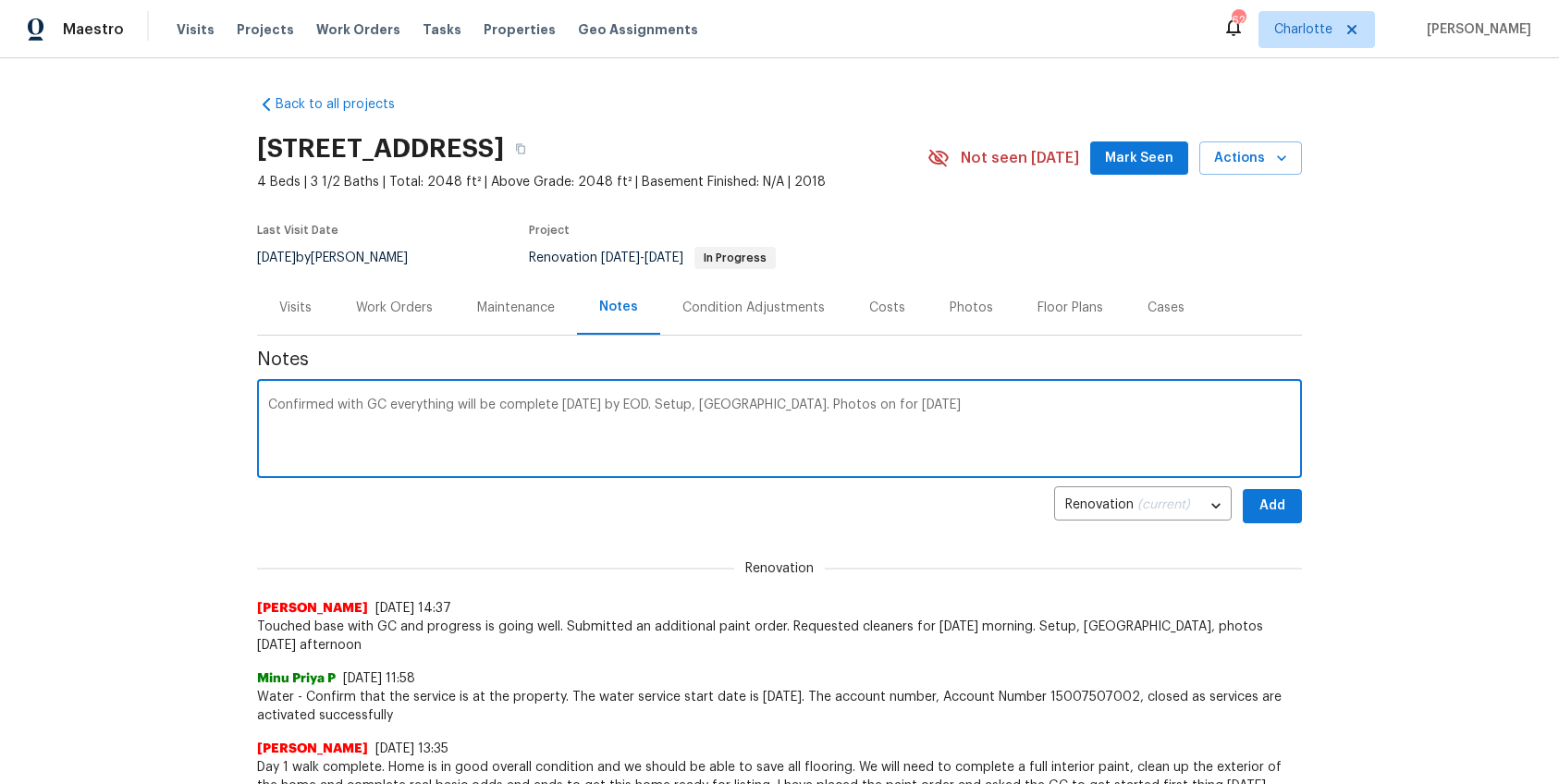 type on "Confirmed with GC everything will be complete today by EOD. Setup, QC. Photos on for tomorrow" 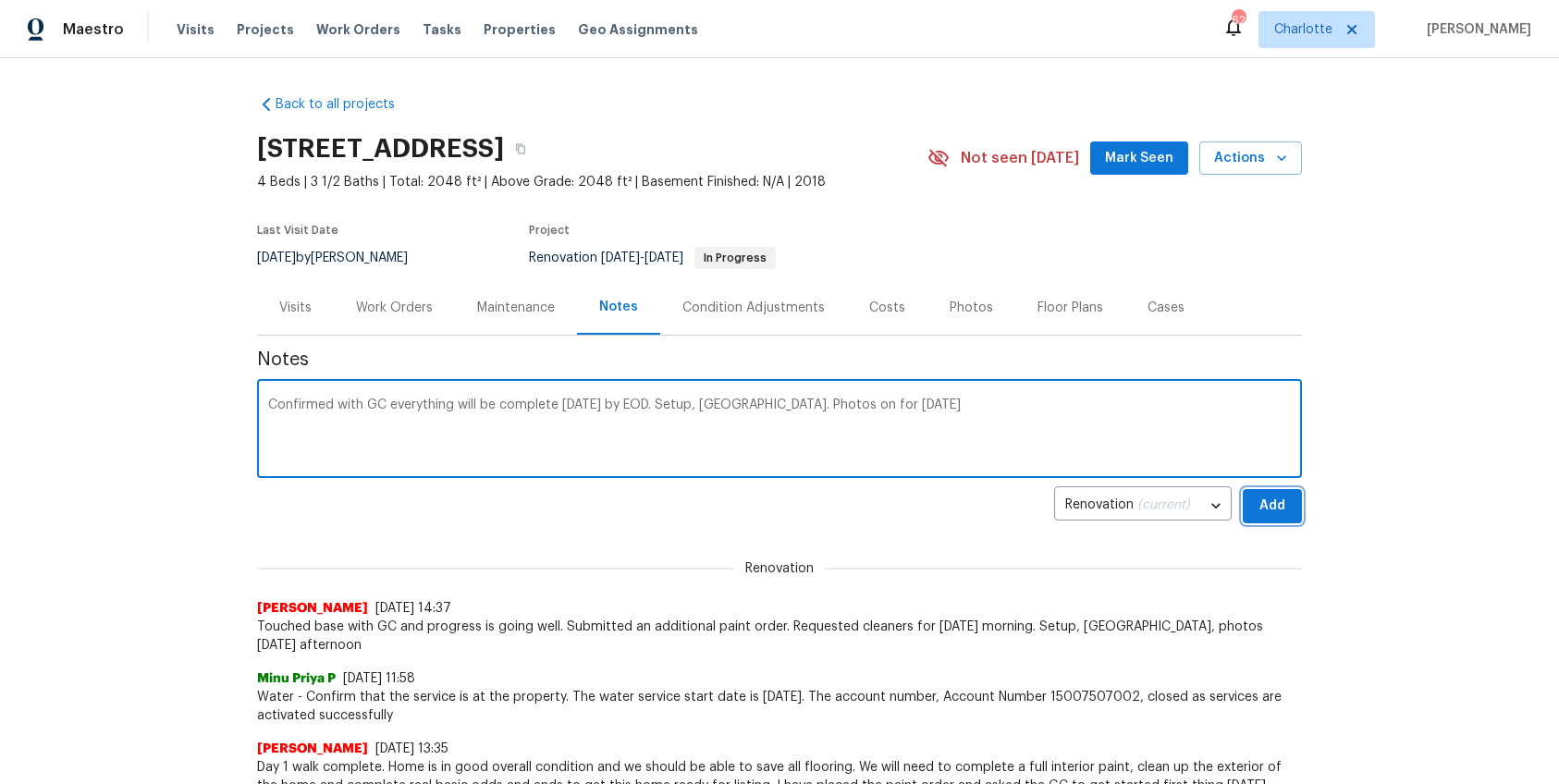 click on "Add" at bounding box center [1272, 506] 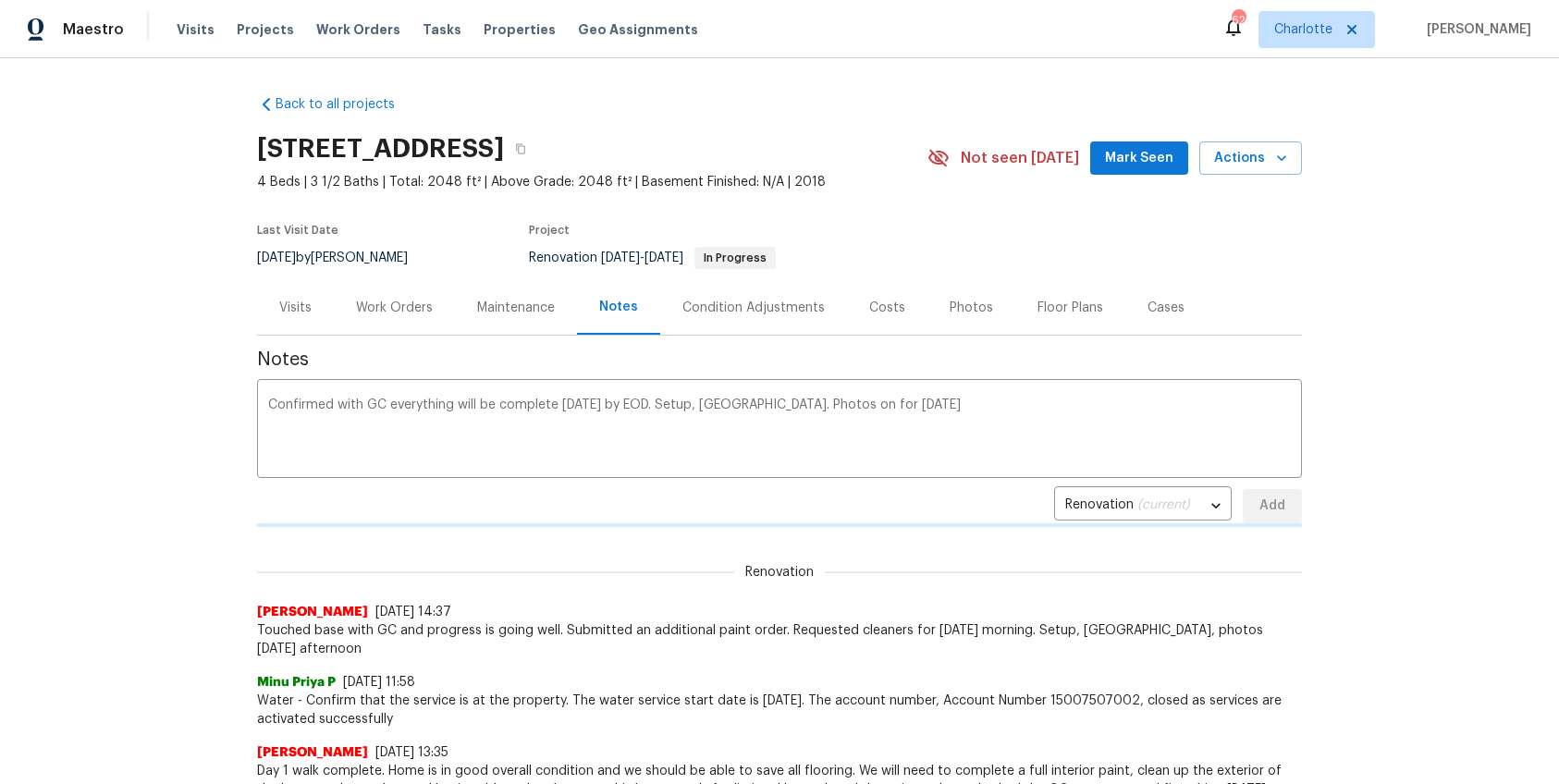 type 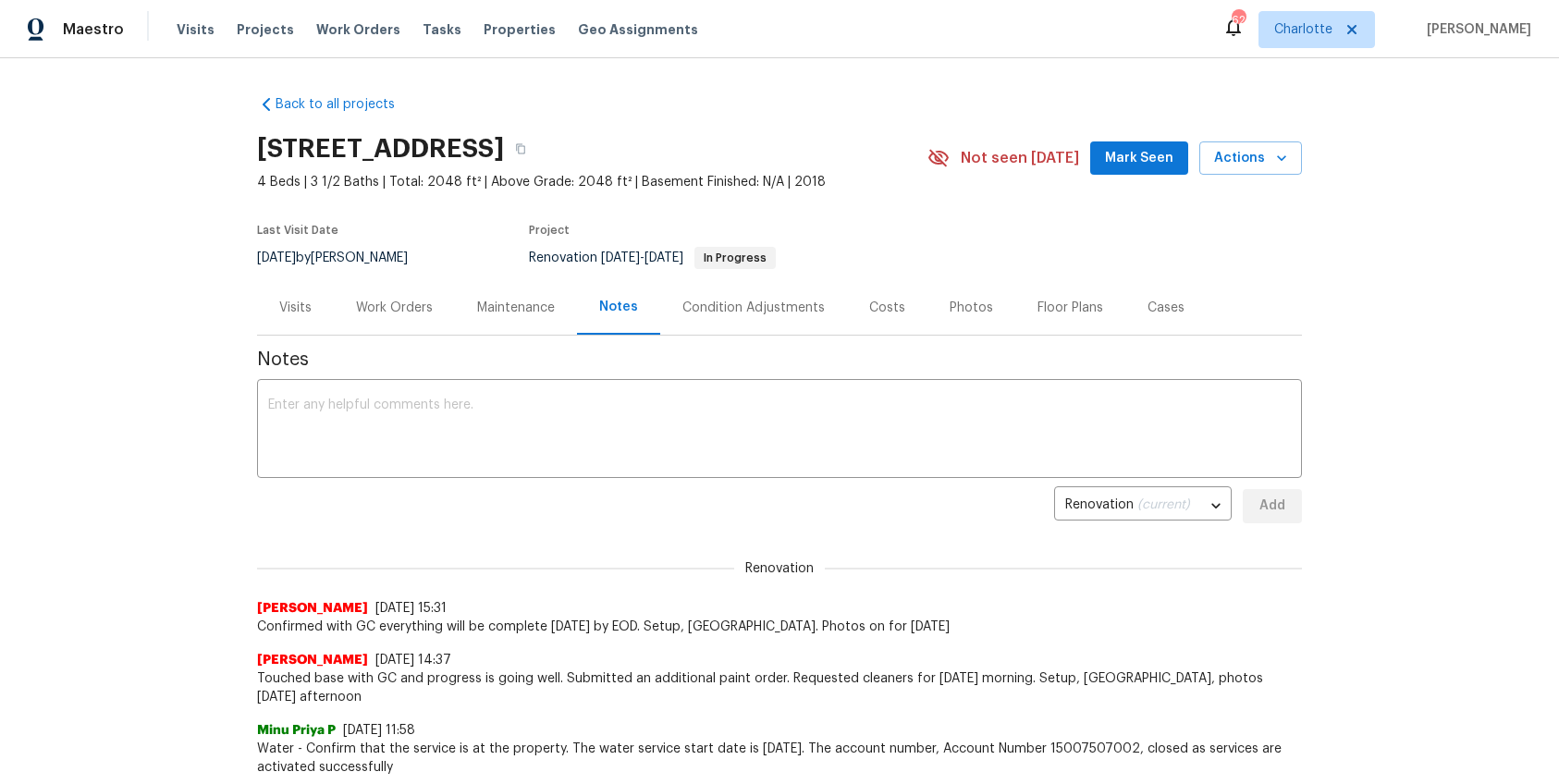 click on "Mark Seen" at bounding box center (1139, 158) 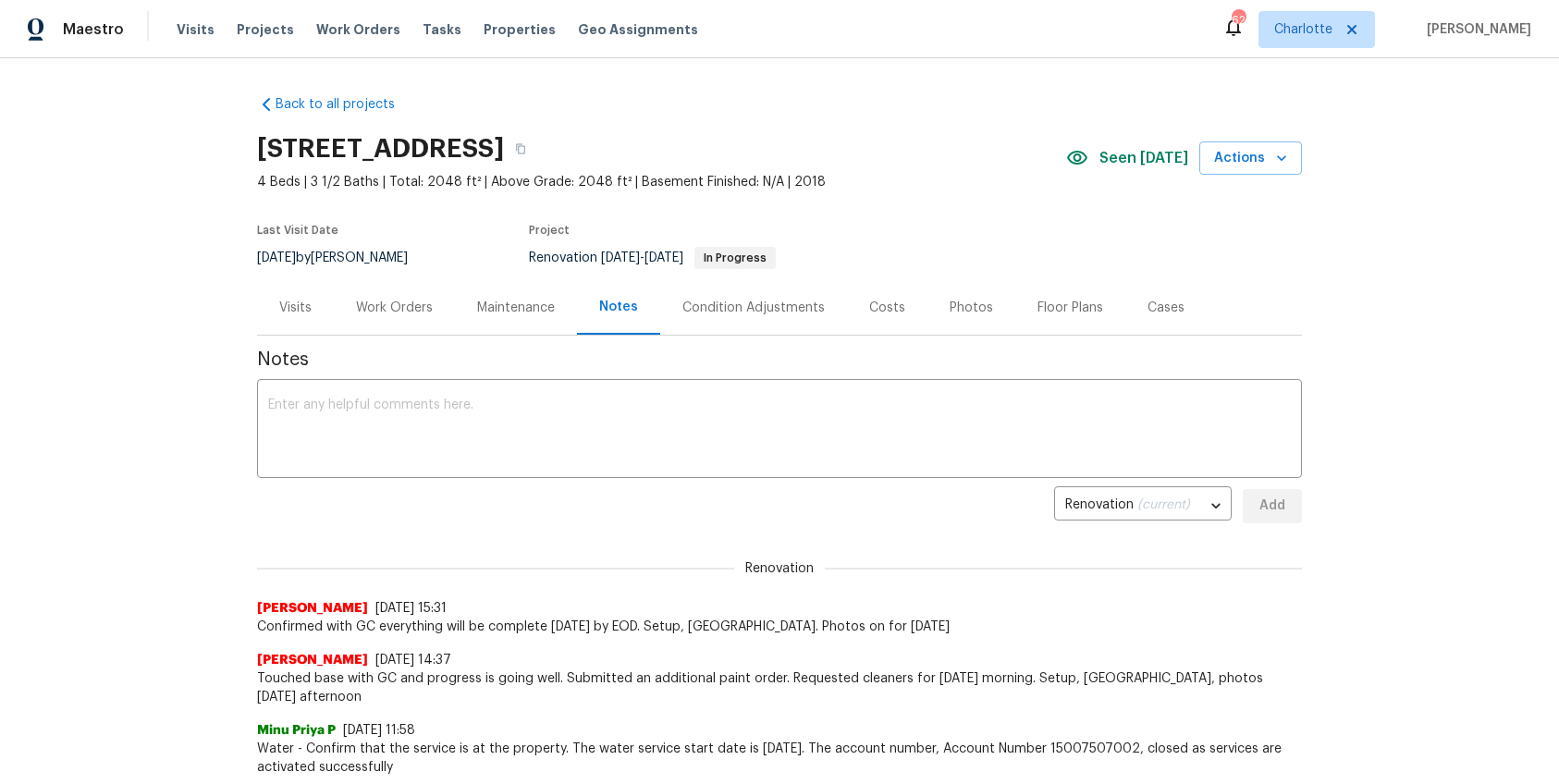 click on "Visits" at bounding box center (295, 307) 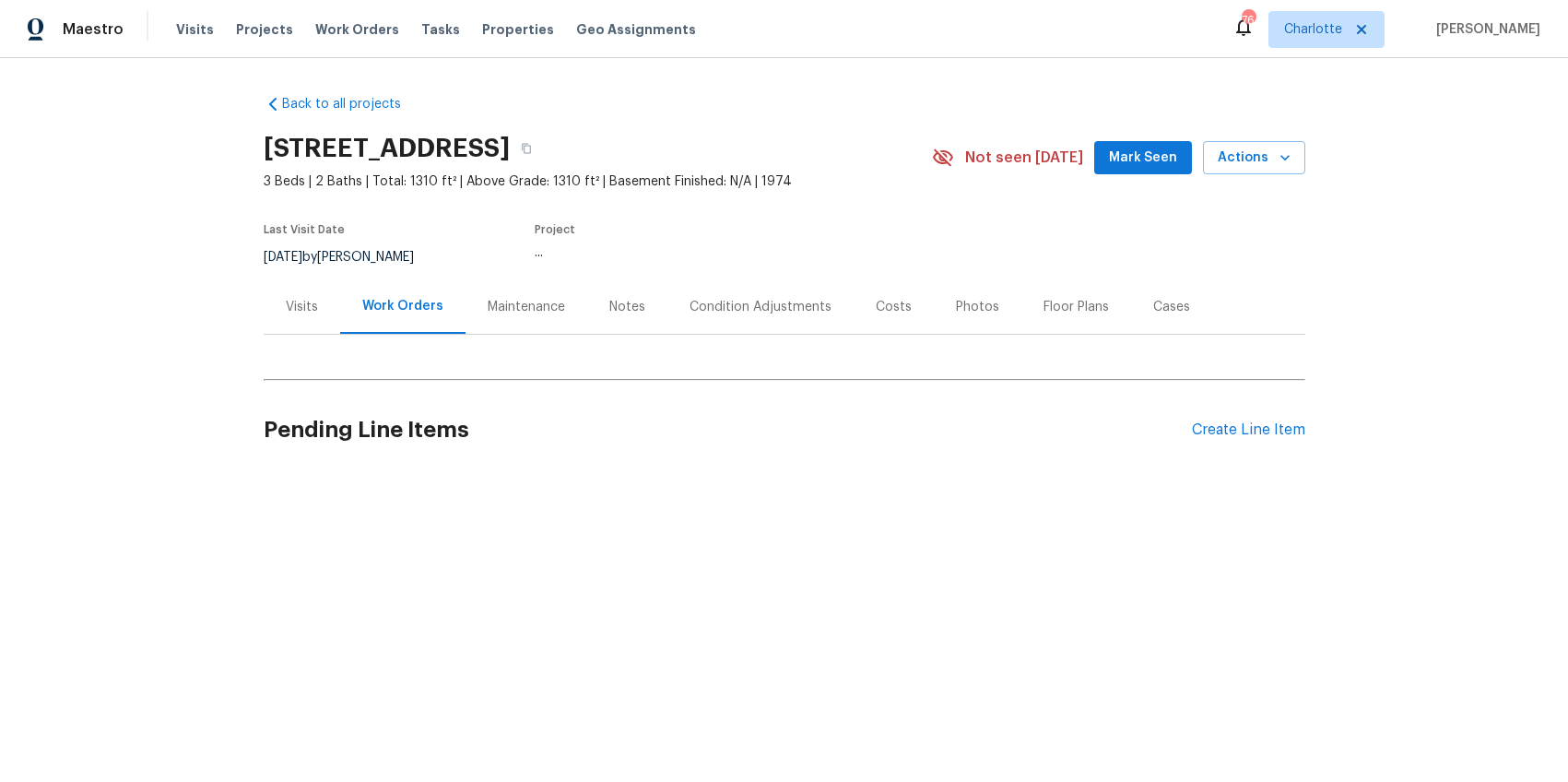 scroll, scrollTop: 0, scrollLeft: 0, axis: both 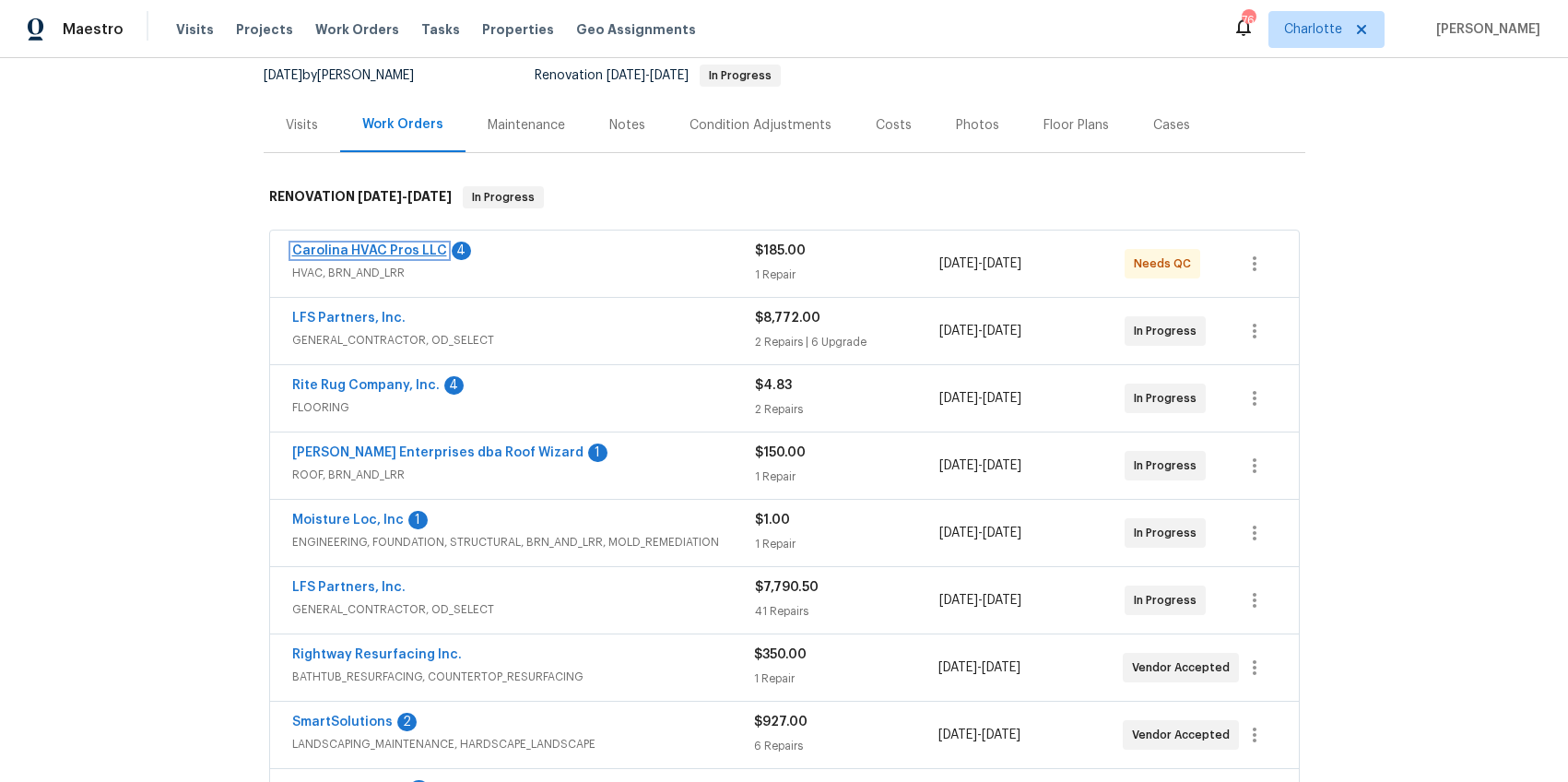 click on "Carolina HVAC Pros LLC" at bounding box center [370, 251] 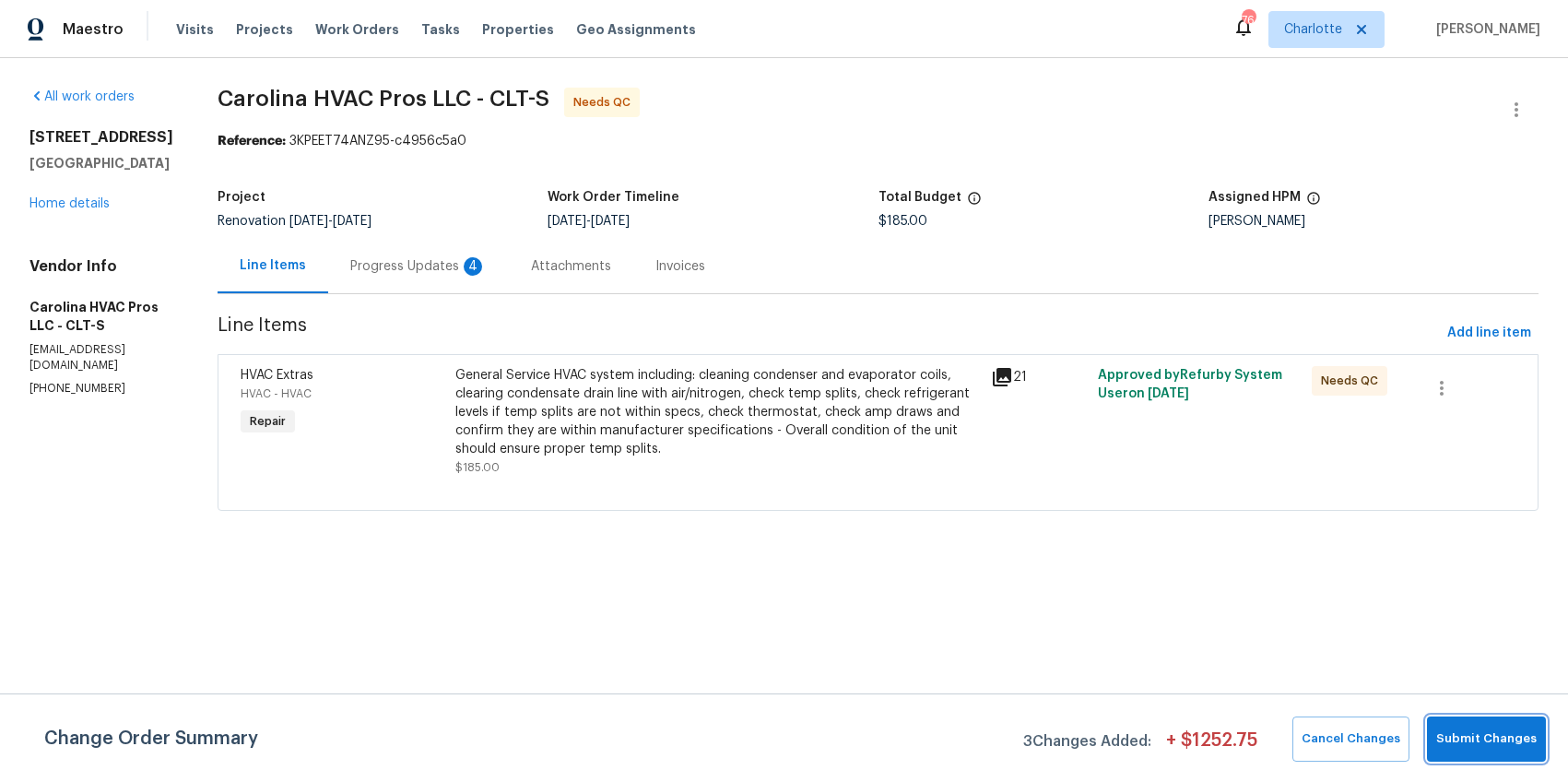 click on "Submit Changes" at bounding box center (1486, 739) 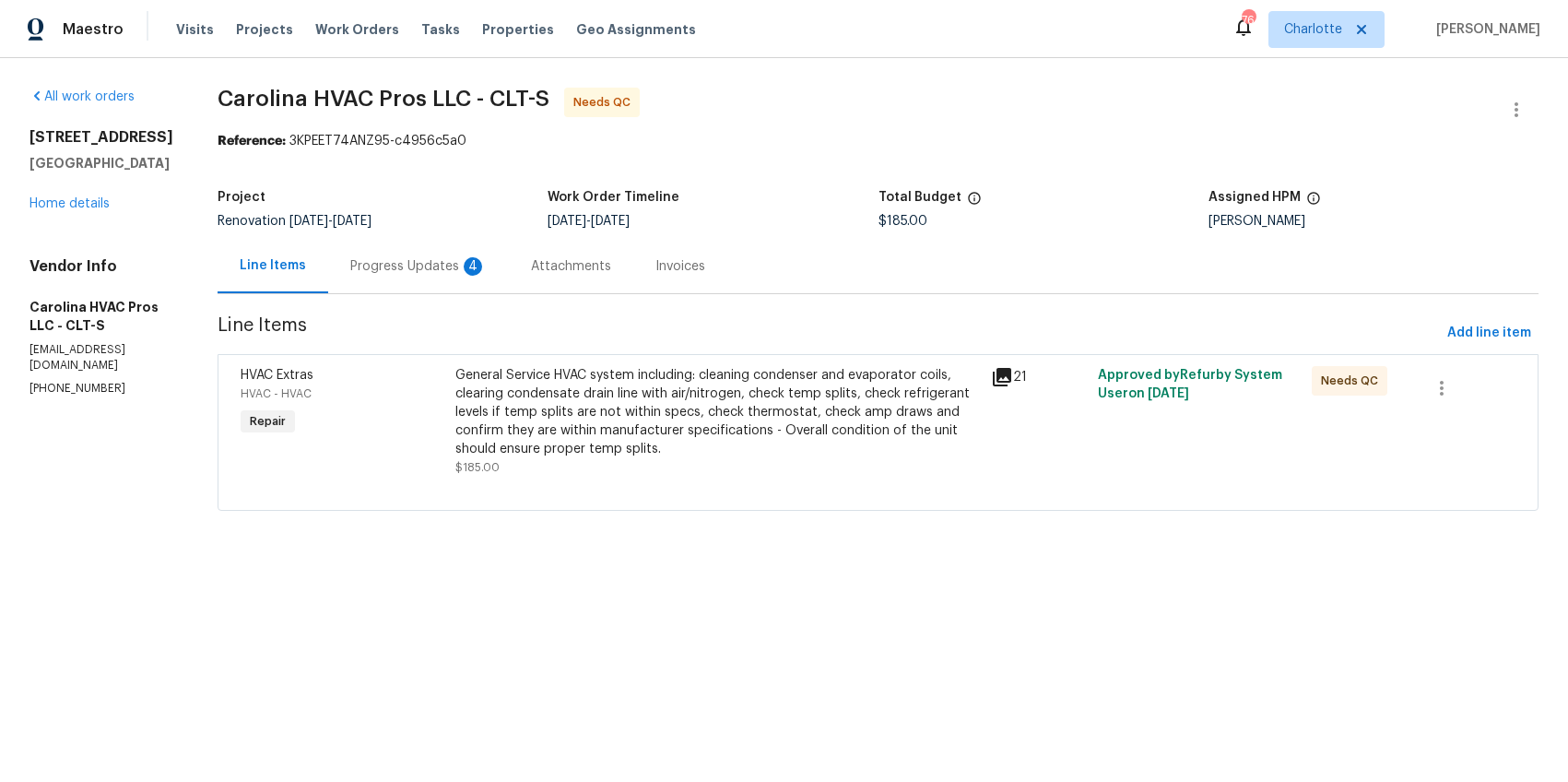 click on "Progress Updates 4" at bounding box center (419, 266) 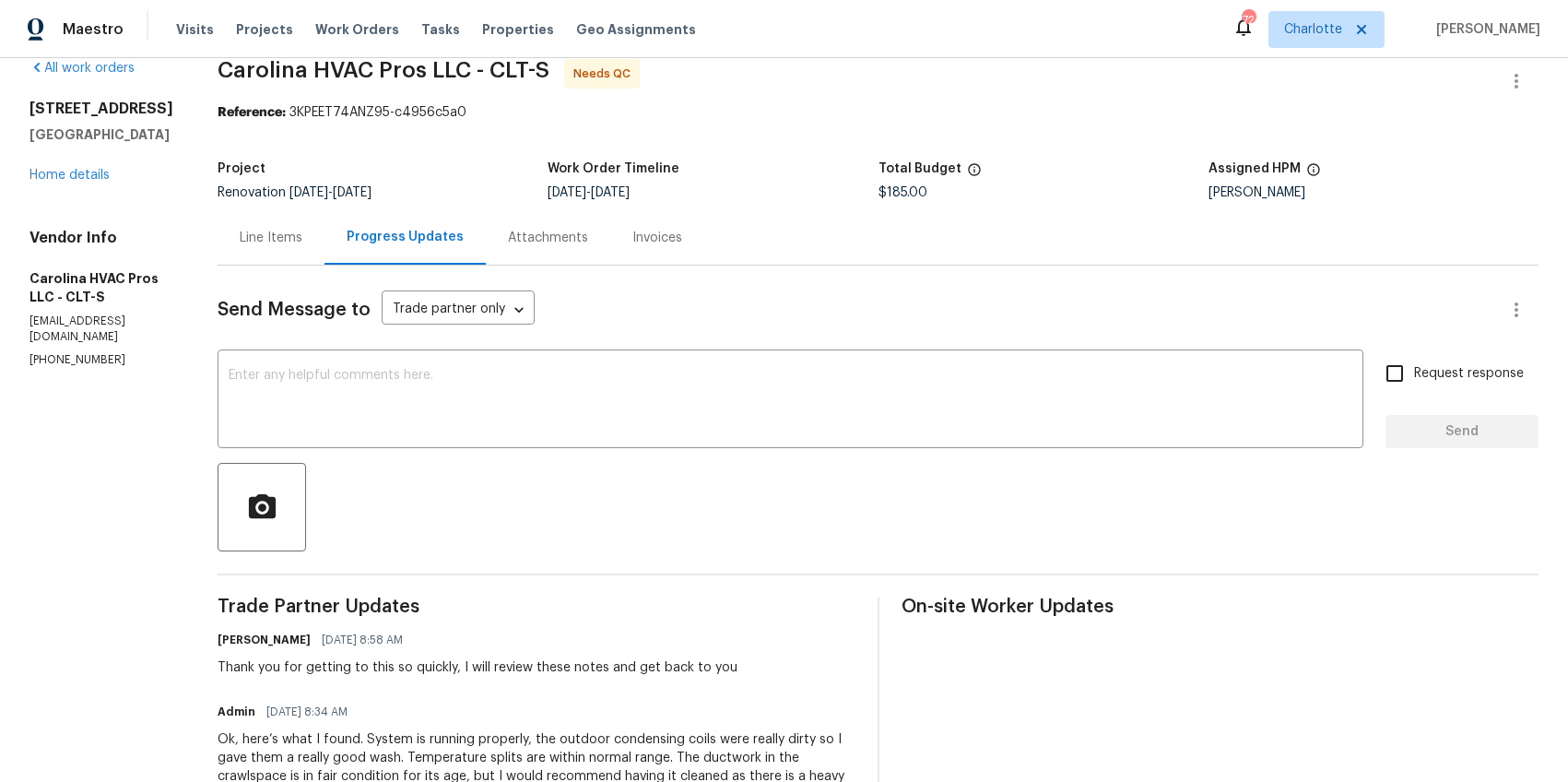 scroll, scrollTop: 0, scrollLeft: 0, axis: both 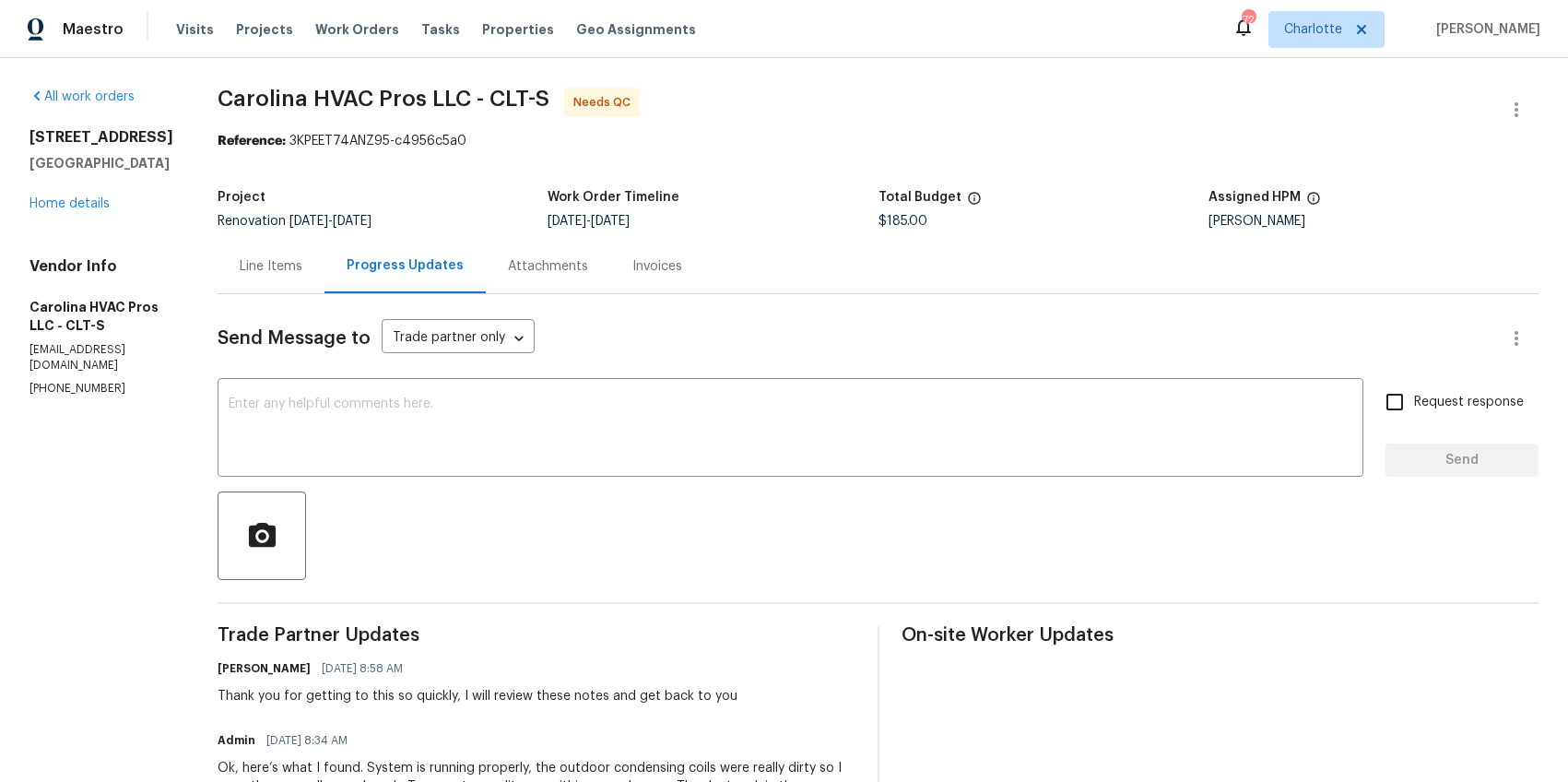 click on "Line Items" at bounding box center (271, 266) 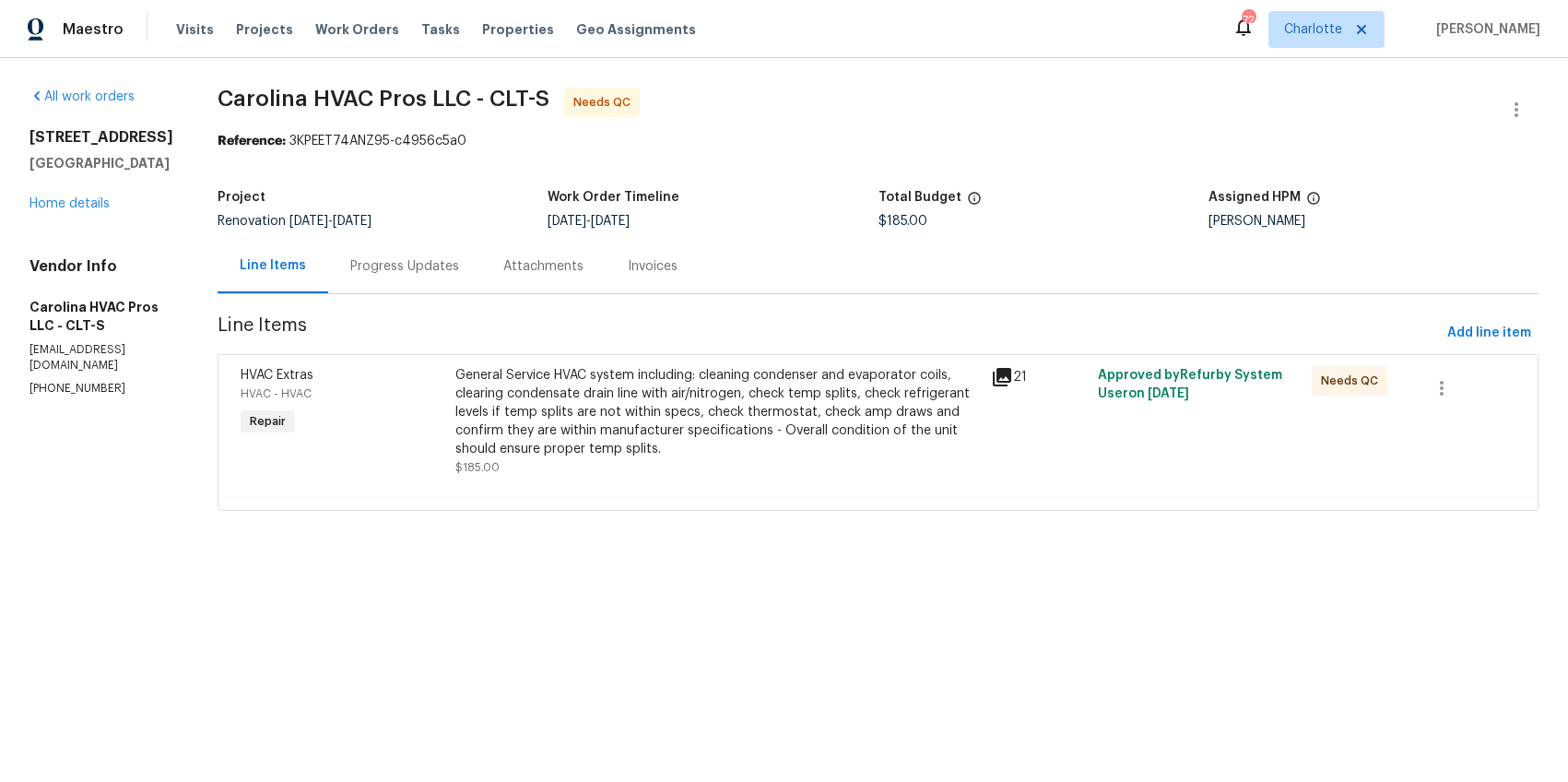 click on "General Service HVAC system including: cleaning condenser and evaporator coils, clearing condensate drain line with air/nitrogen, check temp splits, check refrigerant levels if temp splits are not within specs, check thermostat, check amp draws and confirm they are within manufacturer specifications - Overall condition of the unit should ensure proper temp splits." at bounding box center (717, 412) 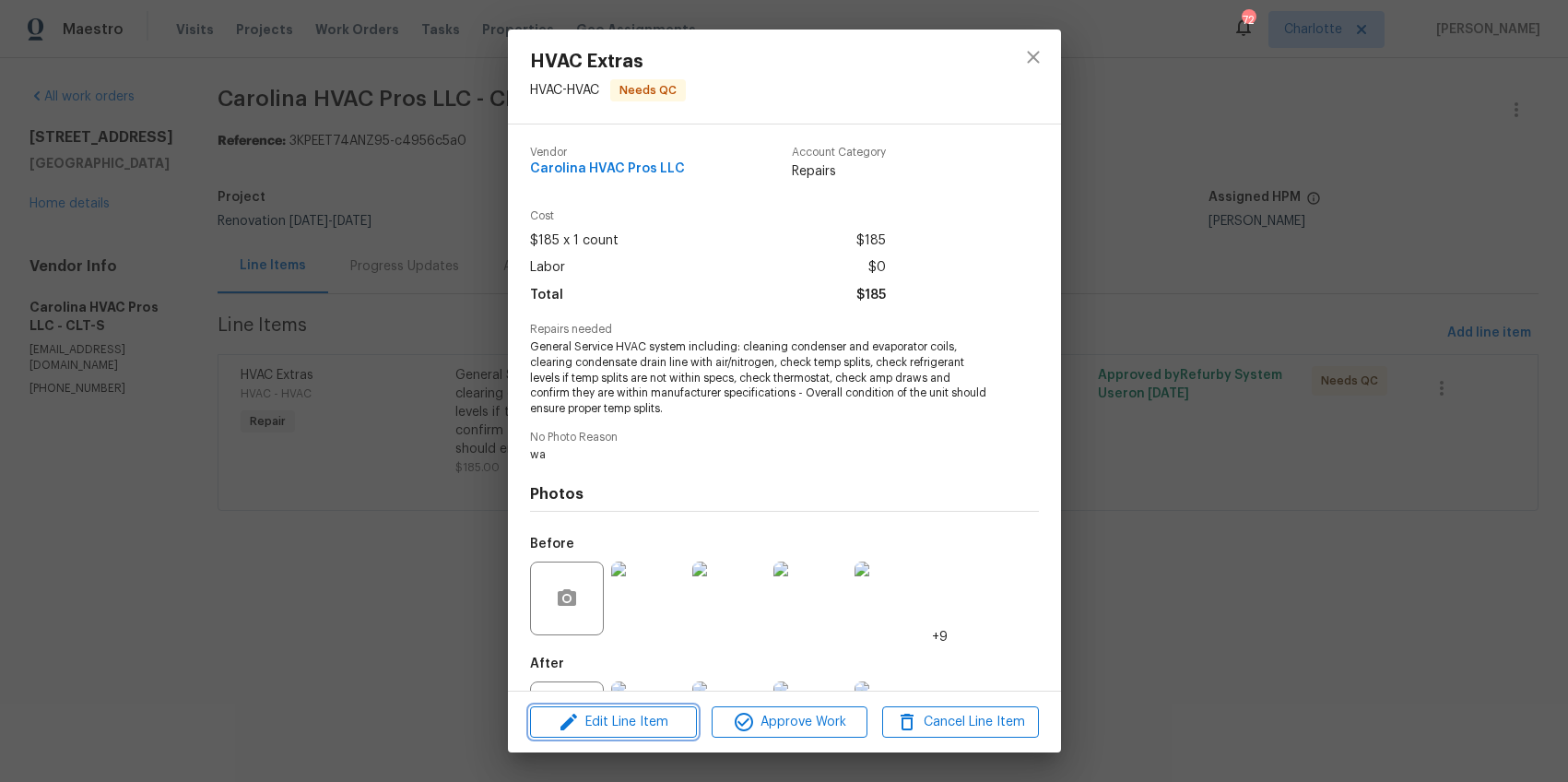 click on "Edit Line Item" at bounding box center [613, 722] 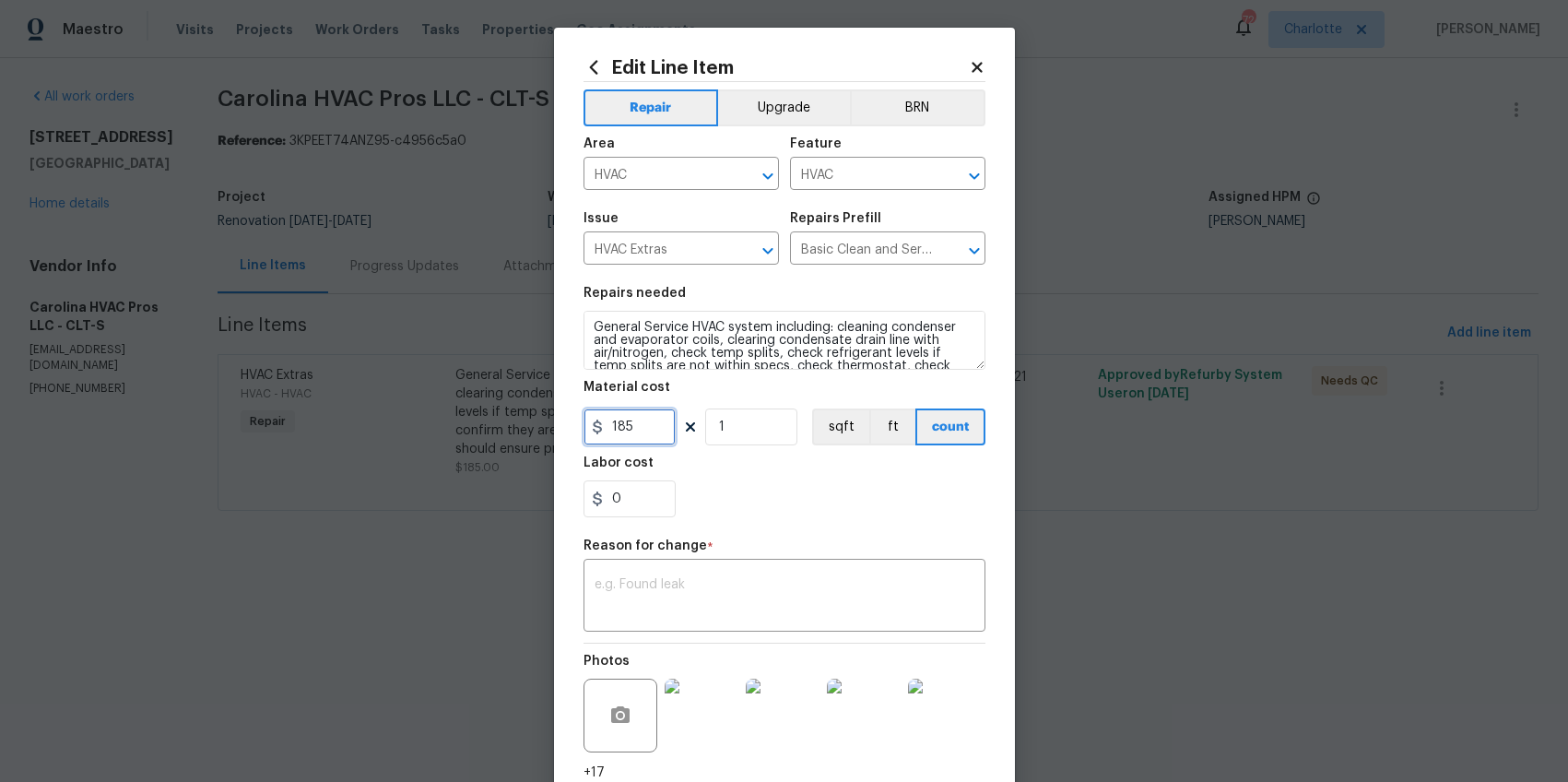 drag, startPoint x: 648, startPoint y: 429, endPoint x: 532, endPoint y: 406, distance: 118.25819 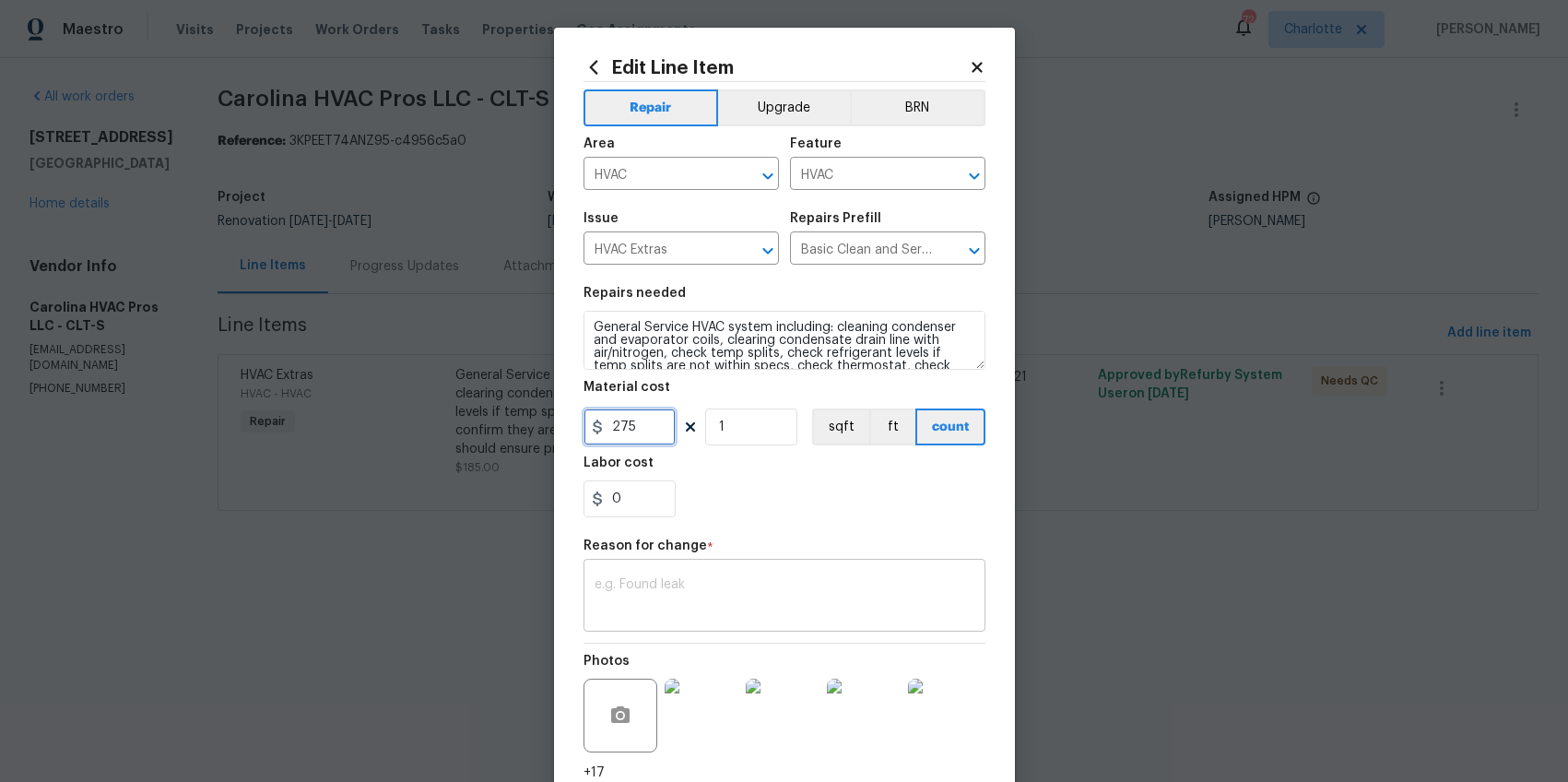 type on "275" 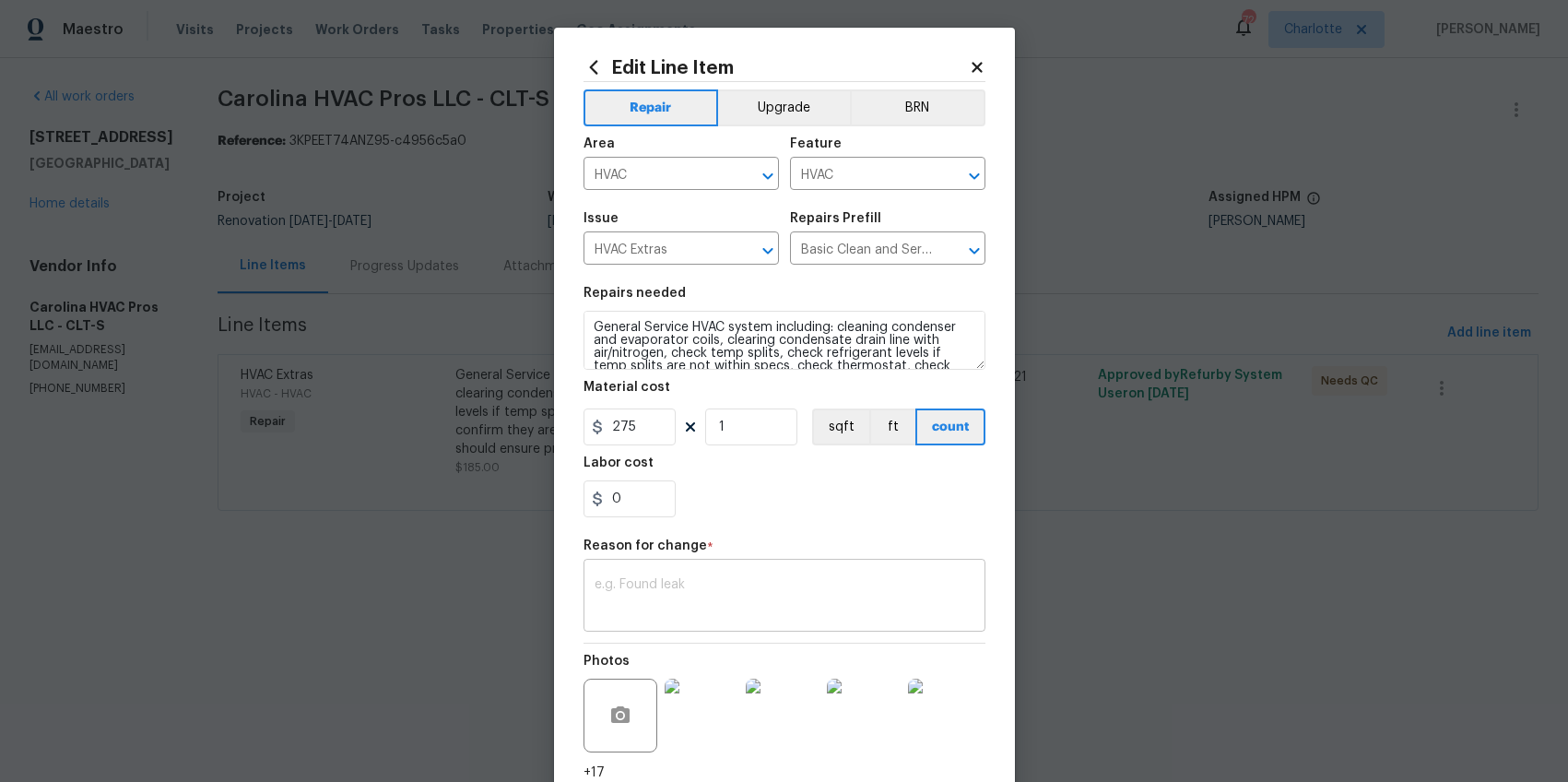 click on "Repair Upgrade BRN Area HVAC ​ Feature HVAC ​ Issue HVAC Extras ​ Repairs Prefill Basic Clean and Service $250.00 ​ Repairs needed General Service HVAC system including: cleaning condenser and evaporator coils, clearing condensate drain line with air/nitrogen, check temp splits, check refrigerant levels if temp splits are not within specs, check thermostat, check amp draws and confirm they are within manufacturer specifications - Overall condition of the unit should ensure proper temp splits. Material cost 275 1 sqft ft count Labor cost 0 Reason for change * x ​ Photos  +17 Create without photos" at bounding box center [784, 449] 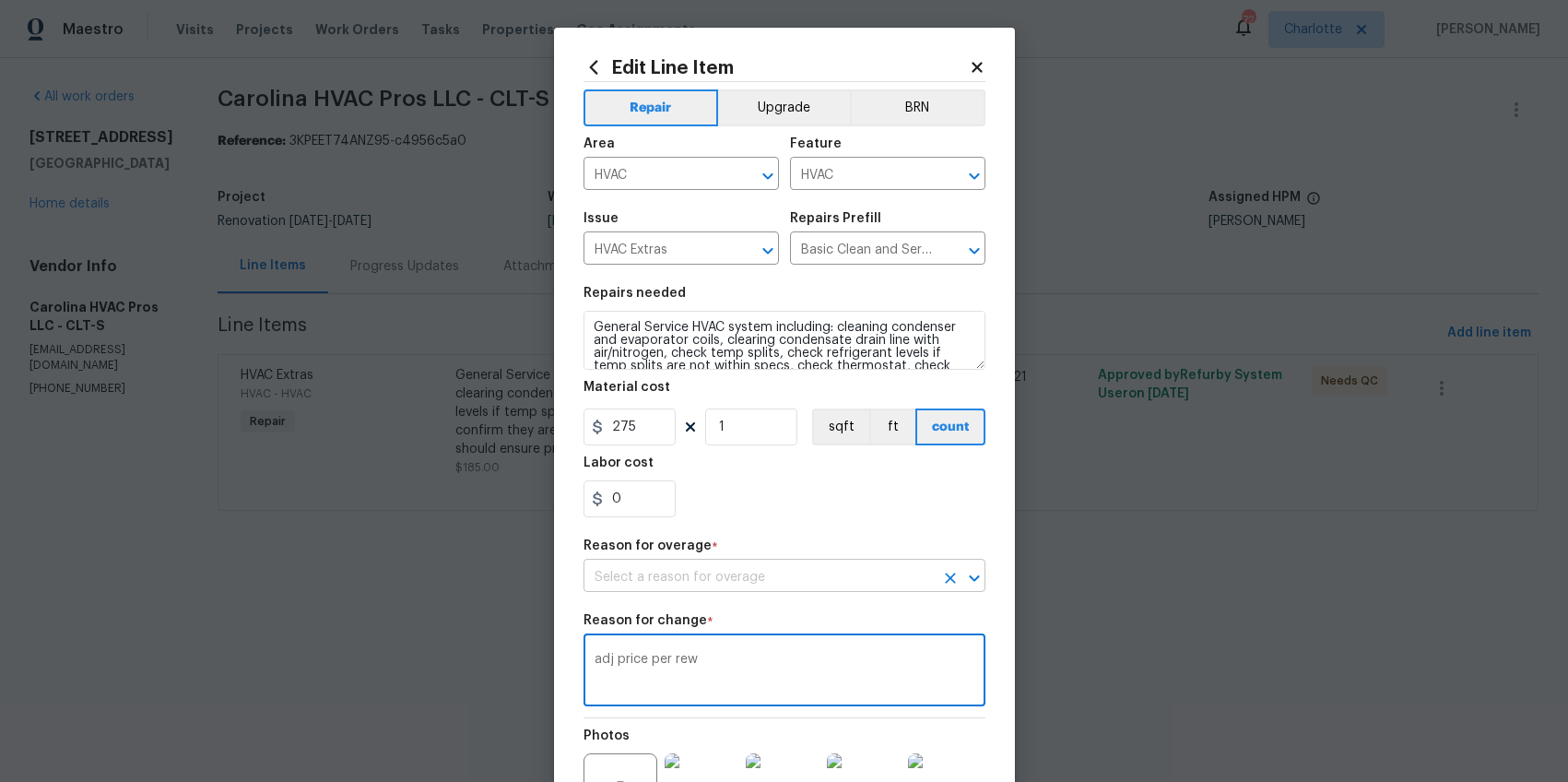 type on "adj price per rew" 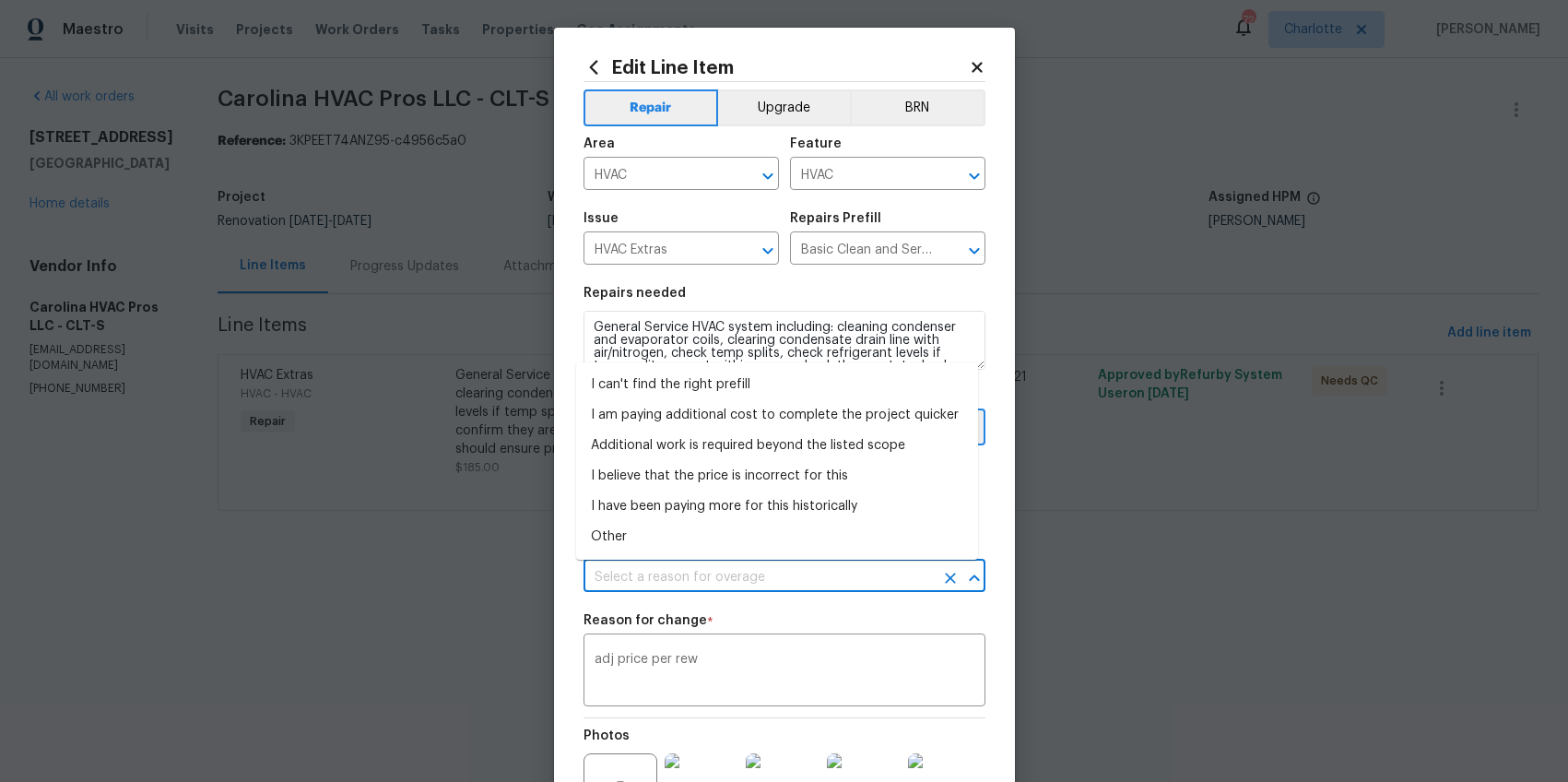 click at bounding box center (759, 577) 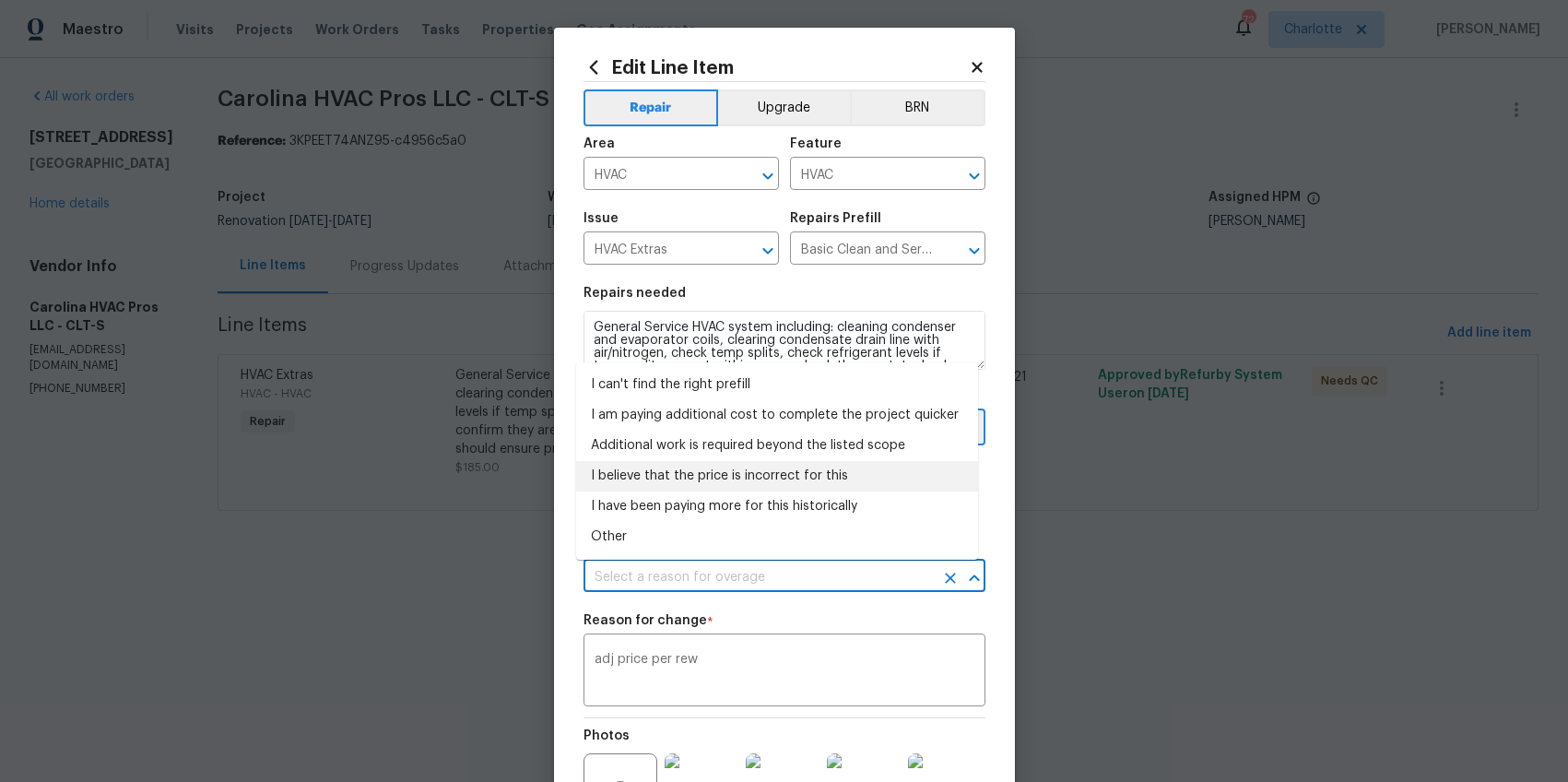 click on "I believe that the price is incorrect for this" at bounding box center (777, 476) 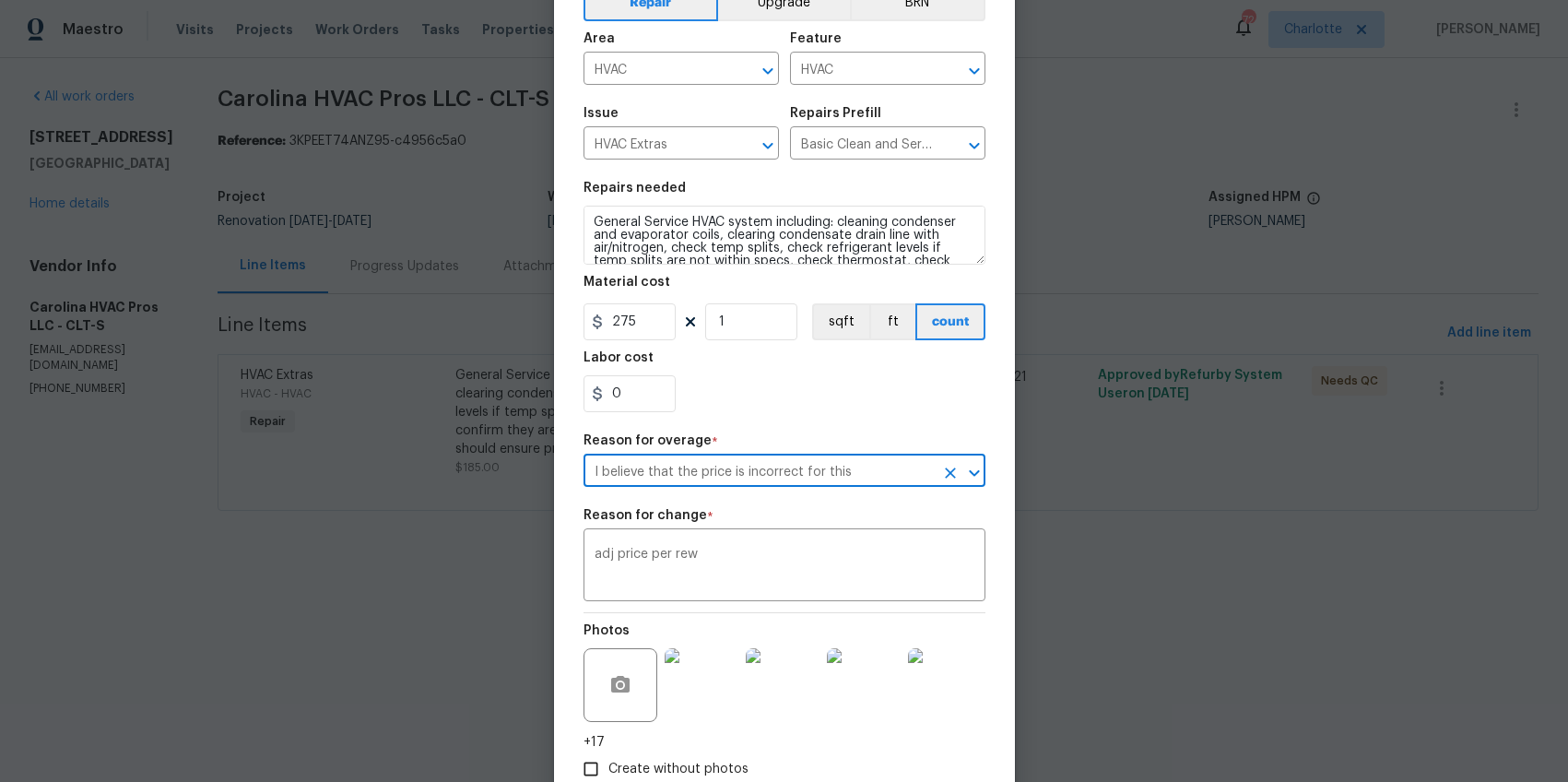 scroll, scrollTop: 219, scrollLeft: 0, axis: vertical 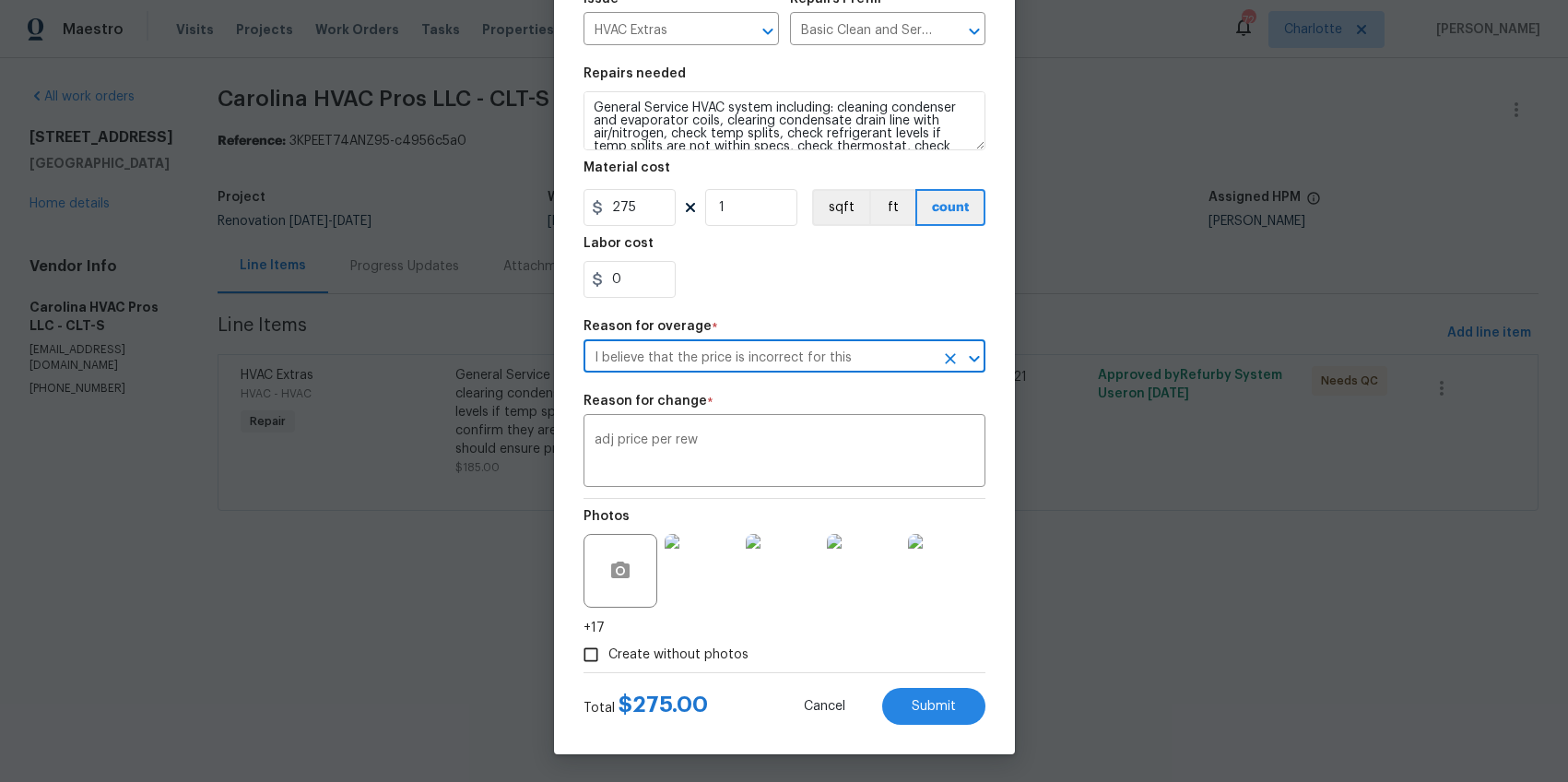 click on "Edit Line Item Repair Upgrade BRN Area HVAC ​ Feature HVAC ​ Issue HVAC Extras ​ Repairs Prefill Basic Clean and Service $250.00 ​ Repairs needed General Service HVAC system including: cleaning condenser and evaporator coils, clearing condensate drain line with air/nitrogen, check temp splits, check refrigerant levels if temp splits are not within specs, check thermostat, check amp draws and confirm they are within manufacturer specifications - Overall condition of the unit should ensure proper temp splits. Material cost 275 1 sqft ft count Labor cost 0 Reason for overage * I believe that the price is incorrect for this ​ Reason for change * adj price per rew x ​ Photos  +17 Create without photos Total   $ 275.00 Cancel Submit" at bounding box center [784, 281] 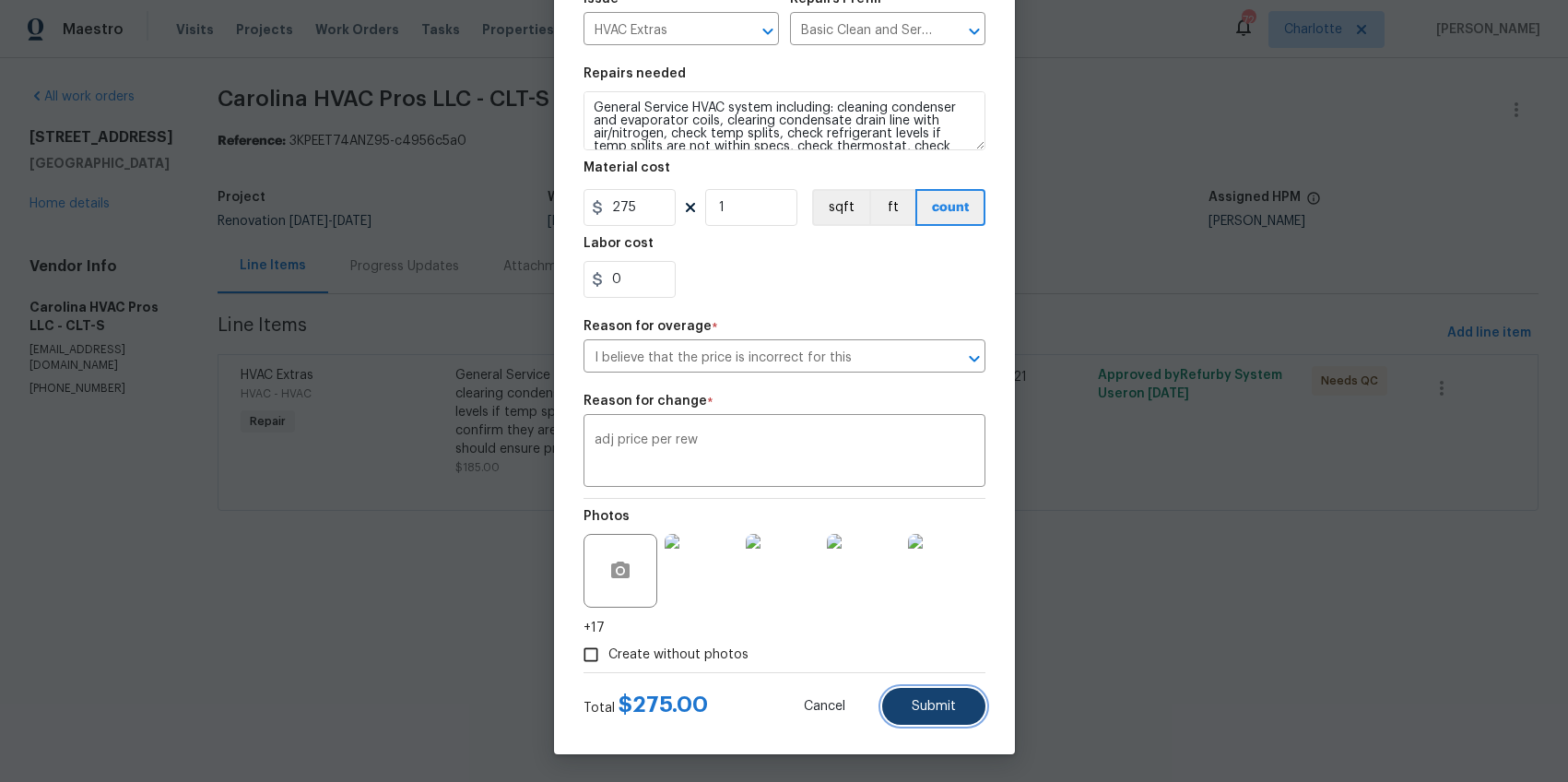 click on "Submit" at bounding box center [934, 706] 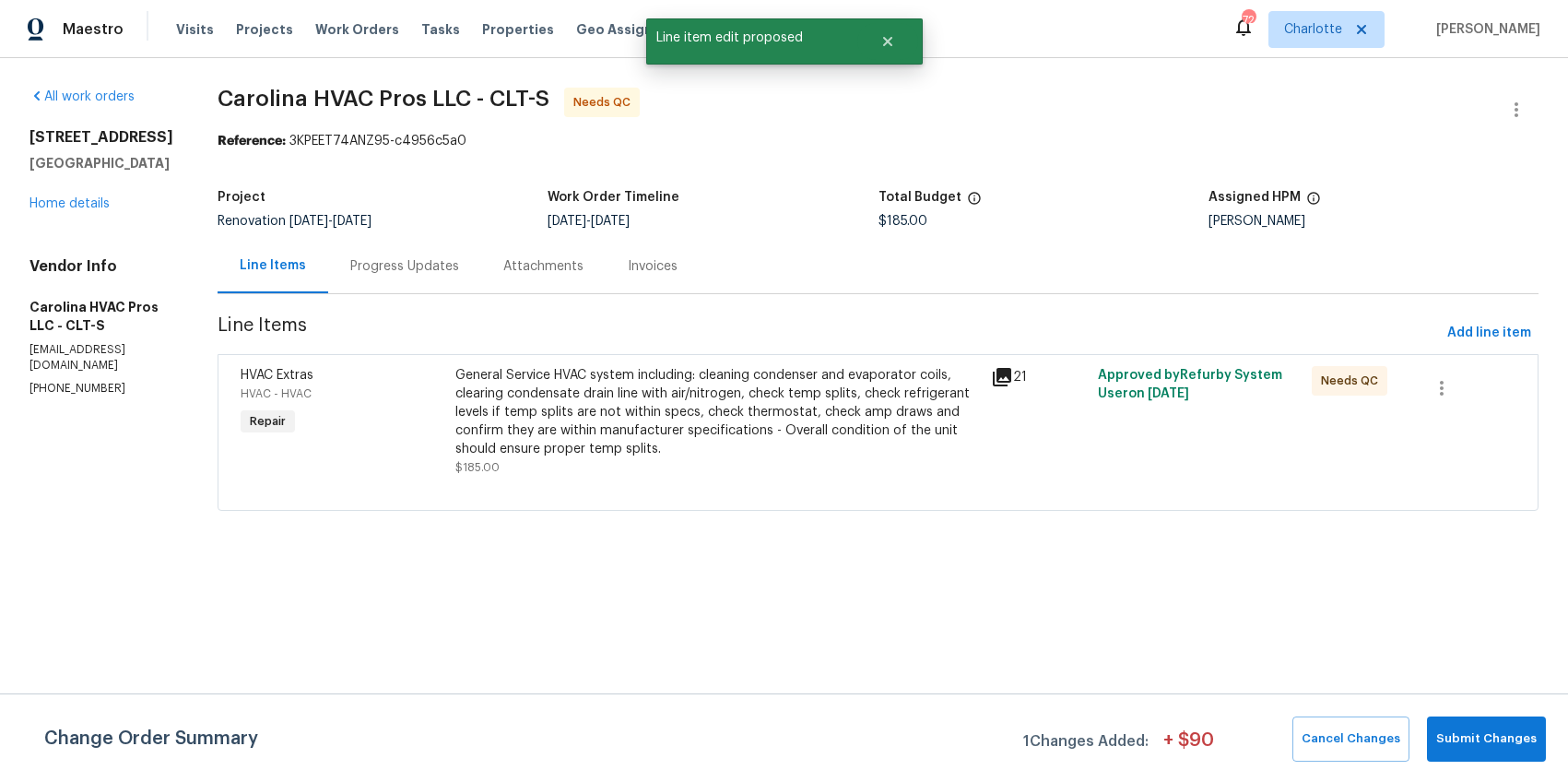 scroll, scrollTop: 0, scrollLeft: 0, axis: both 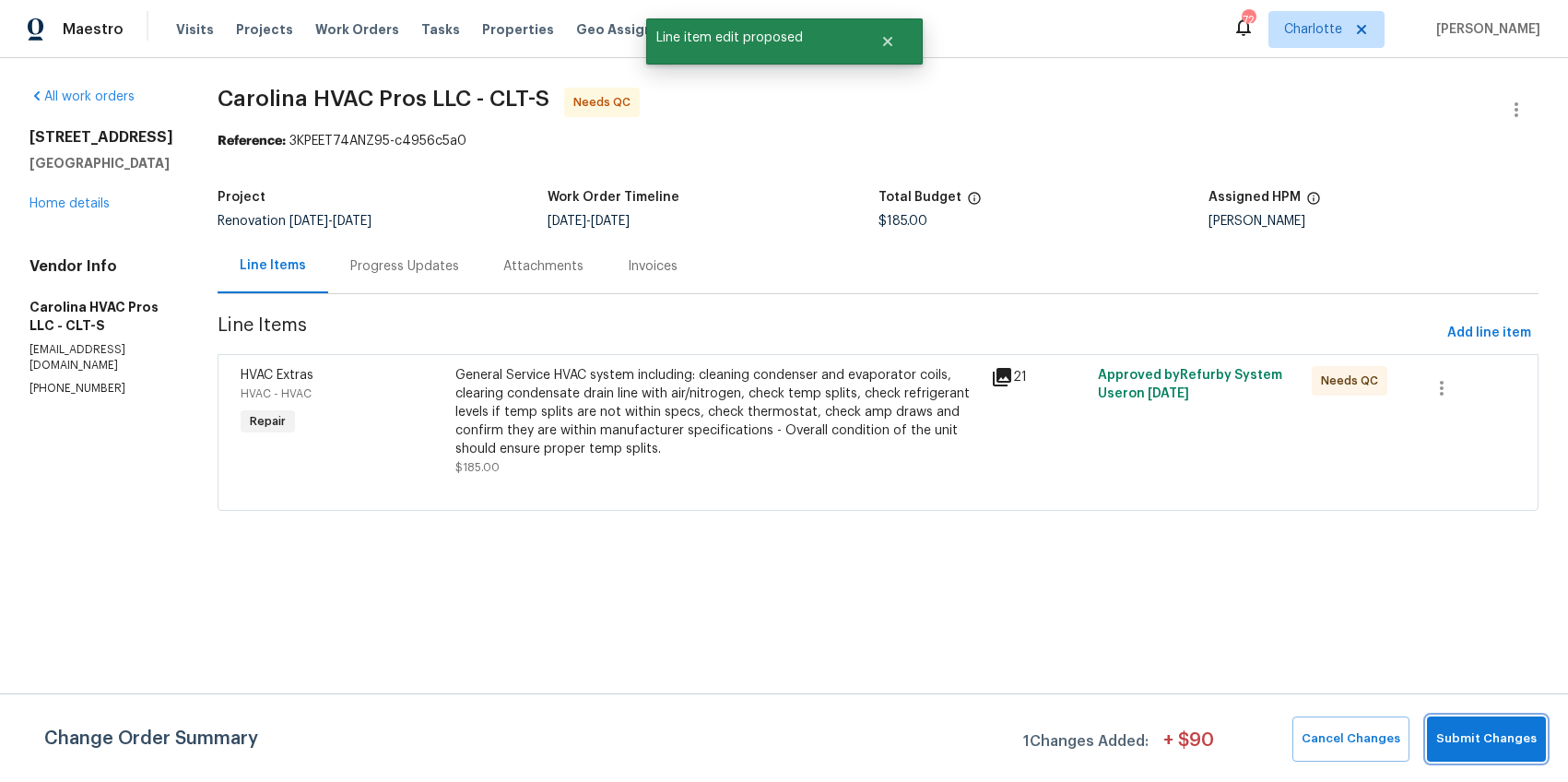 click on "Submit Changes" at bounding box center (1486, 739) 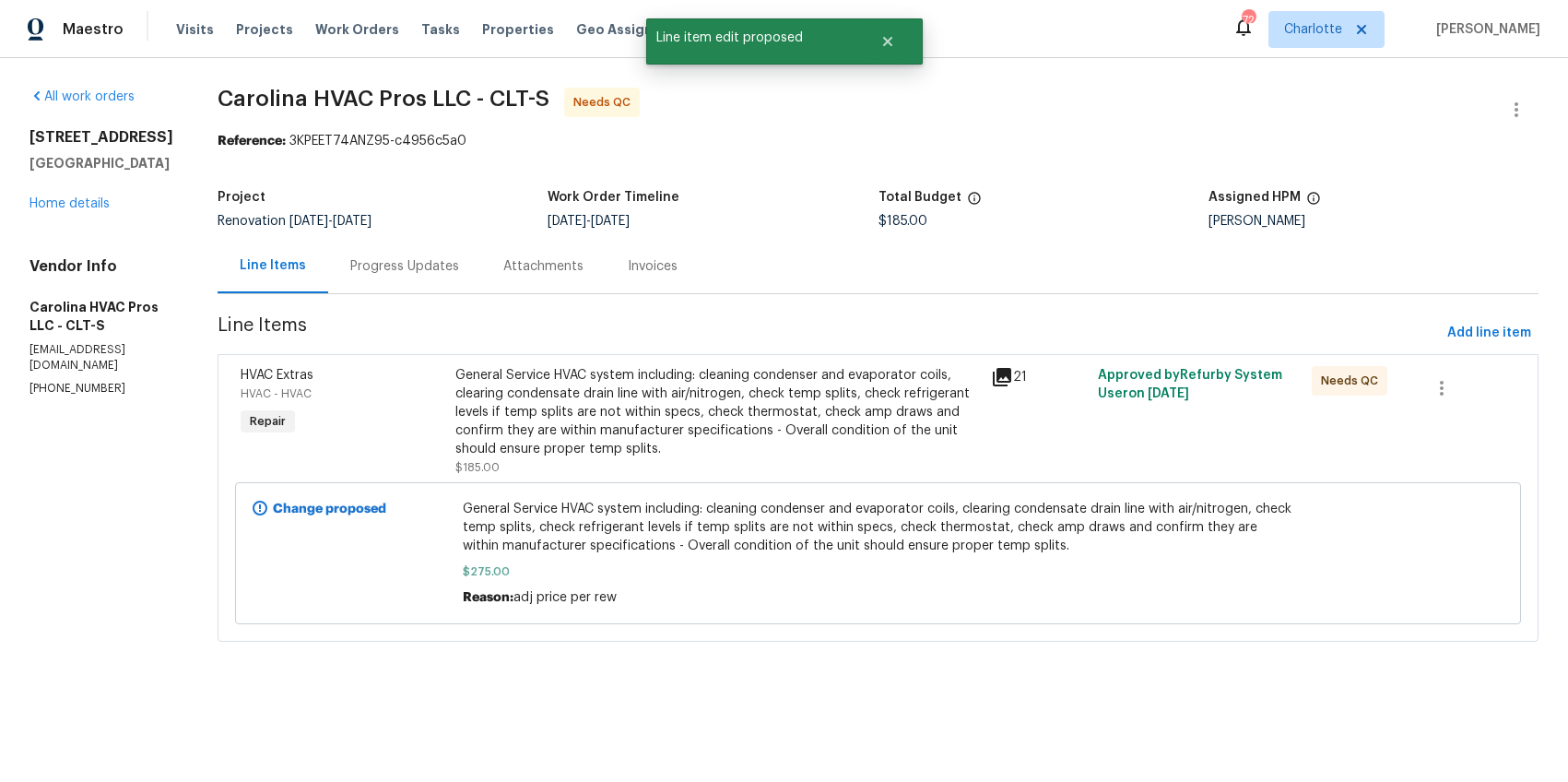 click on "Progress Updates" at bounding box center [405, 267] 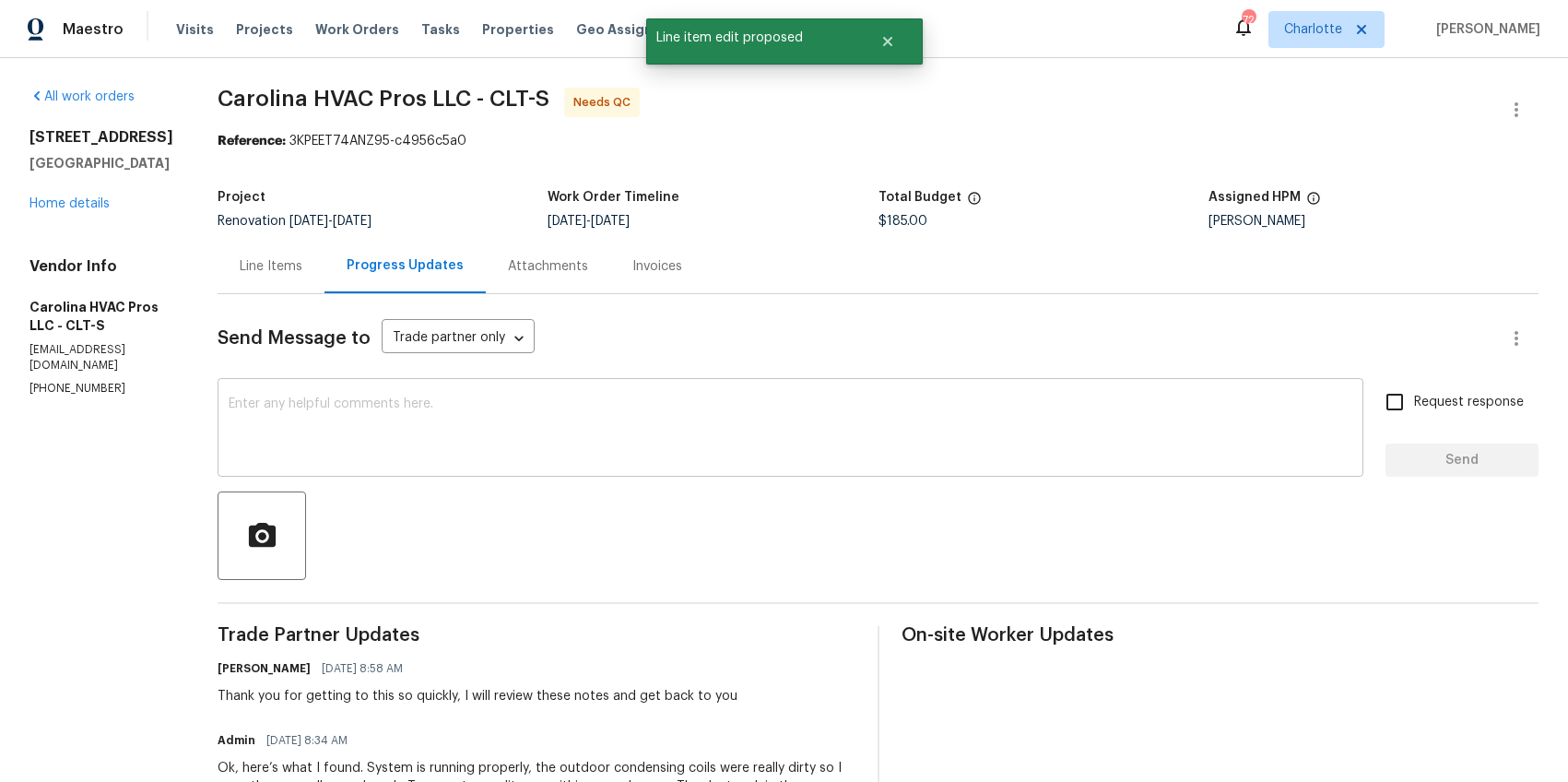 click at bounding box center [790, 430] 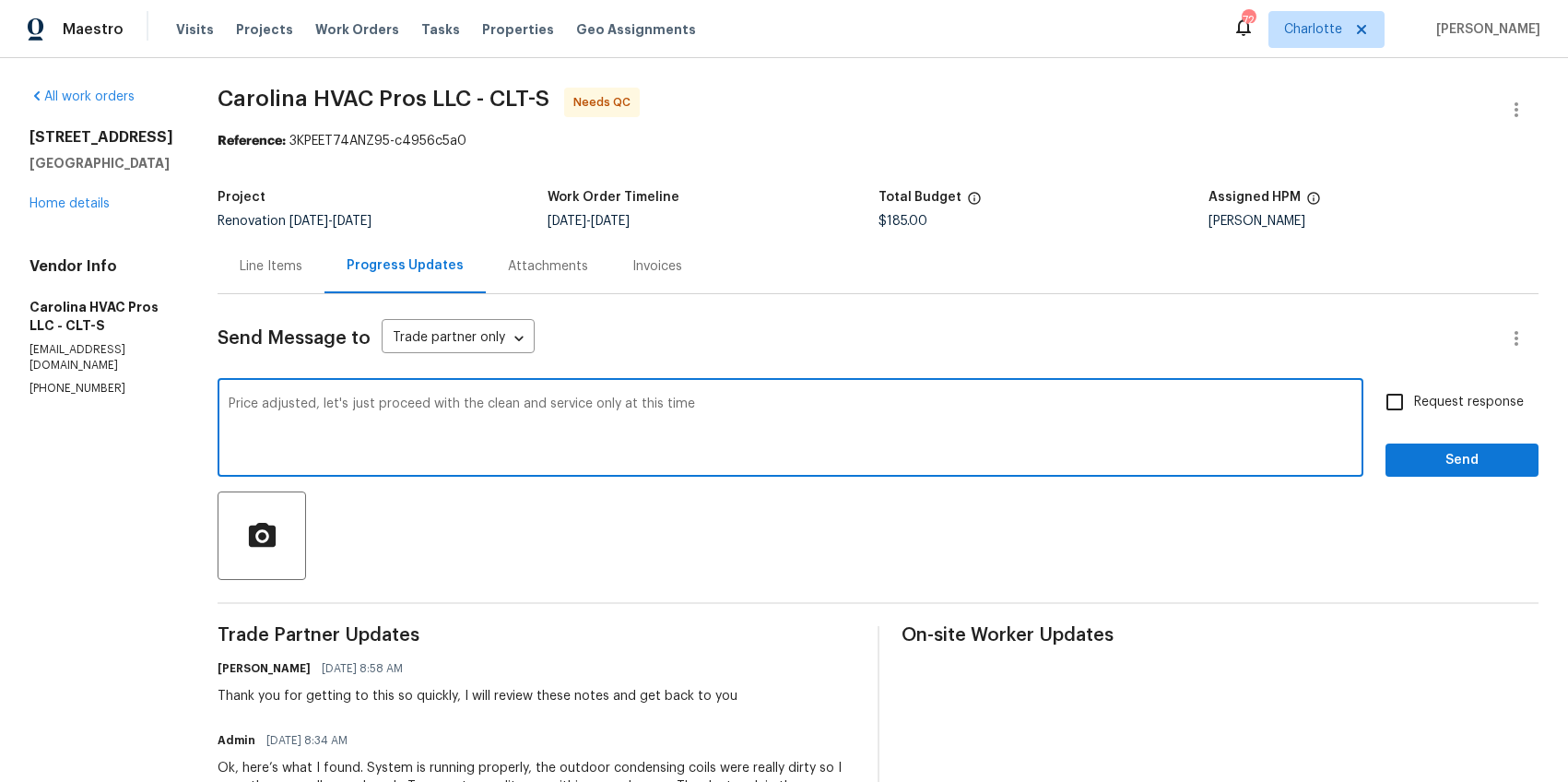 type on "Price adjusted, let's just proceed with the clean and service only at this time" 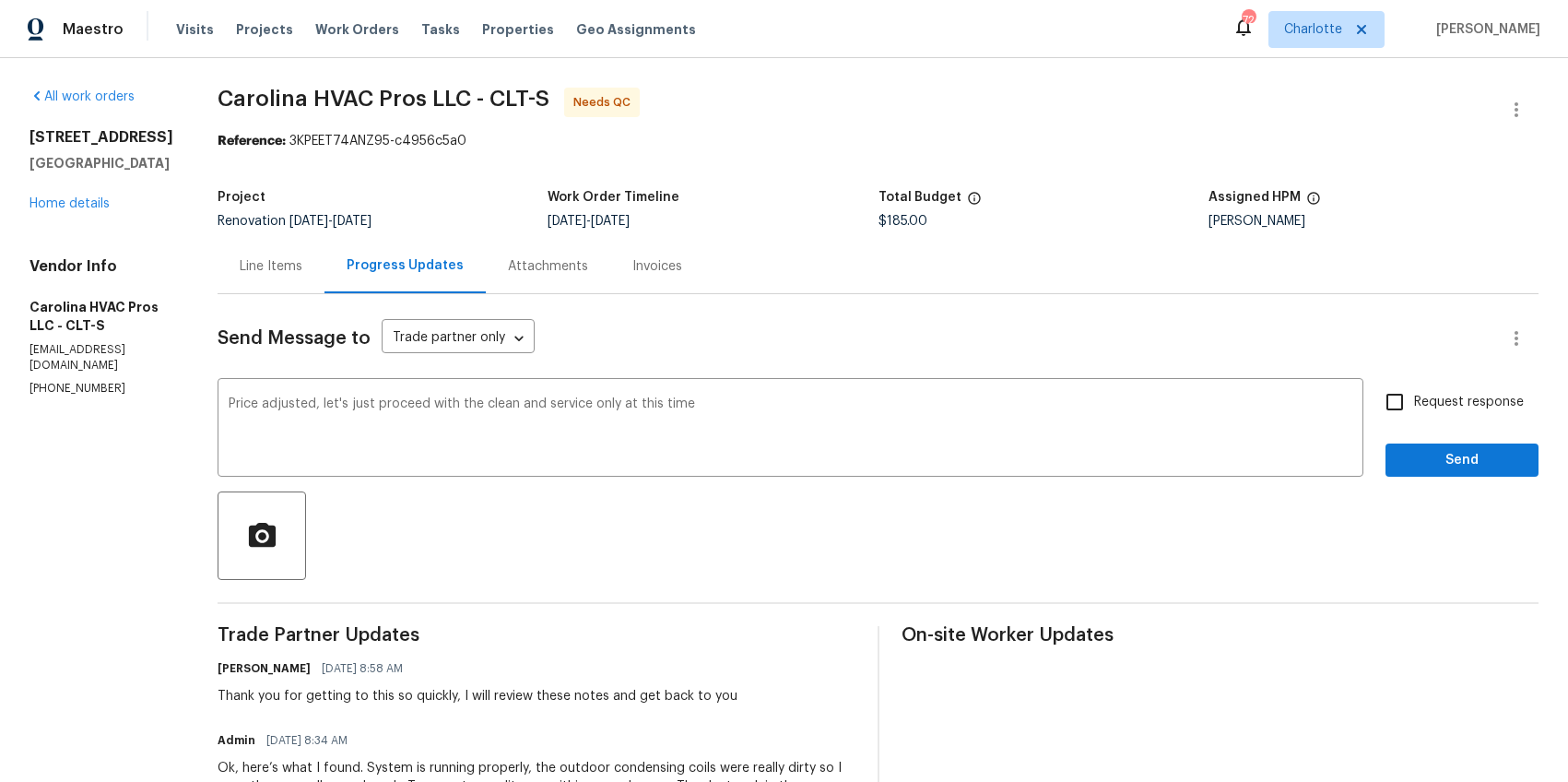 click on "Request response" at bounding box center (1468, 402) 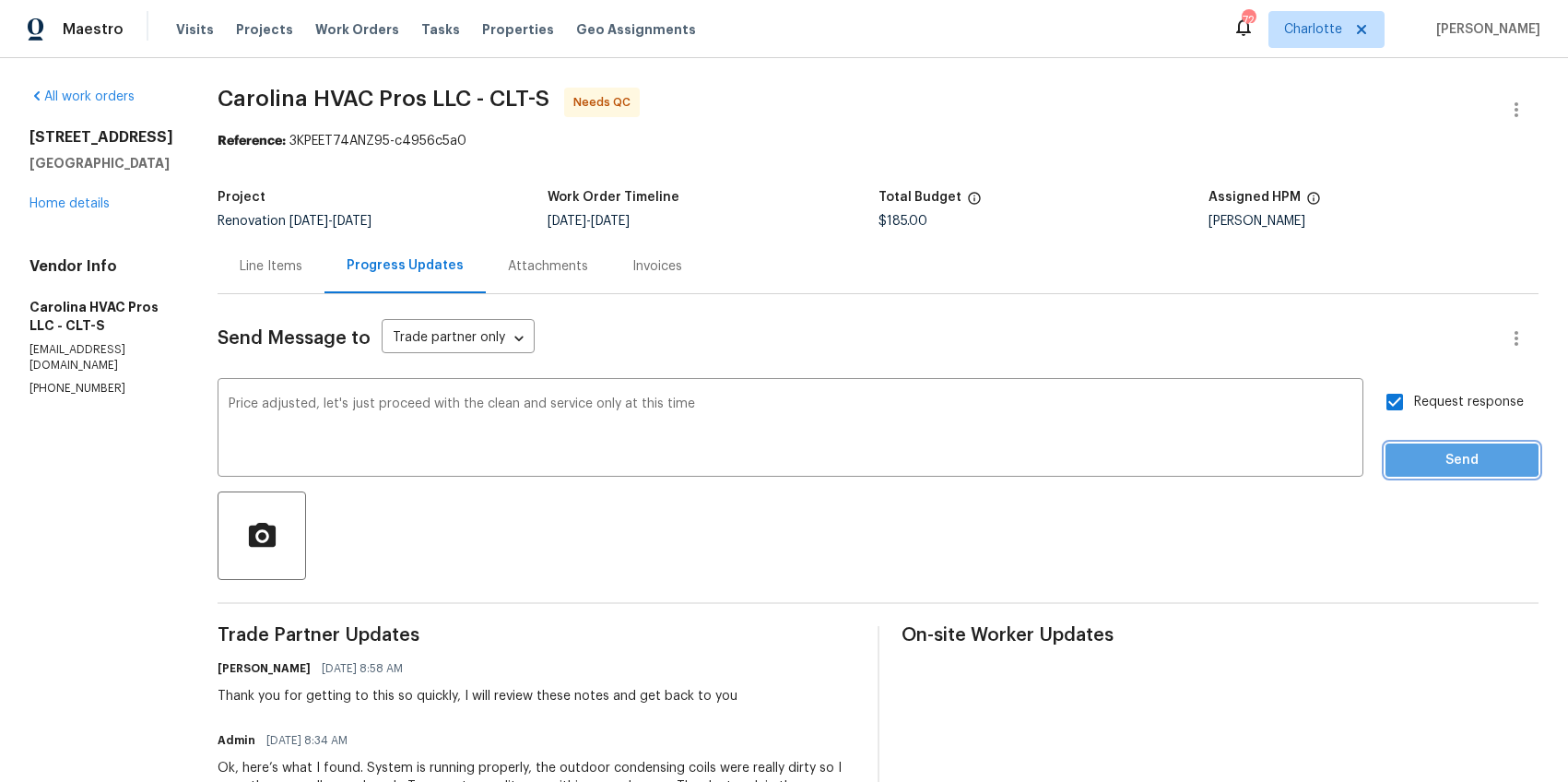 click on "Send" at bounding box center (1462, 460) 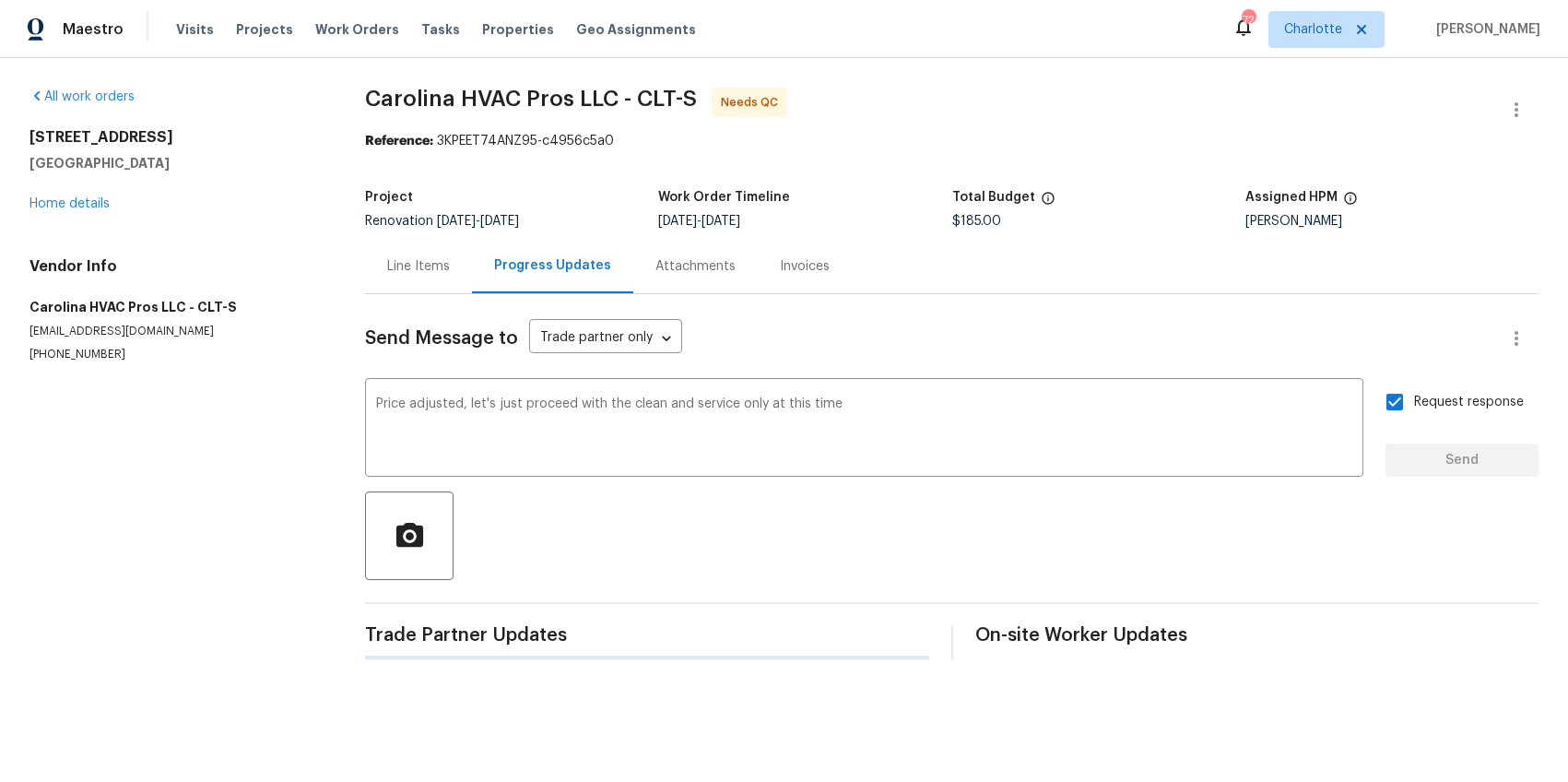 type 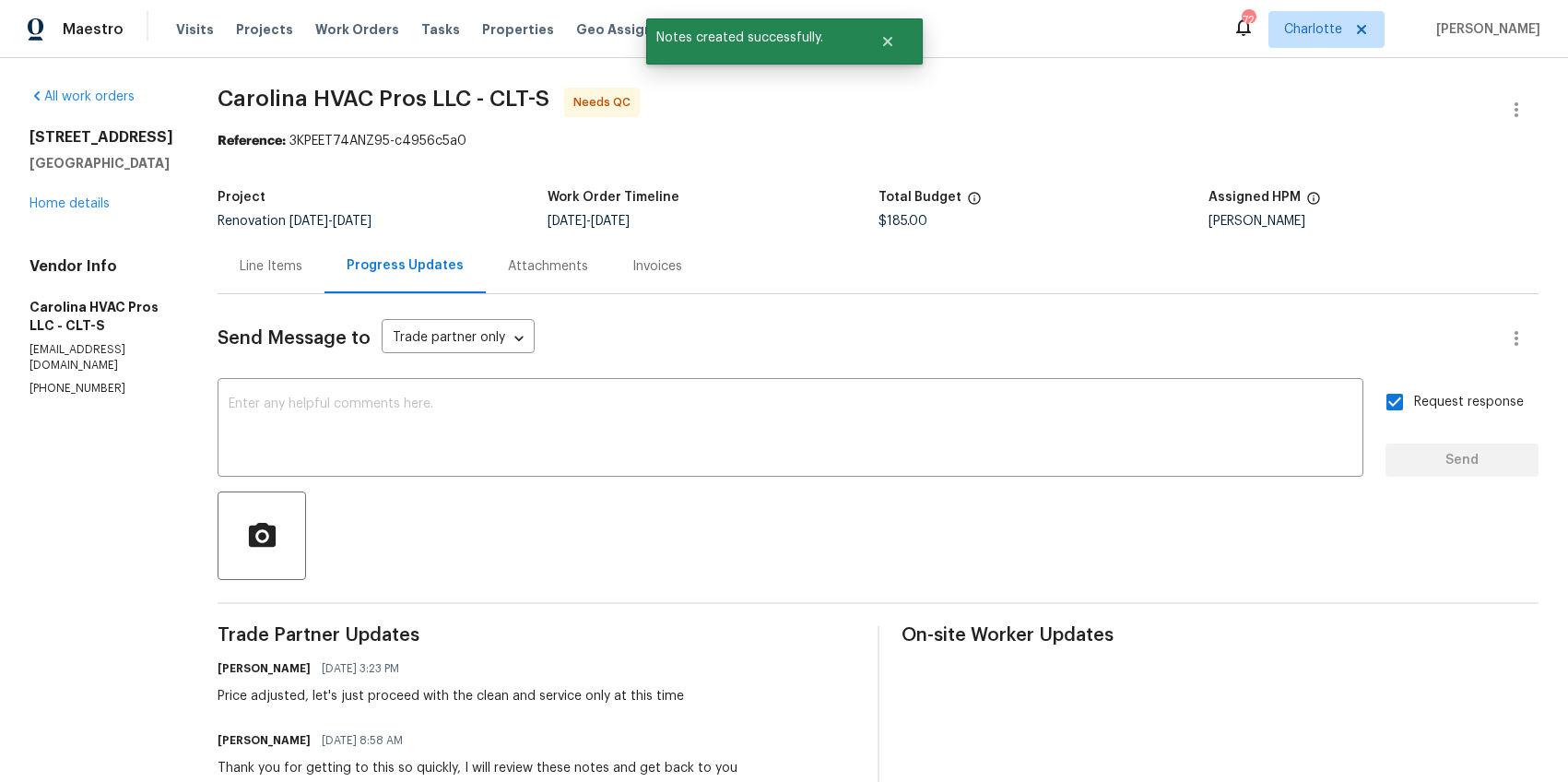 click on "Line Items" at bounding box center (271, 266) 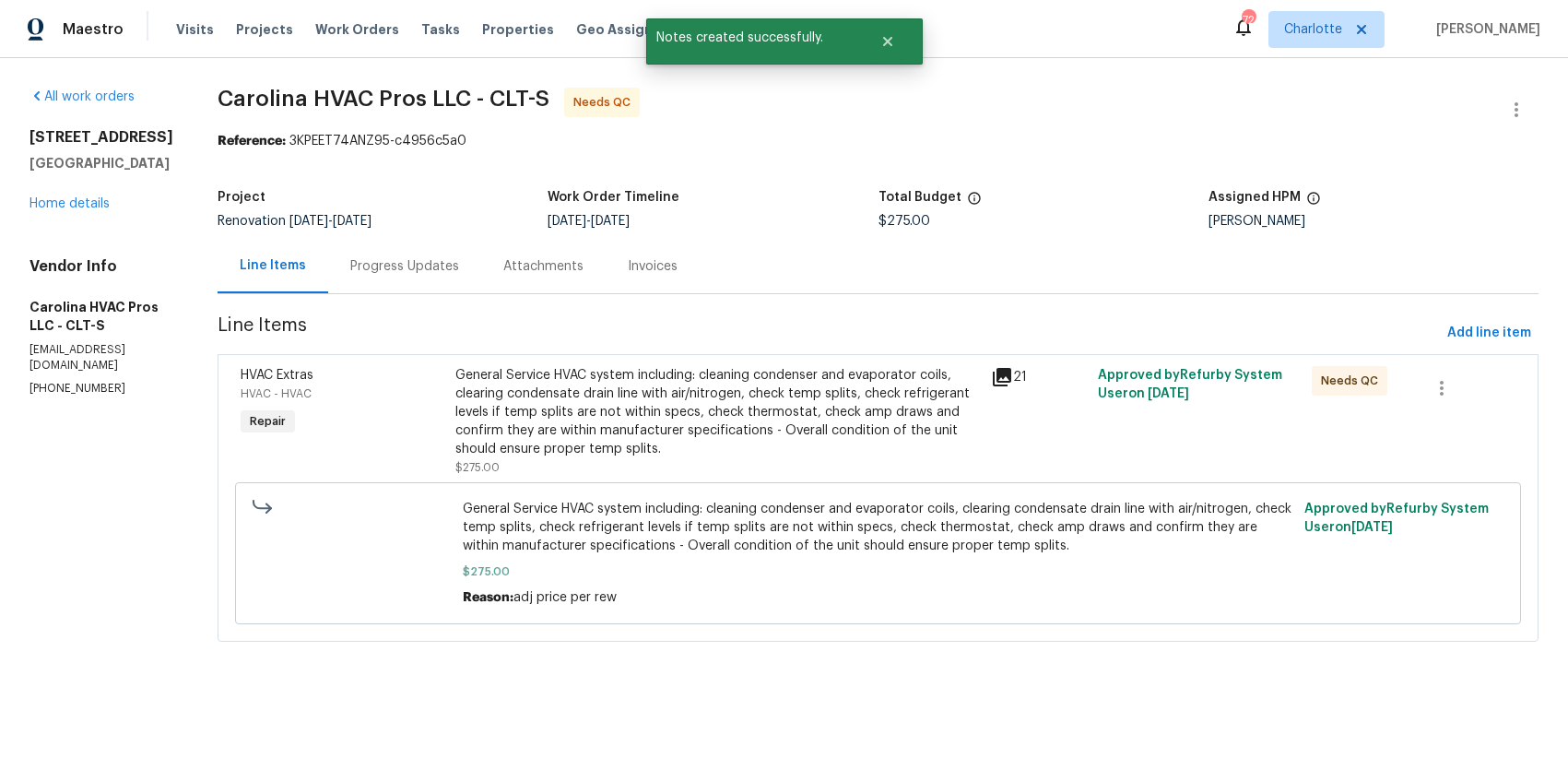 click on "General Service HVAC system including: cleaning condenser and evaporator coils, clearing condensate drain line with air/nitrogen, check temp splits, check refrigerant levels if temp splits are not within specs, check thermostat, check amp draws and confirm they are within manufacturer specifications - Overall condition of the unit should ensure proper temp splits." at bounding box center (717, 412) 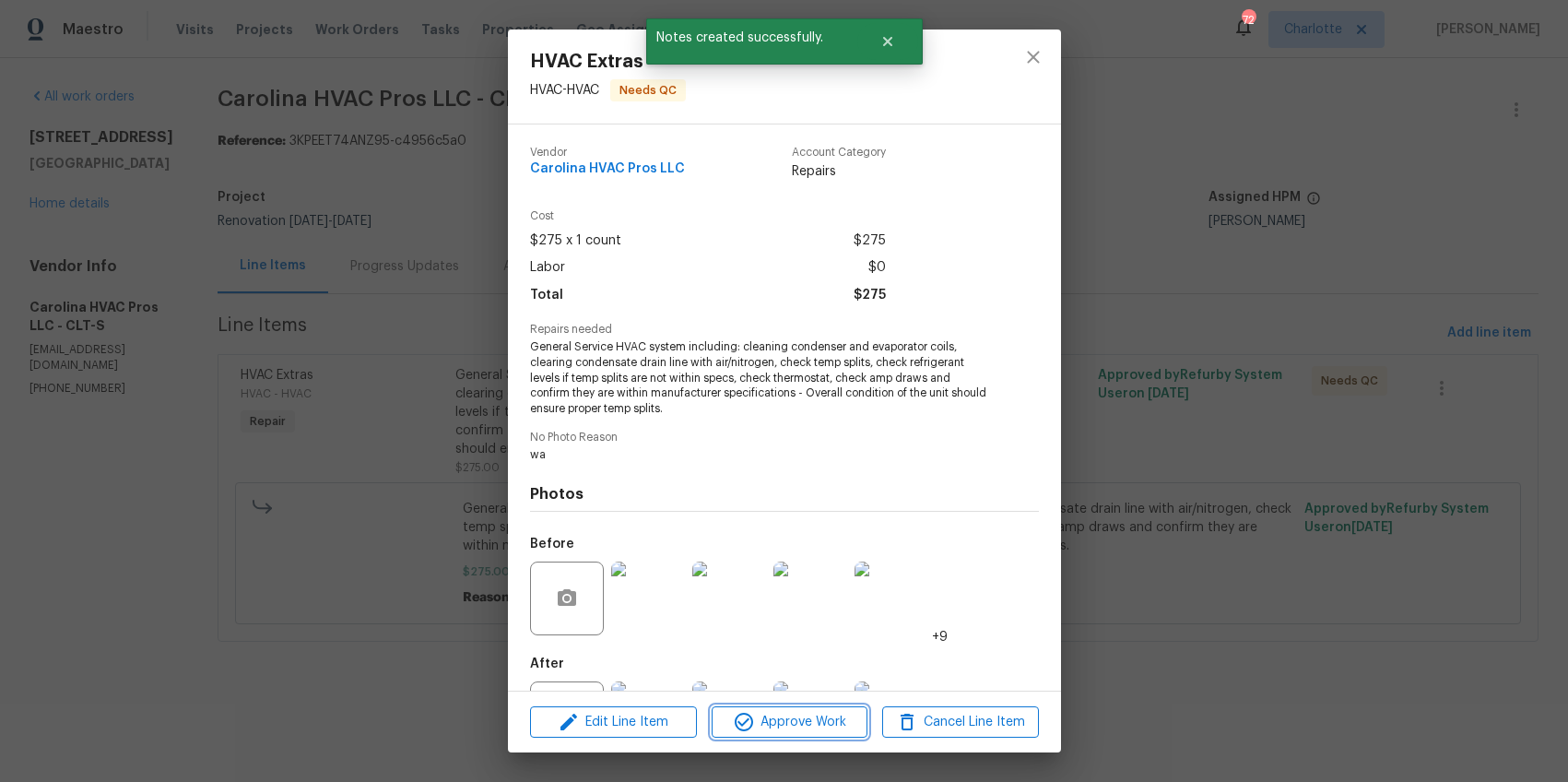click on "Approve Work" at bounding box center [789, 722] 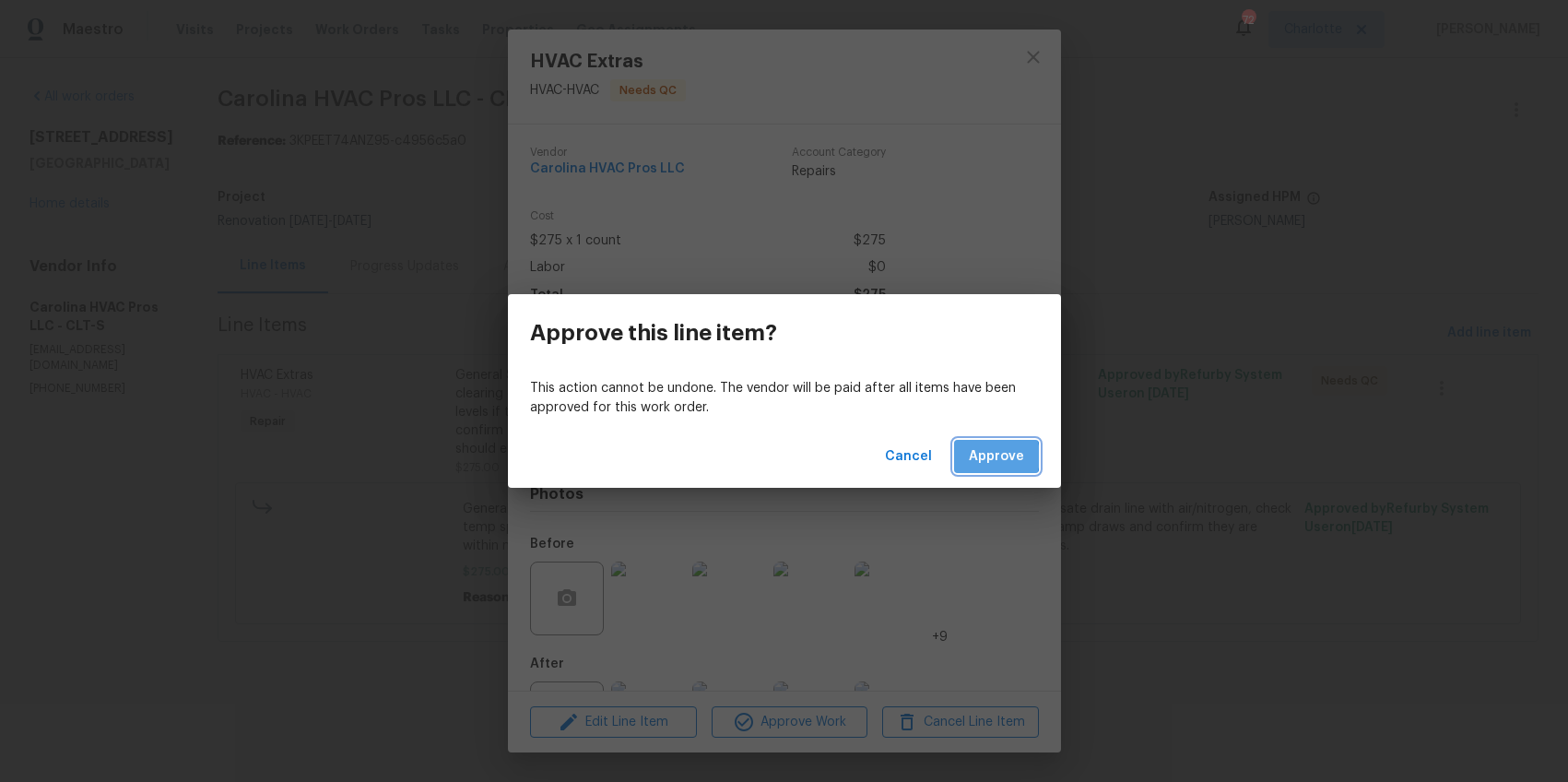 click on "Approve" at bounding box center [996, 456] 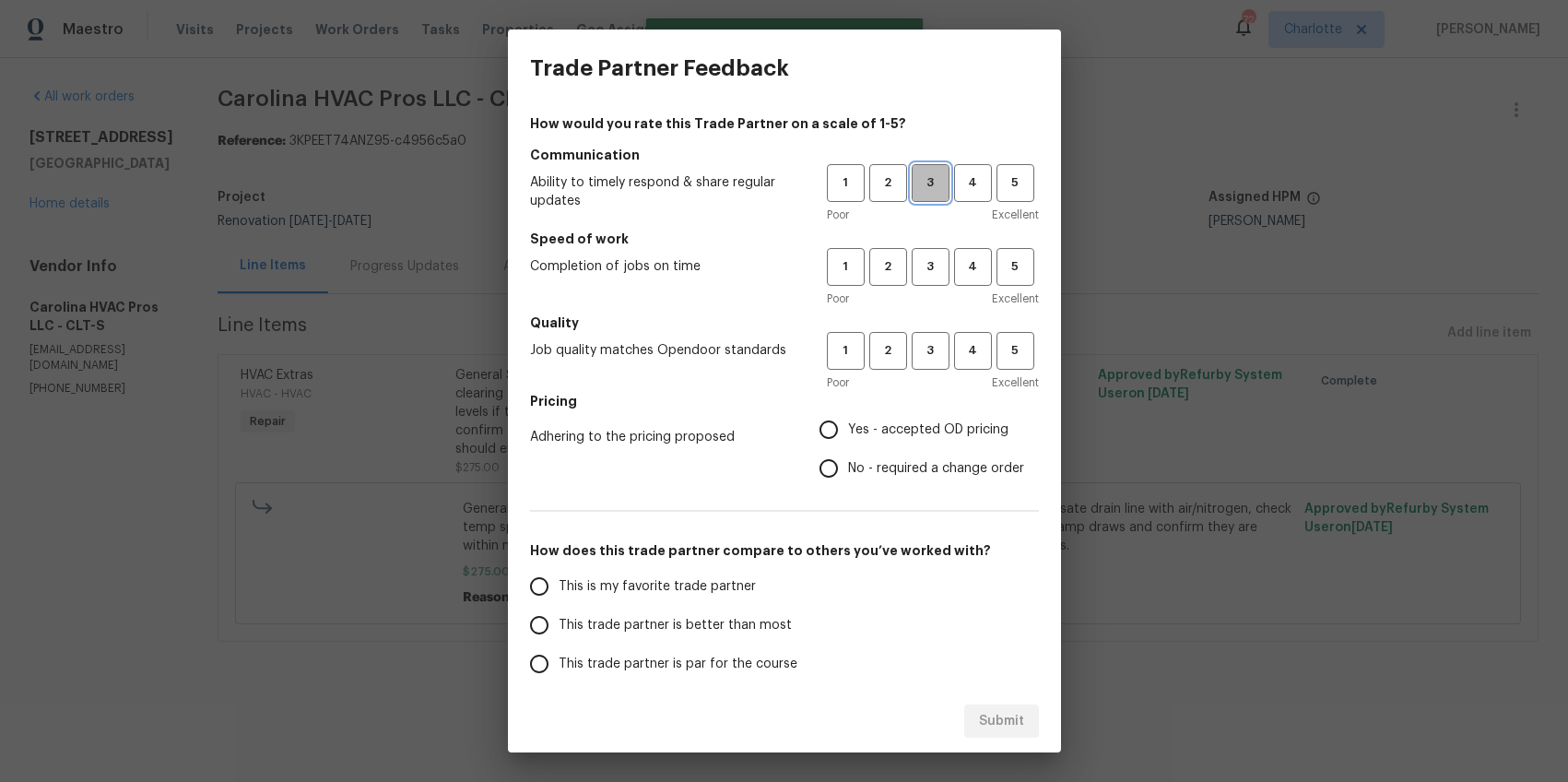 drag, startPoint x: 902, startPoint y: 184, endPoint x: 903, endPoint y: 203, distance: 19.0263 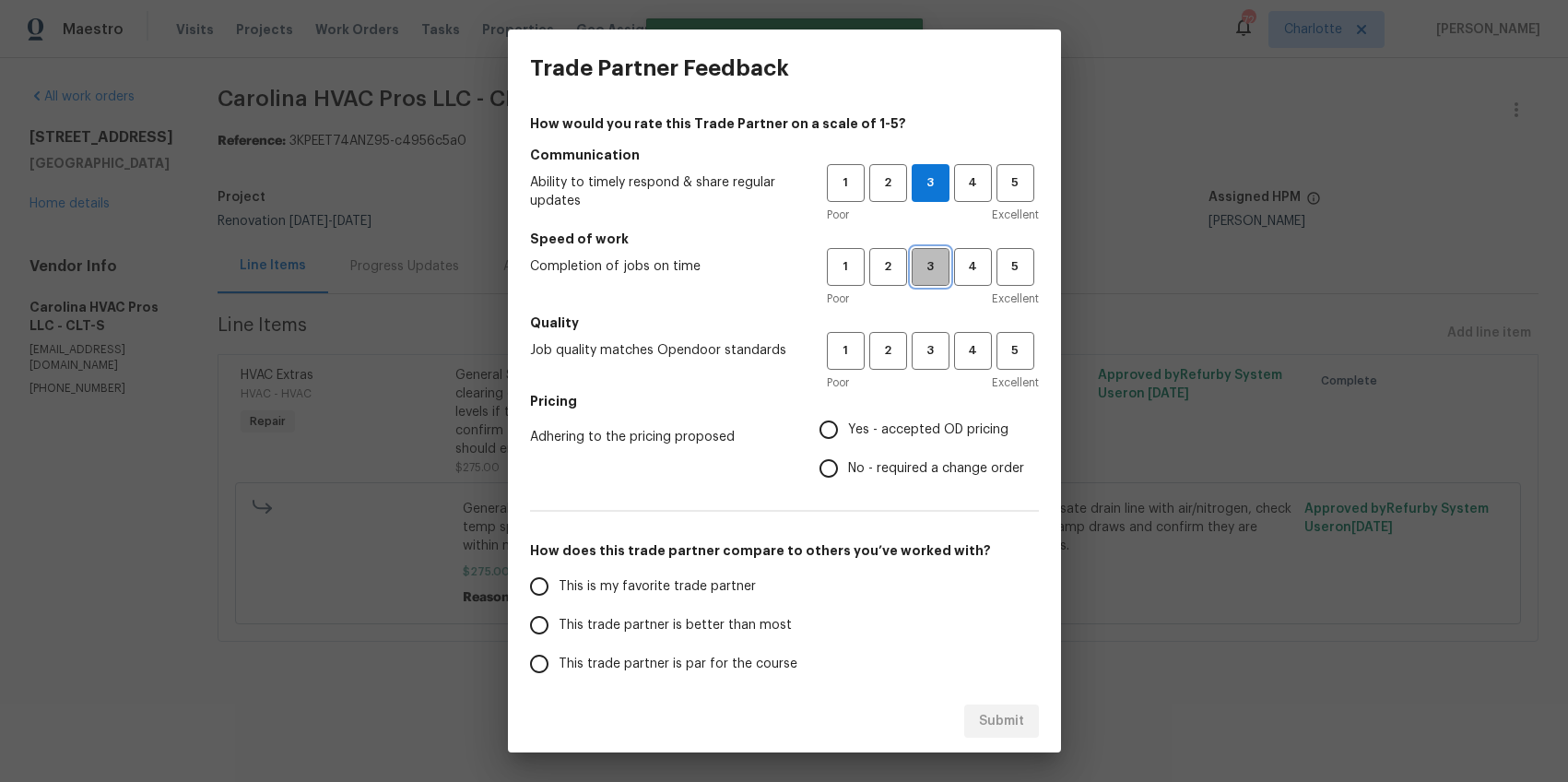 click on "3" at bounding box center [930, 267] 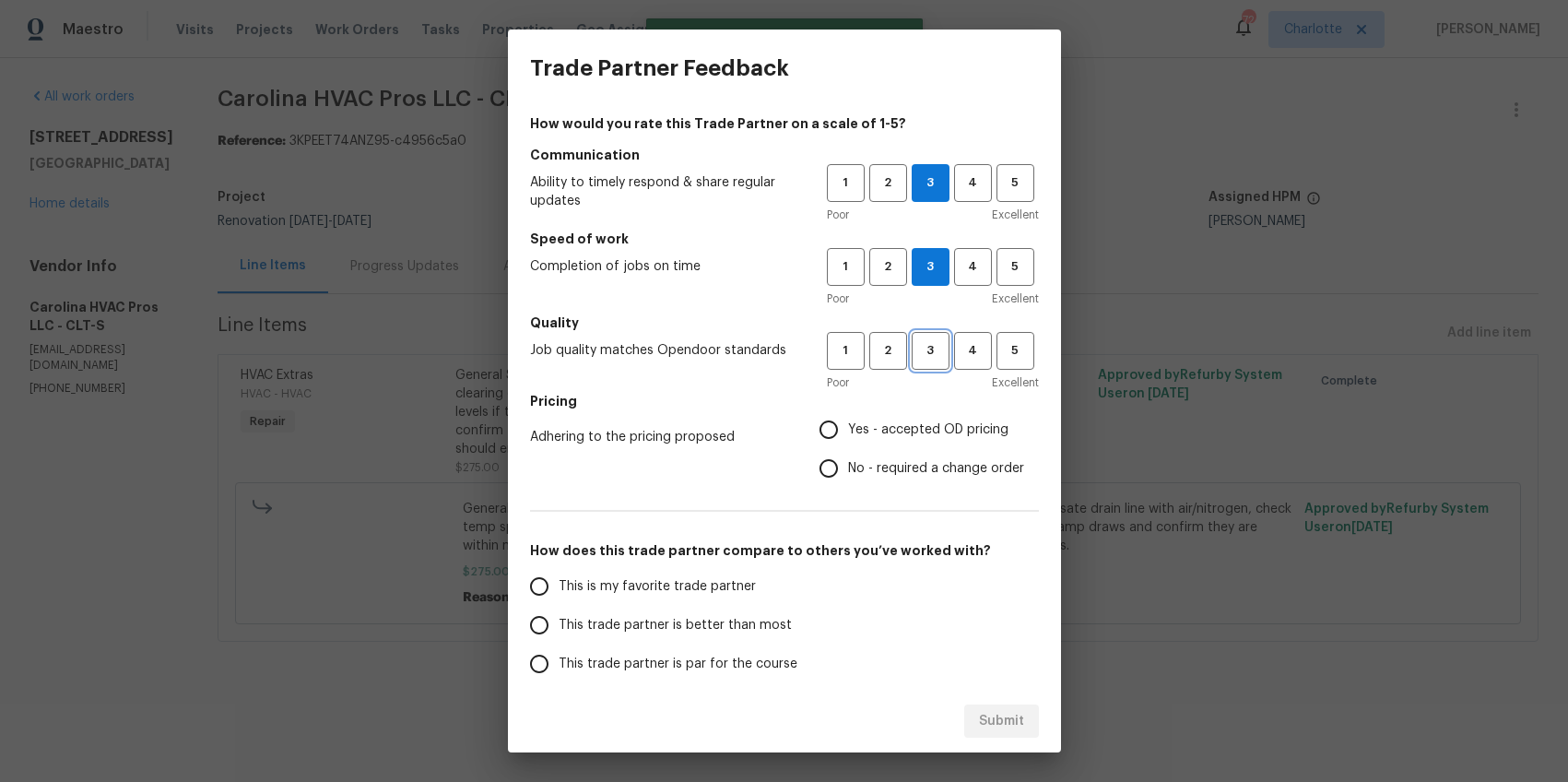 click on "3" at bounding box center [930, 350] 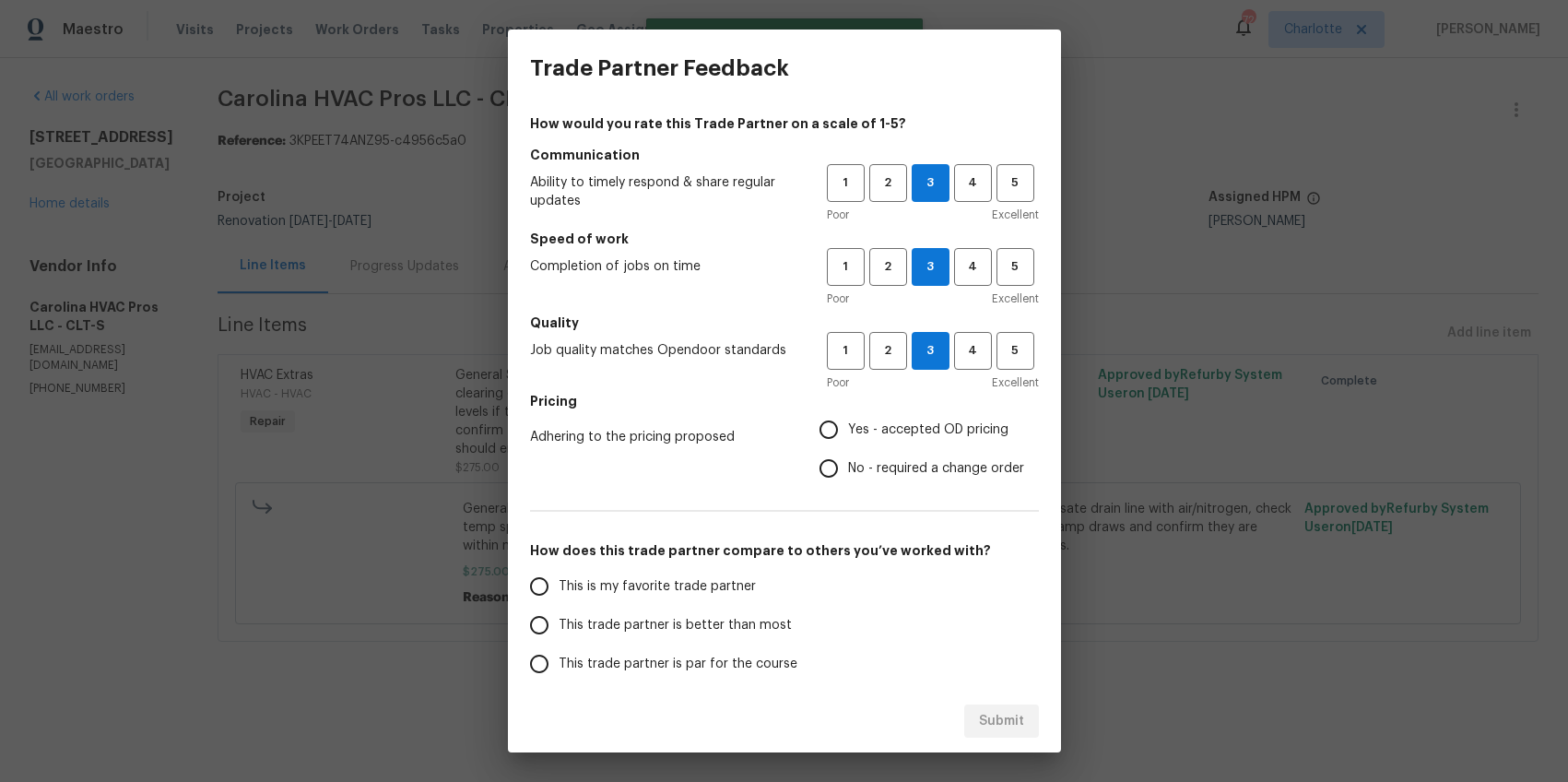 click on "No - required a change order" at bounding box center (936, 468) 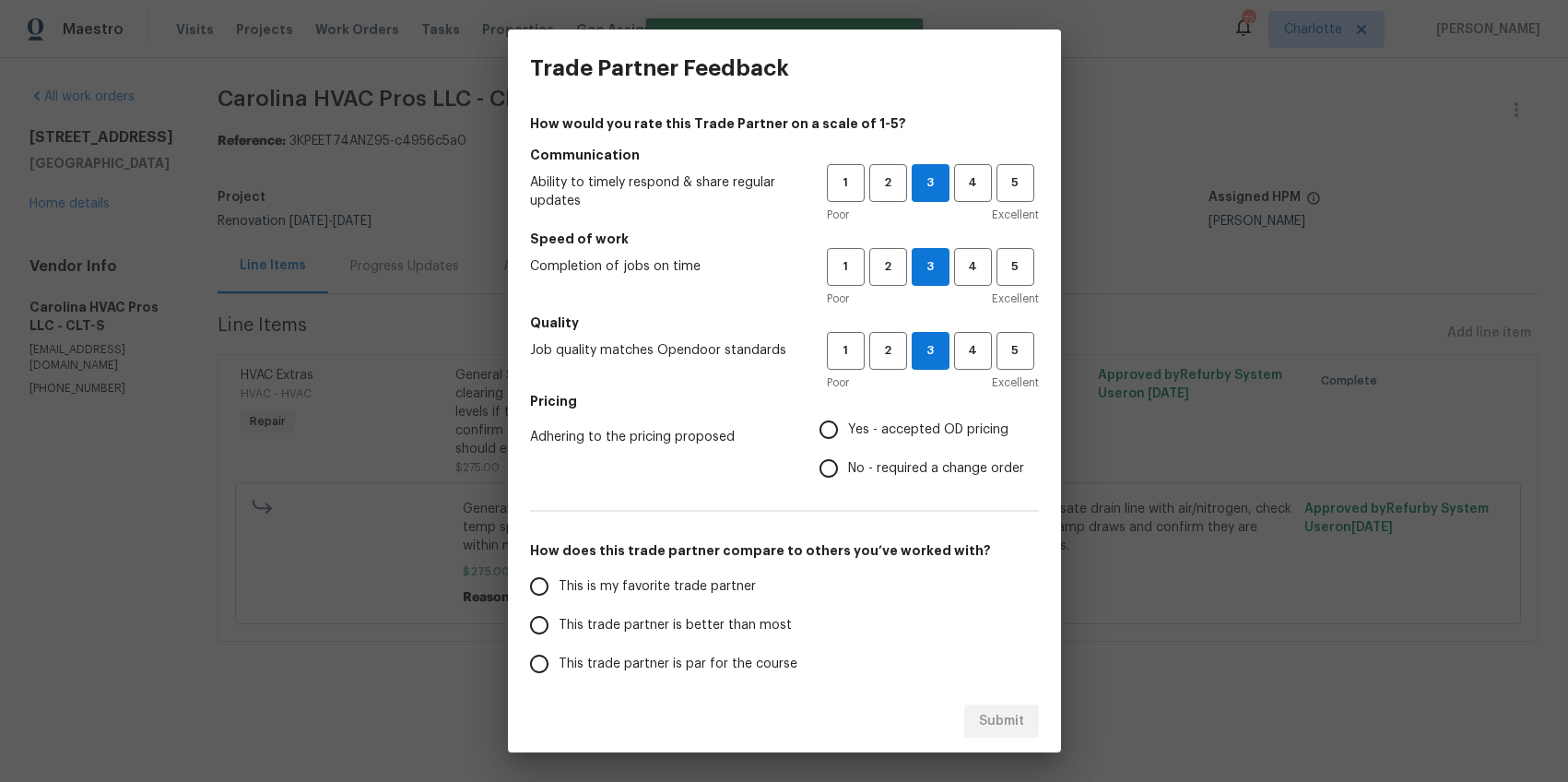 click on "No - required a change order" at bounding box center [829, 468] 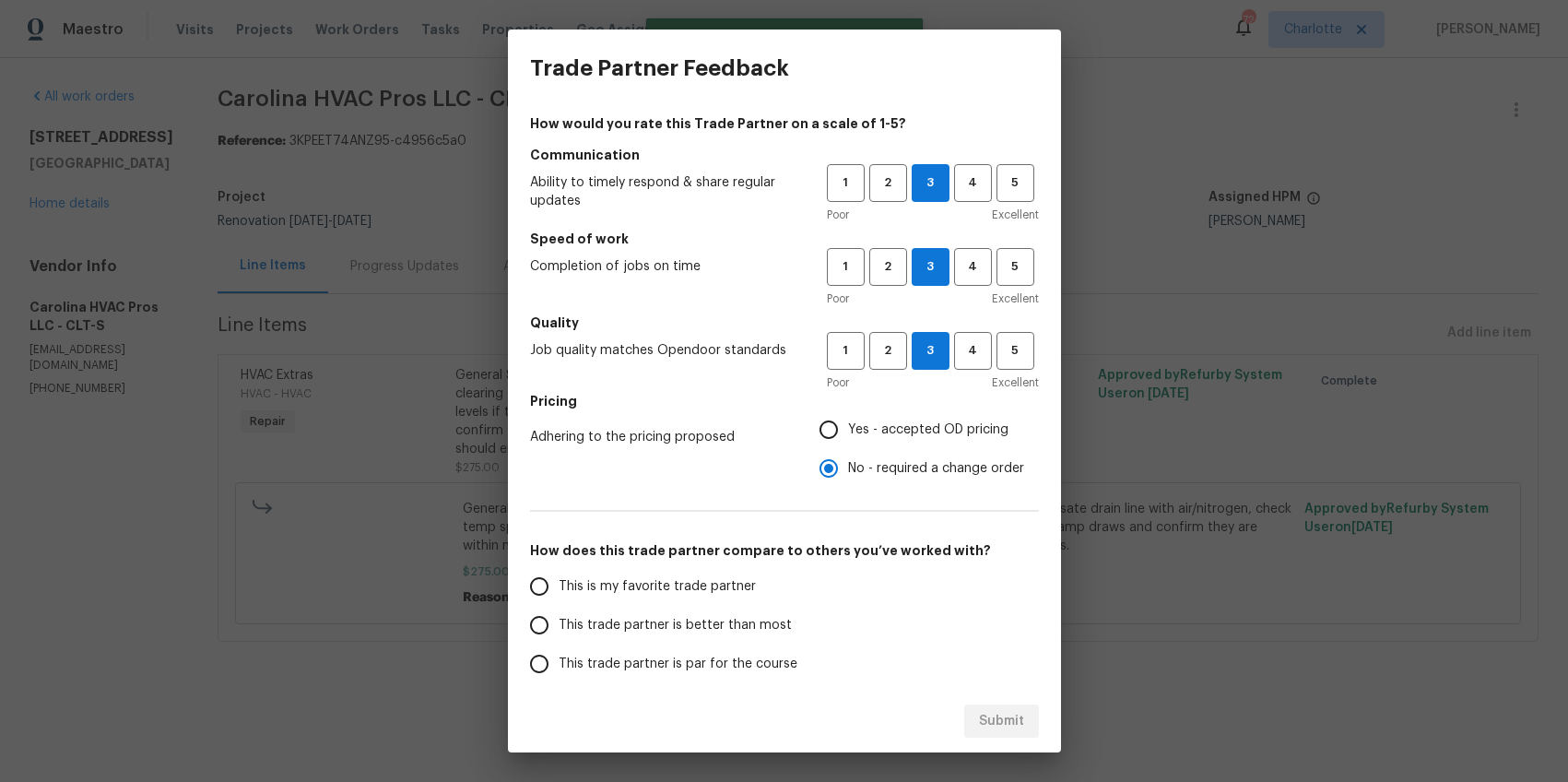 click on "This trade partner is better than most" at bounding box center (675, 625) 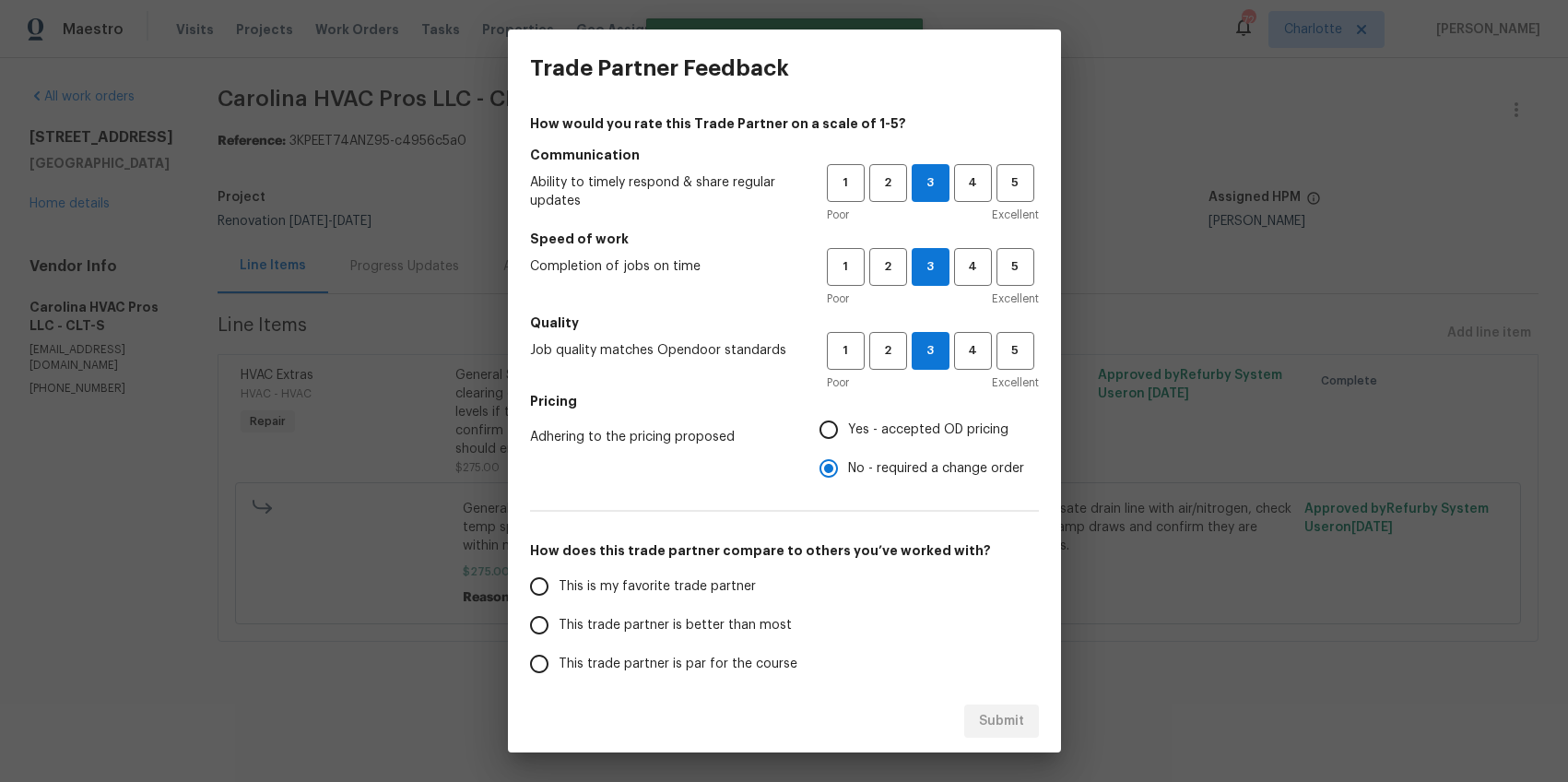 click on "This trade partner is better than most" at bounding box center [539, 625] 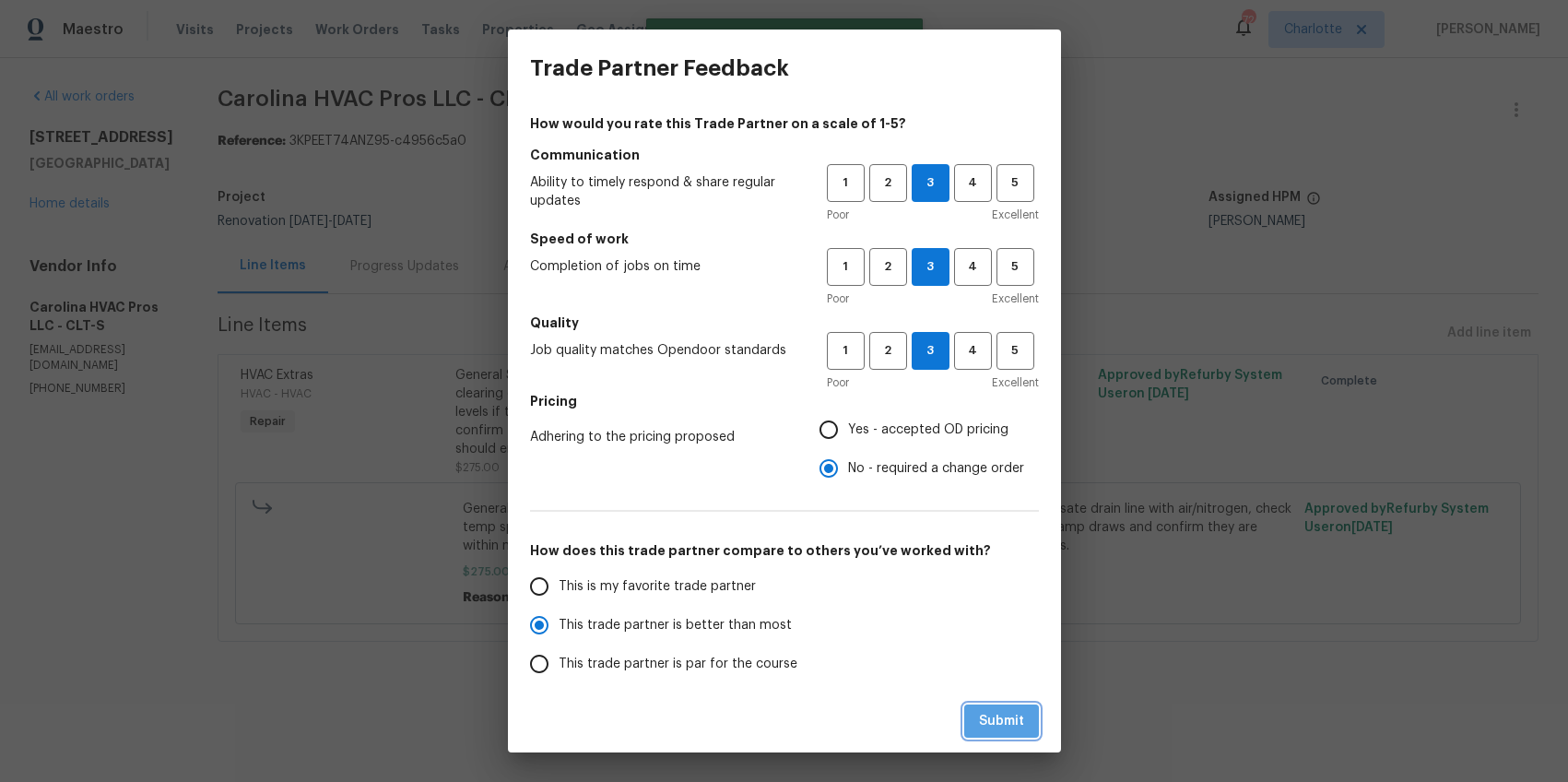 click on "Submit" at bounding box center (1001, 721) 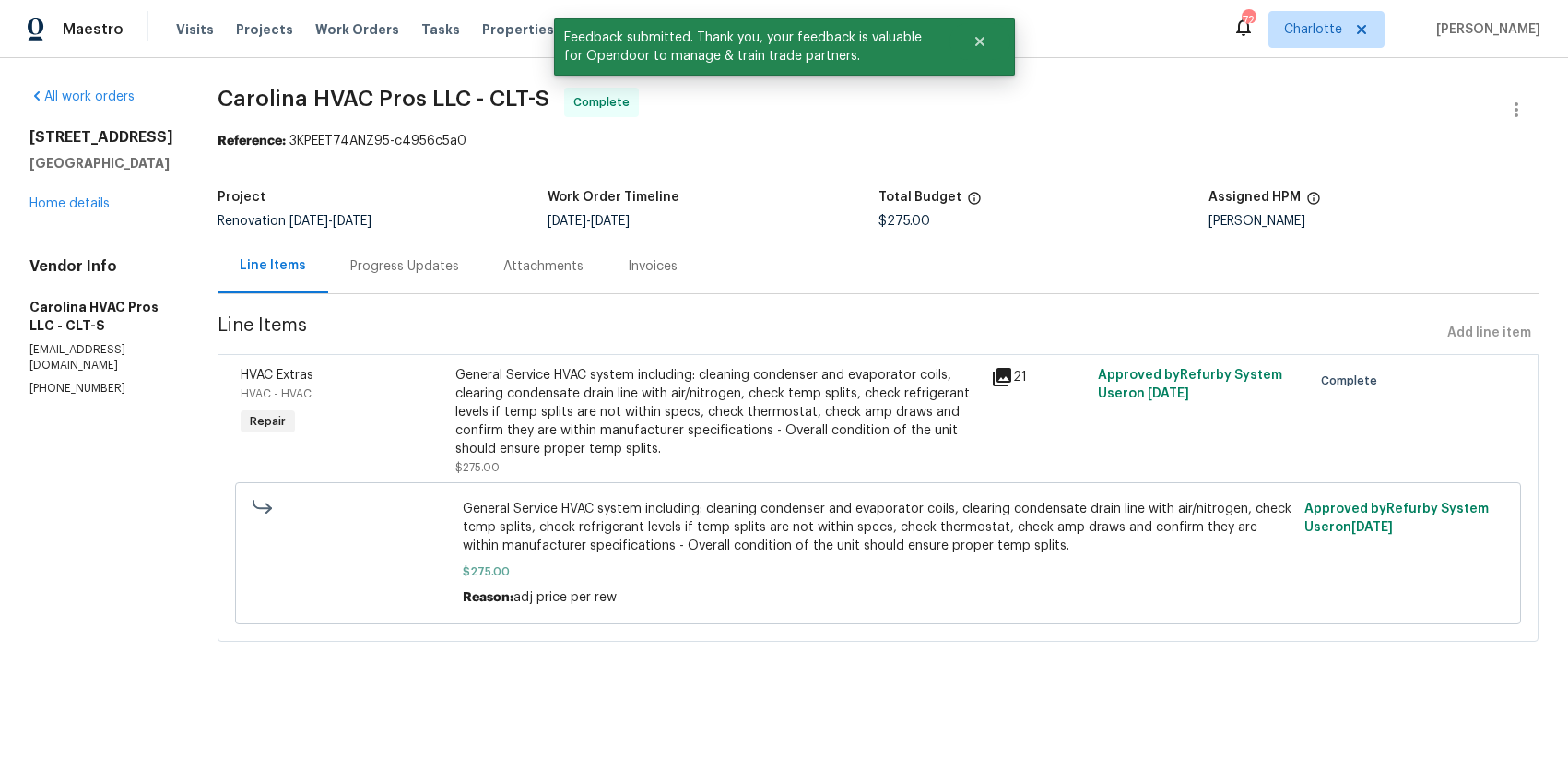 click on "4026 Palmetto Dr Rock Hill, SC 29732 Home details" at bounding box center (101, 171) 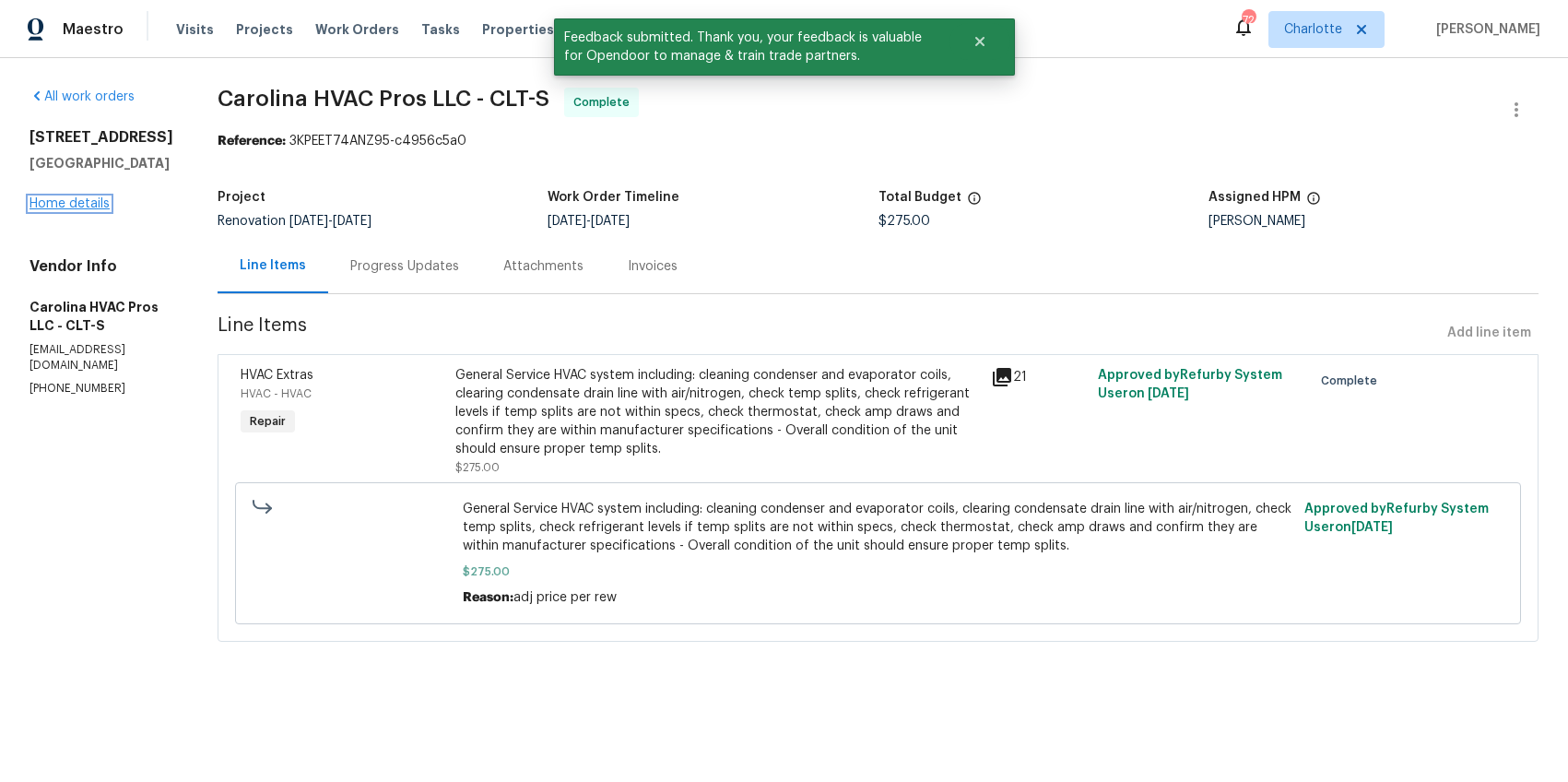 click on "Home details" at bounding box center (69, 204) 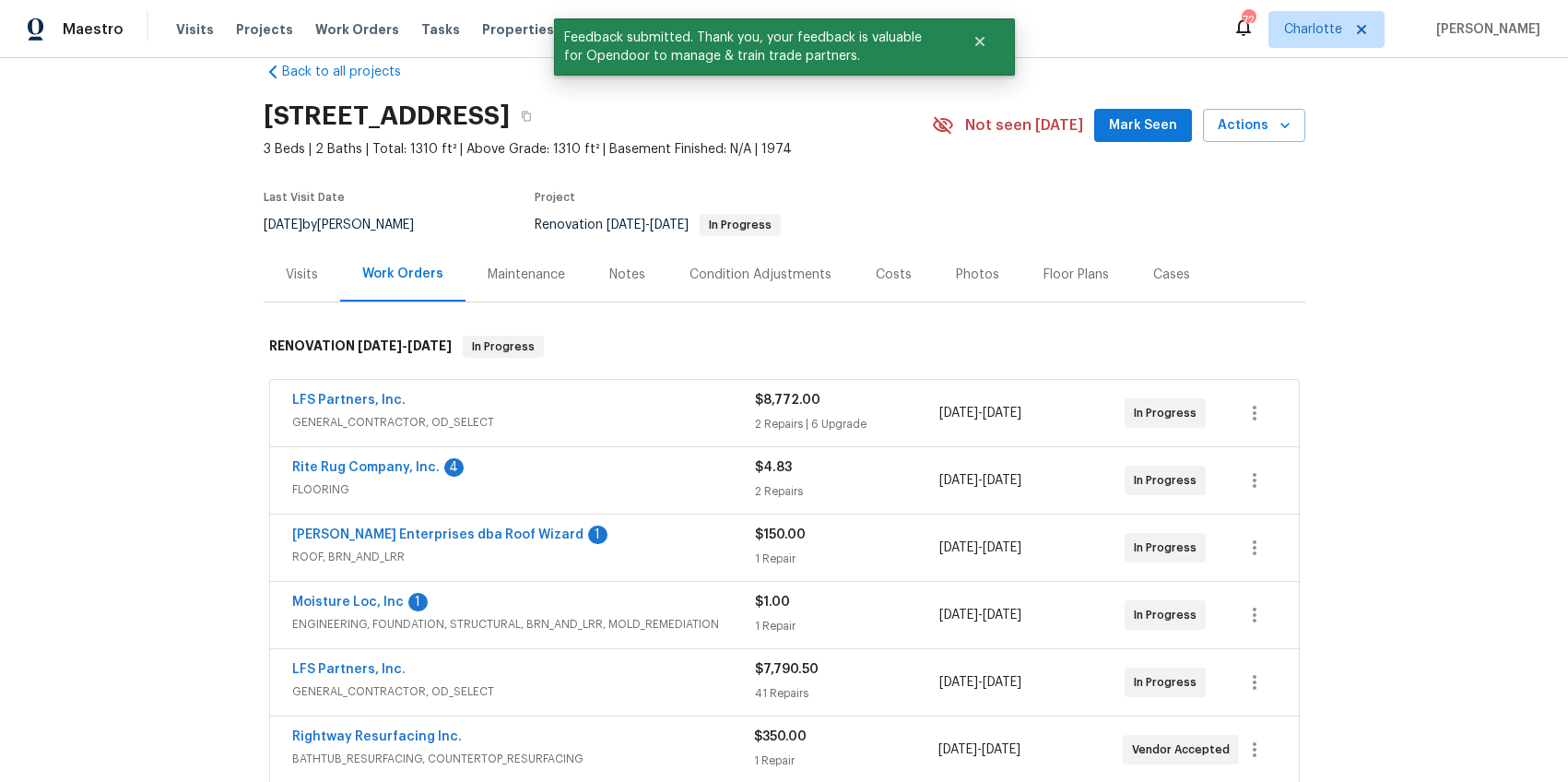 scroll, scrollTop: 222, scrollLeft: 0, axis: vertical 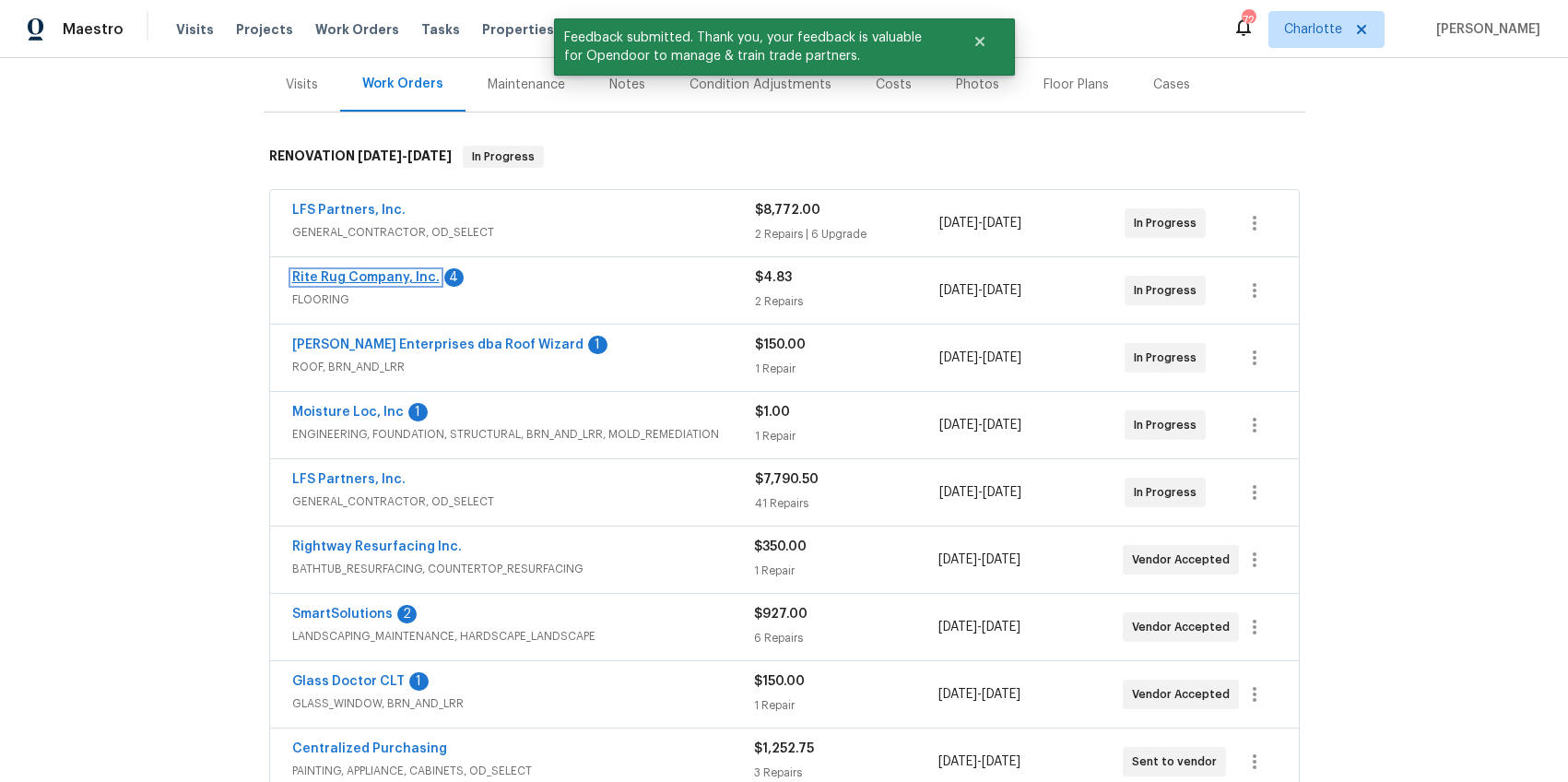 click on "Rite Rug Company, Inc." at bounding box center [366, 278] 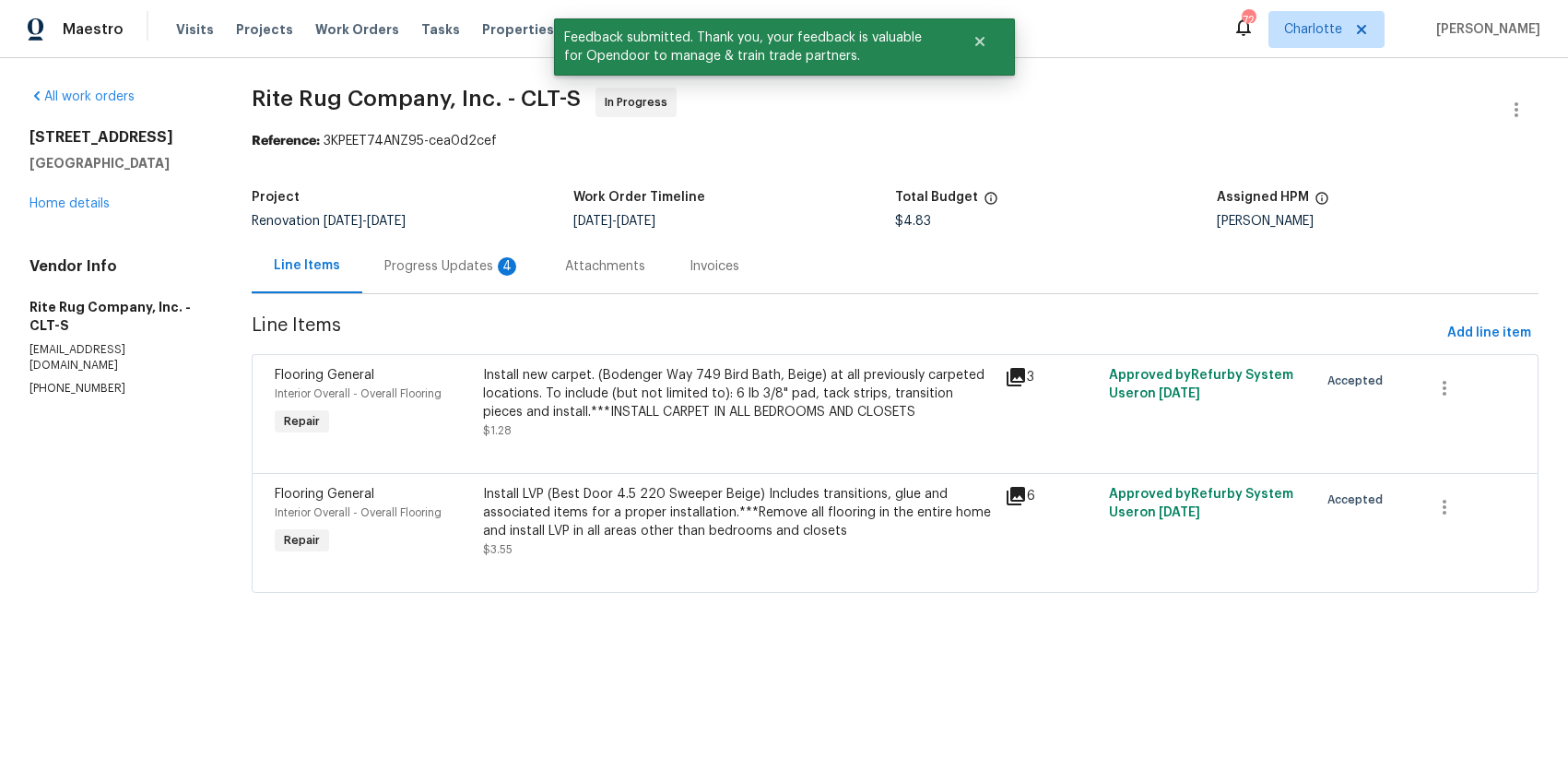click on "Progress Updates 4" at bounding box center (453, 267) 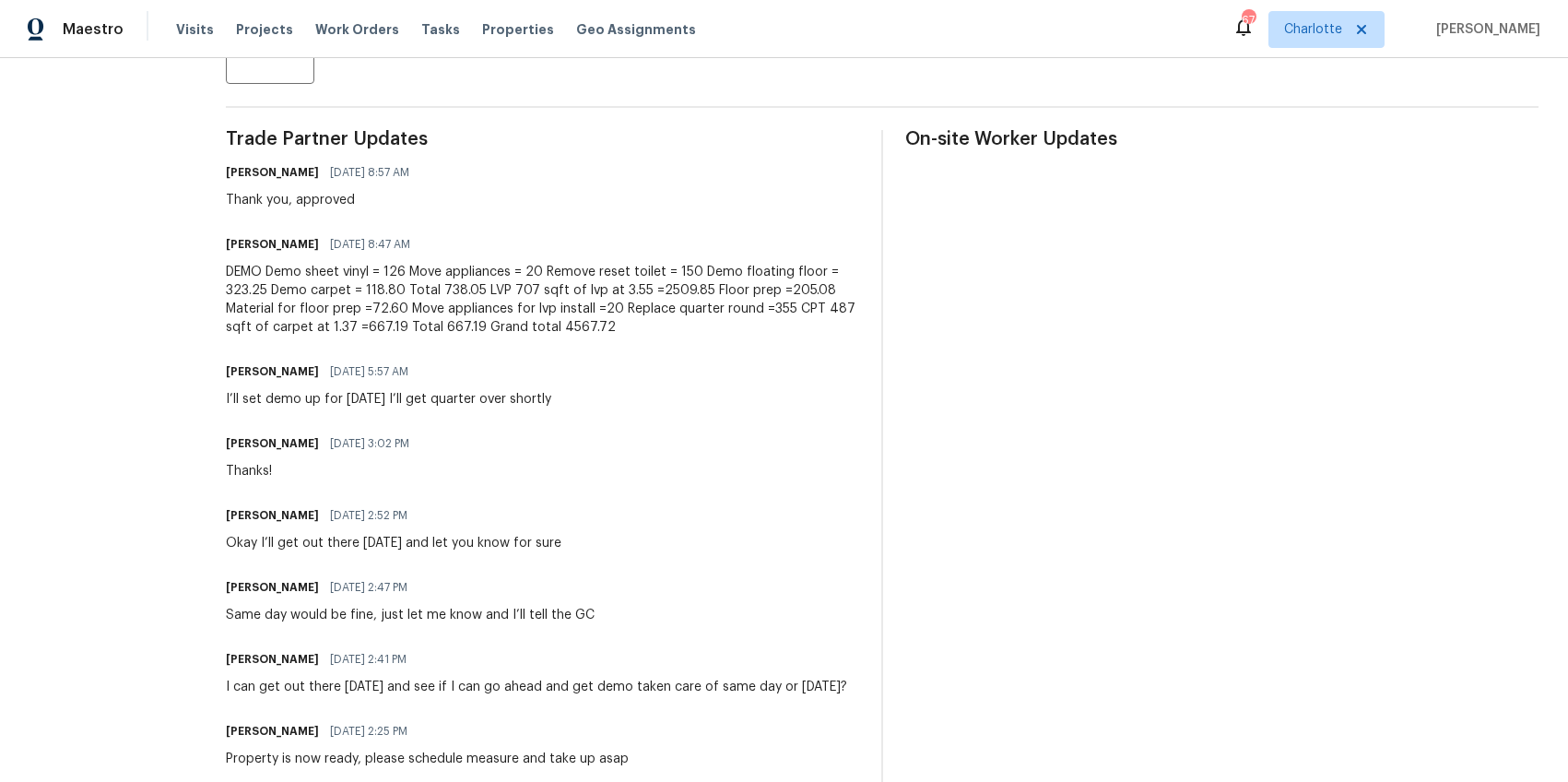 scroll, scrollTop: 524, scrollLeft: 0, axis: vertical 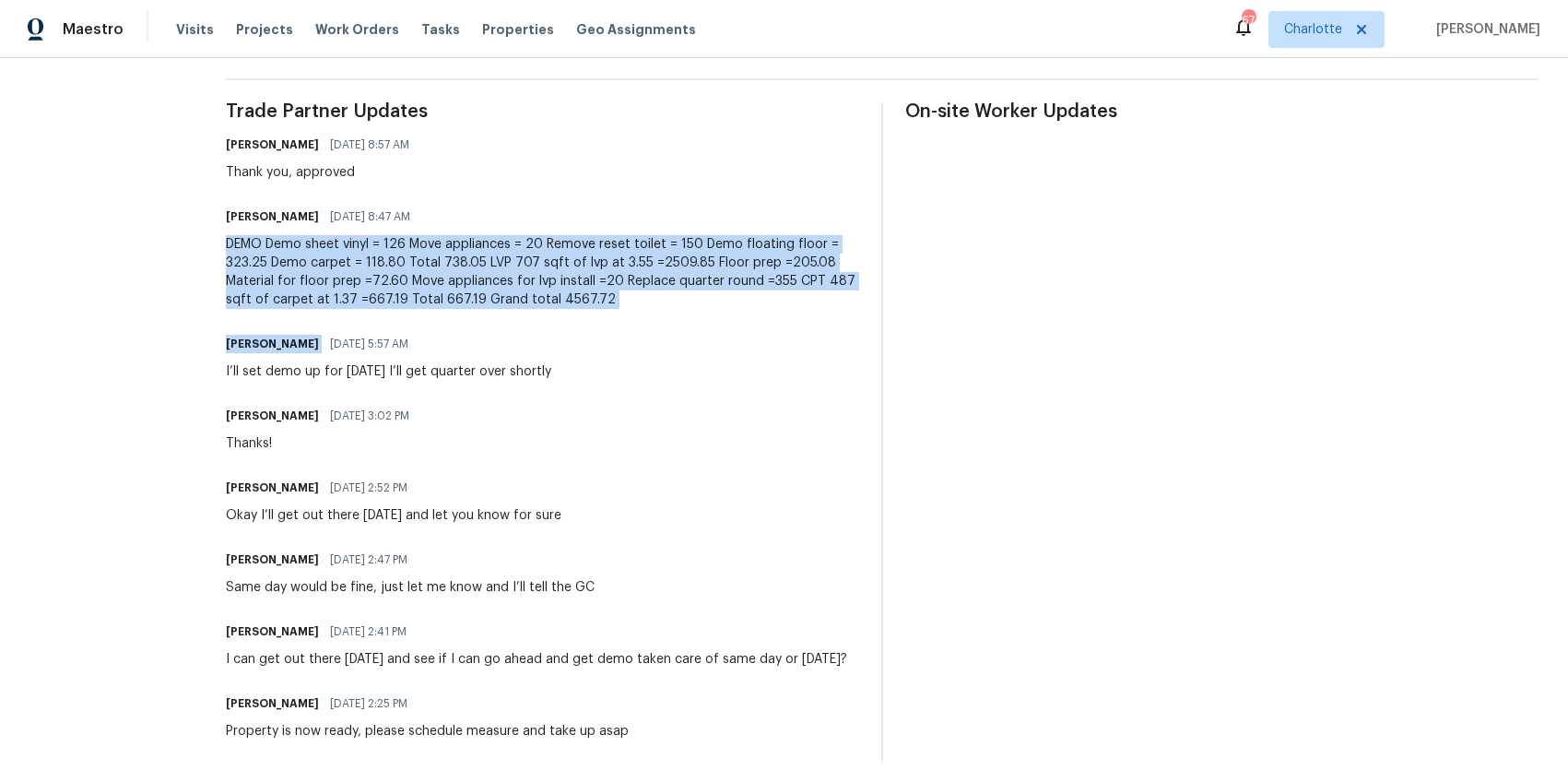 drag, startPoint x: 247, startPoint y: 243, endPoint x: 690, endPoint y: 333, distance: 452.04978 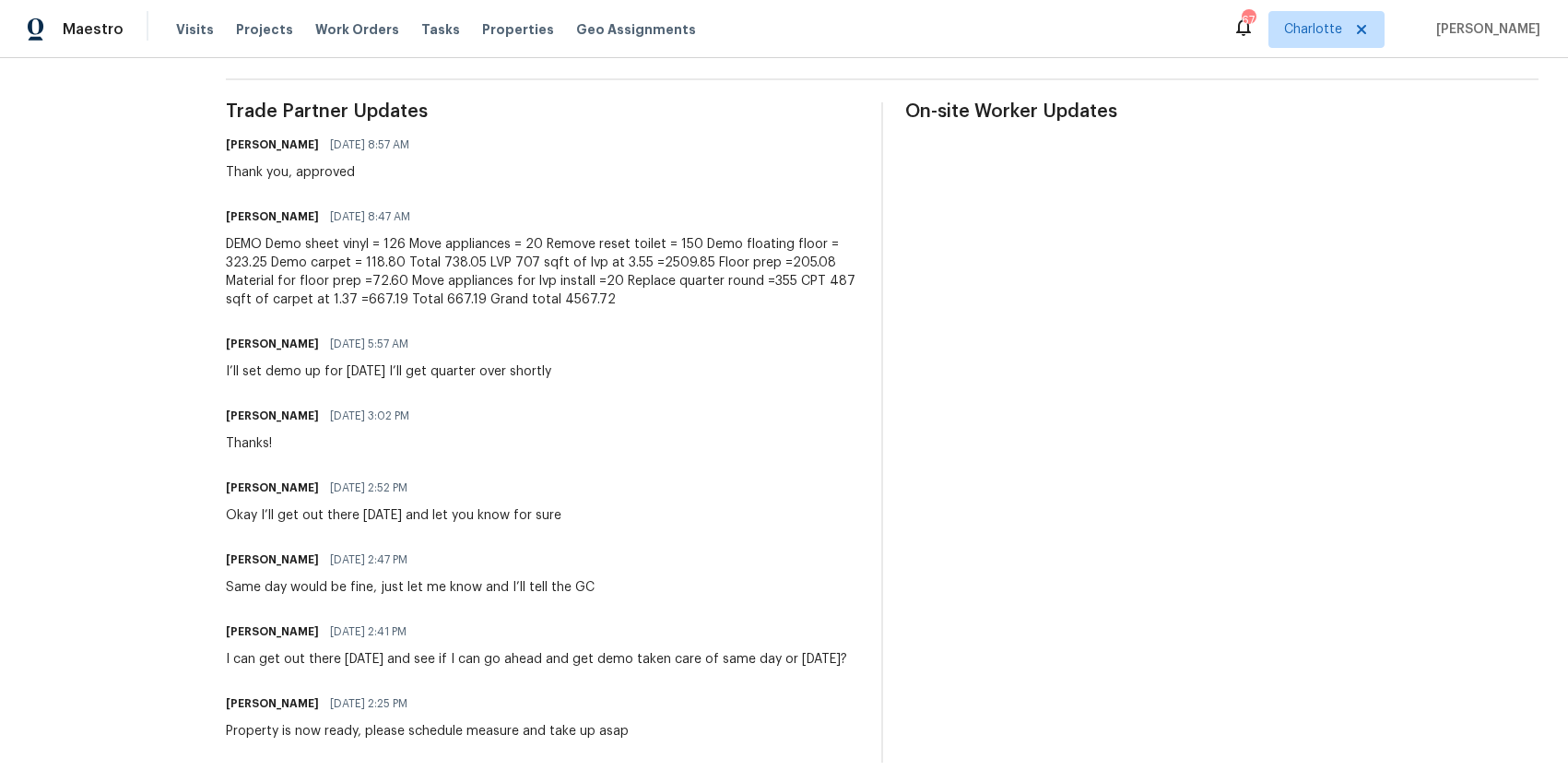 click on "Trade Partner Updates Alex Baum 07/21/2025 8:57 AM Thank you, approved Gerardo Guillen 07/21/2025 8:47 AM DEMO
Demo sheet vinyl = 126
Move appliances = 20
Remove reset toilet = 150
Demo floating floor = 323.25
Demo carpet = 118.80
Total 738.05
LVP
707 sqft of lvp at 3.55 =2509.85
Floor prep =205.08
Material for floor prep =72.60
Move appliances for lvp install =20
Replace quarter round =355
CPT
487 sqft of carpet at 1.37 =667.19
Total 667.19
Grand total 4567.72 Gerardo Guillen 07/21/2025 5:57 AM I’ll set demo up for today I’ll get quarter over shortly Alex Baum 07/18/2025 3:02 PM Thanks! Gerardo Guillen 07/18/2025 2:52 PM Okay I’ll get out there Monday and let you know for sure Alex Baum 07/18/2025 2:47 PM Same day would be fine, just let me know and I’ll tell the GC Gerardo Guillen 07/18/2025 2:41 PM I can get out there Monday and see if I can go ahead and get demo taken care of same day or Tuesday? Alex Baum 07/18/2025 2:25 PM" at bounding box center [542, 432] 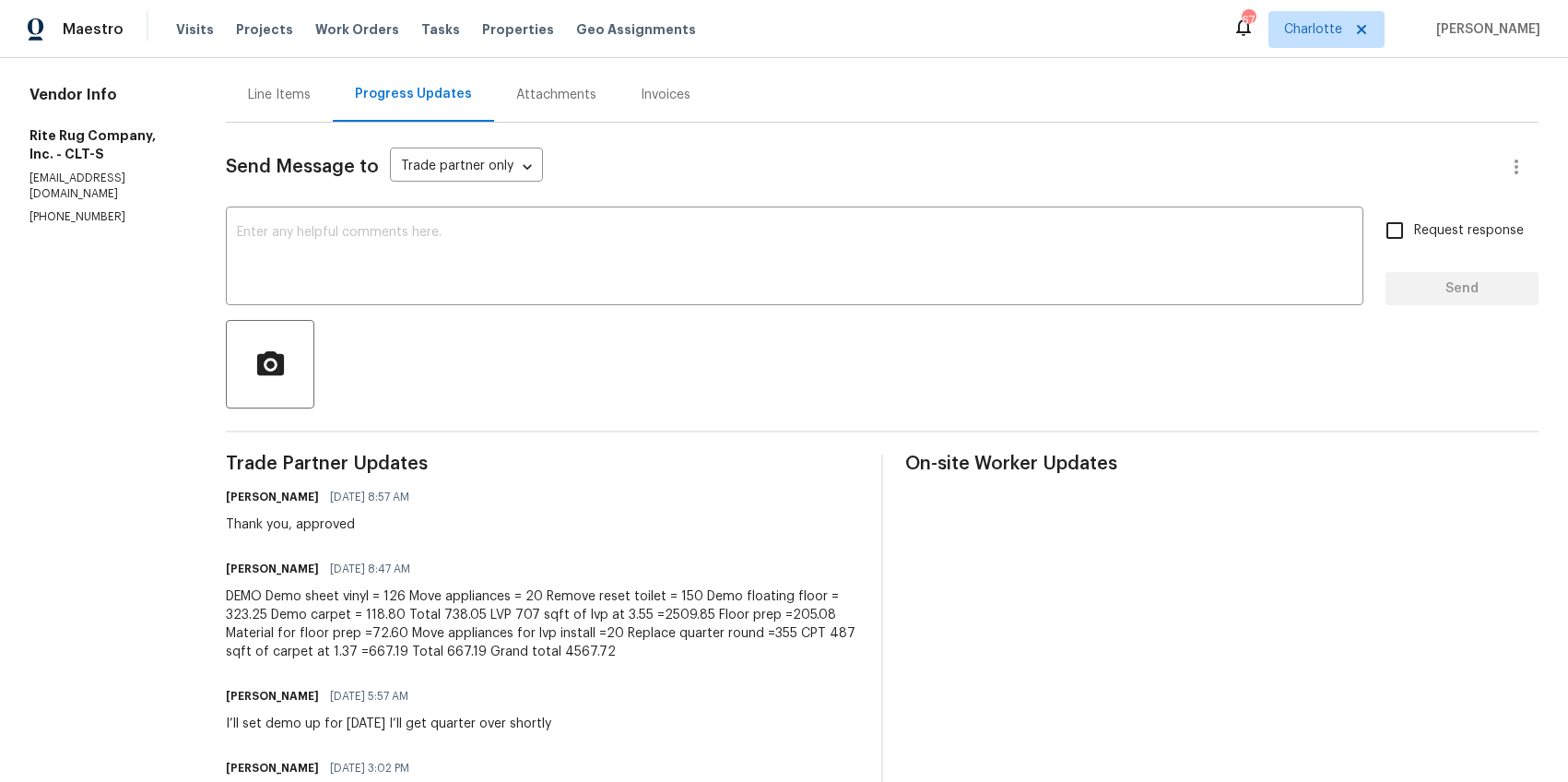 scroll, scrollTop: 0, scrollLeft: 0, axis: both 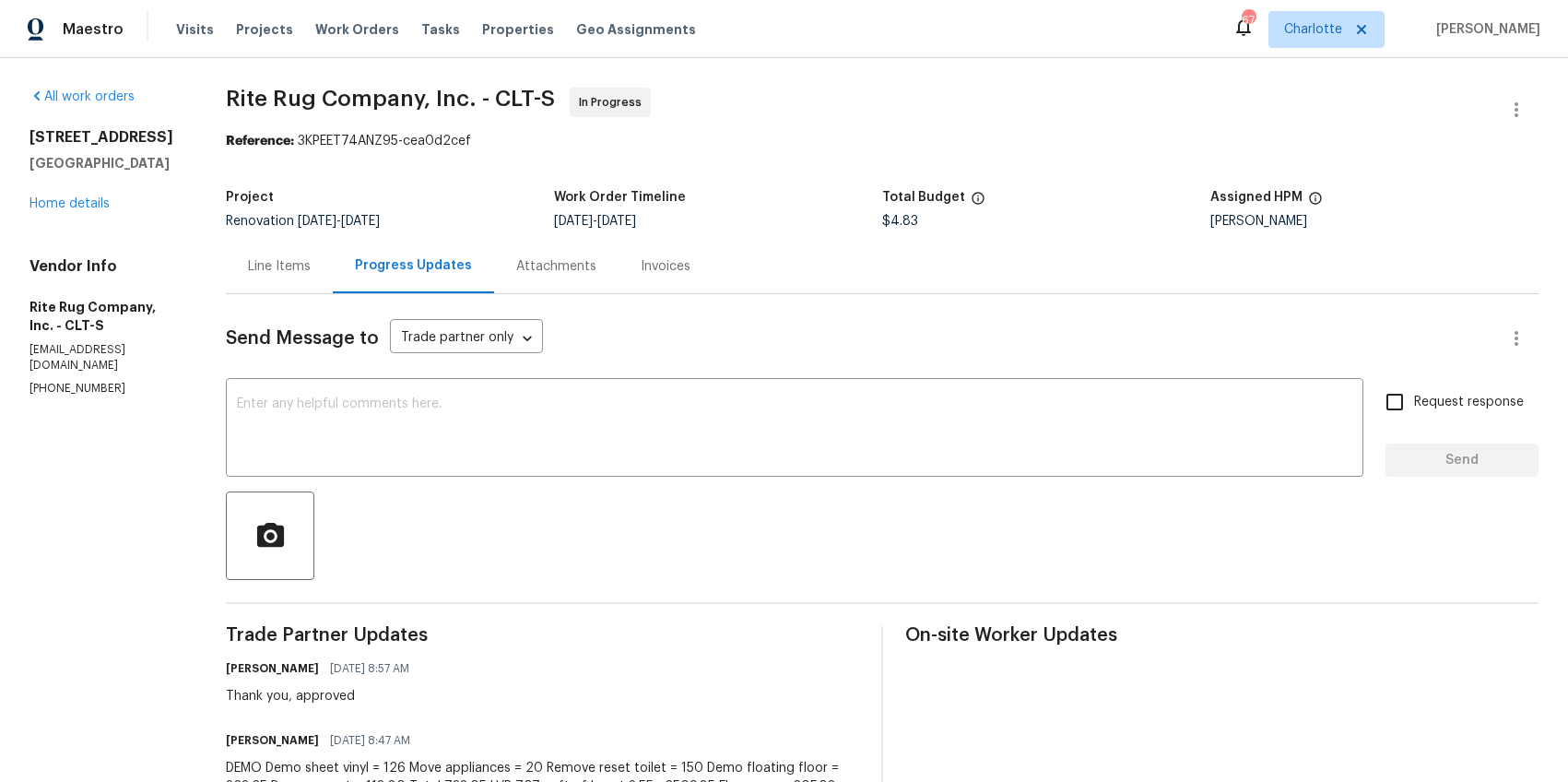 click on "Line Items" at bounding box center [279, 266] 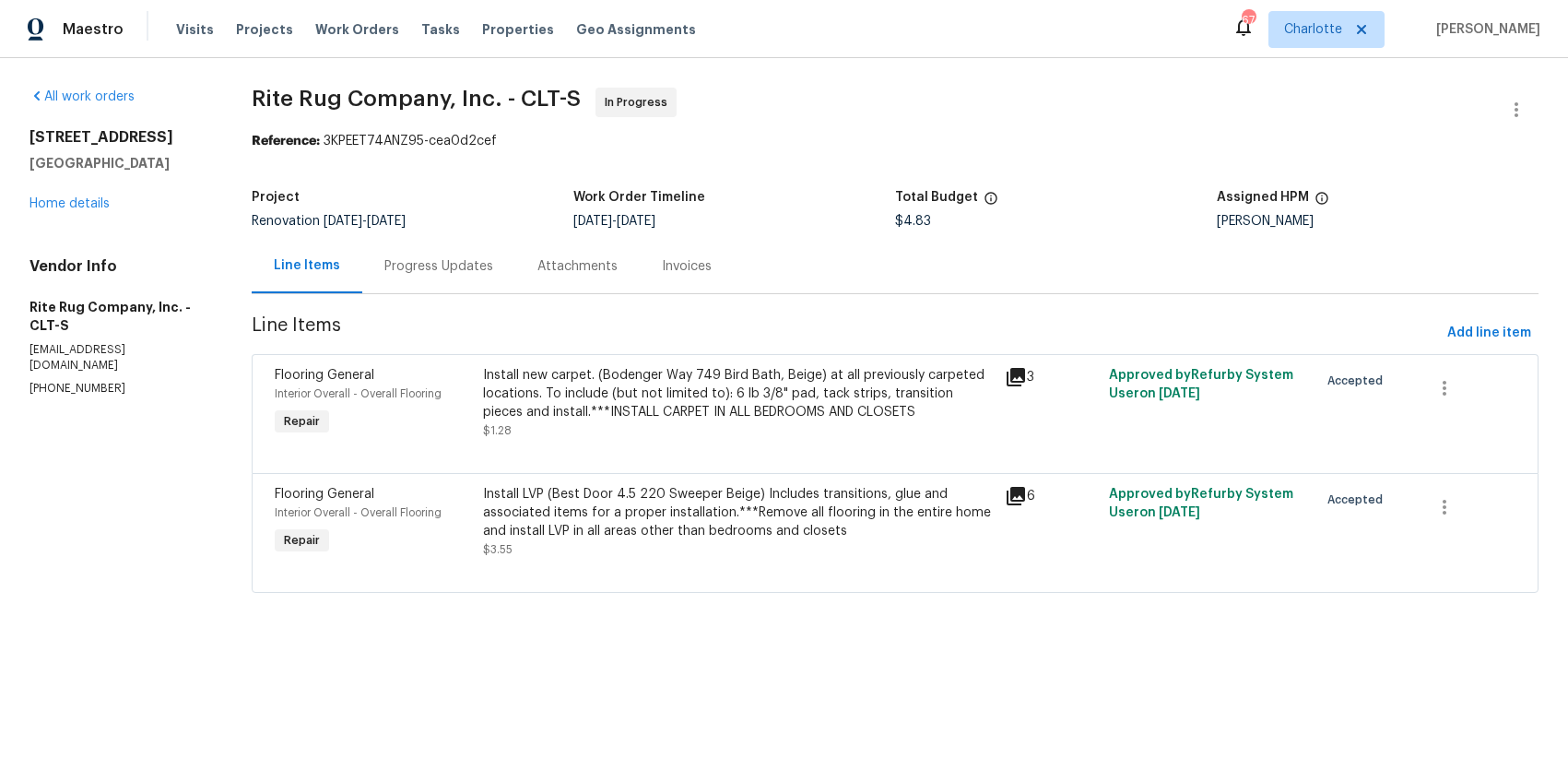 click on "Install new carpet. (Bodenger Way 749 Bird Bath, Beige) at all previously carpeted locations. To include (but not limited to): 6 lb 3/8" pad, tack strips, transition pieces and install.***INSTALL CARPET IN ALL BEDROOMS AND CLOSETS" at bounding box center (738, 394) 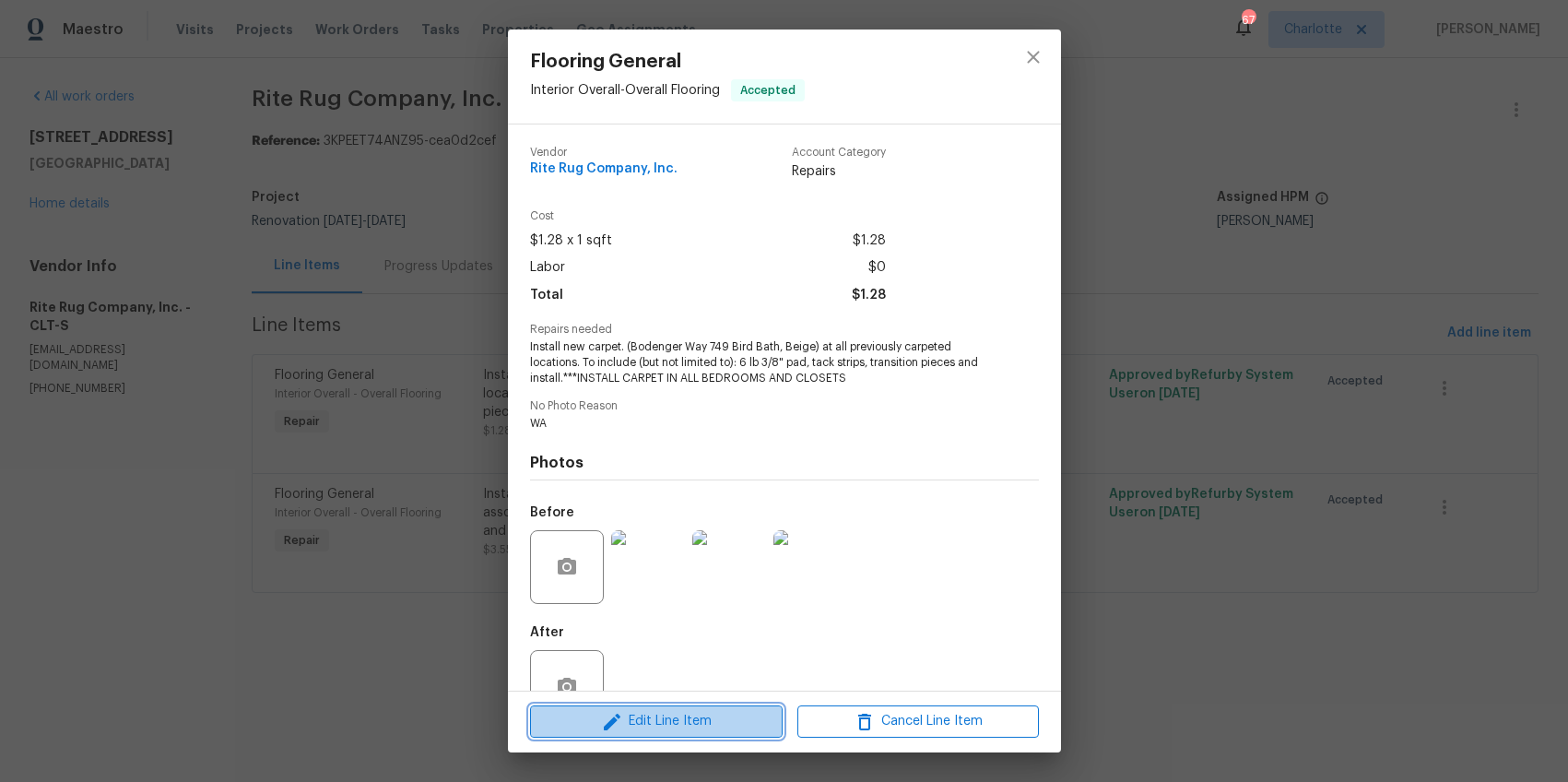 click on "Edit Line Item" at bounding box center [656, 721] 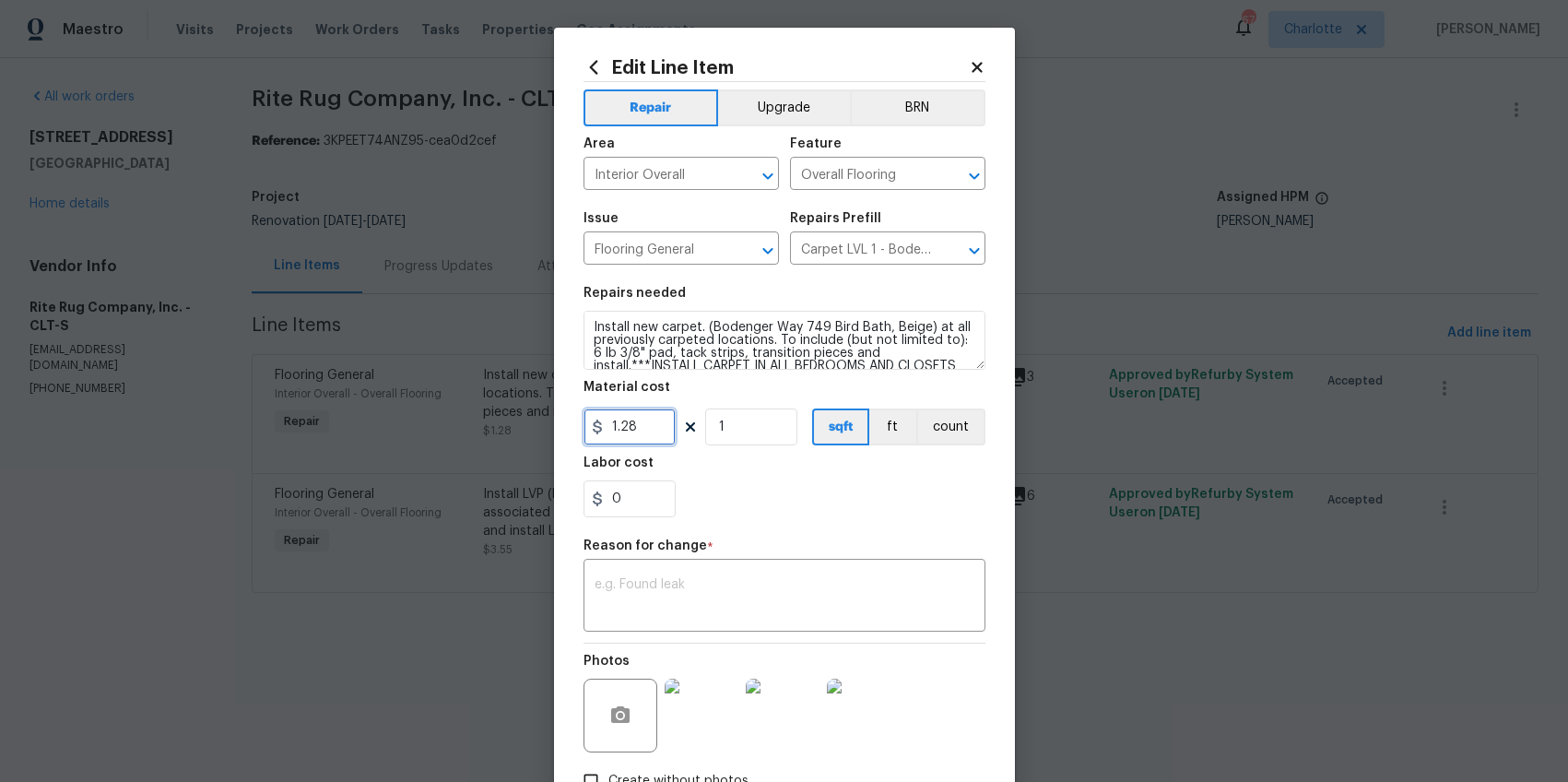 click on "1.28" at bounding box center (630, 427) 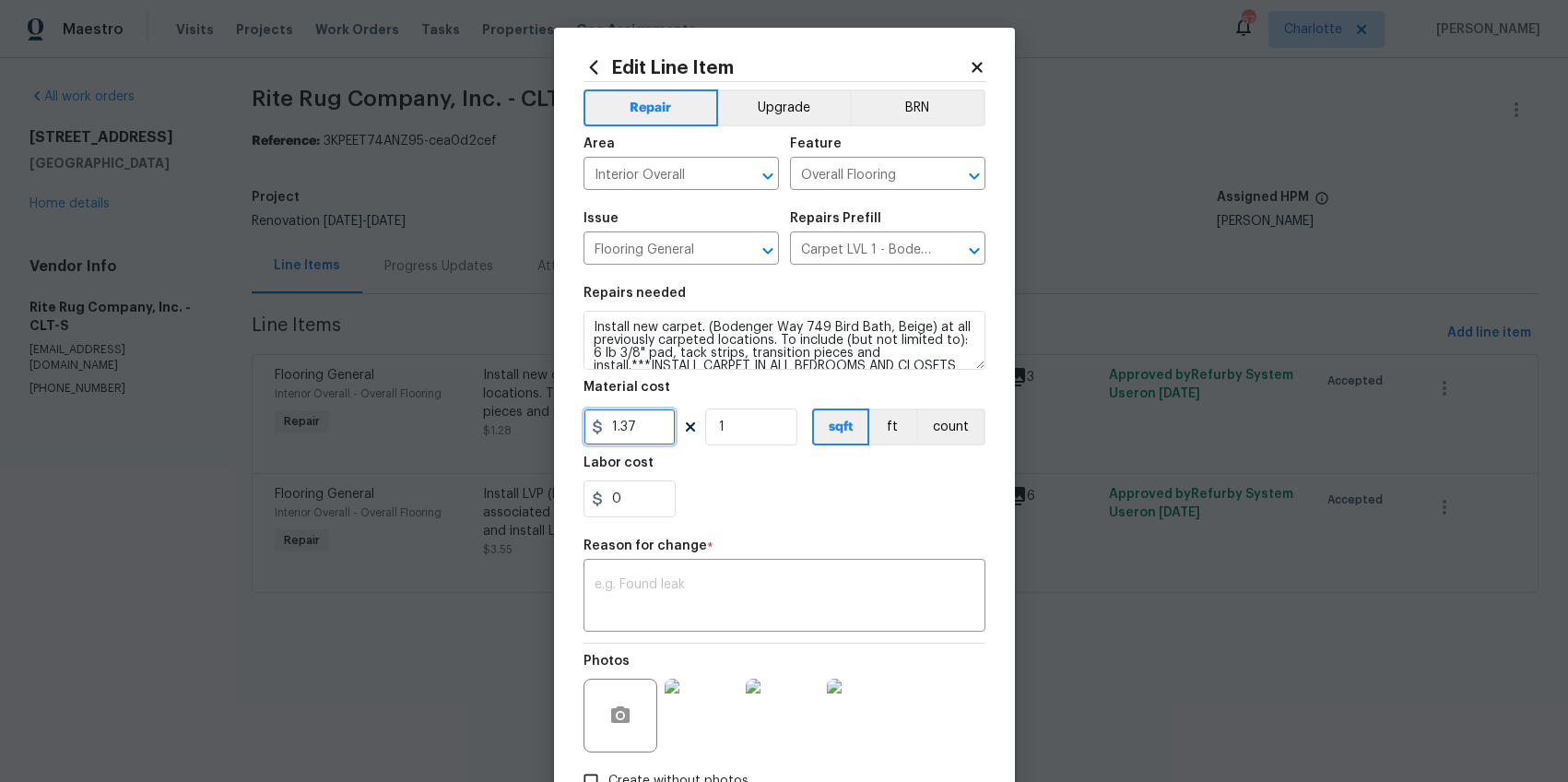 type on "1.37" 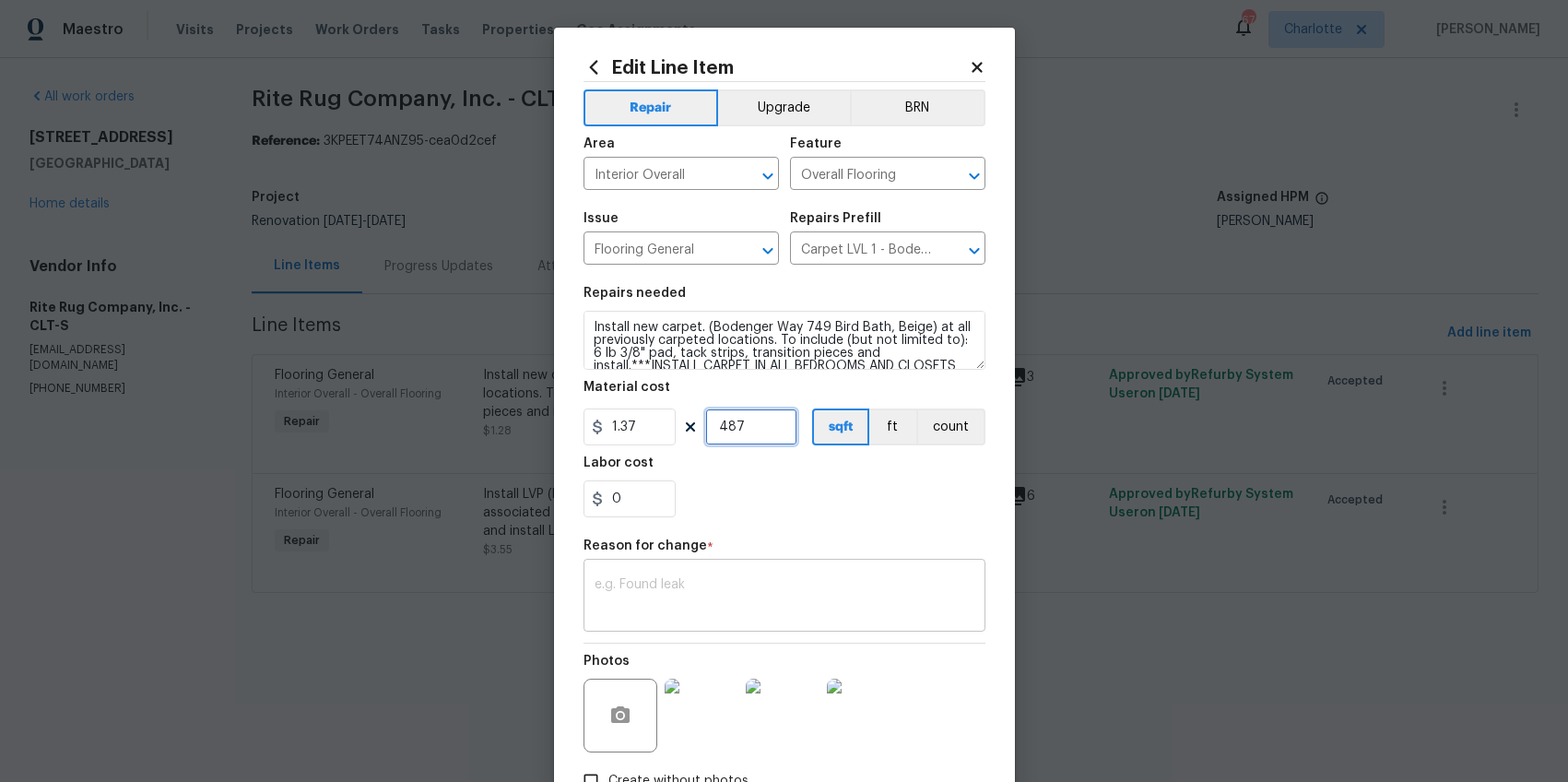 type on "487" 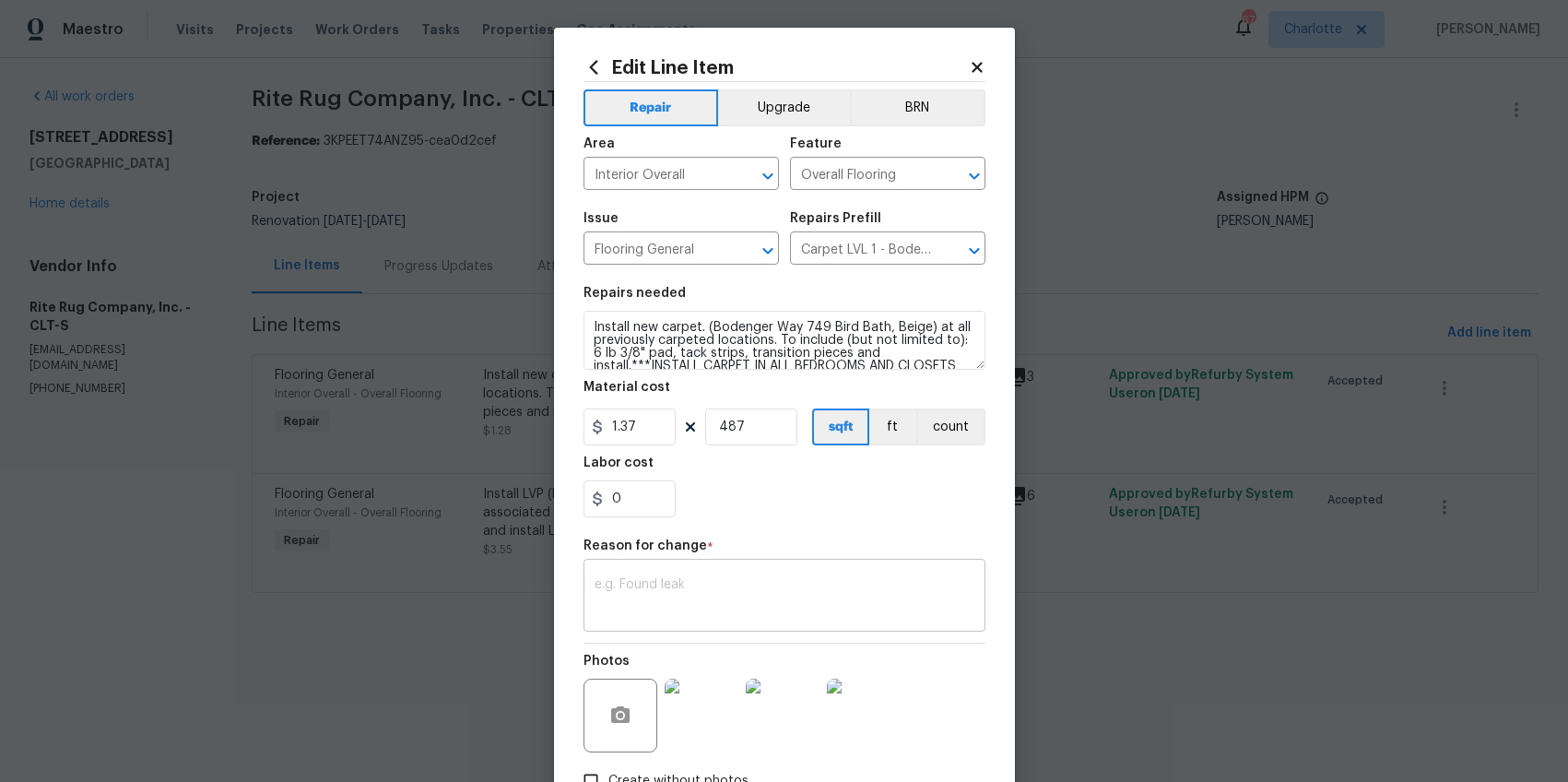 click at bounding box center [784, 598] 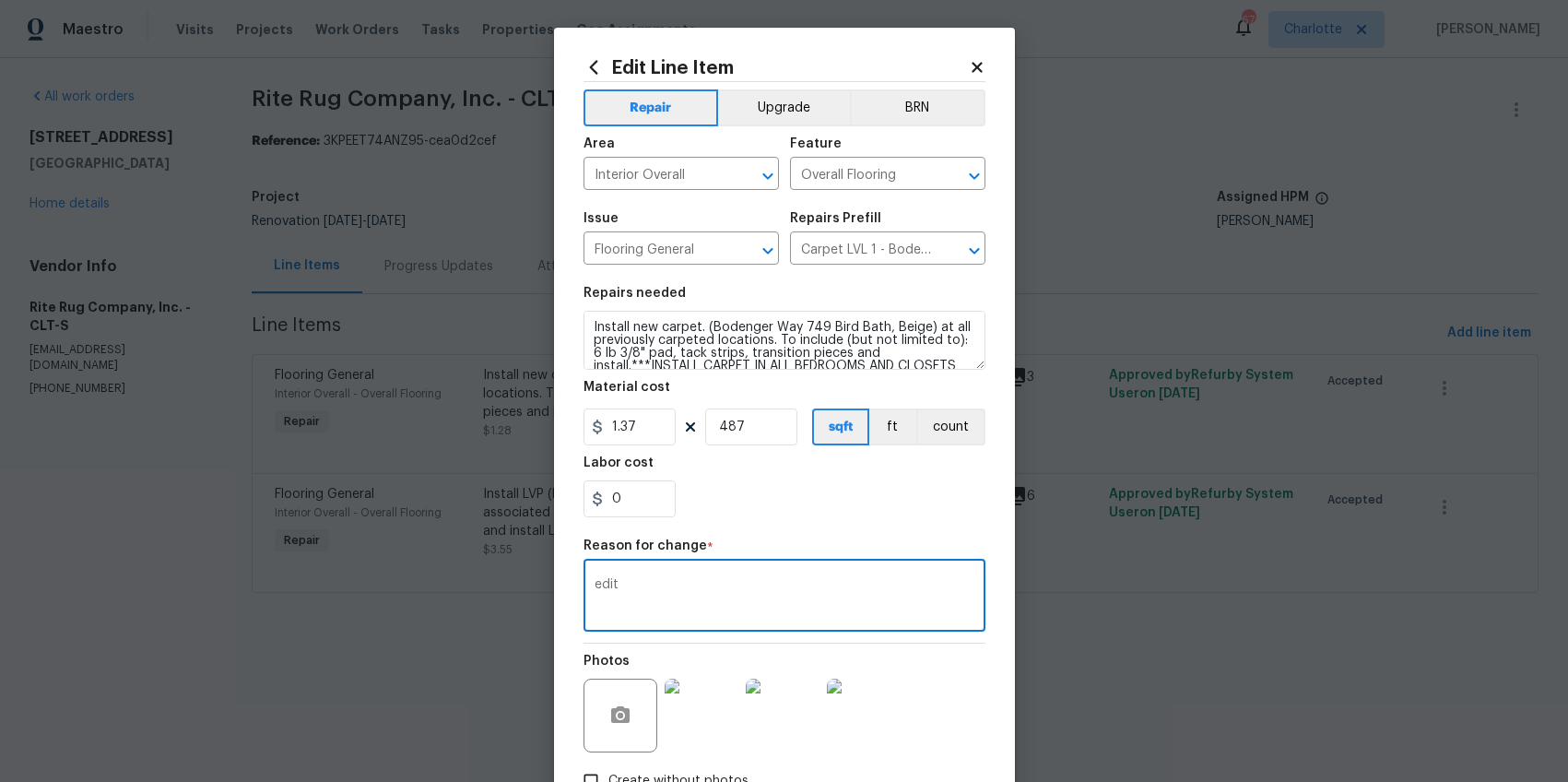 scroll, scrollTop: 126, scrollLeft: 0, axis: vertical 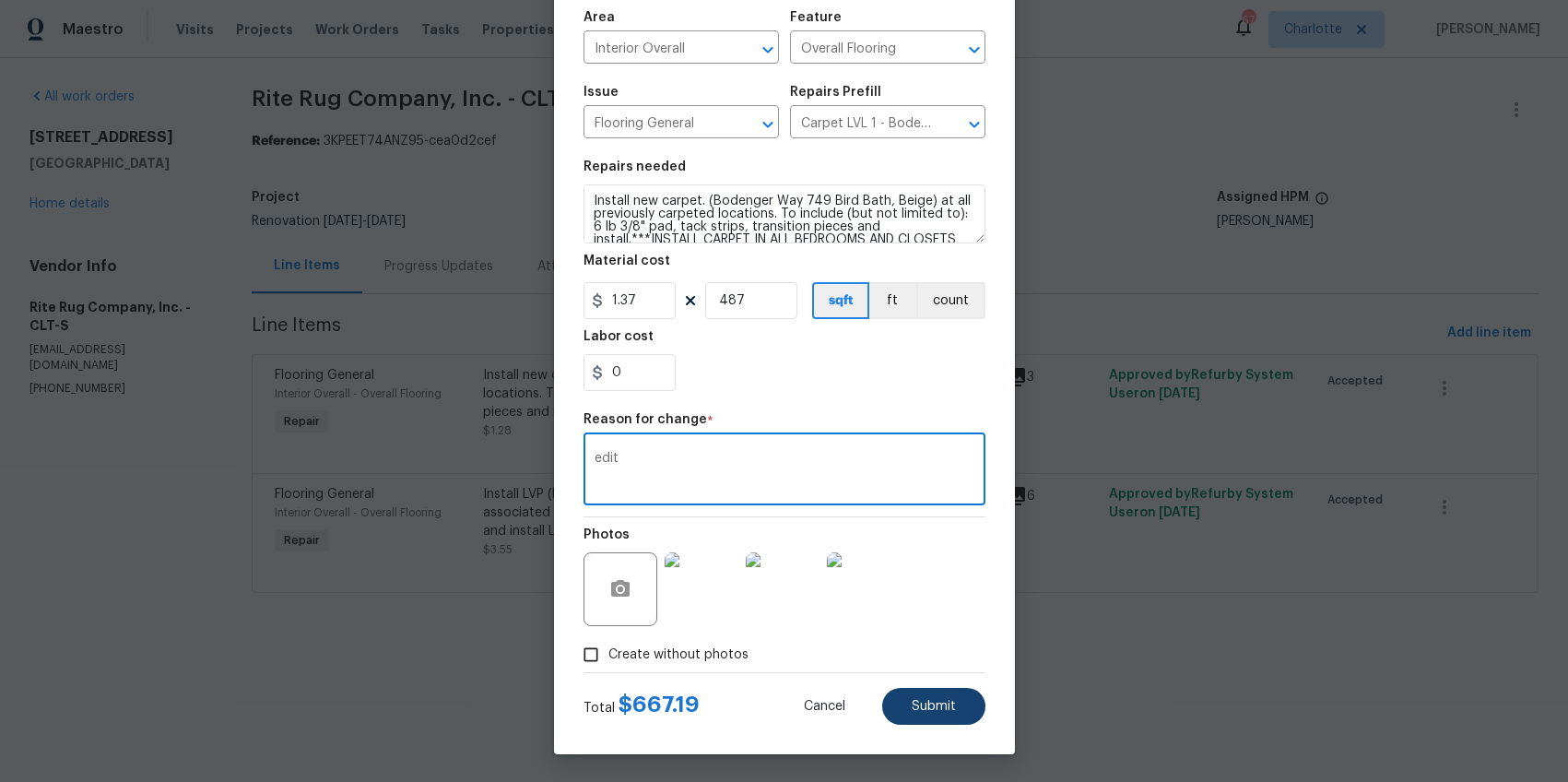 type on "edit" 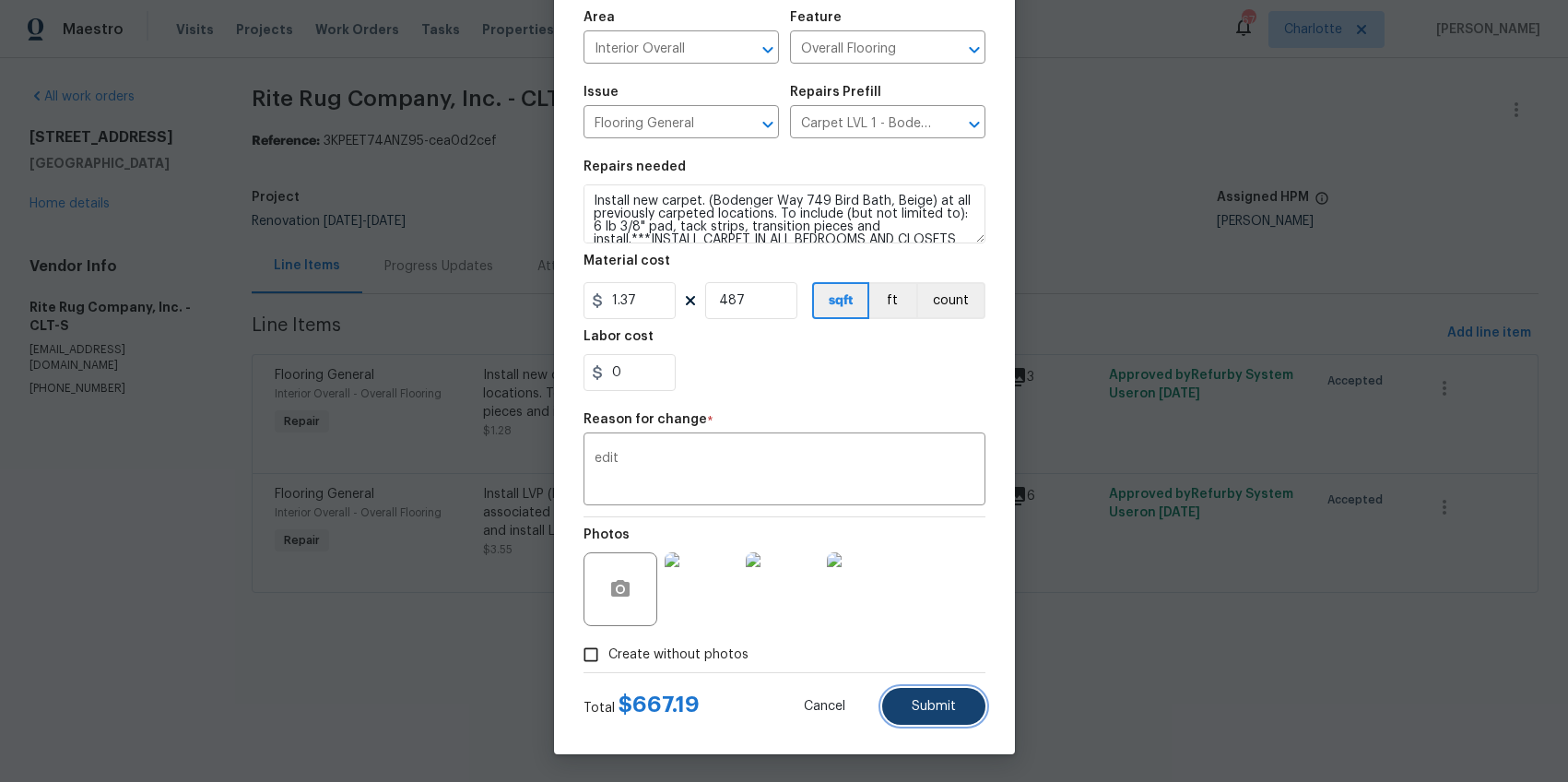 click on "Submit" at bounding box center [934, 706] 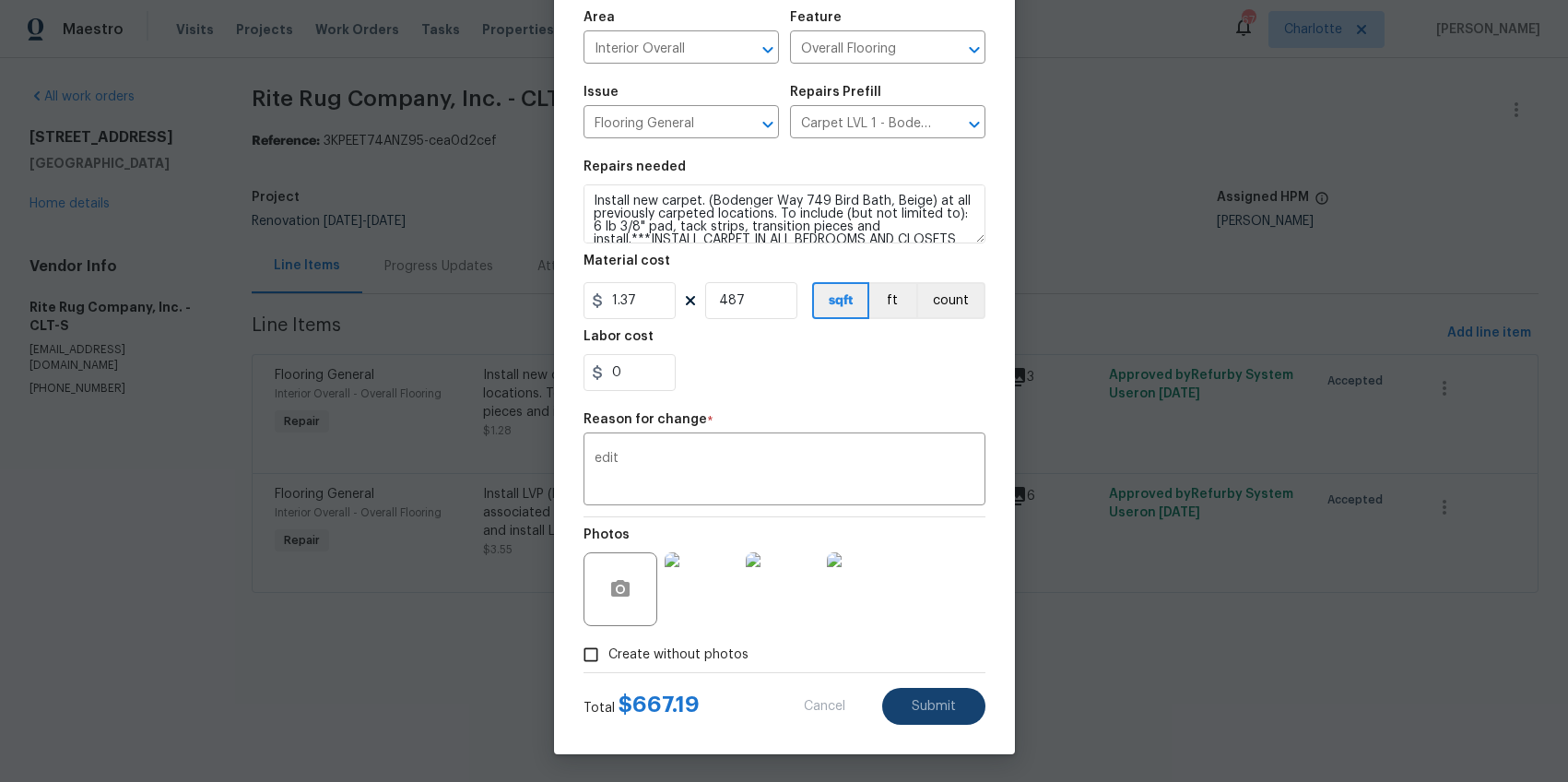 type on "1" 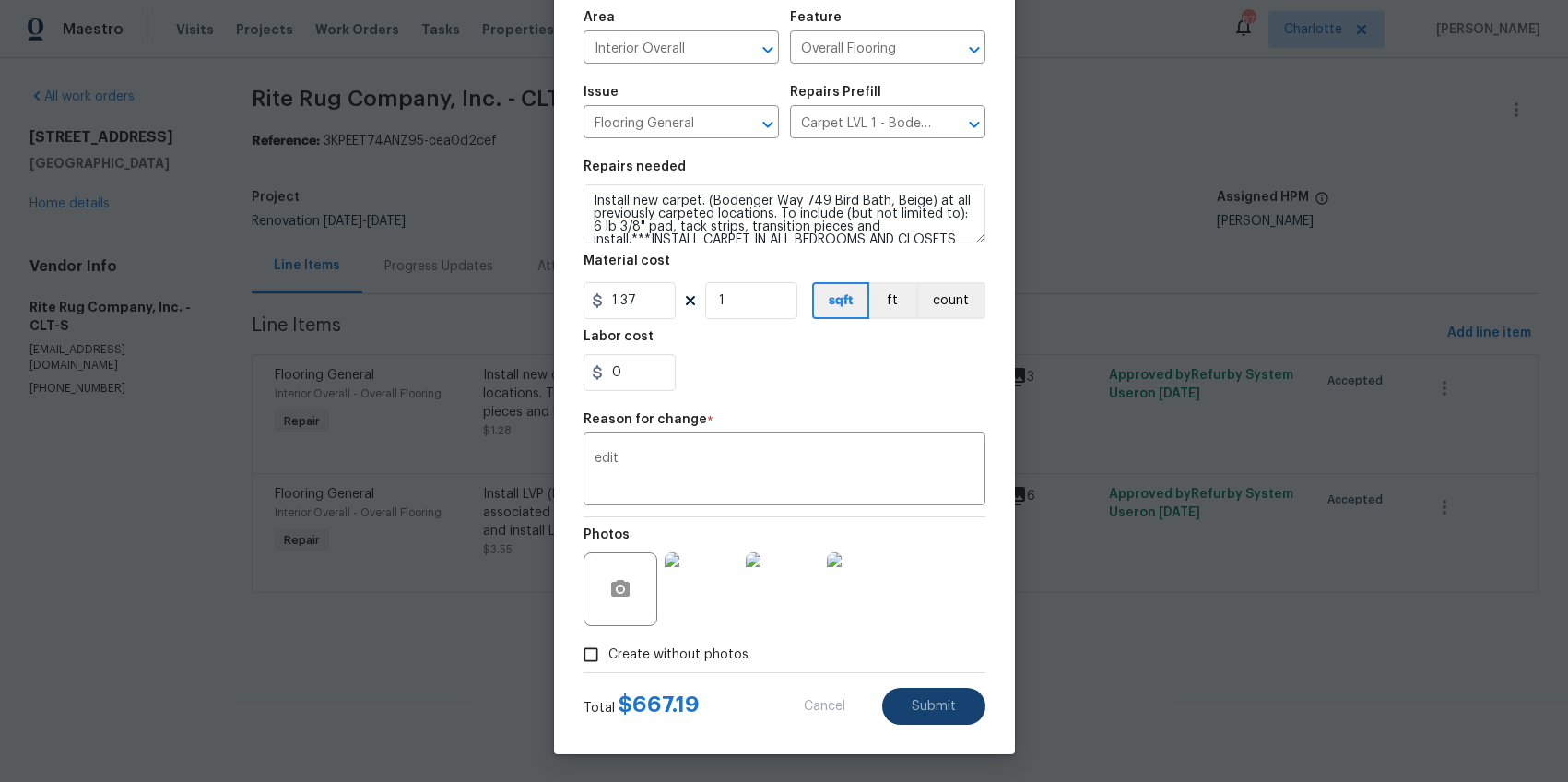 type on "1.28" 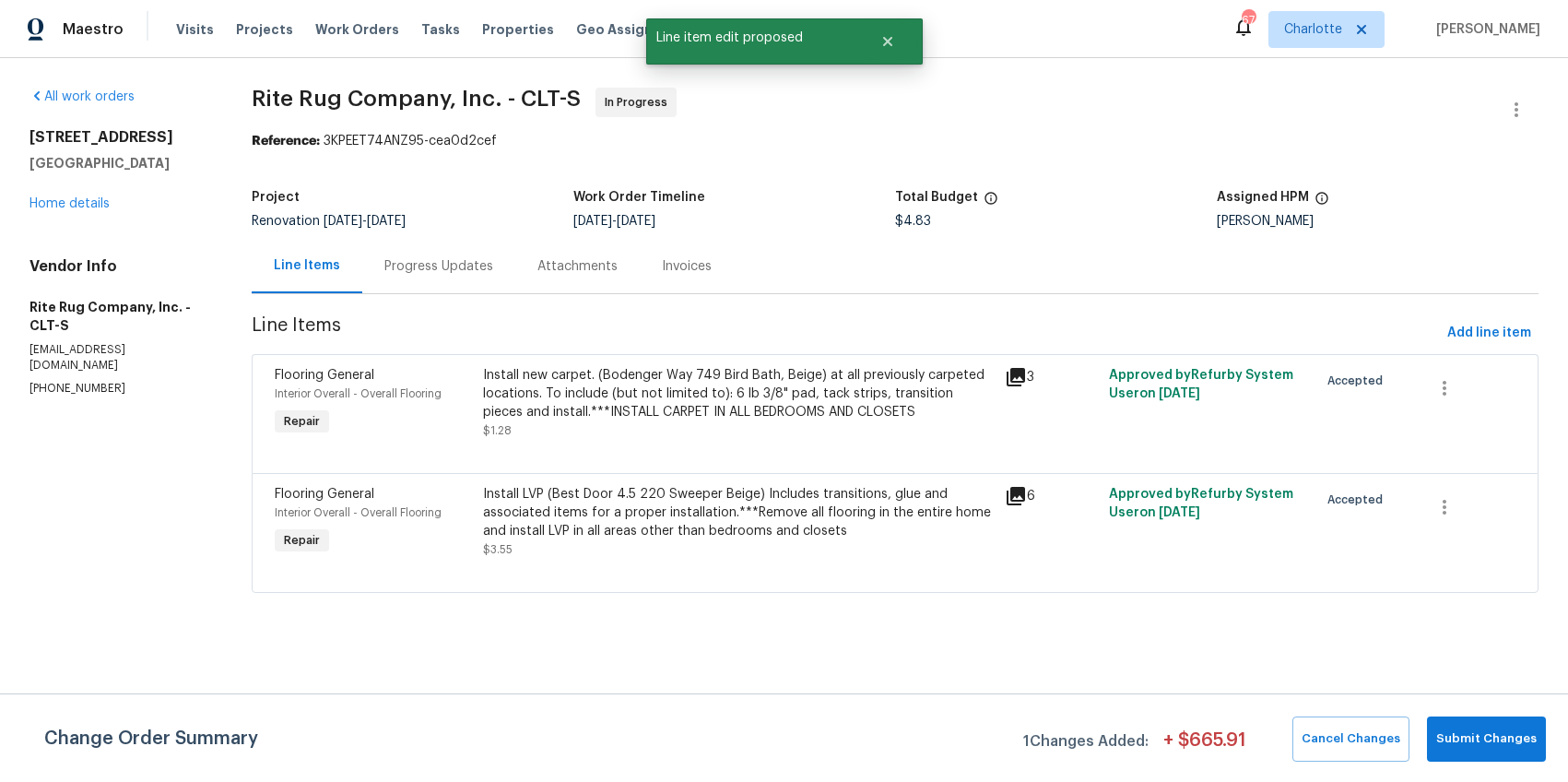 scroll, scrollTop: 0, scrollLeft: 0, axis: both 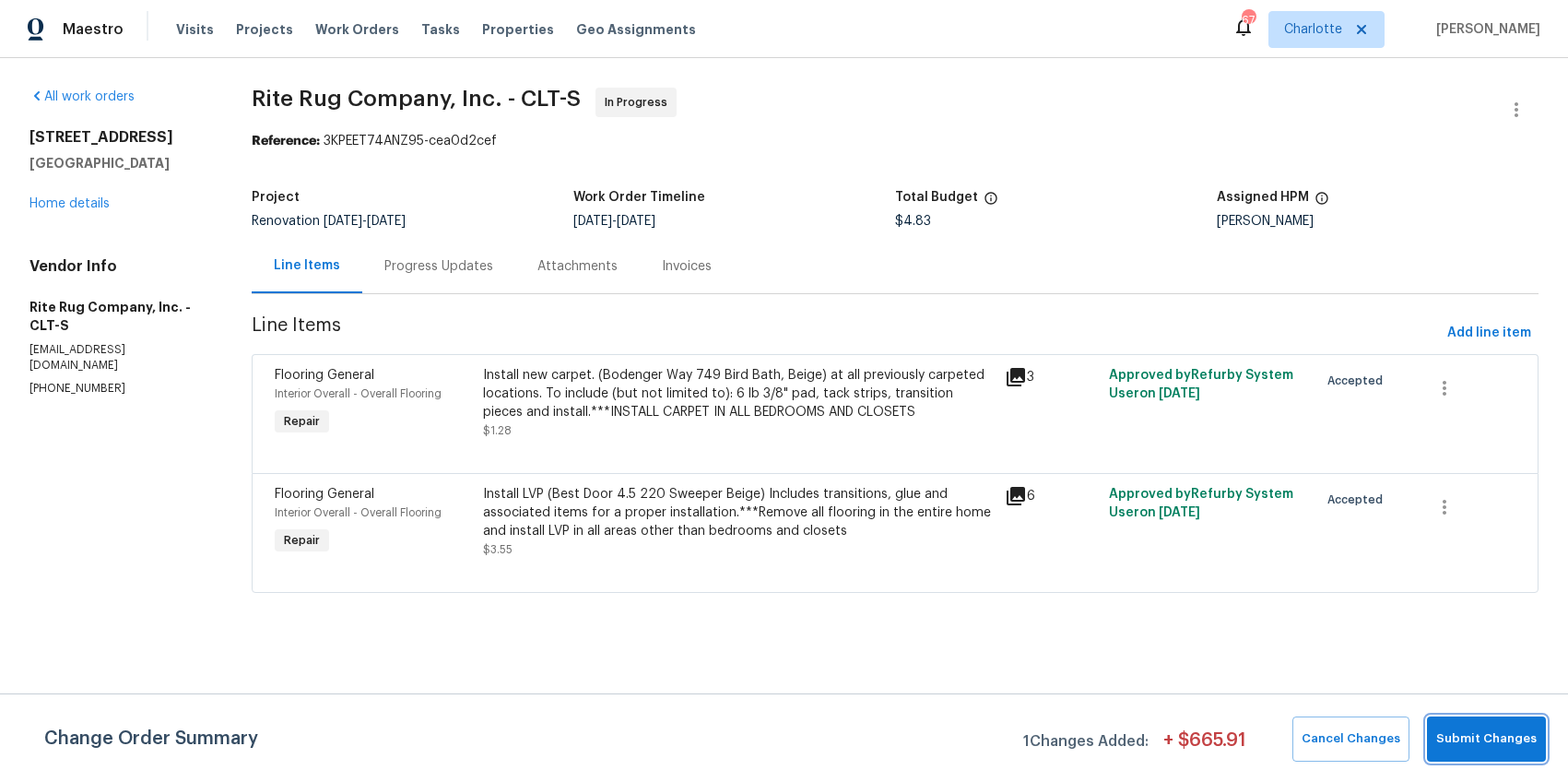 click on "Submit Changes" at bounding box center (1486, 739) 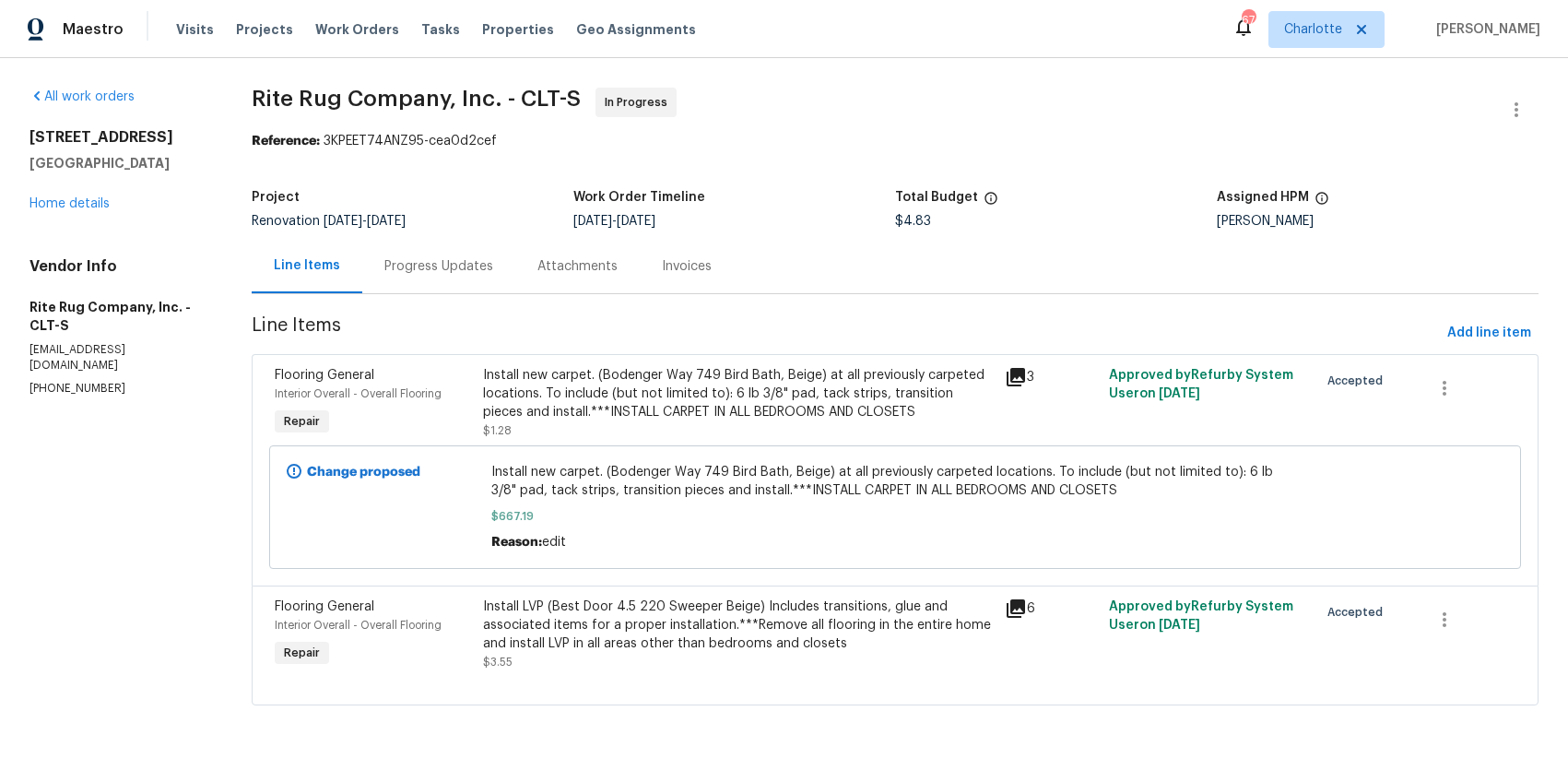 click on "Install LVP (Best Door 4.5 220 Sweeper Beige) Includes transitions, glue and associated items for a proper installation.***Remove all flooring in the entire home and install LVP in all areas other than bedrooms and closets" at bounding box center [738, 625] 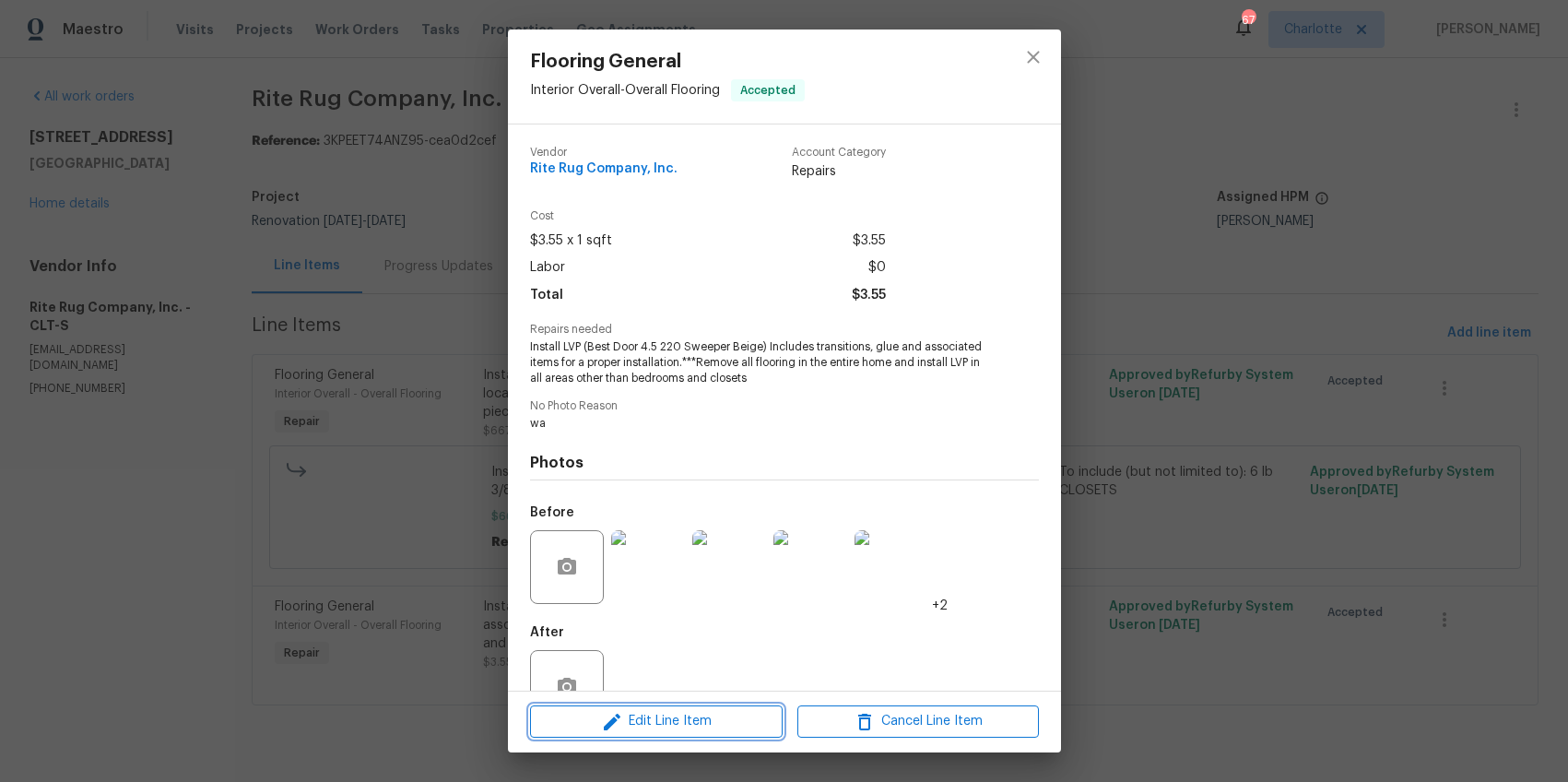 click on "Edit Line Item" at bounding box center [656, 721] 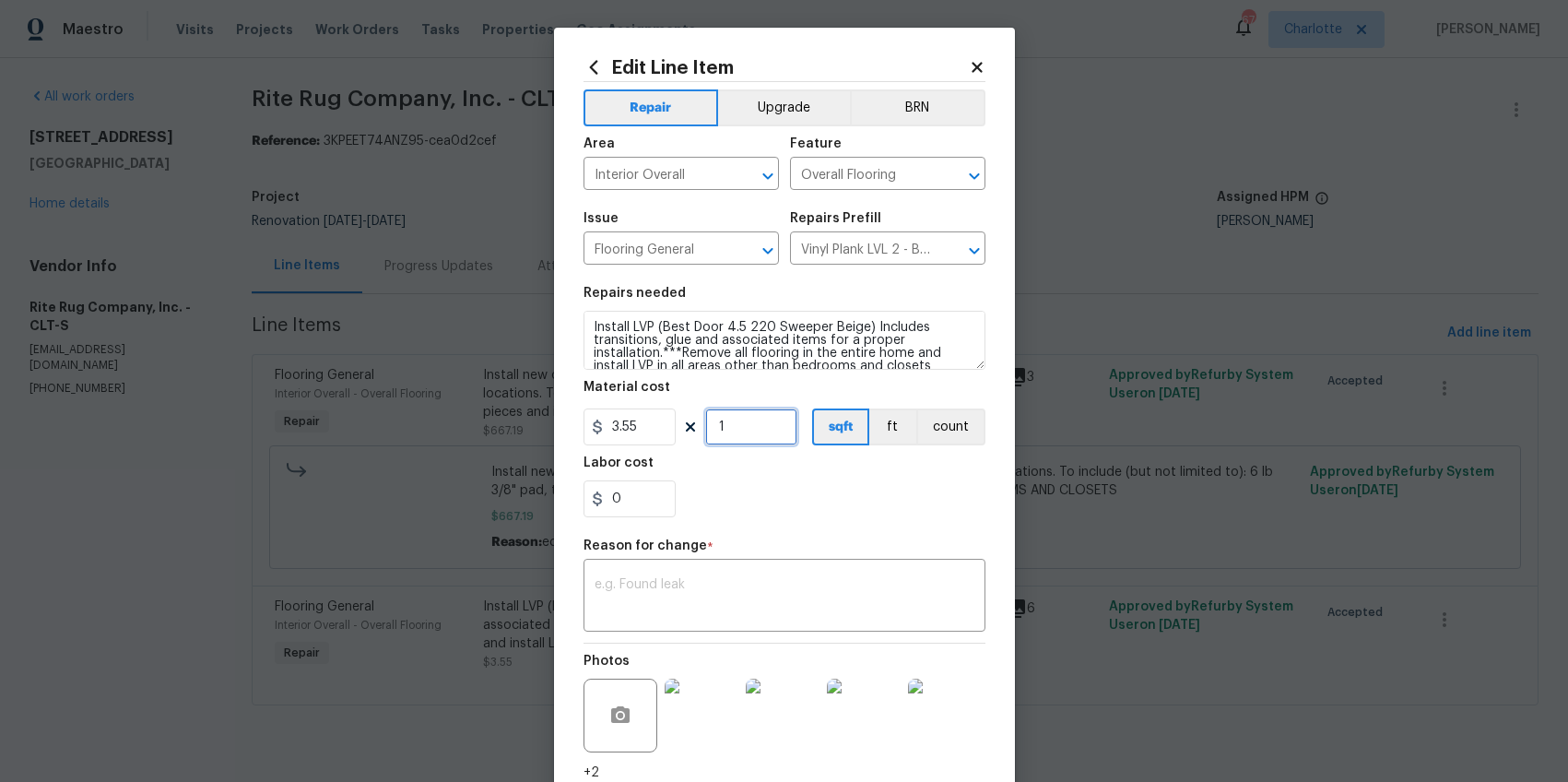 click on "1" at bounding box center (751, 427) 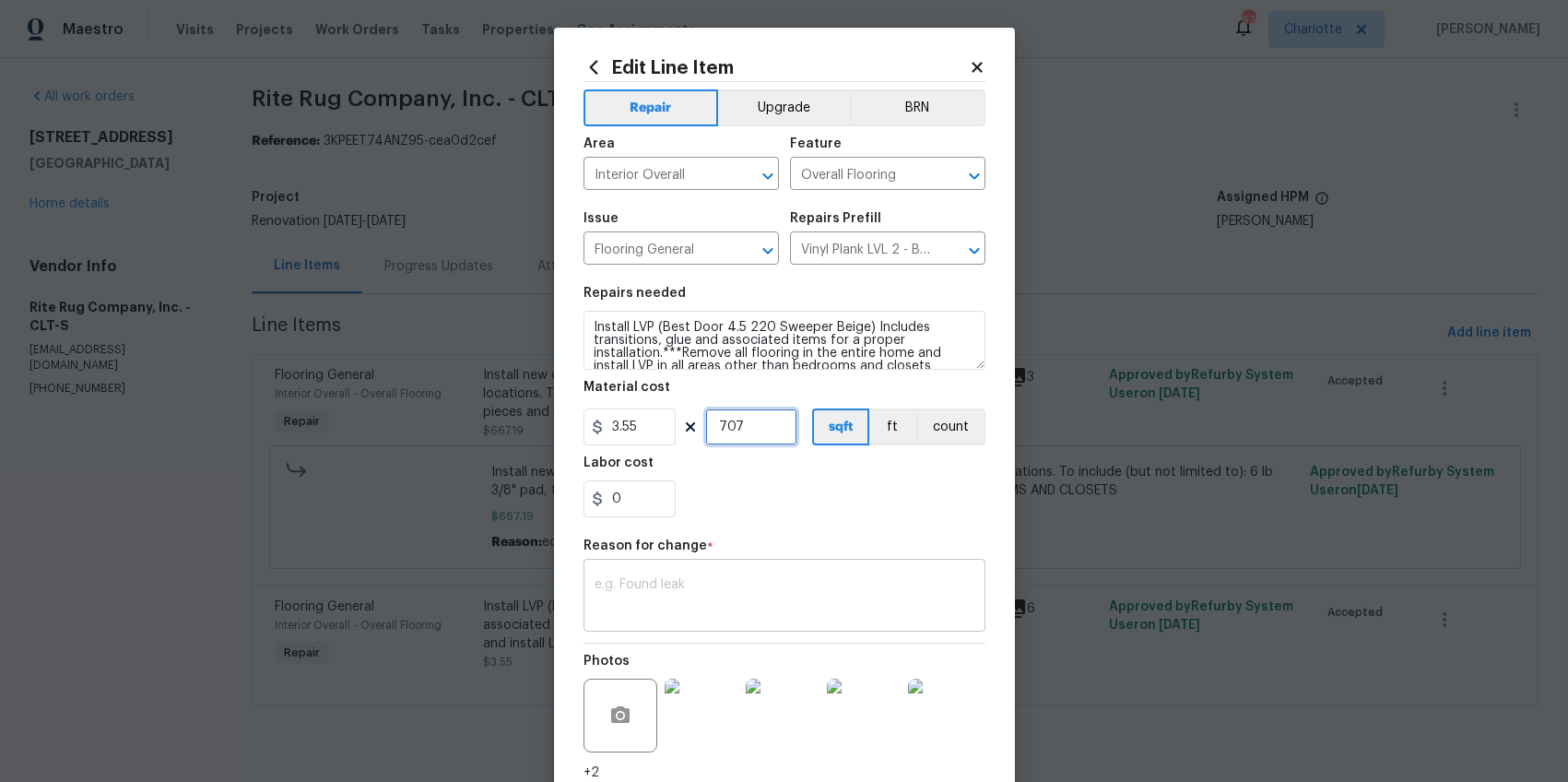 type on "707" 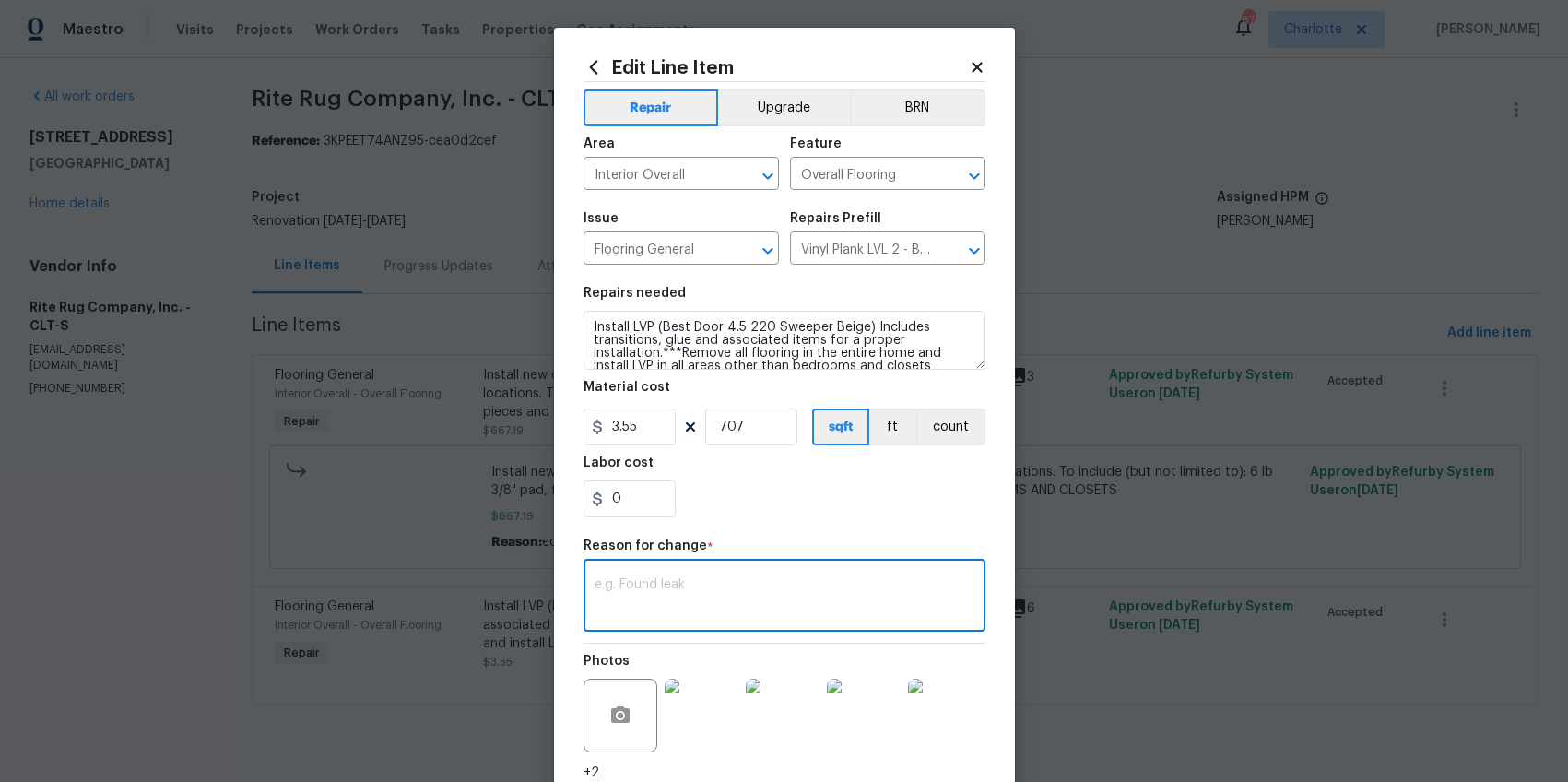 click at bounding box center (784, 598) 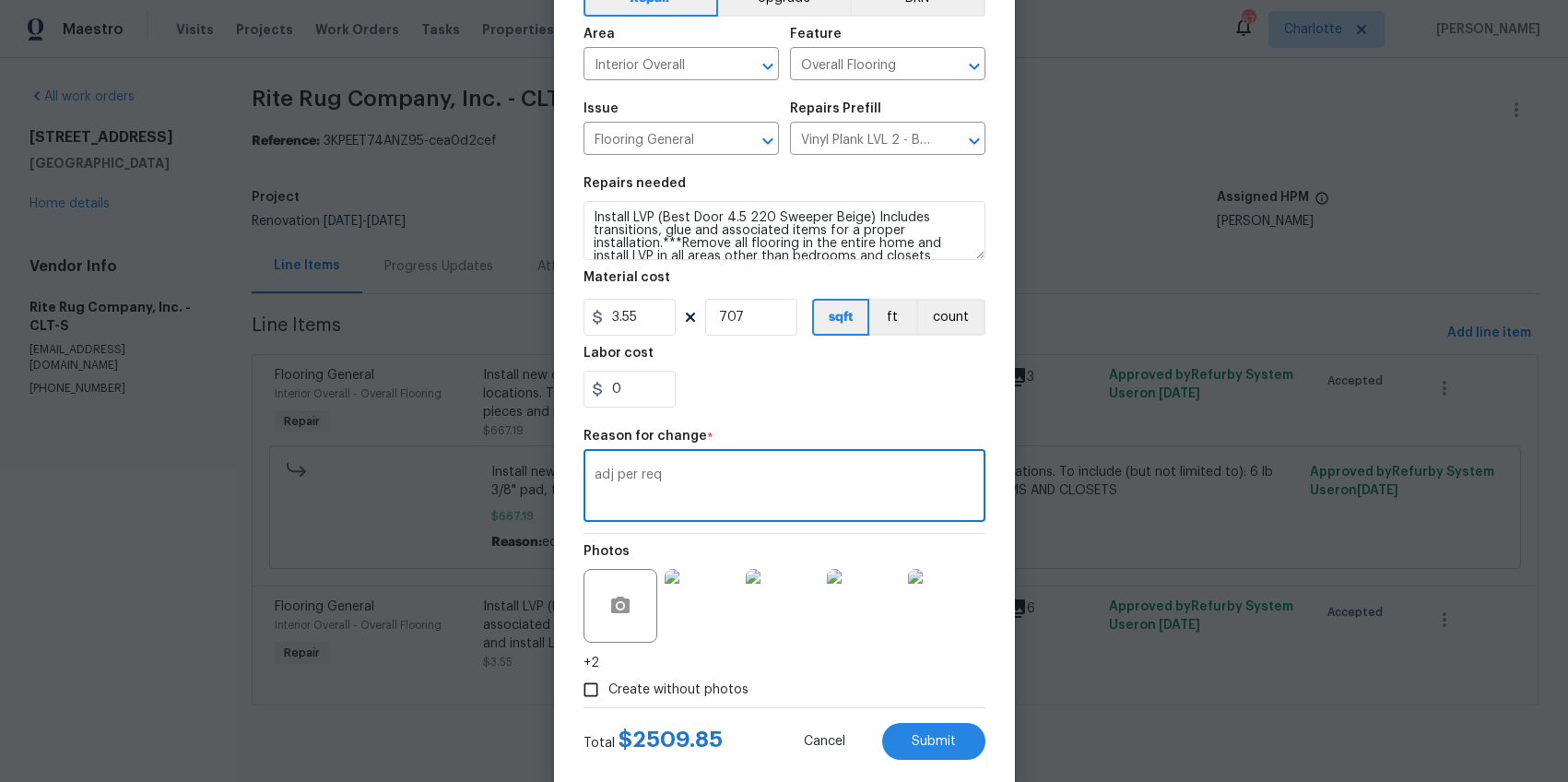 scroll, scrollTop: 125, scrollLeft: 0, axis: vertical 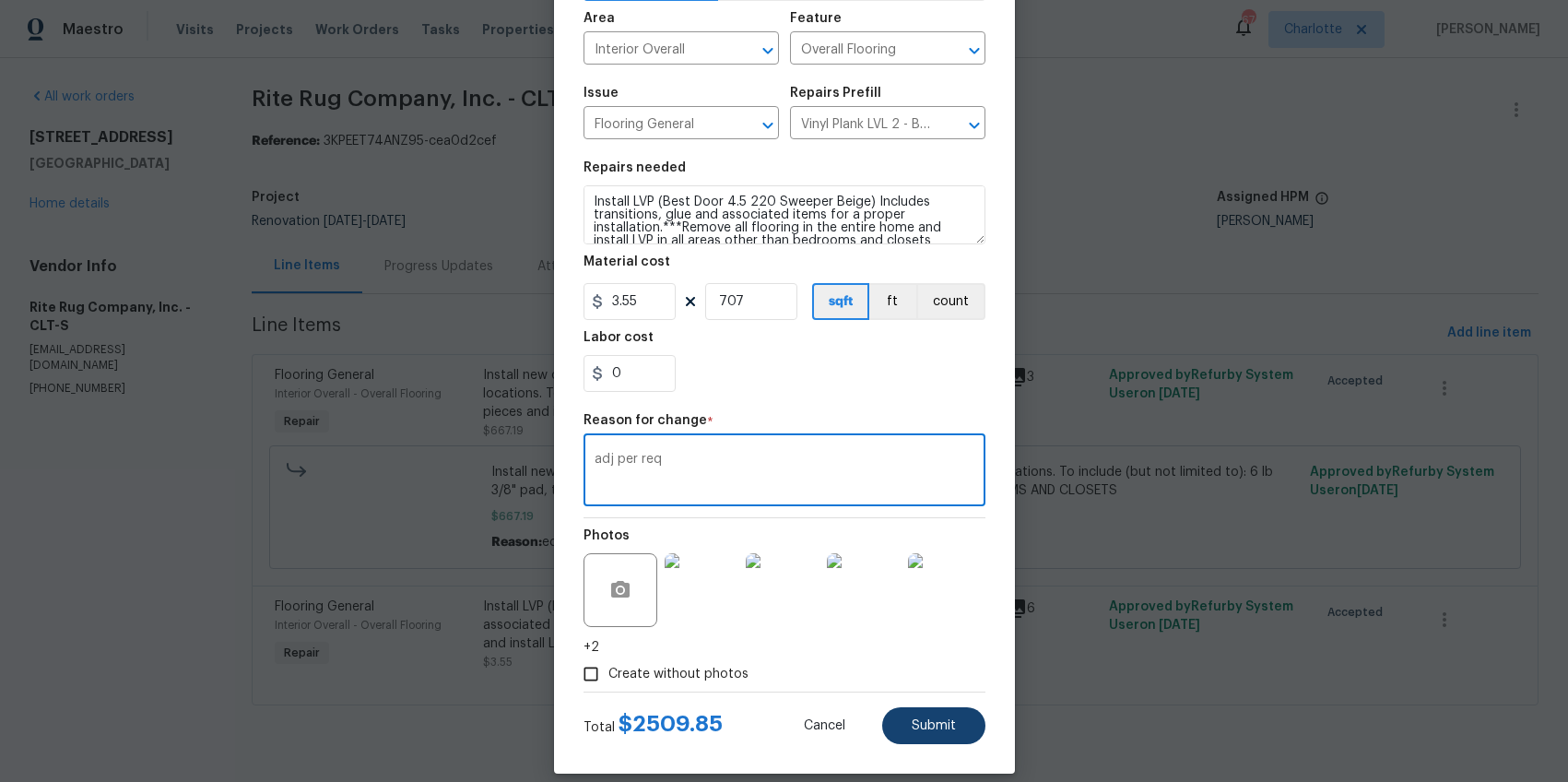 type on "adj per req" 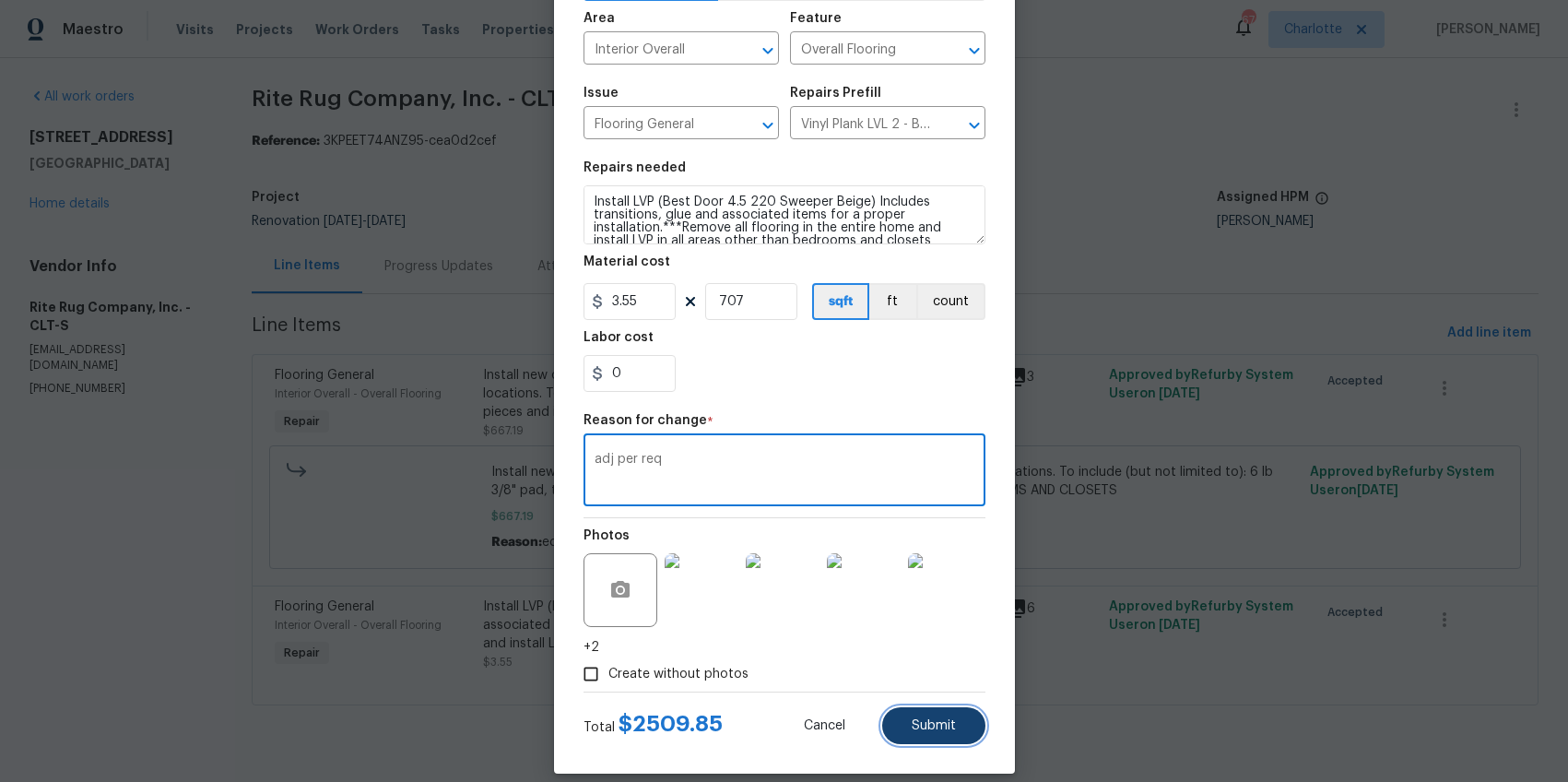 click on "Submit" at bounding box center (934, 726) 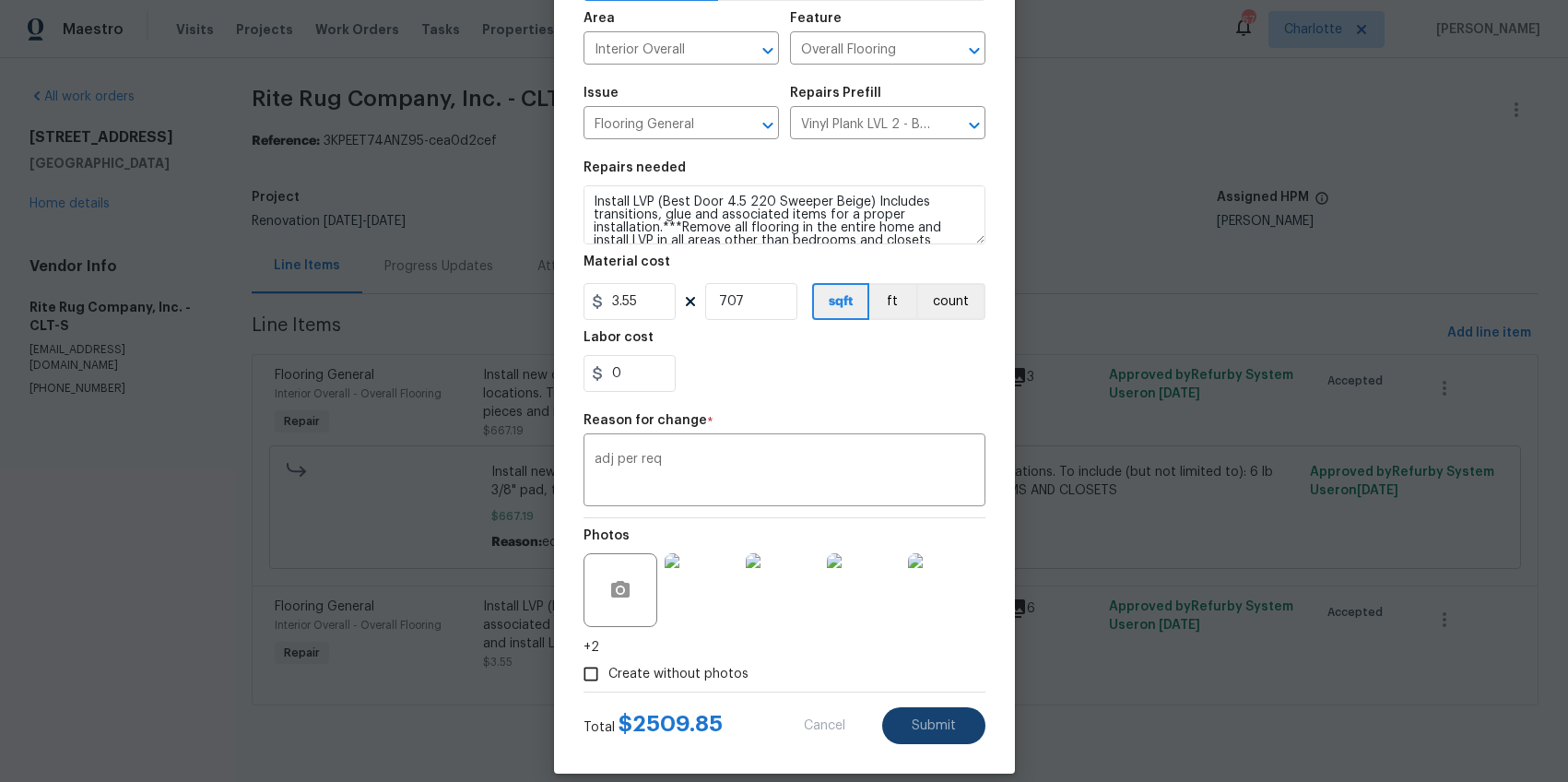 type on "1" 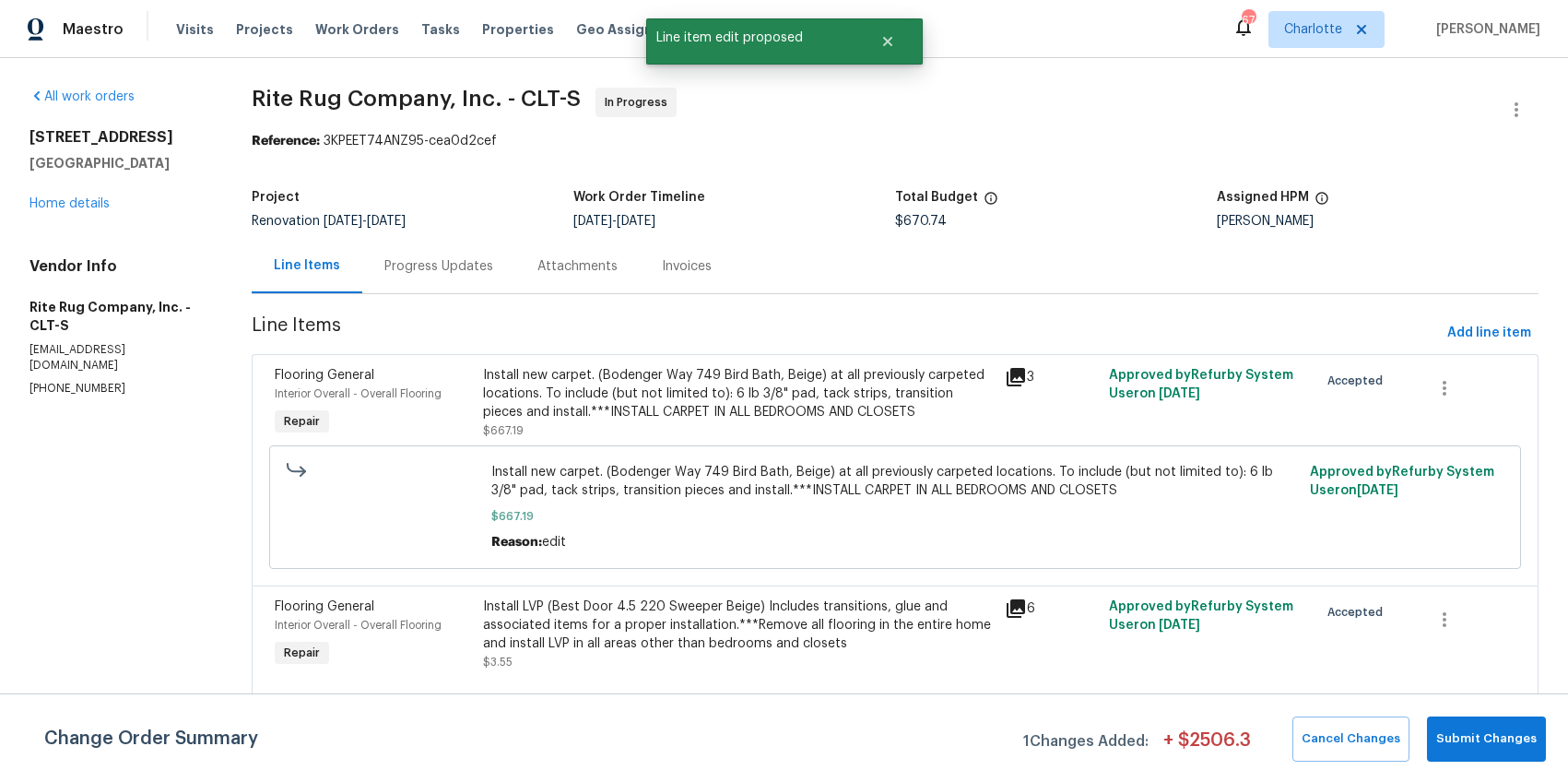scroll, scrollTop: 0, scrollLeft: 0, axis: both 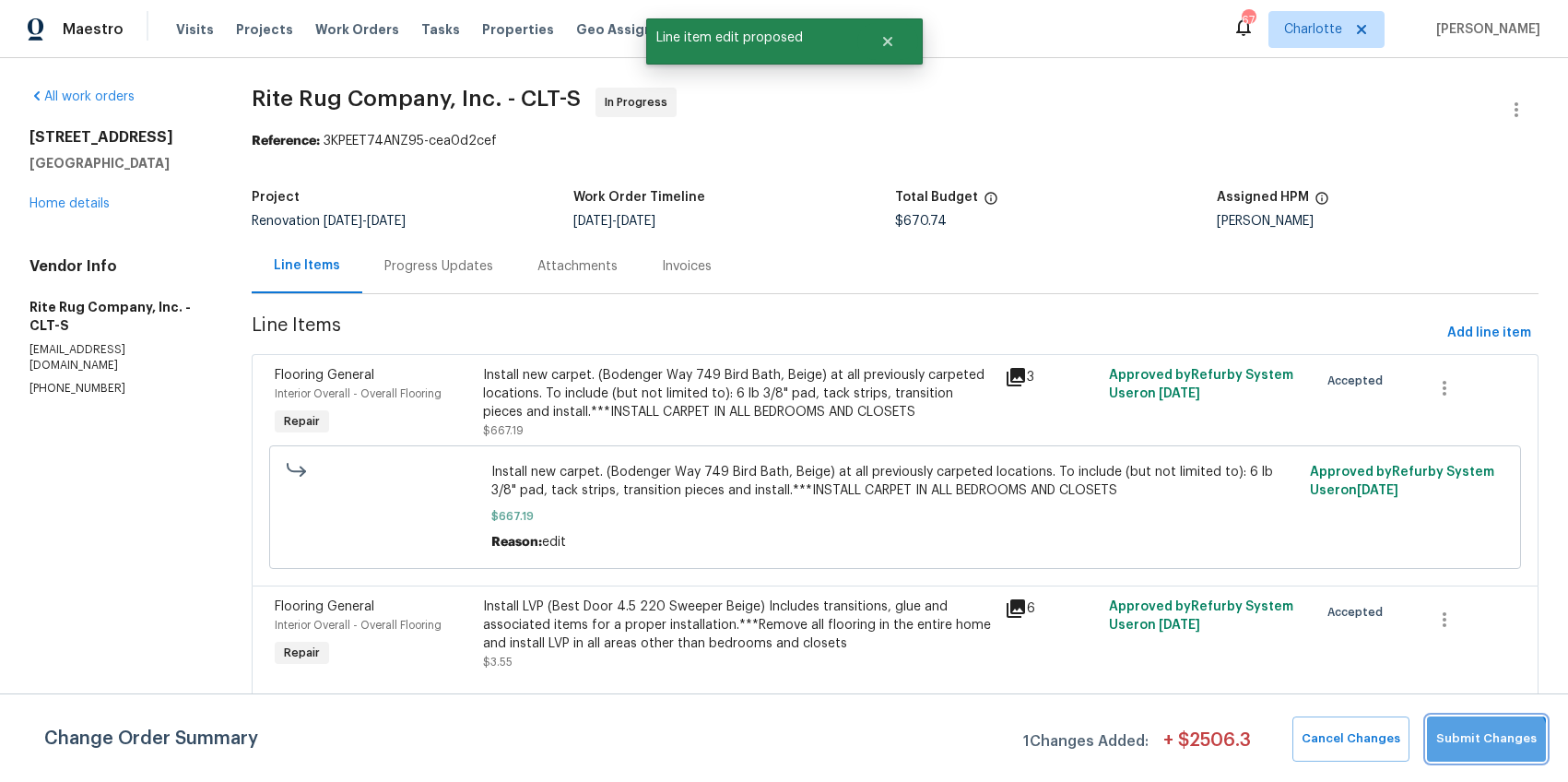 click on "Submit Changes" at bounding box center (1486, 739) 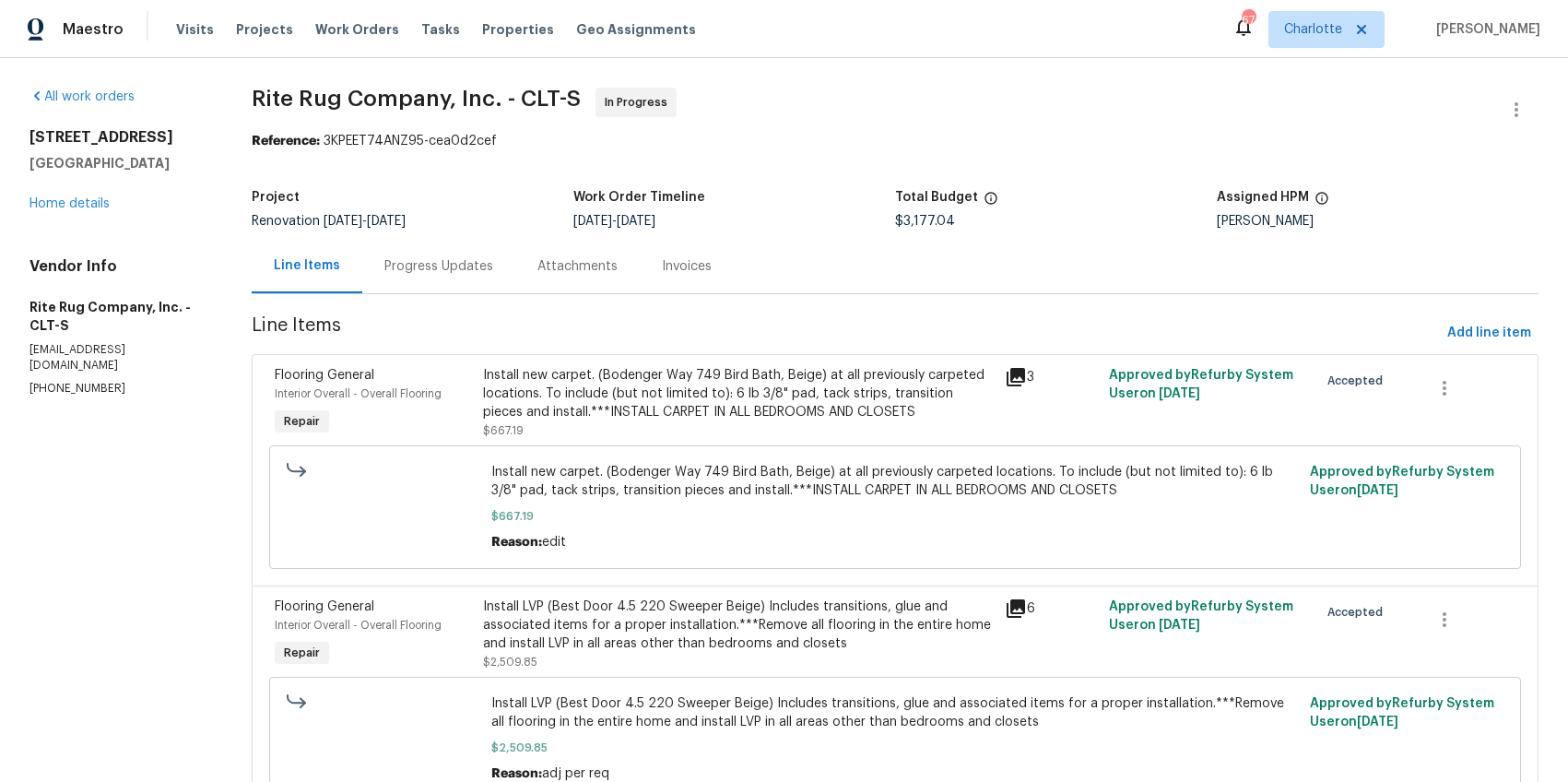 scroll, scrollTop: 103, scrollLeft: 0, axis: vertical 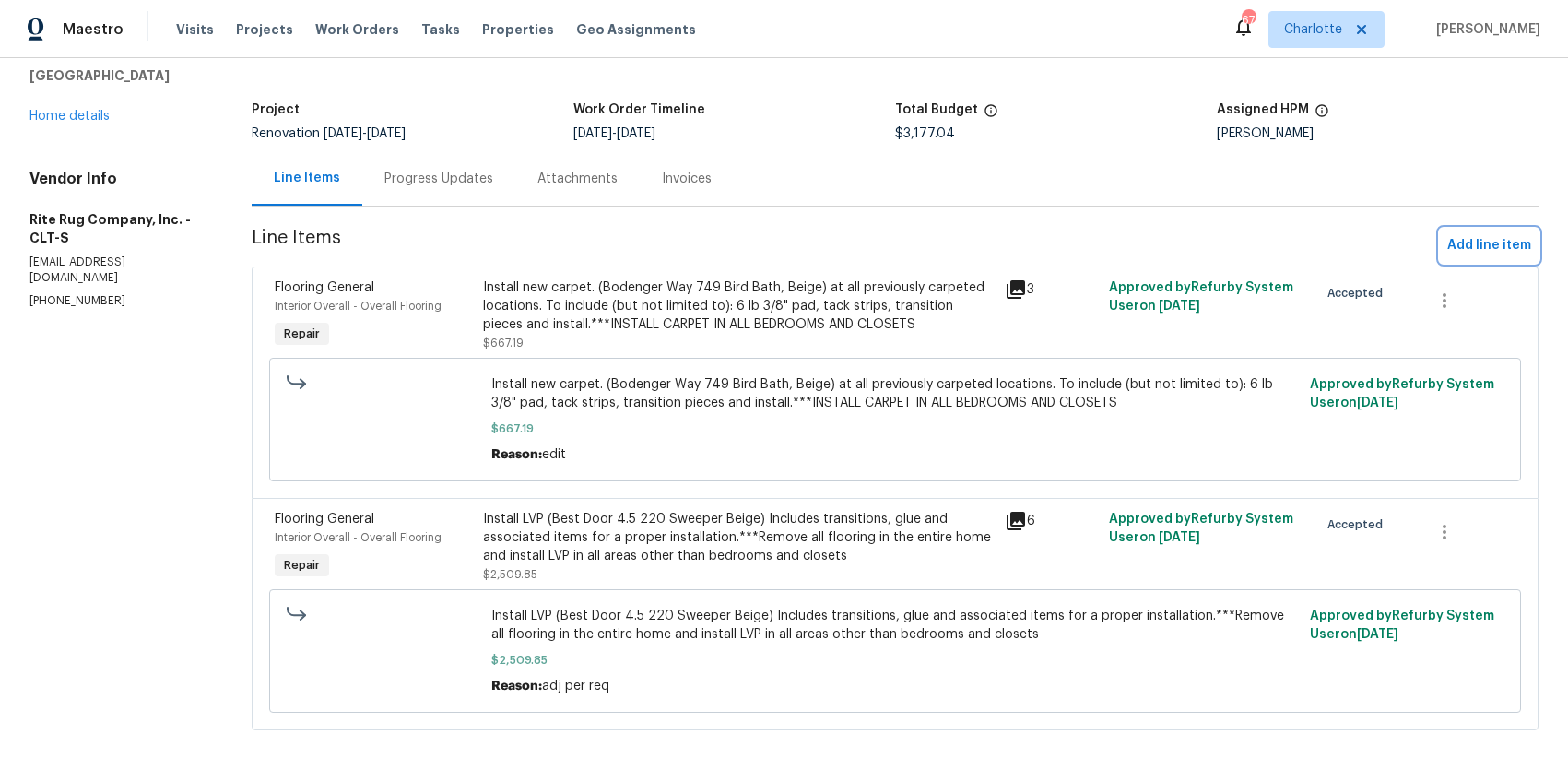 click on "Add line item" at bounding box center (1489, 245) 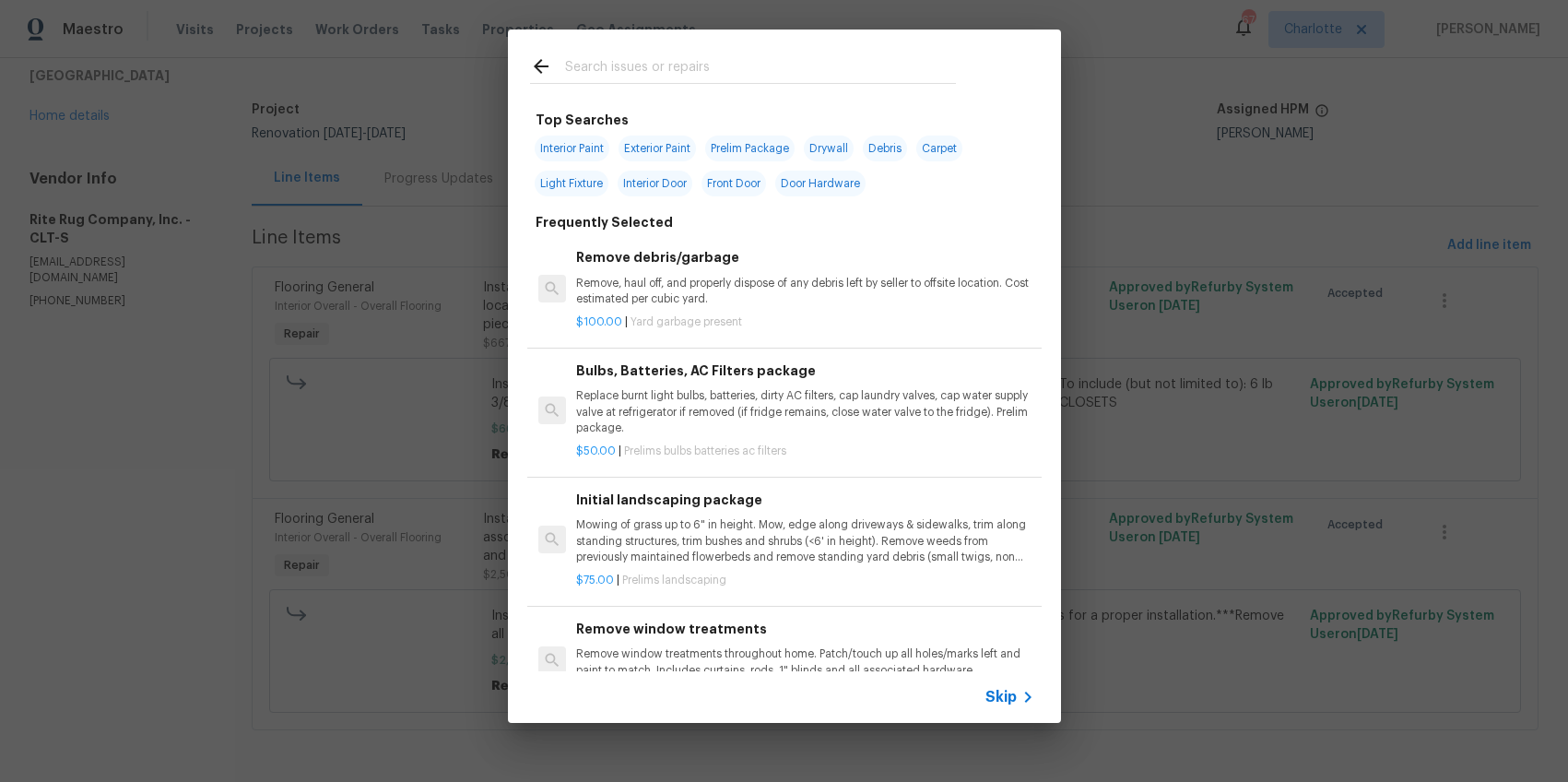 click at bounding box center [760, 69] 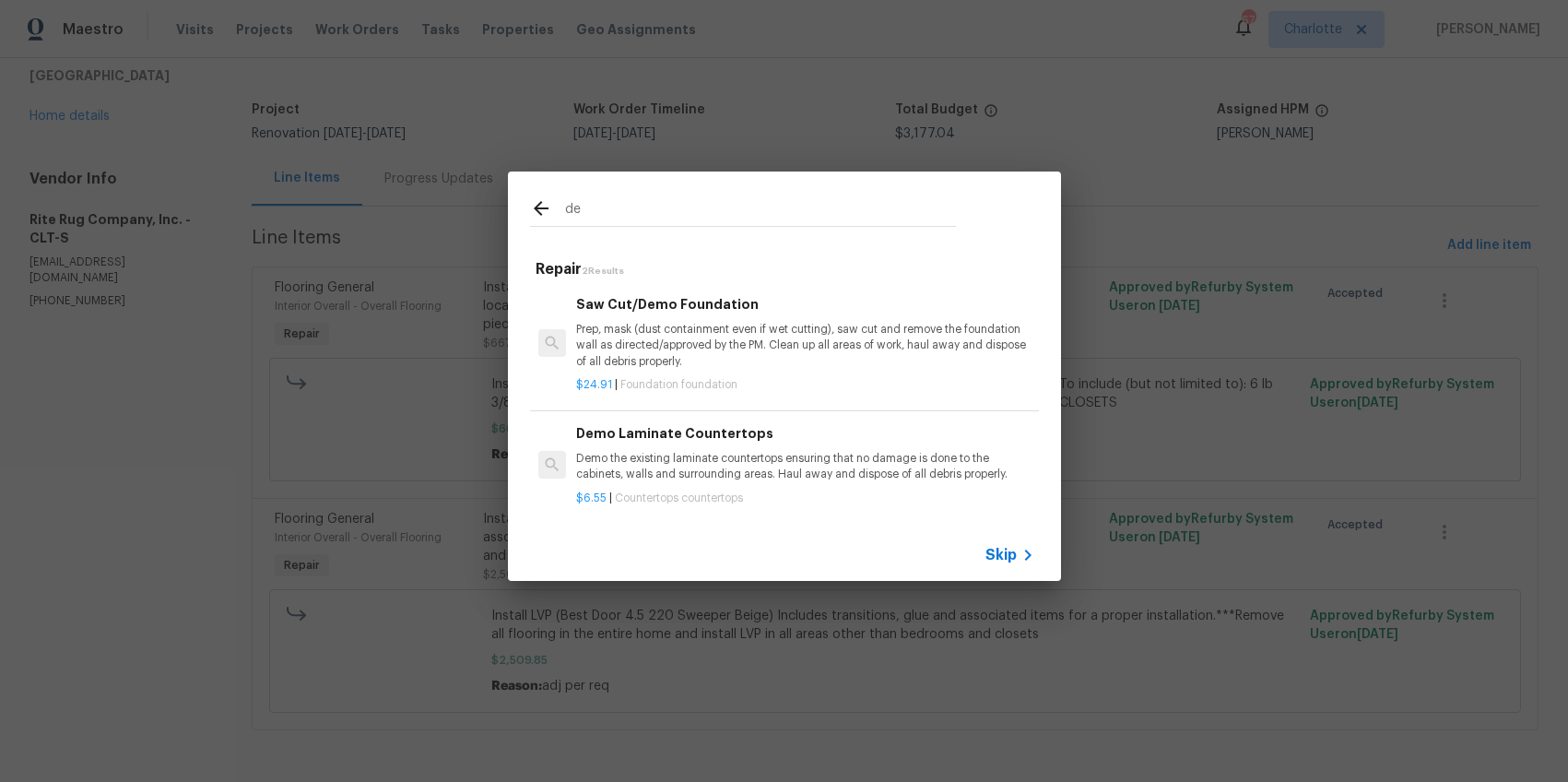 type on "d" 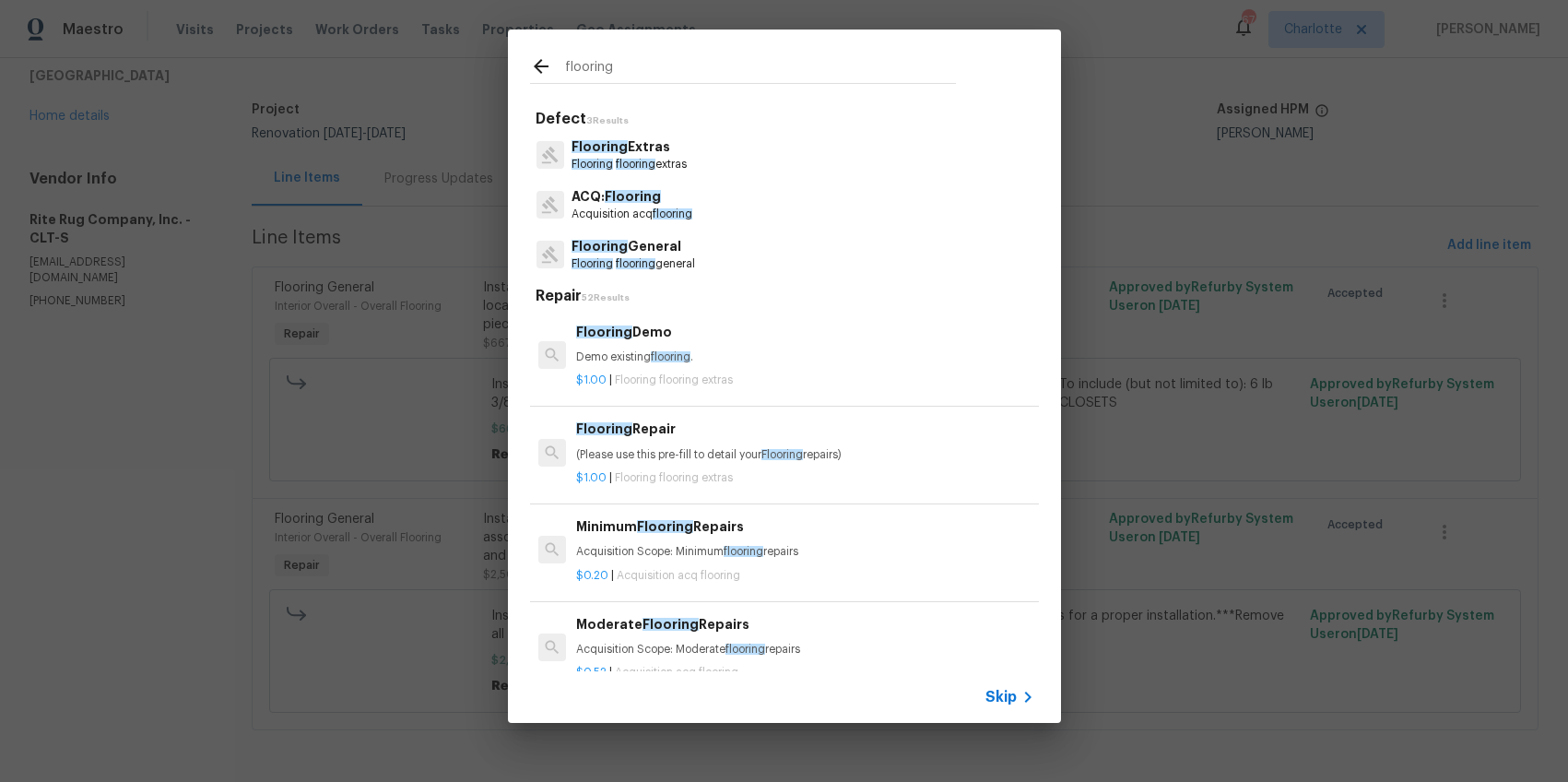 type on "flooring" 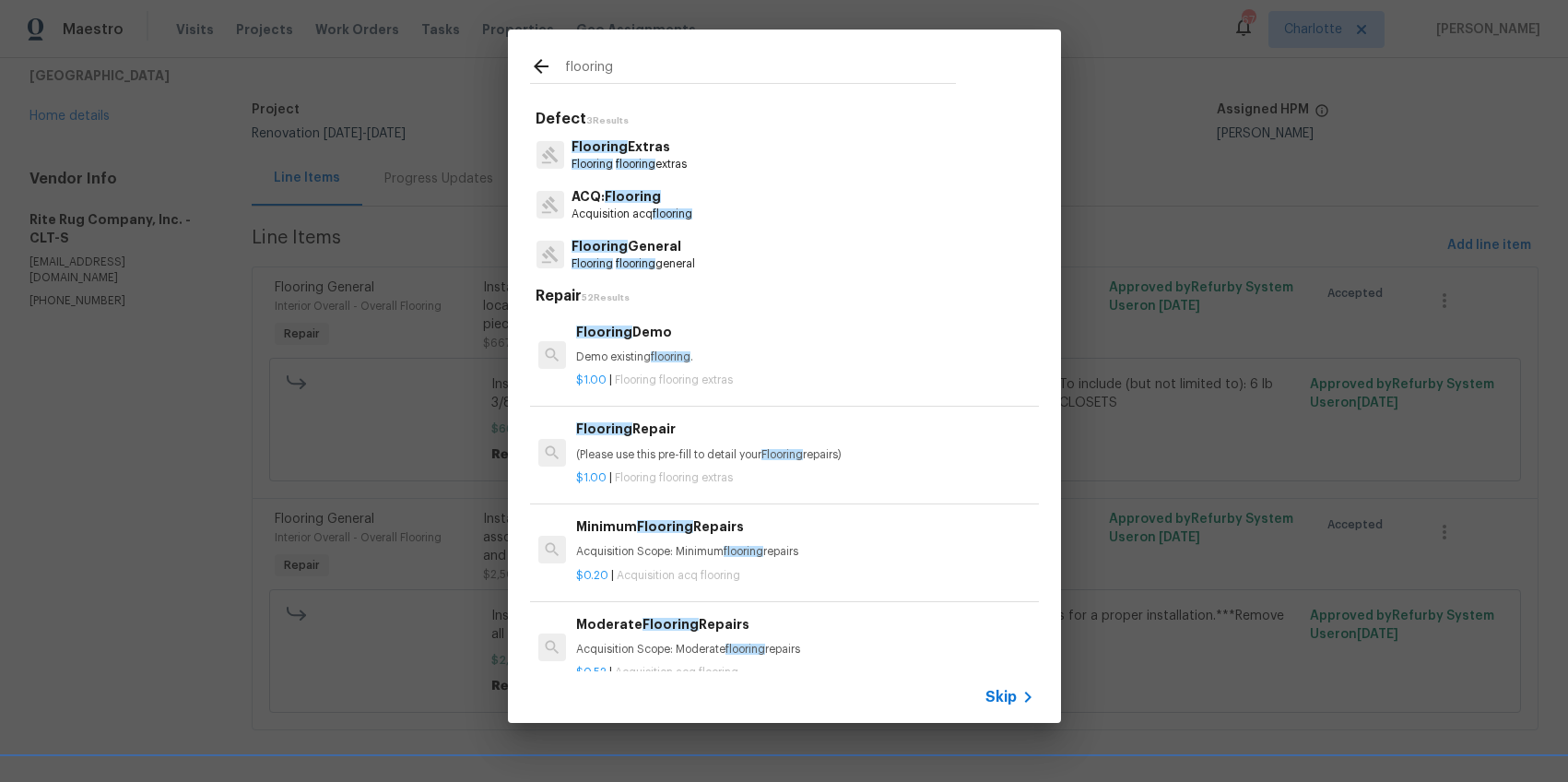 click on "Flooring   flooring  extras" at bounding box center [629, 164] 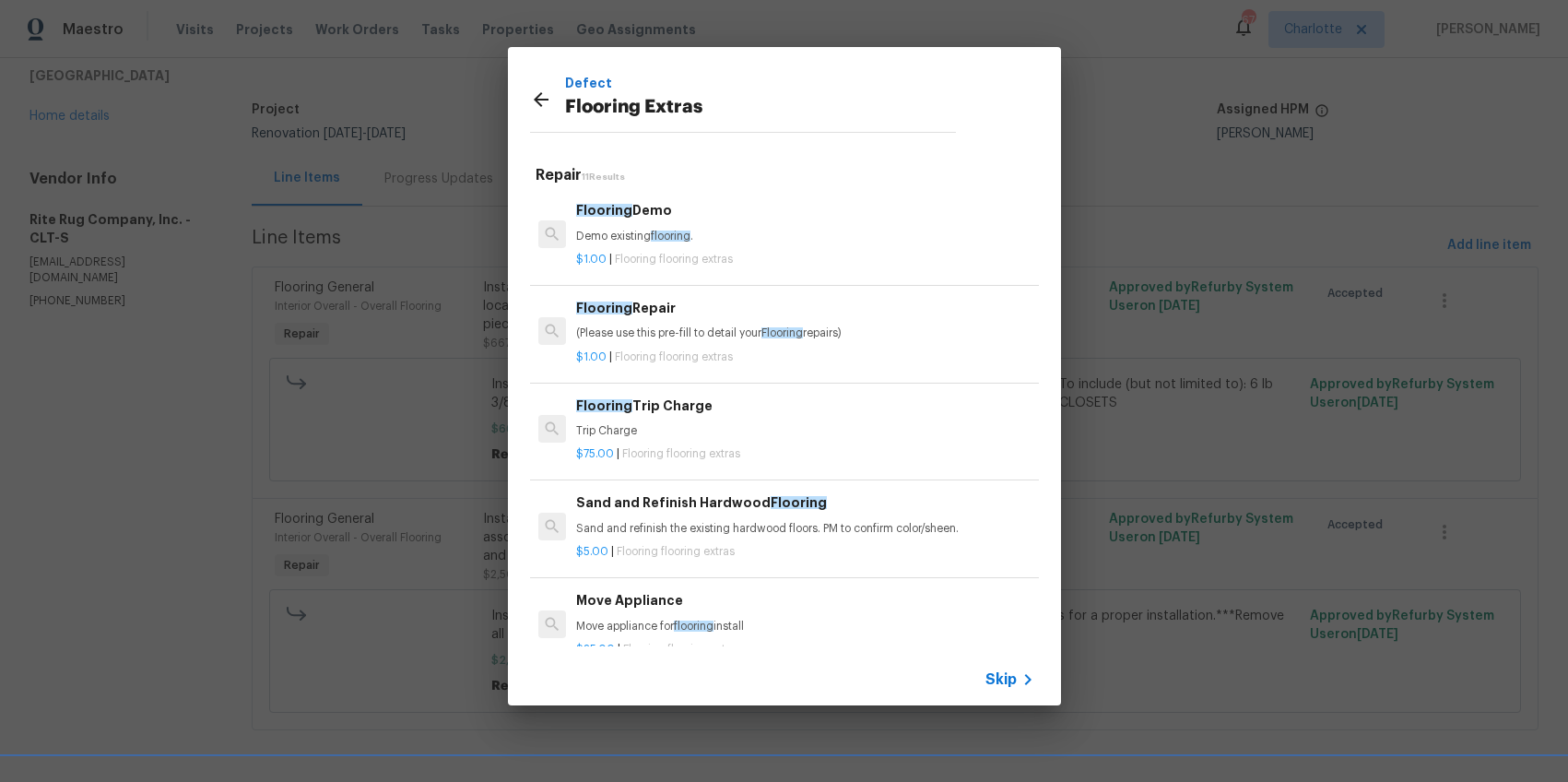 click on "Flooring  Demo Demo existing  flooring ." at bounding box center [805, 222] 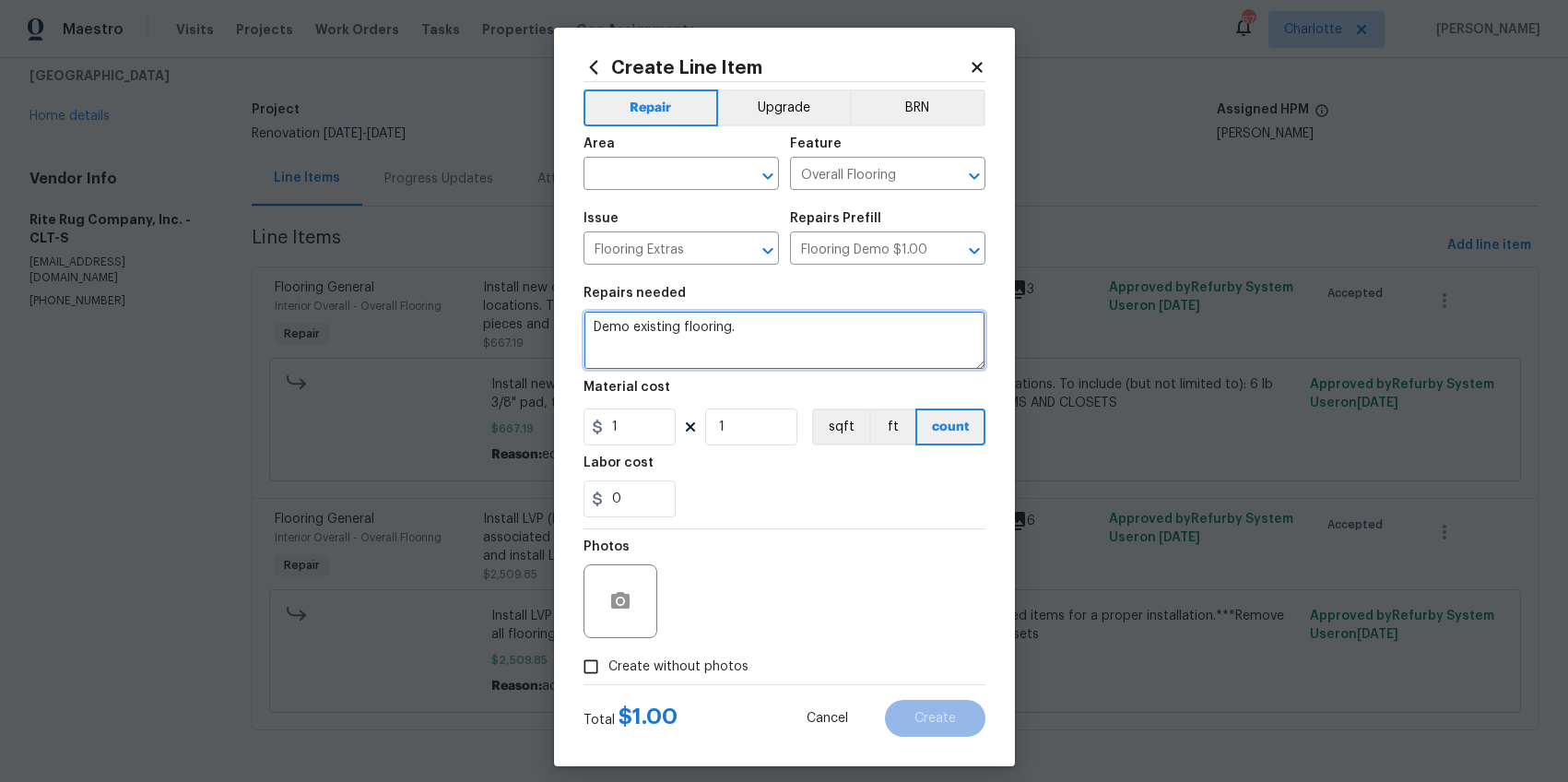 click on "Demo existing flooring." at bounding box center (784, 340) 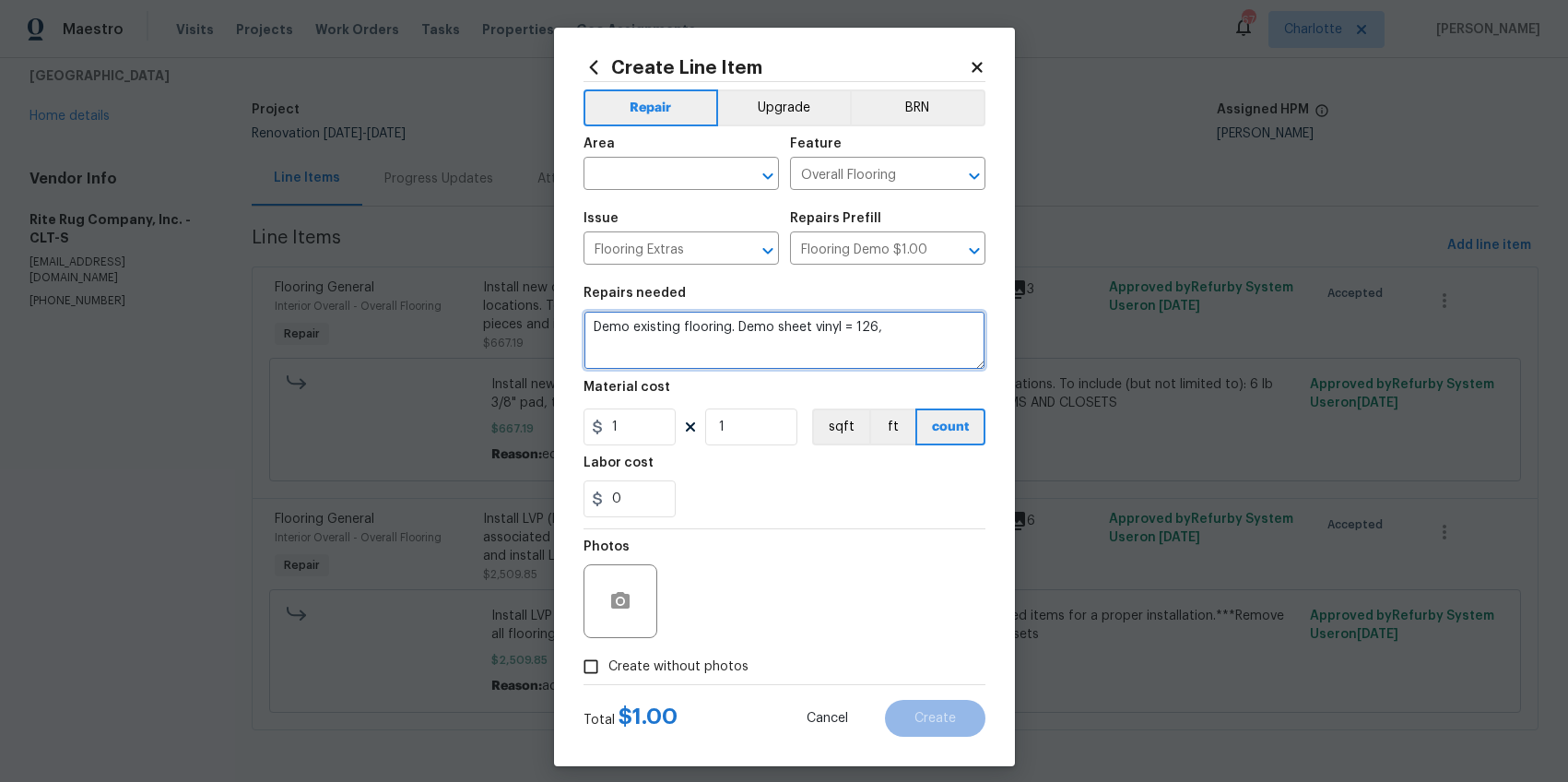 paste on "Demo floating floor = 323.25" 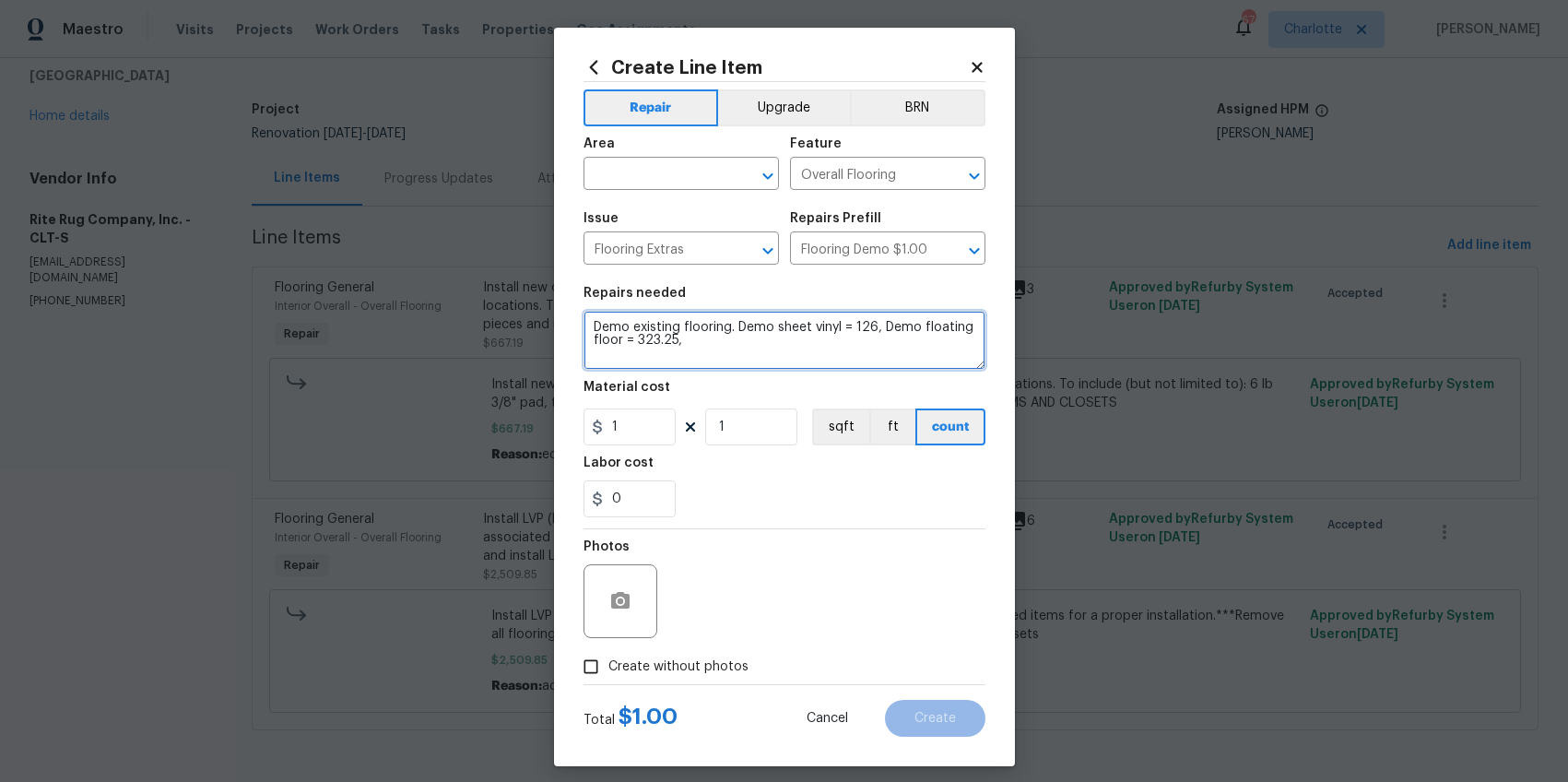 paste on "Demo carpet = 118.80" 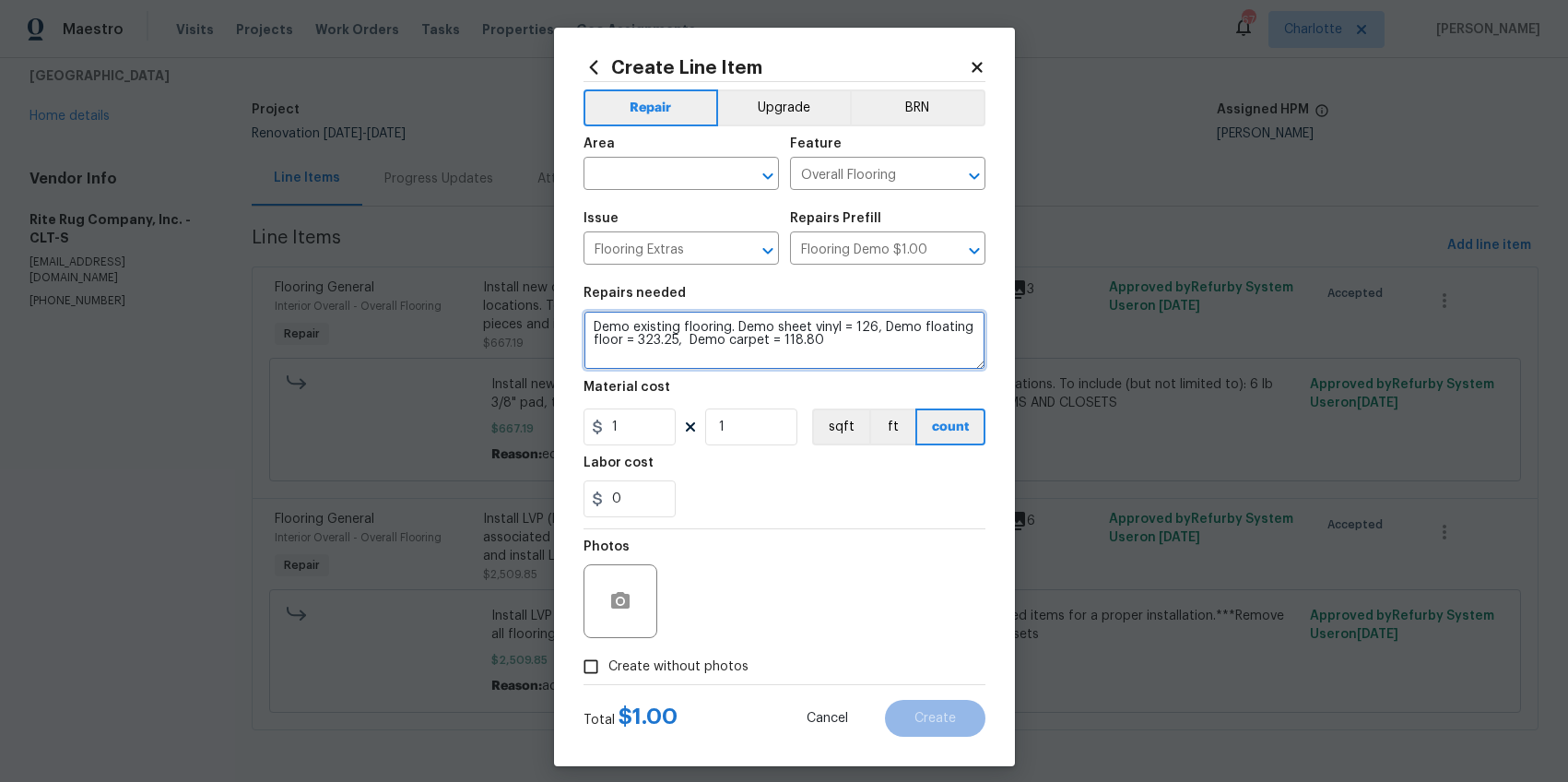 type on "Demo existing flooring. Demo sheet vinyl = 126, Demo floating floor = 323.25,  Demo carpet = 118.80" 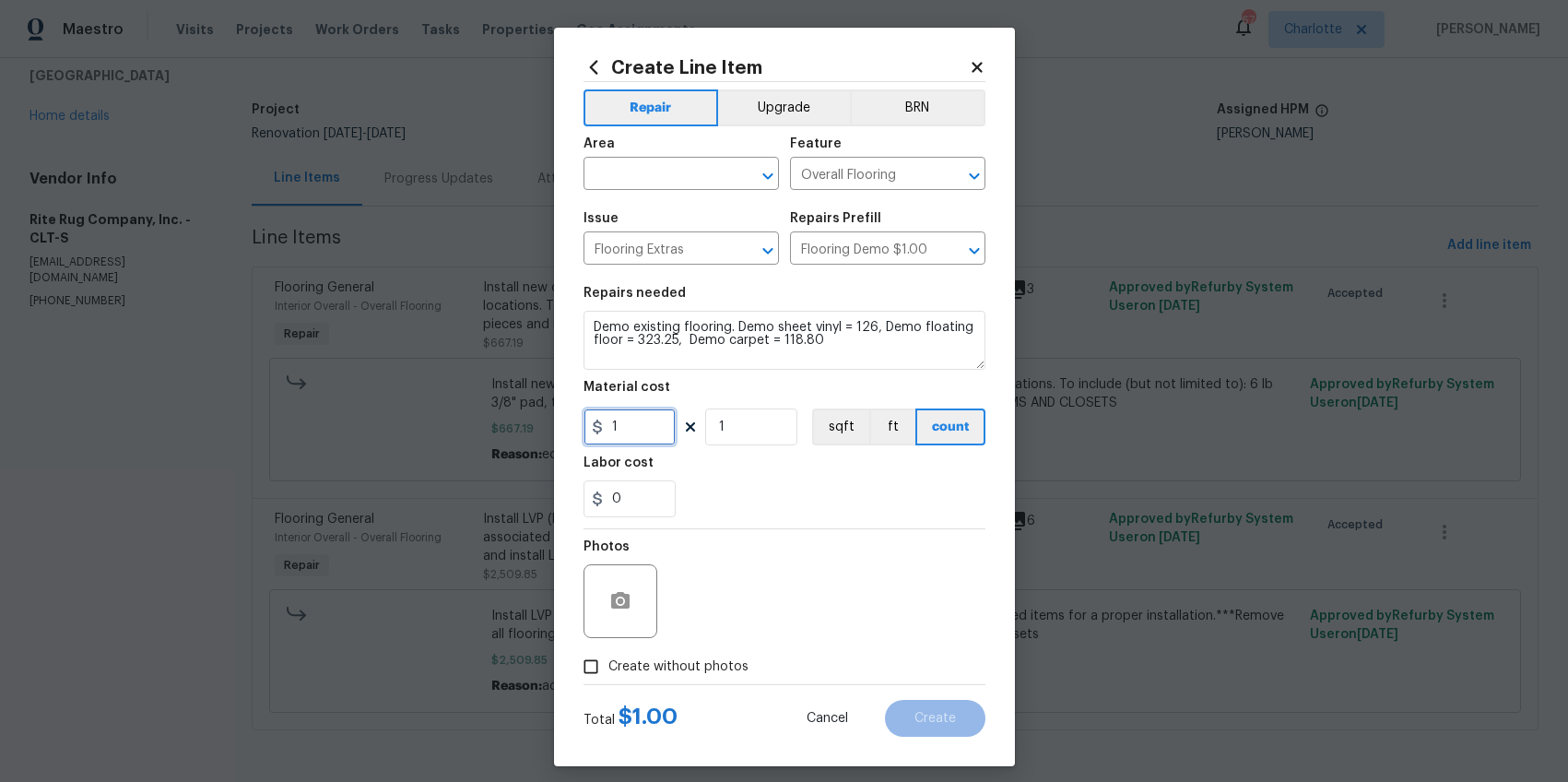 click on "1" at bounding box center (630, 427) 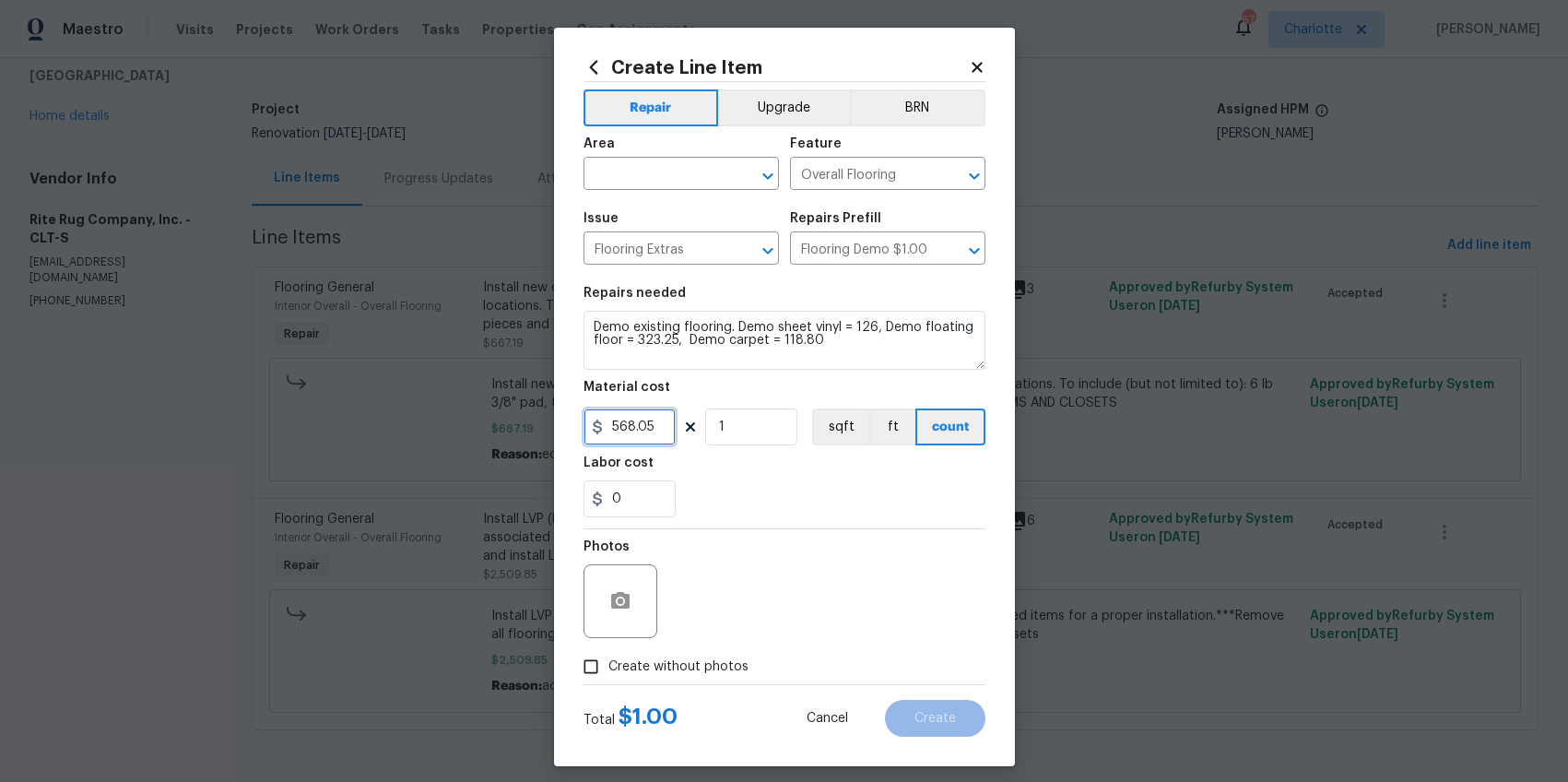type on "568.05" 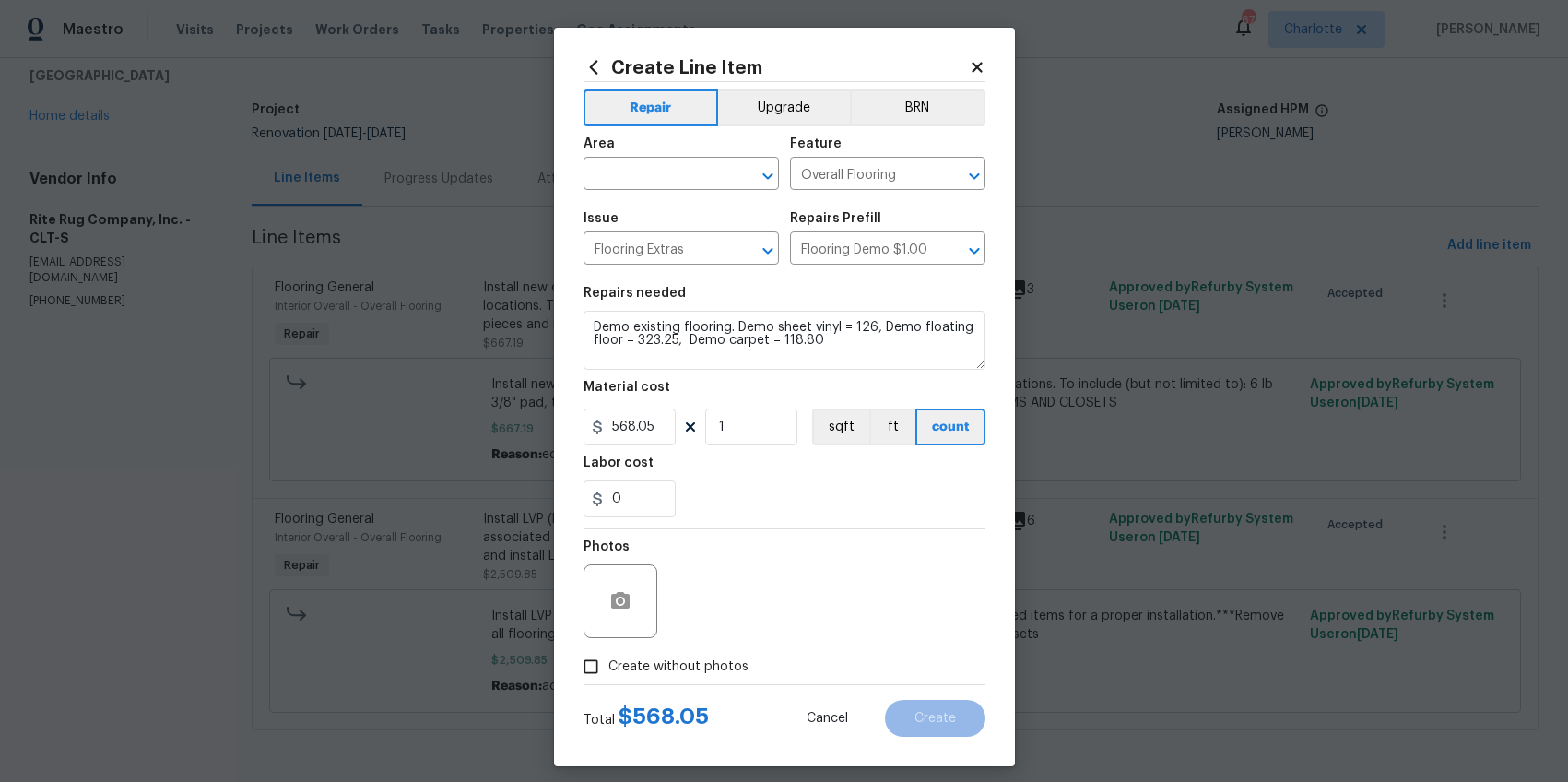 click on "Create without photos" at bounding box center (678, 667) 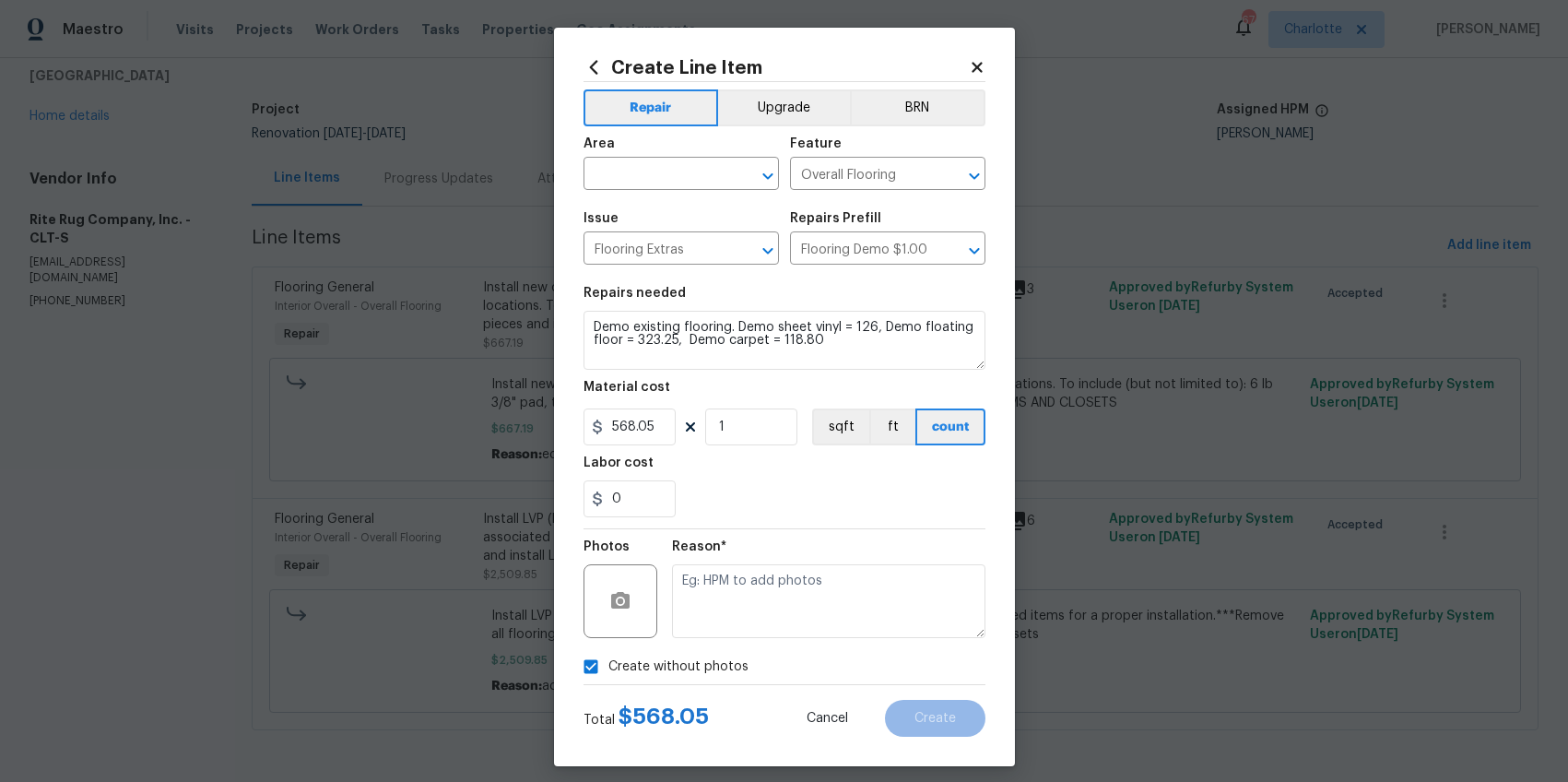 click at bounding box center (829, 601) 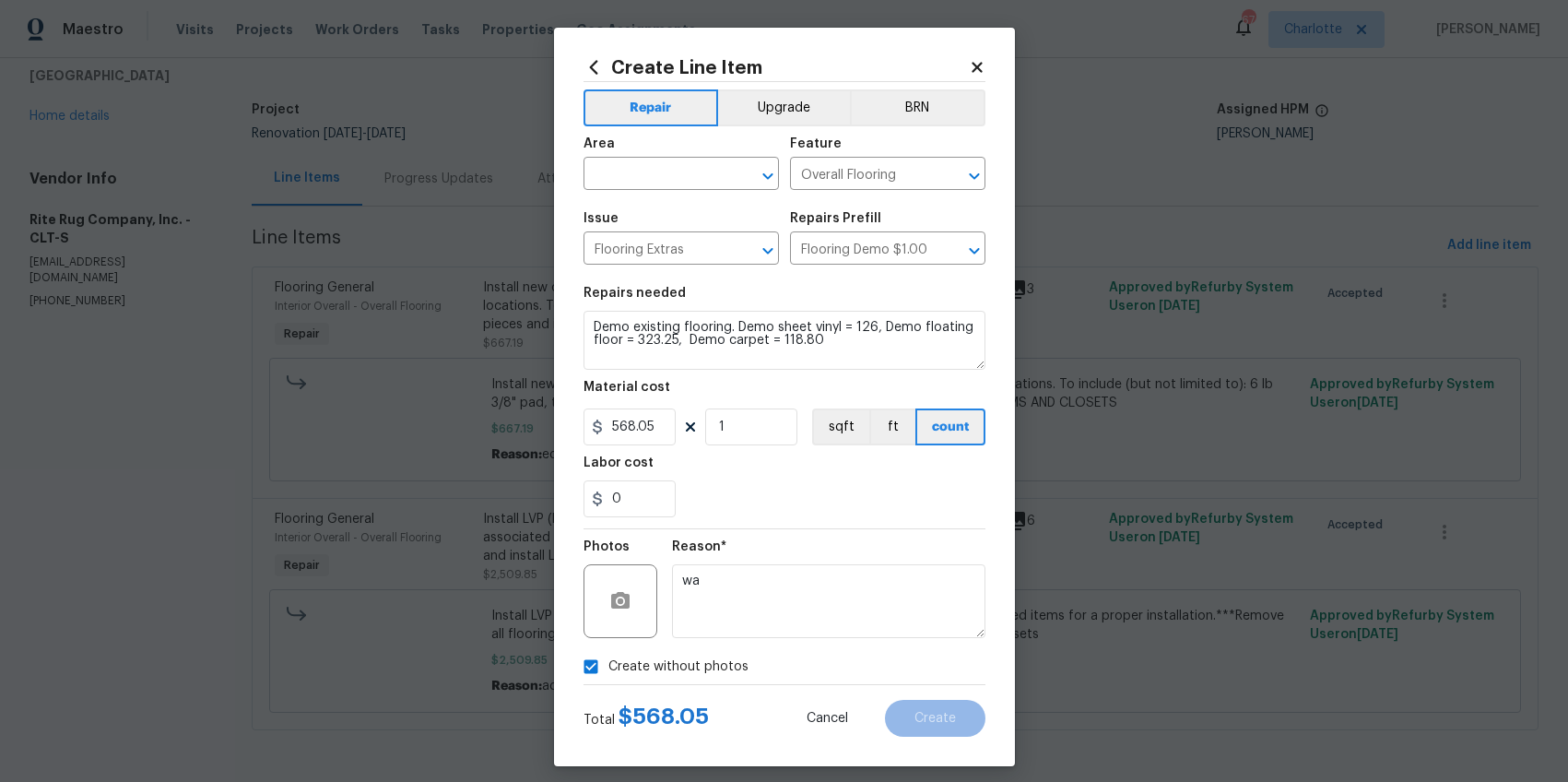 type on "wa" 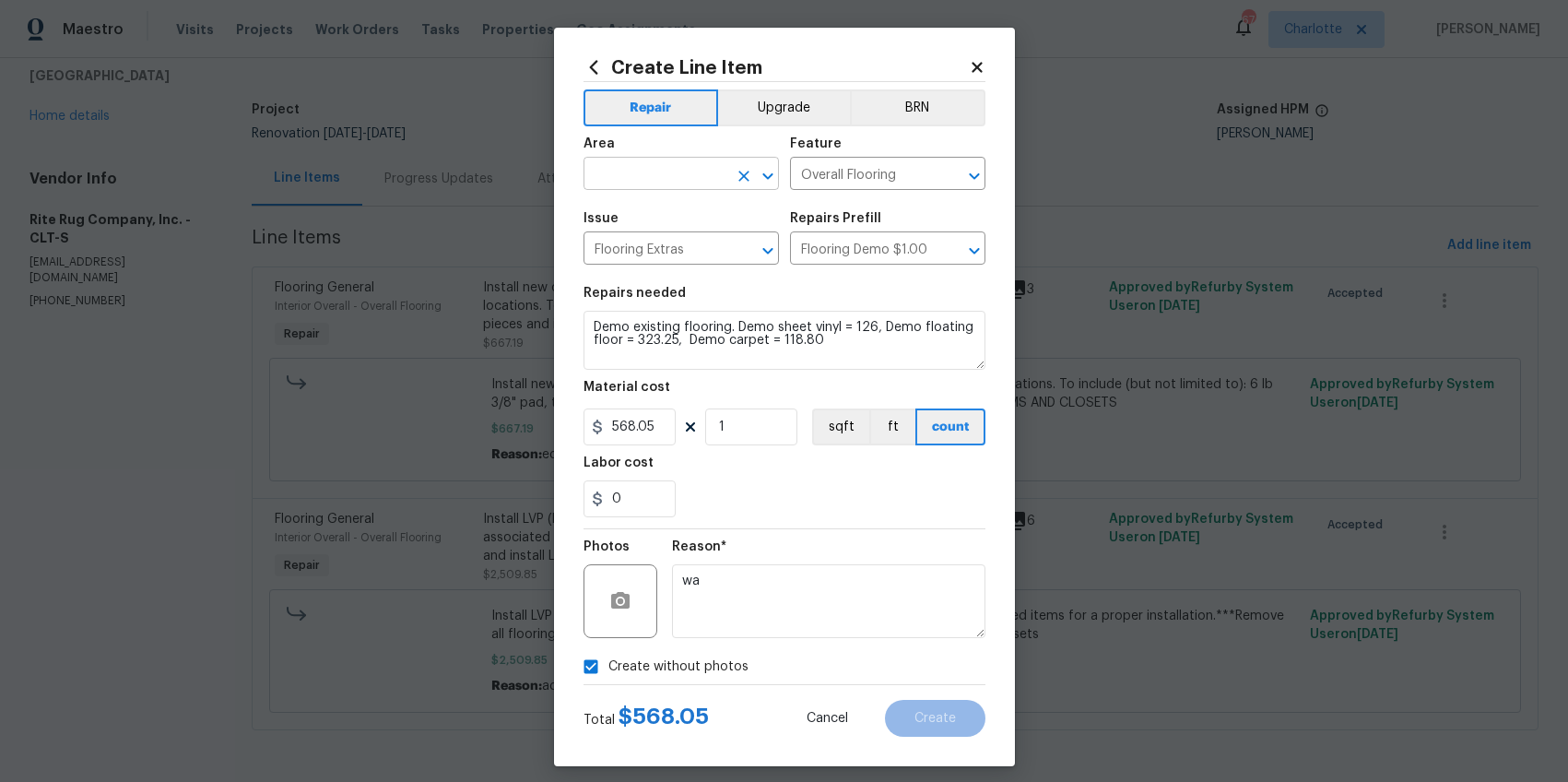 click at bounding box center (655, 175) 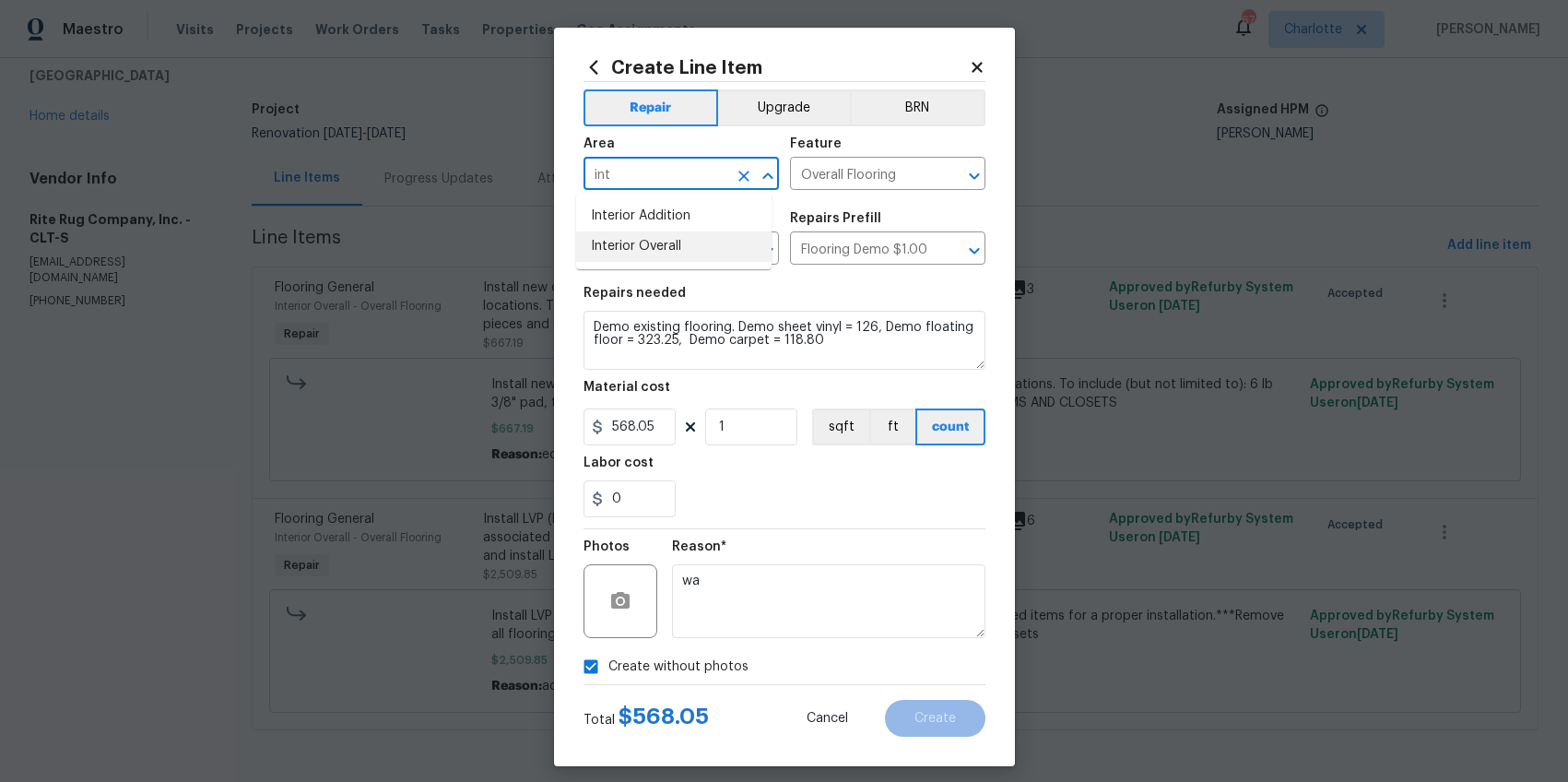 click on "Interior Overall" at bounding box center (674, 246) 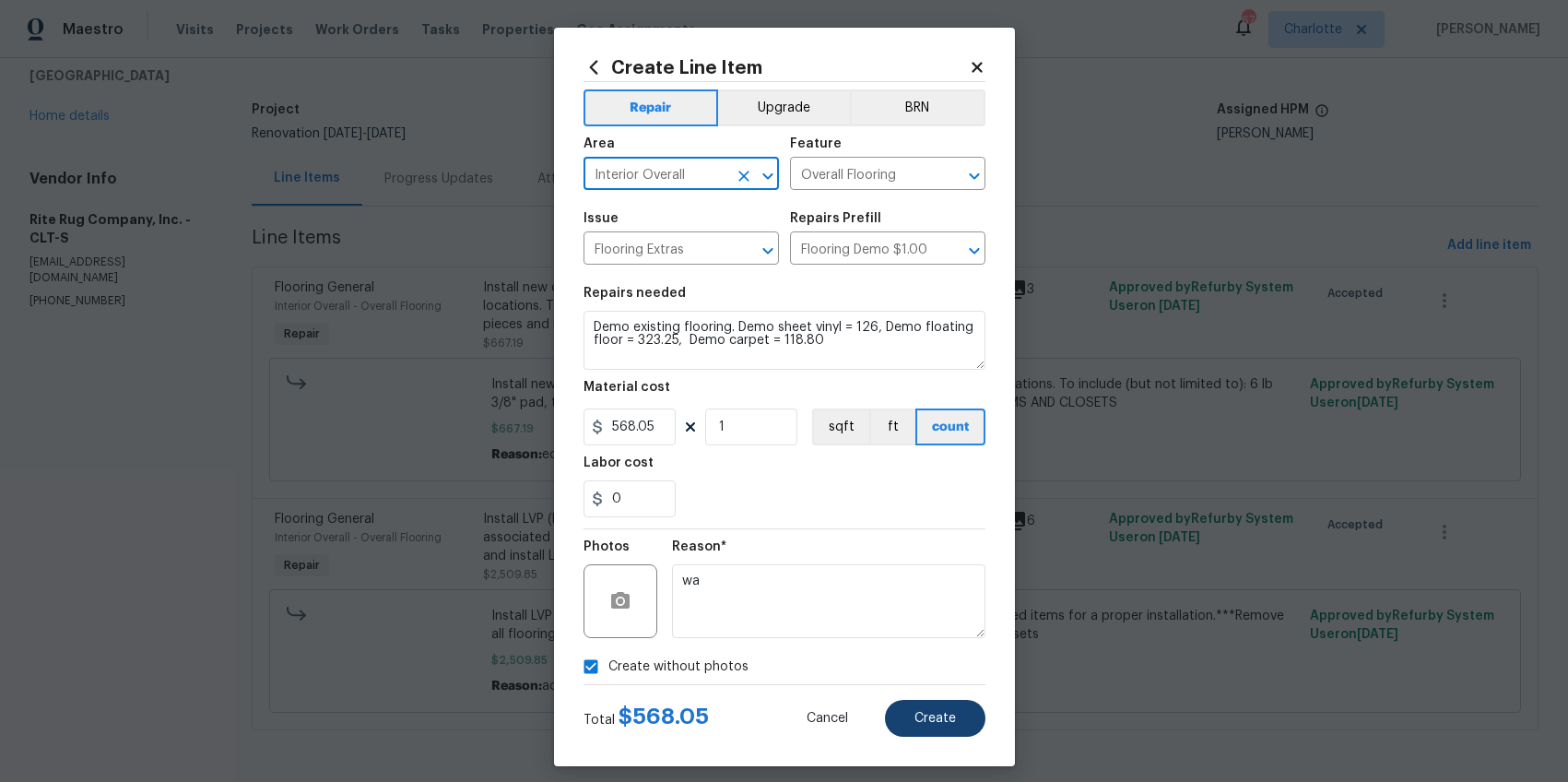 type on "Interior Overall" 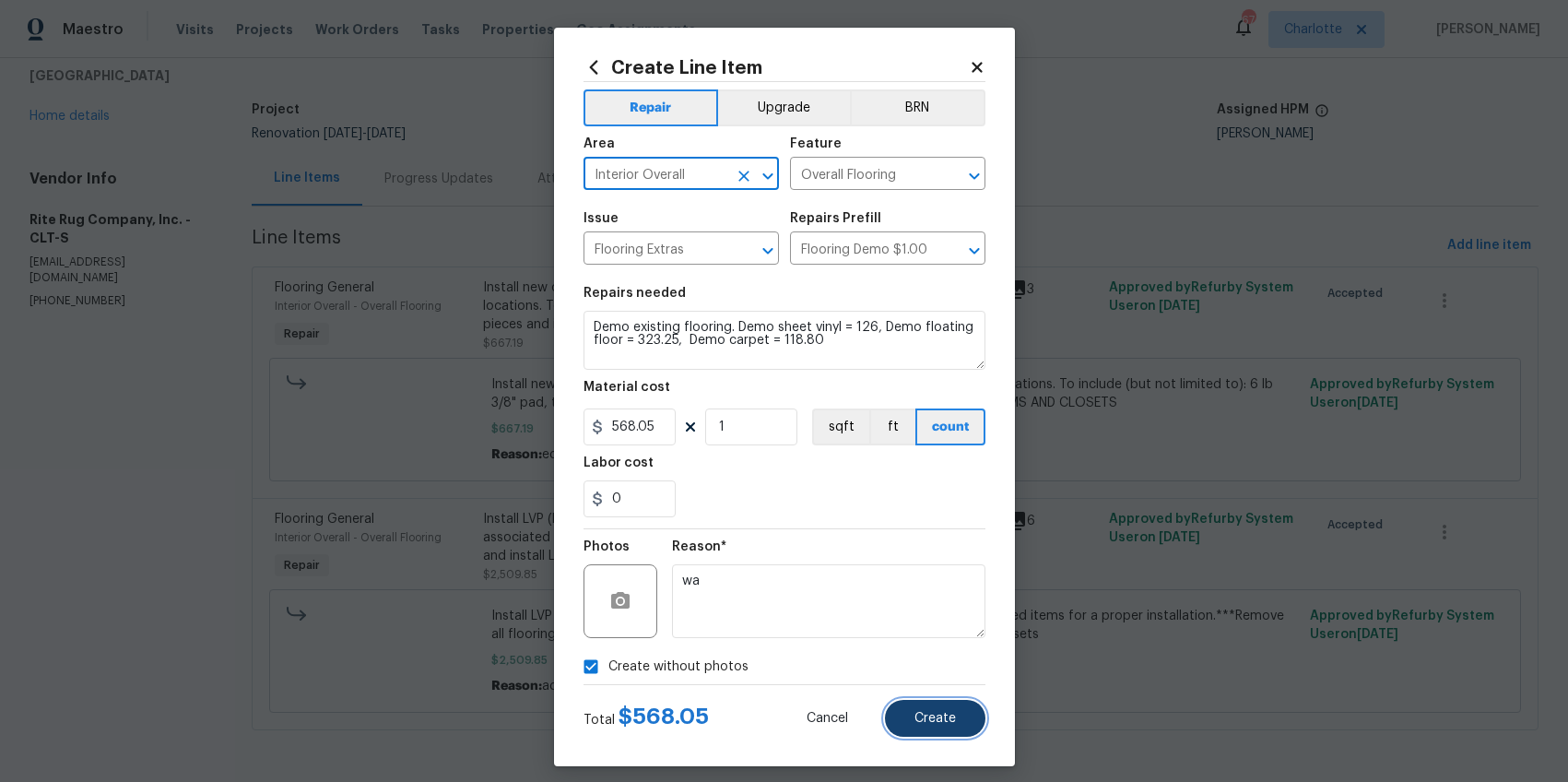 click on "Create" at bounding box center (935, 718) 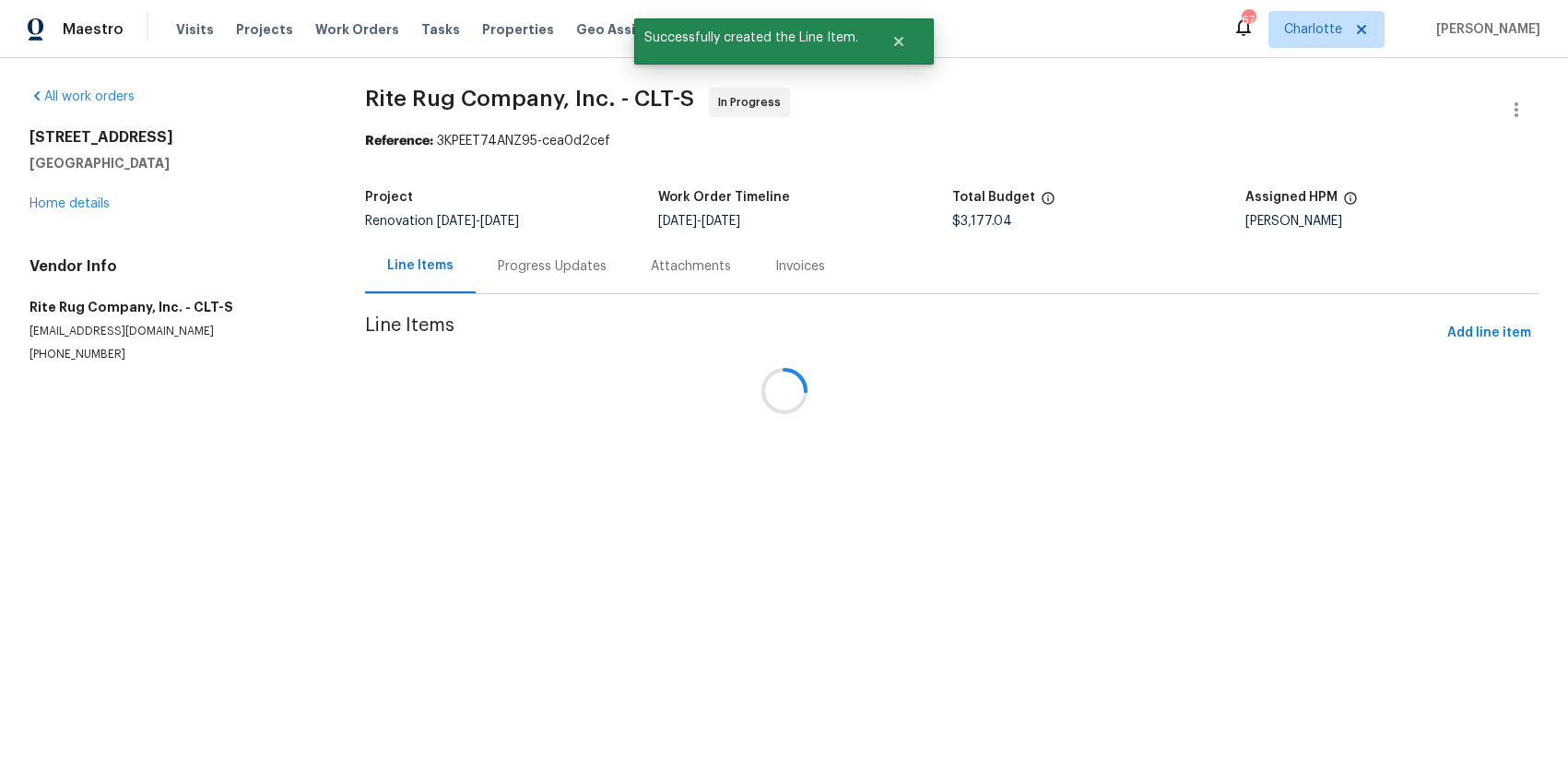 scroll, scrollTop: 0, scrollLeft: 0, axis: both 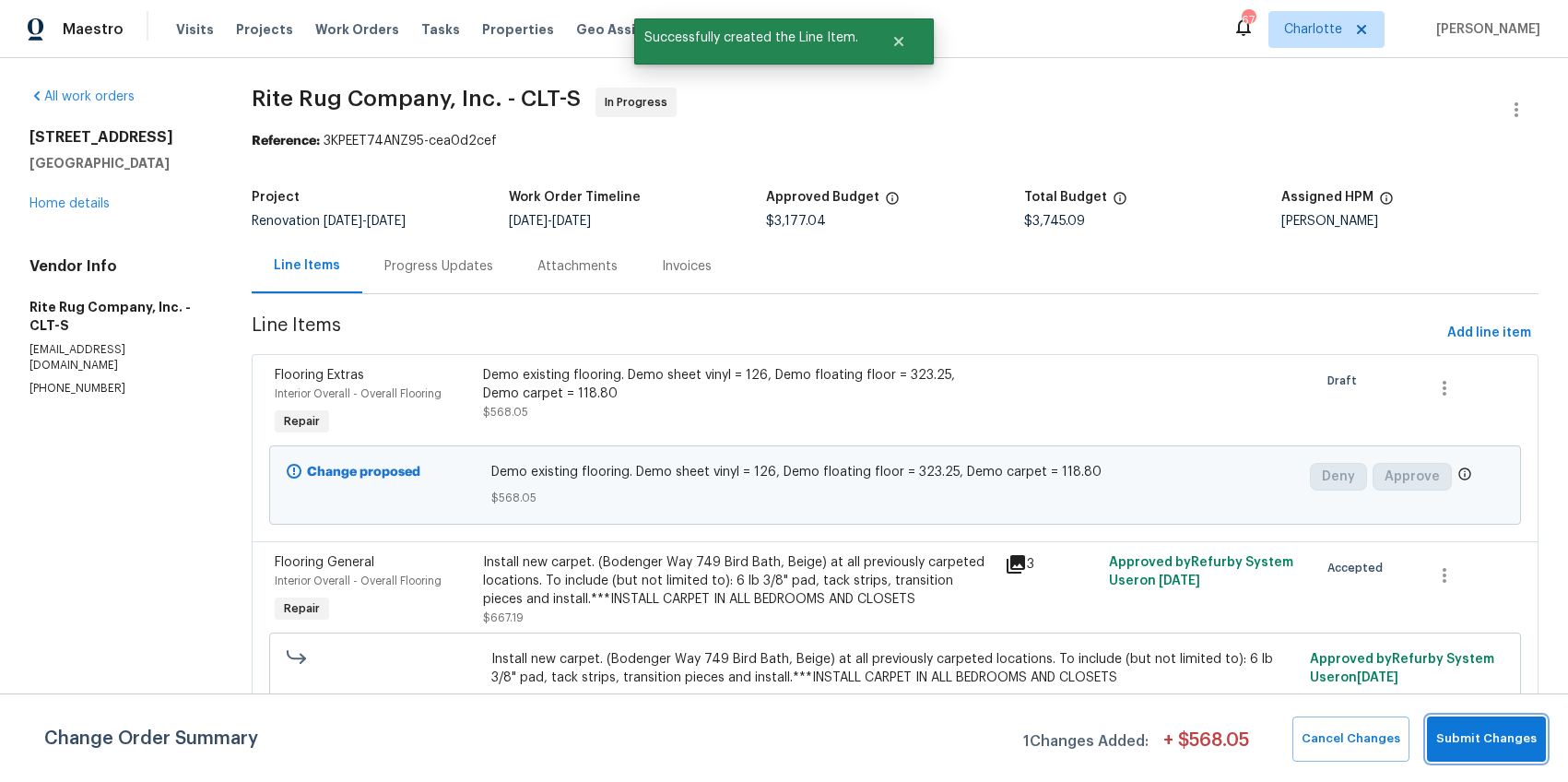click on "Submit Changes" at bounding box center (1486, 739) 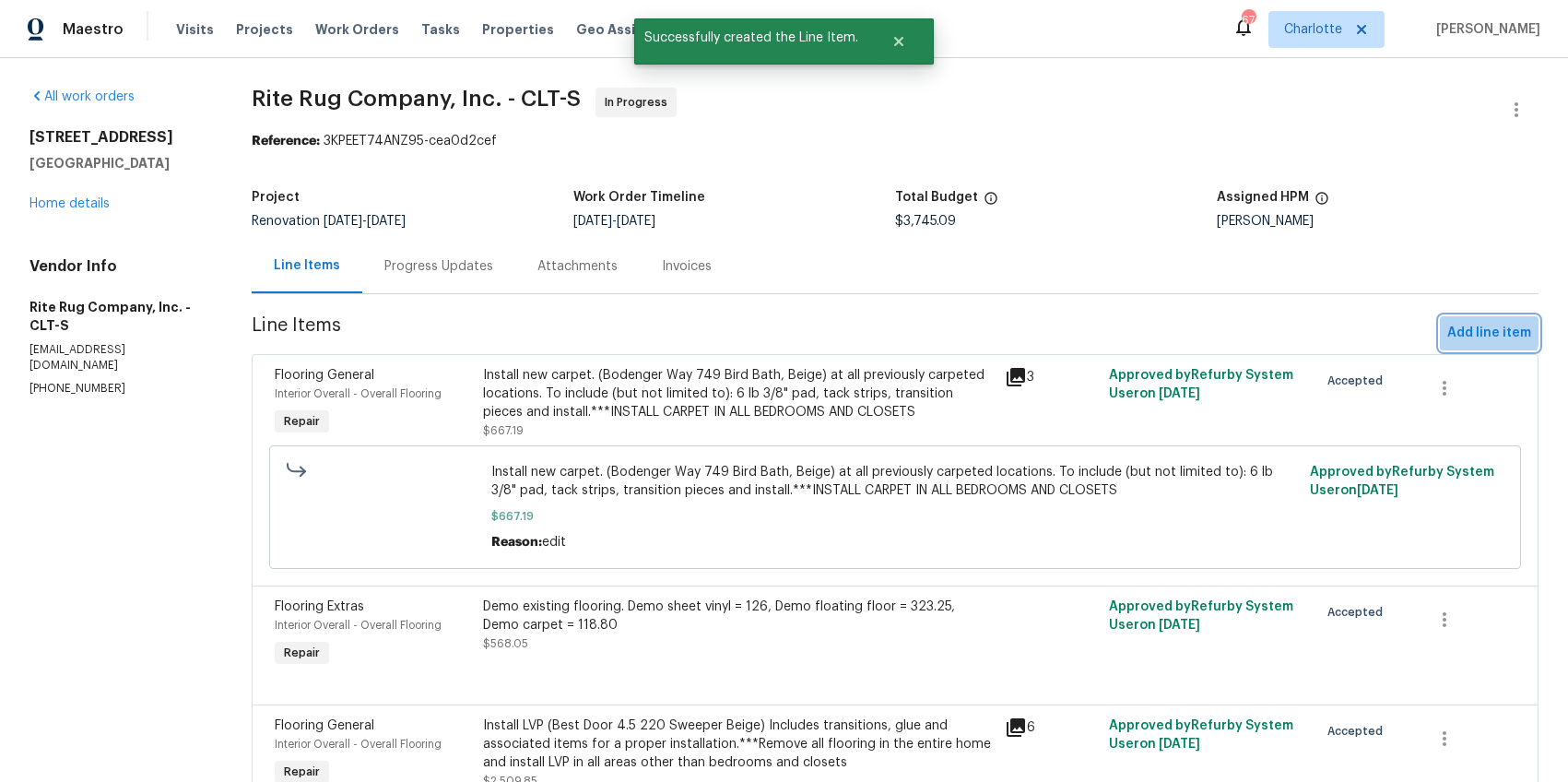 click on "Add line item" at bounding box center [1489, 333] 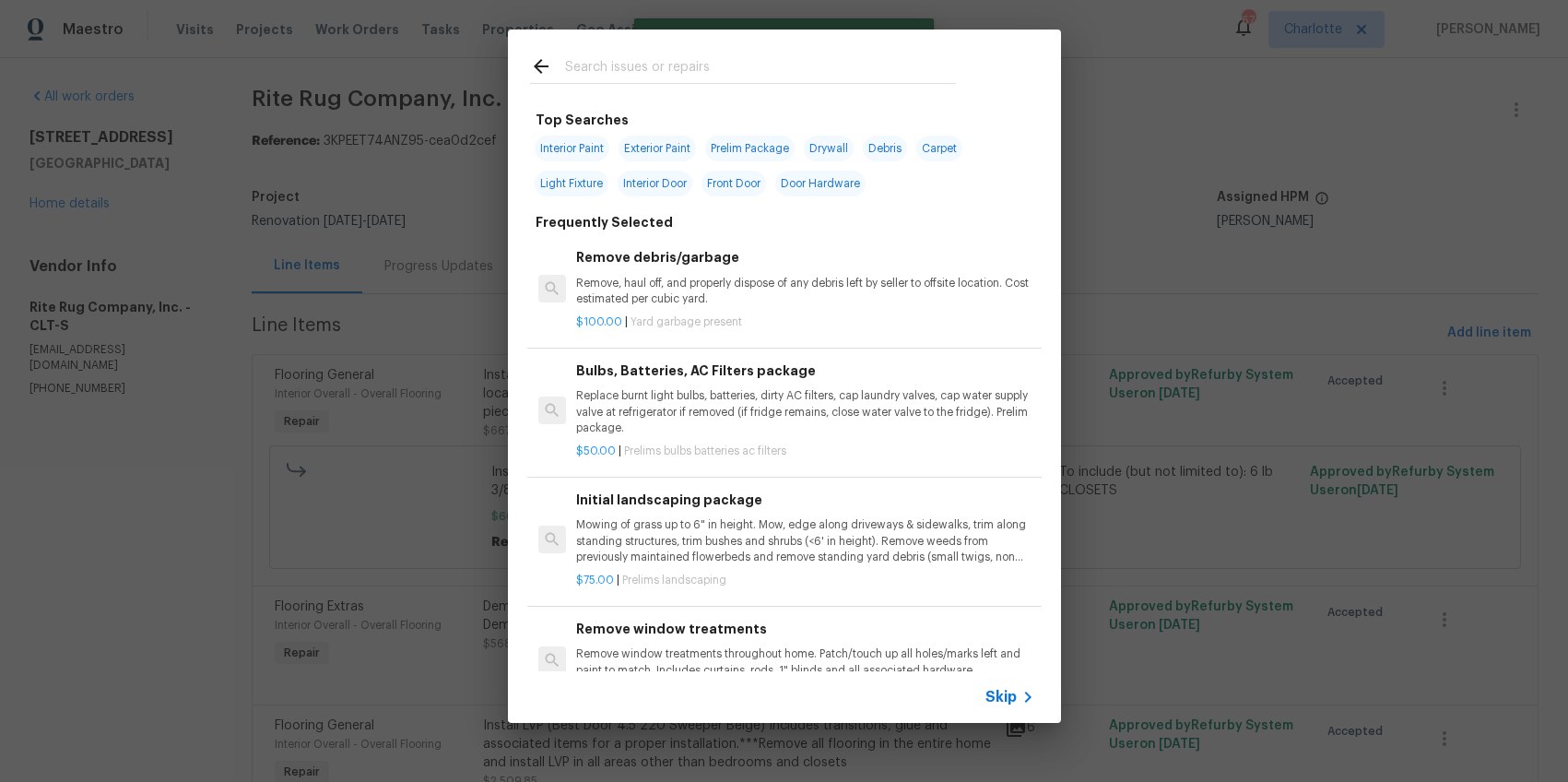 click at bounding box center [760, 69] 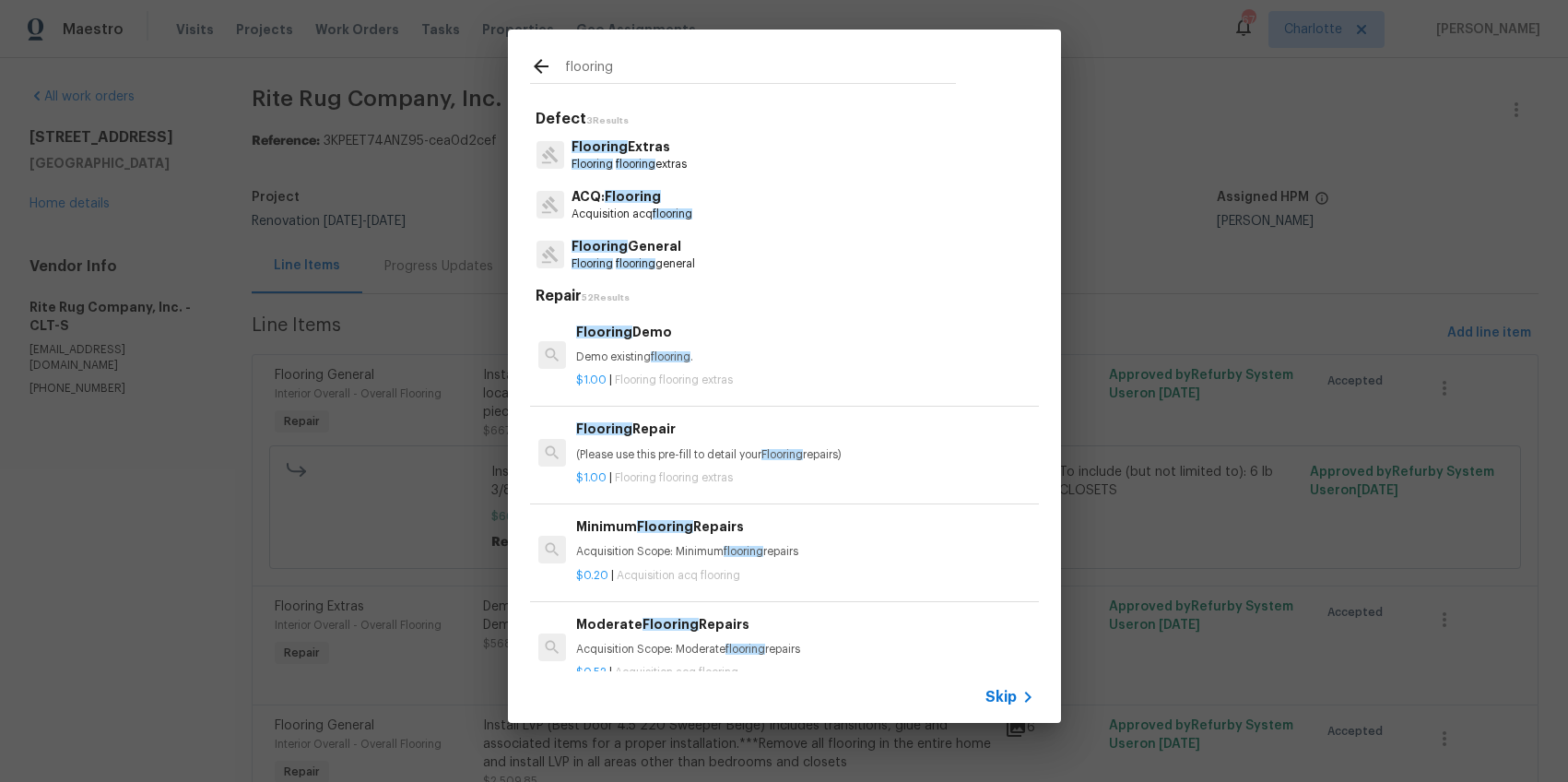 type on "flooring" 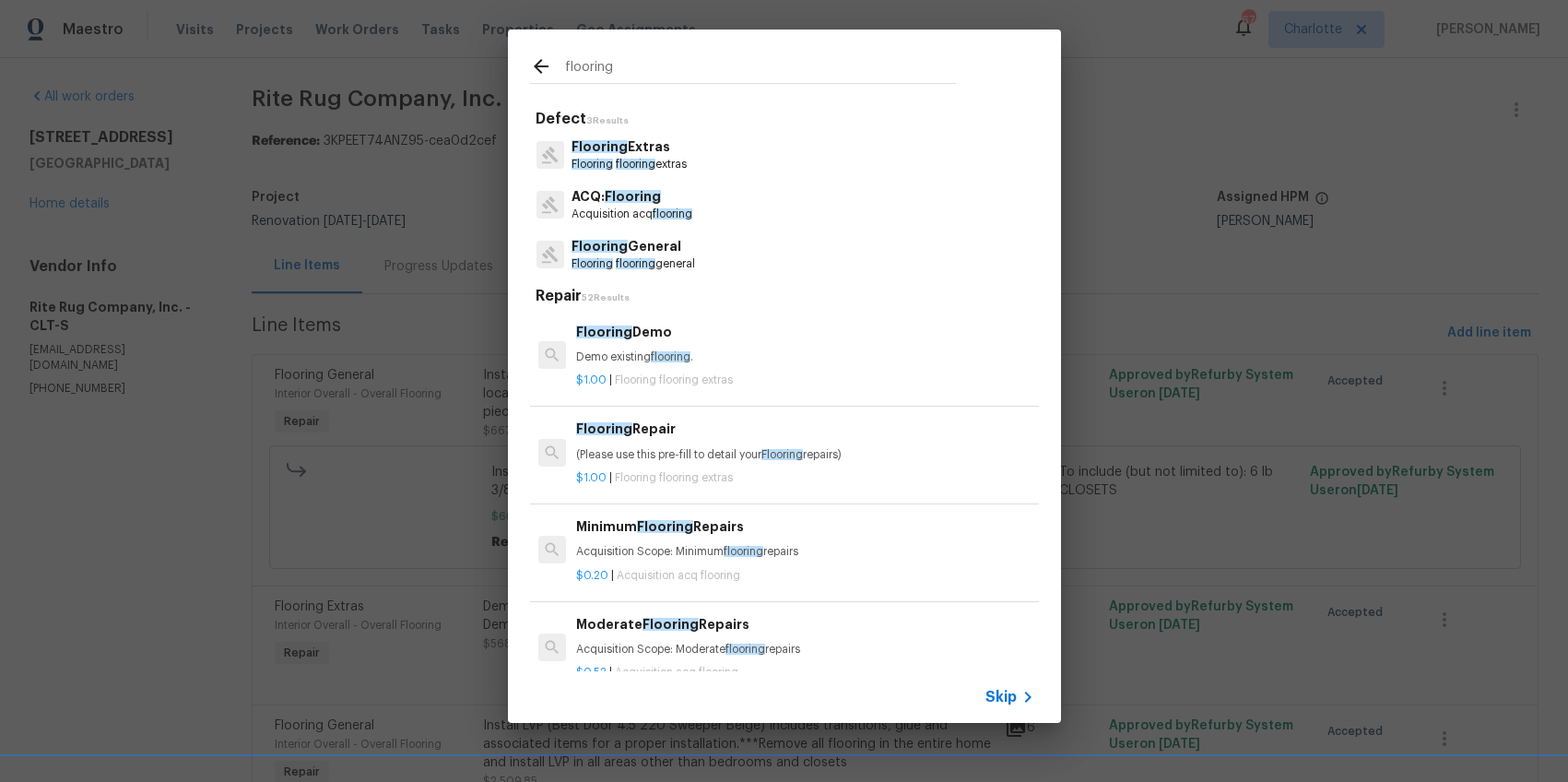 click on "Flooring   flooring  extras" at bounding box center [629, 164] 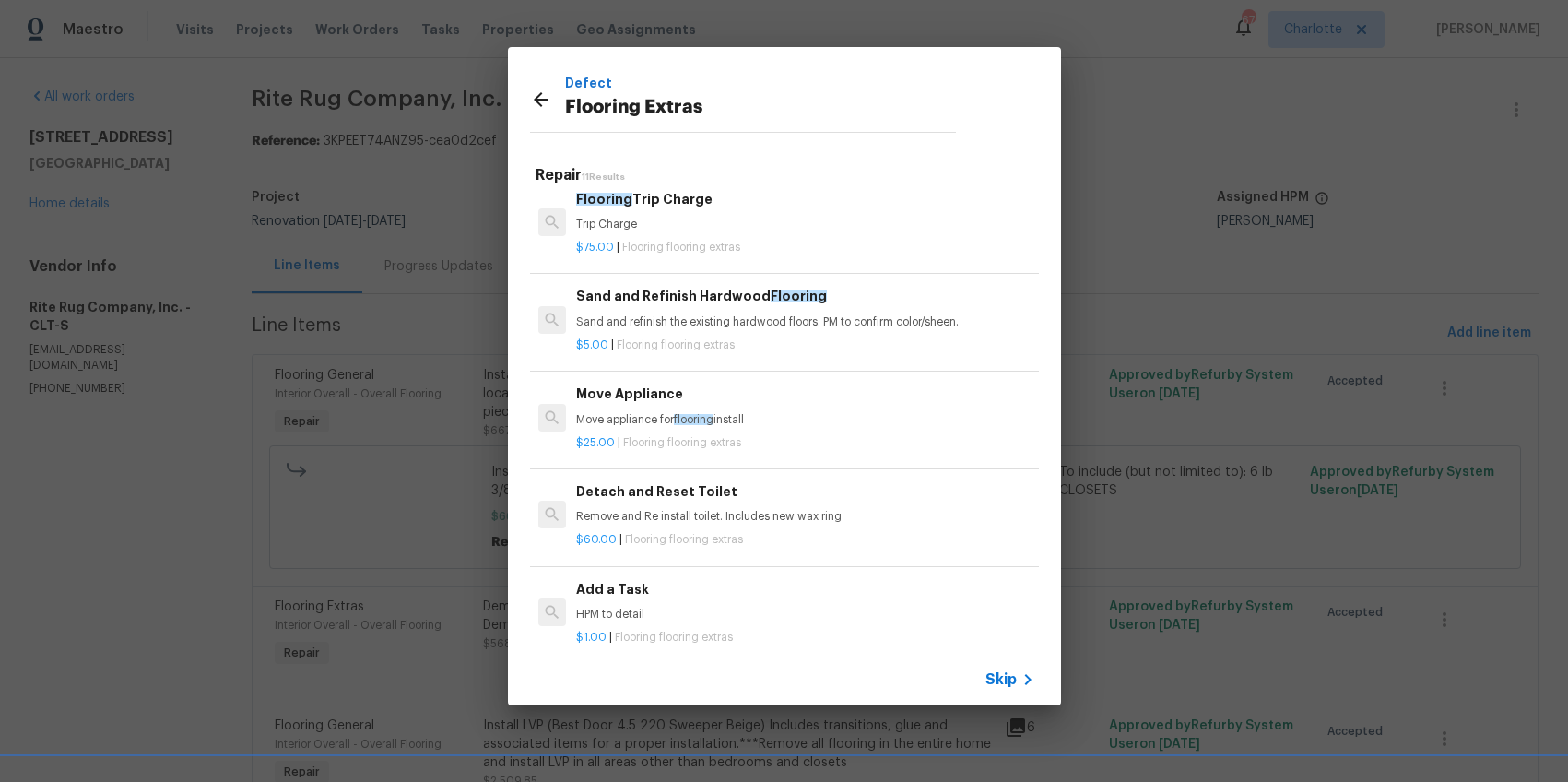 scroll, scrollTop: 229, scrollLeft: 0, axis: vertical 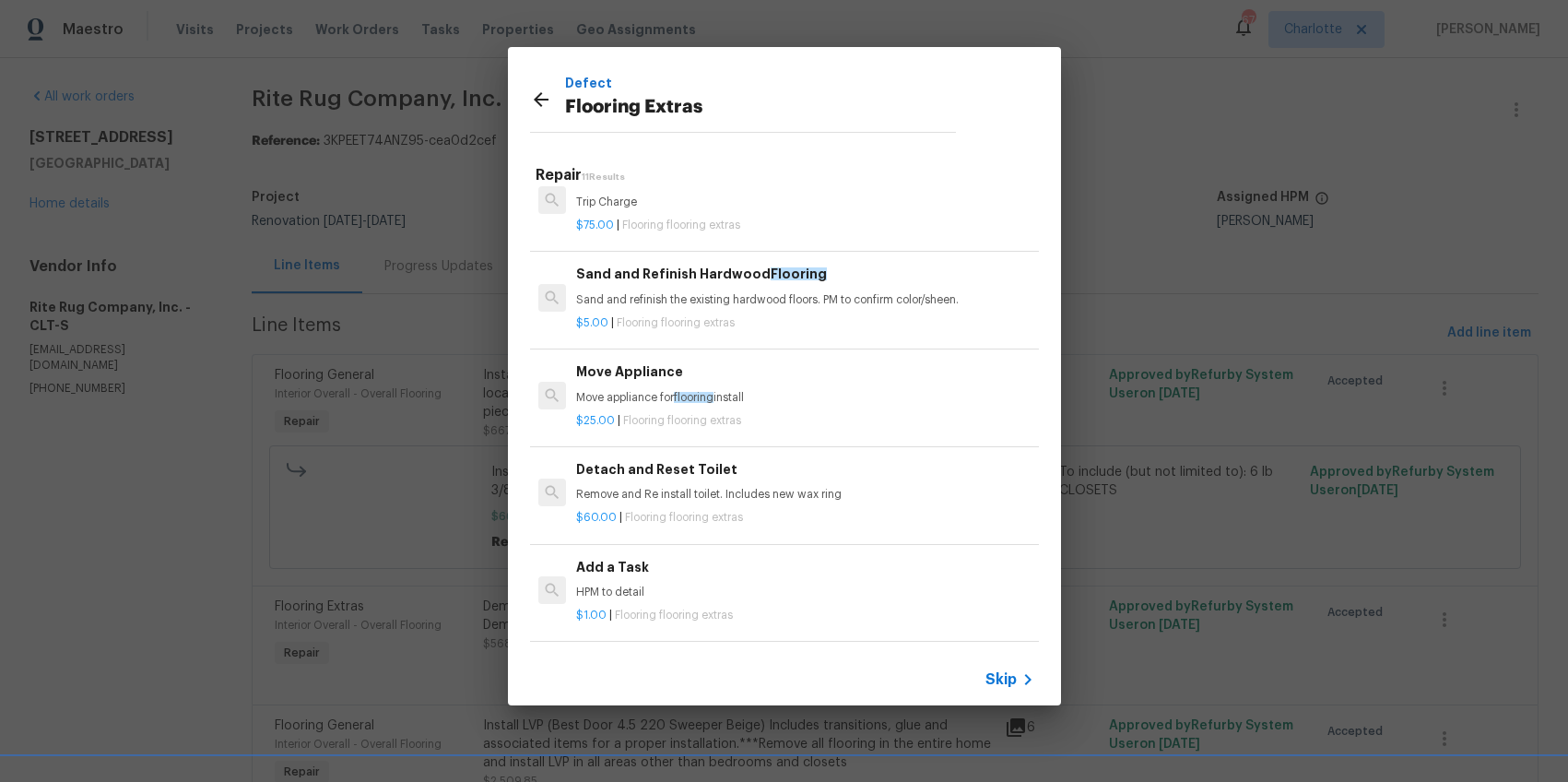 click on "Move appliance for  flooring  install" at bounding box center [805, 397] 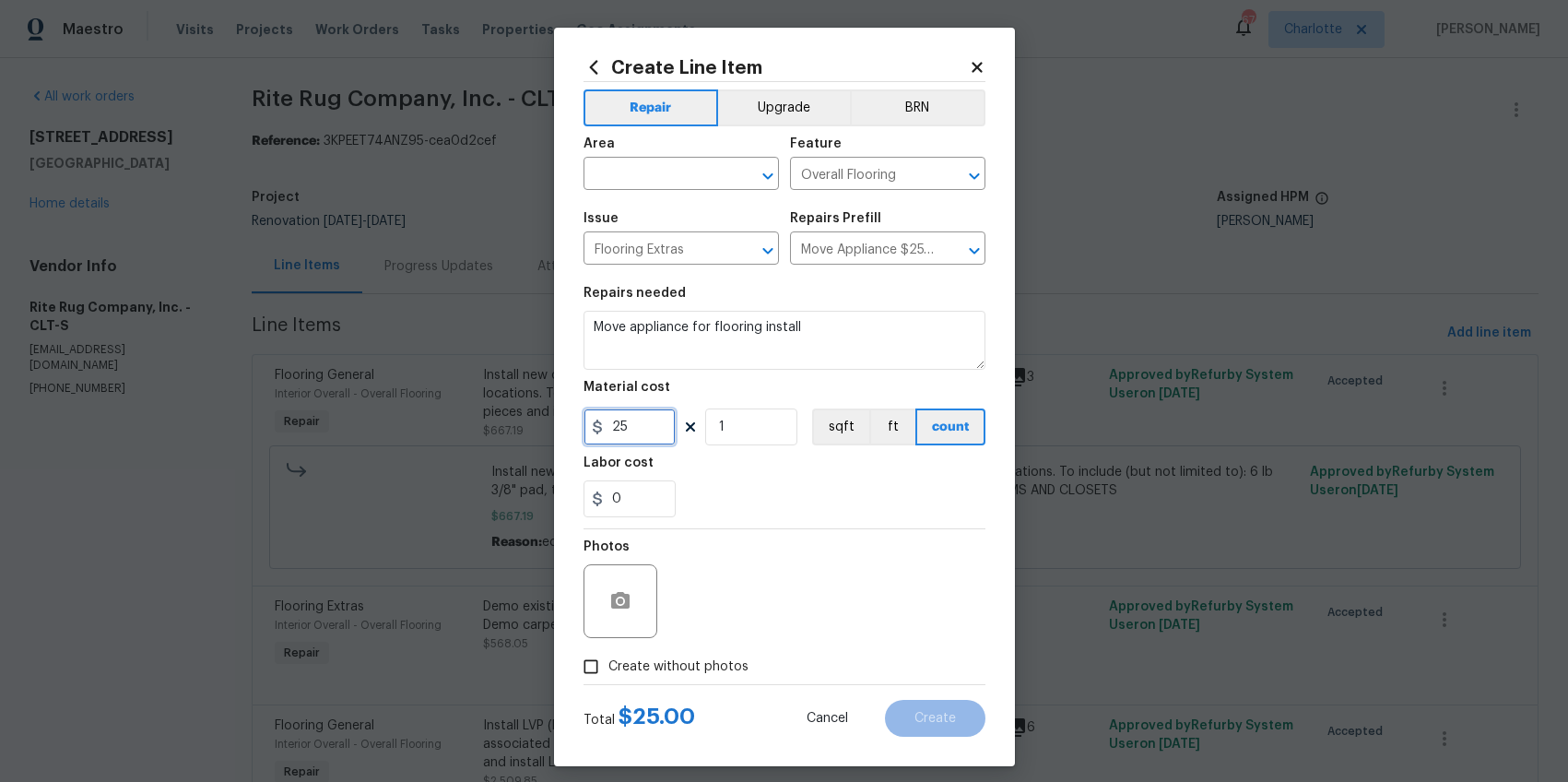 click on "25" at bounding box center [630, 427] 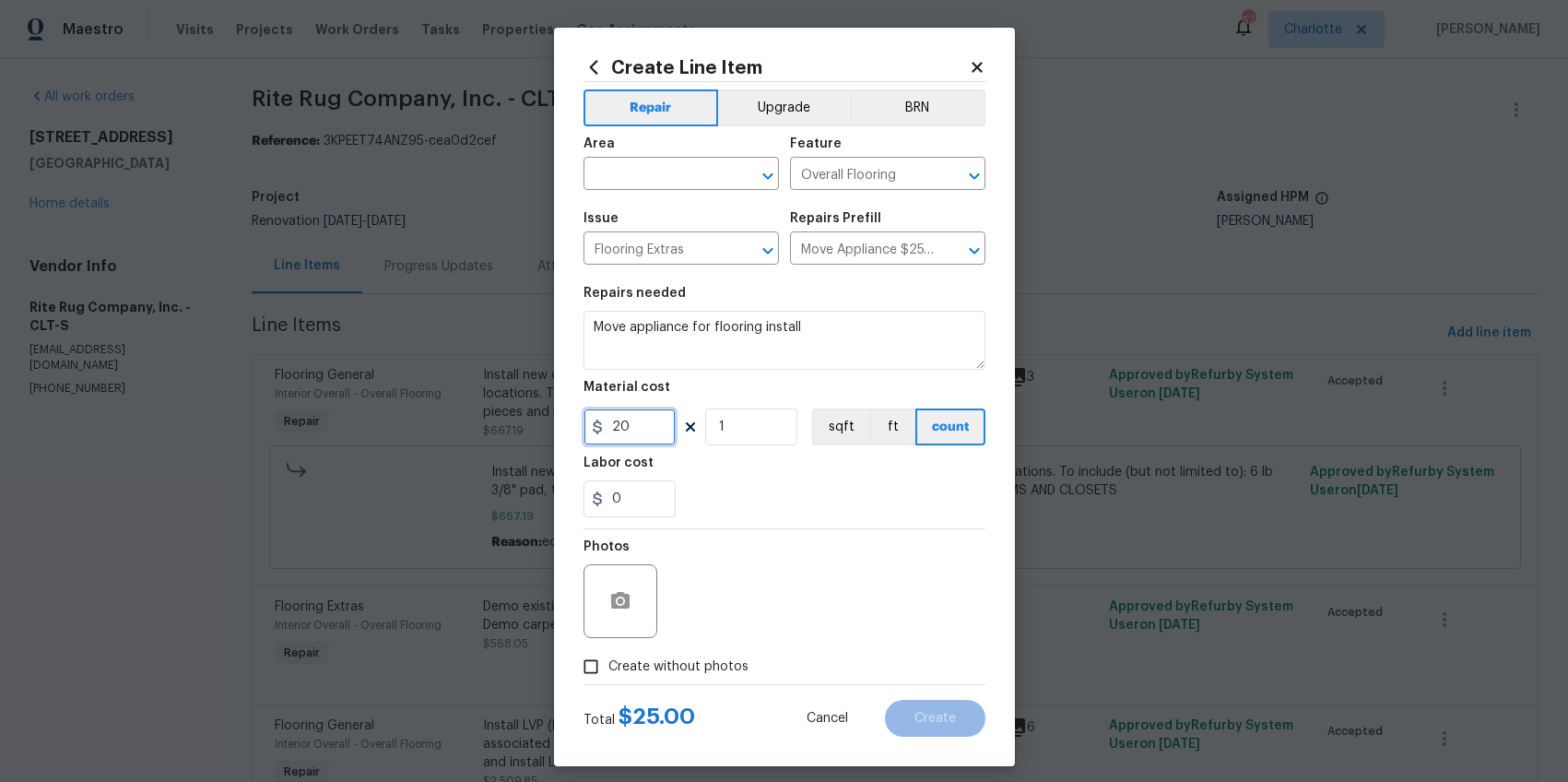 type on "20" 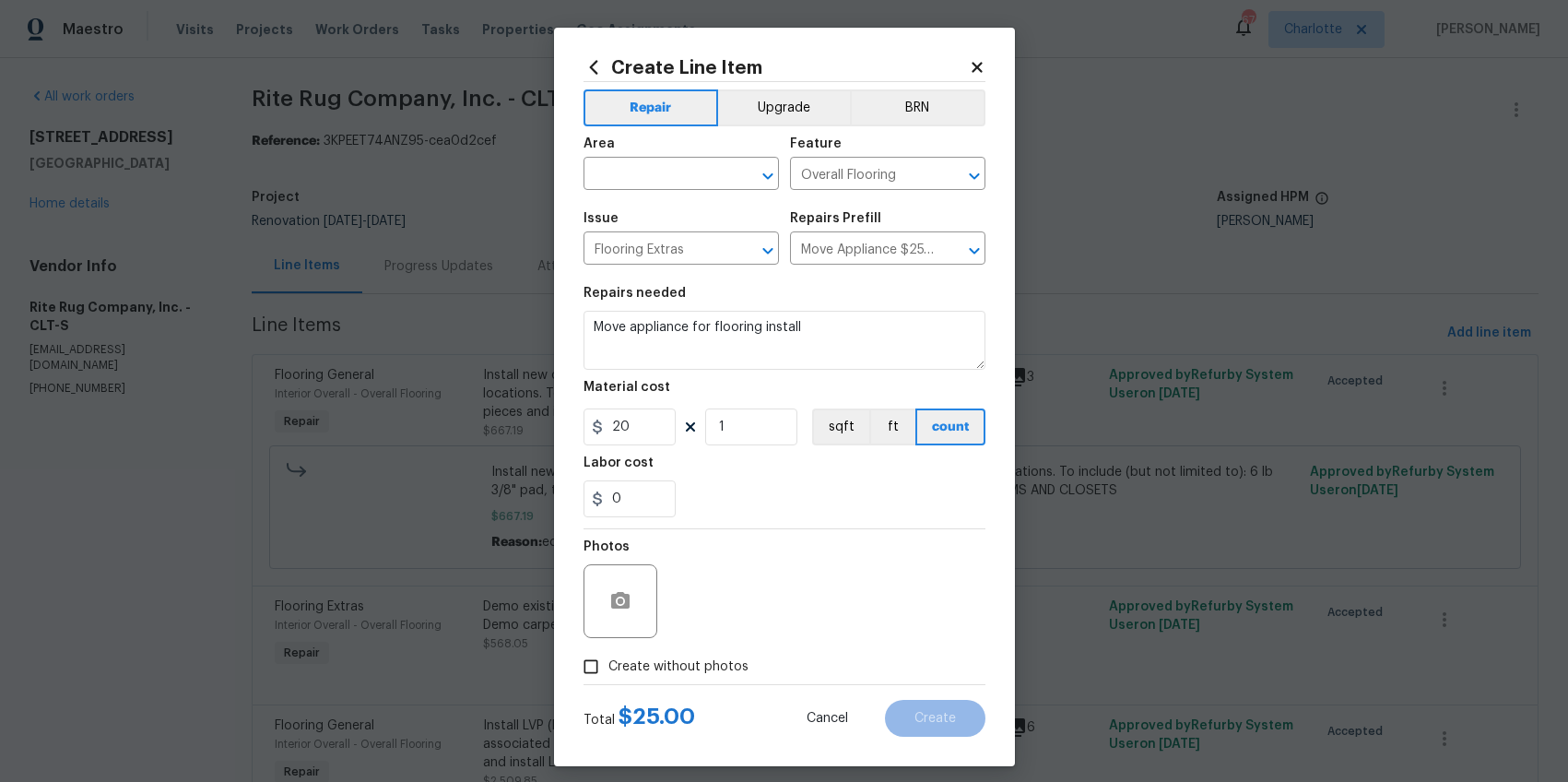 click on "Create without photos" at bounding box center [661, 667] 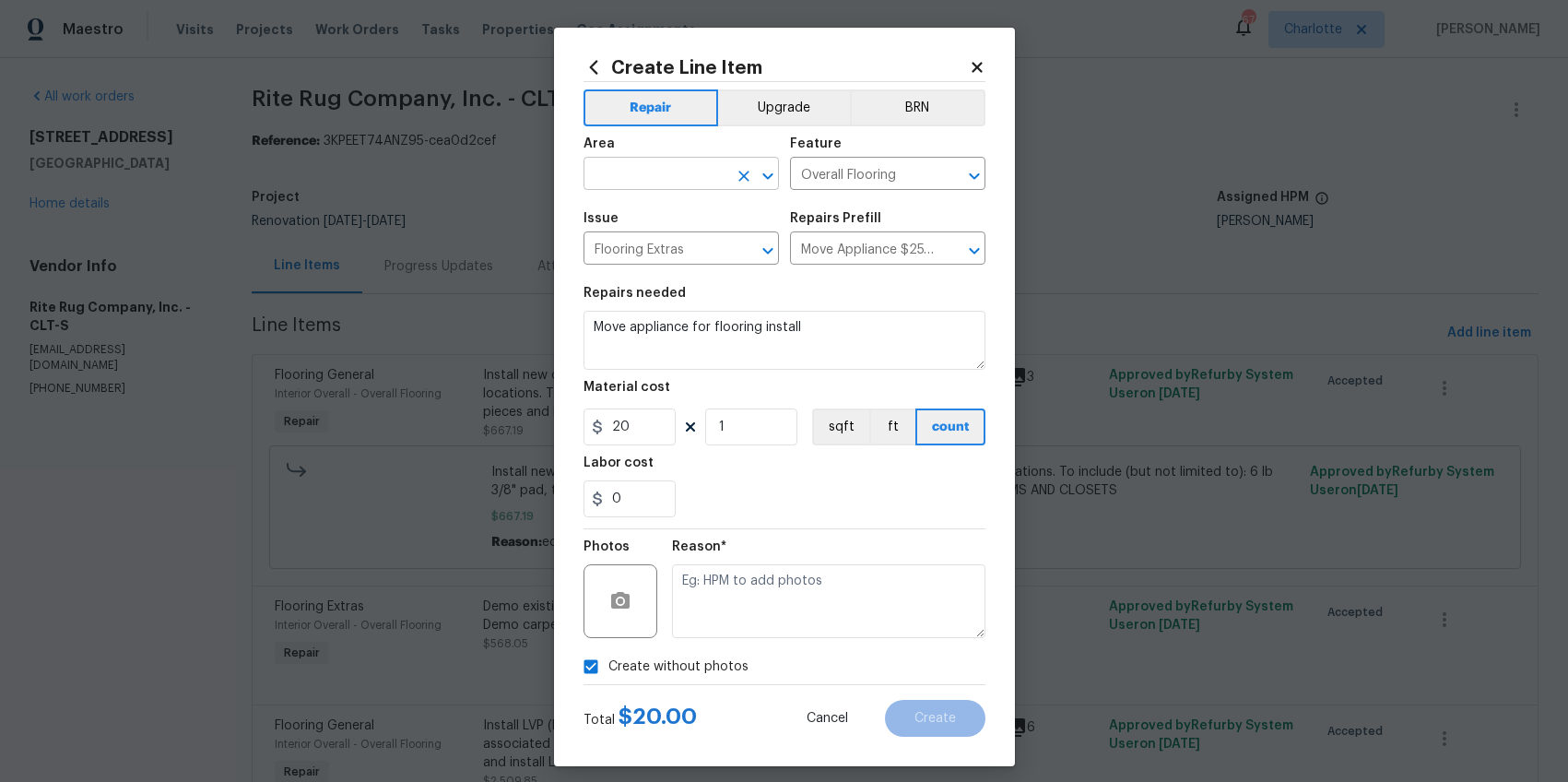 click at bounding box center (655, 175) 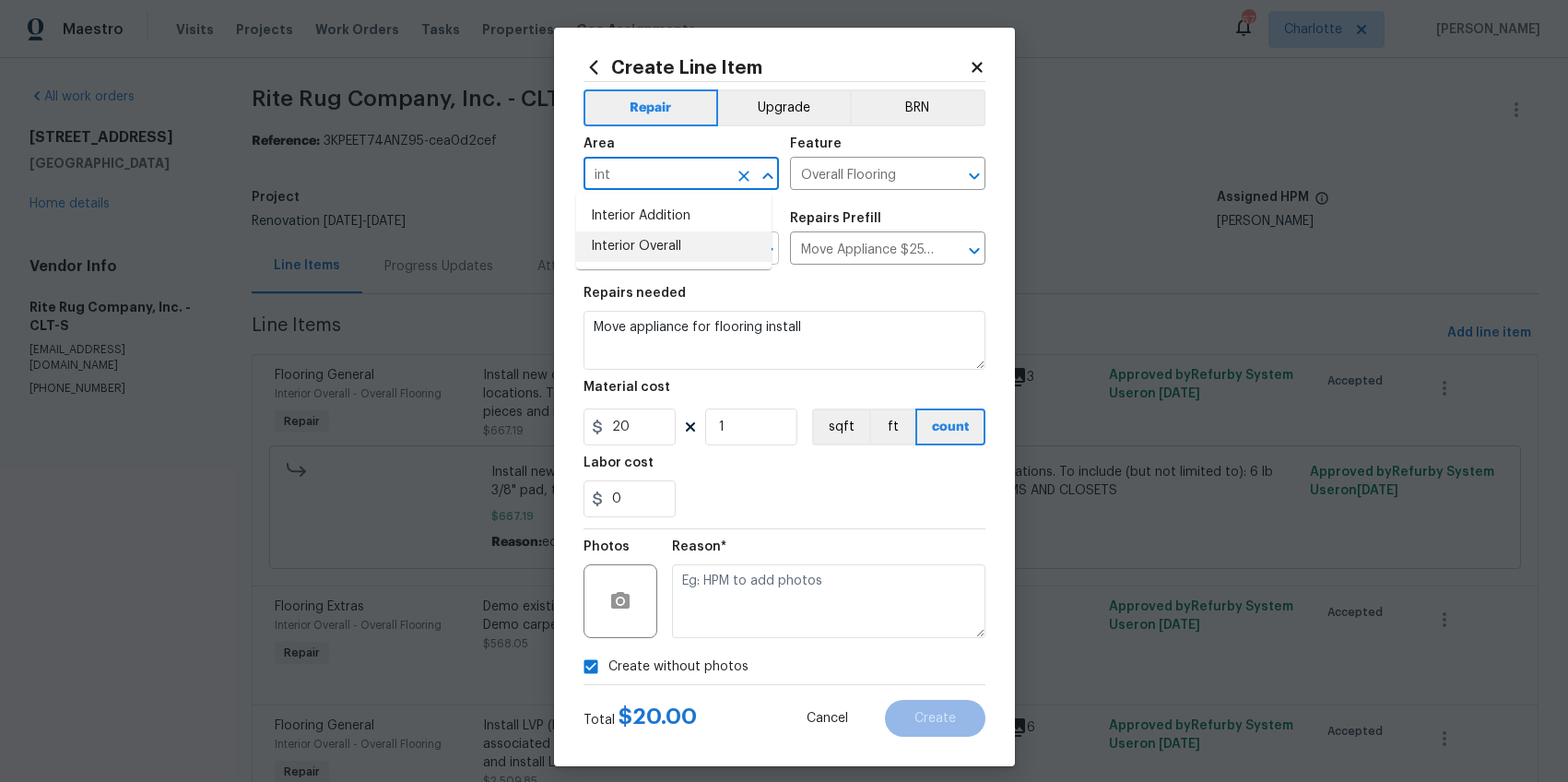 click on "Interior Overall" at bounding box center [674, 246] 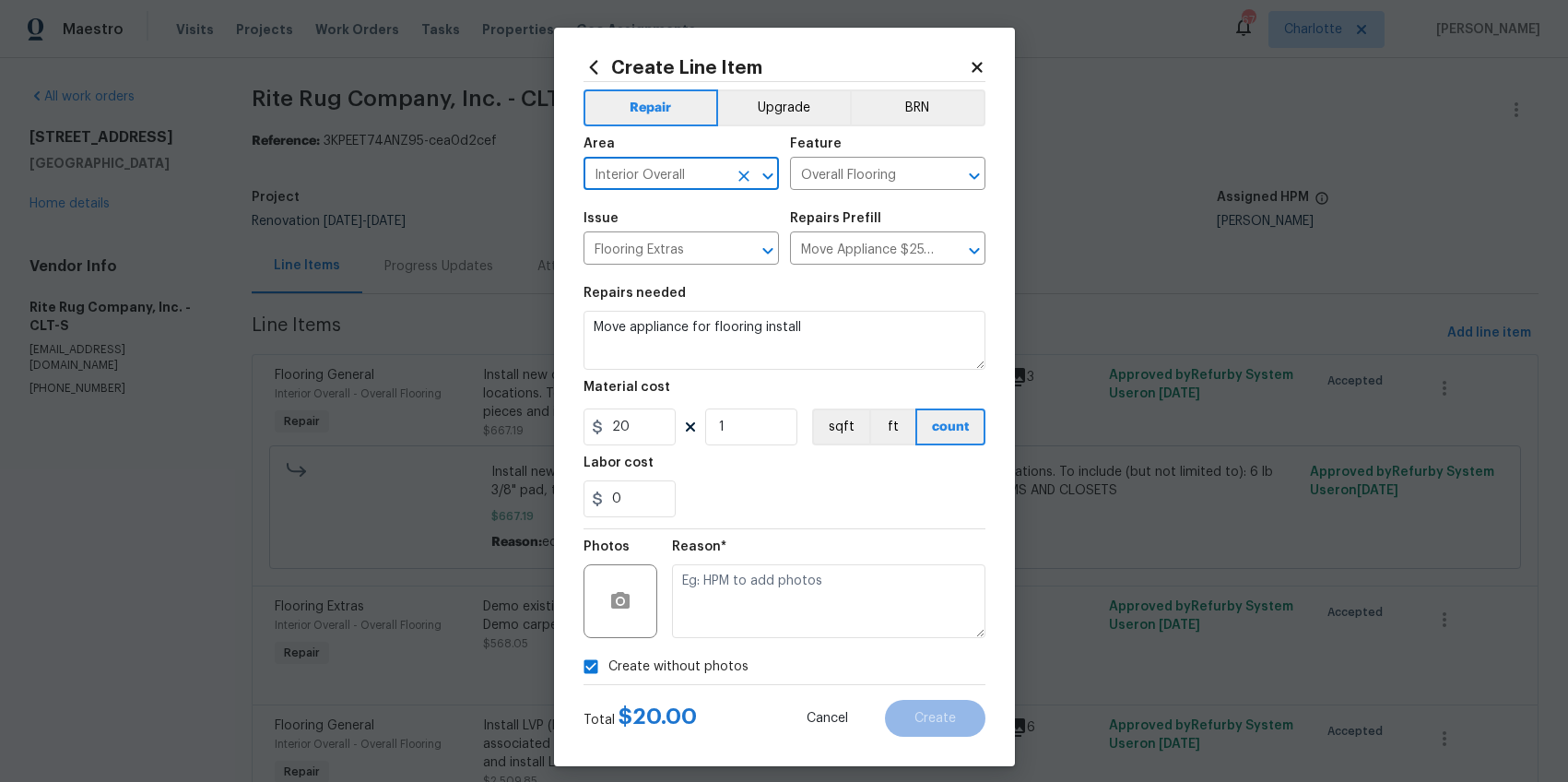 type on "Interior Overall" 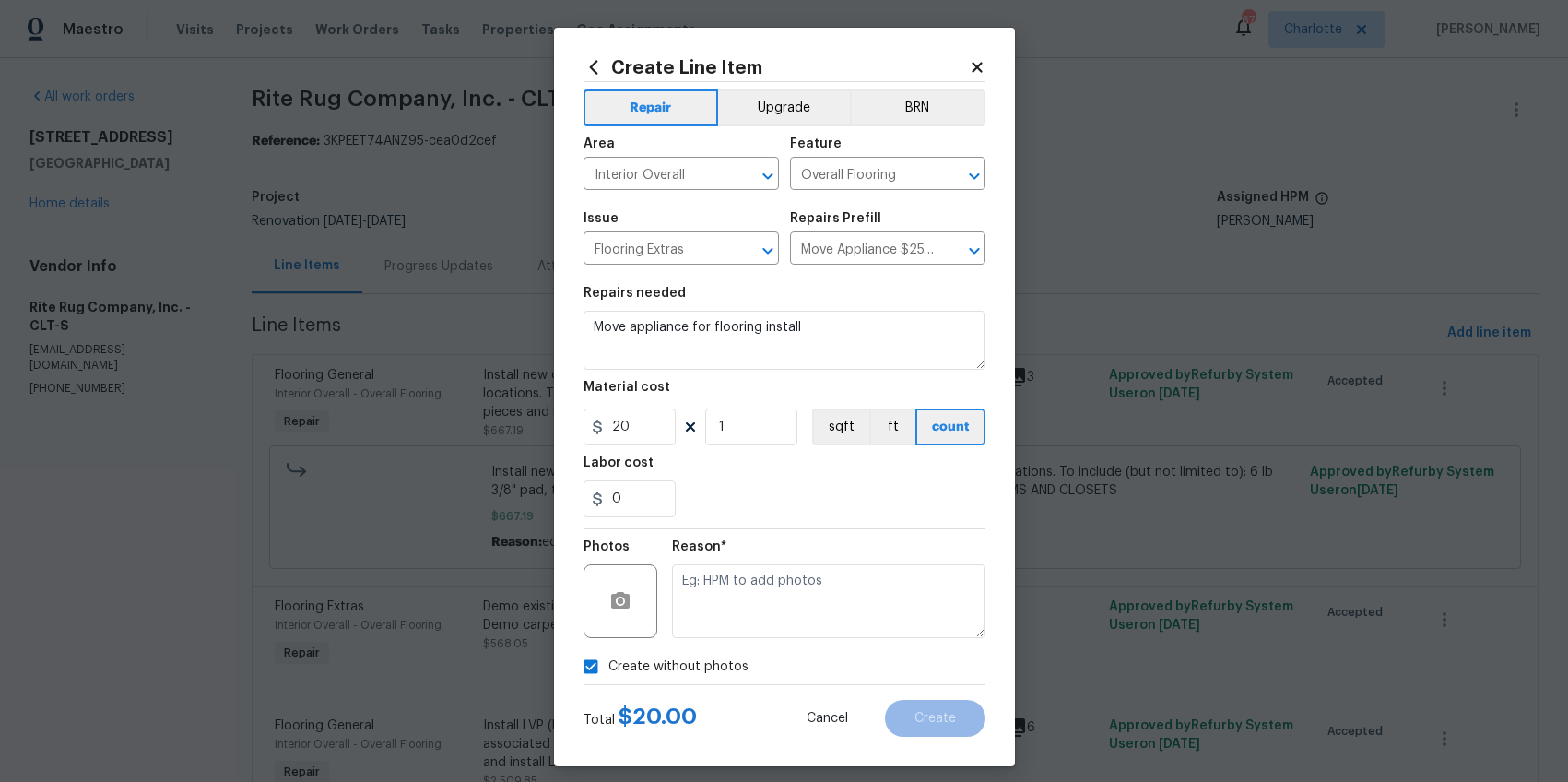 click on "Reason*" at bounding box center (829, 552) 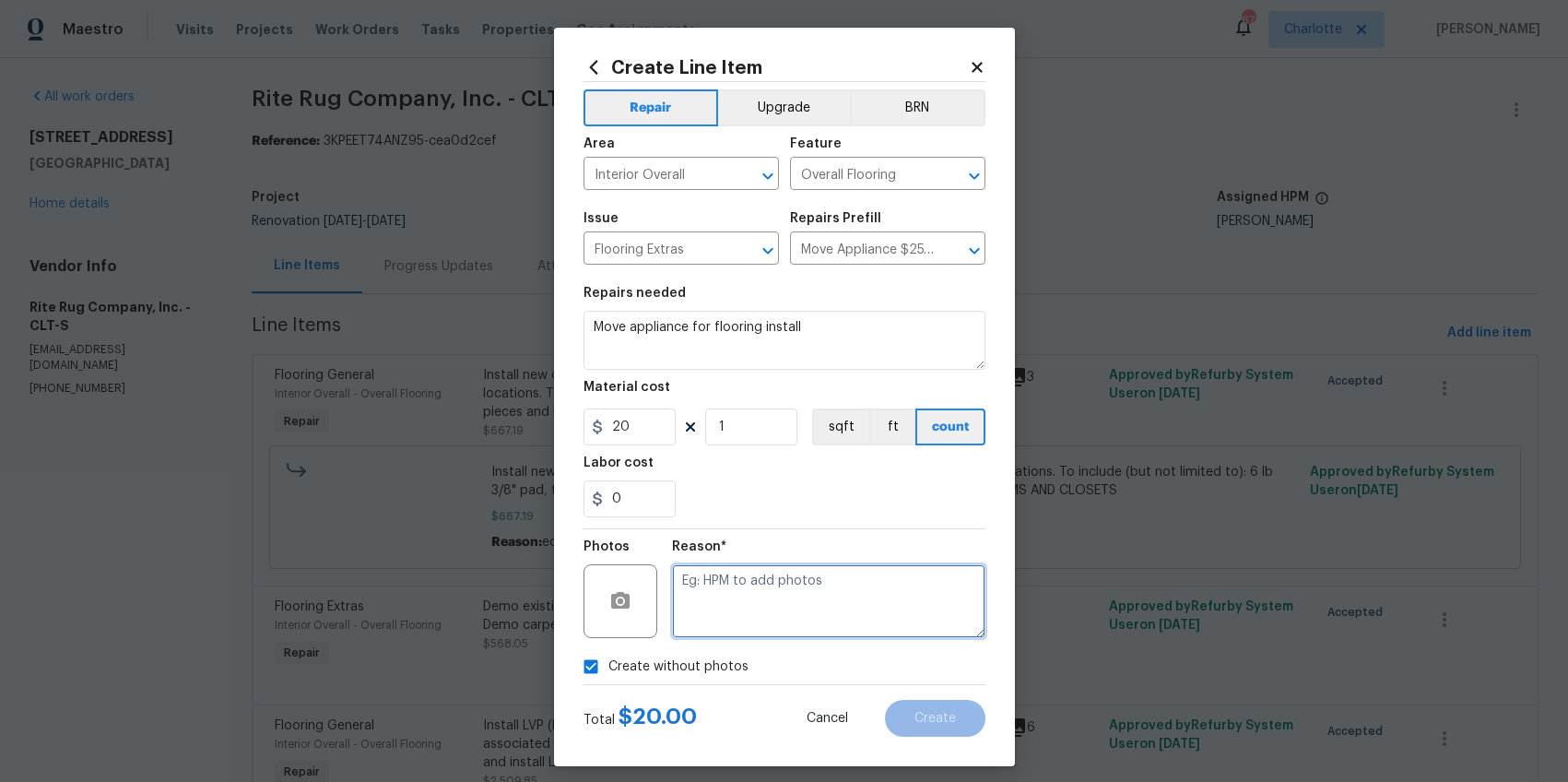 click at bounding box center (829, 601) 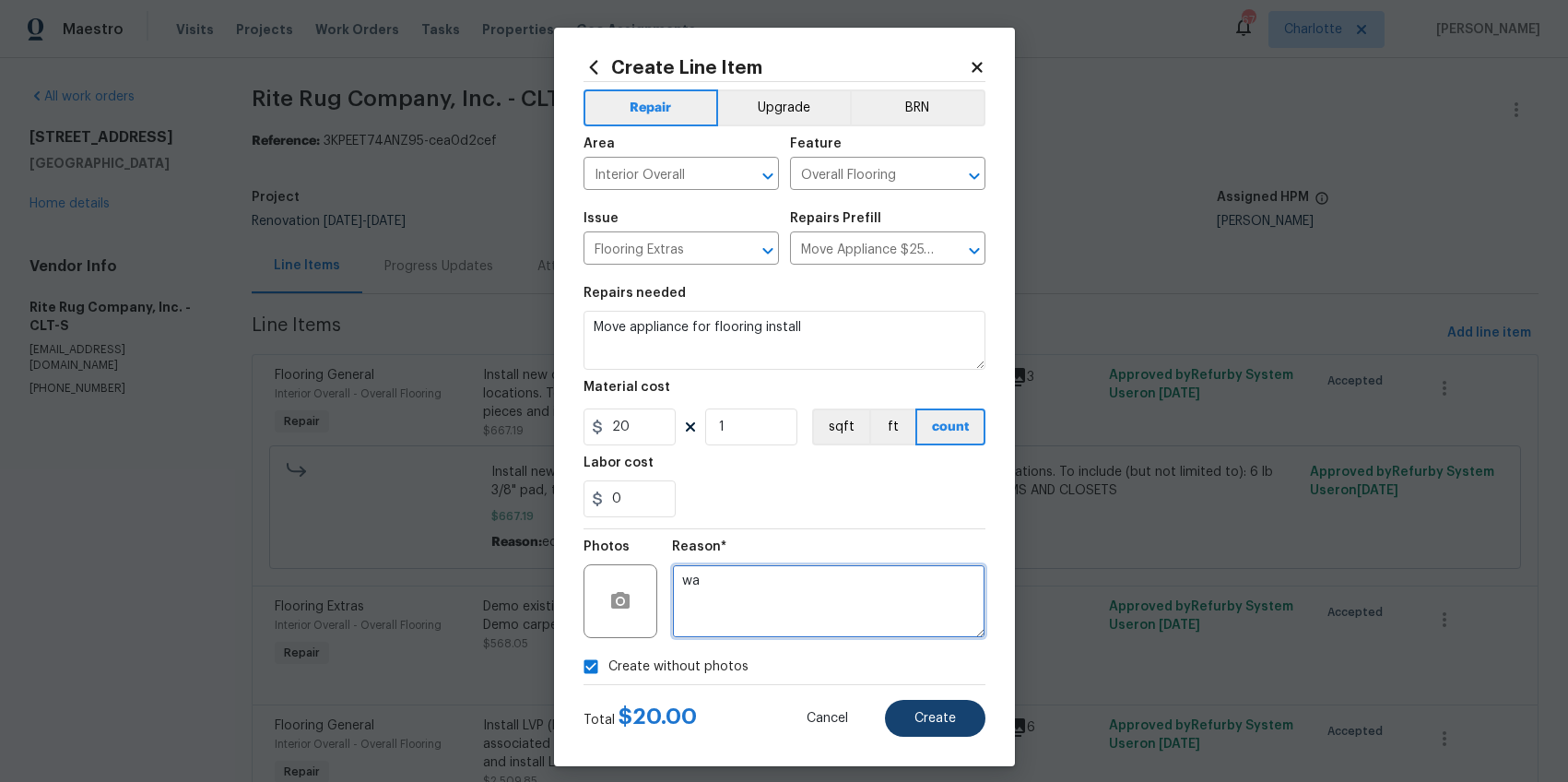 type on "wa" 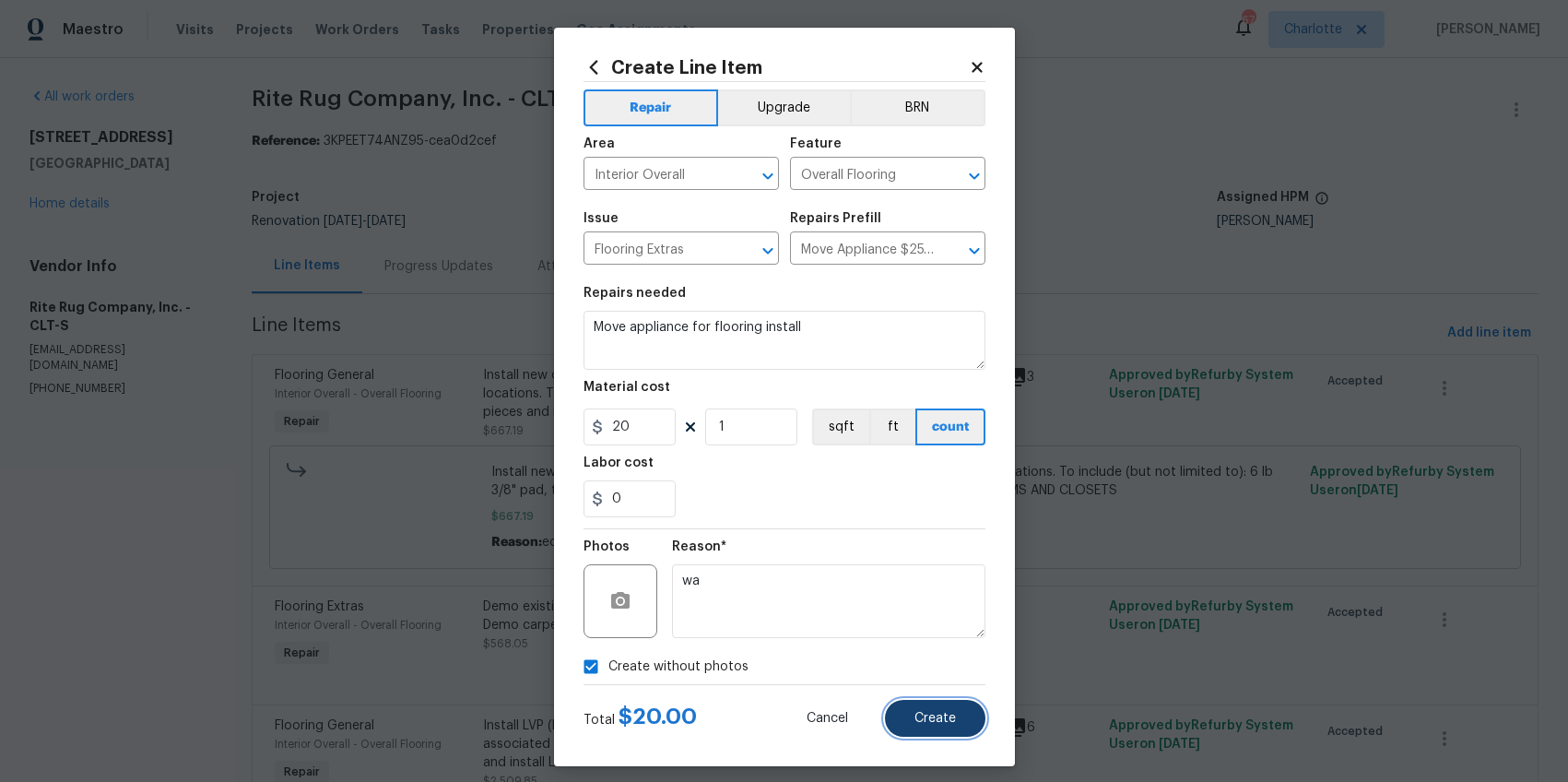 click on "Create" at bounding box center [935, 718] 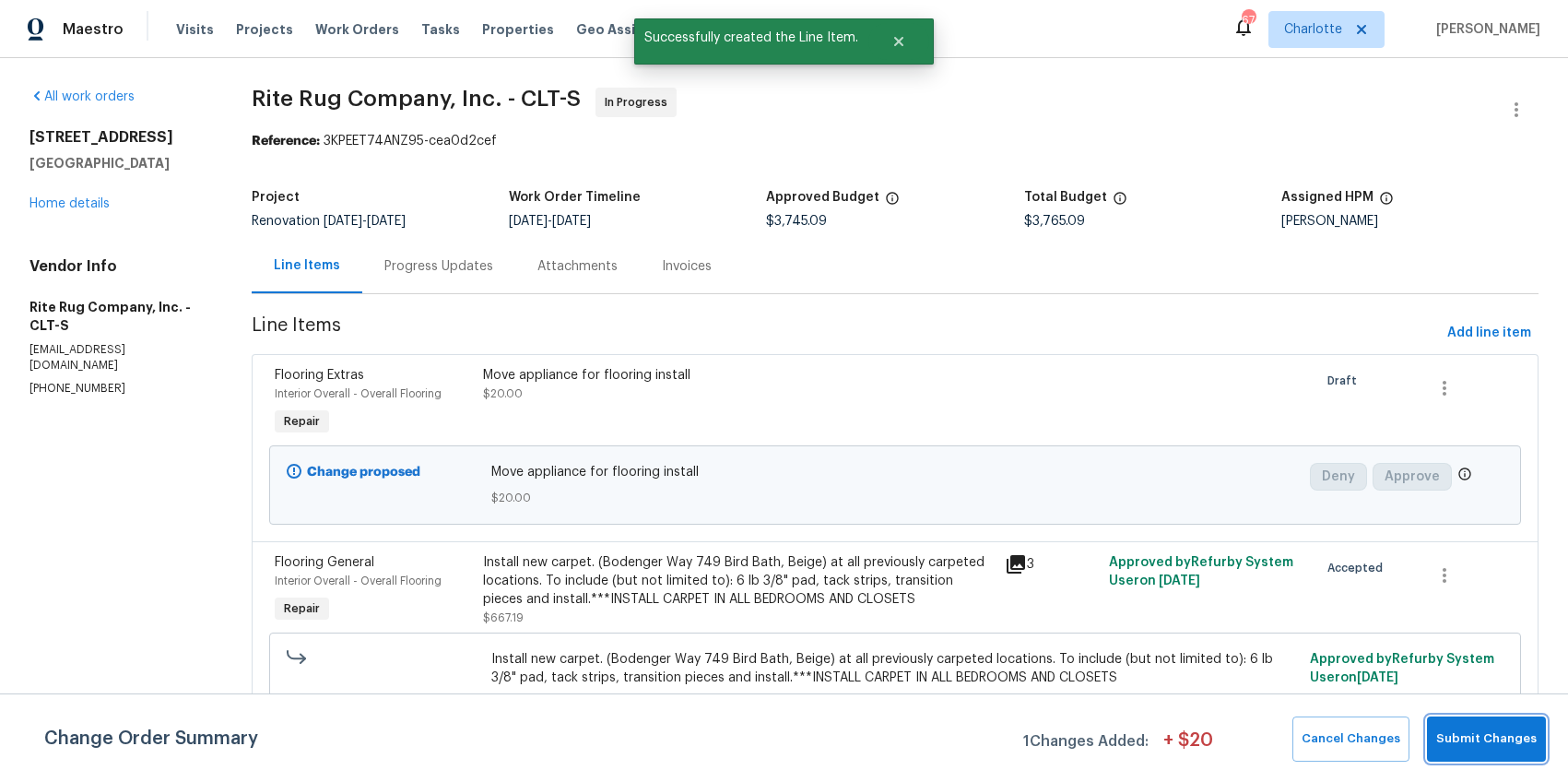 click on "Submit Changes" at bounding box center [1486, 739] 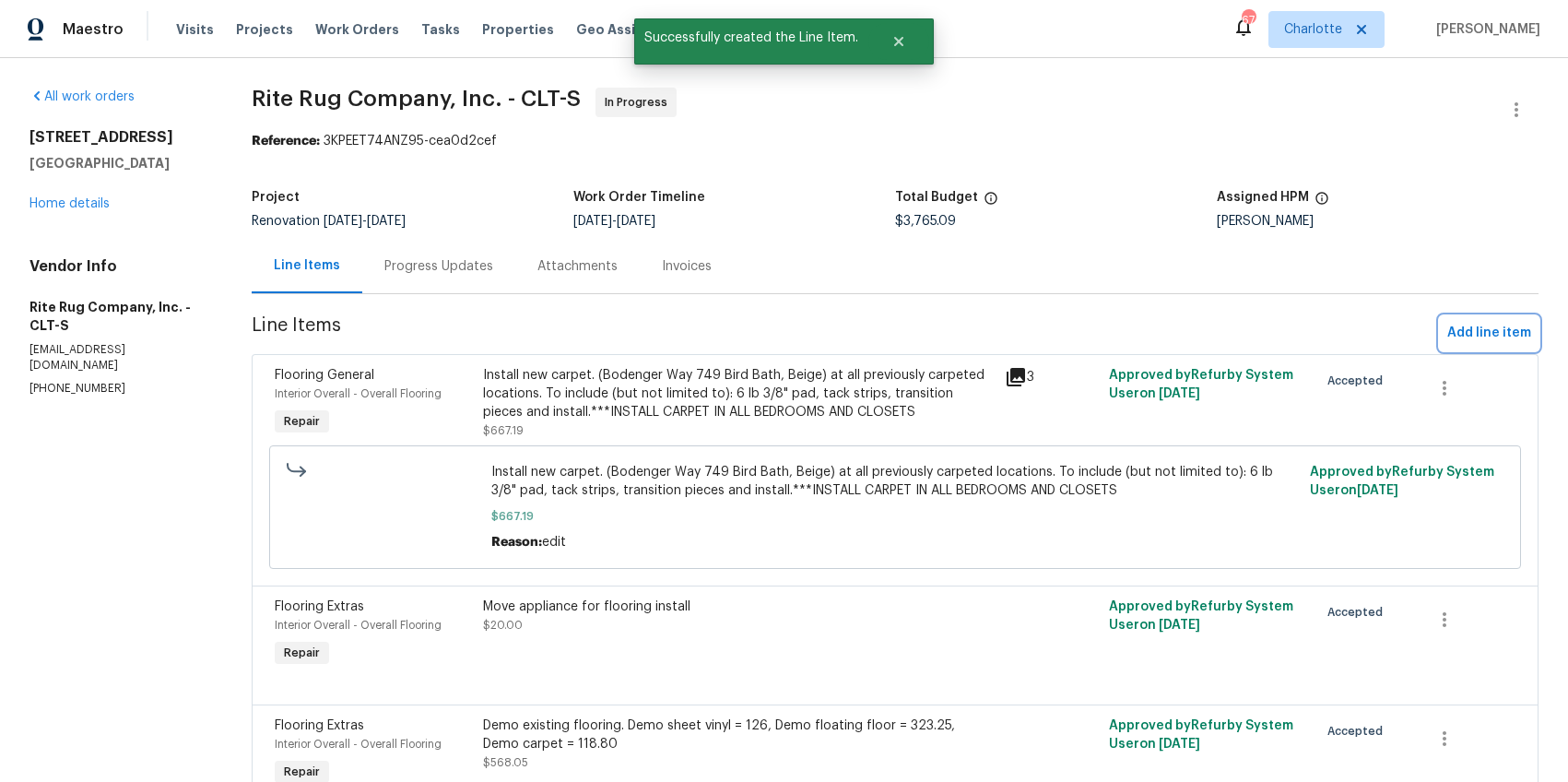 click on "Add line item" at bounding box center (1489, 333) 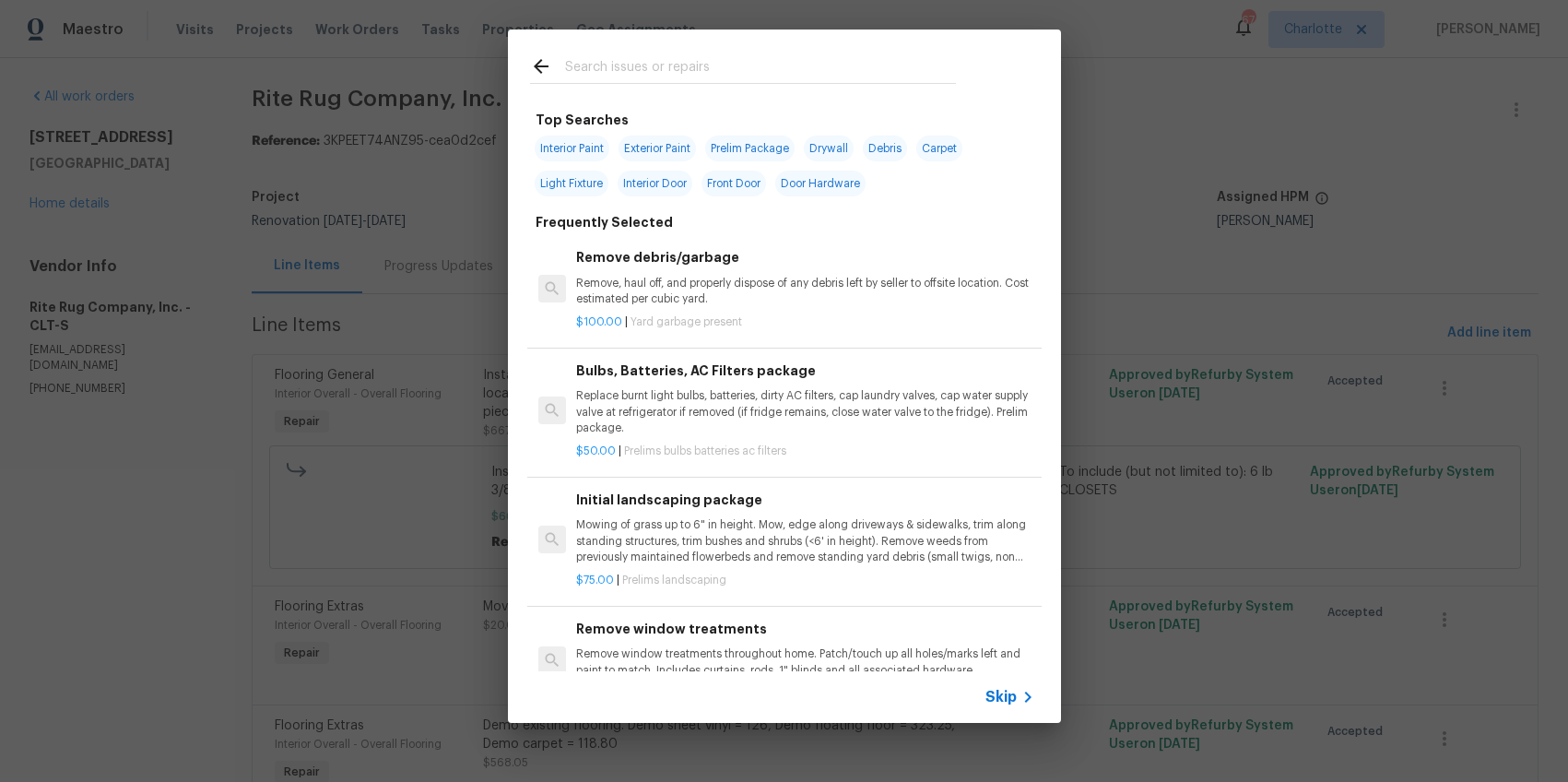 click at bounding box center (743, 65) 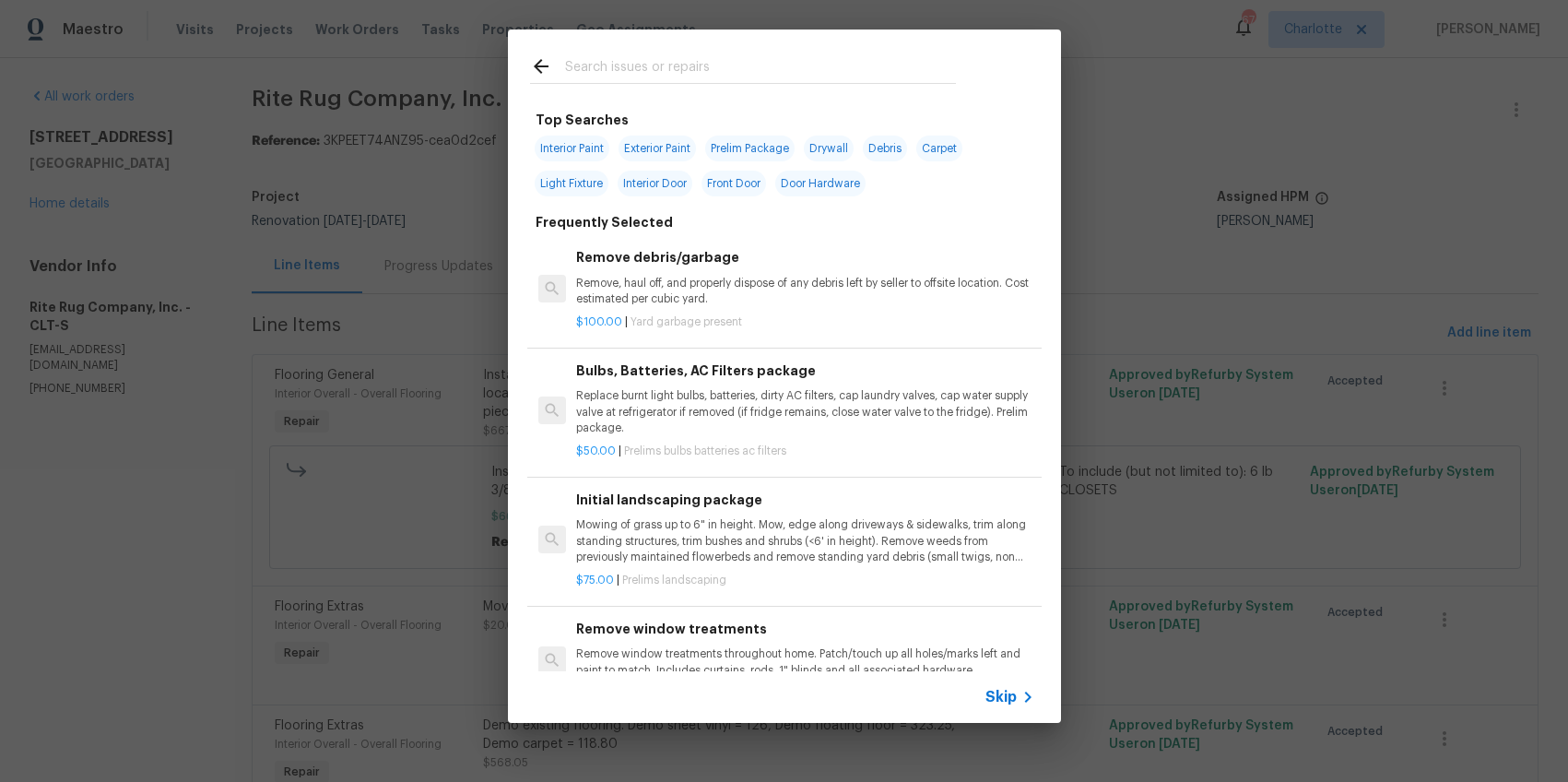 click at bounding box center [760, 69] 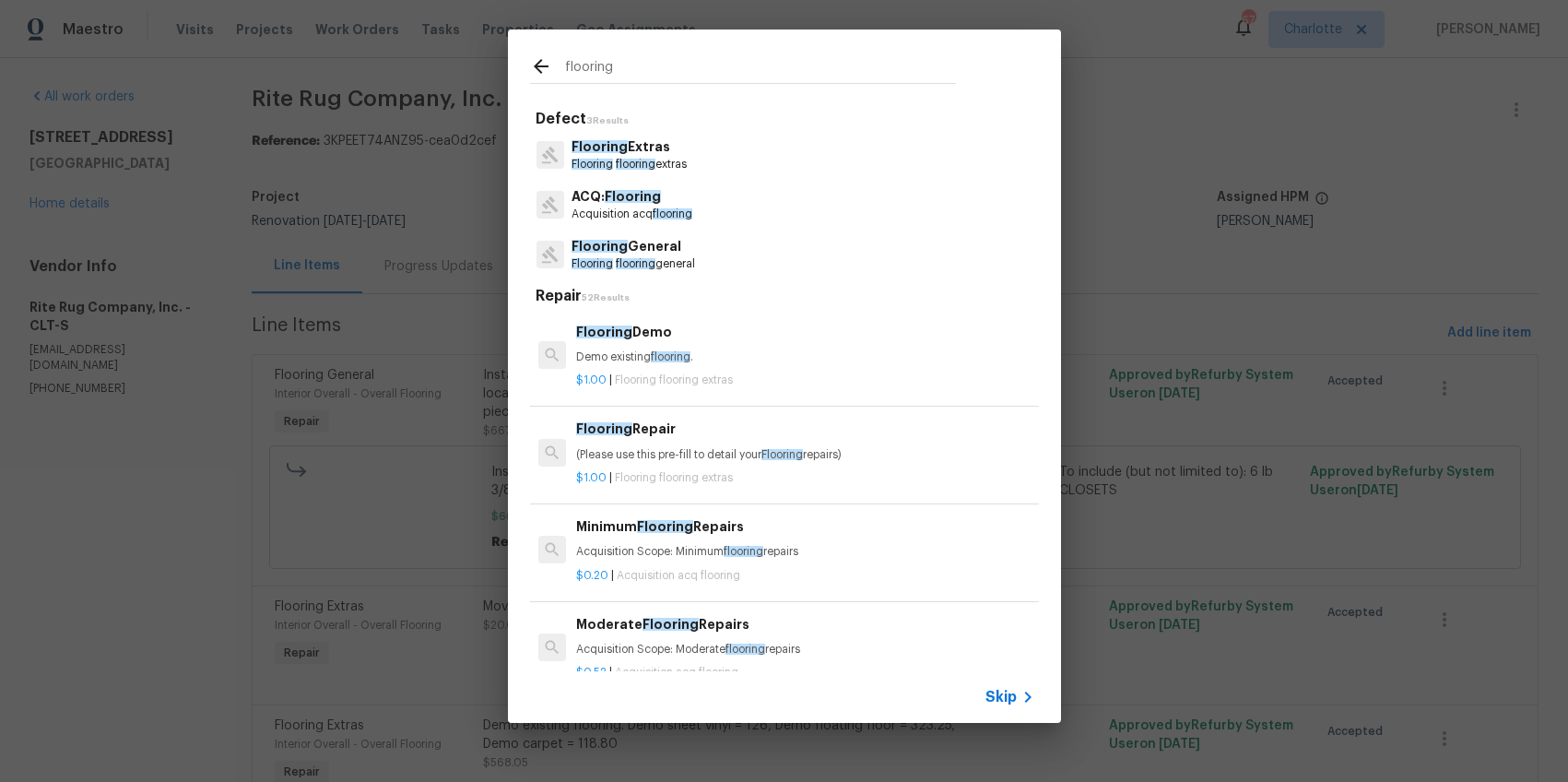 type on "flooring" 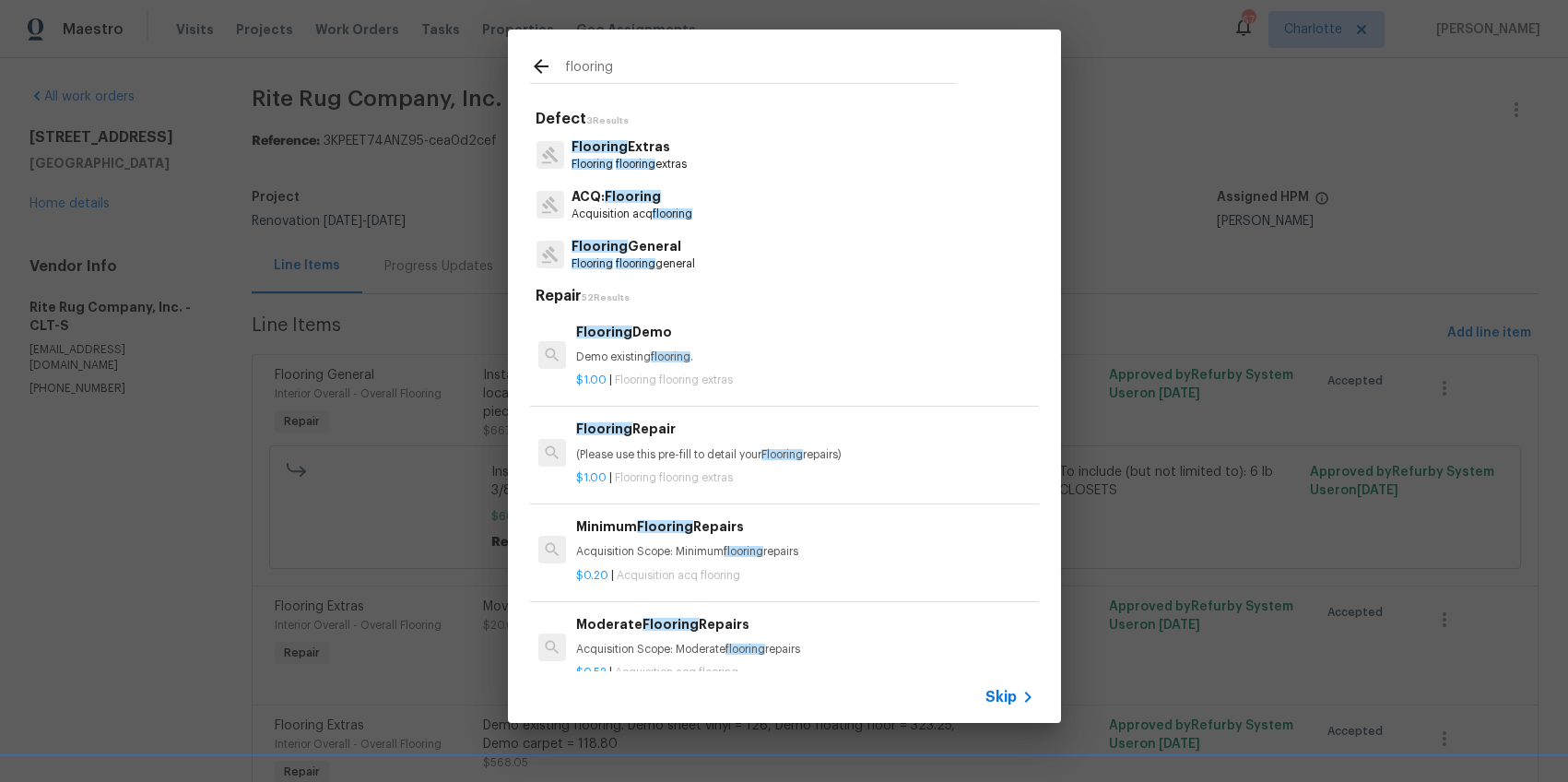 click on "flooring" at bounding box center (635, 164) 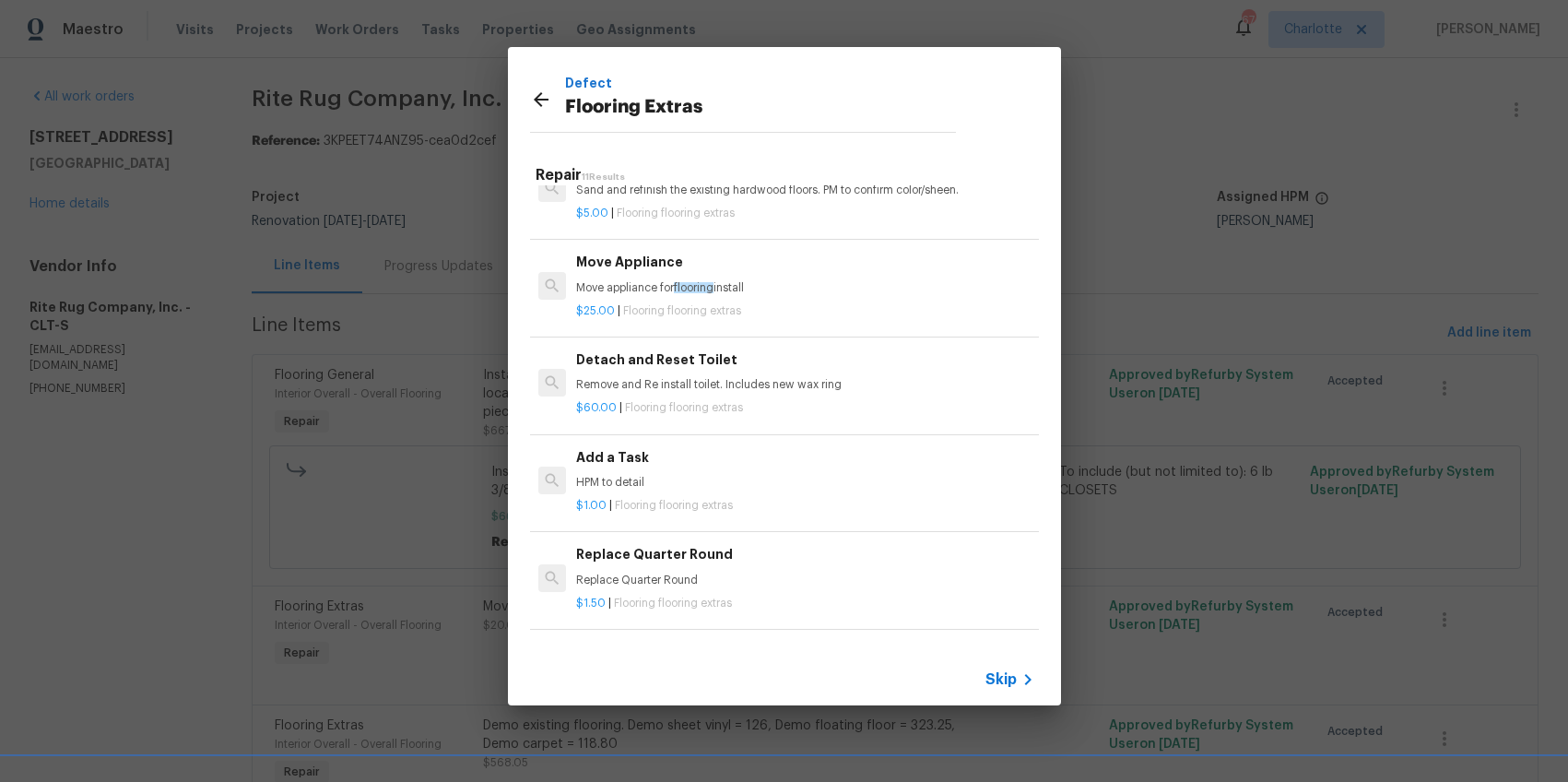 scroll, scrollTop: 352, scrollLeft: 0, axis: vertical 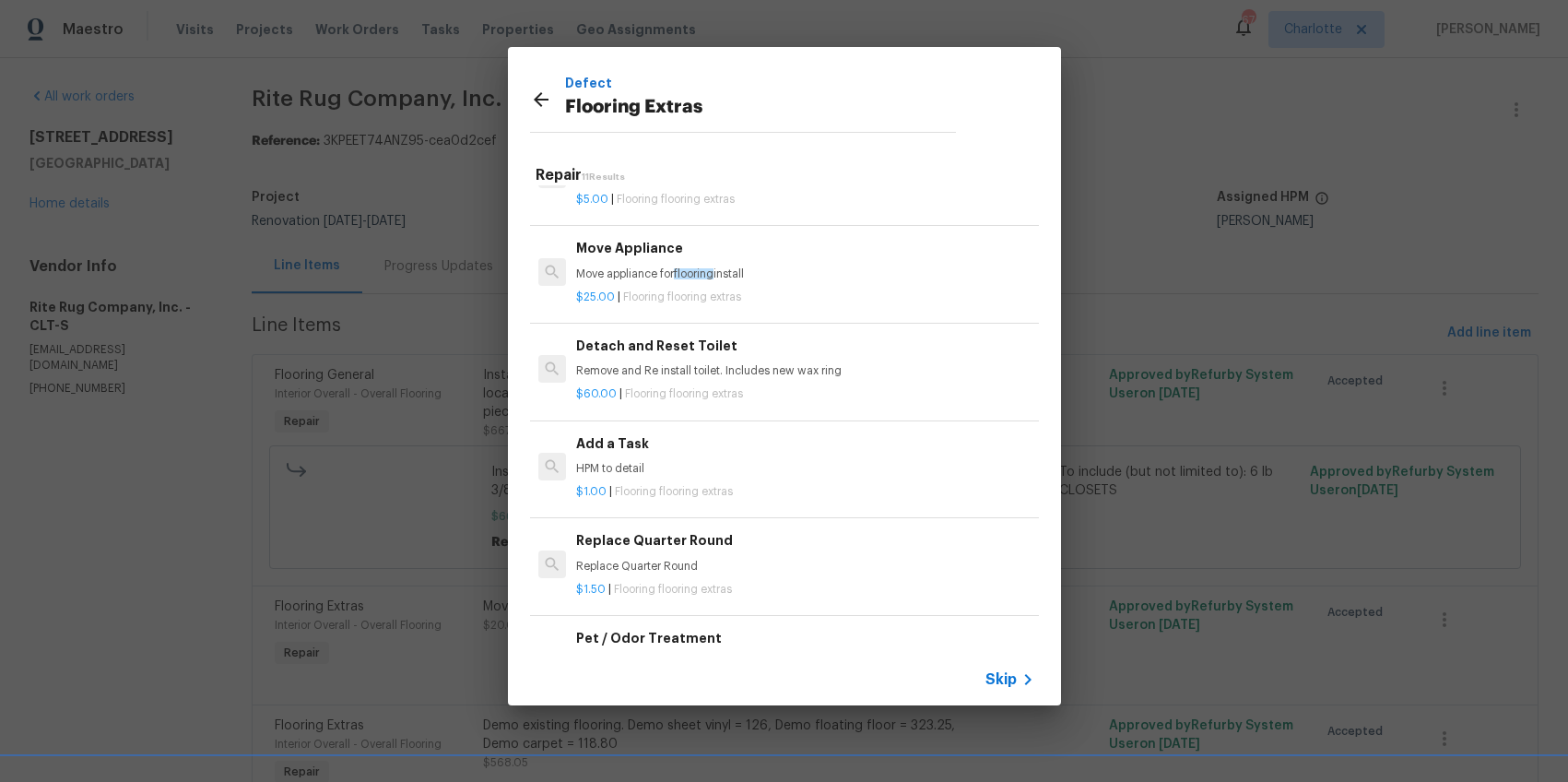 click on "$60.00   |   Flooring flooring extras" at bounding box center [805, 390] 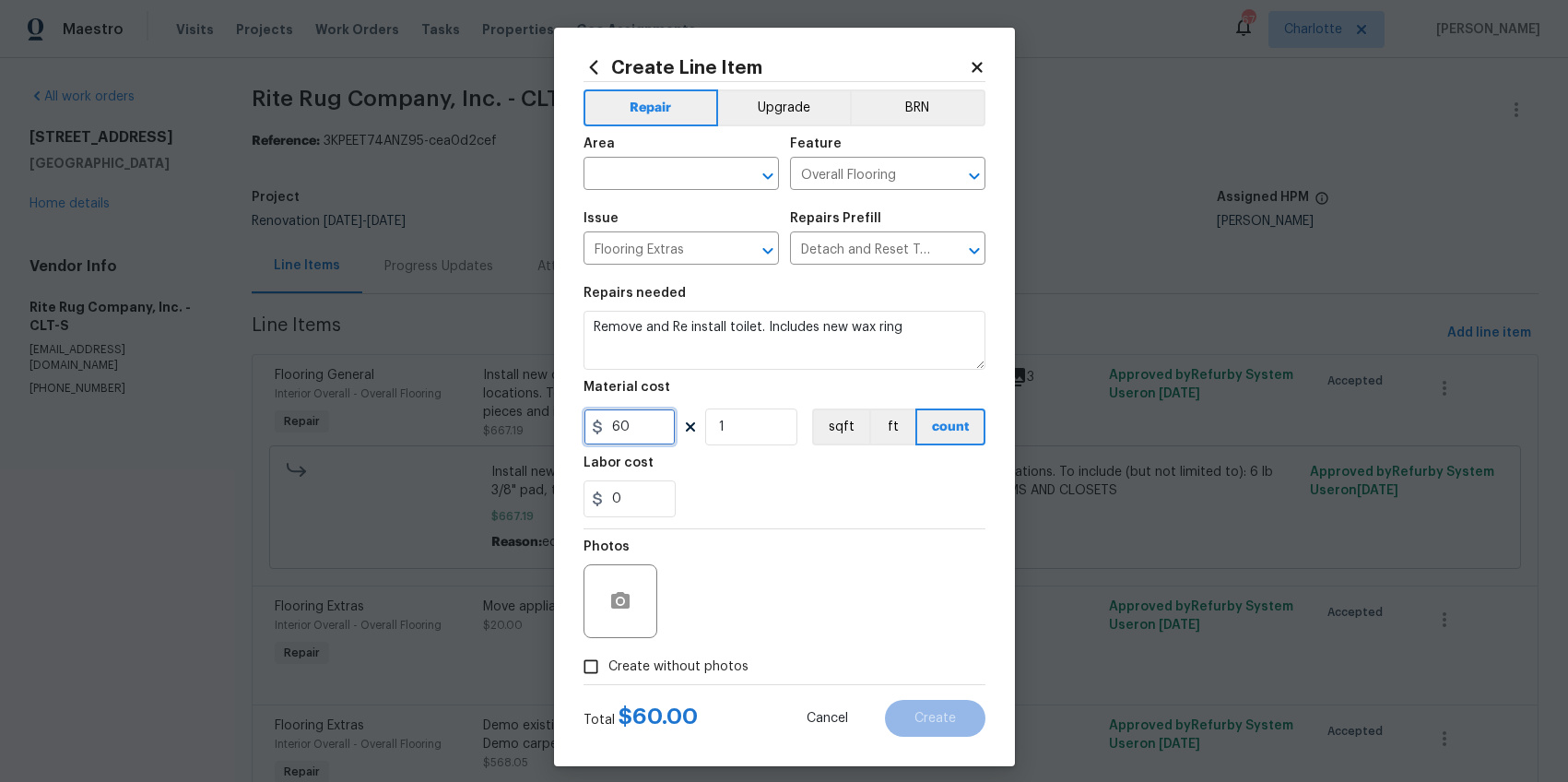 click on "60" at bounding box center [630, 427] 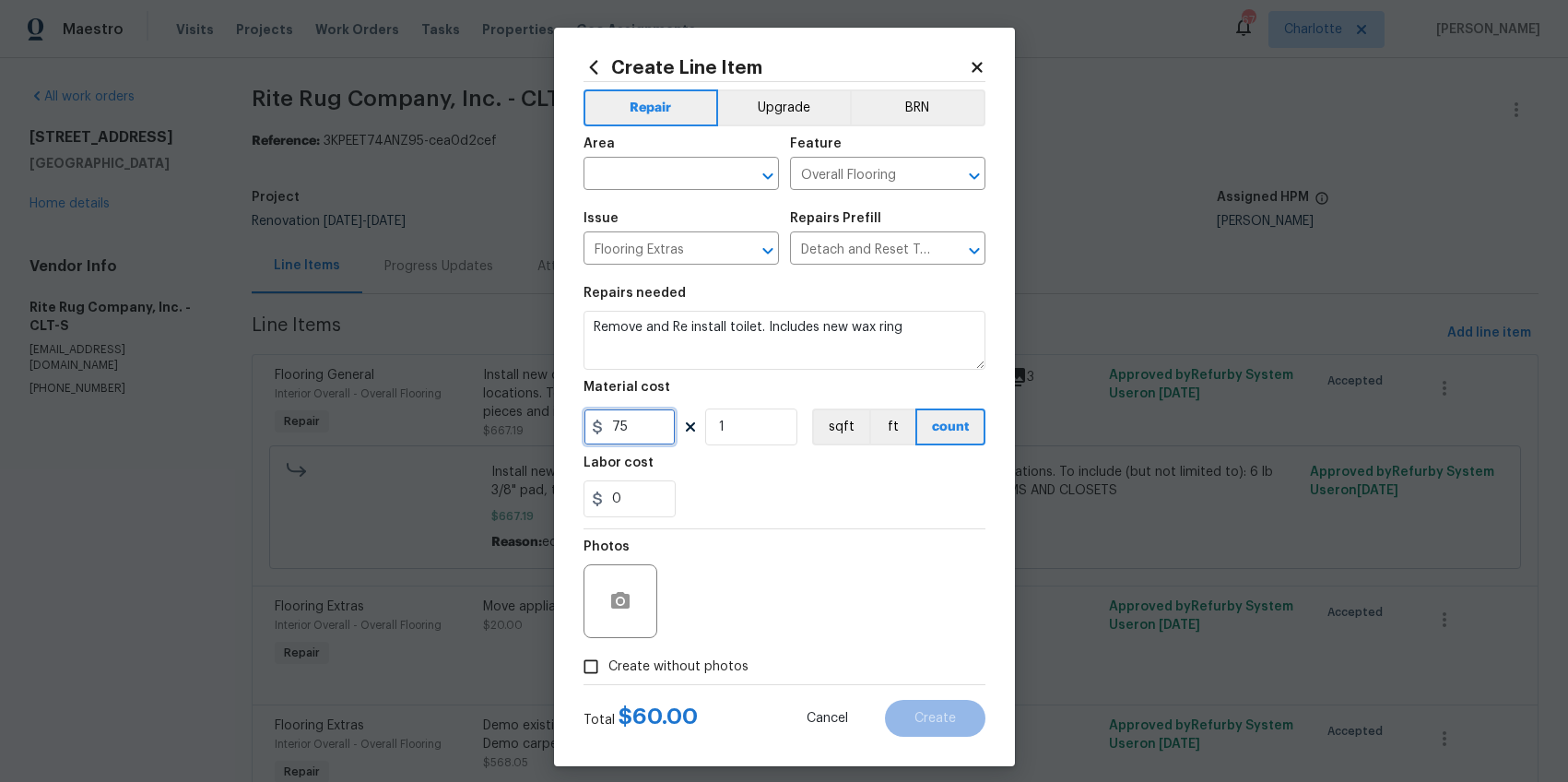 type on "75" 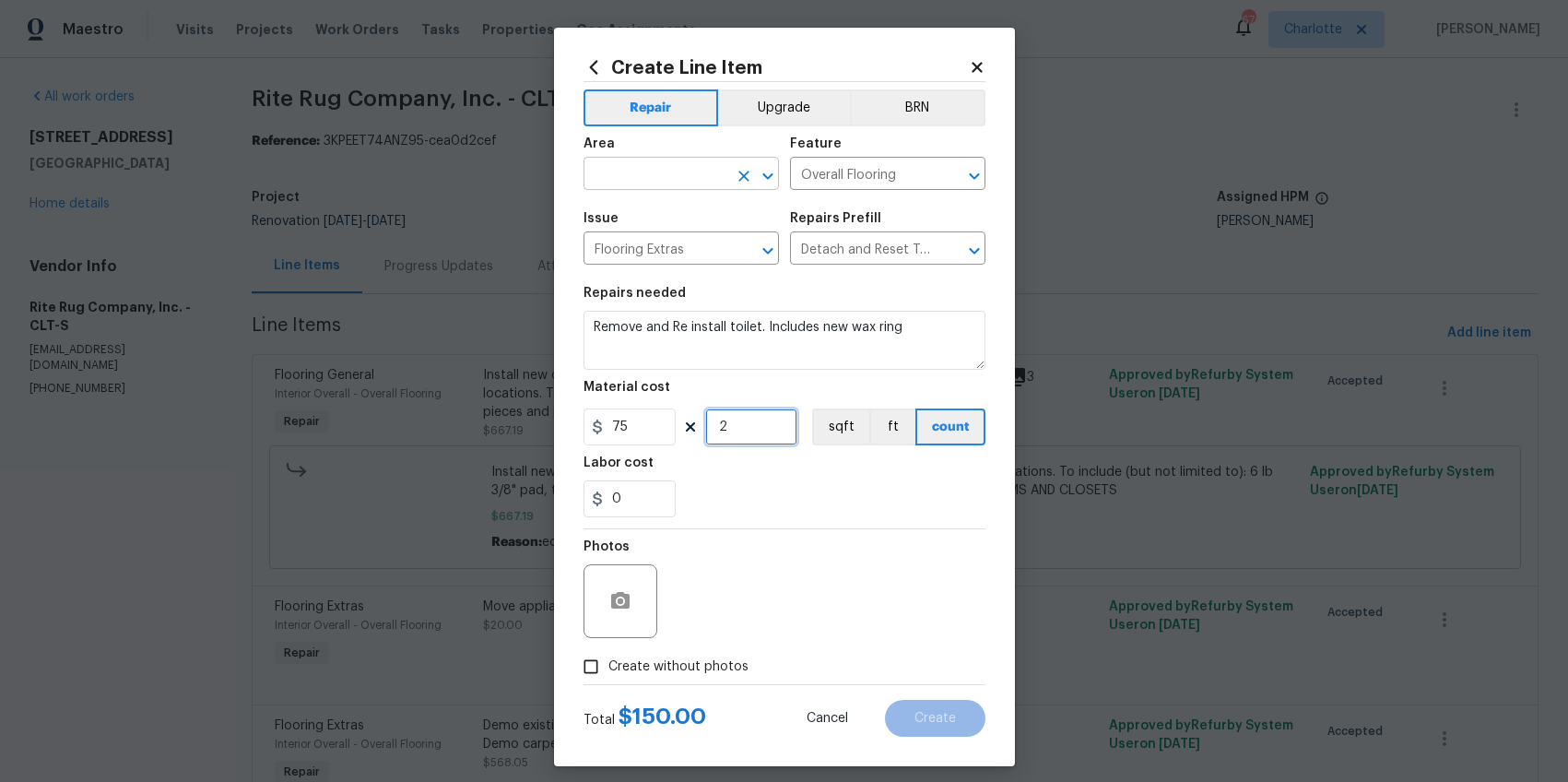 type on "2" 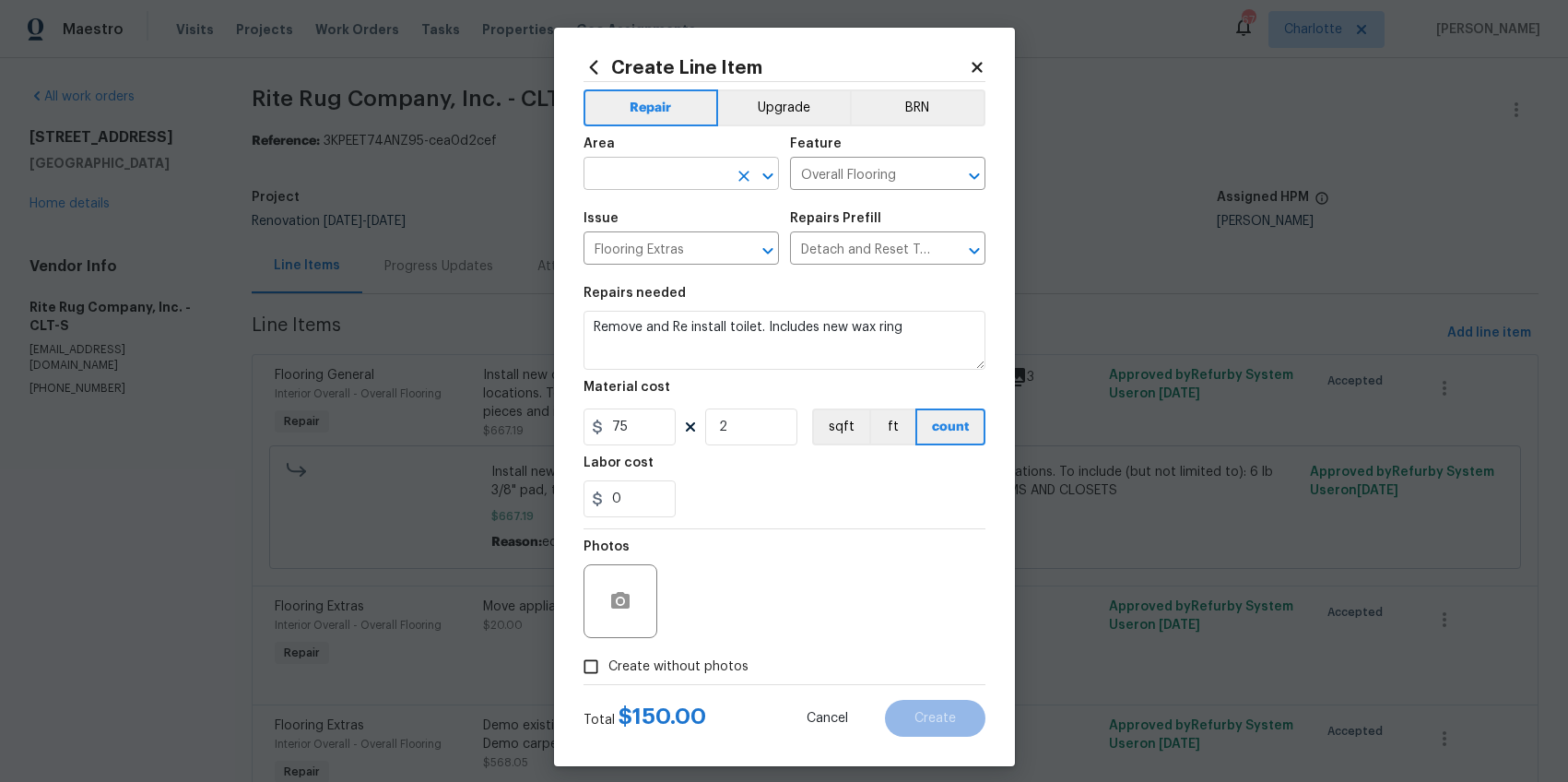 click at bounding box center (655, 175) 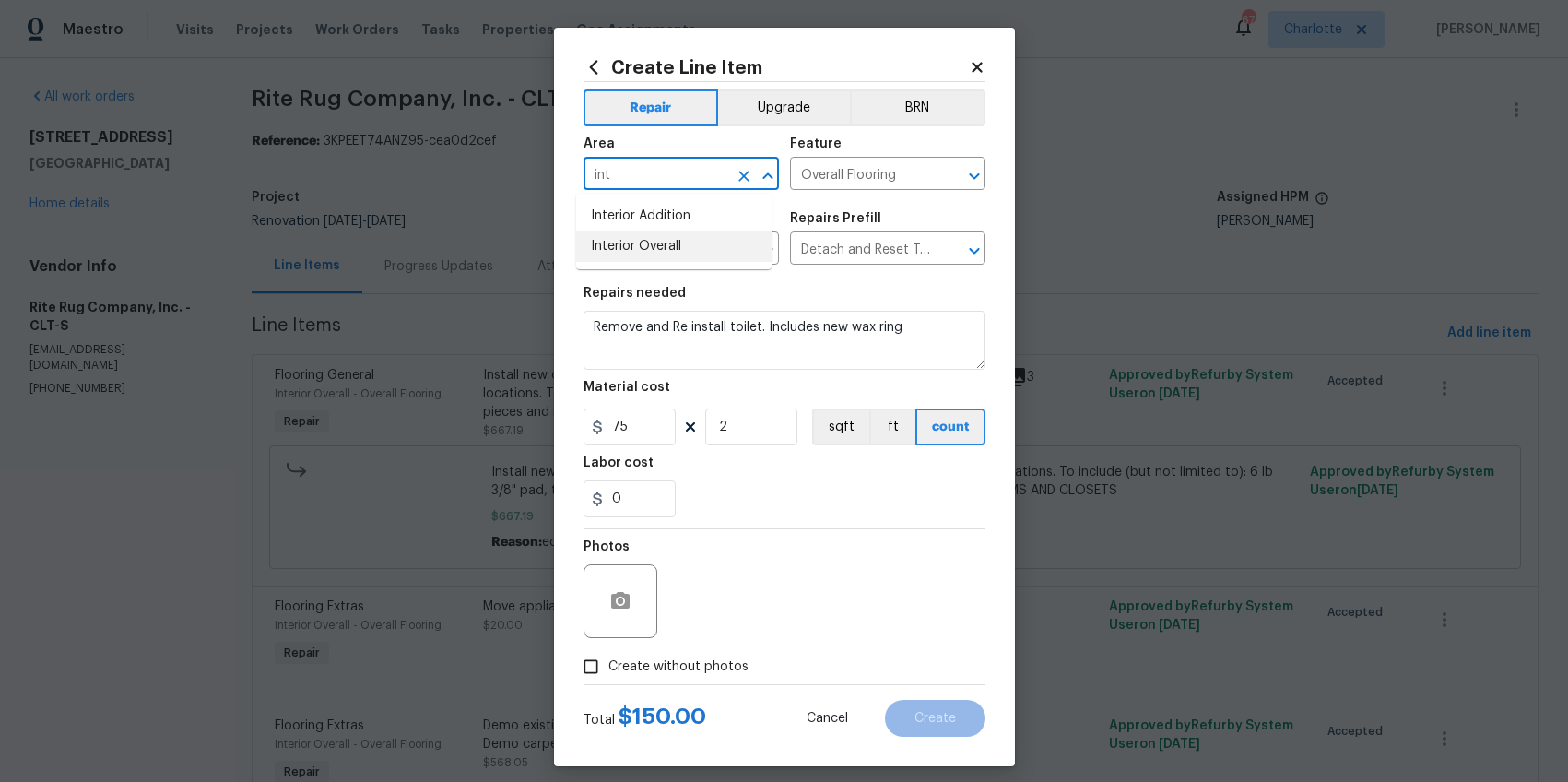 click on "Interior Overall" at bounding box center (674, 246) 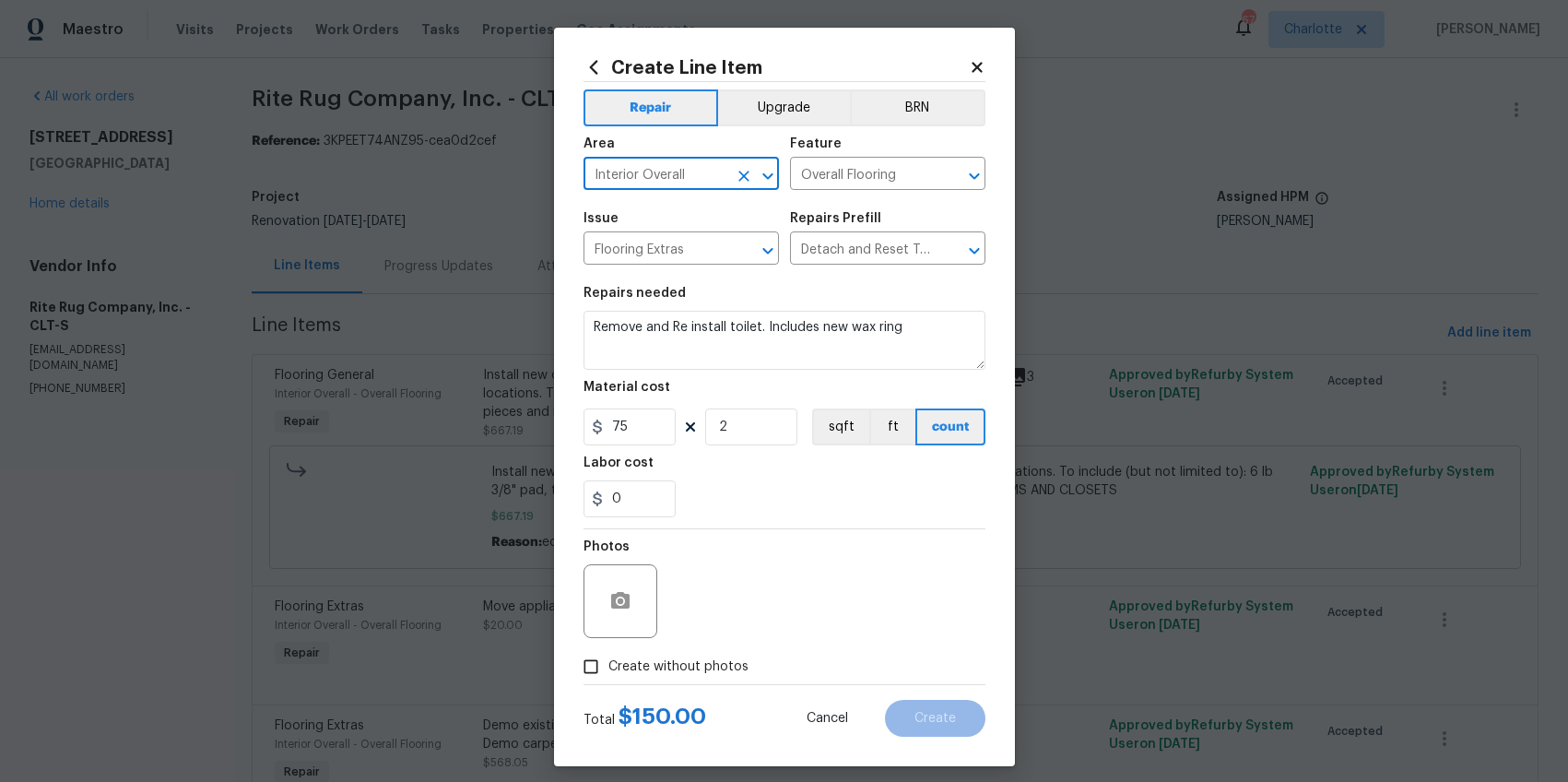 type on "Interior Overall" 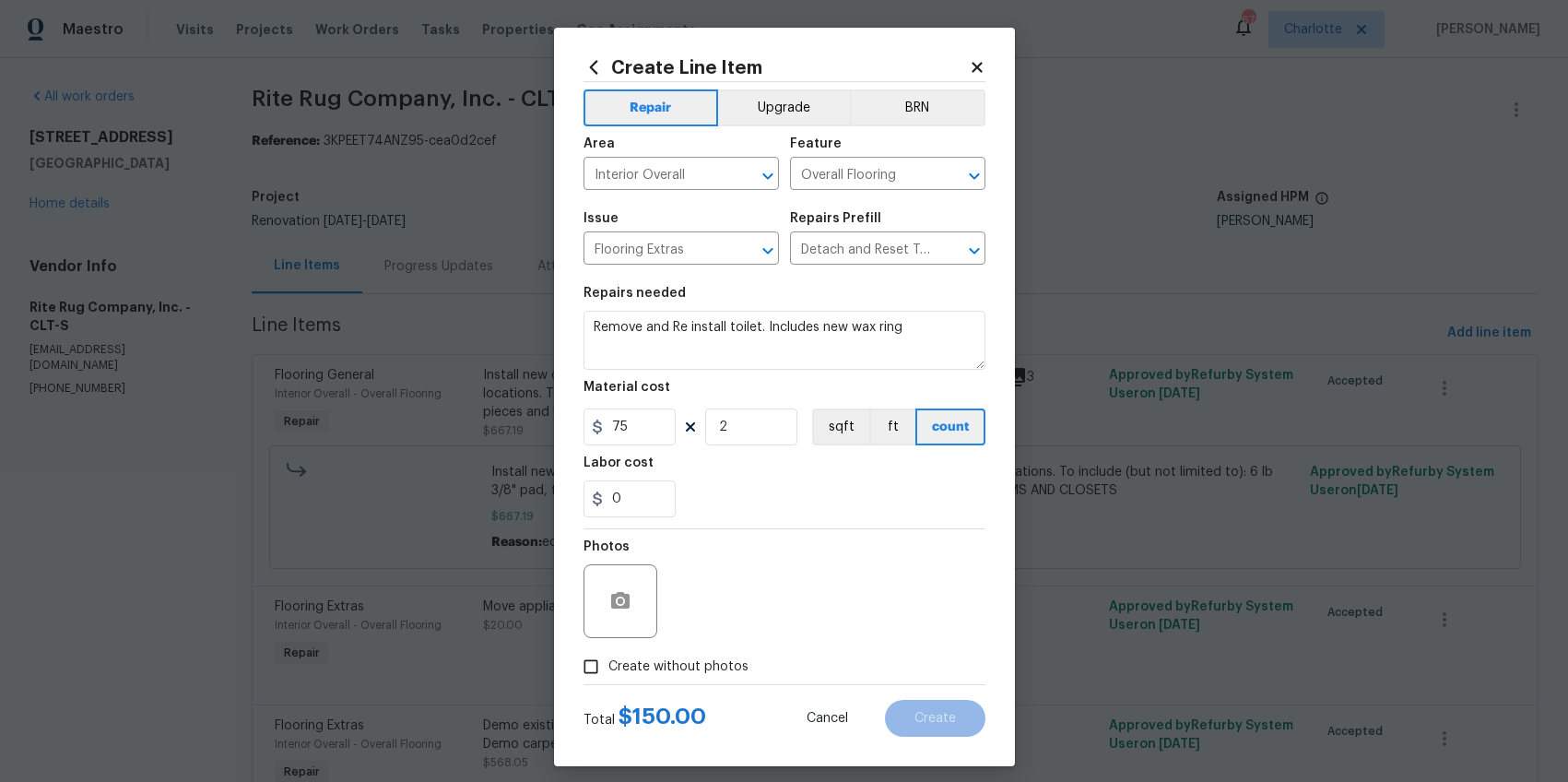 click on "Create without photos" at bounding box center [678, 667] 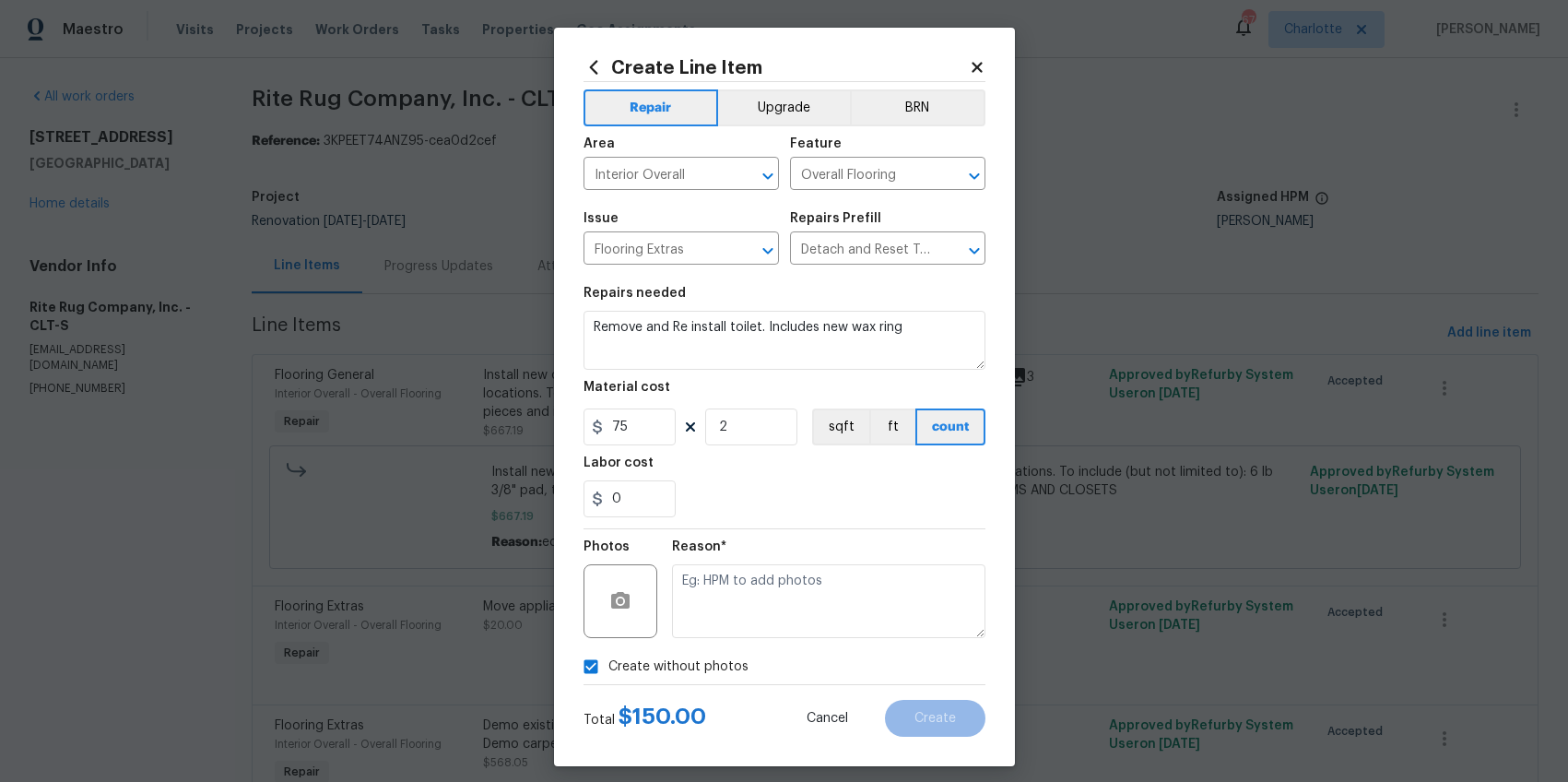 click at bounding box center (829, 601) 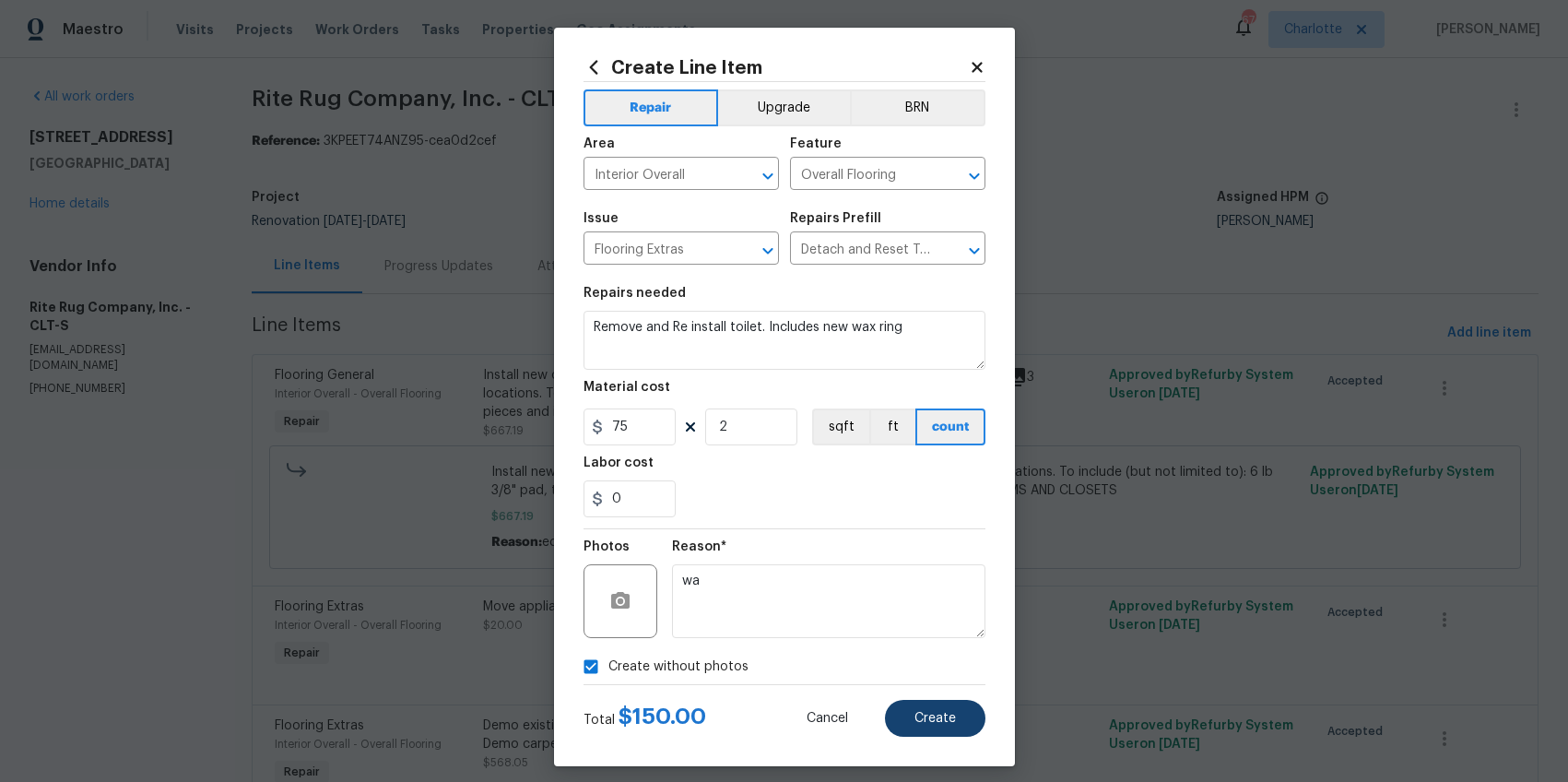 type on "wa" 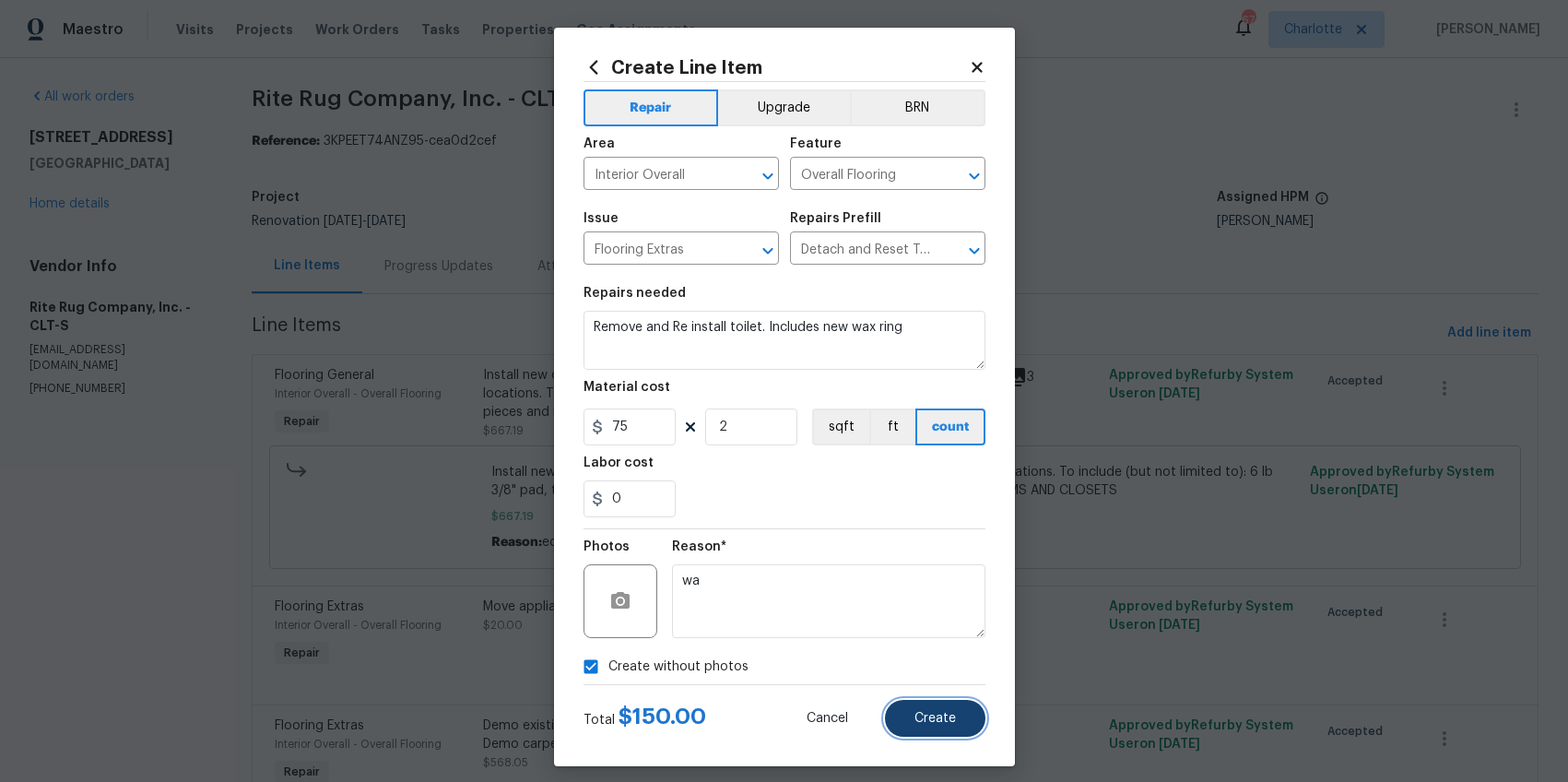 click on "Create" at bounding box center (935, 718) 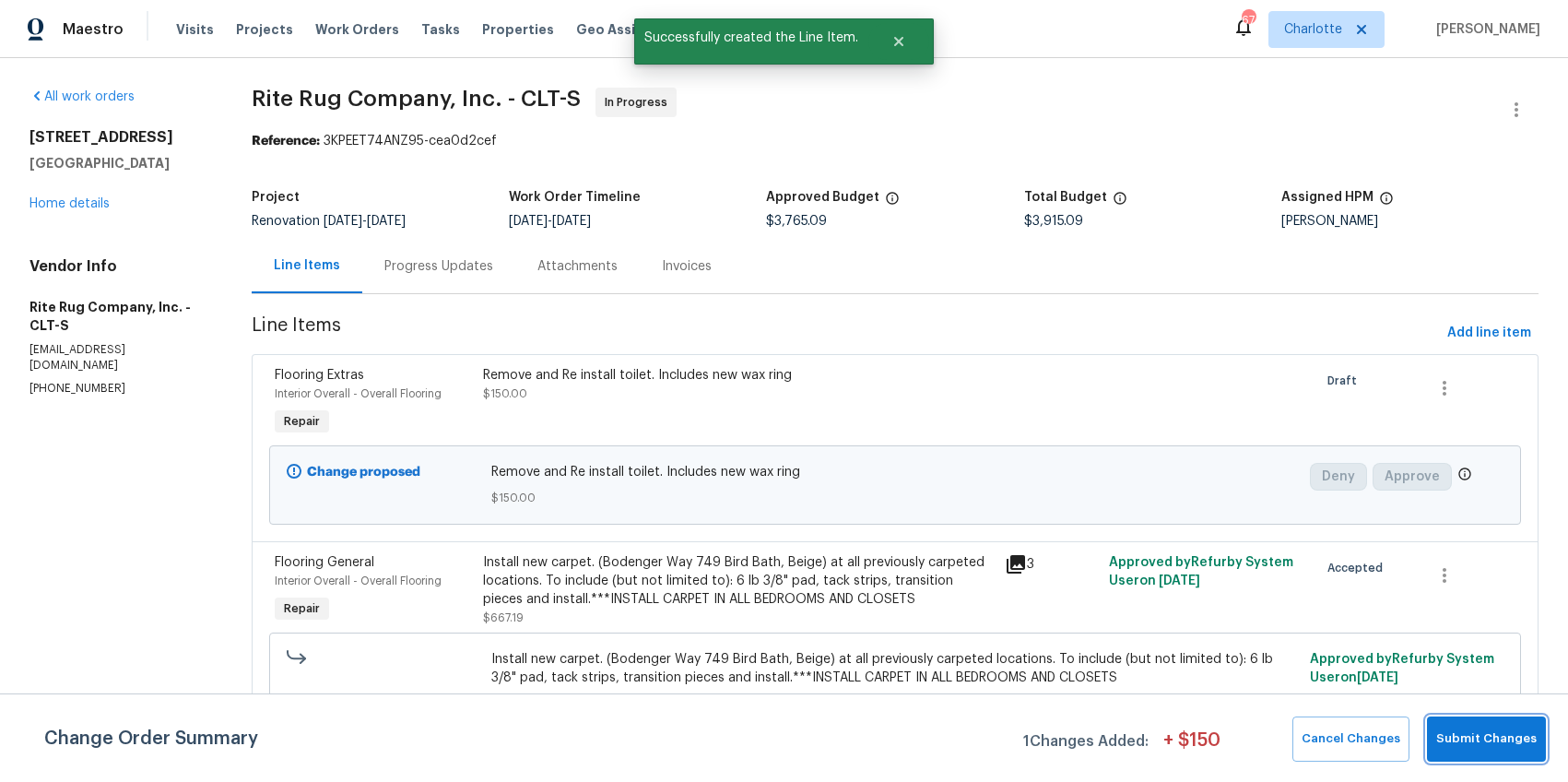 click on "Submit Changes" at bounding box center [1486, 739] 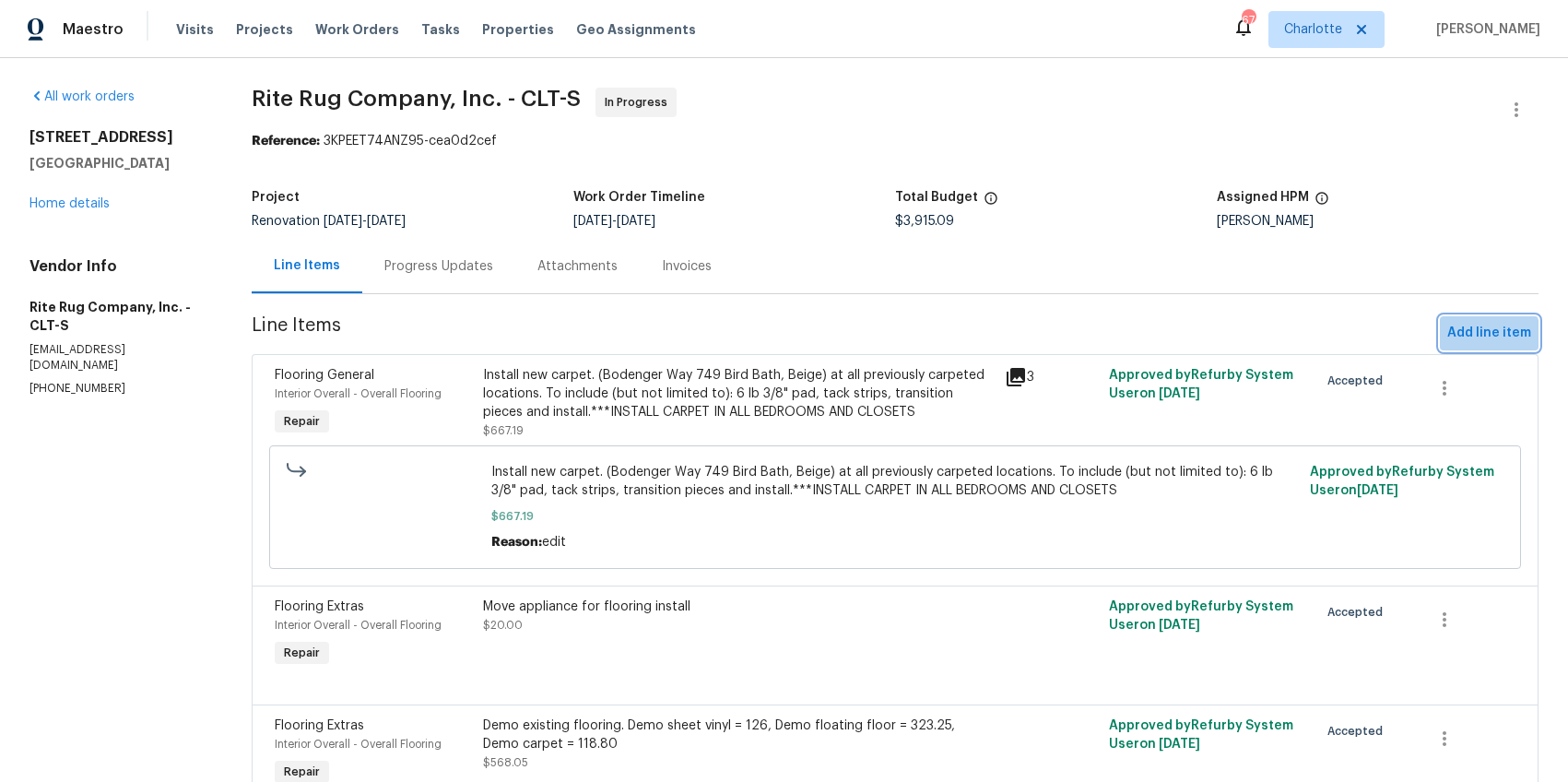 click on "Add line item" at bounding box center (1489, 333) 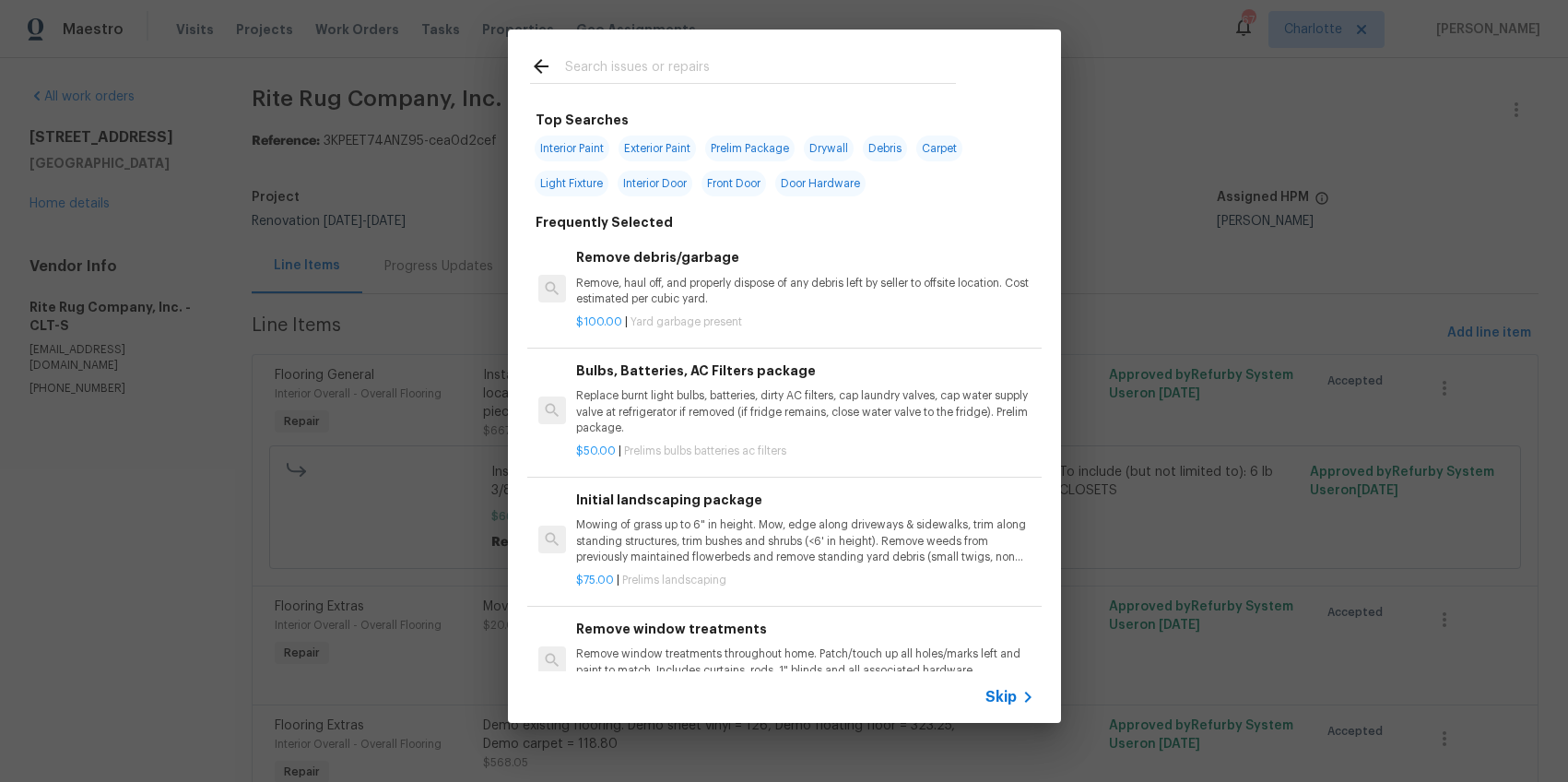click at bounding box center [760, 69] 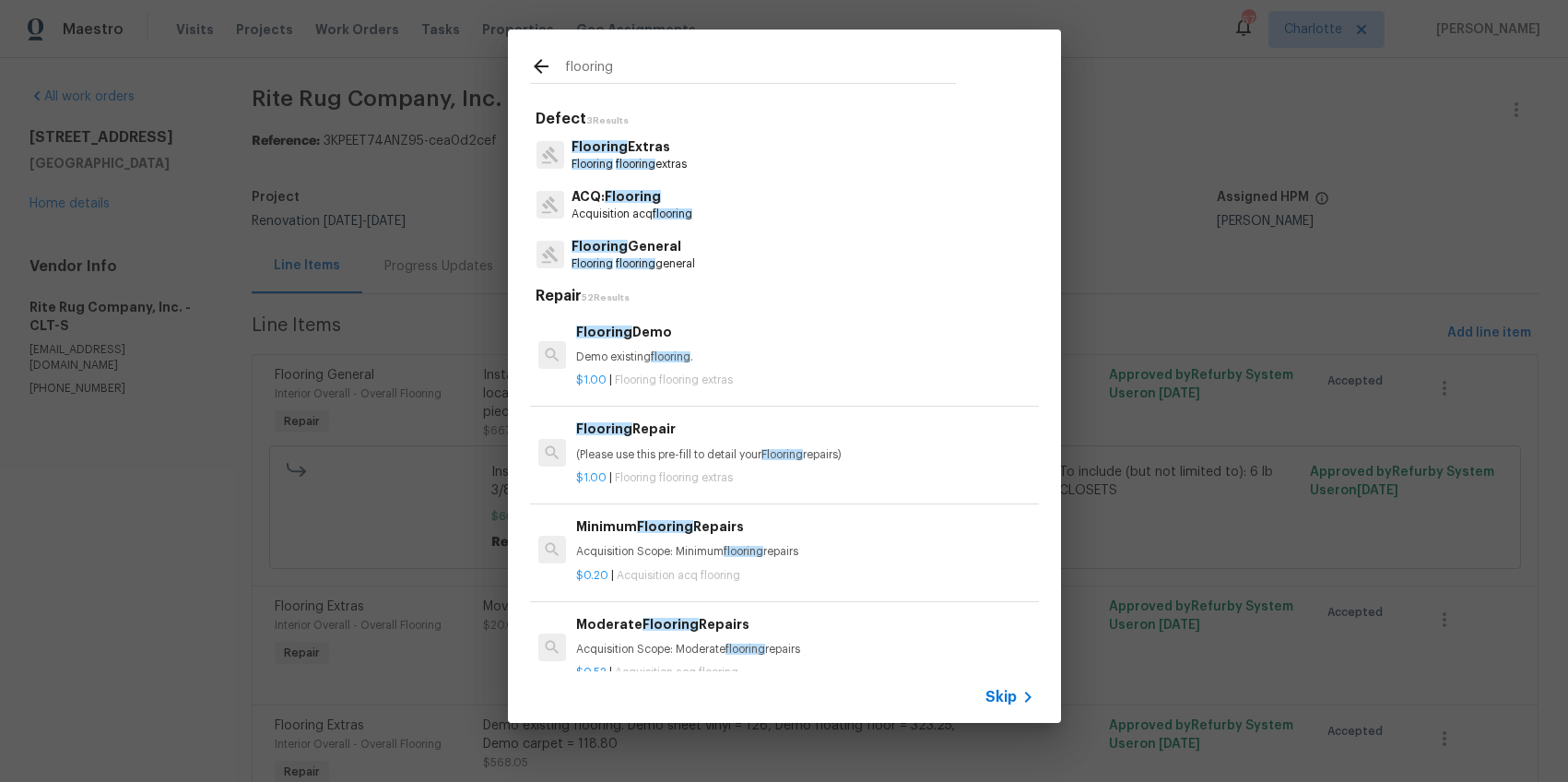 type on "flooring" 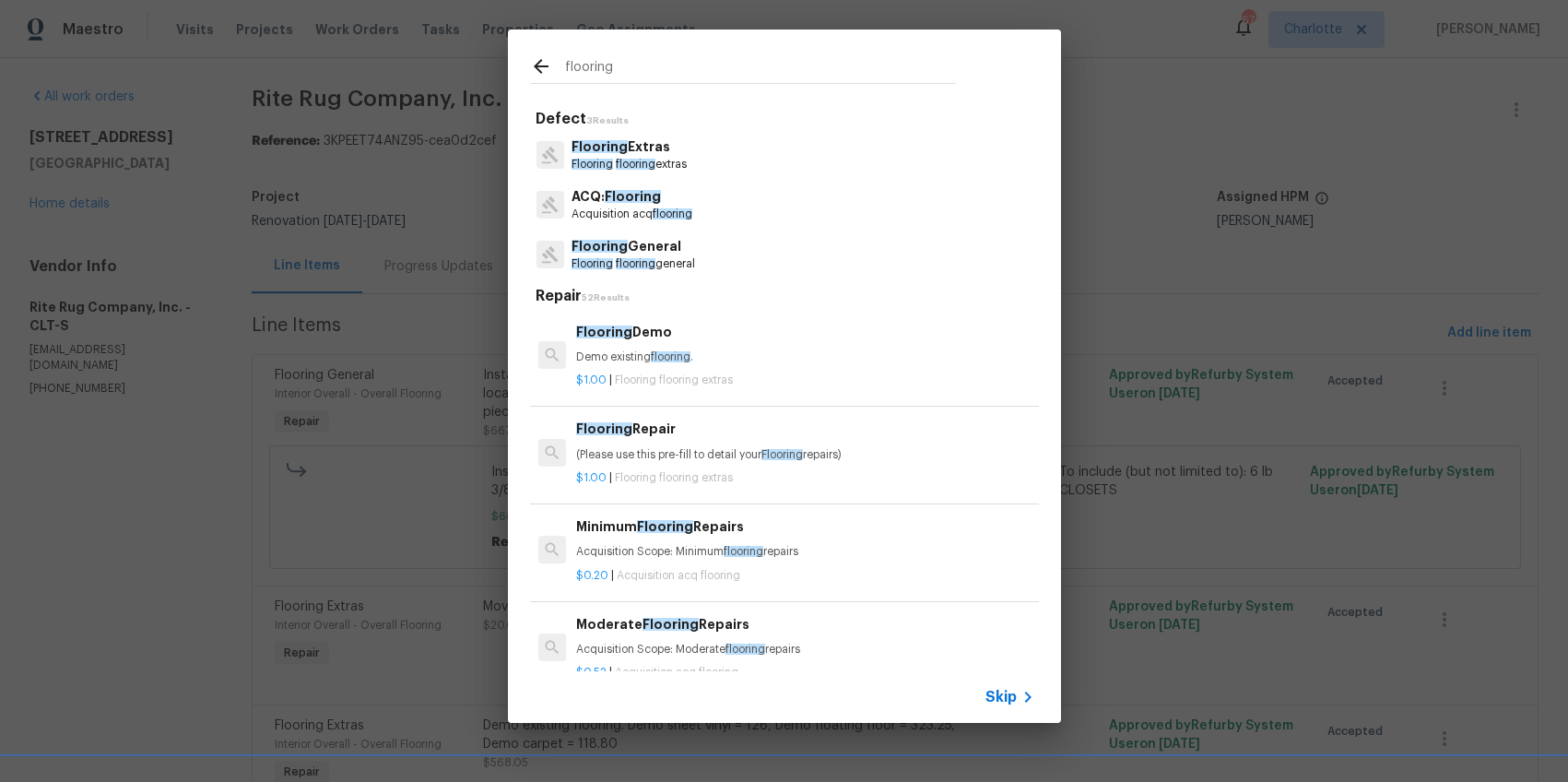 click on "Flooring  Extras" at bounding box center [629, 147] 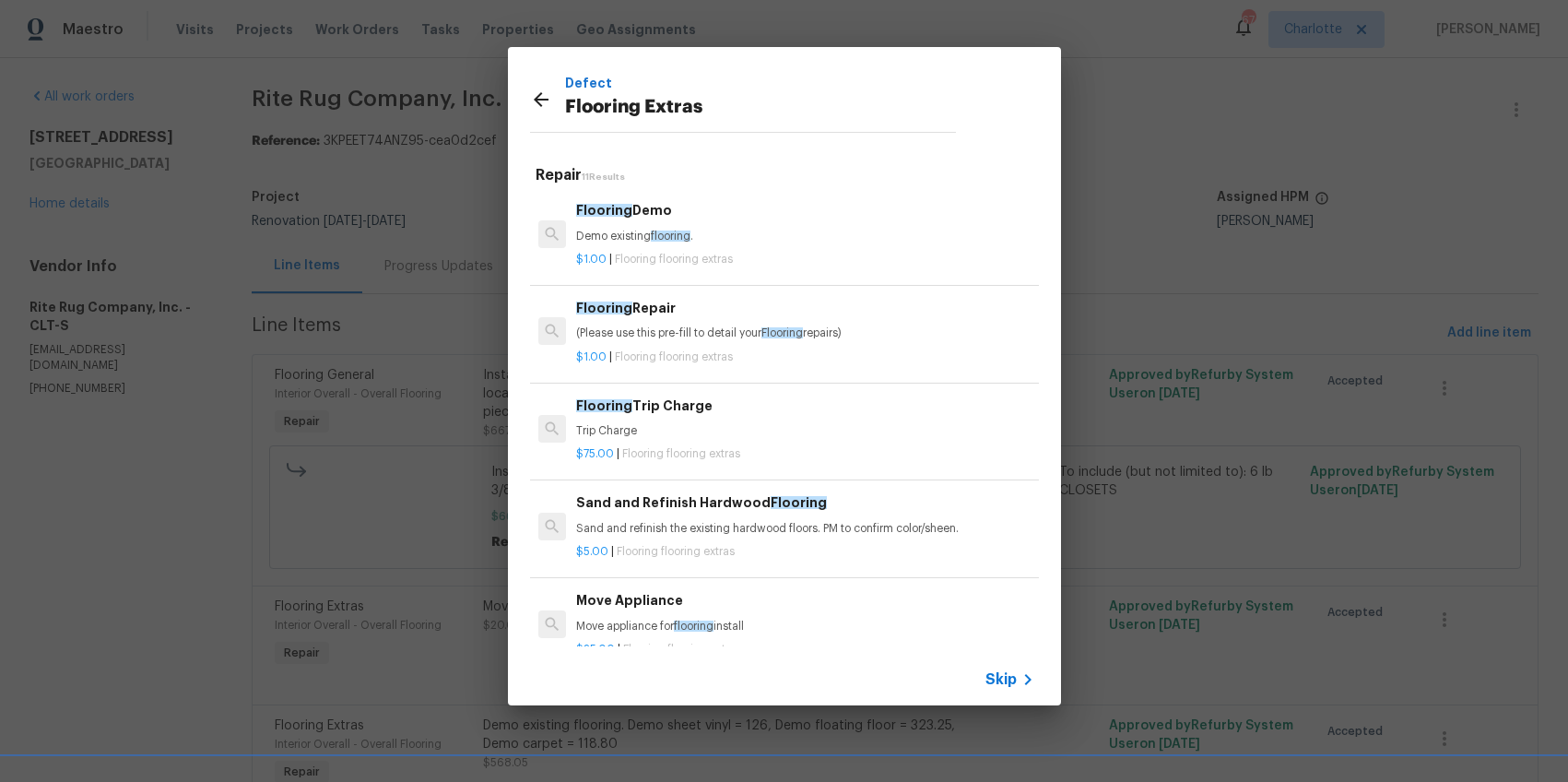 click on "Flooring  Repair (Please use this pre-fill to detail your  Flooring  repairs)" at bounding box center (805, 320) 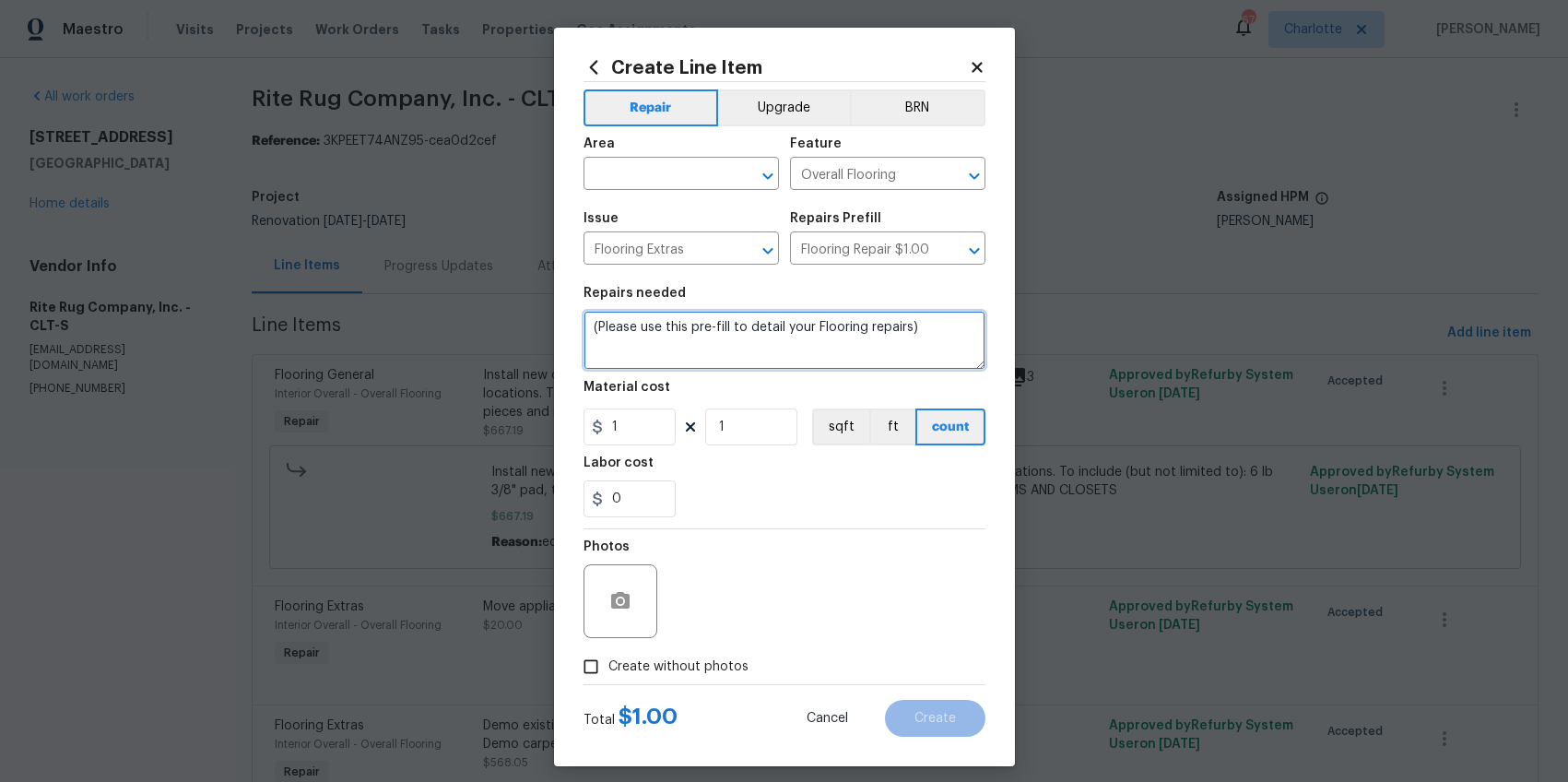 click on "(Please use this pre-fill to detail your Flooring repairs)" at bounding box center (784, 340) 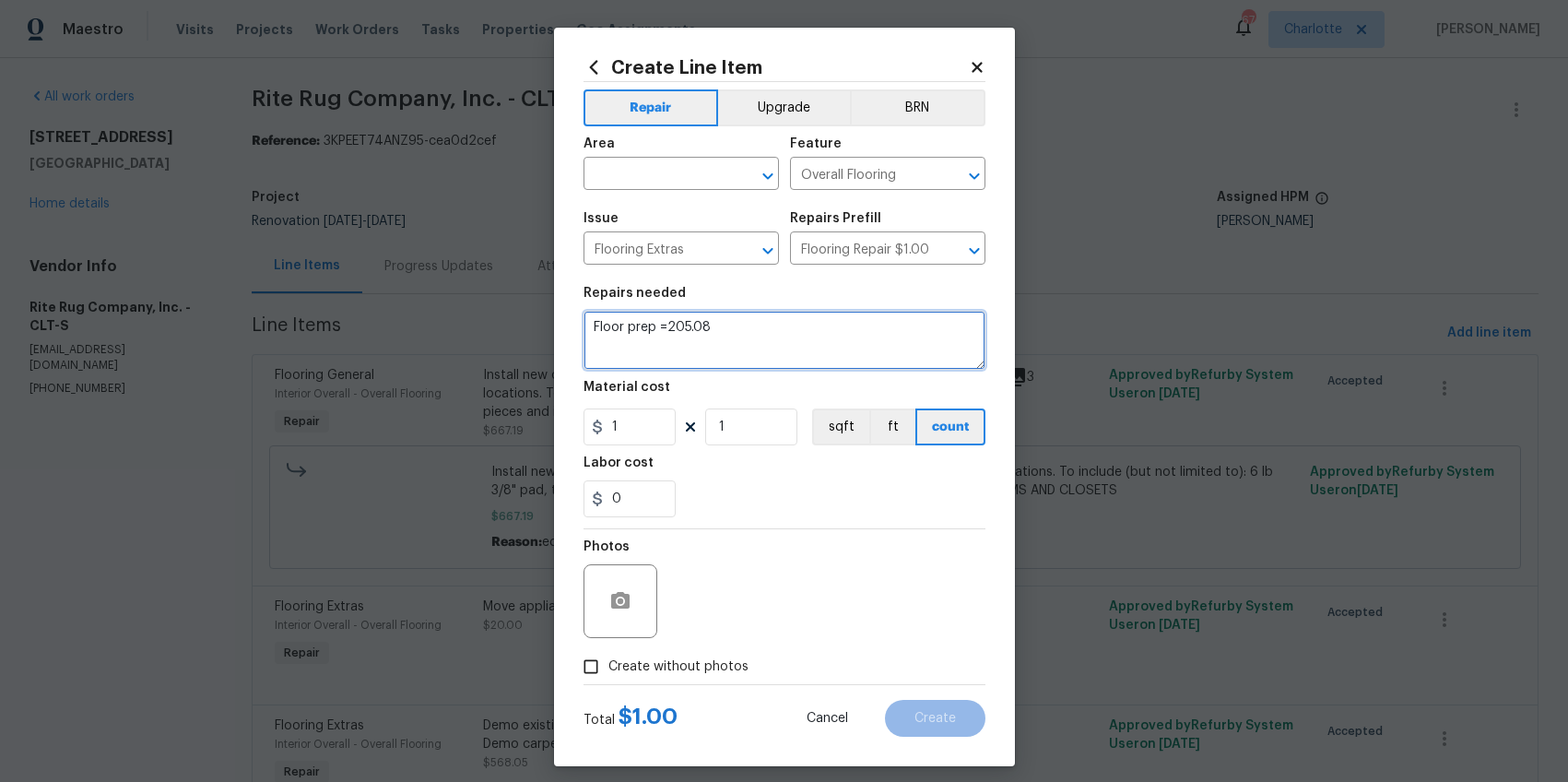 click on "Floor prep =205.08" at bounding box center (784, 340) 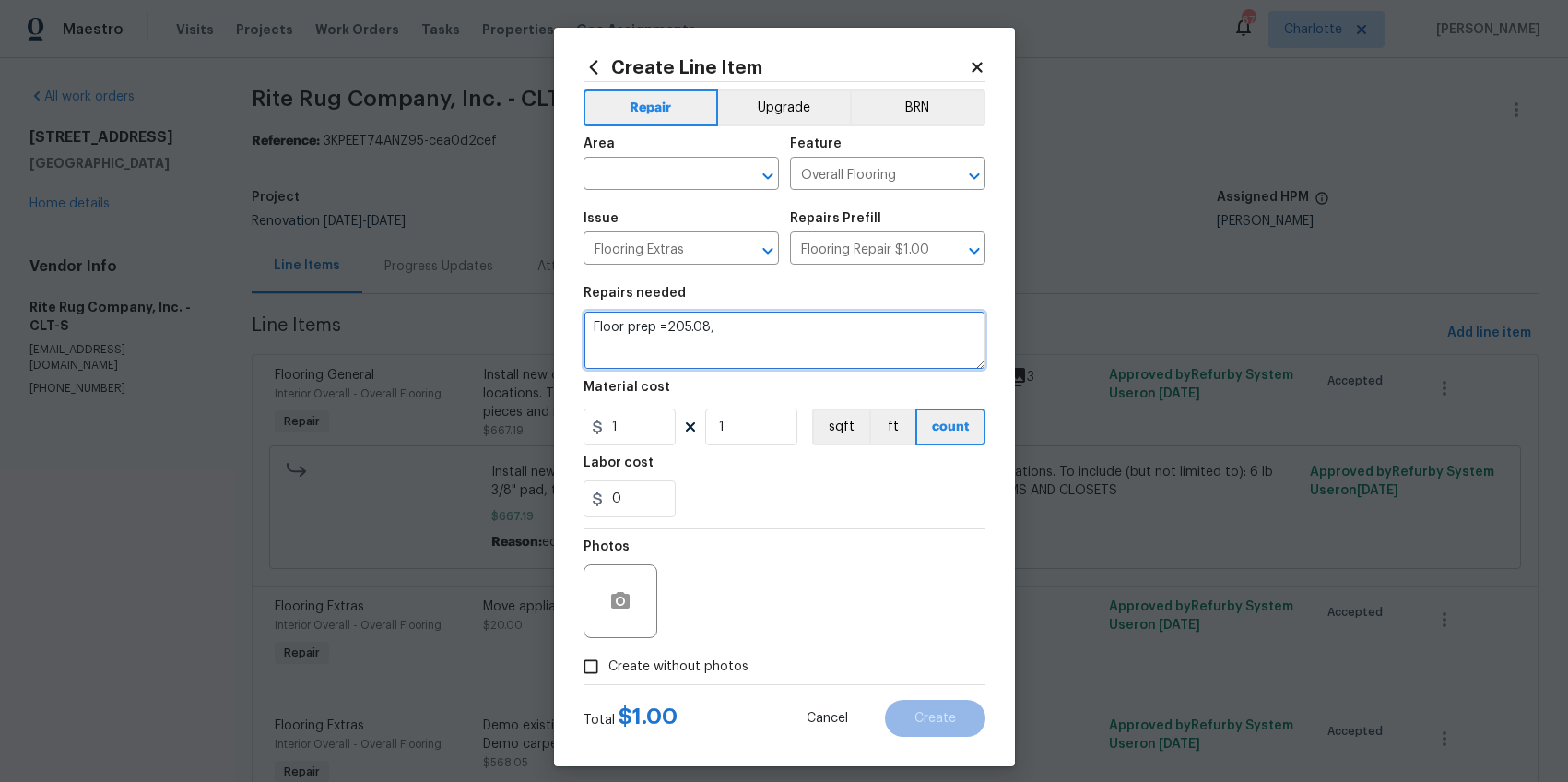 paste on "Material for floor prep =72.60" 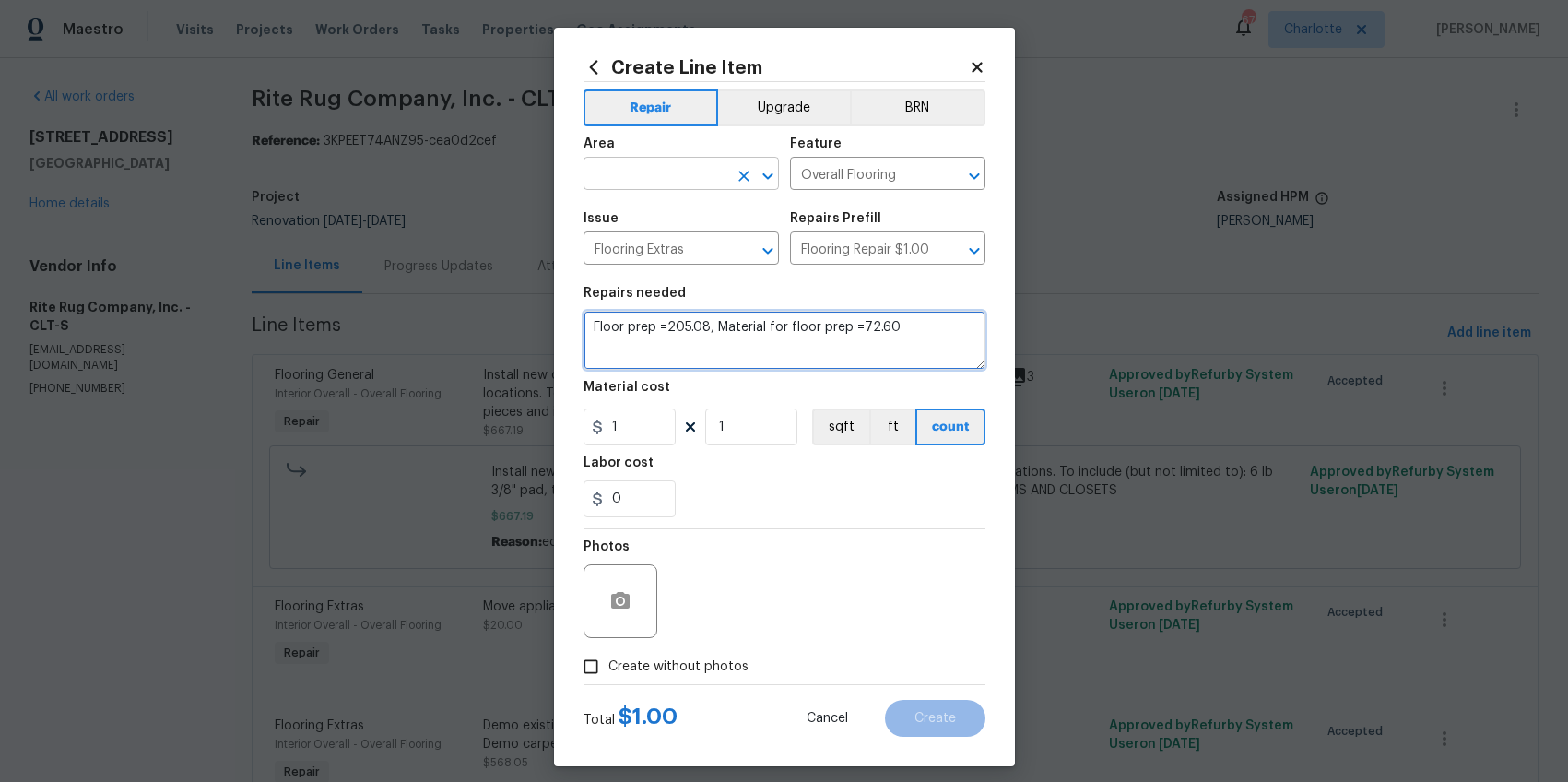 type on "Floor prep =205.08, Material for floor prep =72.60" 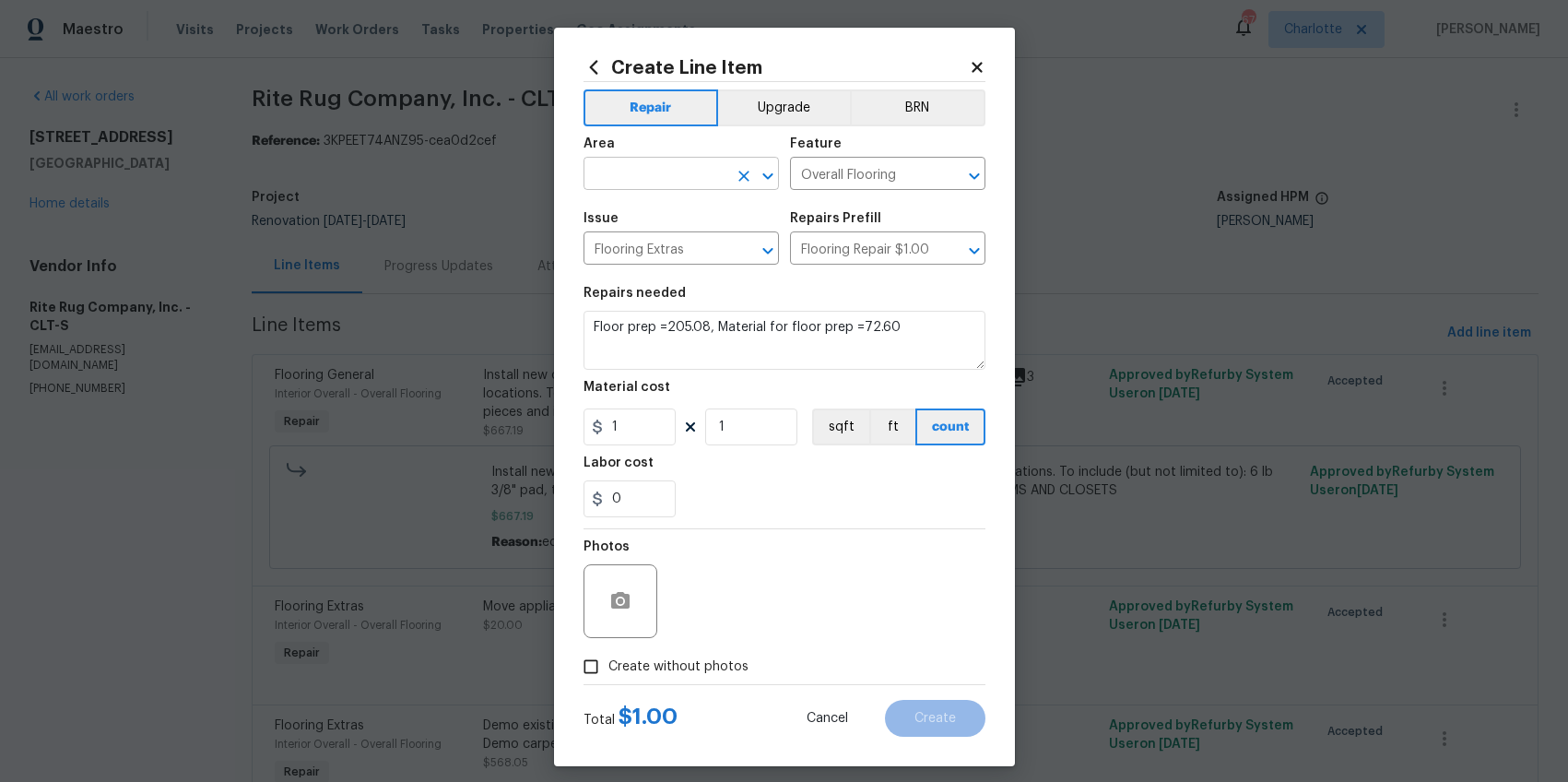 click at bounding box center [655, 175] 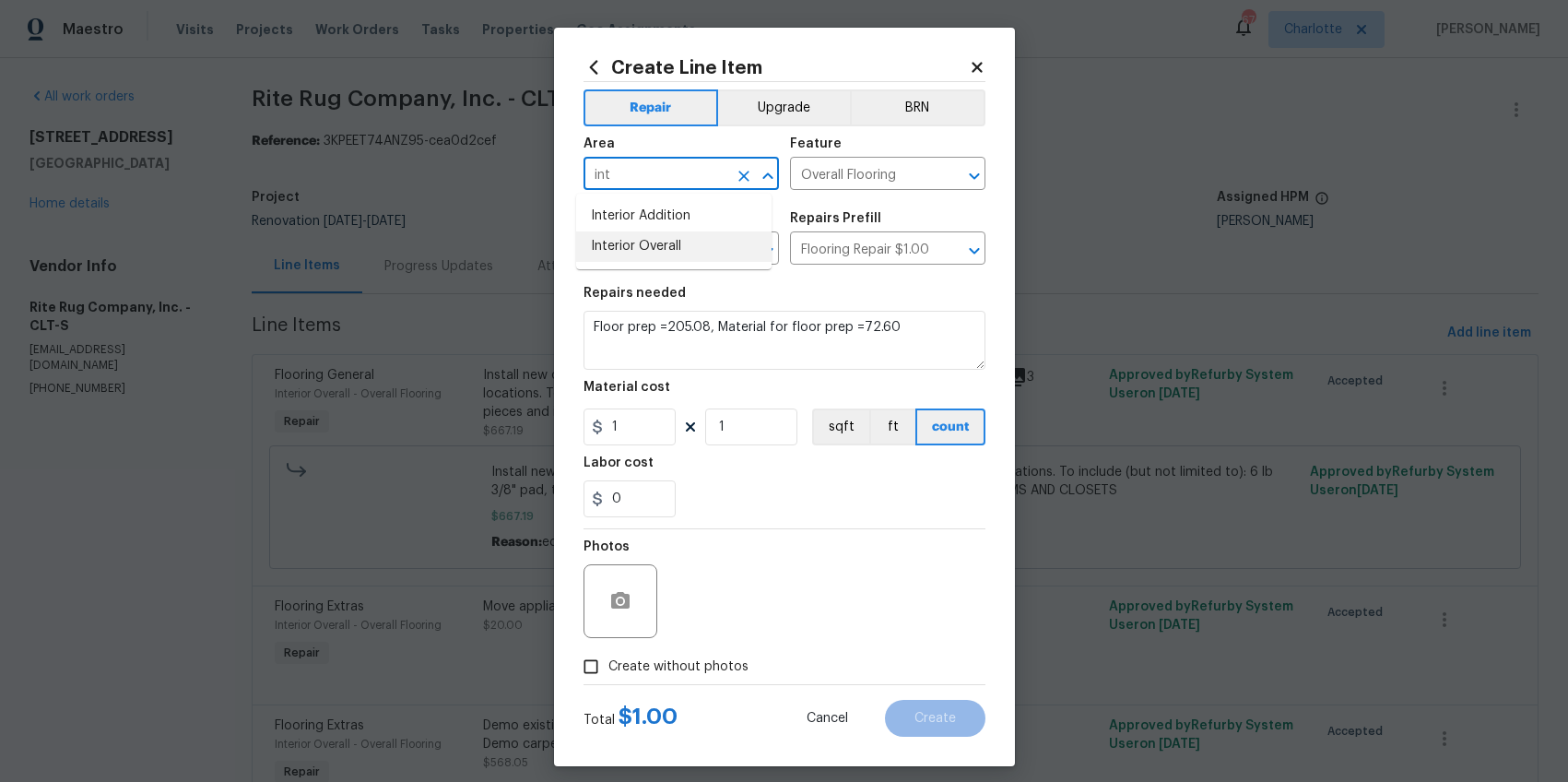 click on "Interior Overall" at bounding box center (674, 246) 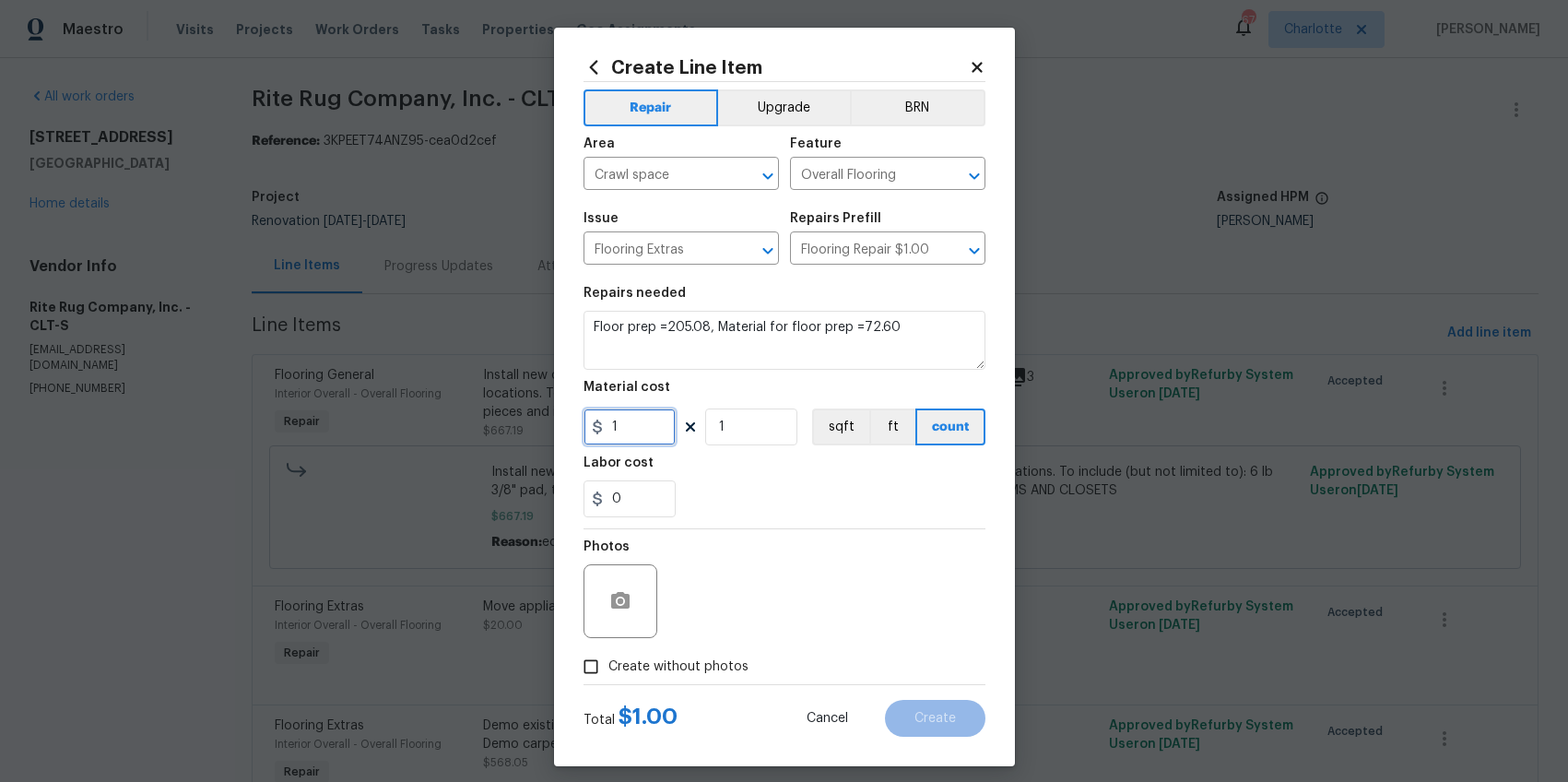 click on "1" at bounding box center (630, 427) 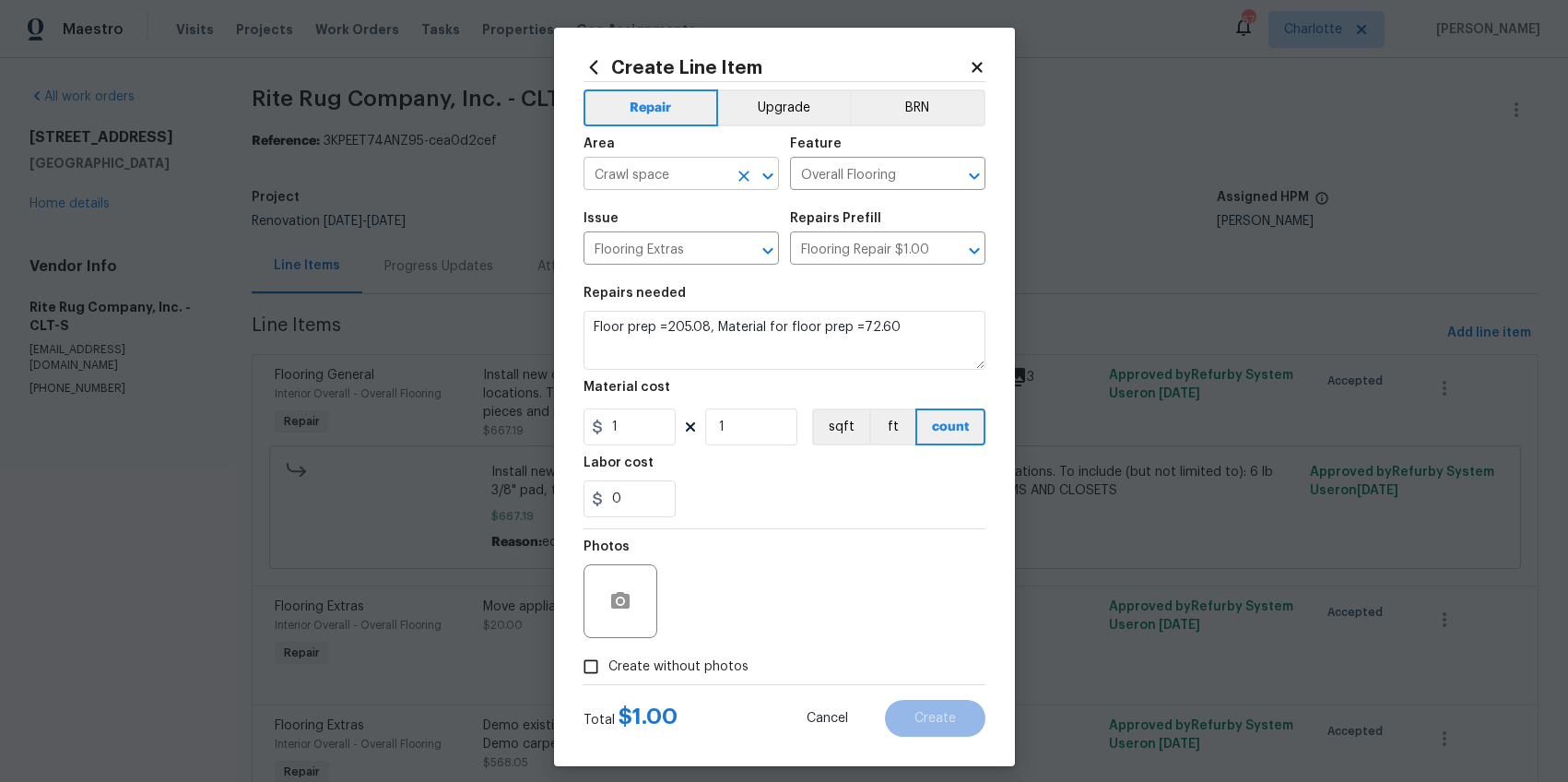 click on "Crawl space" at bounding box center (655, 175) 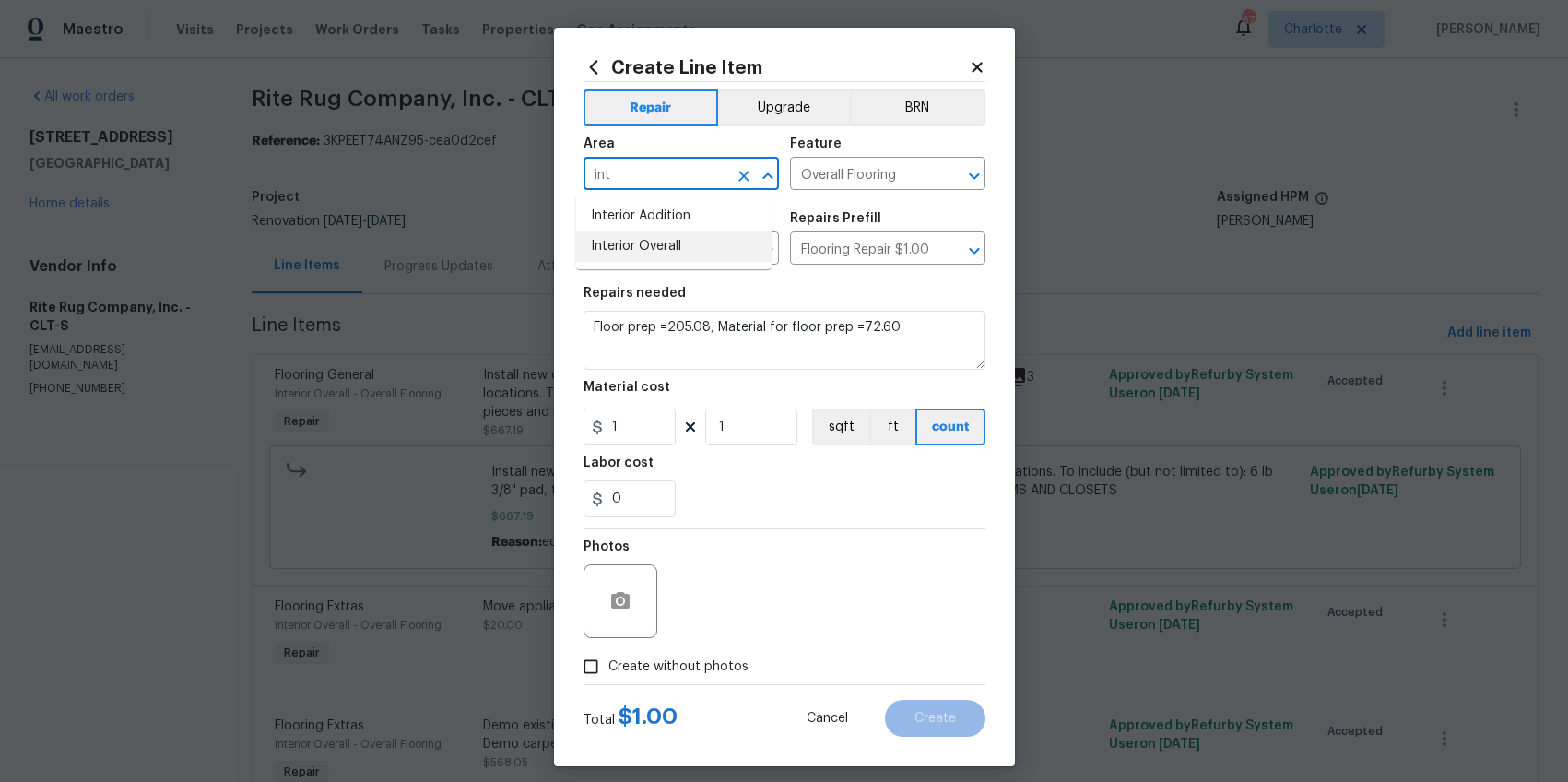 click on "Interior Overall" at bounding box center [674, 246] 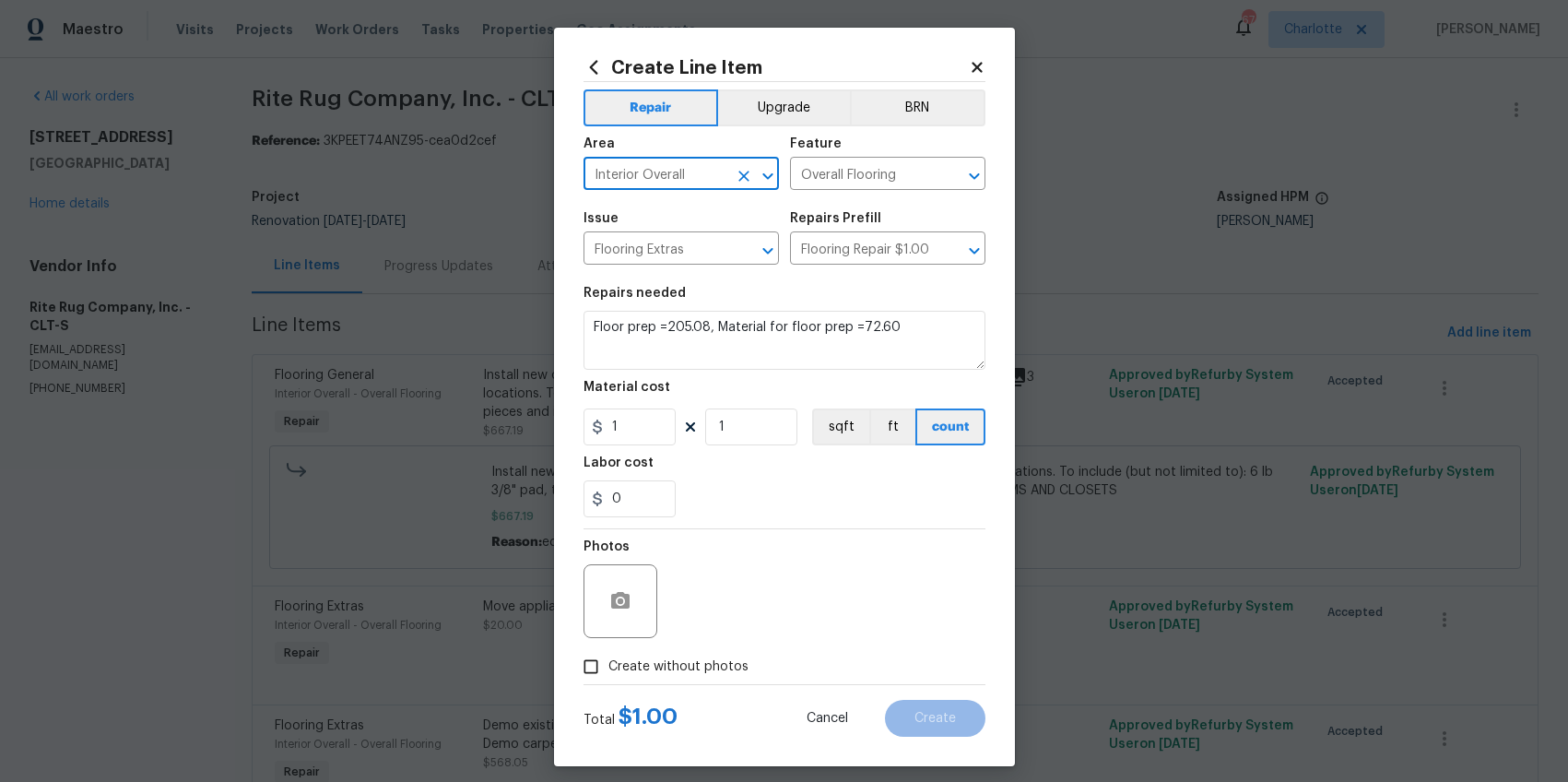 type on "Interior Overall" 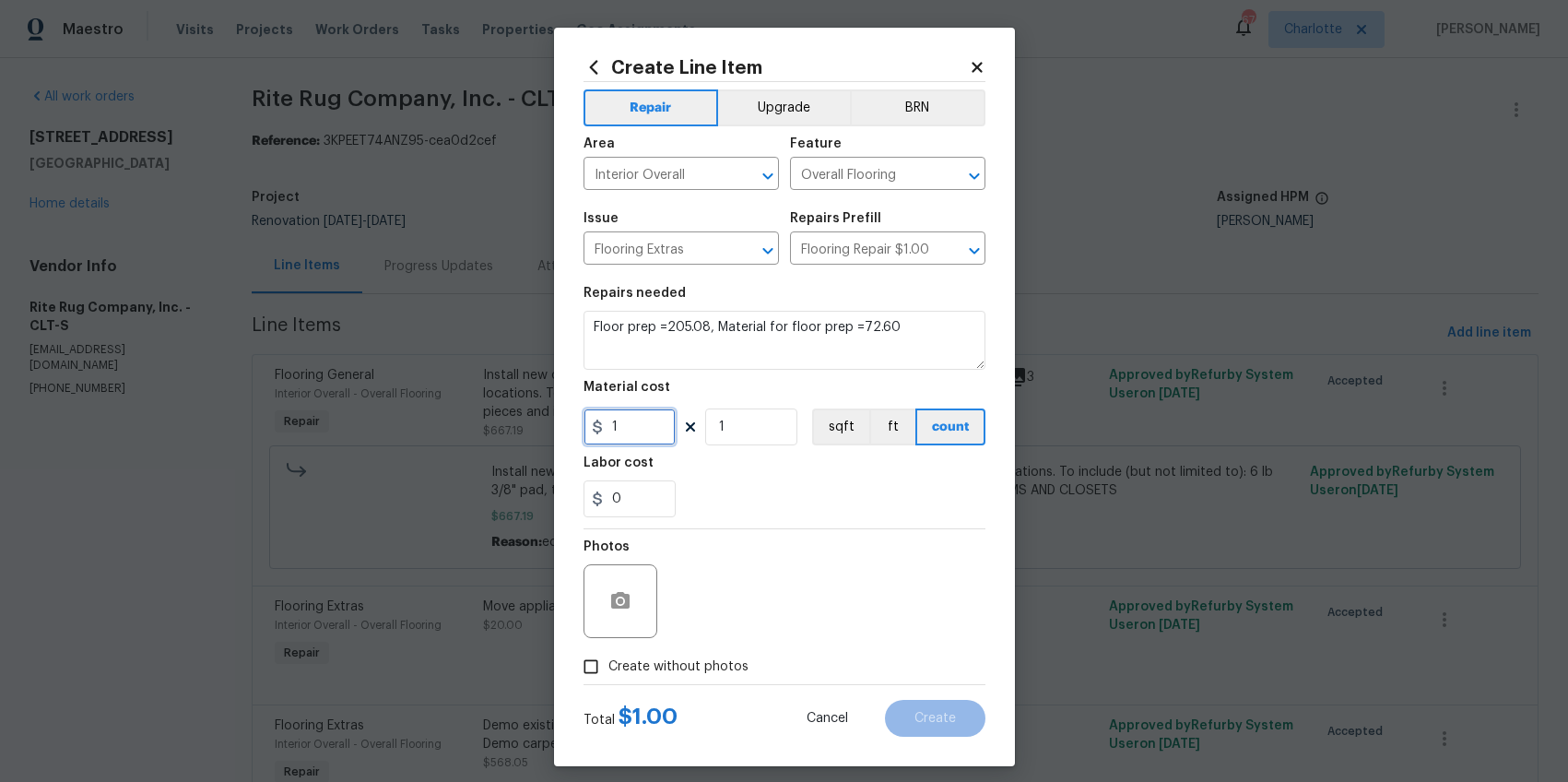 click on "1" at bounding box center (630, 427) 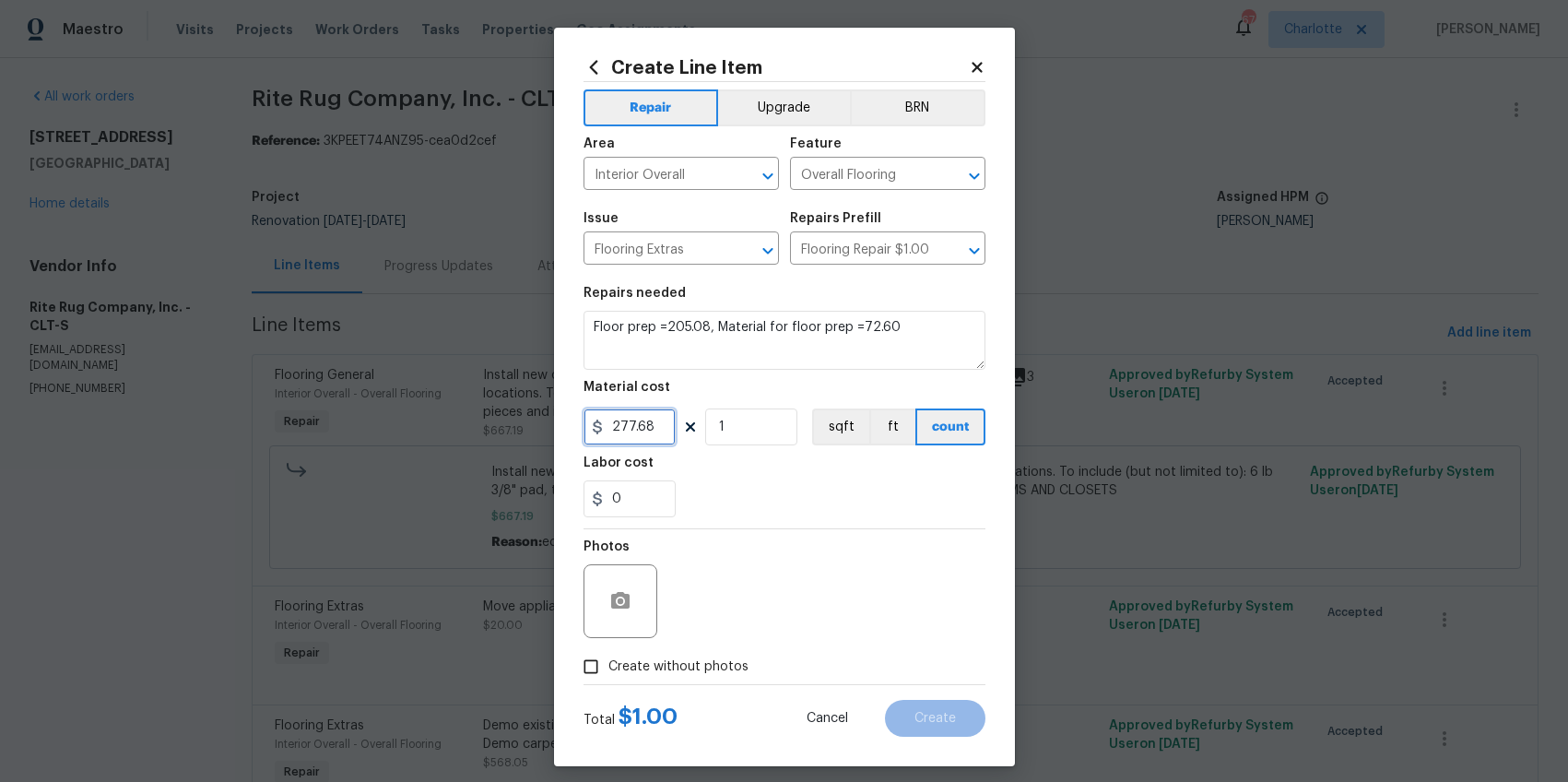 type on "277.68" 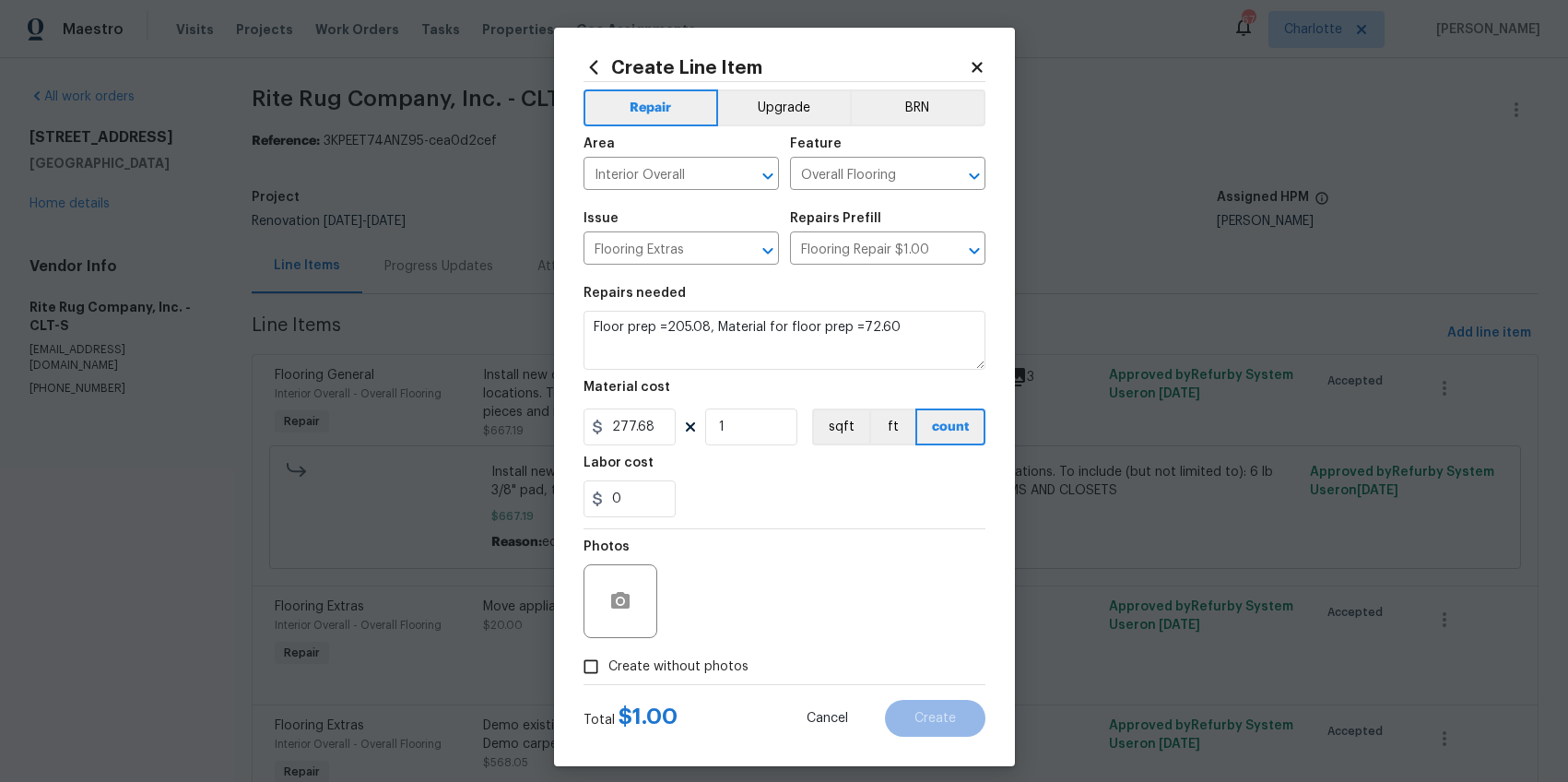 click on "Create without photos" at bounding box center (678, 667) 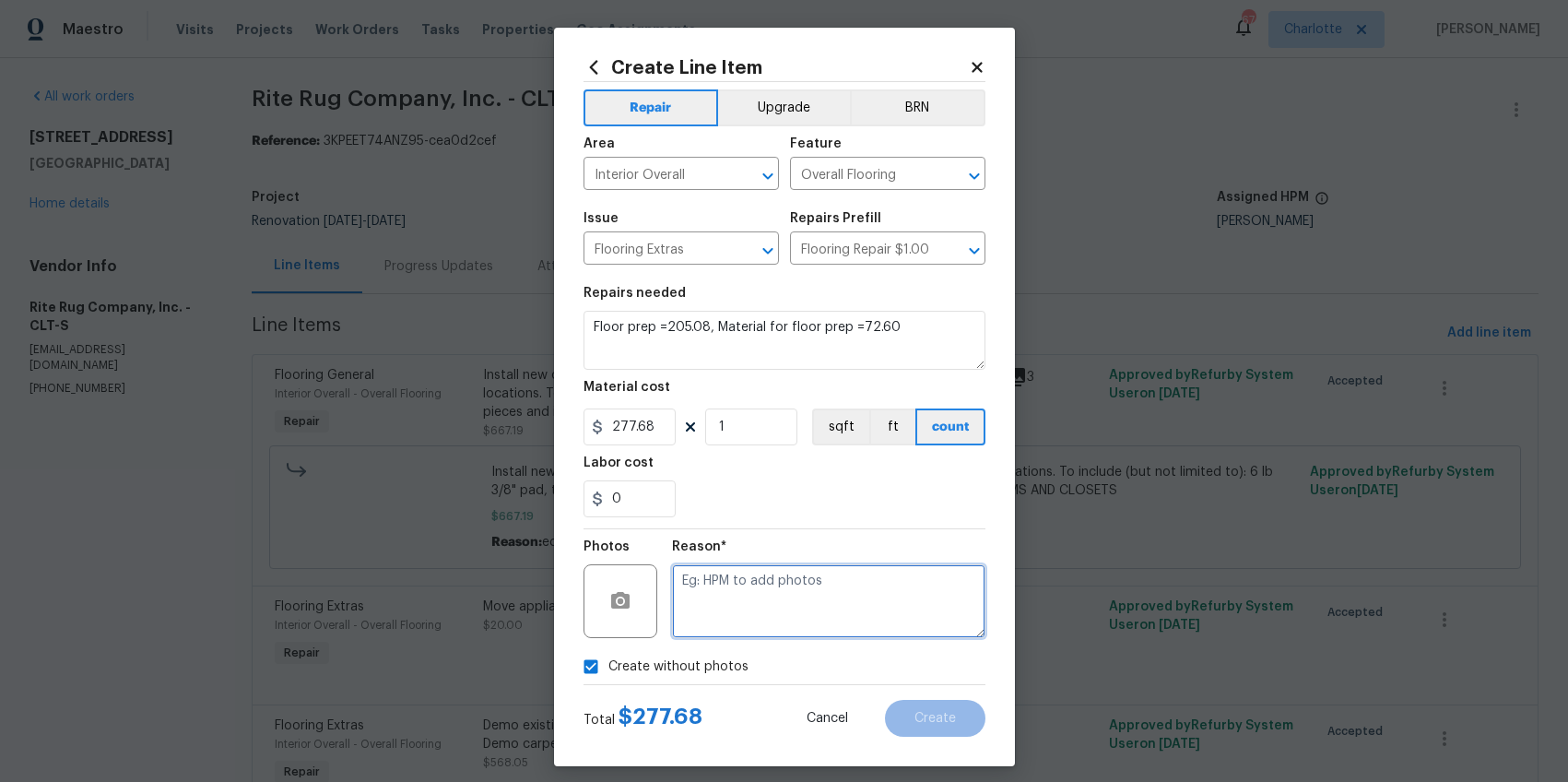 click at bounding box center [829, 601] 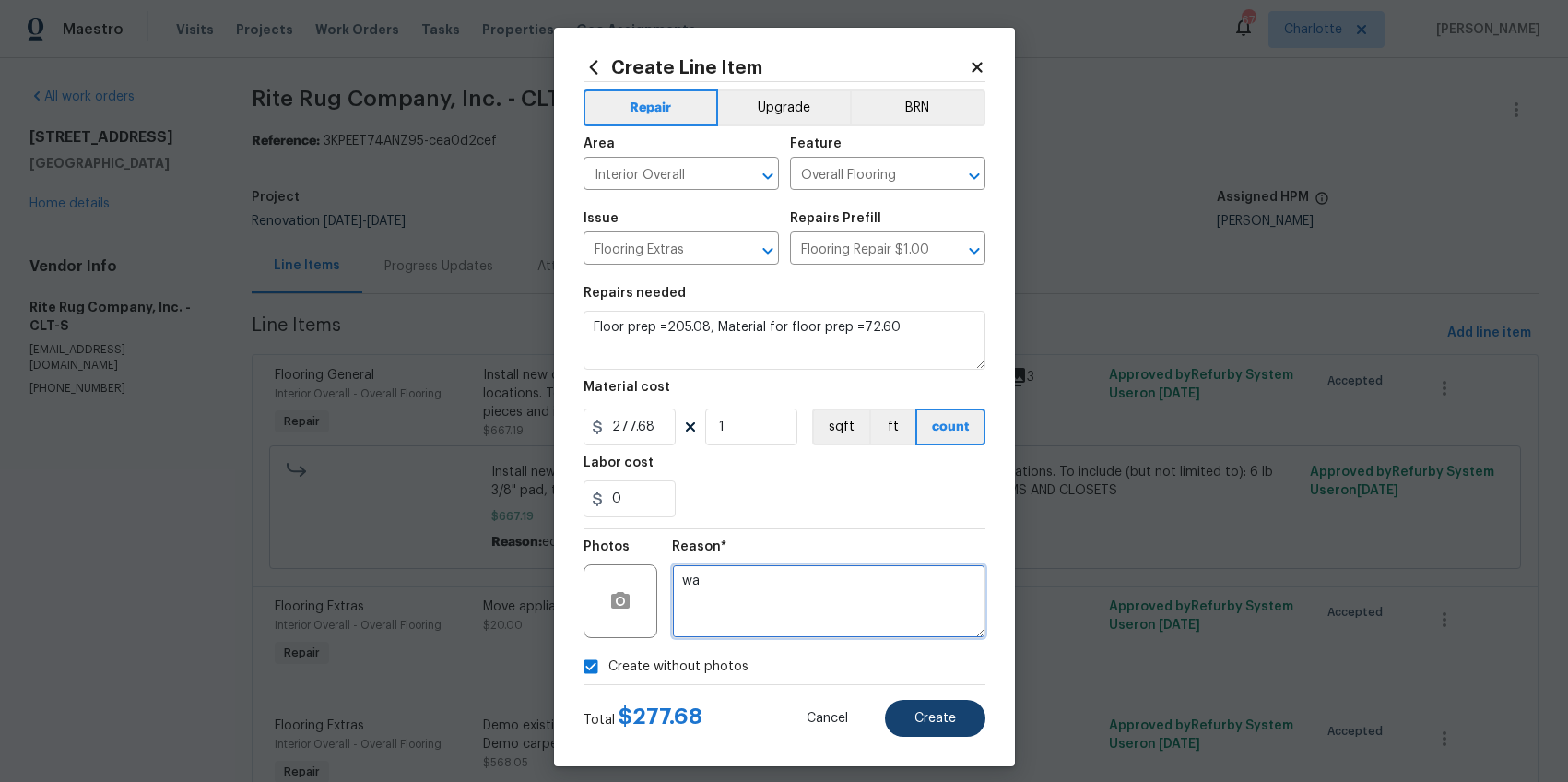 type on "wa" 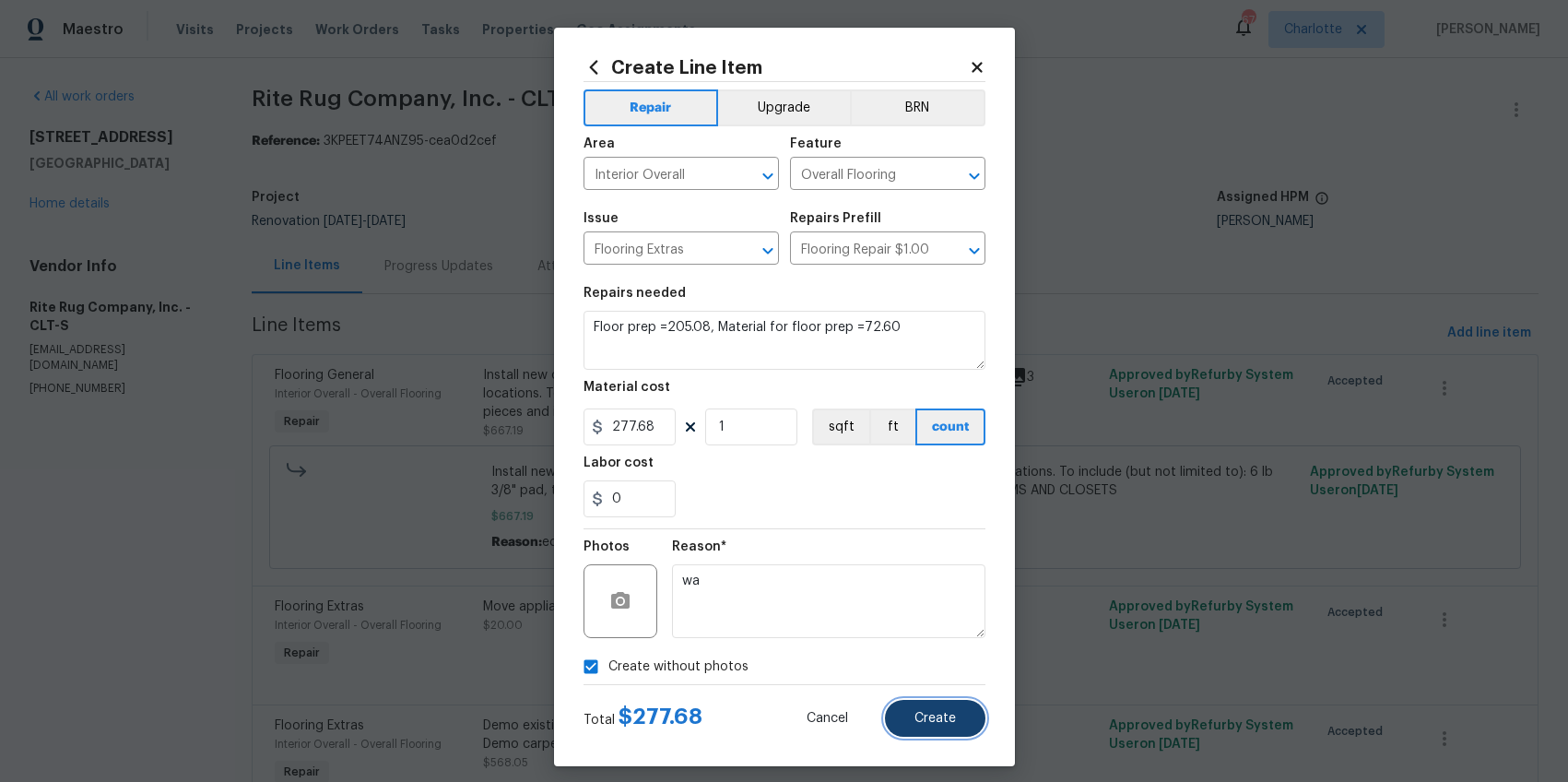 click on "Create" at bounding box center [935, 718] 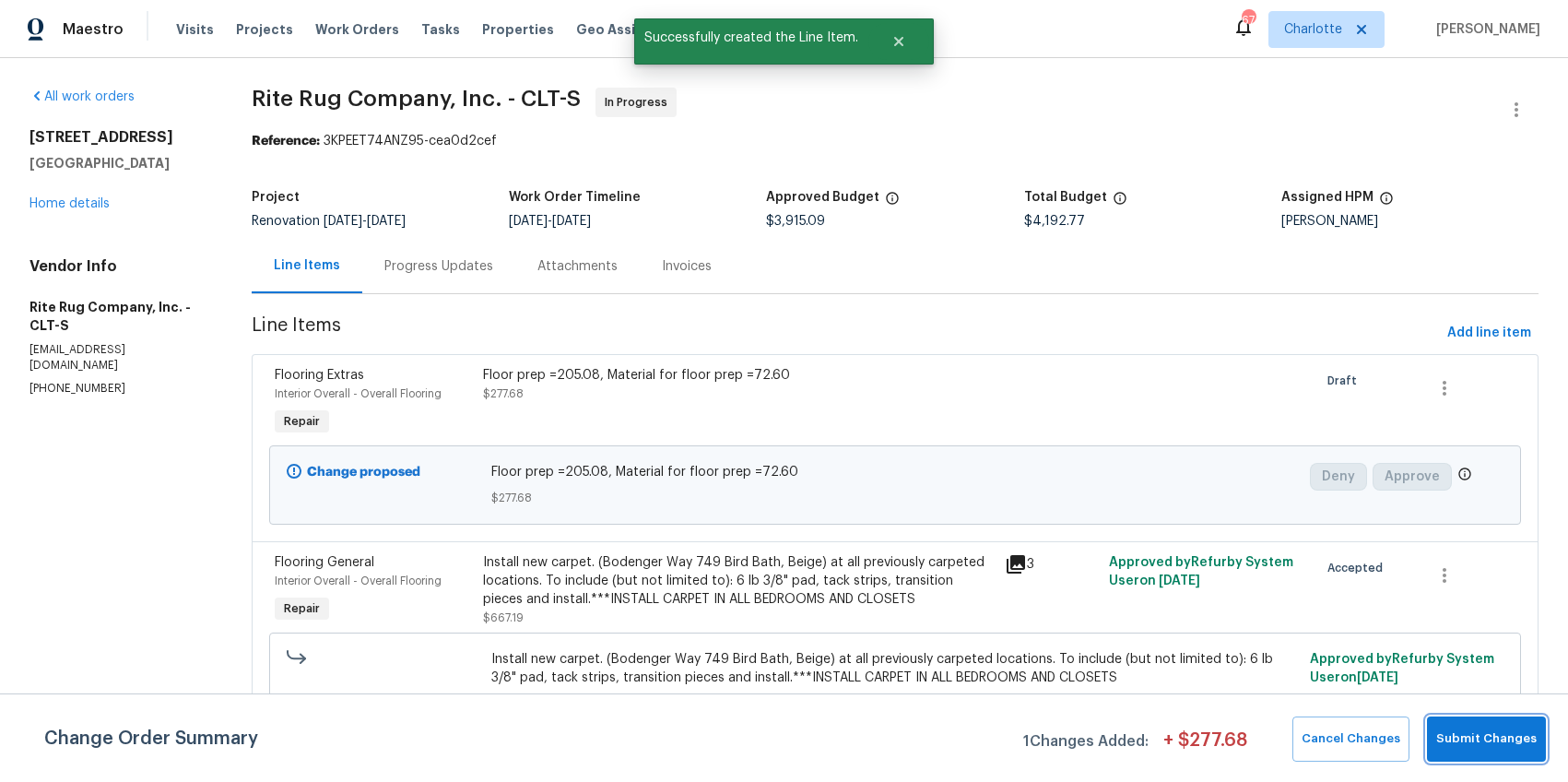 click on "Submit Changes" at bounding box center (1486, 739) 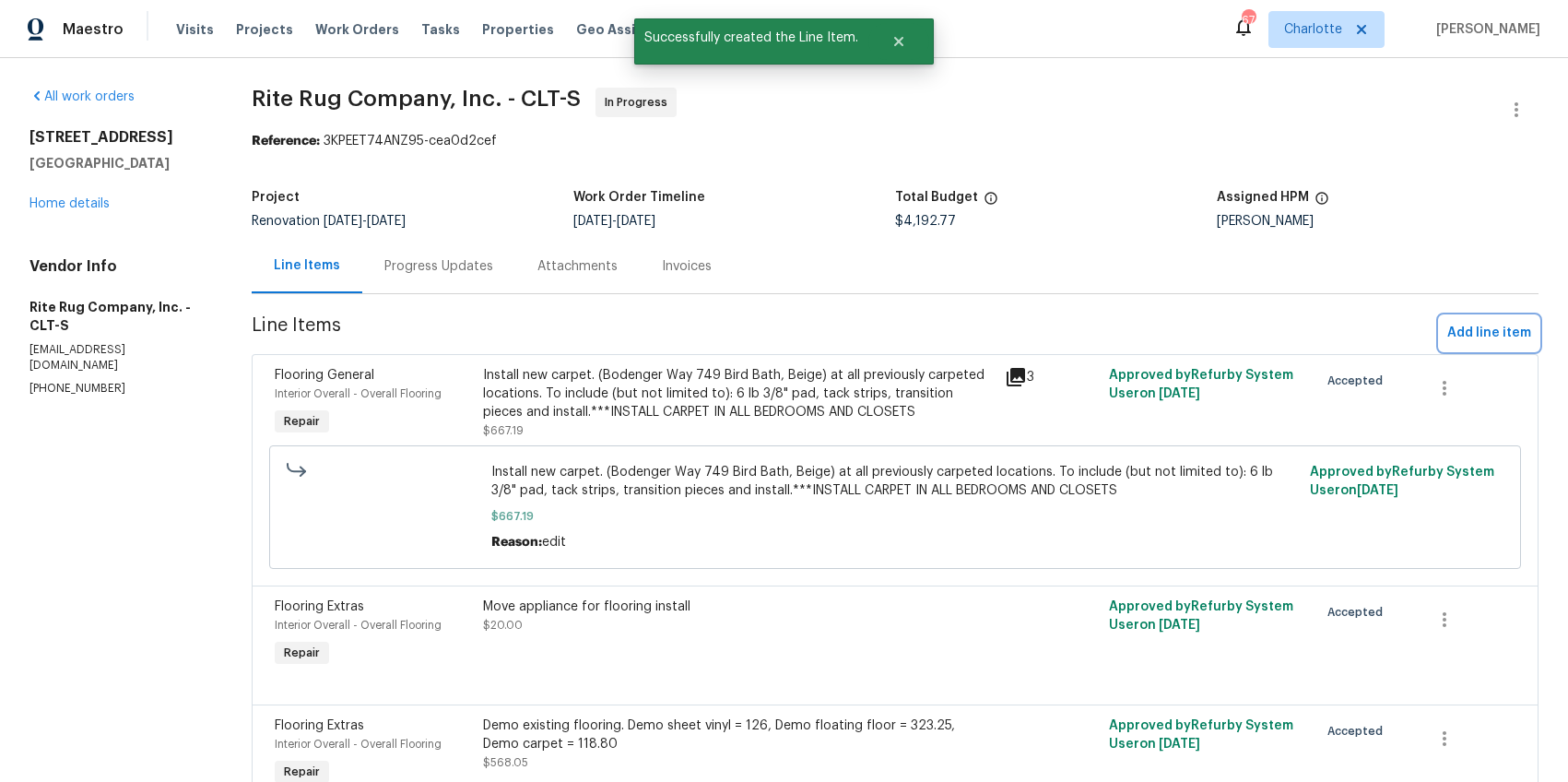 click on "Add line item" at bounding box center (1489, 333) 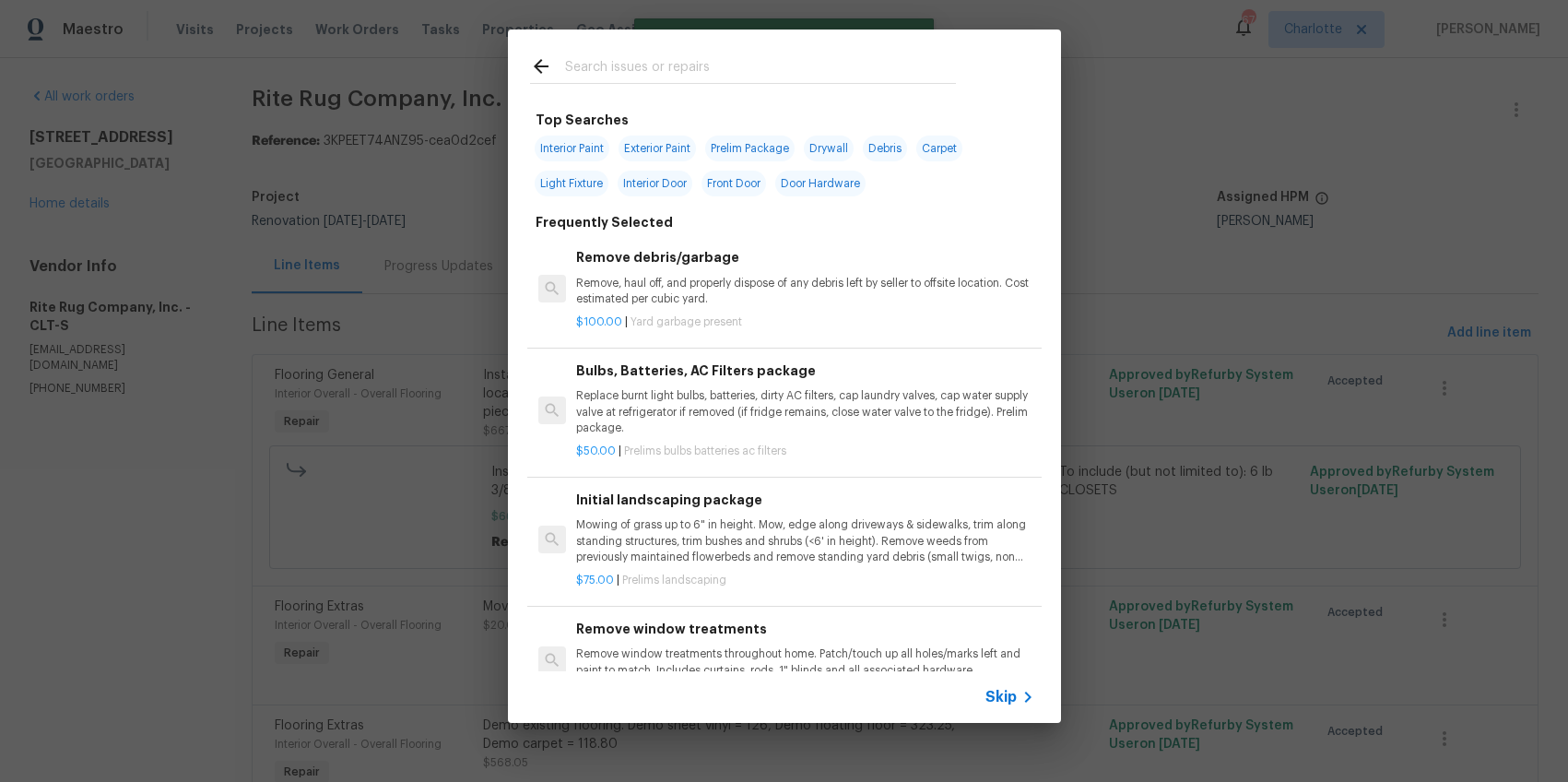 click at bounding box center [760, 69] 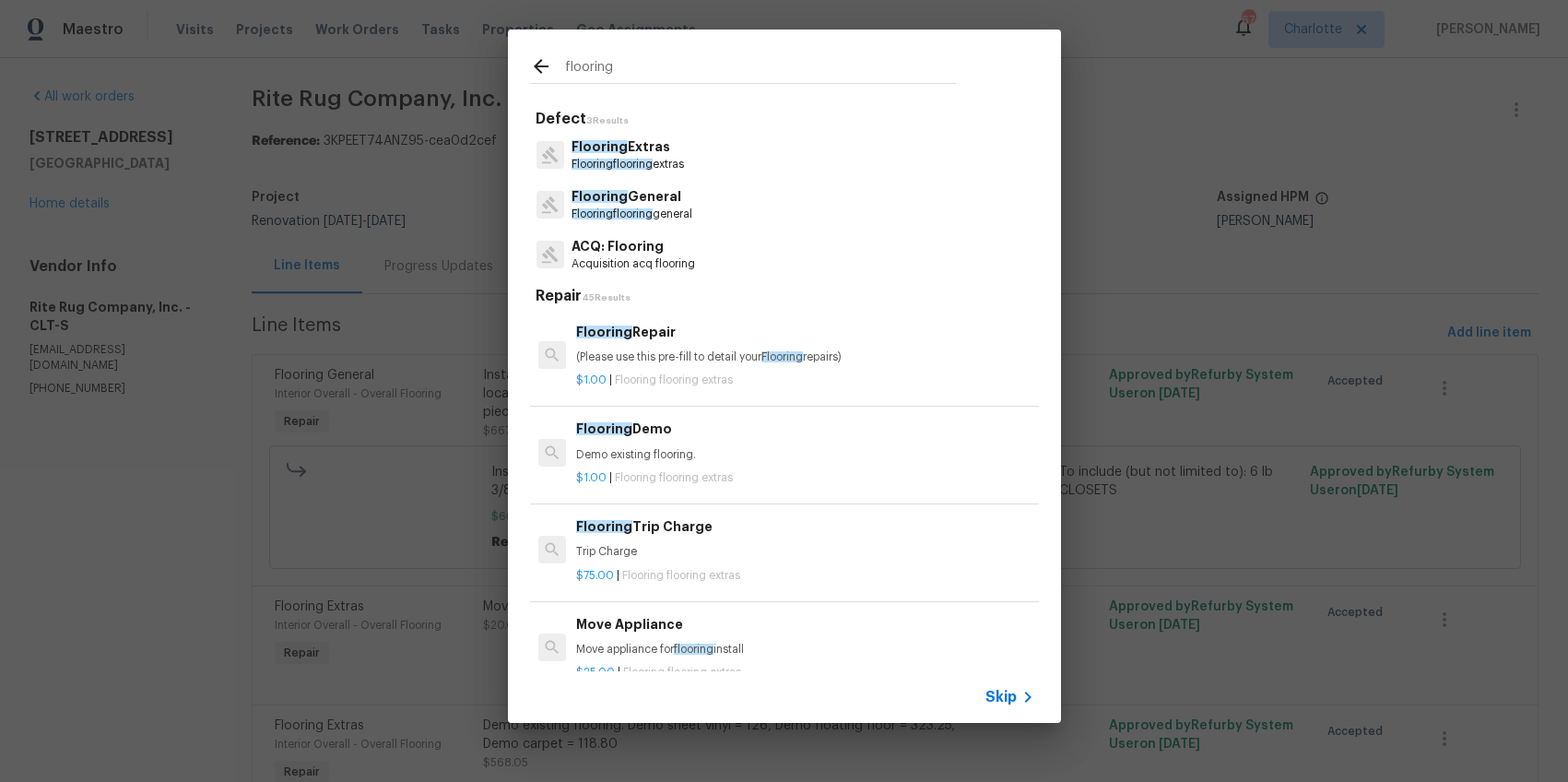 type on "flooring" 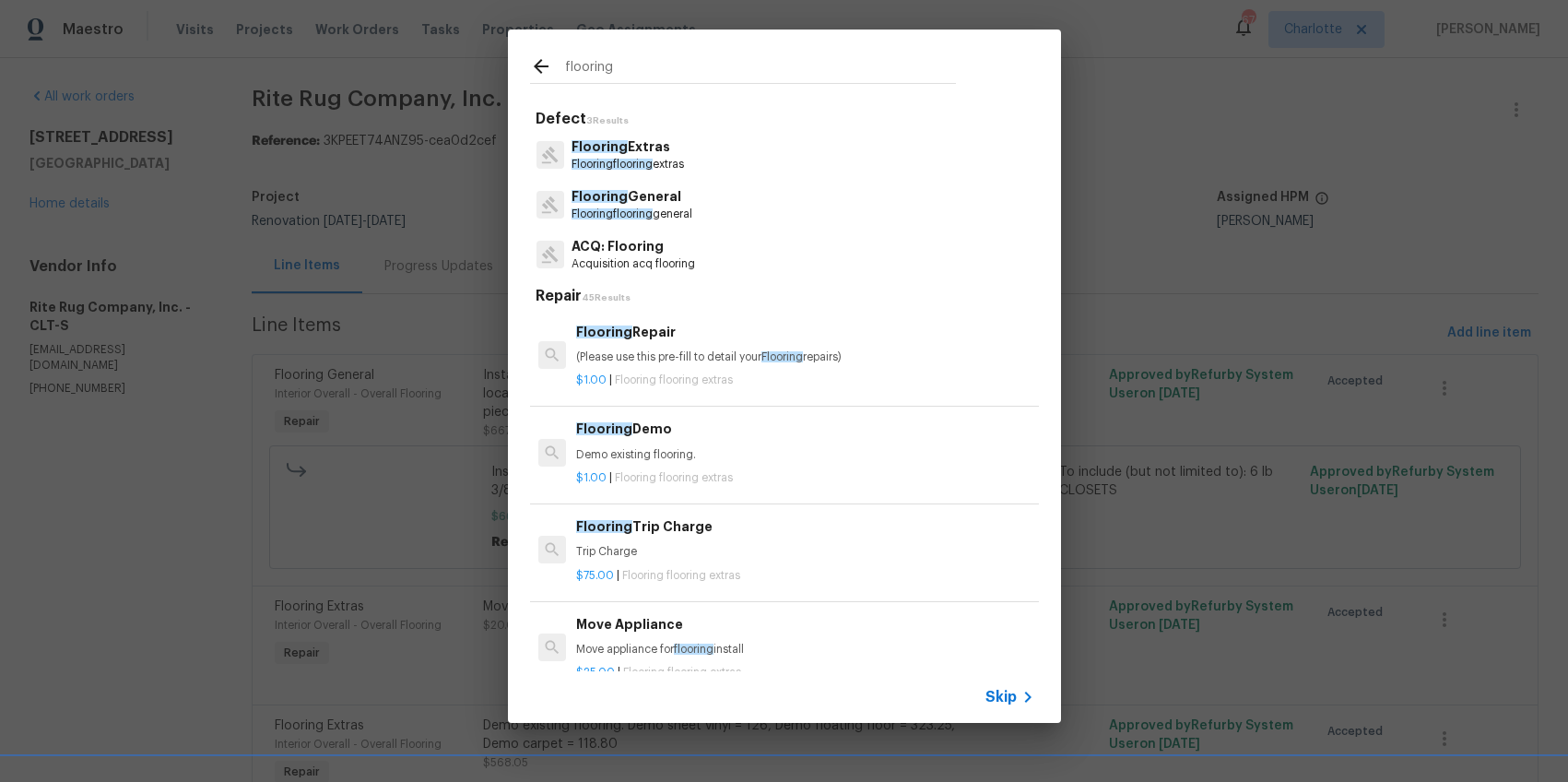 click on "Flooring  General Flooring  flooring  general" at bounding box center (784, 205) 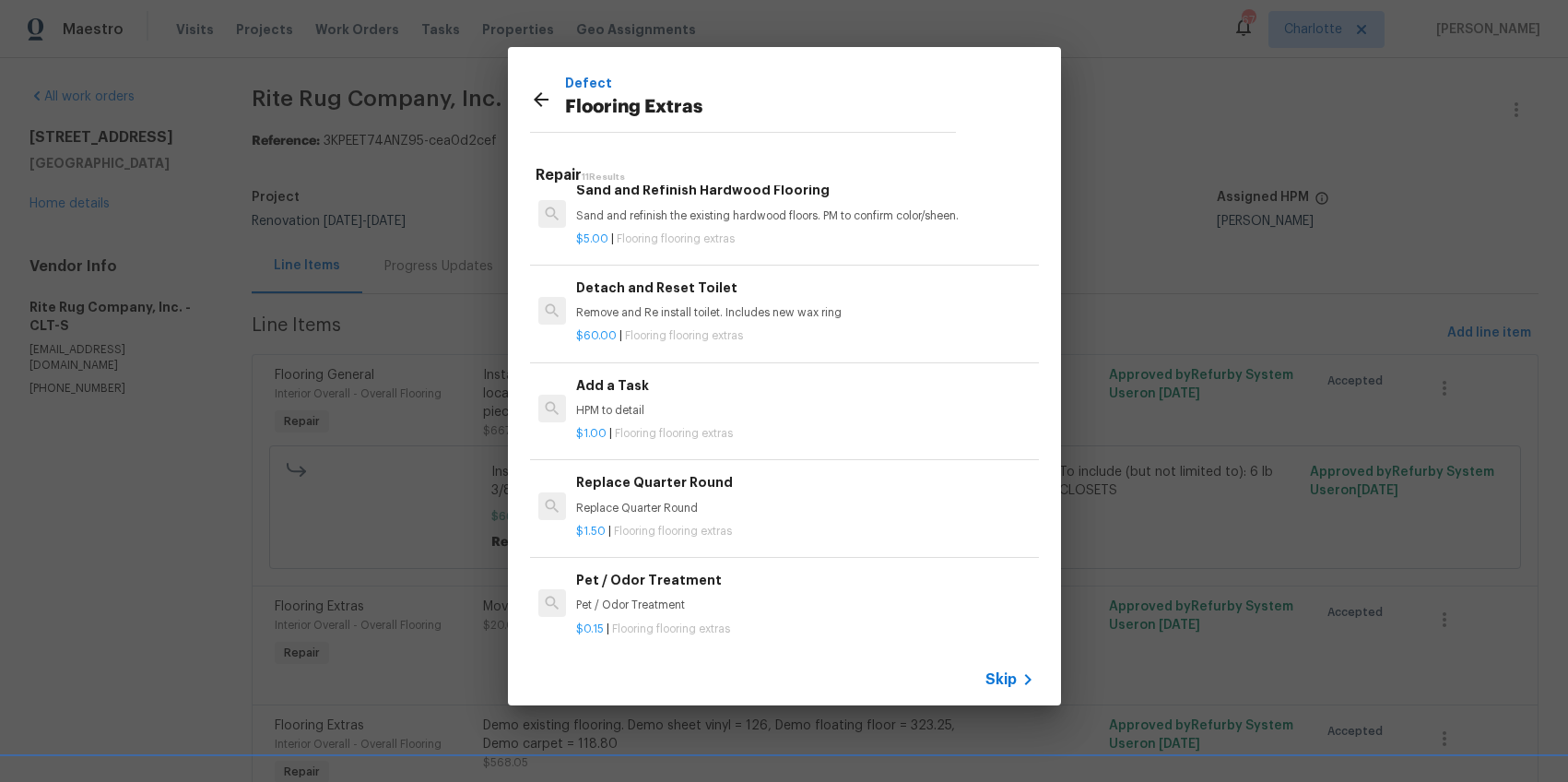 scroll, scrollTop: 488, scrollLeft: 0, axis: vertical 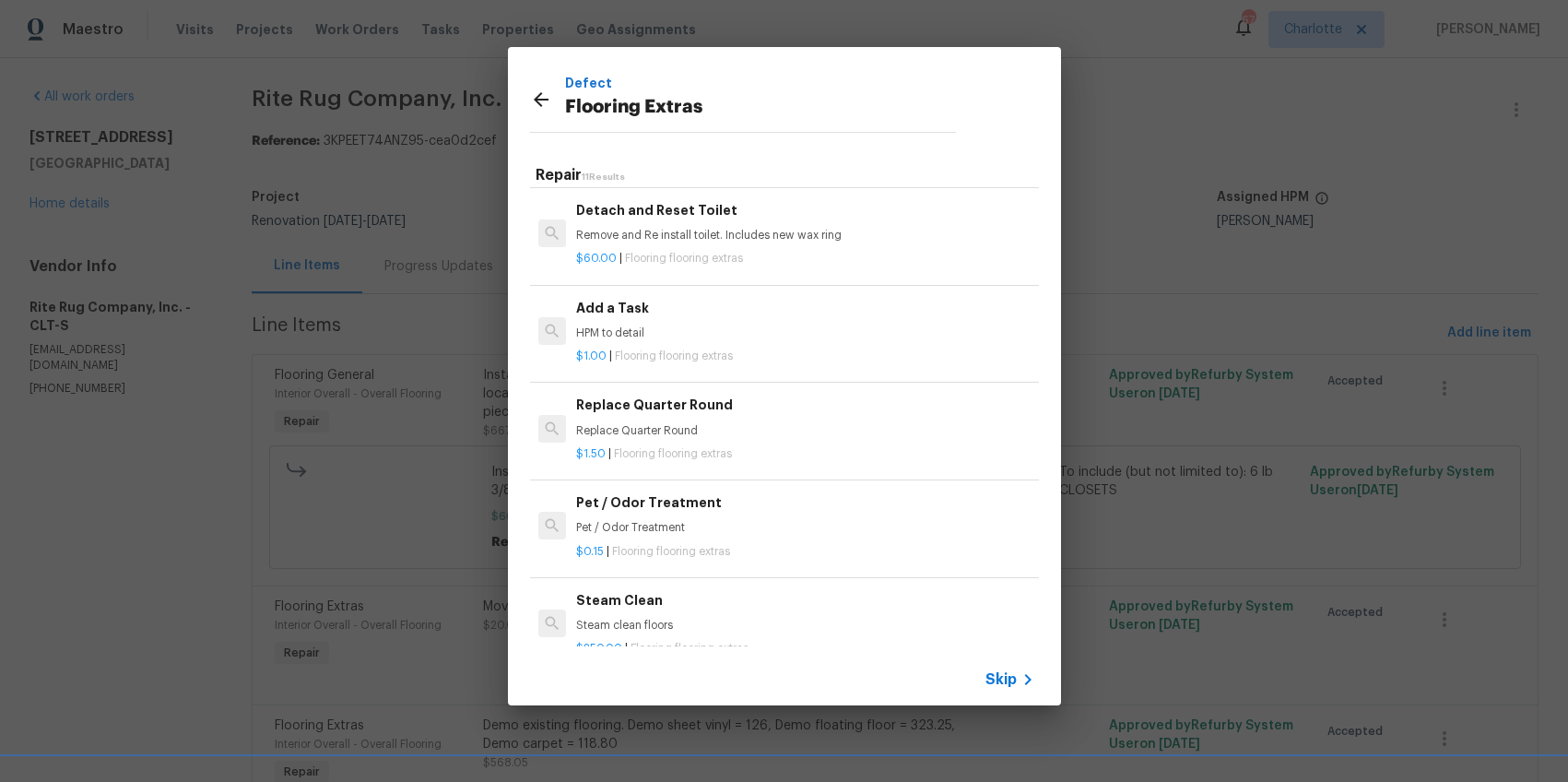 click on "Replace Quarter Round" at bounding box center (805, 405) 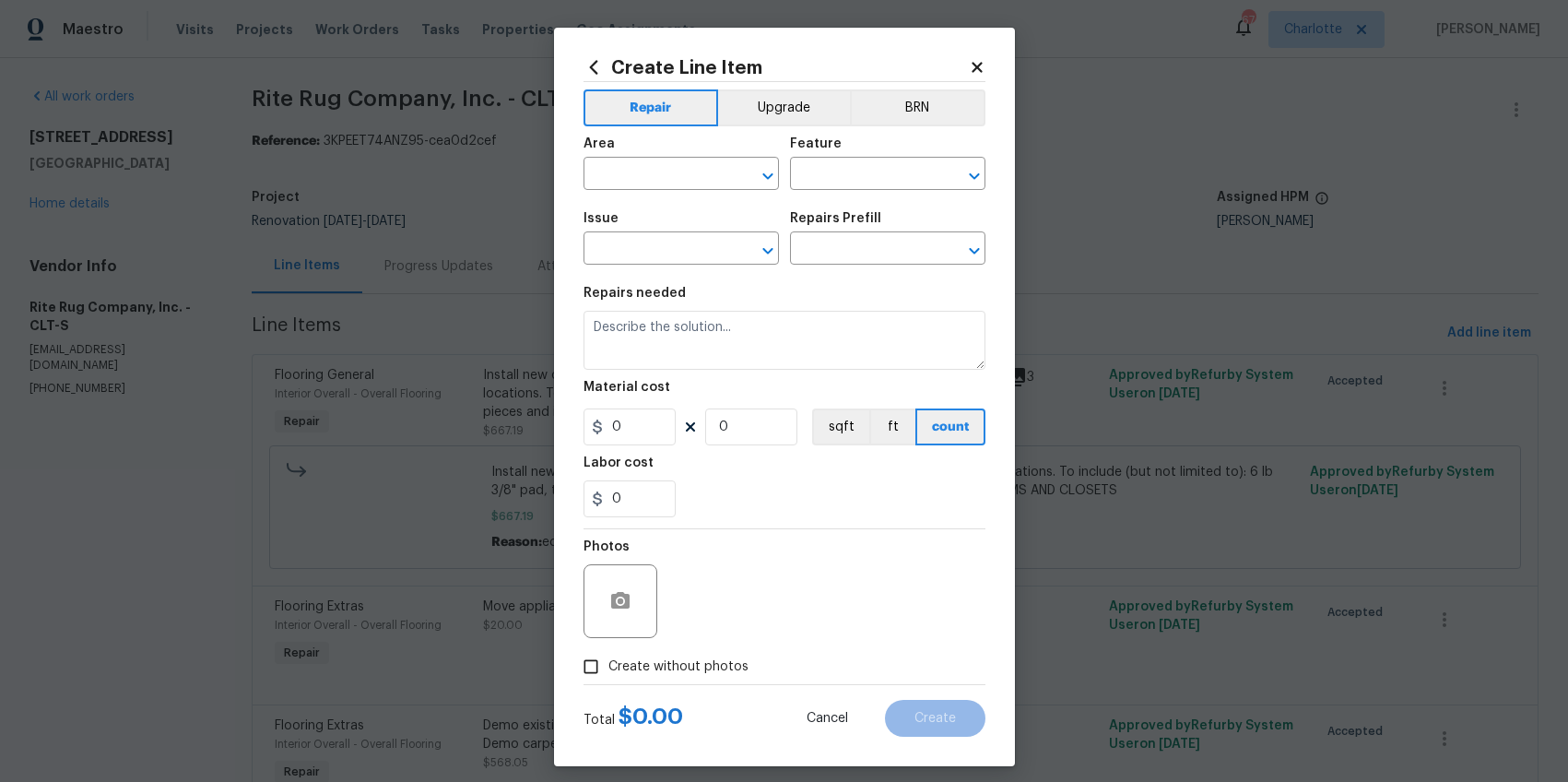 type on "Overall Flooring" 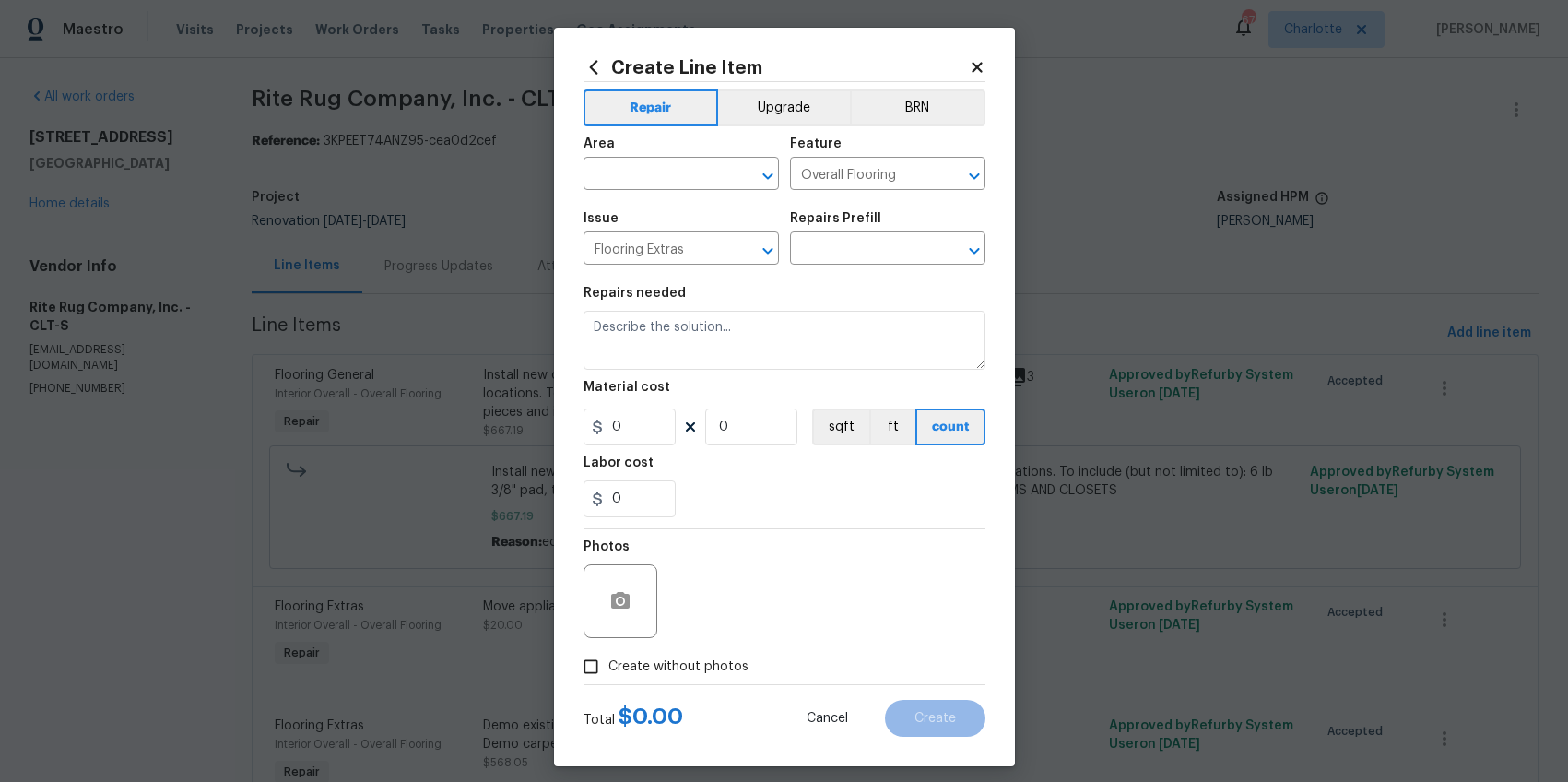 type on "Replace Quarter Round $1.50" 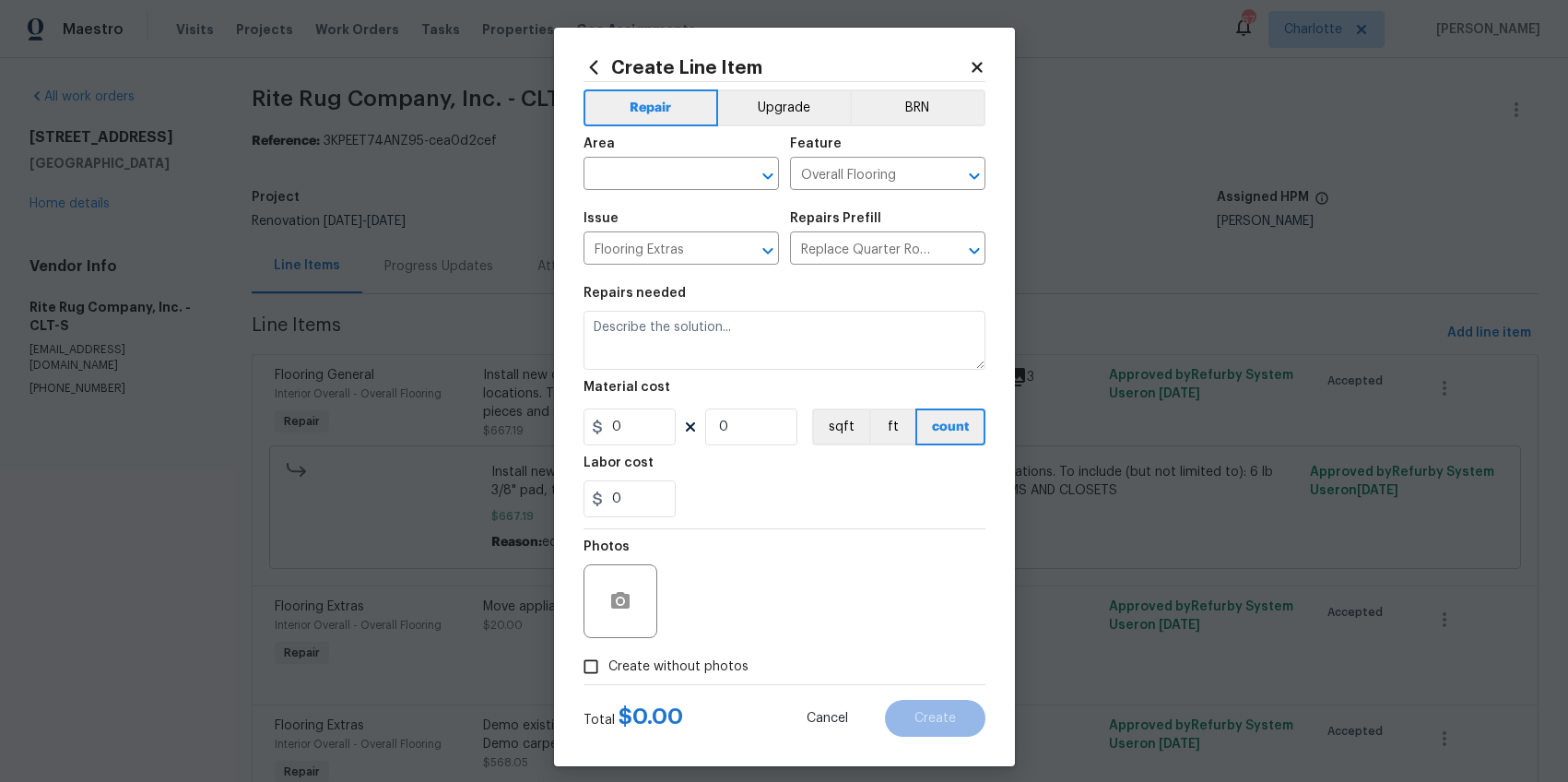 type on "Replace Quarter Round" 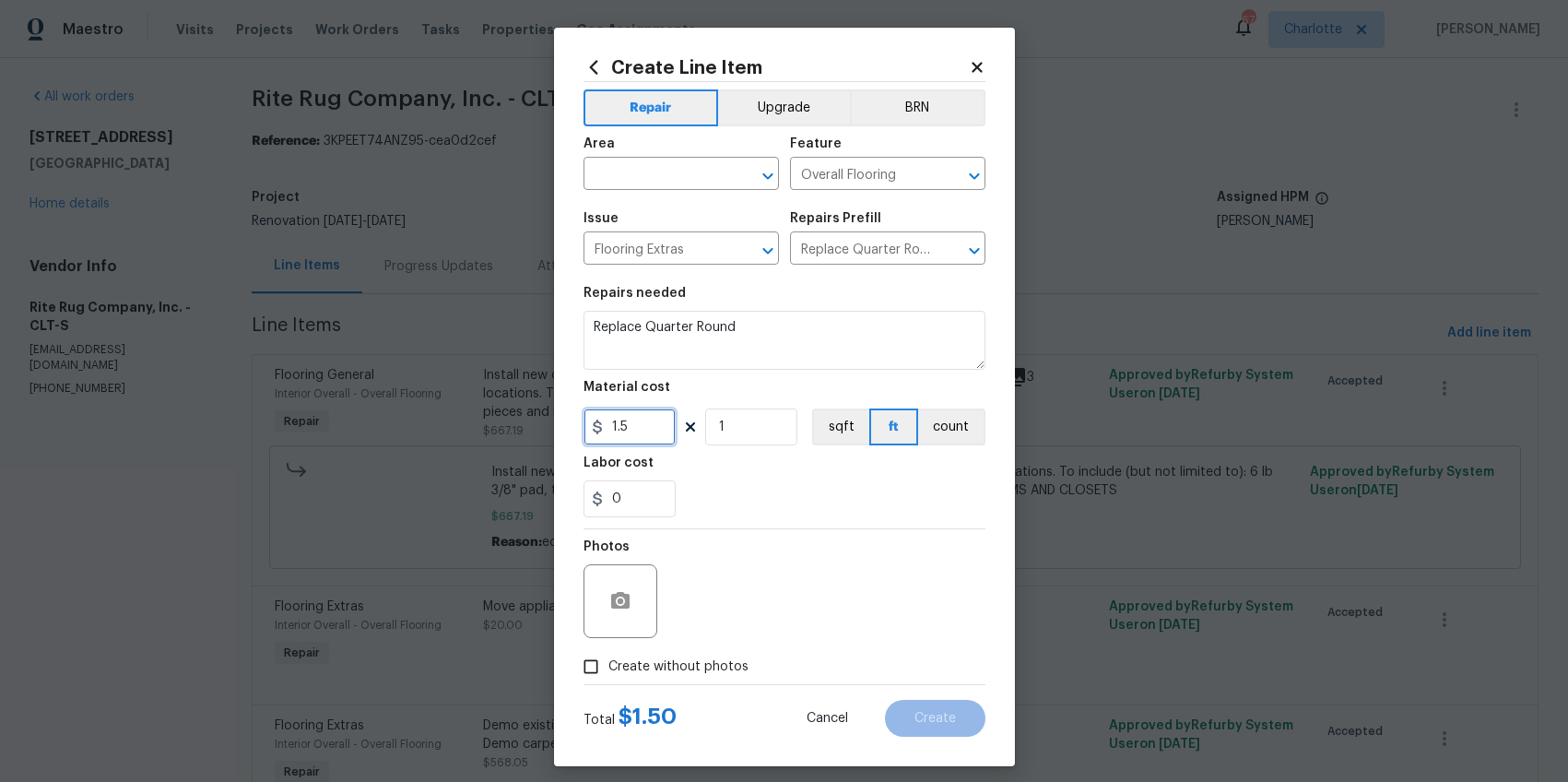 click on "1.5" at bounding box center (630, 427) 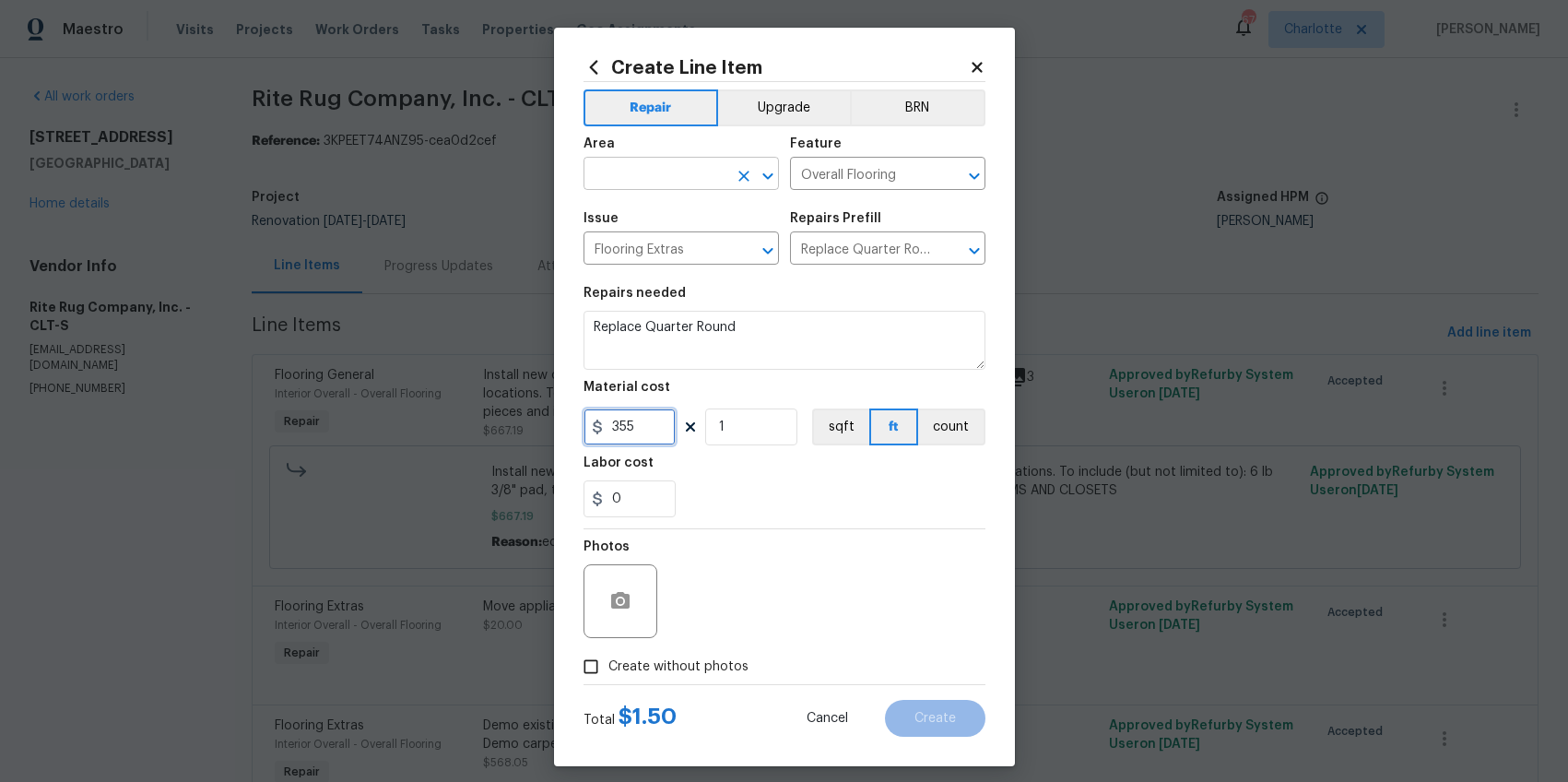 type on "355" 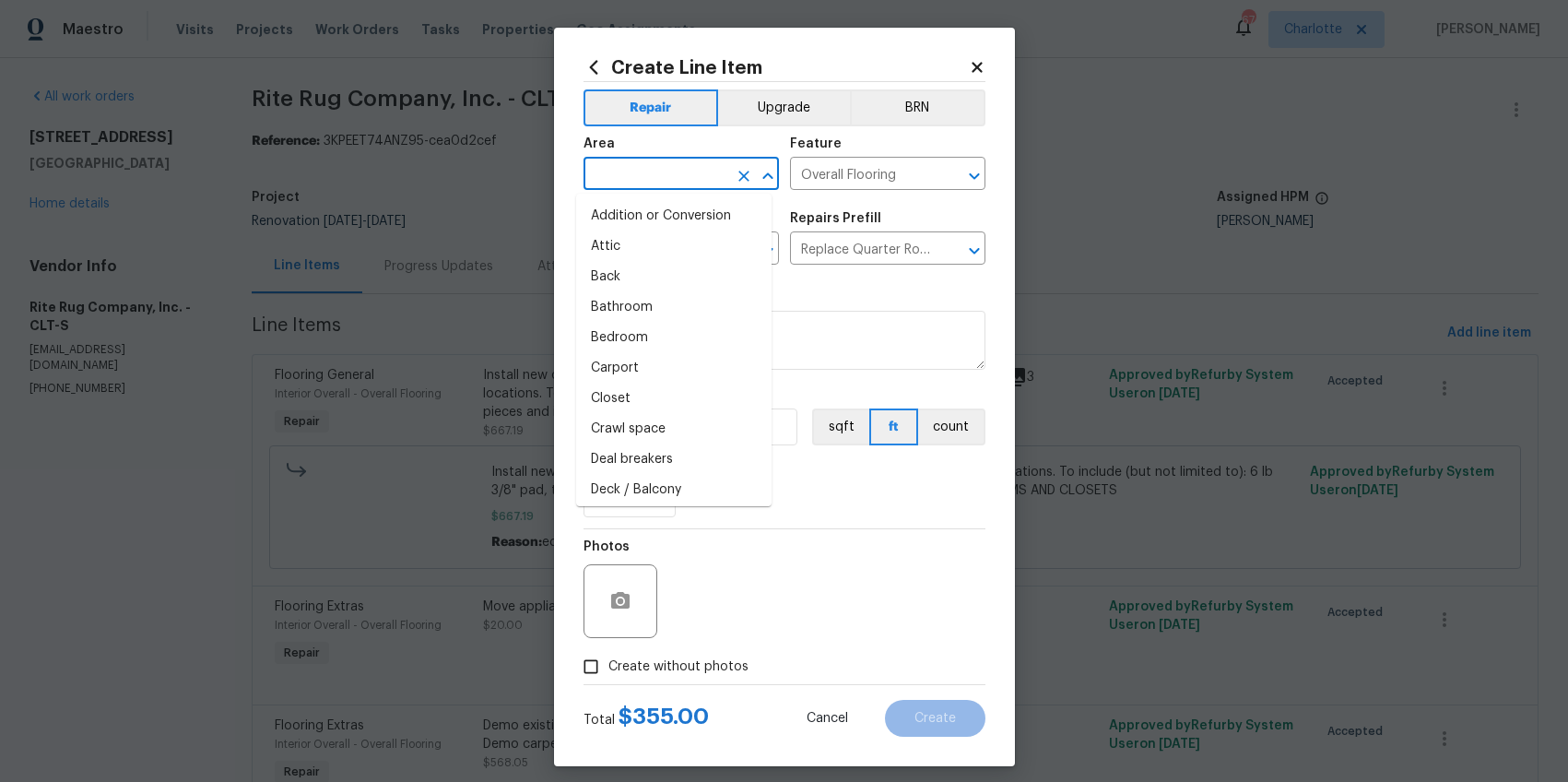click at bounding box center (655, 175) 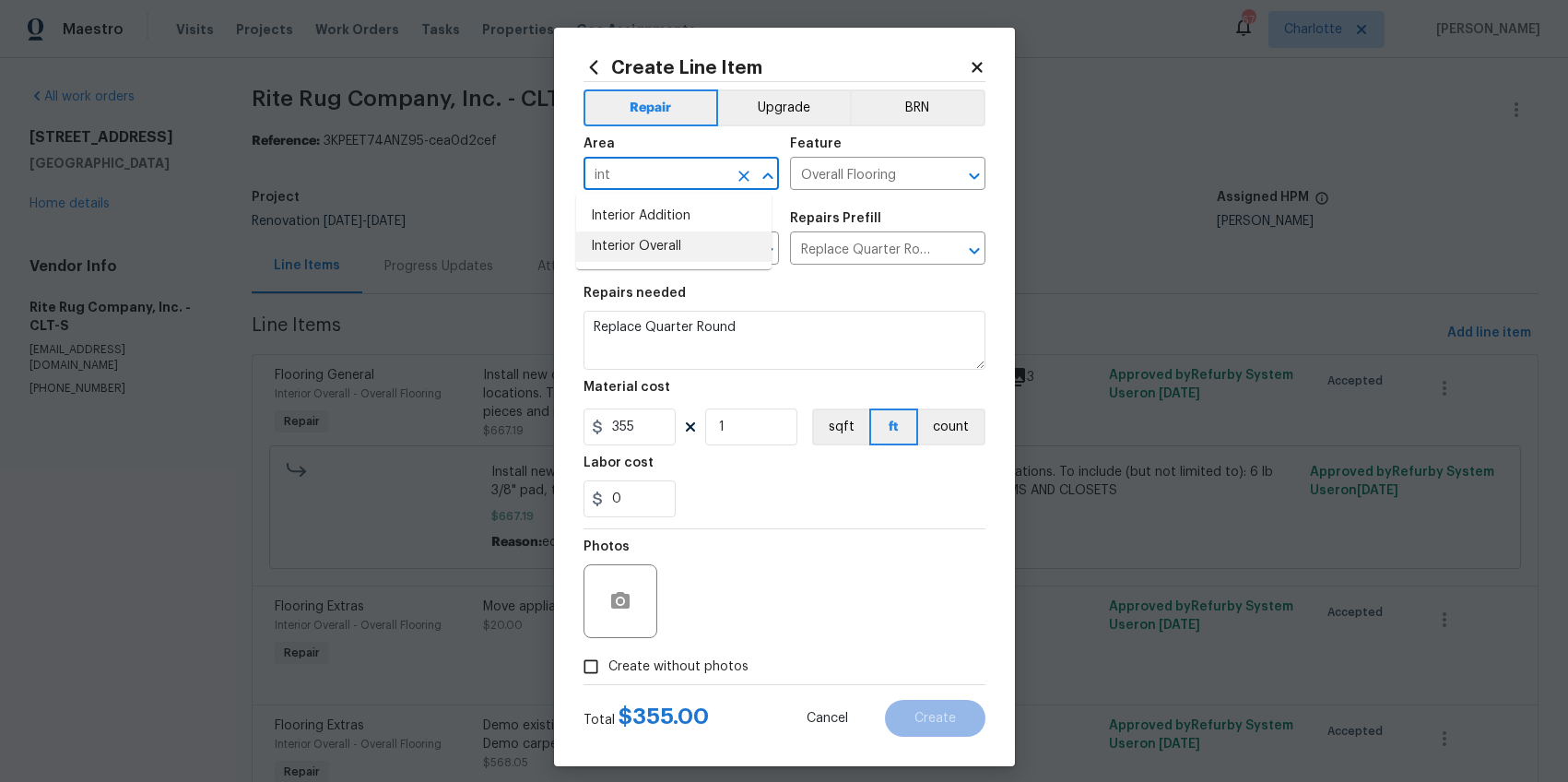click on "Interior Overall" at bounding box center (674, 246) 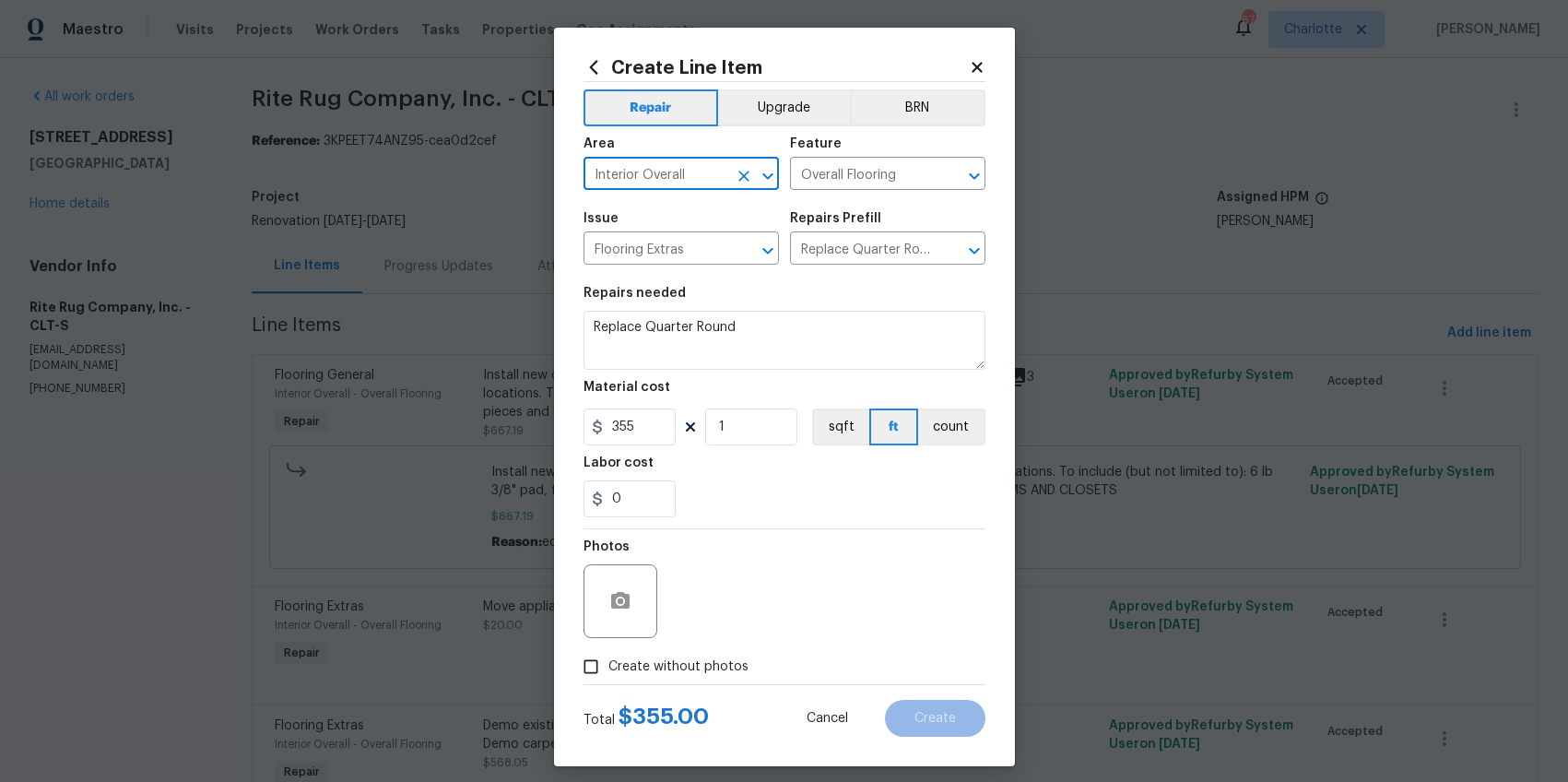 type on "Interior Overall" 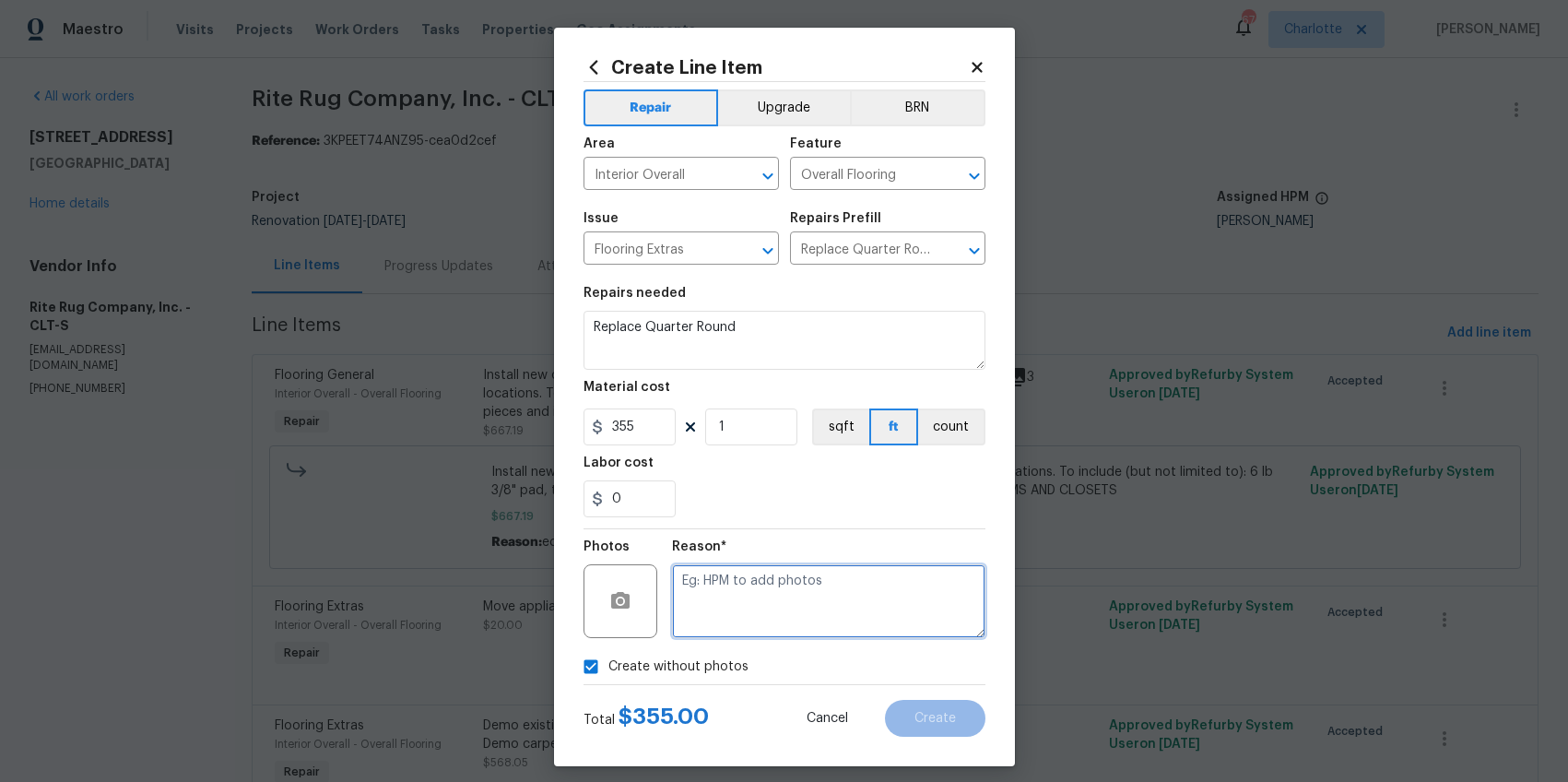 click at bounding box center [829, 601] 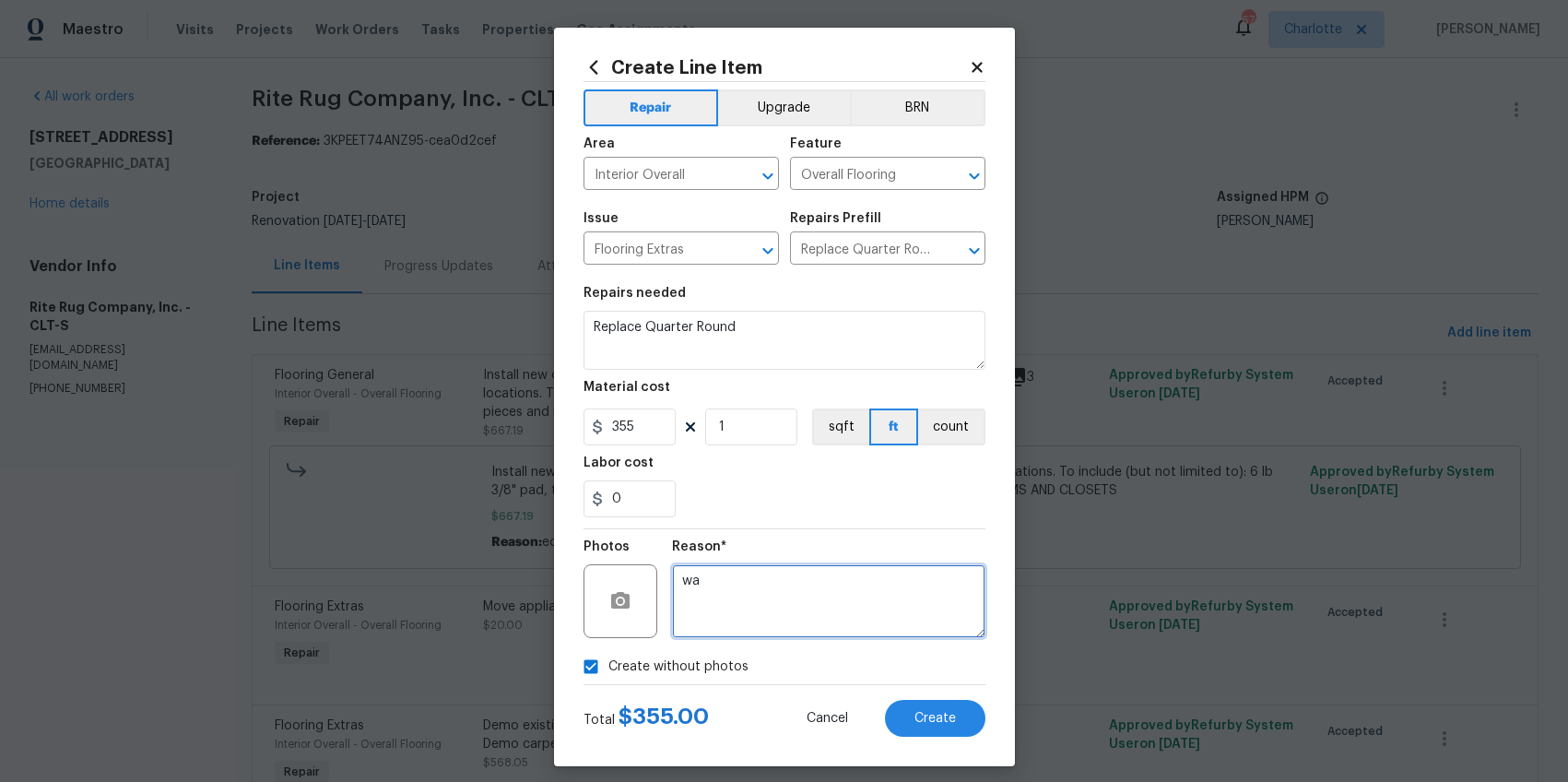 type on "wa" 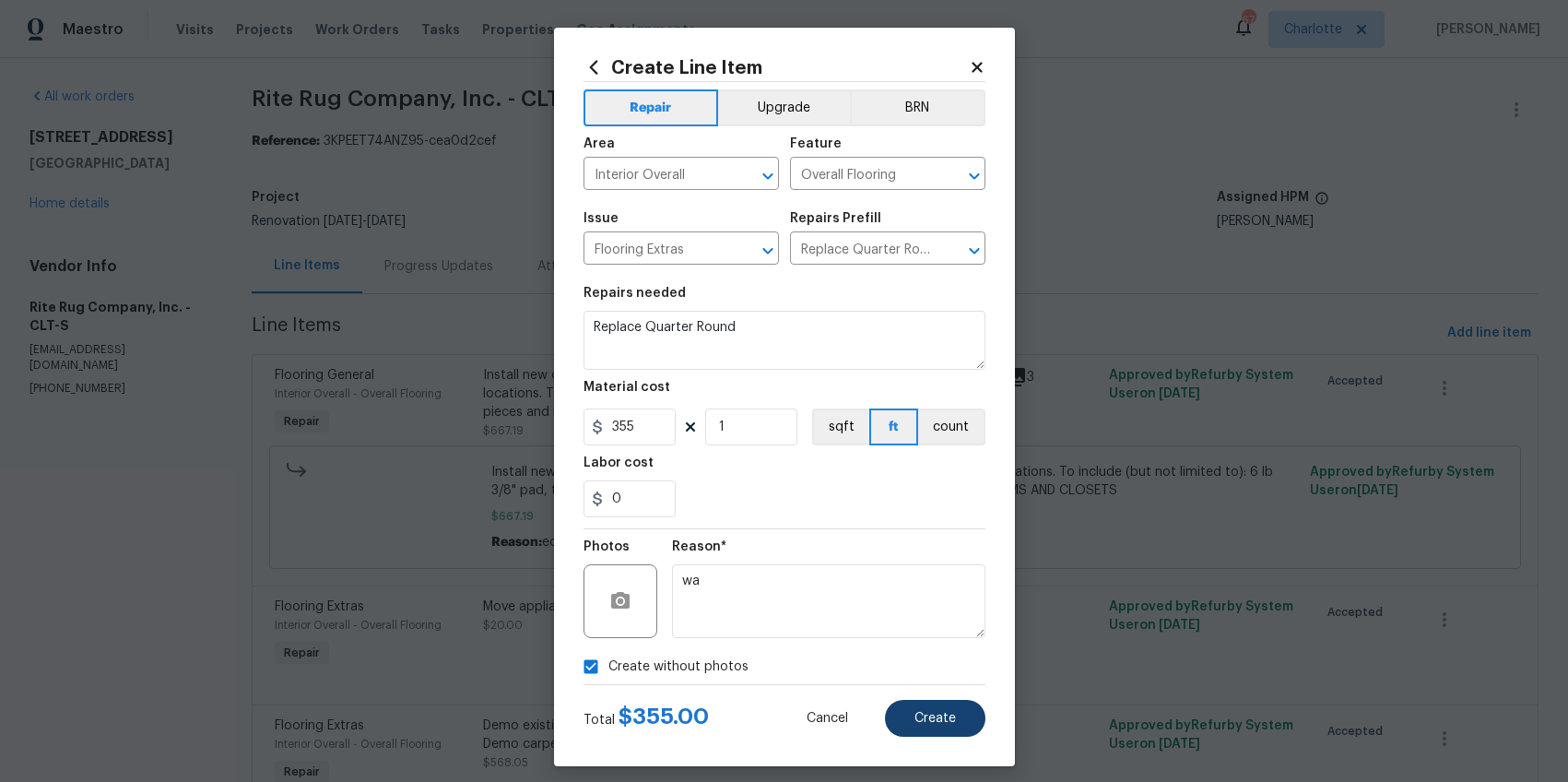 click on "Total   $ 355.00 Cancel Create" at bounding box center (784, 711) 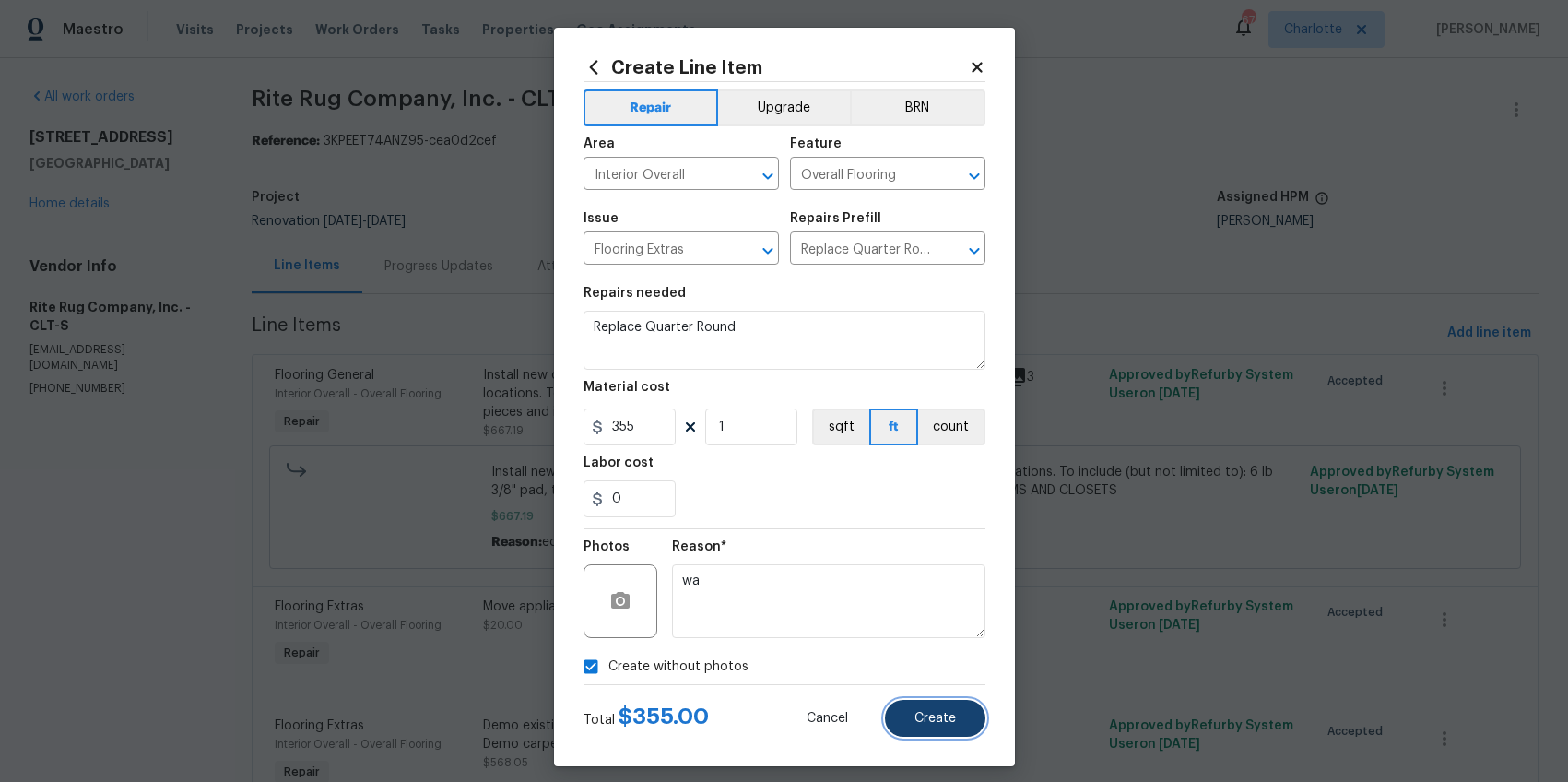 click on "Create" at bounding box center [935, 718] 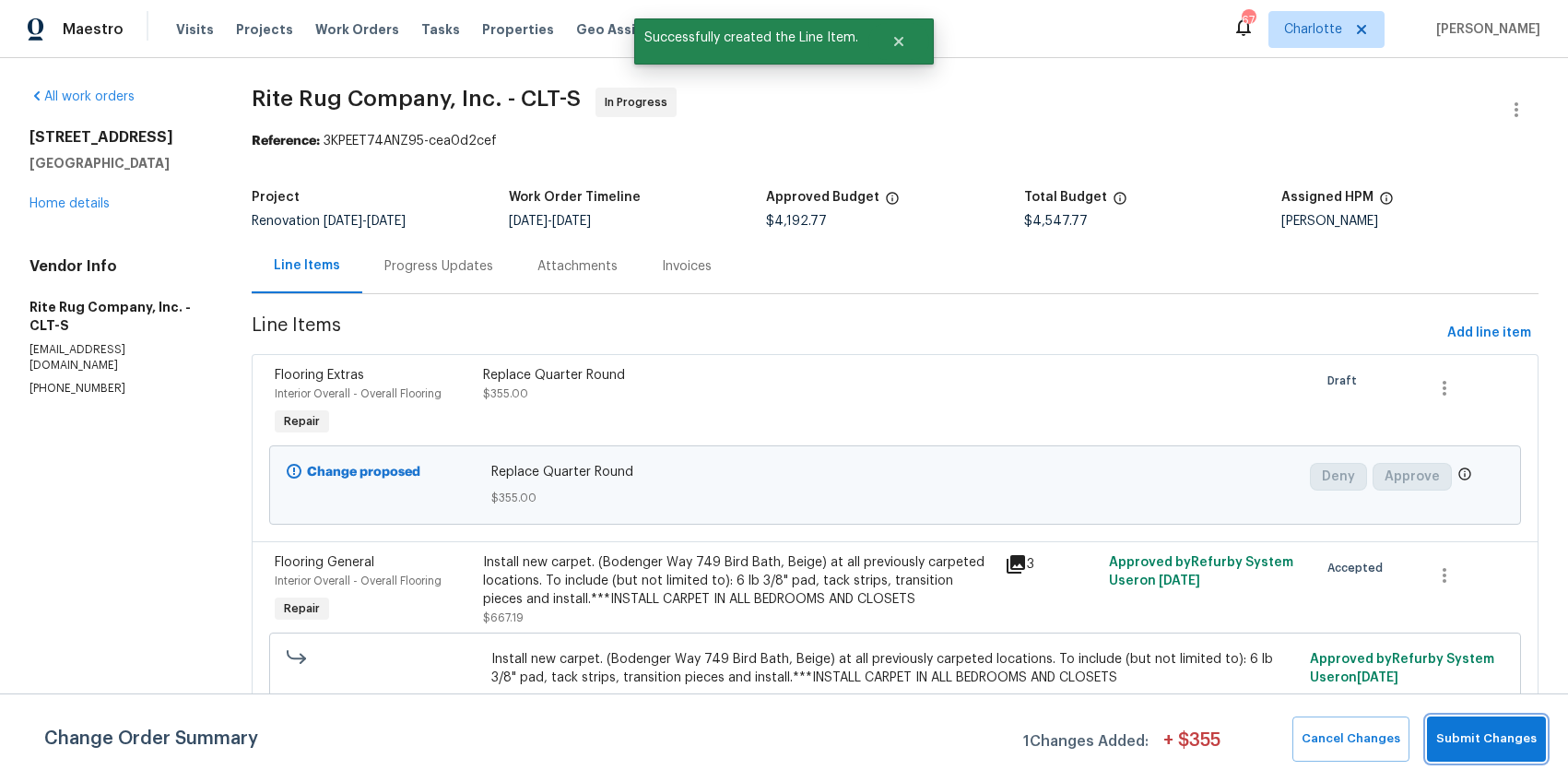 click on "Submit Changes" at bounding box center (1486, 739) 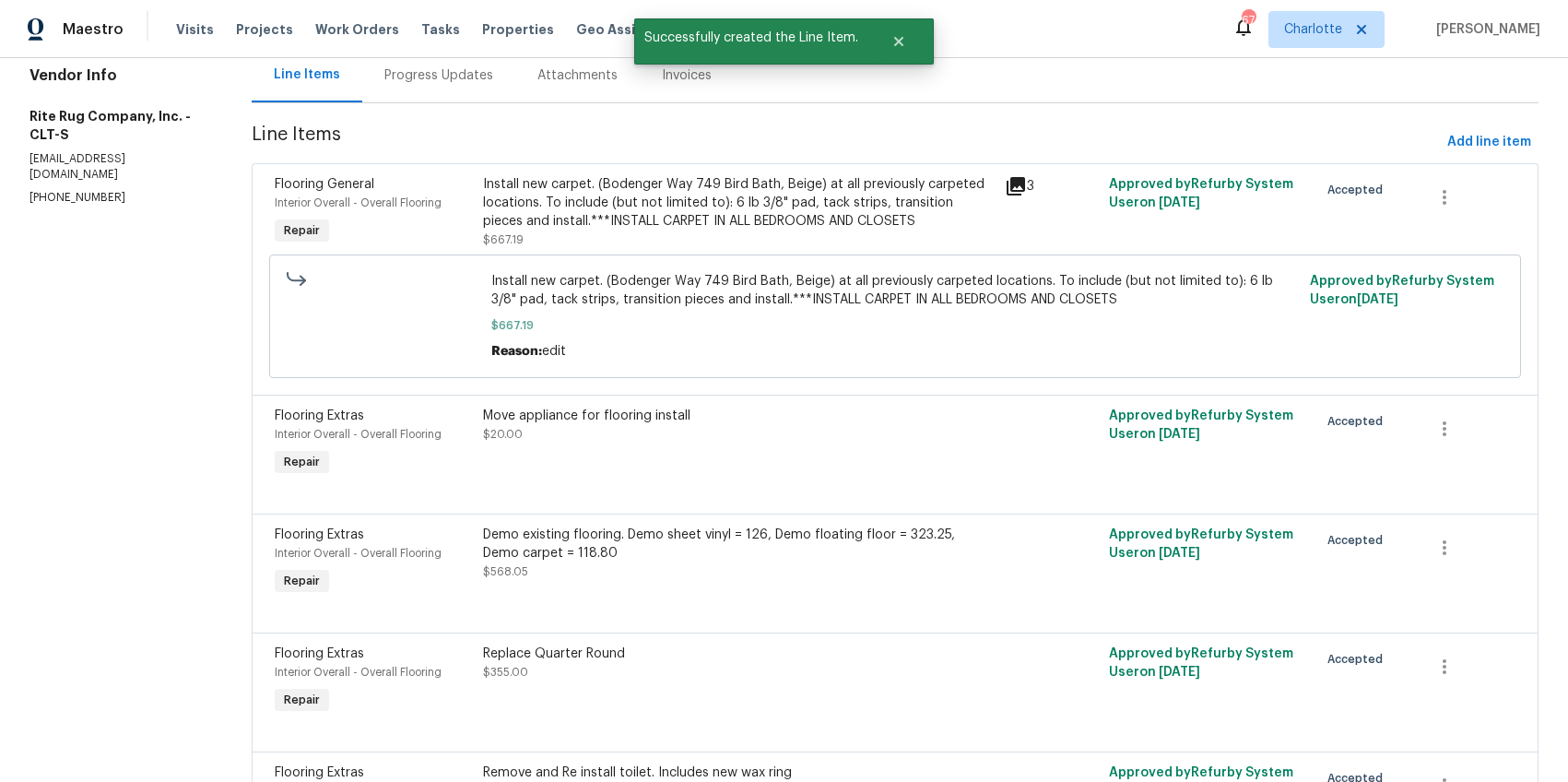 scroll, scrollTop: 204, scrollLeft: 0, axis: vertical 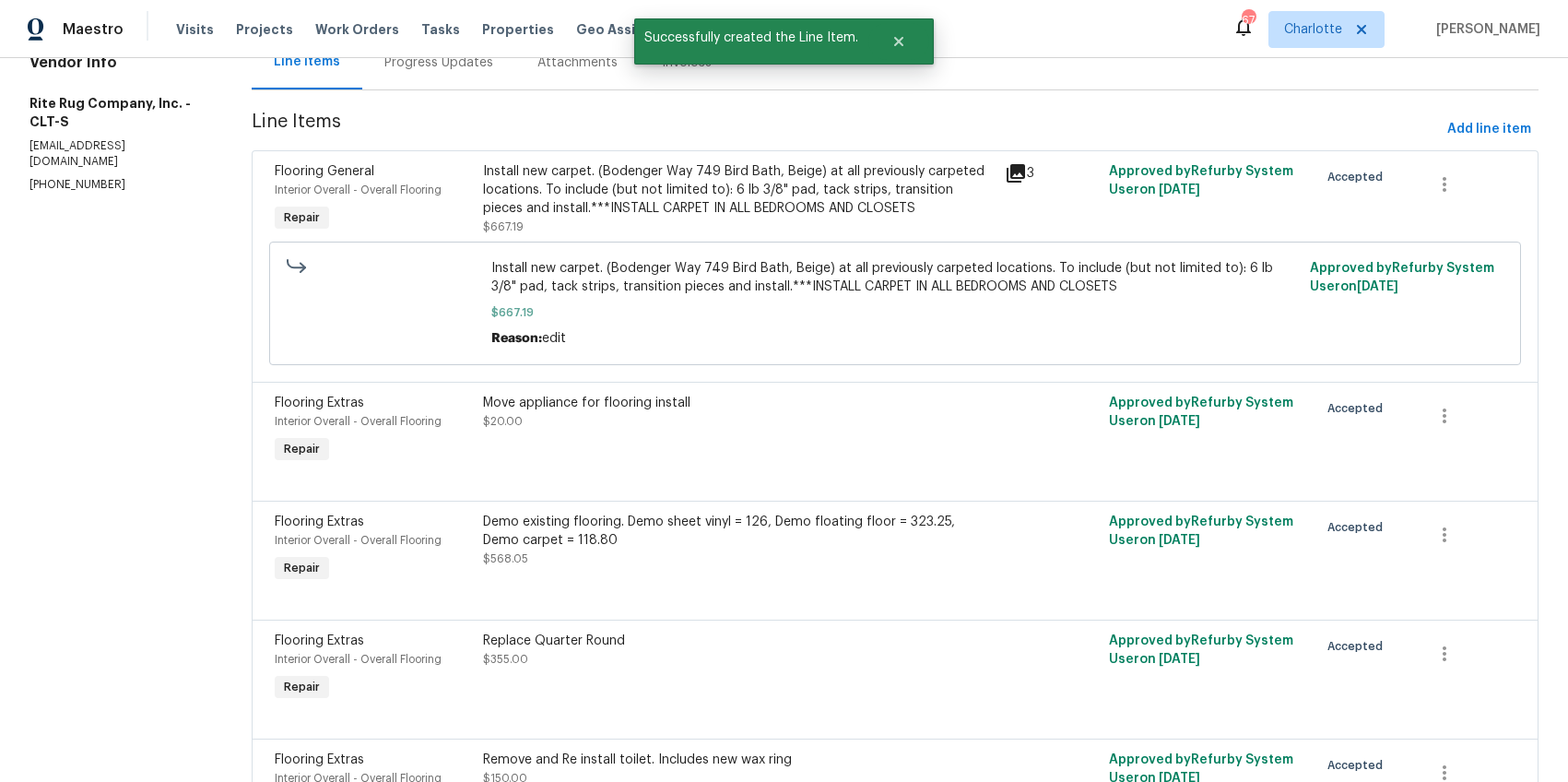 click on "Move appliance for flooring install $20.00" at bounding box center (738, 412) 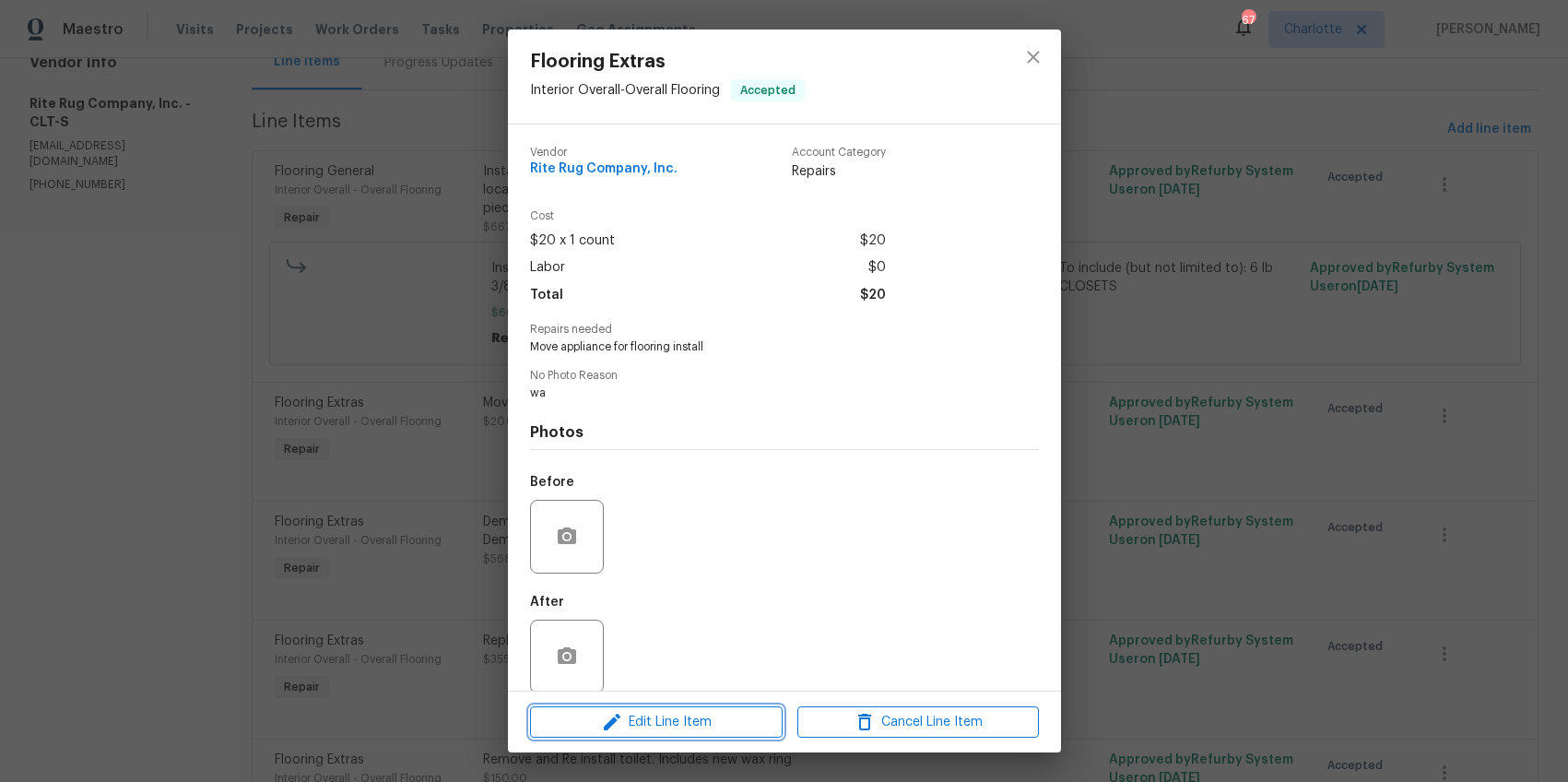 click on "Edit Line Item" at bounding box center (656, 722) 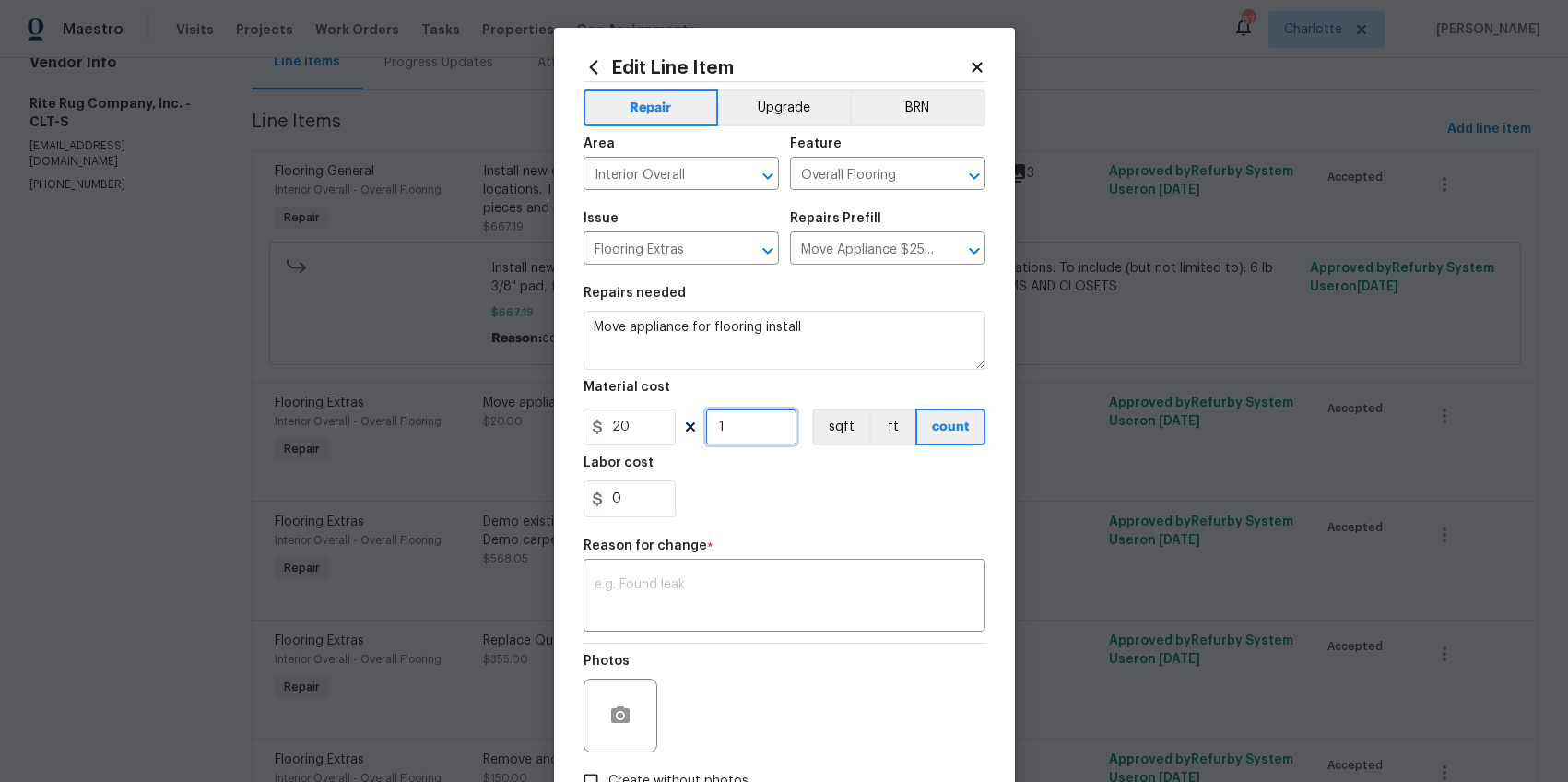click on "1" at bounding box center [751, 427] 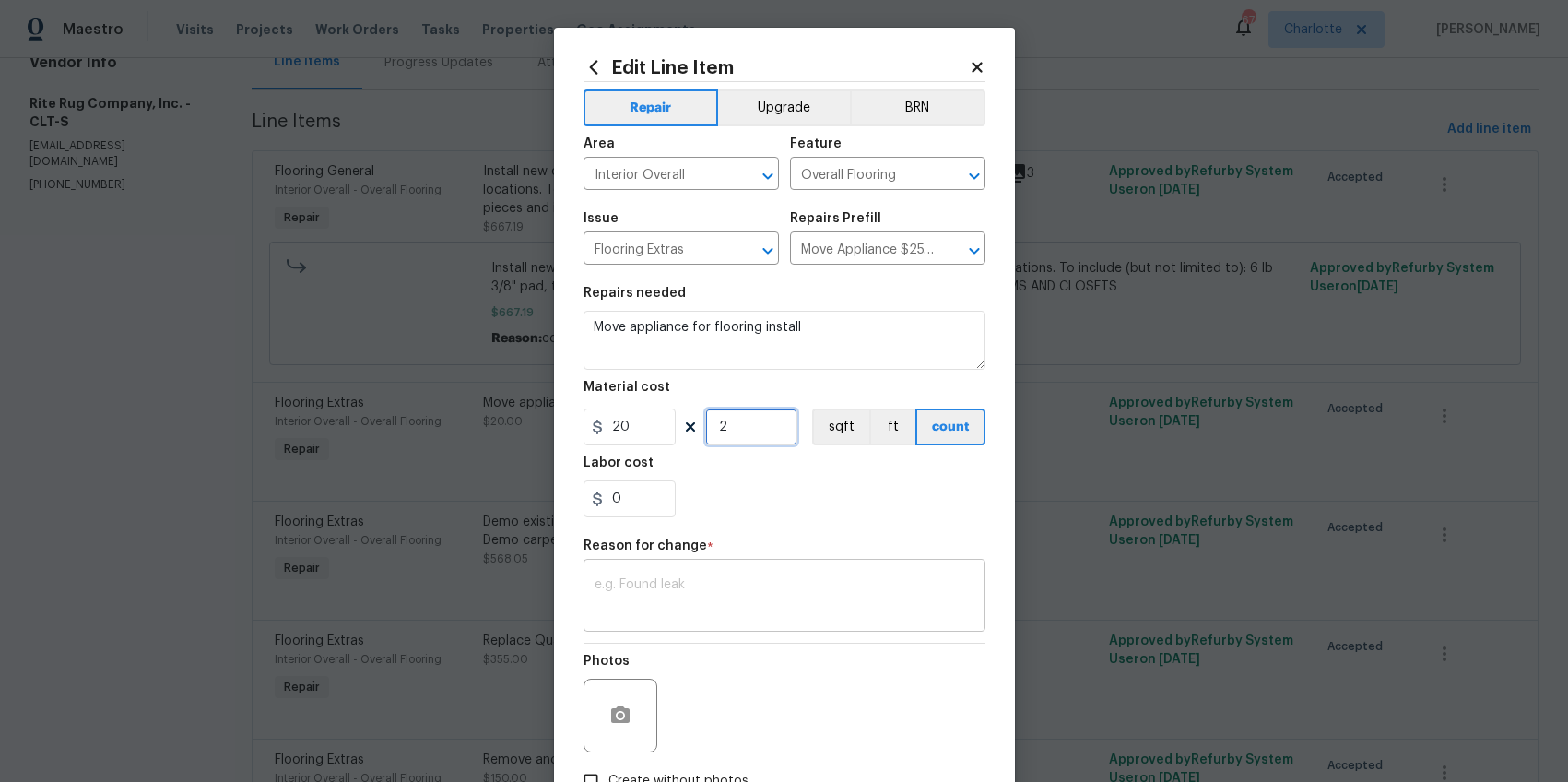 type on "2" 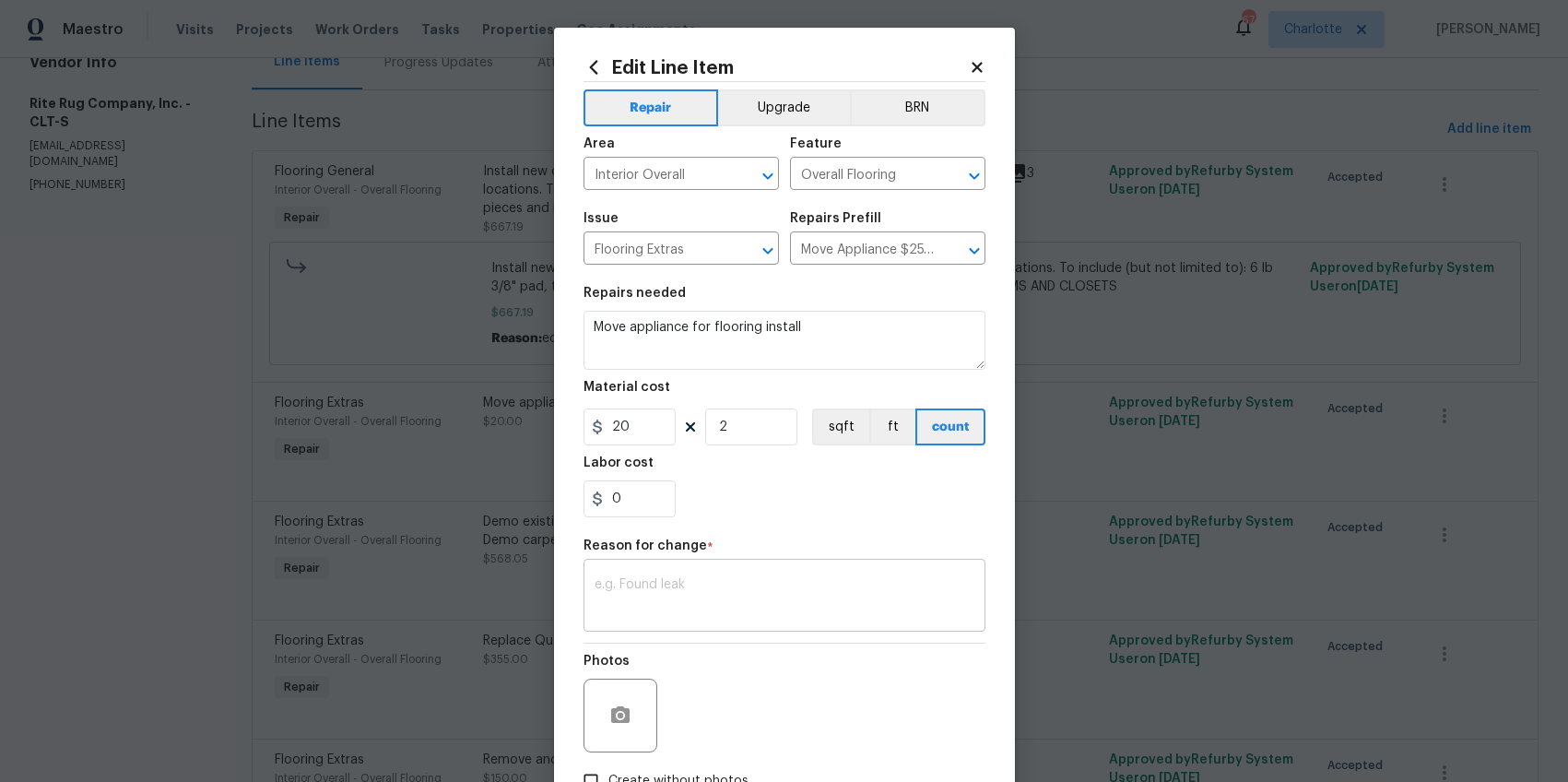 click at bounding box center (784, 598) 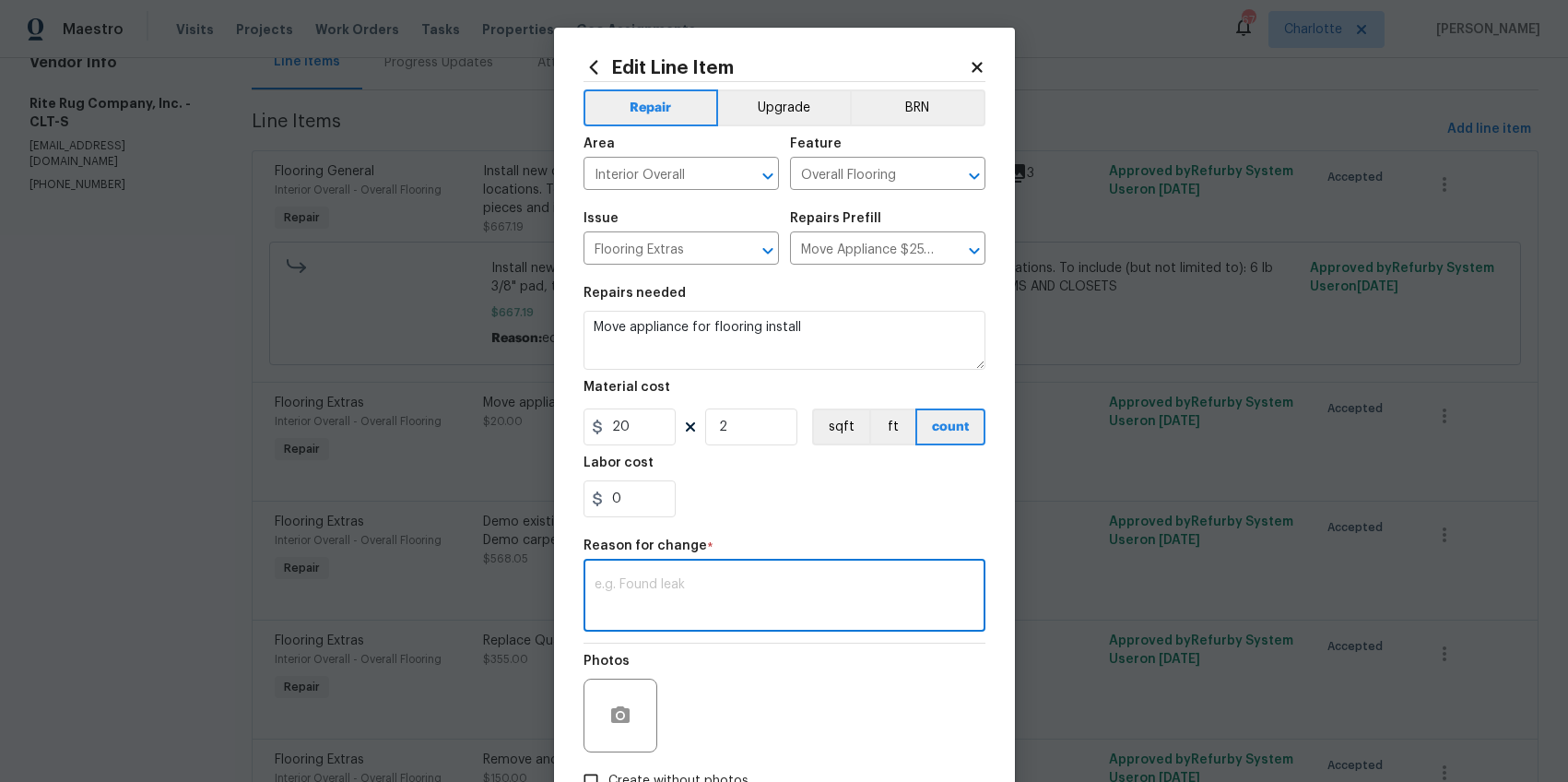 type on "r" 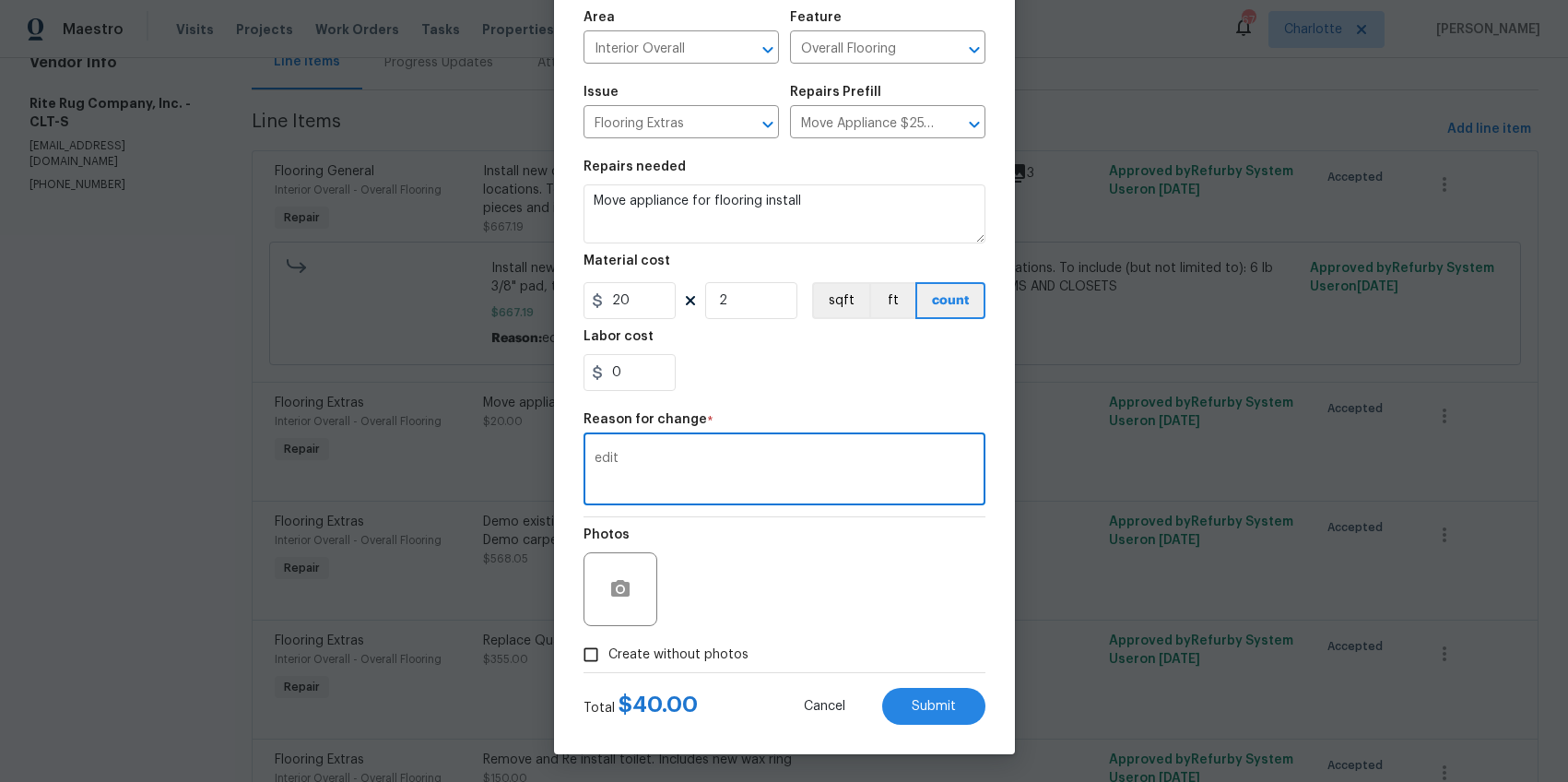 scroll, scrollTop: 113, scrollLeft: 0, axis: vertical 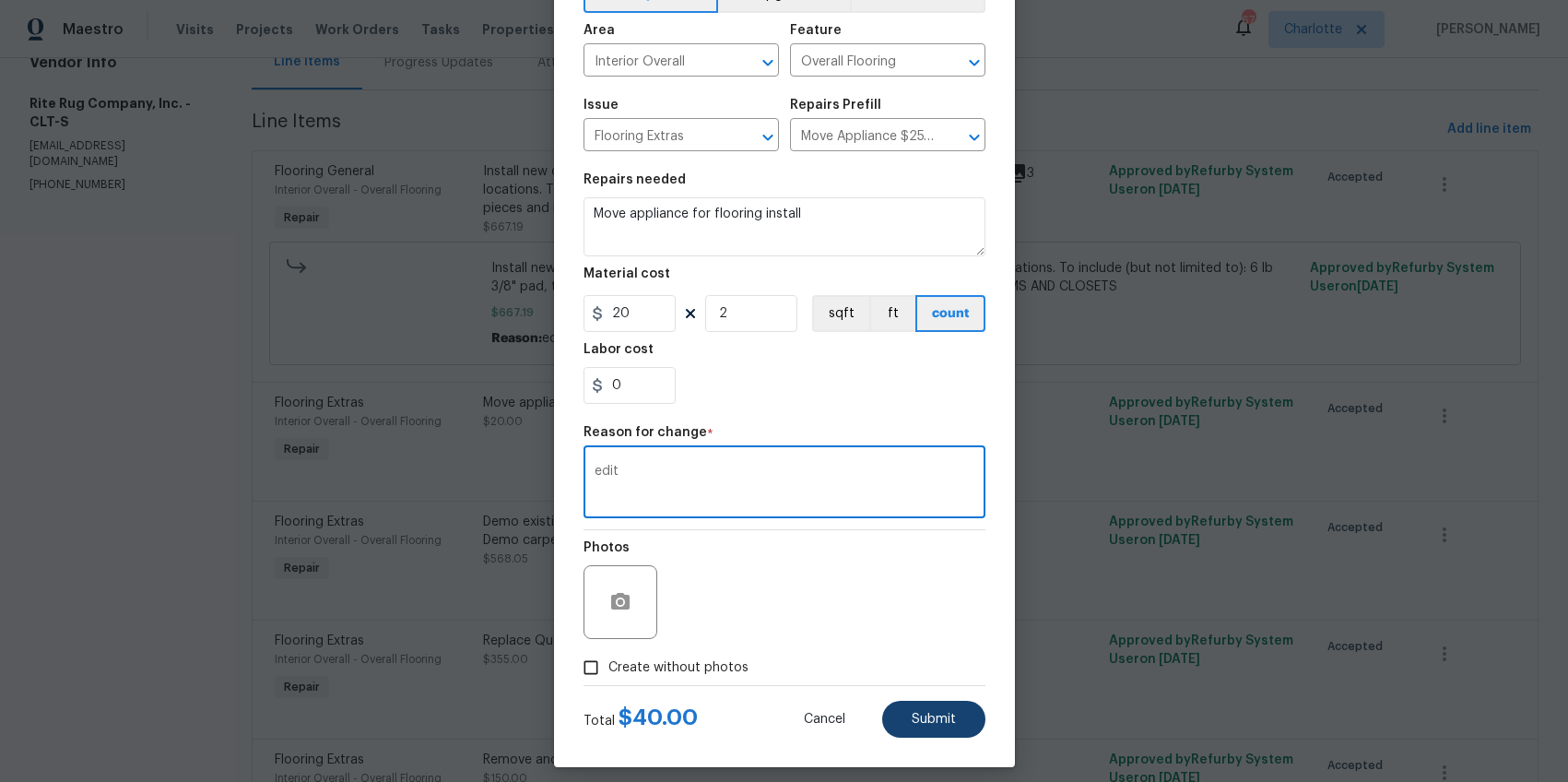 type on "edit" 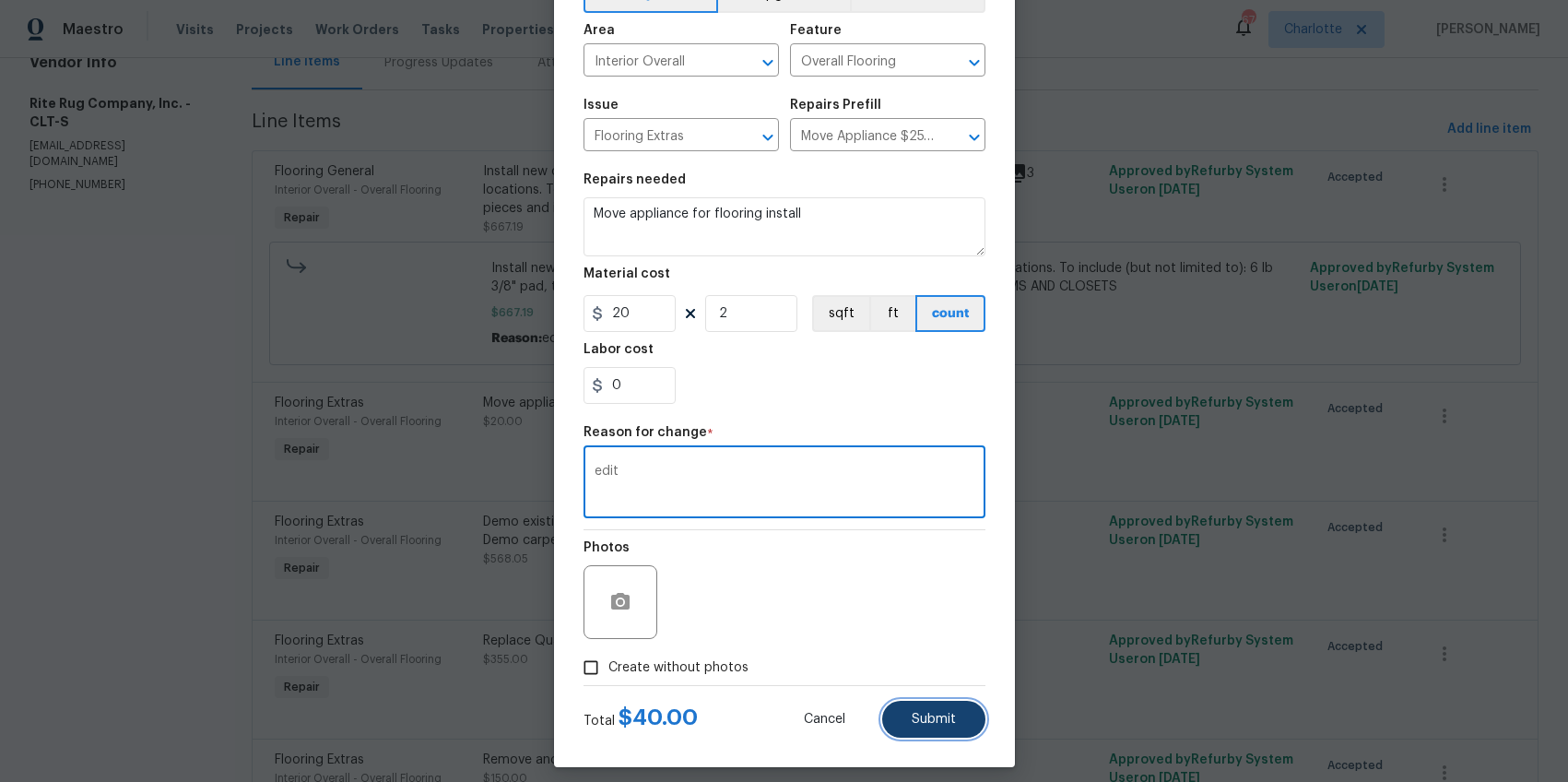 click on "Submit" at bounding box center [934, 719] 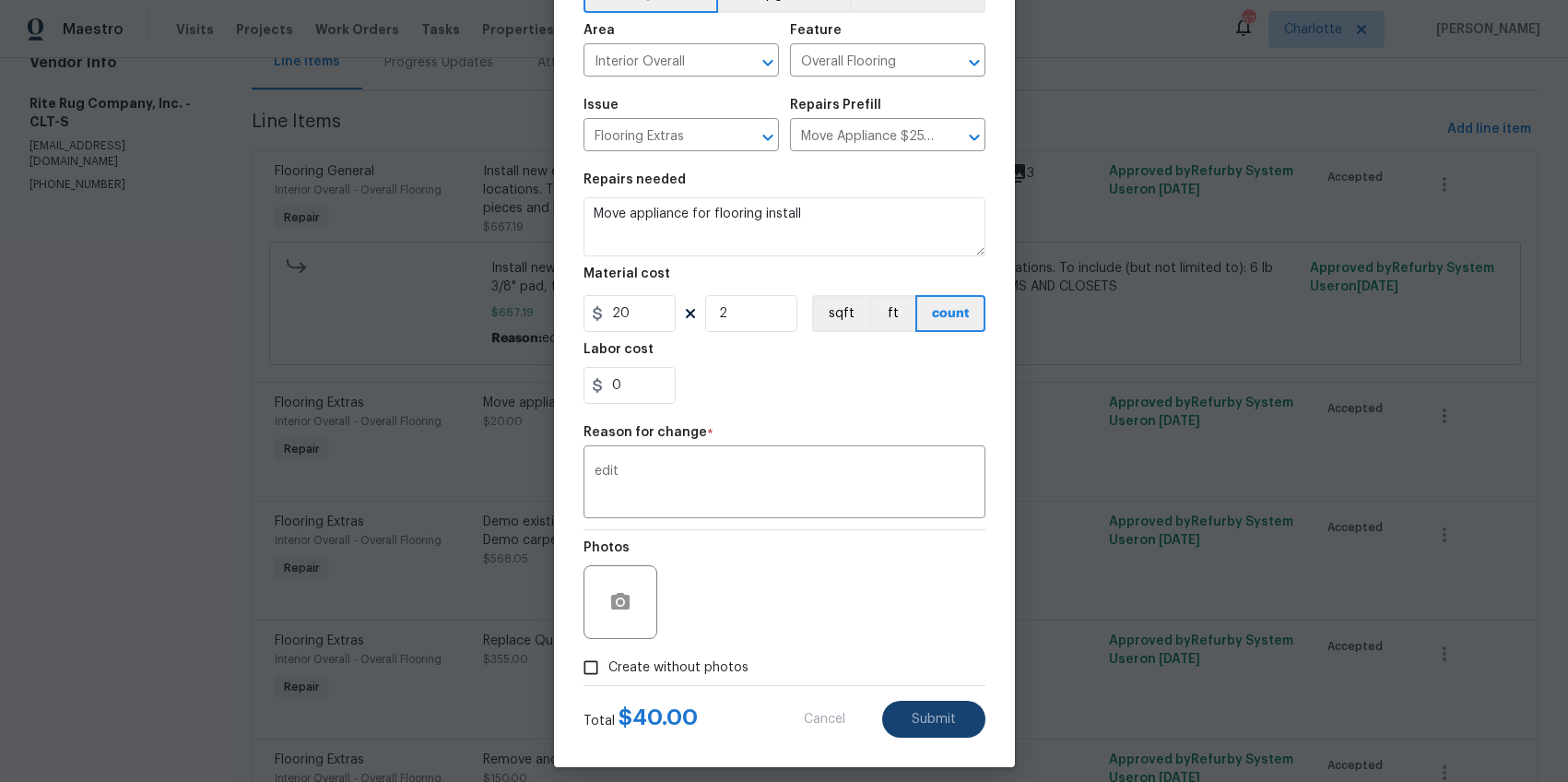 type on "1" 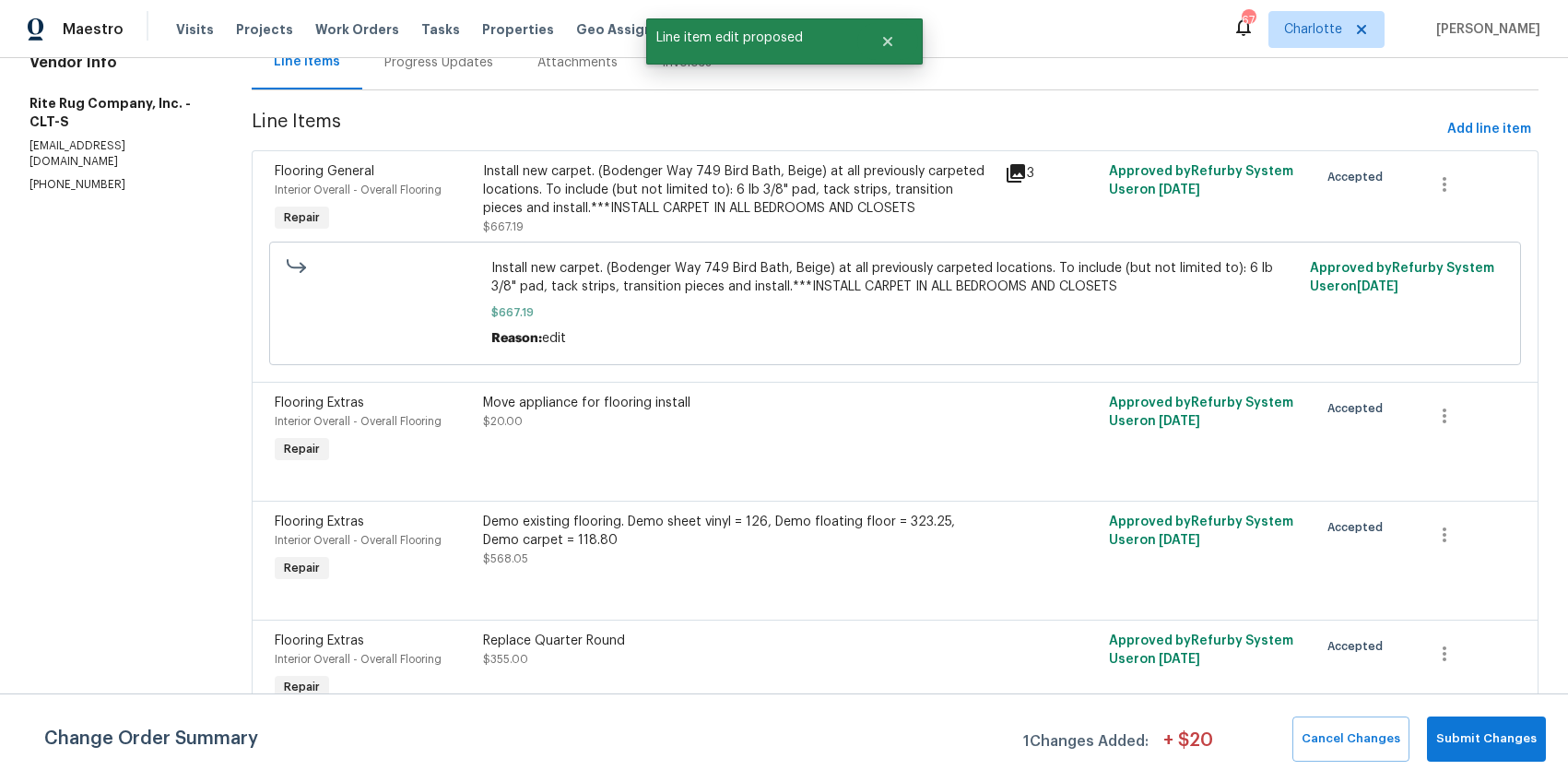 scroll, scrollTop: 0, scrollLeft: 0, axis: both 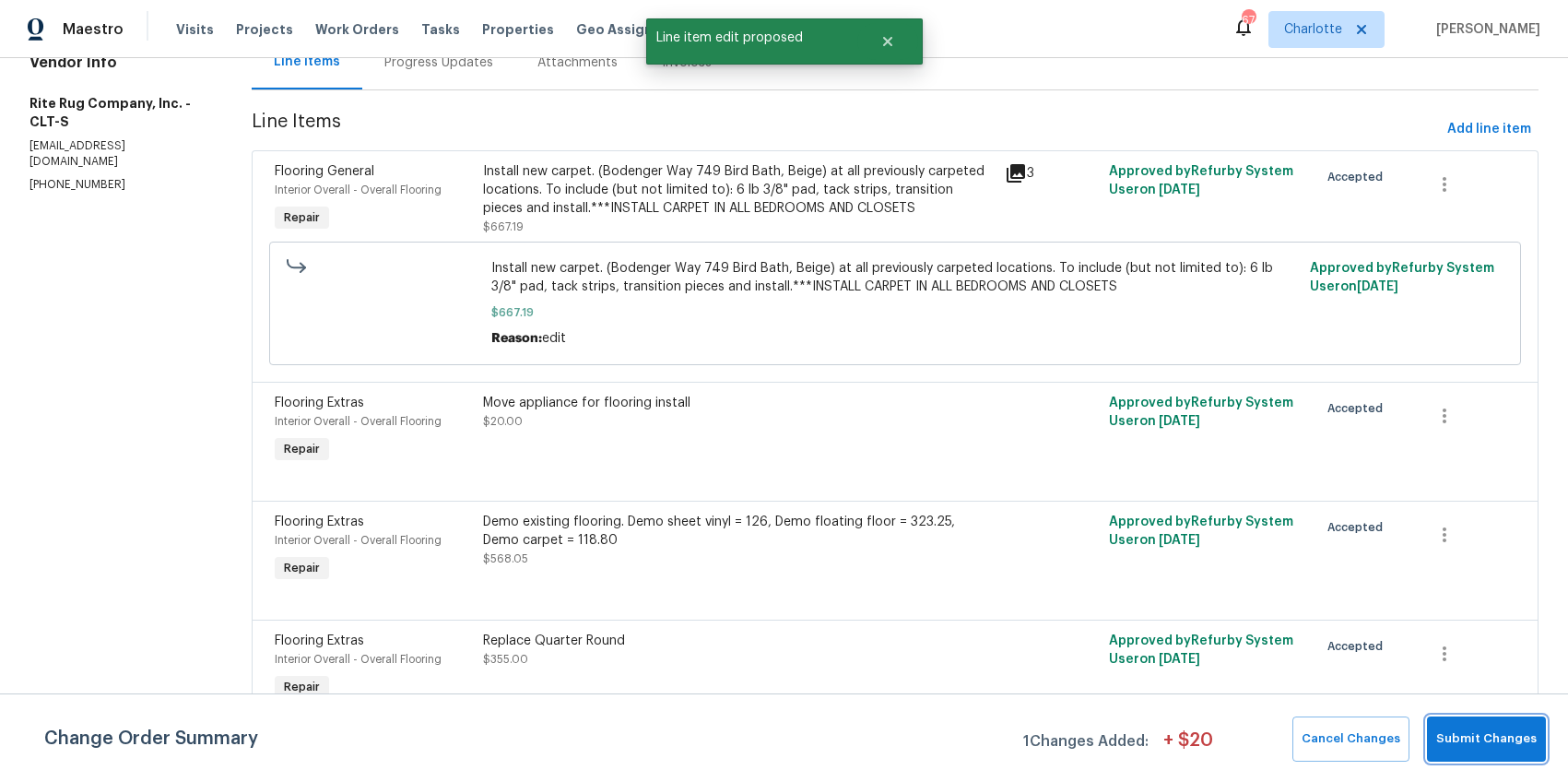 click on "Submit Changes" at bounding box center [1486, 739] 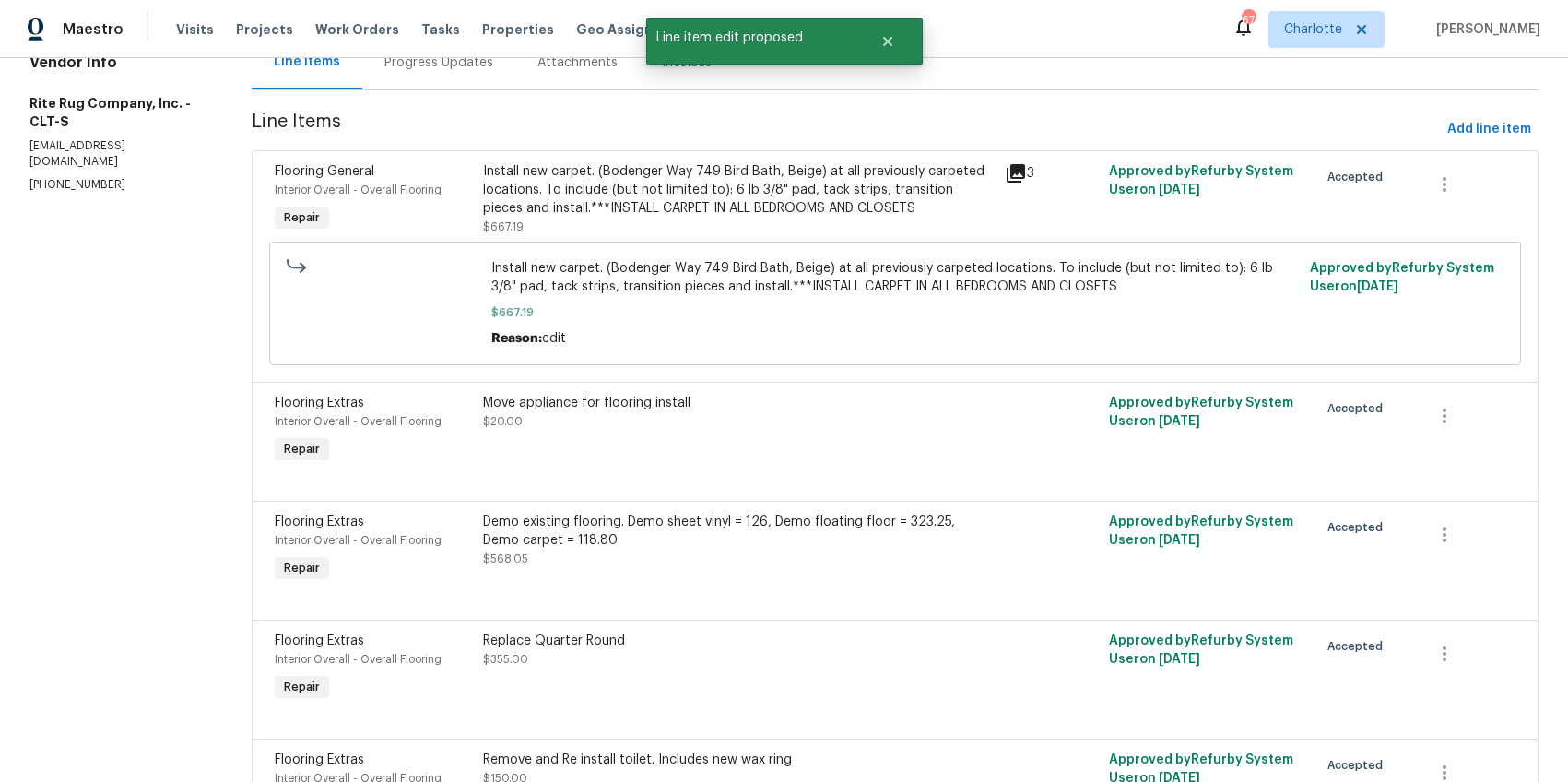 scroll, scrollTop: 0, scrollLeft: 0, axis: both 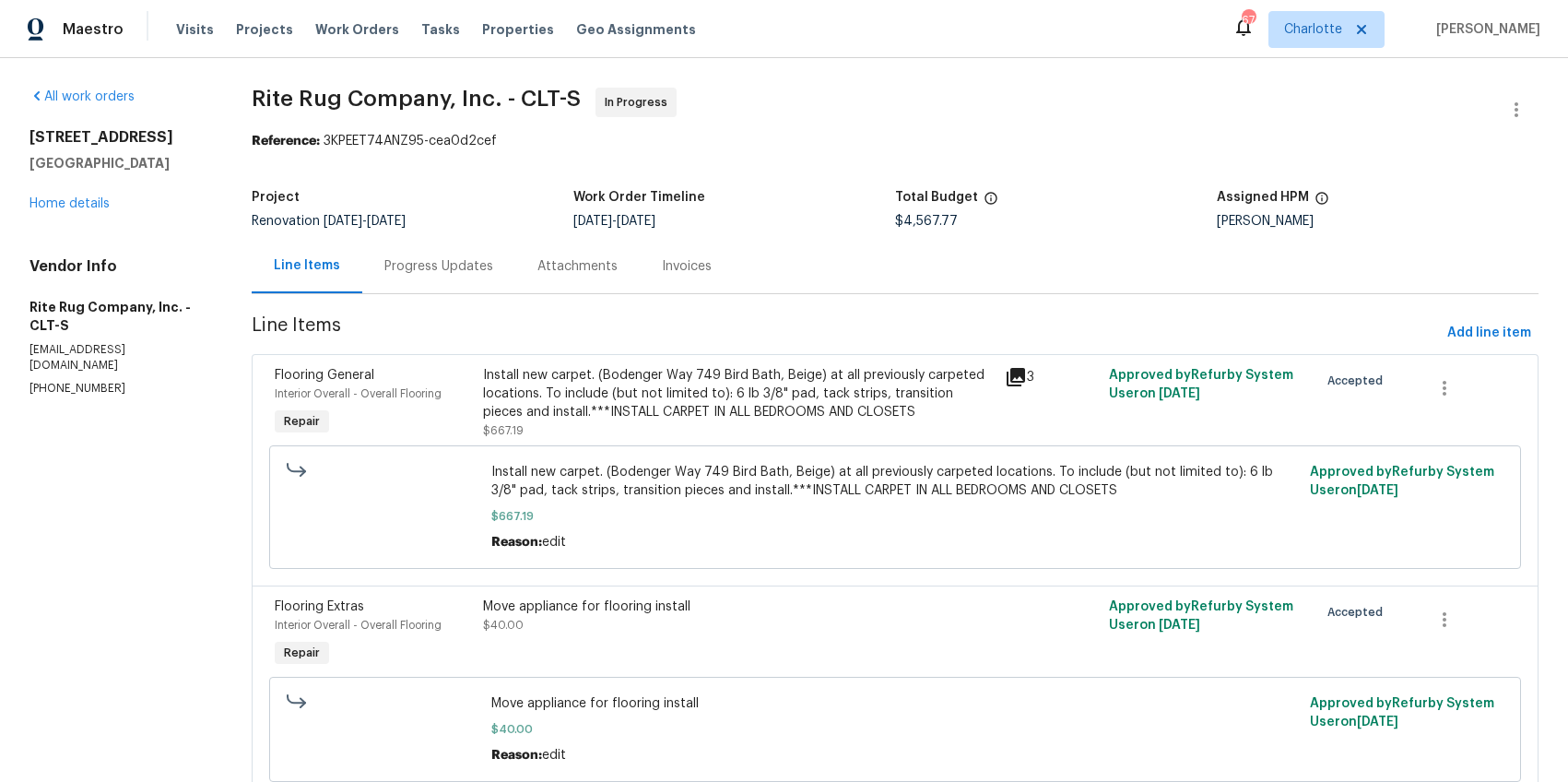 click on "Progress Updates" at bounding box center (439, 266) 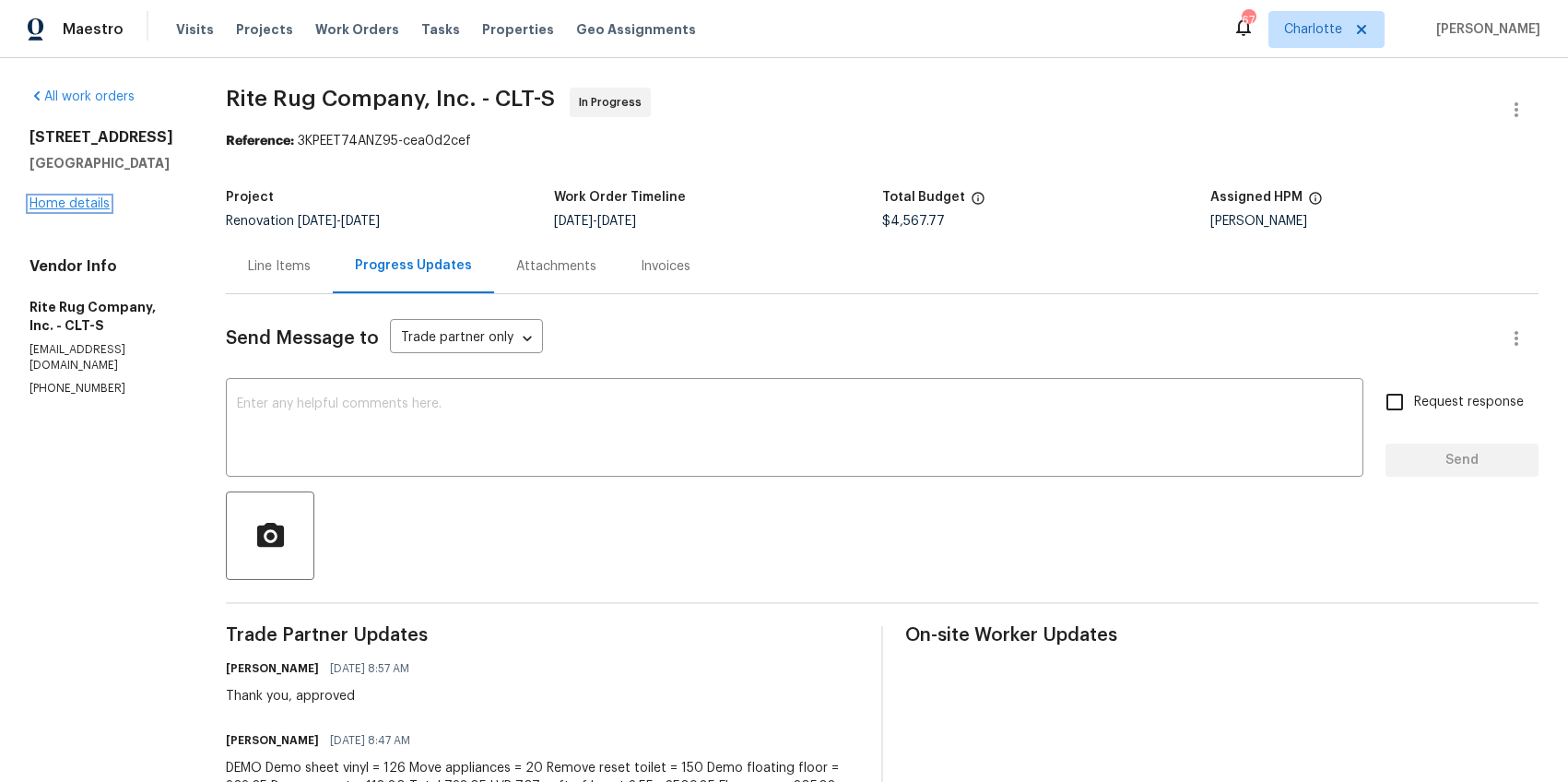 click on "Home details" at bounding box center [69, 204] 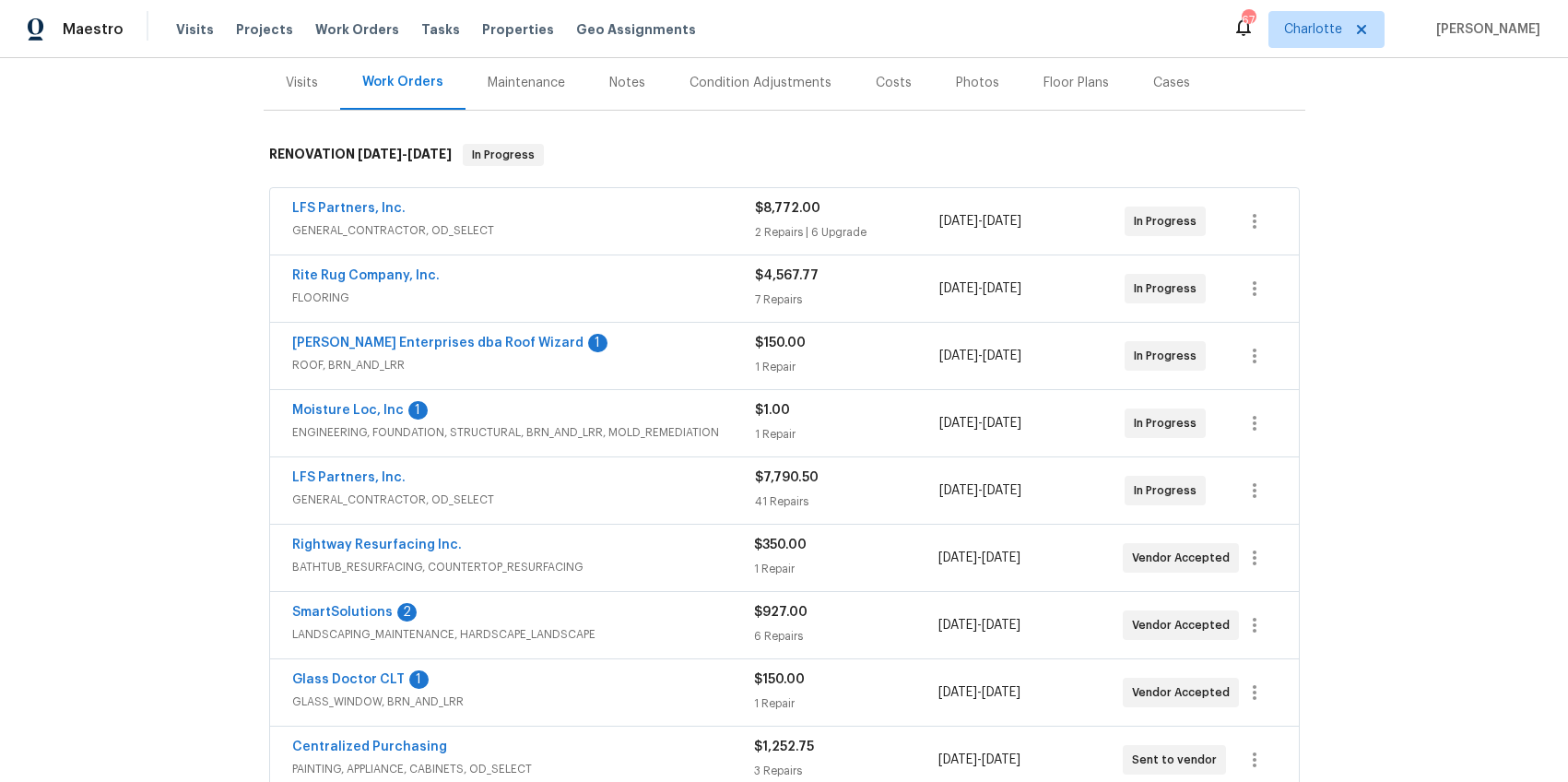 scroll, scrollTop: 266, scrollLeft: 0, axis: vertical 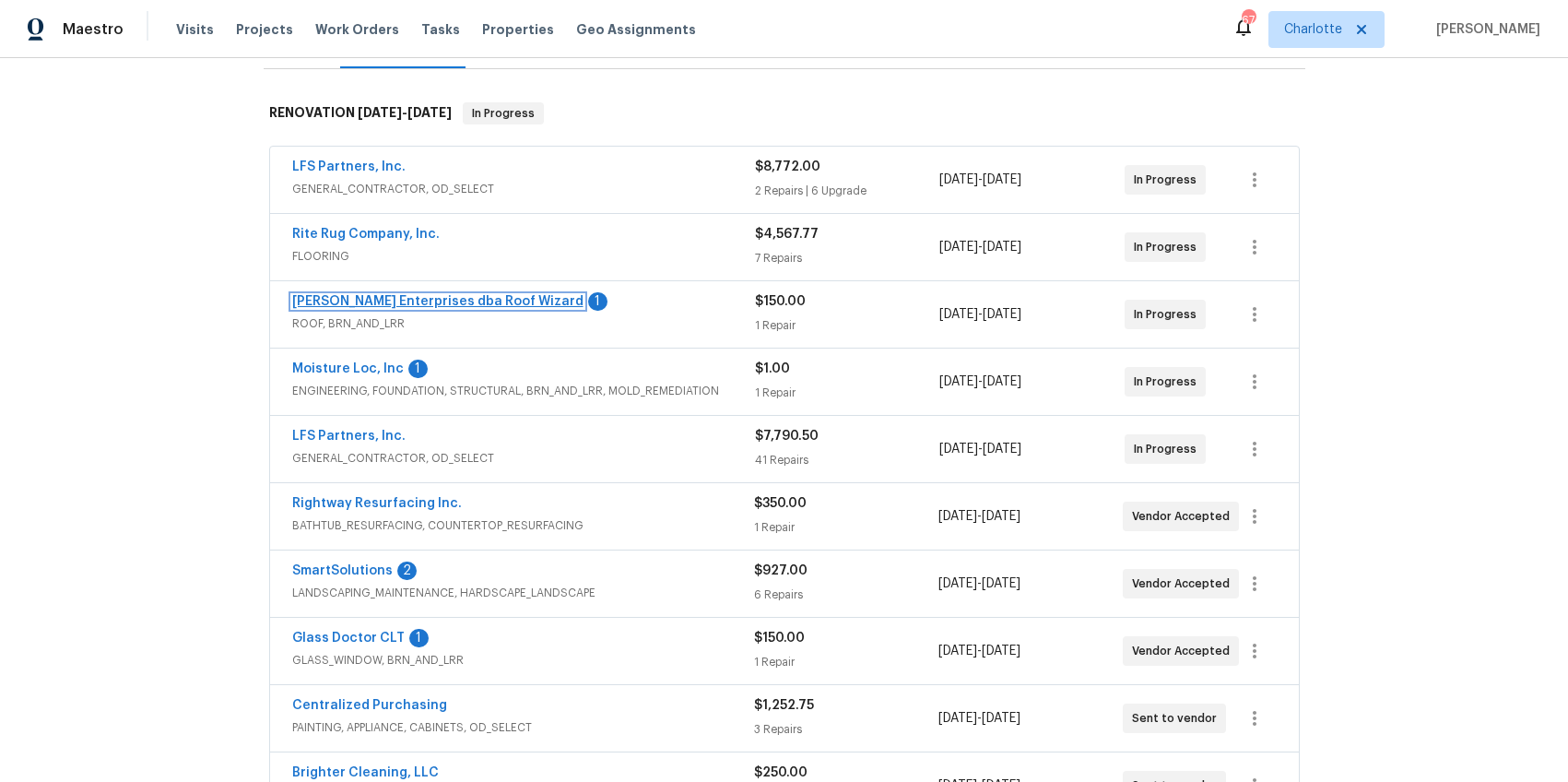 click on "Nordman Enterprises dba Roof Wizard" at bounding box center (438, 302) 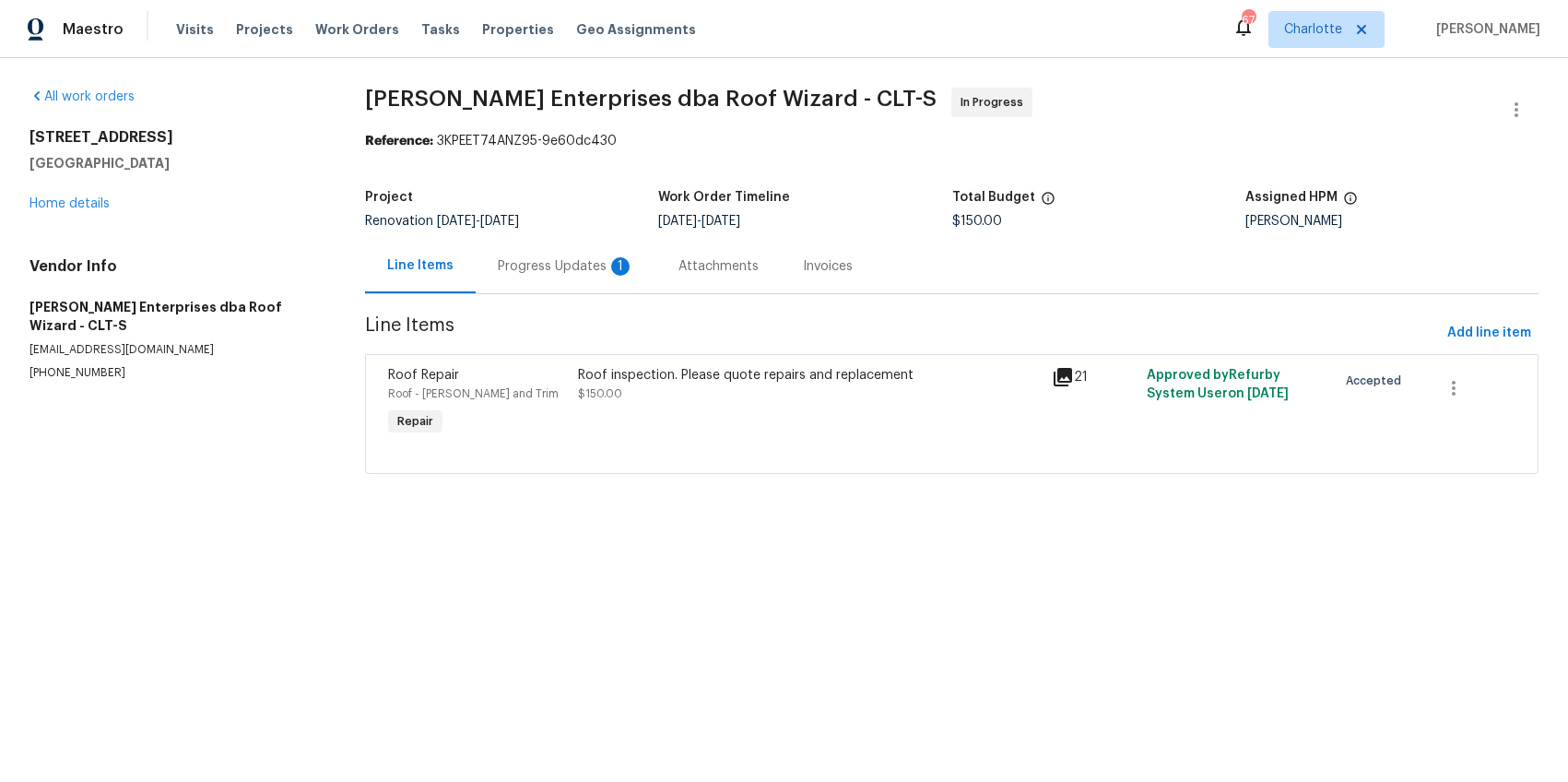 click on "Progress Updates 1" at bounding box center [566, 267] 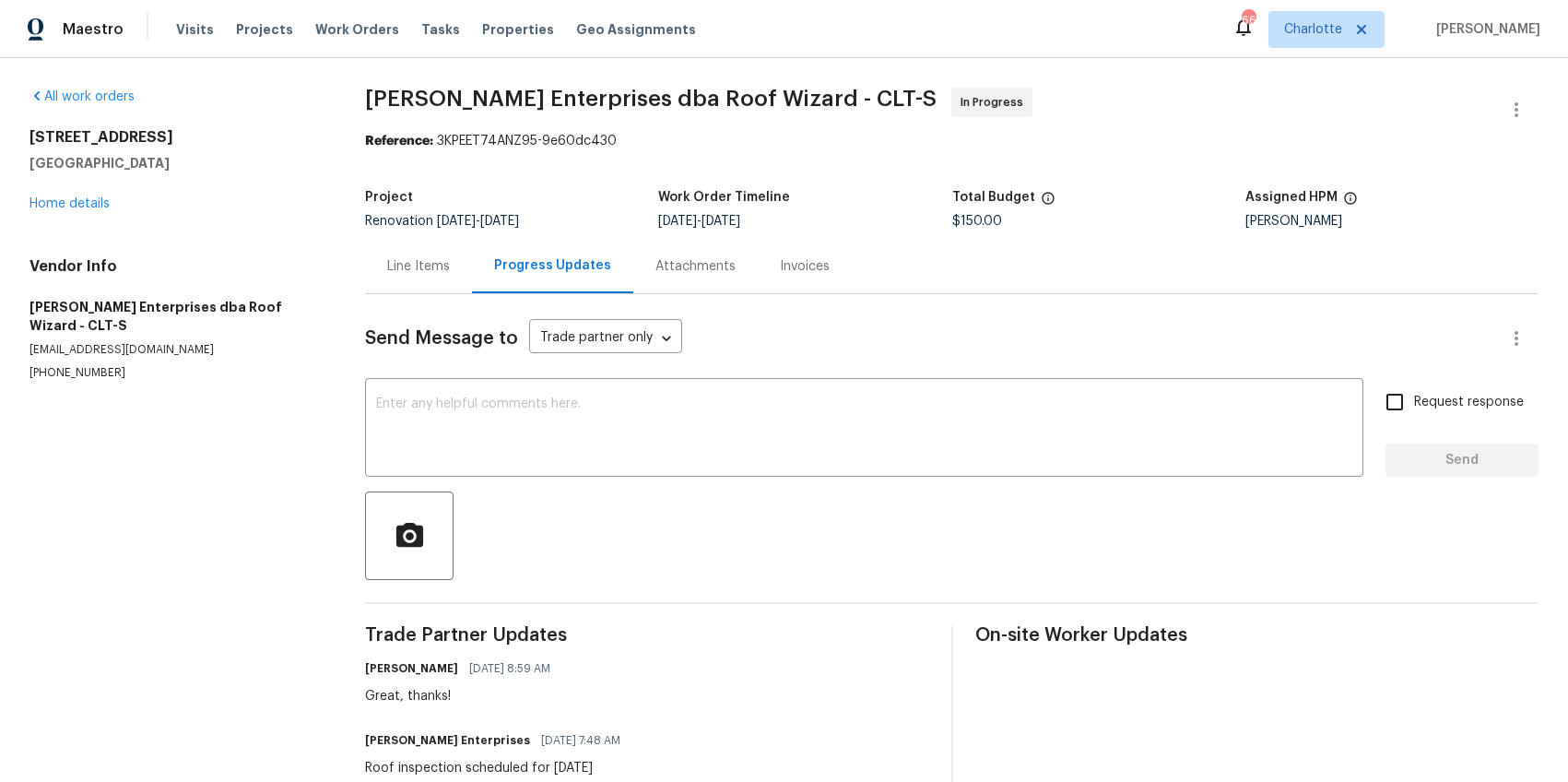 scroll, scrollTop: 10, scrollLeft: 0, axis: vertical 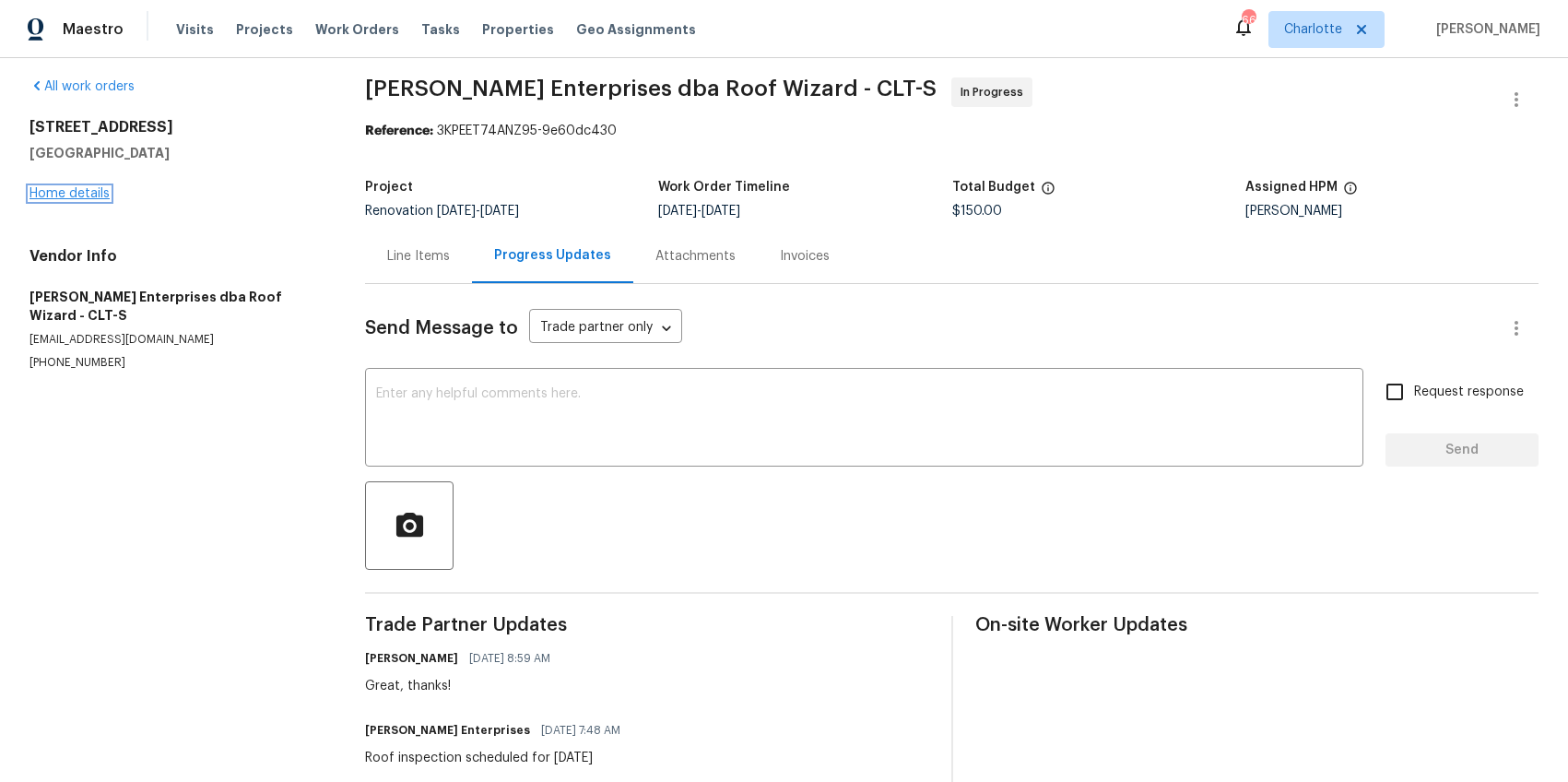 click on "Home details" at bounding box center [69, 194] 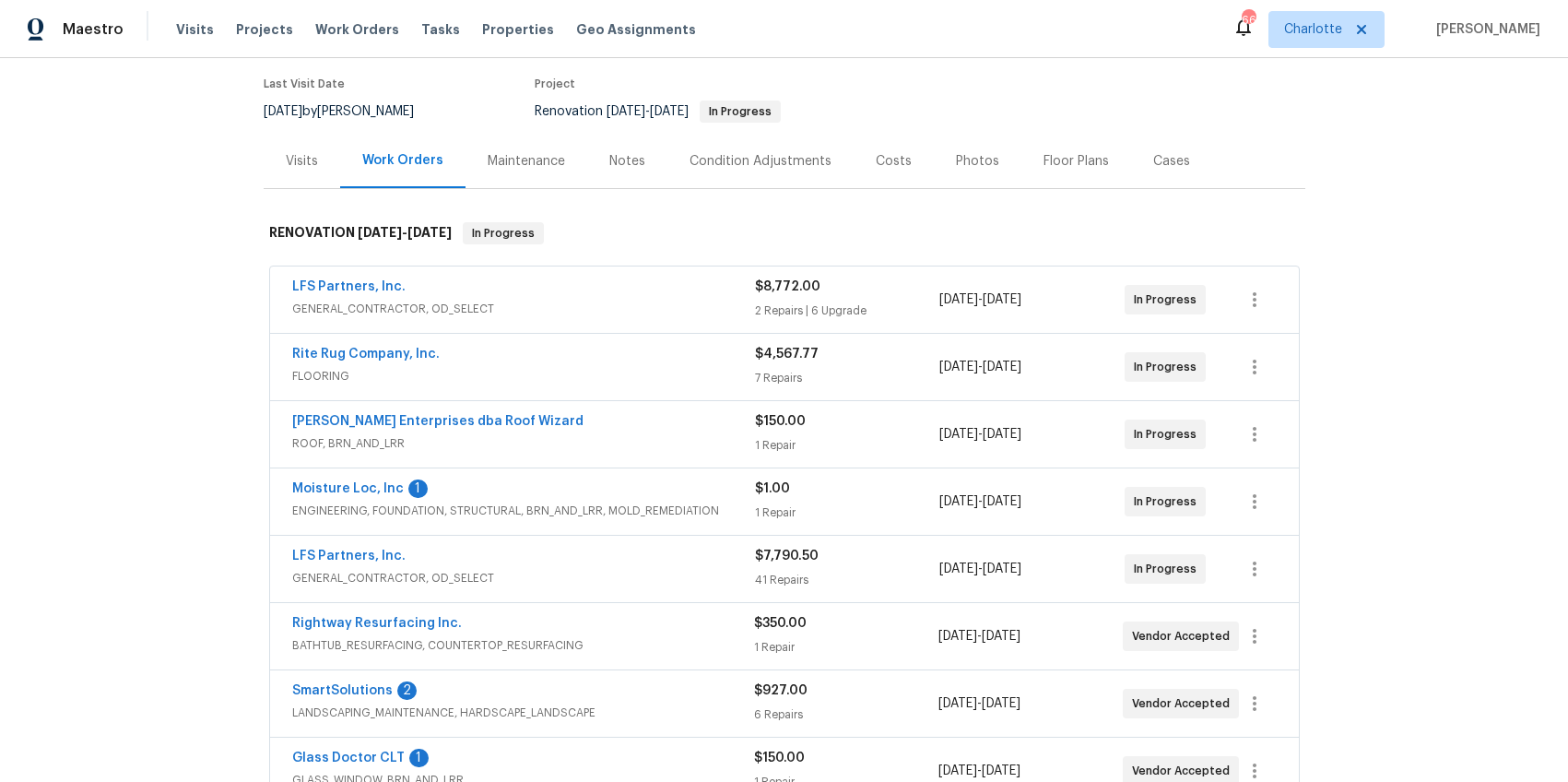 scroll, scrollTop: 158, scrollLeft: 0, axis: vertical 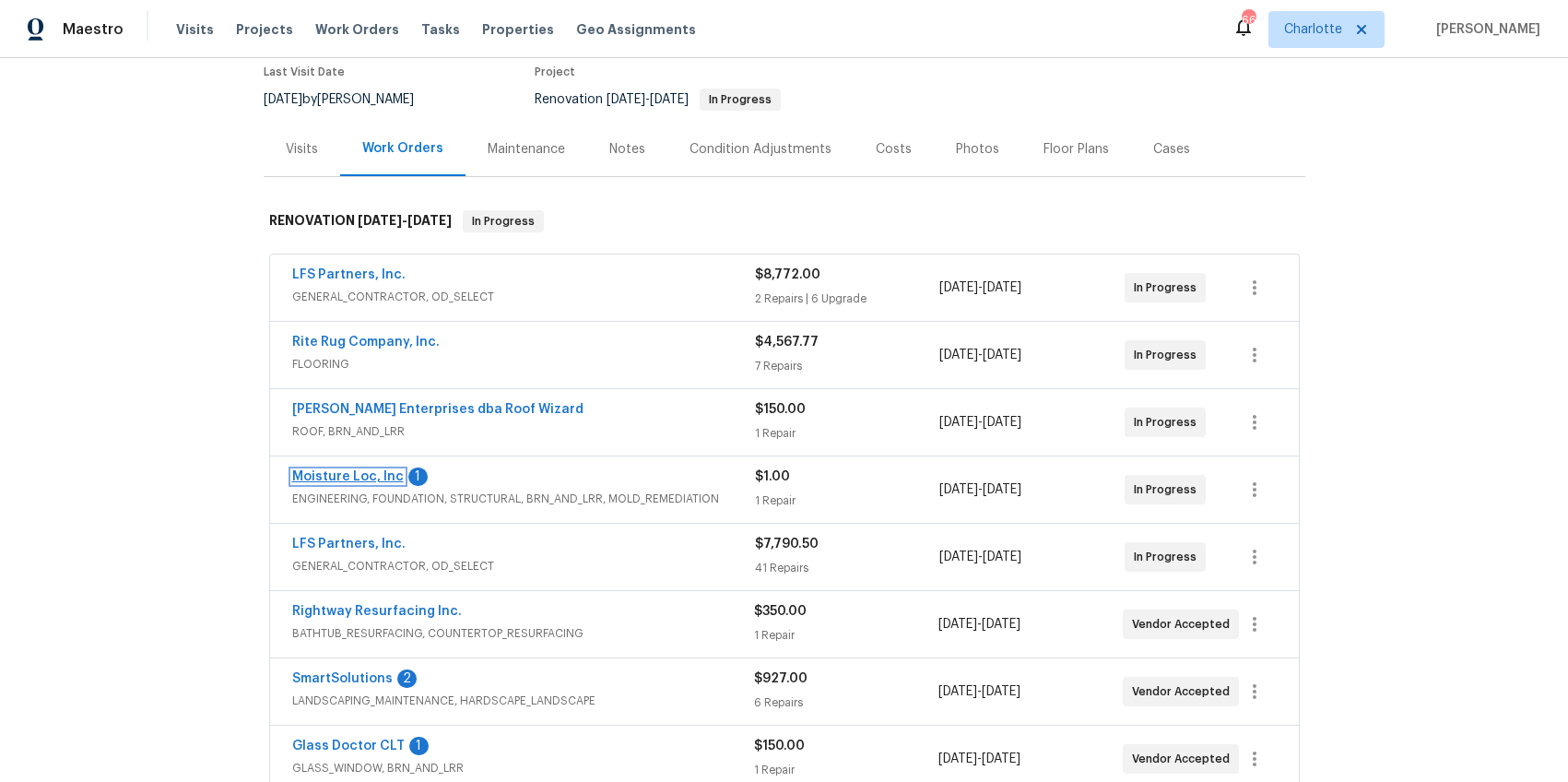 click on "Moisture Loc, Inc" at bounding box center [348, 477] 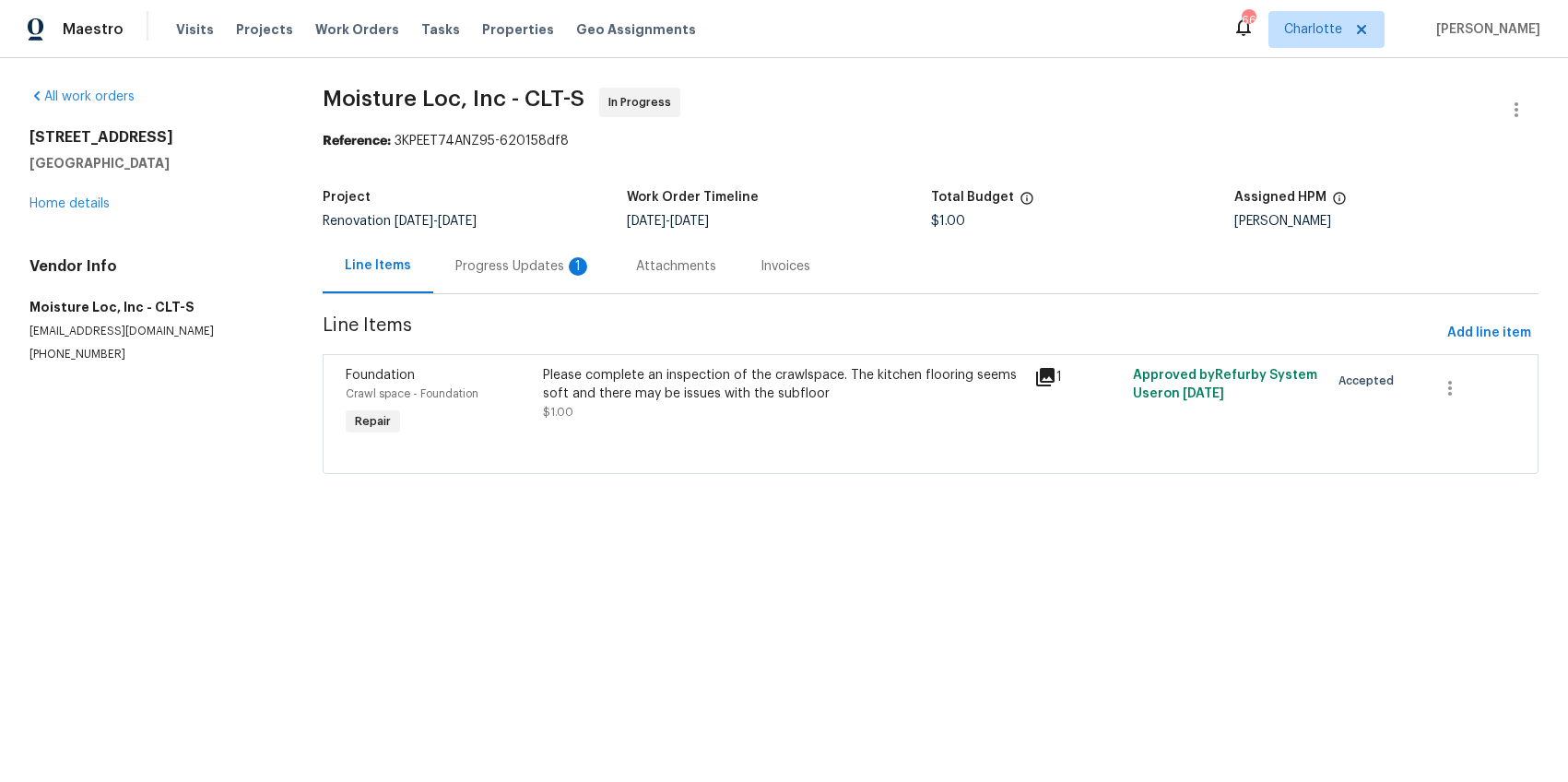 click on "Progress Updates 1" at bounding box center (524, 267) 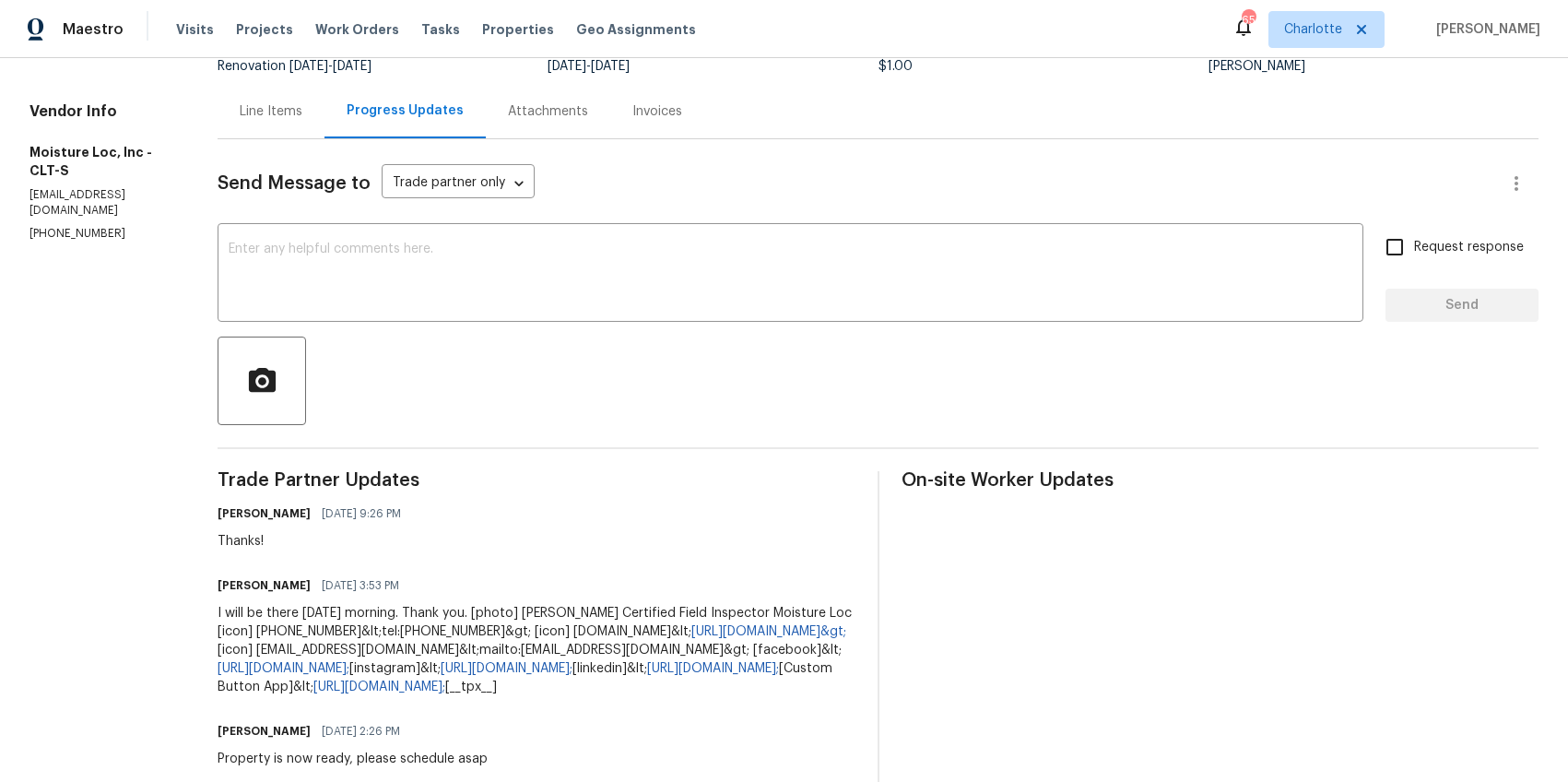 scroll, scrollTop: 102, scrollLeft: 0, axis: vertical 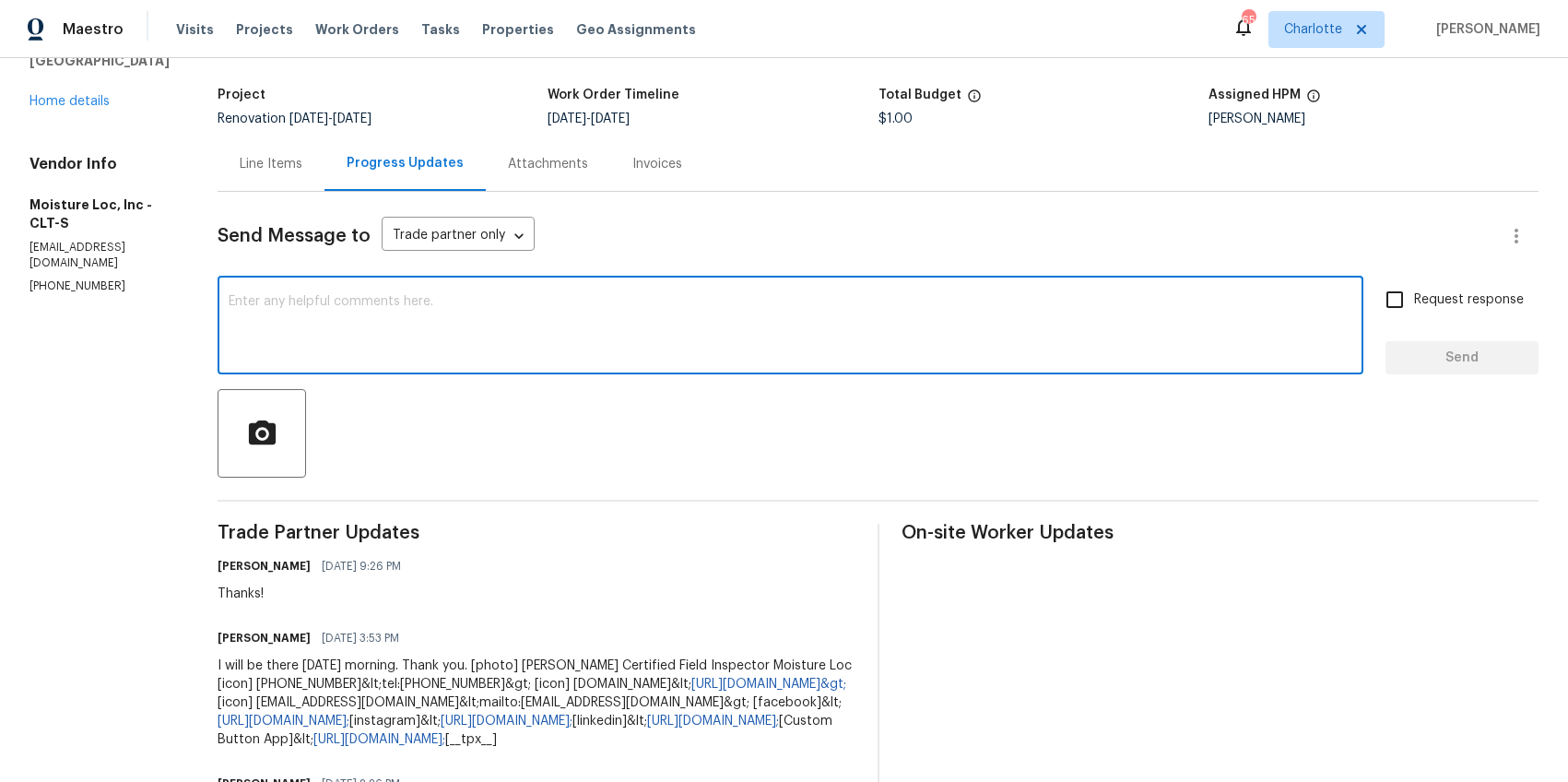 click at bounding box center [790, 327] 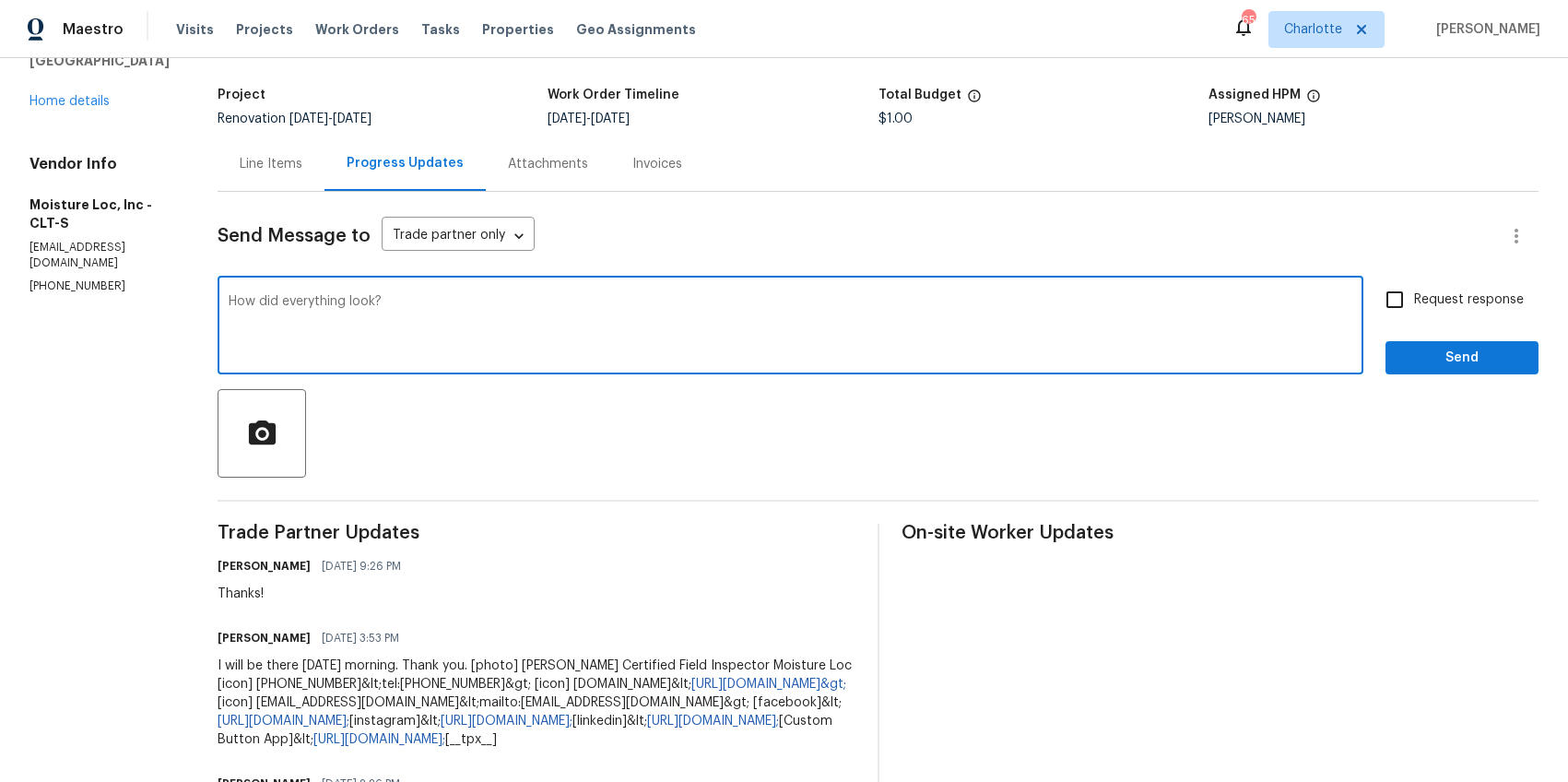 type on "How did everything look?" 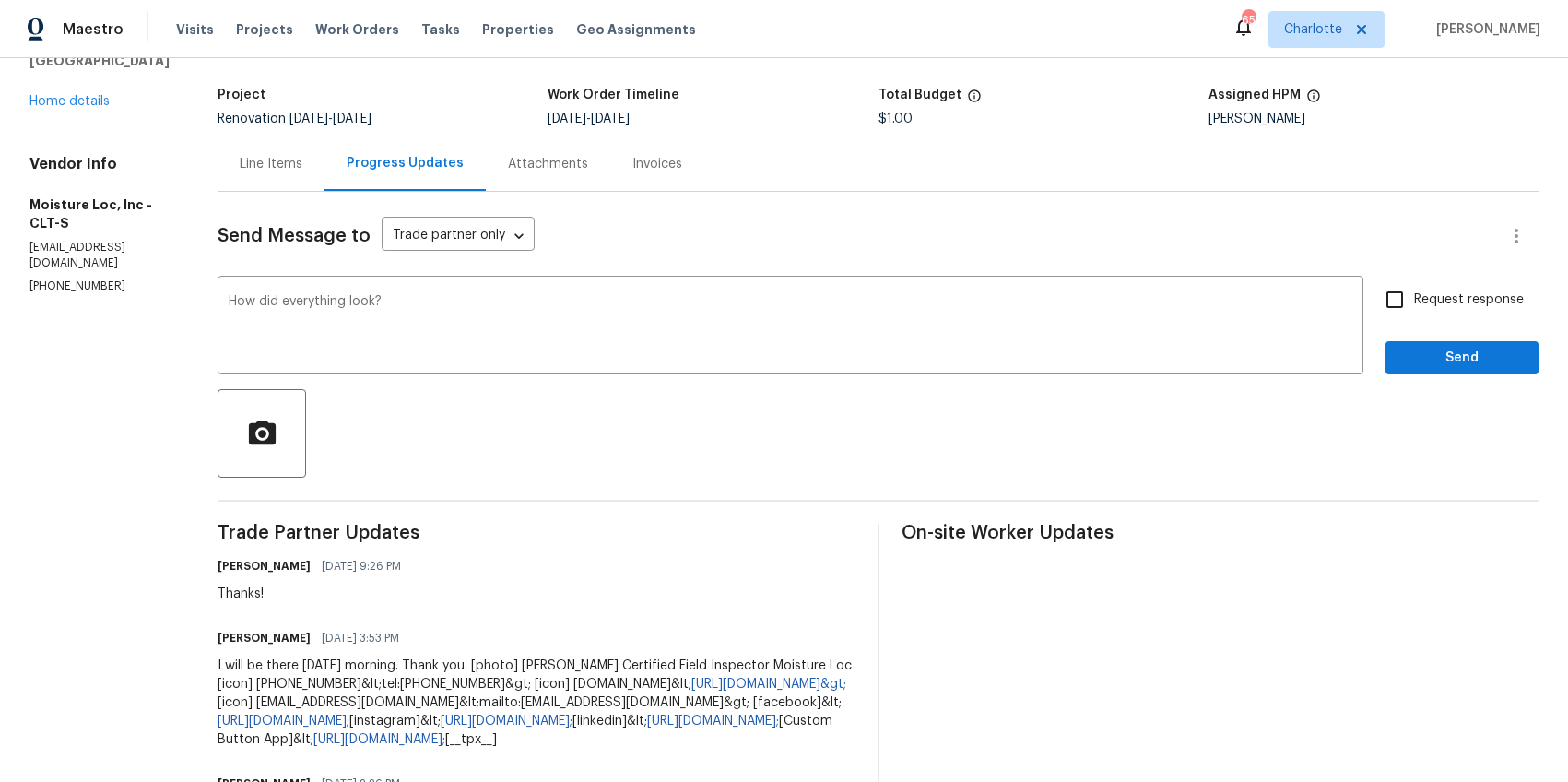 click on "Request response" at bounding box center [1468, 300] 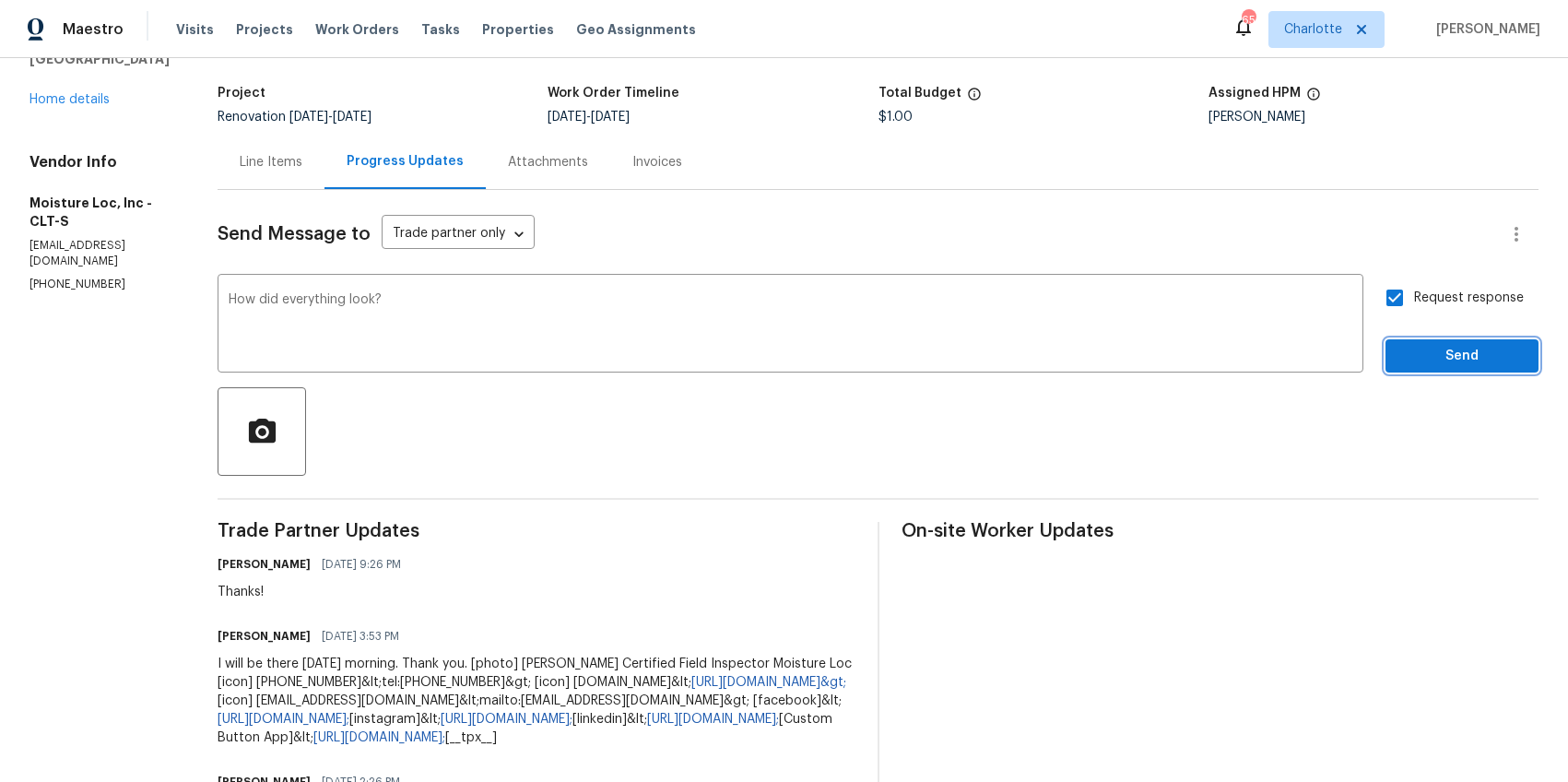 click on "Send" at bounding box center (1462, 356) 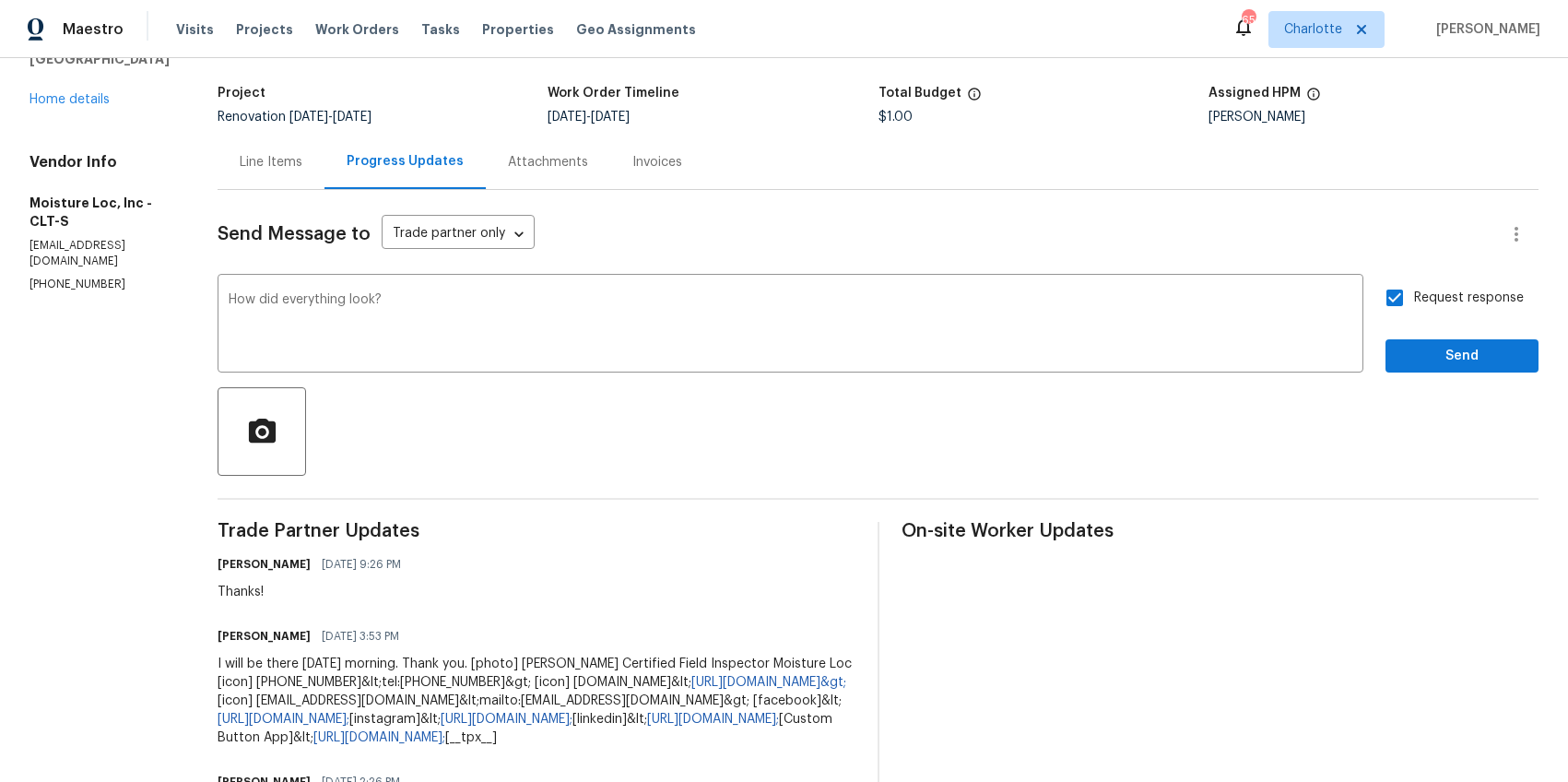scroll, scrollTop: 0, scrollLeft: 0, axis: both 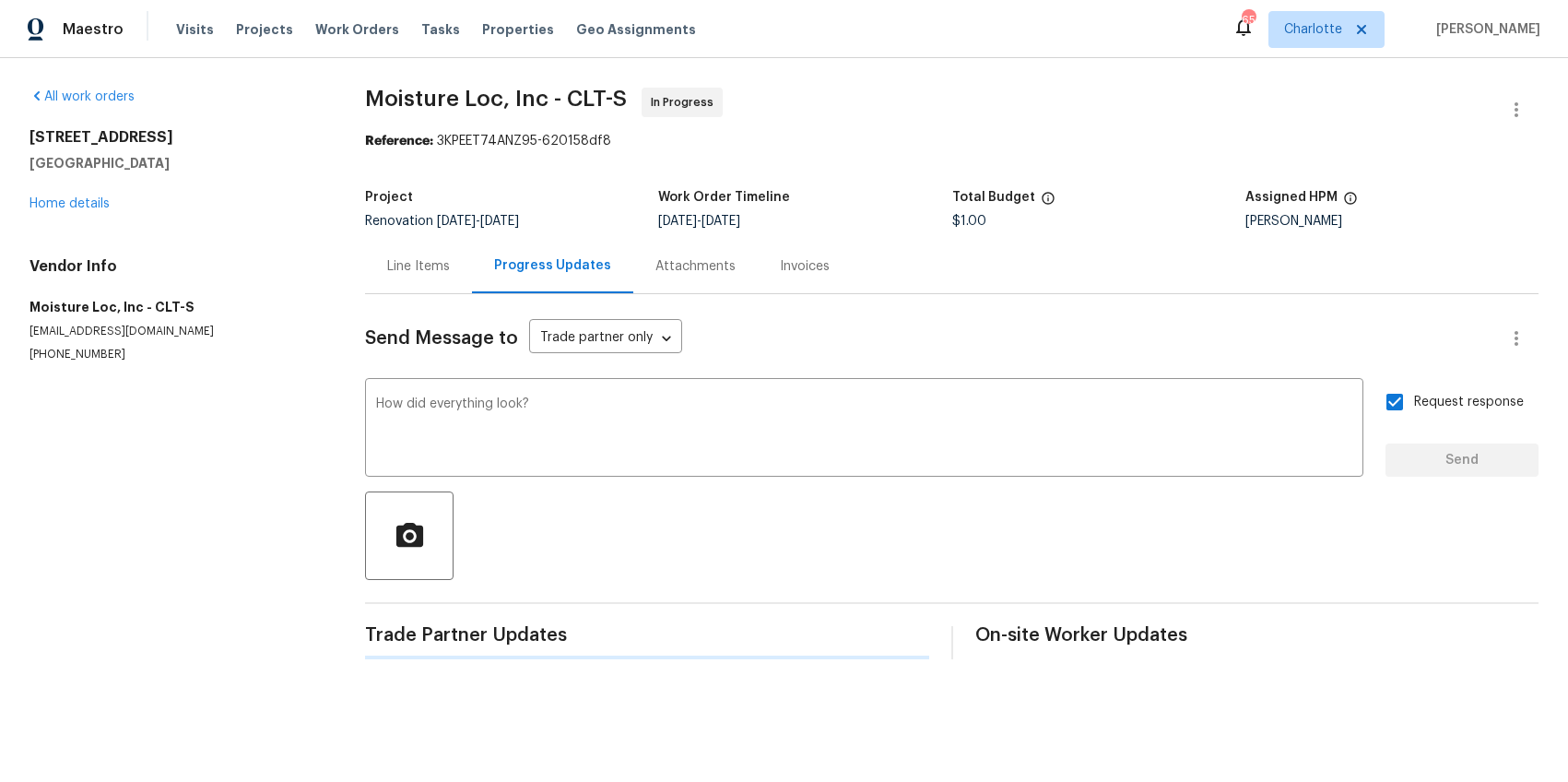 type 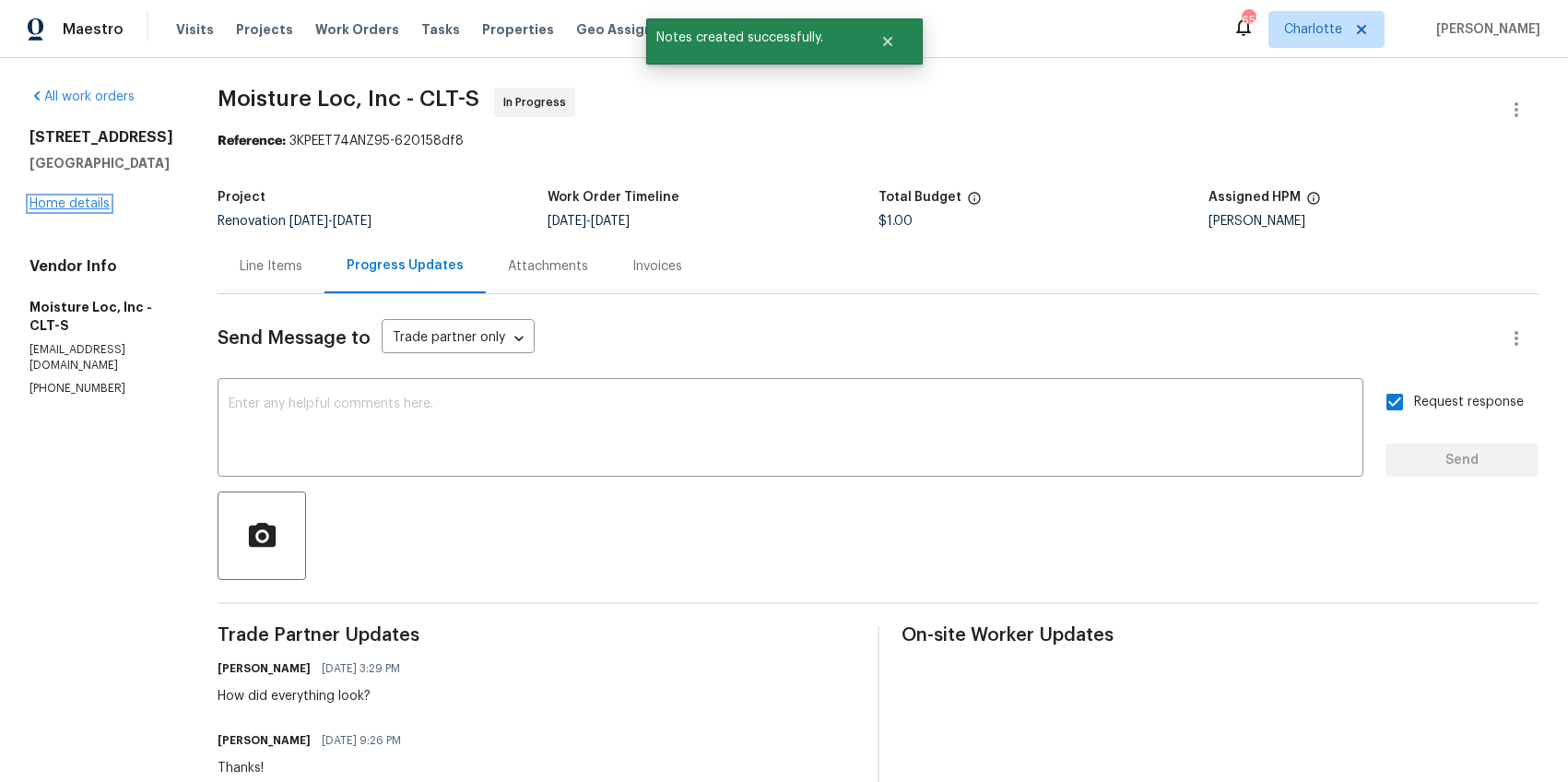 click on "Home details" at bounding box center (69, 204) 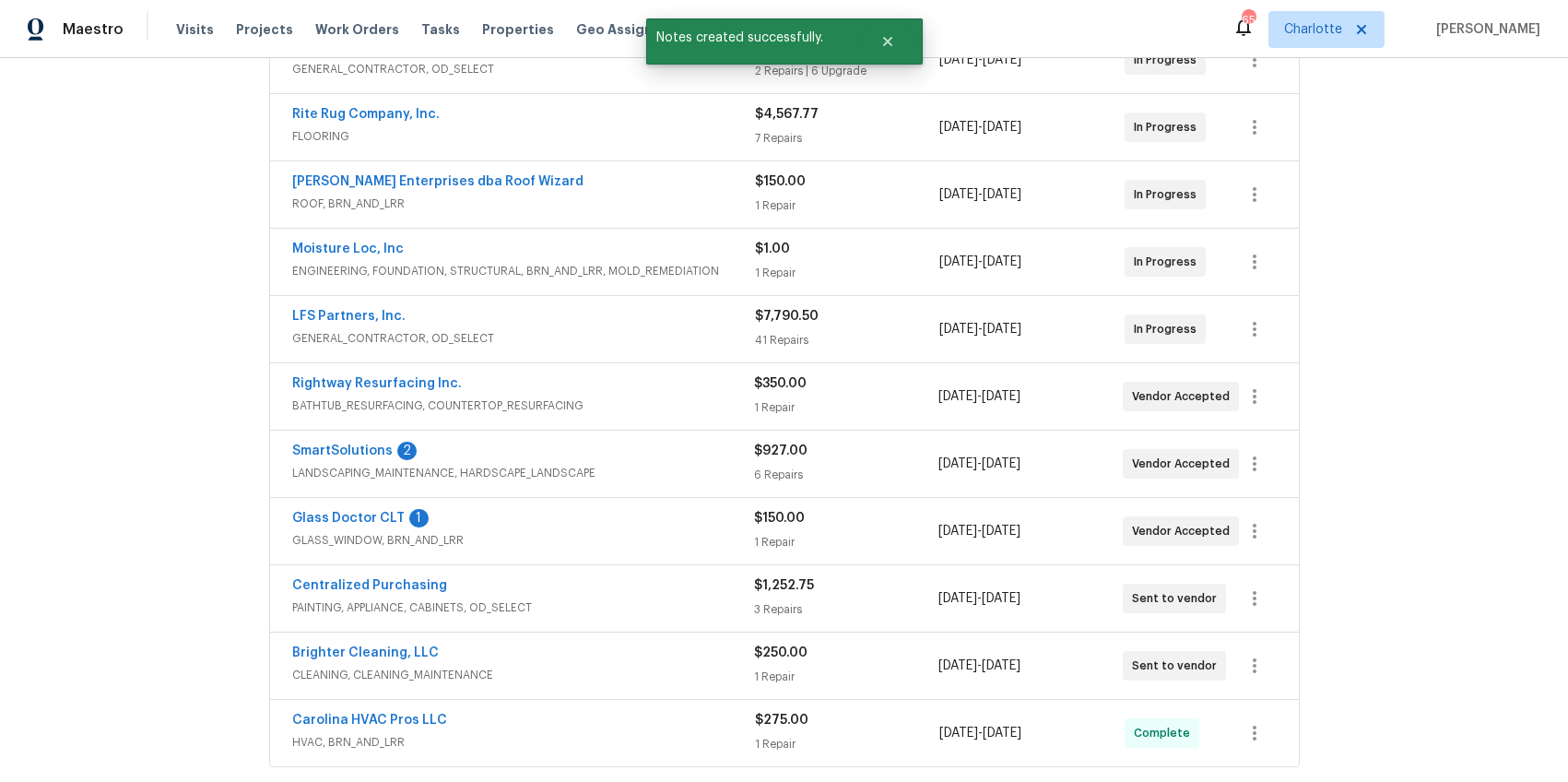 scroll, scrollTop: 386, scrollLeft: 0, axis: vertical 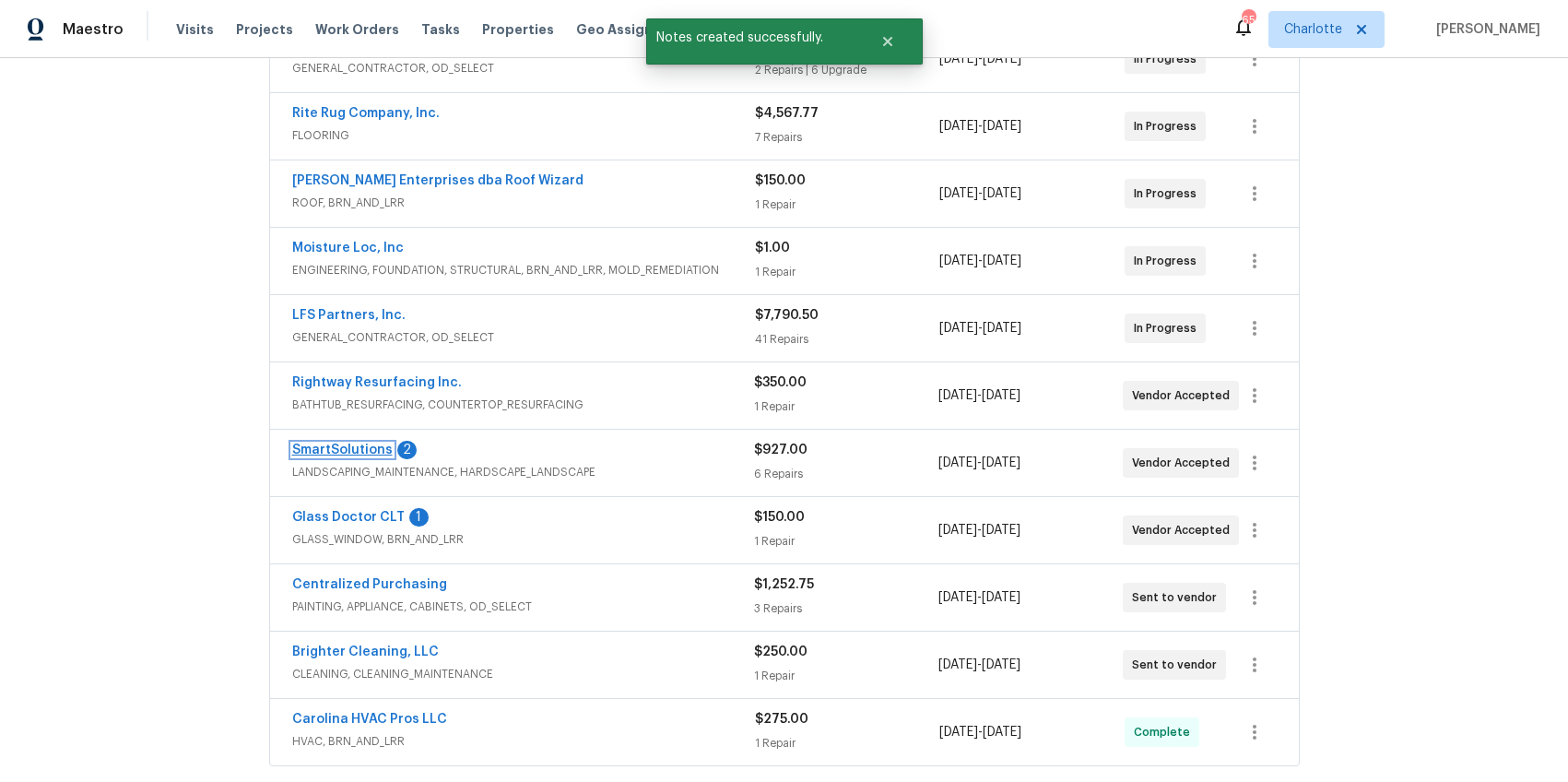 click on "SmartSolutions" at bounding box center [342, 450] 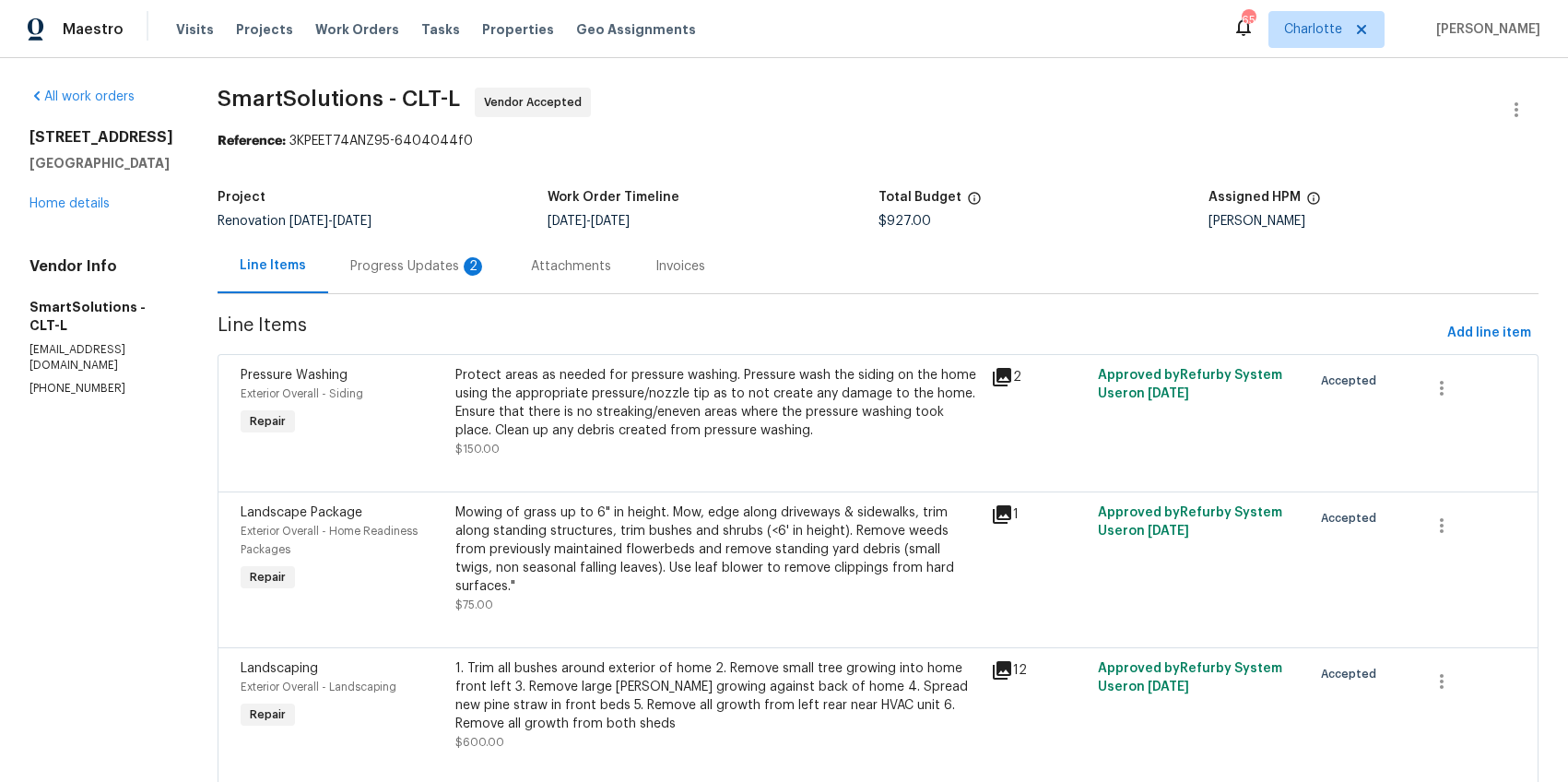 click on "Progress Updates 2" at bounding box center [419, 267] 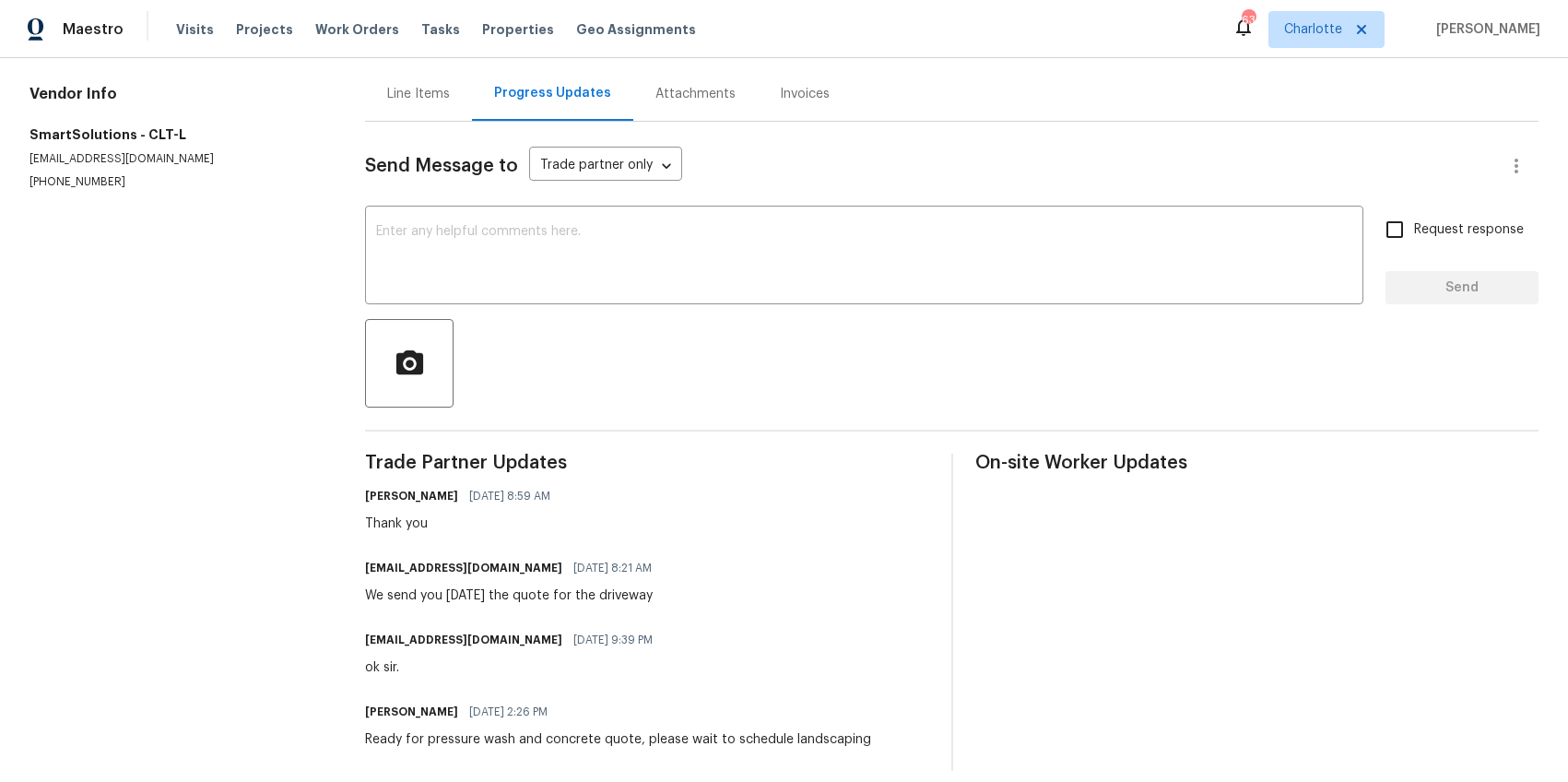scroll, scrollTop: 36, scrollLeft: 0, axis: vertical 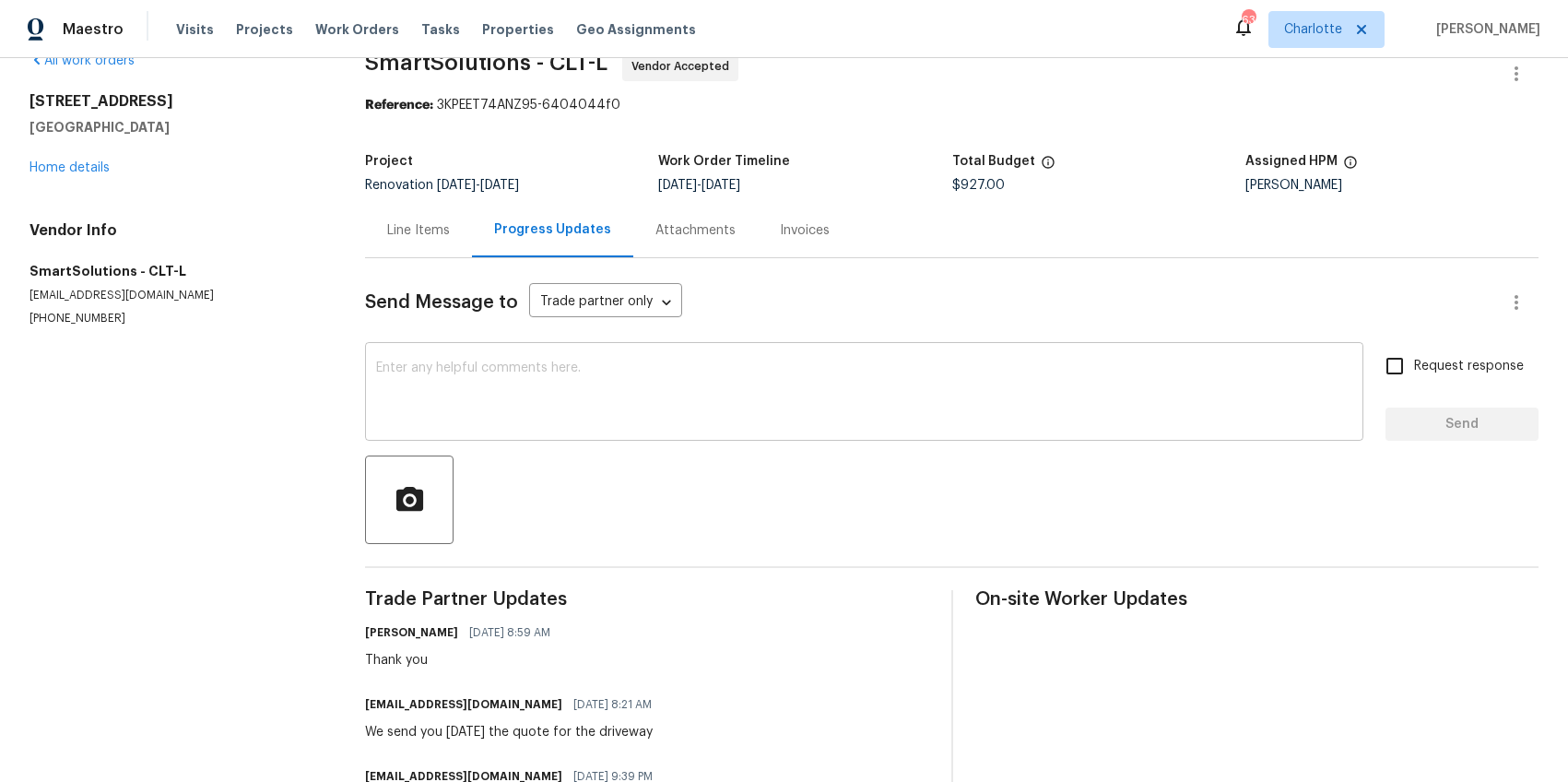 click at bounding box center [864, 394] 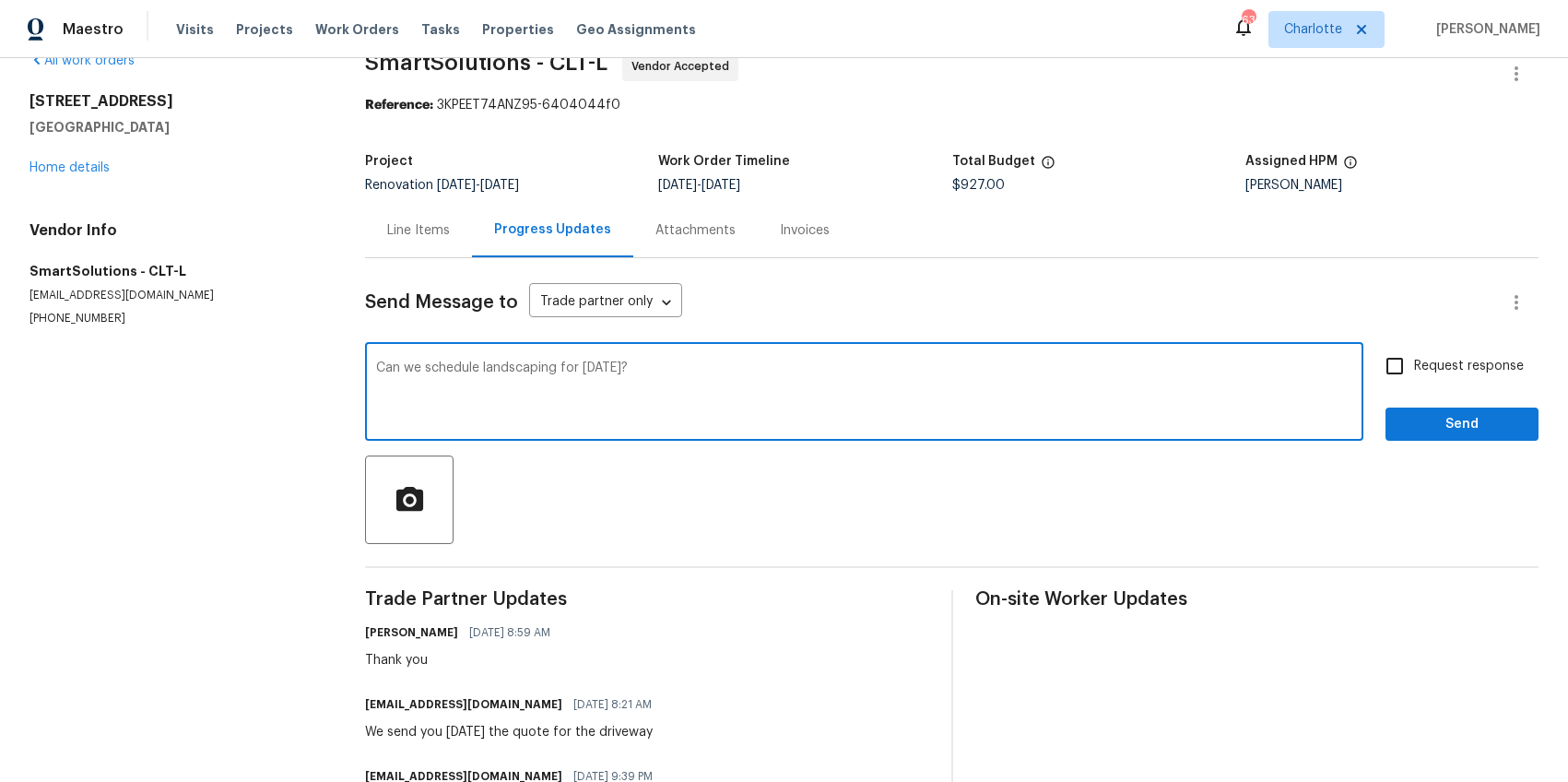 type on "Can we schedule landscaping for Wednesday?" 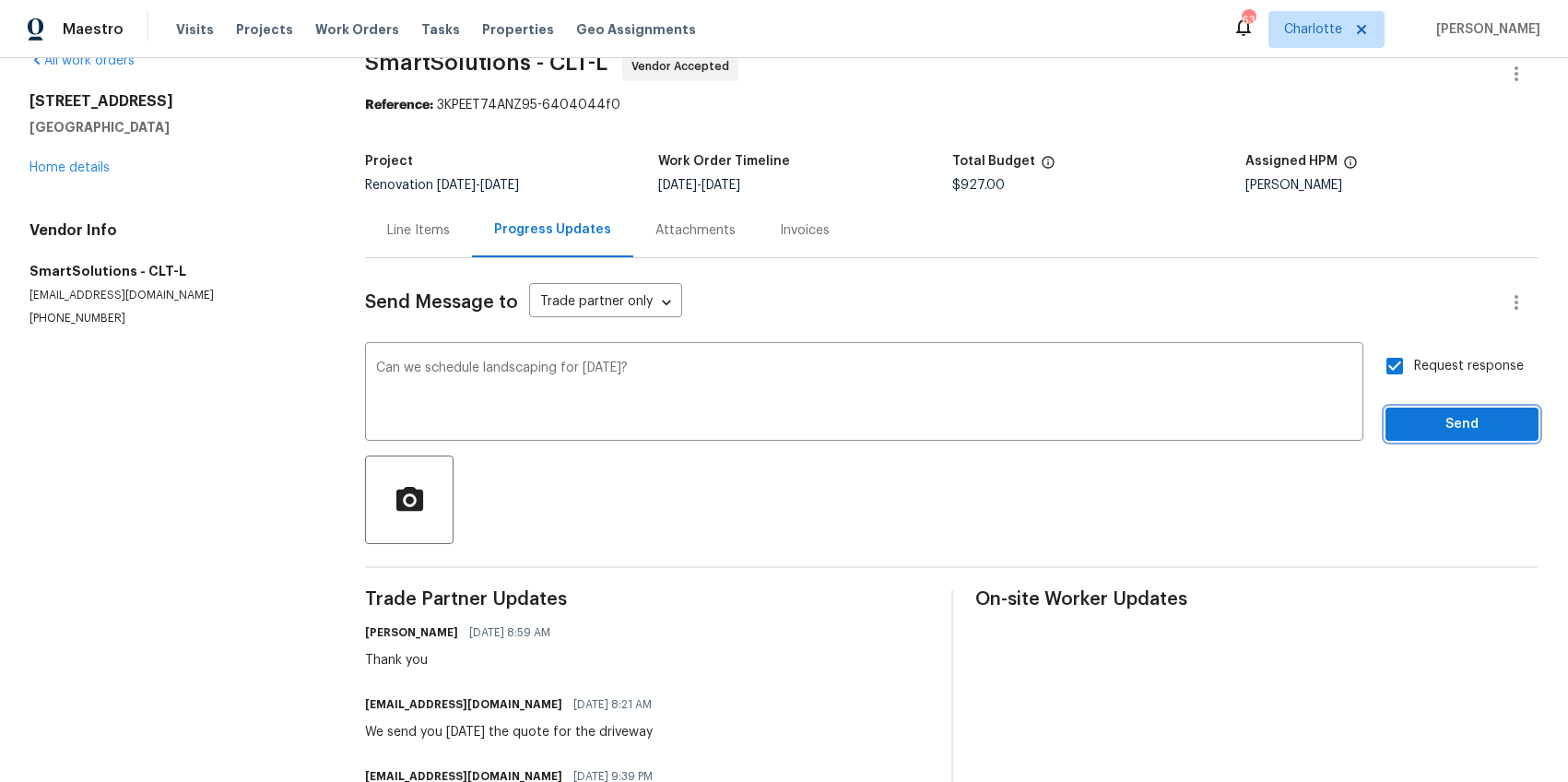 click on "Send" at bounding box center (1462, 424) 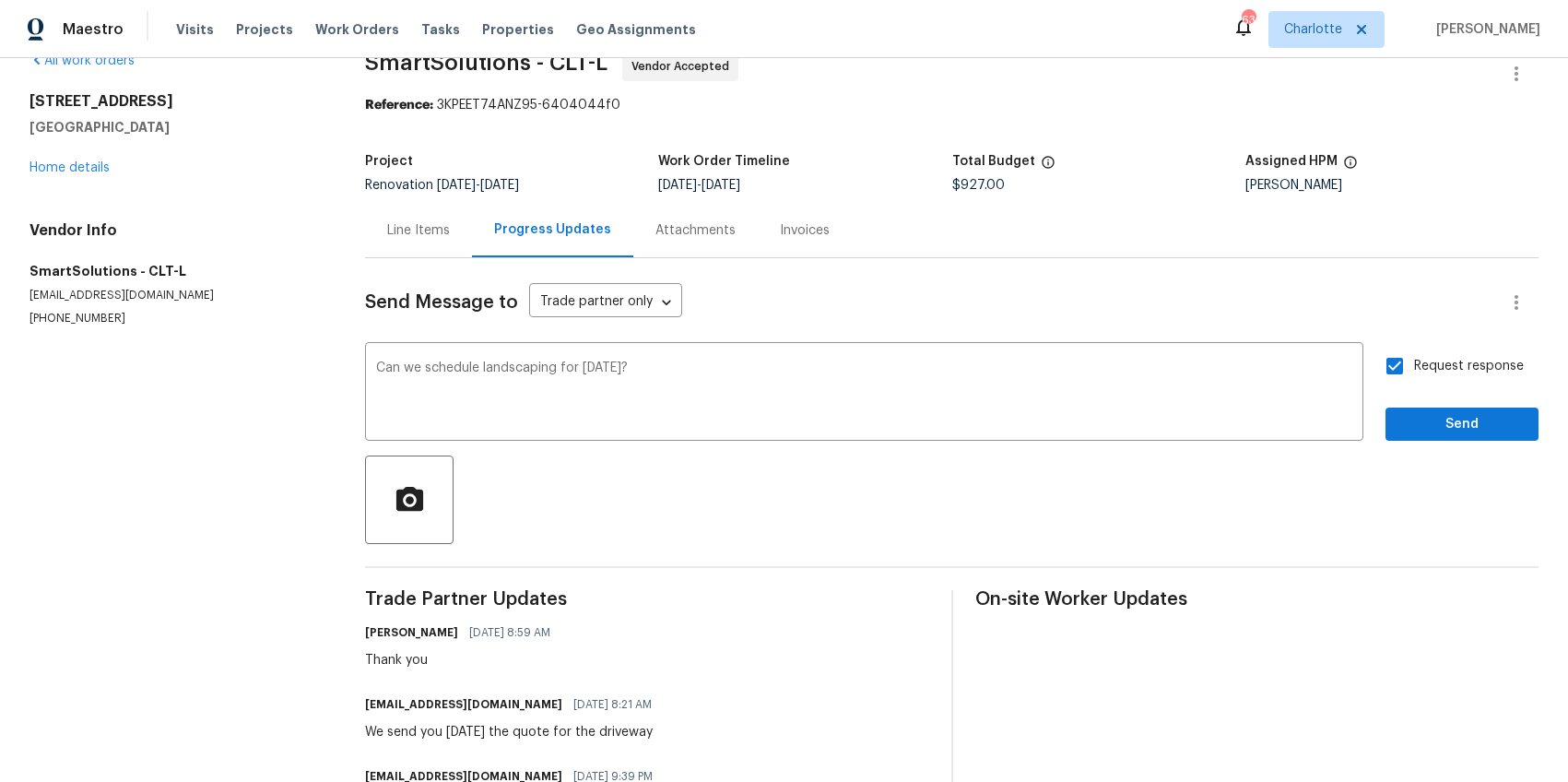 scroll, scrollTop: 0, scrollLeft: 0, axis: both 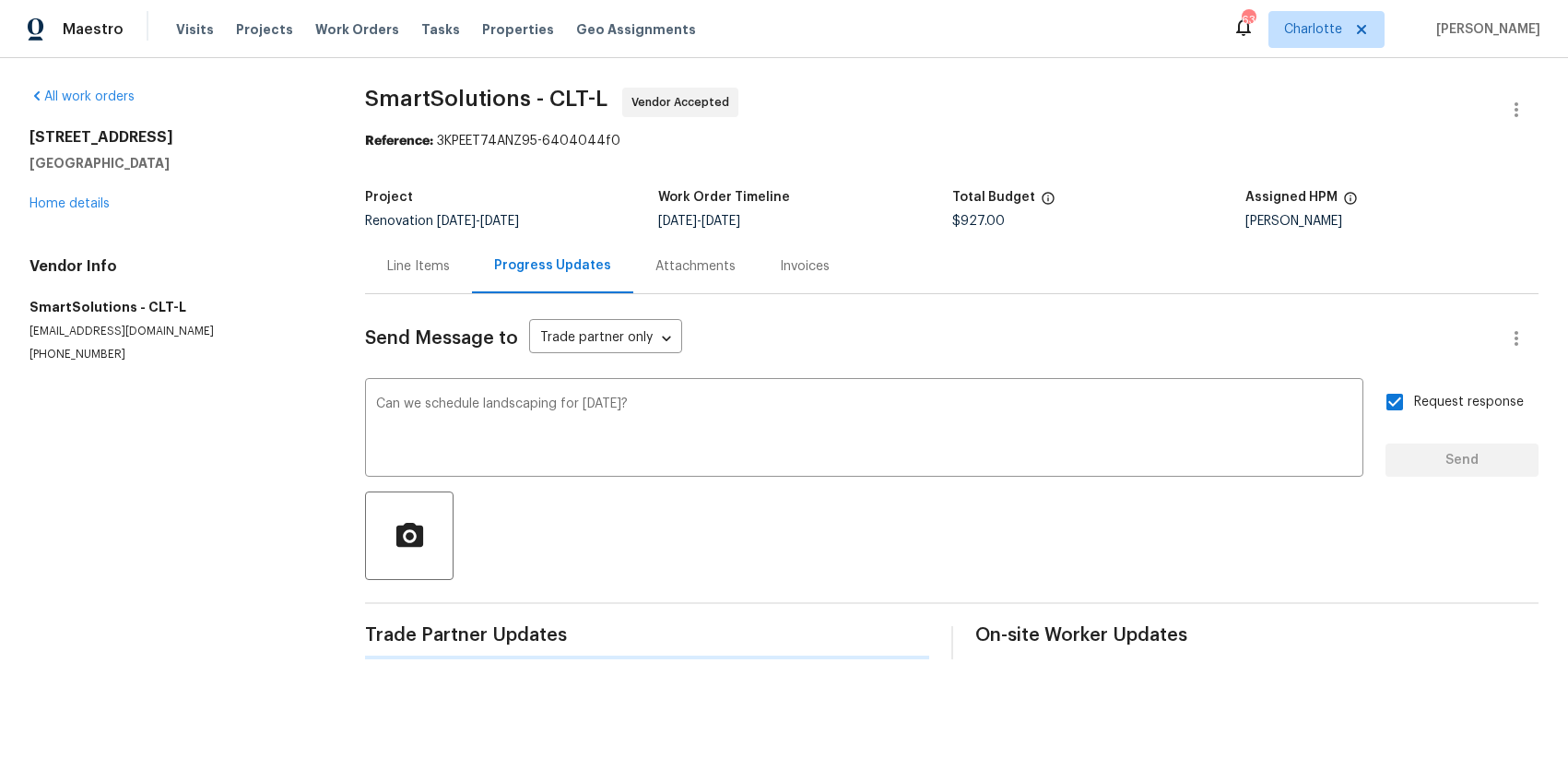 type 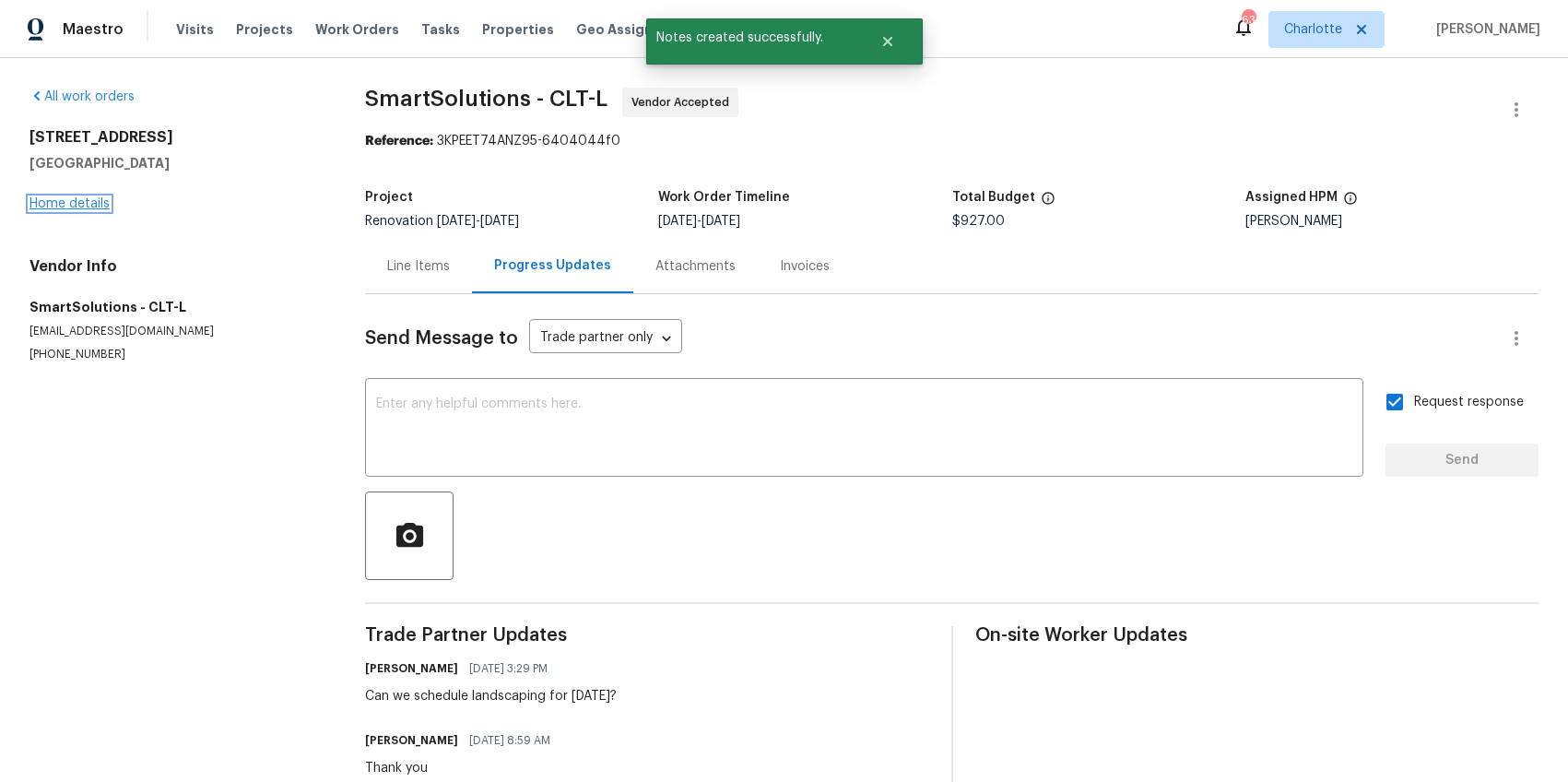 click on "Home details" at bounding box center (69, 204) 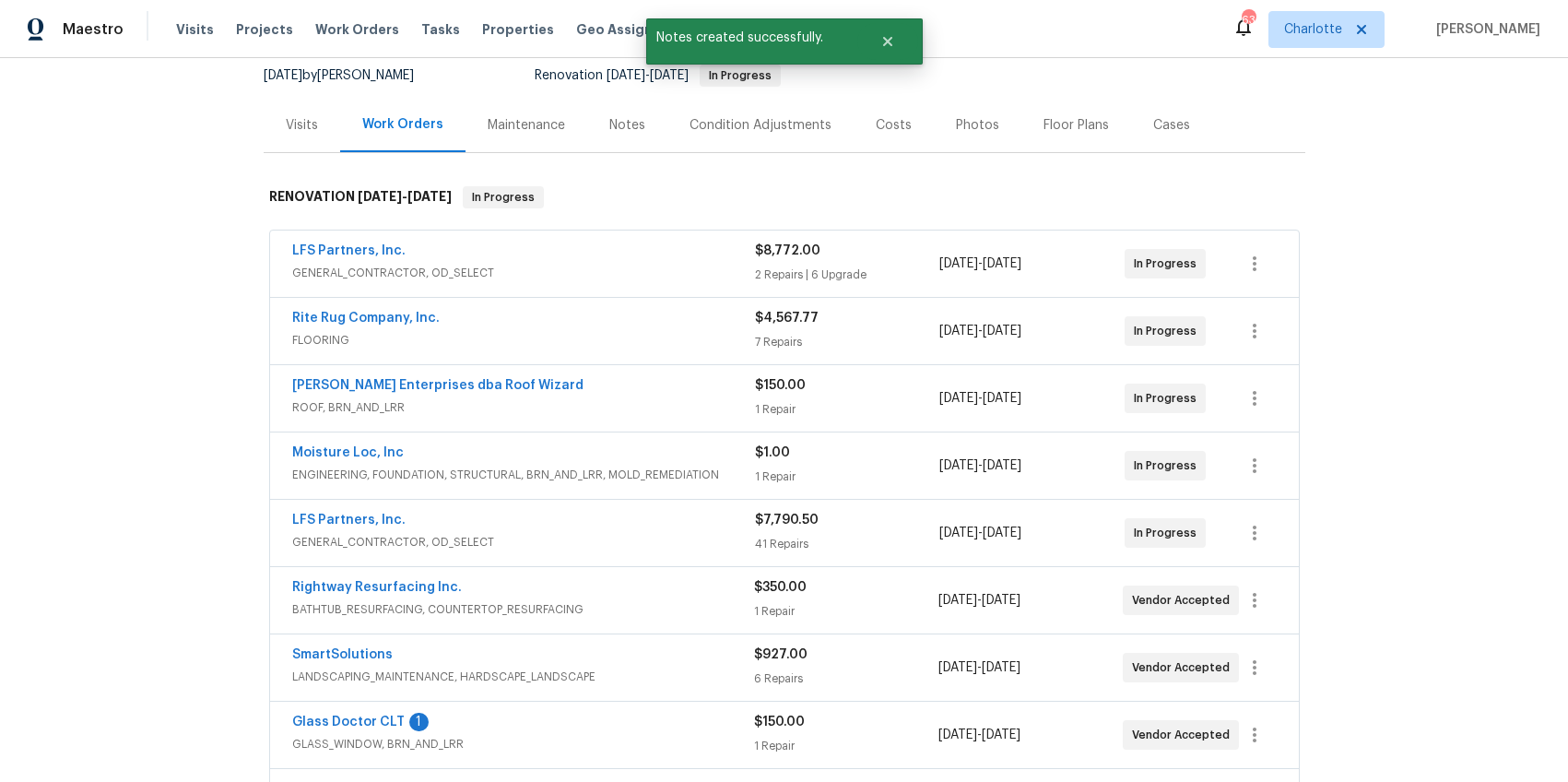 scroll, scrollTop: 287, scrollLeft: 0, axis: vertical 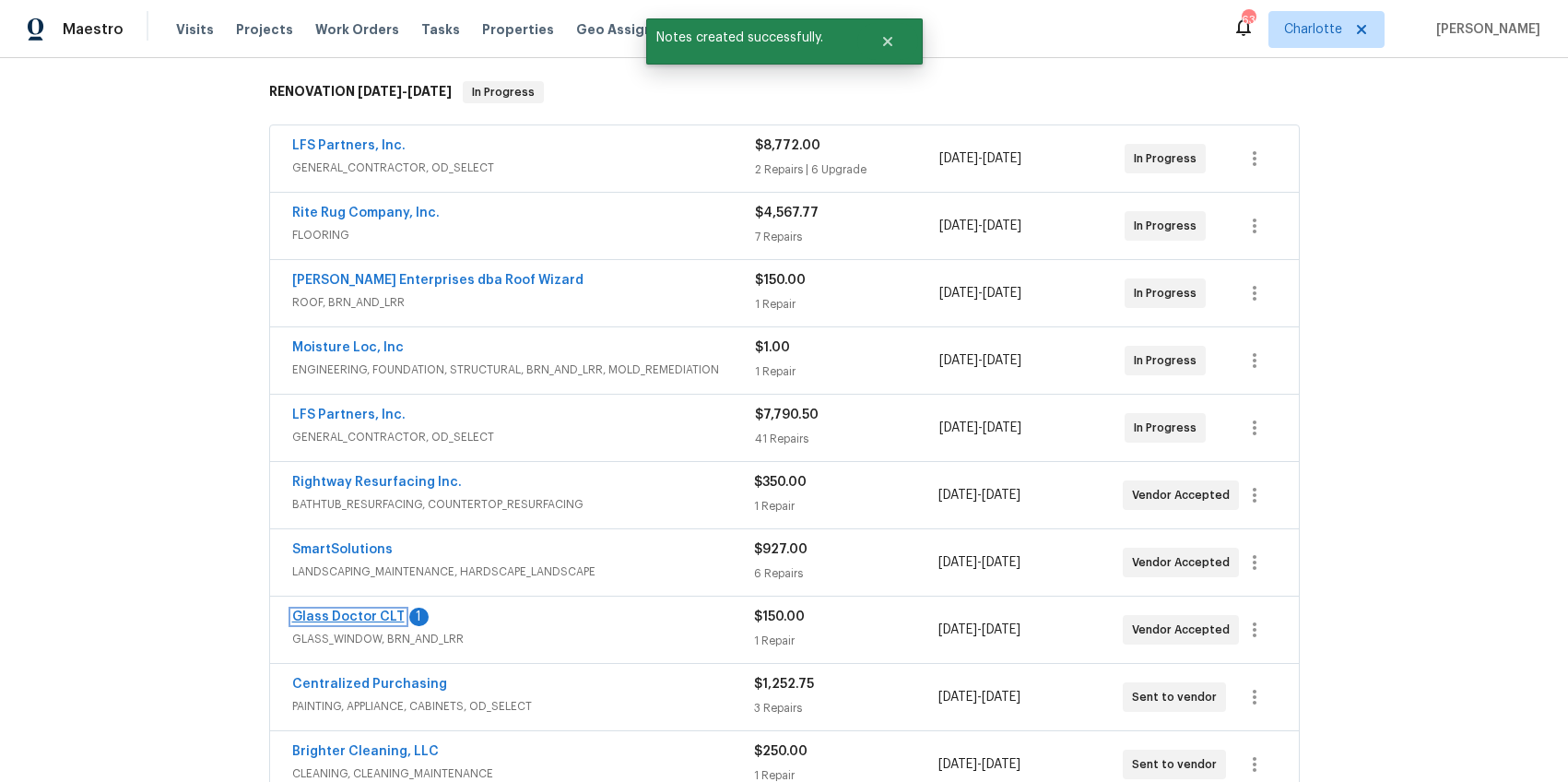 click on "Glass Doctor CLT" at bounding box center [348, 617] 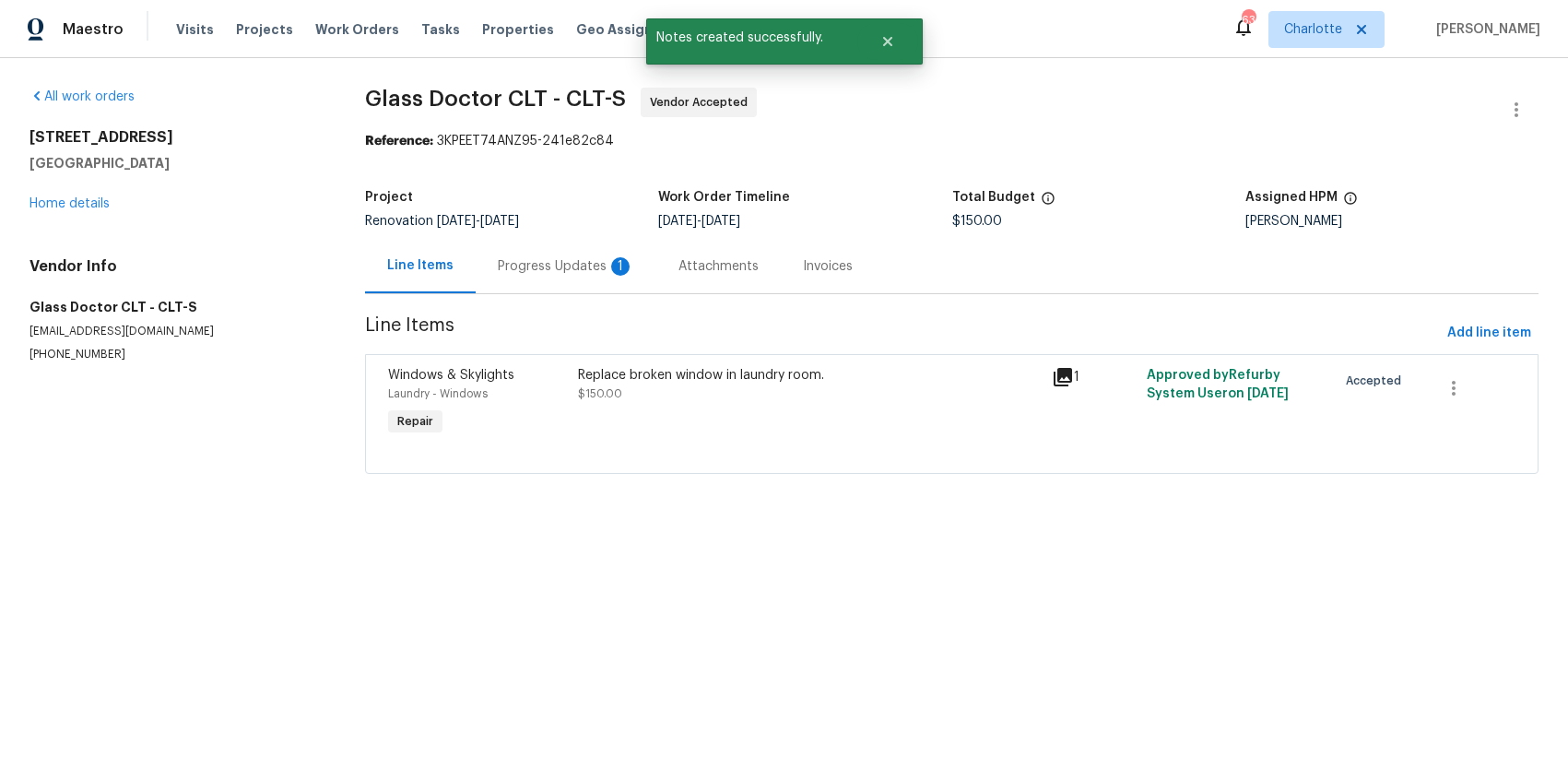 click on "Progress Updates 1" at bounding box center (566, 266) 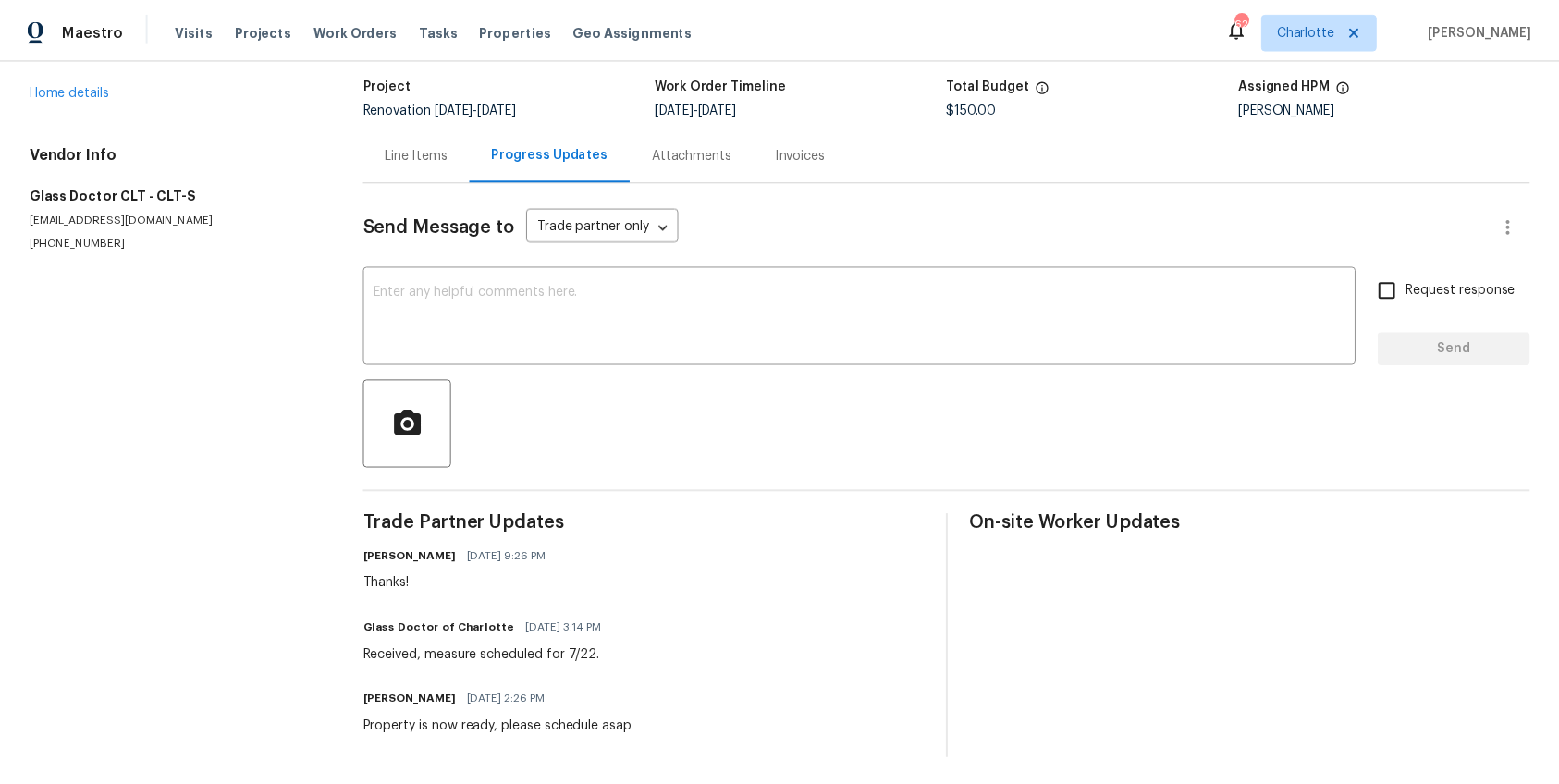 scroll, scrollTop: 0, scrollLeft: 0, axis: both 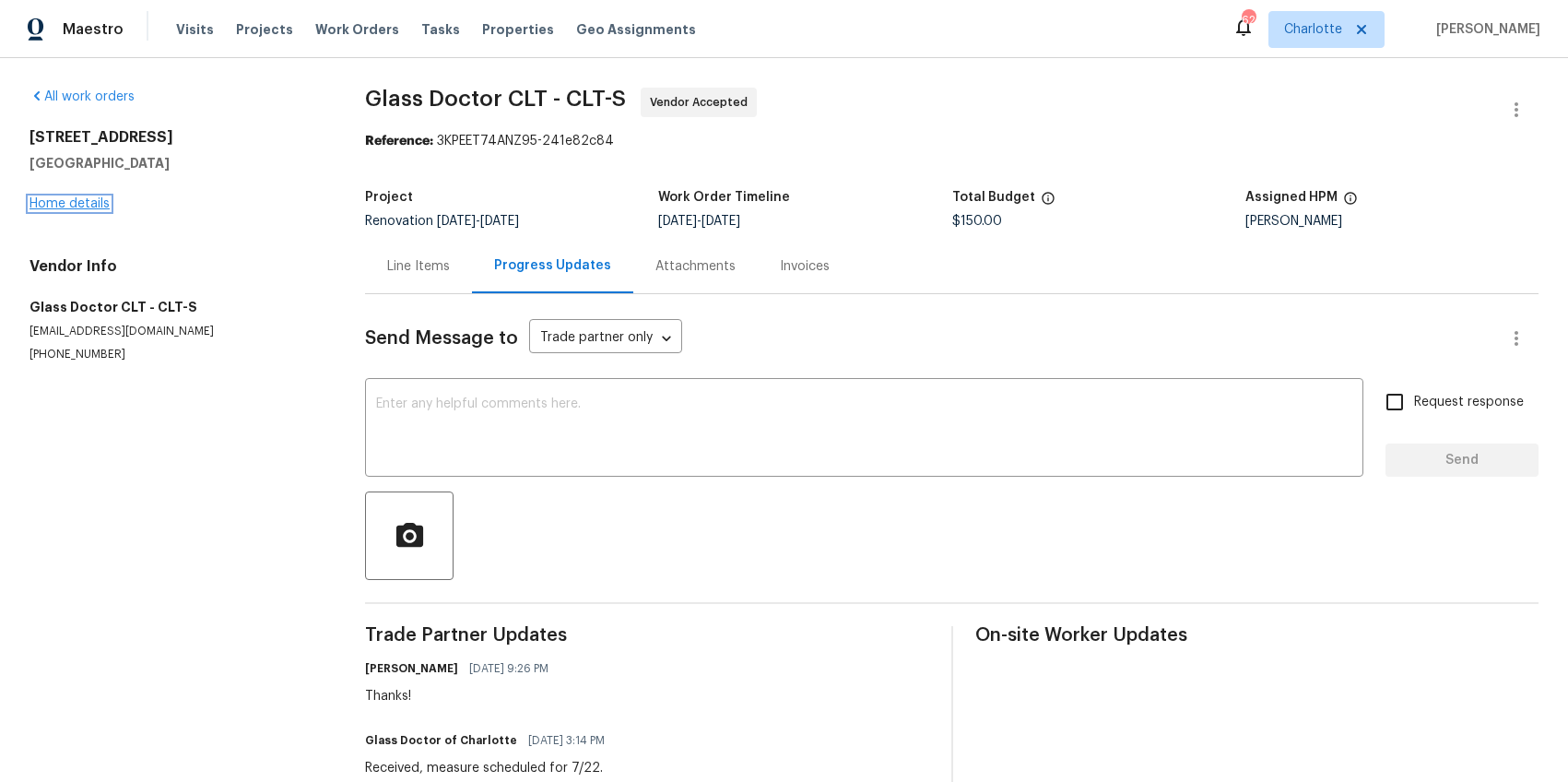 click on "Home details" at bounding box center [69, 204] 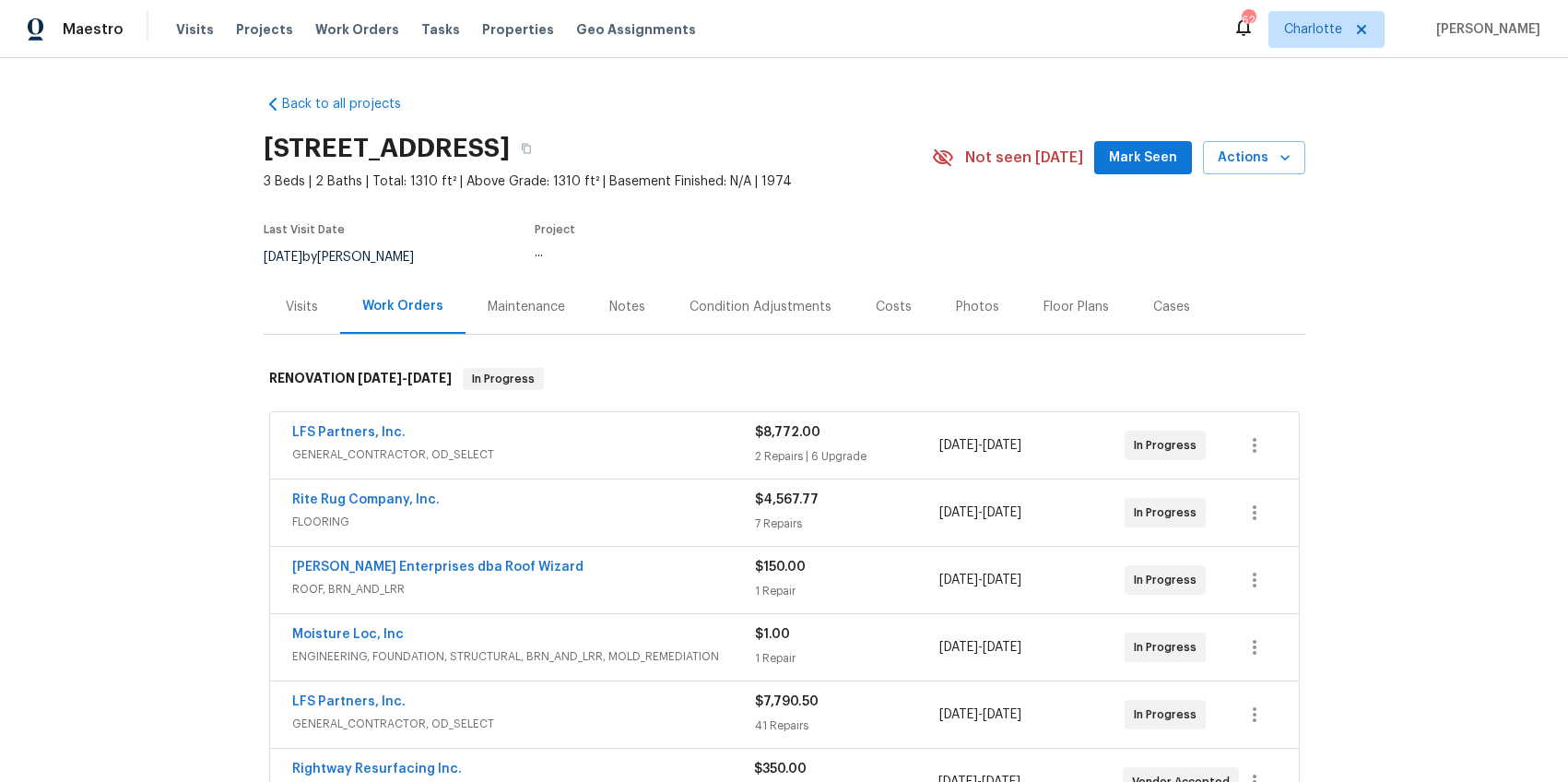 click on "Notes" at bounding box center (627, 306) 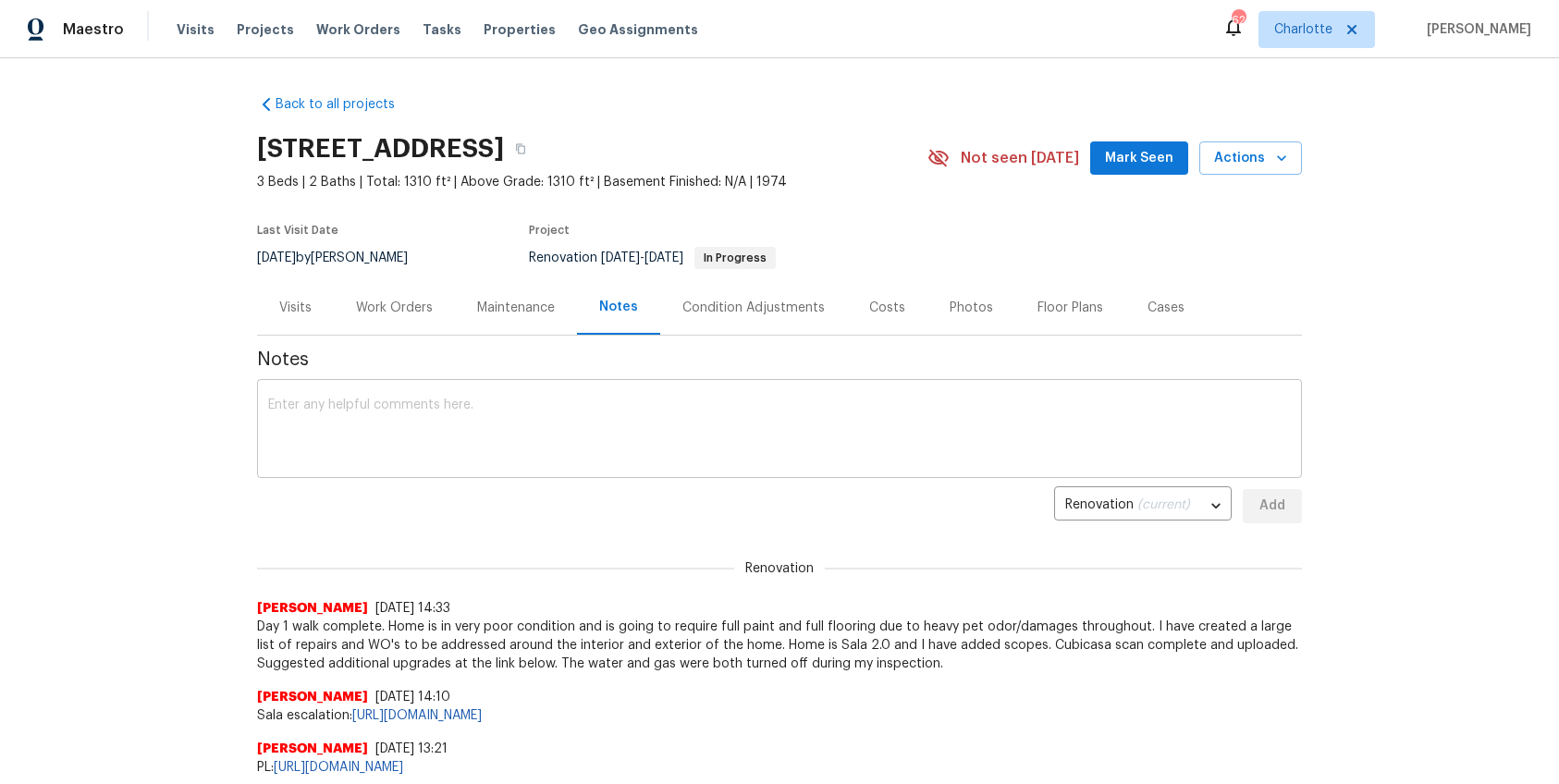 click at bounding box center (780, 431) 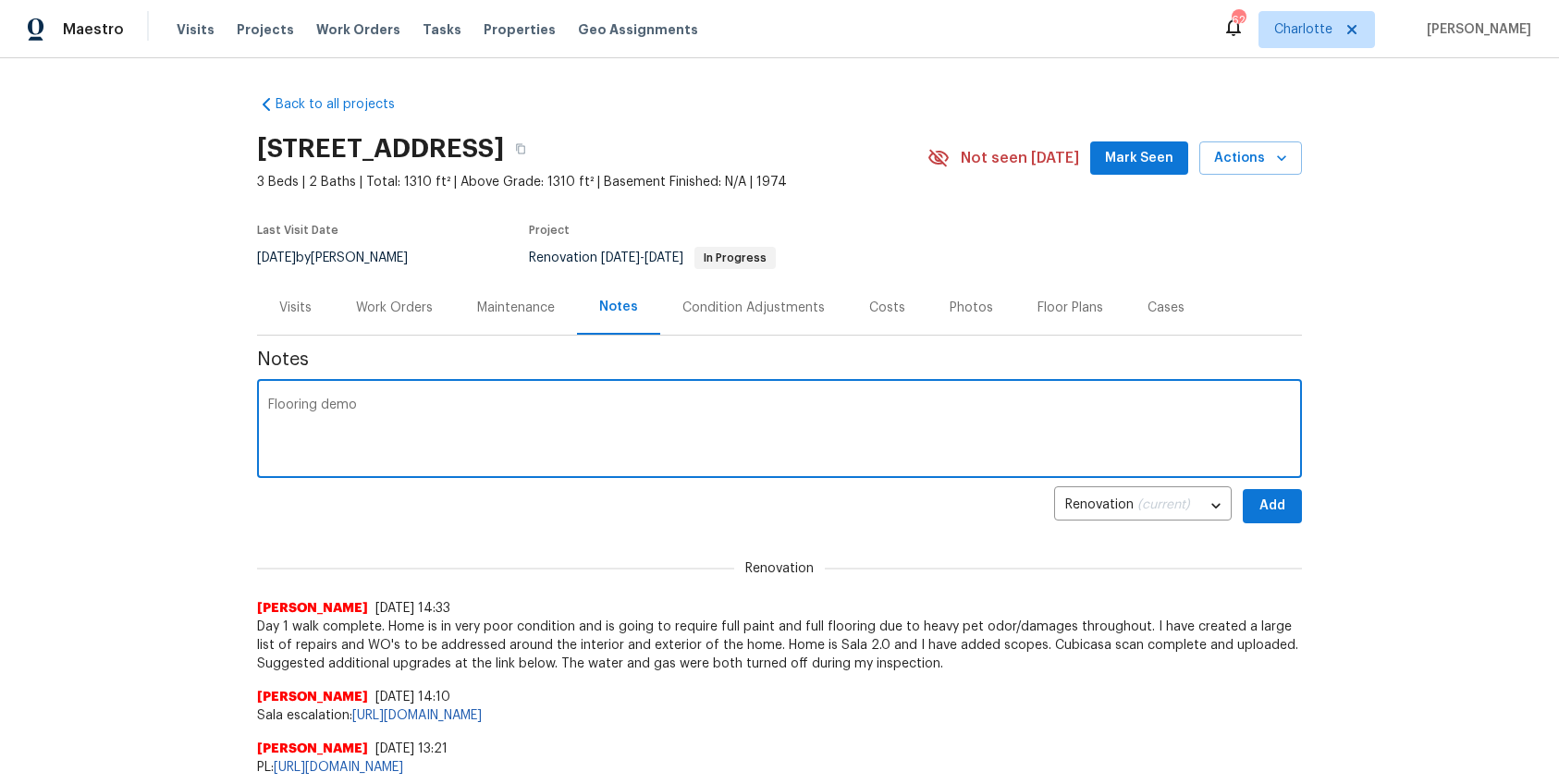 click on "Flooring demo" at bounding box center (780, 431) 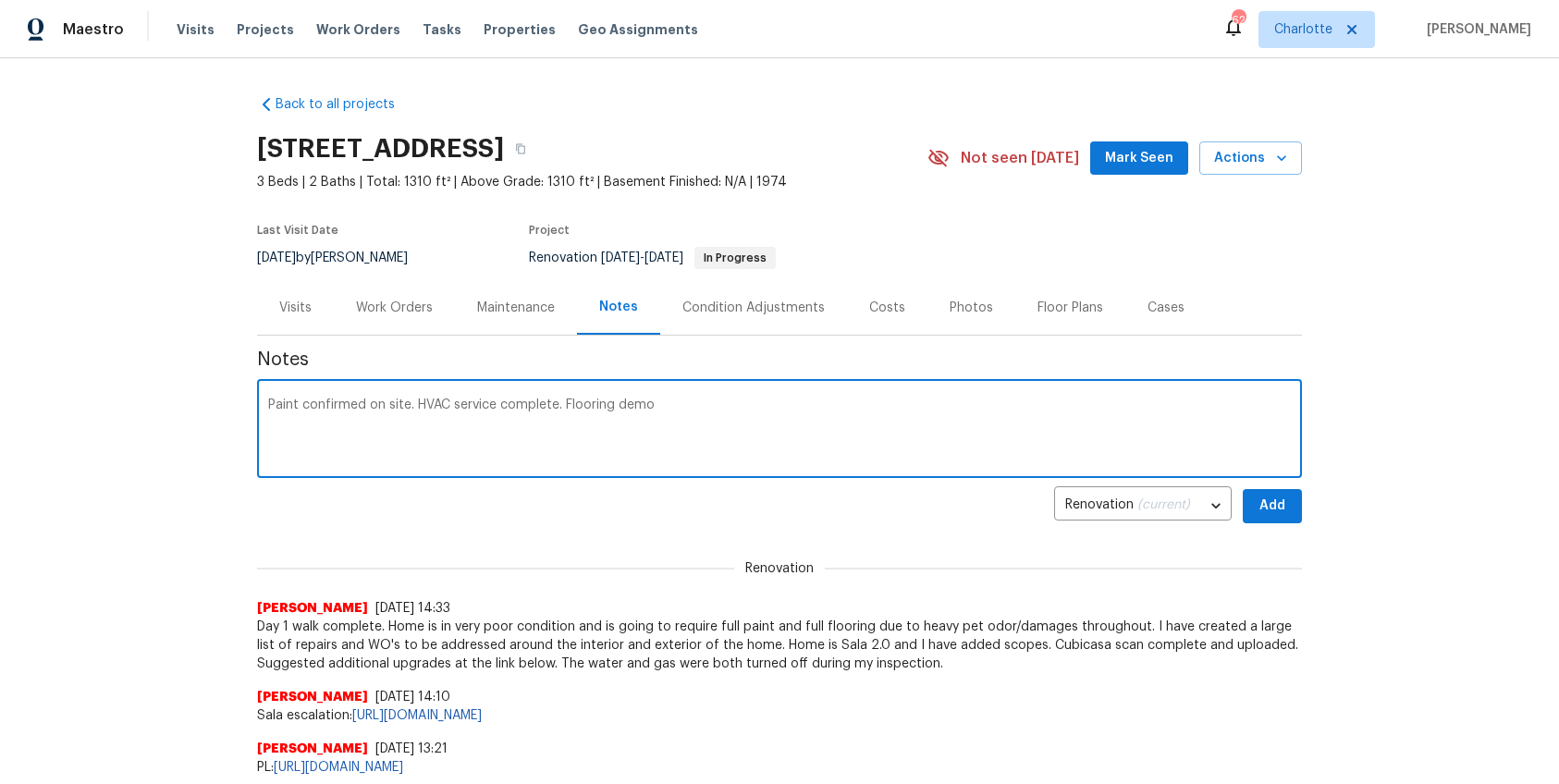 click on "Paint confirmed on site. HVAC service complete. Flooring demo" at bounding box center [780, 431] 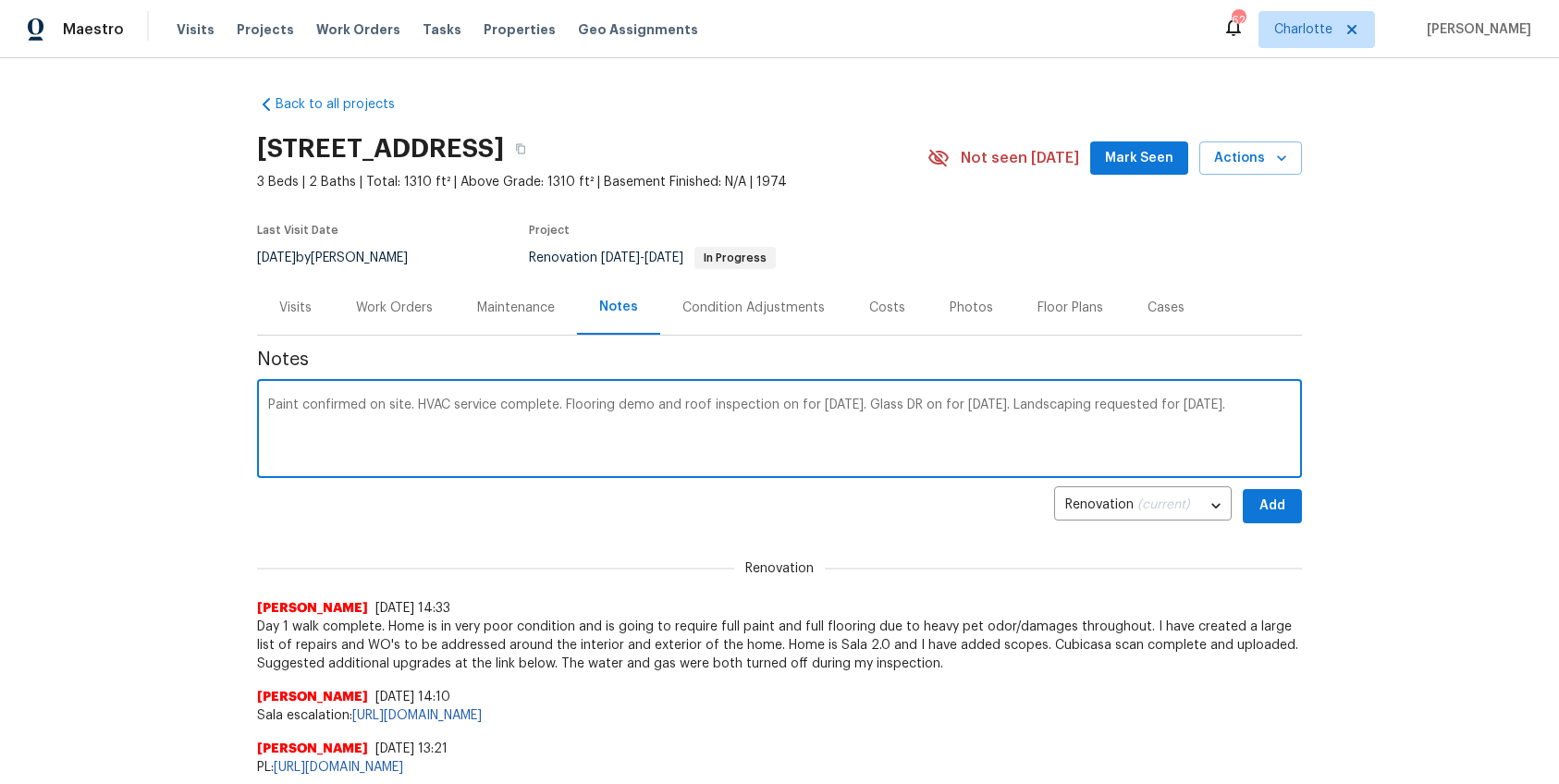 type on "Paint confirmed on site. HVAC service complete. Flooring demo and roof inspection on for today. Glass DR on for tomorrow. Landscaping requested for Wednesday." 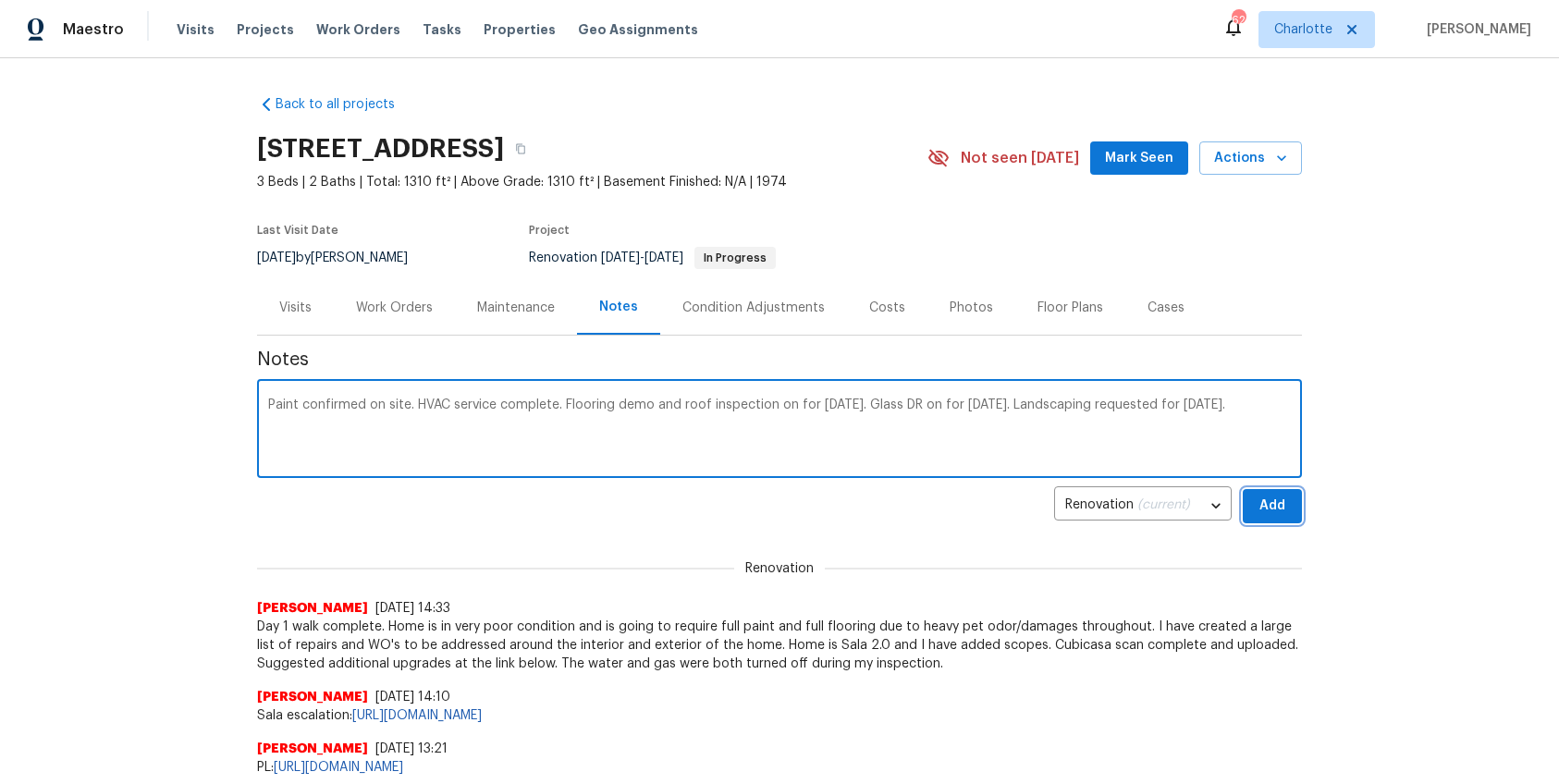 click on "Add" at bounding box center [1272, 506] 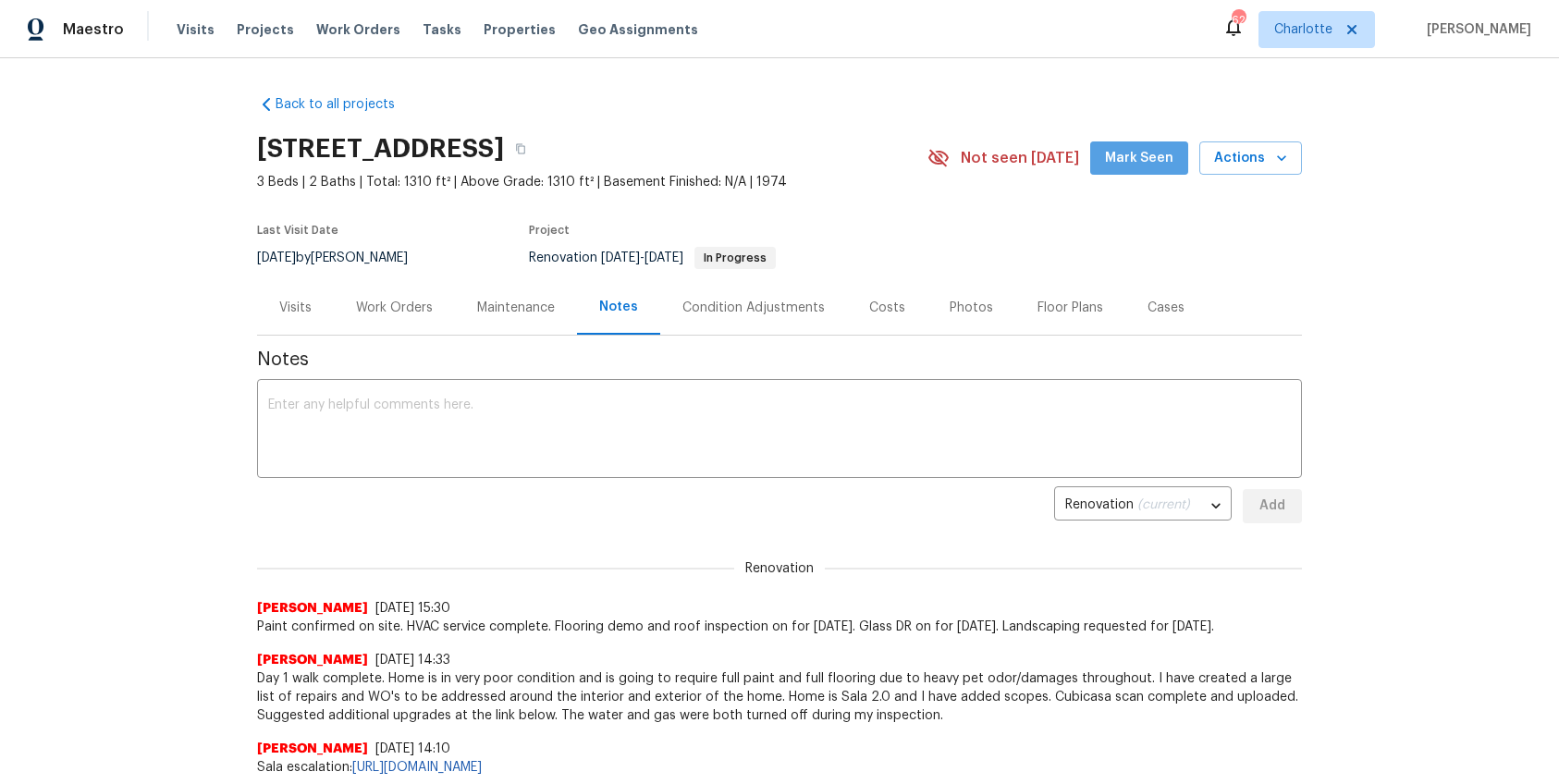 click on "Mark Seen" at bounding box center (1139, 158) 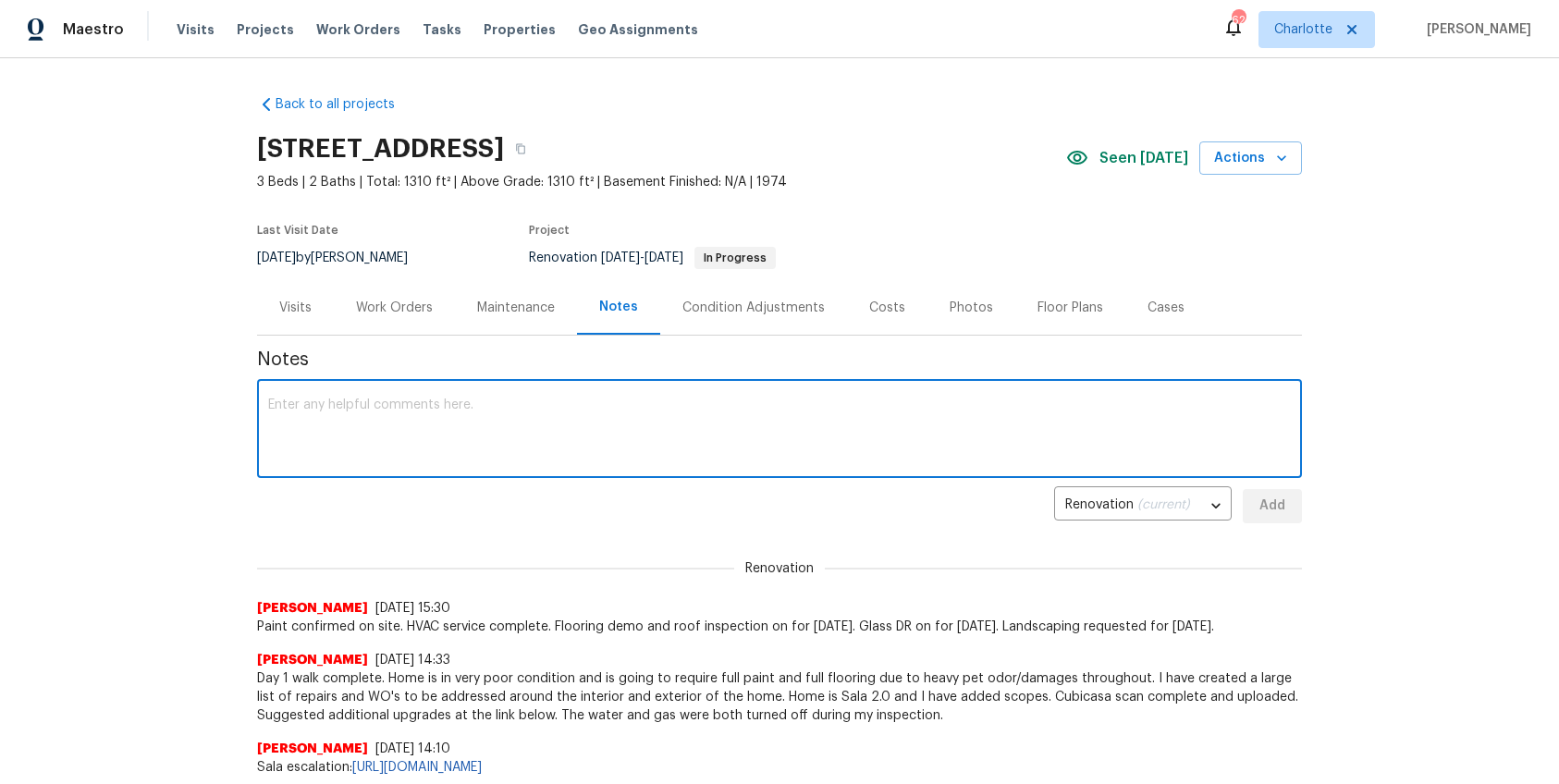 click at bounding box center (780, 431) 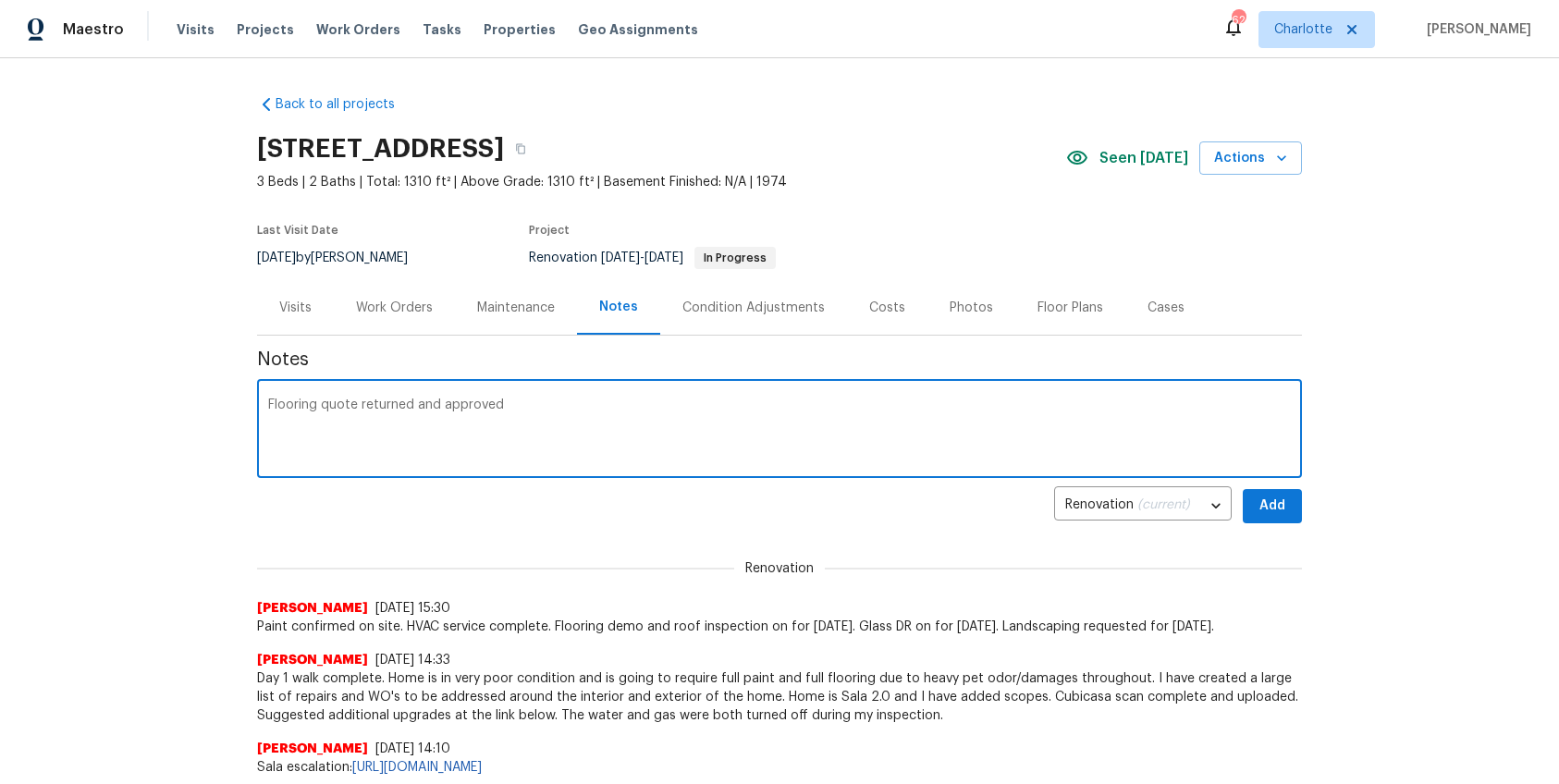 type on "Flooring quote returned and approved" 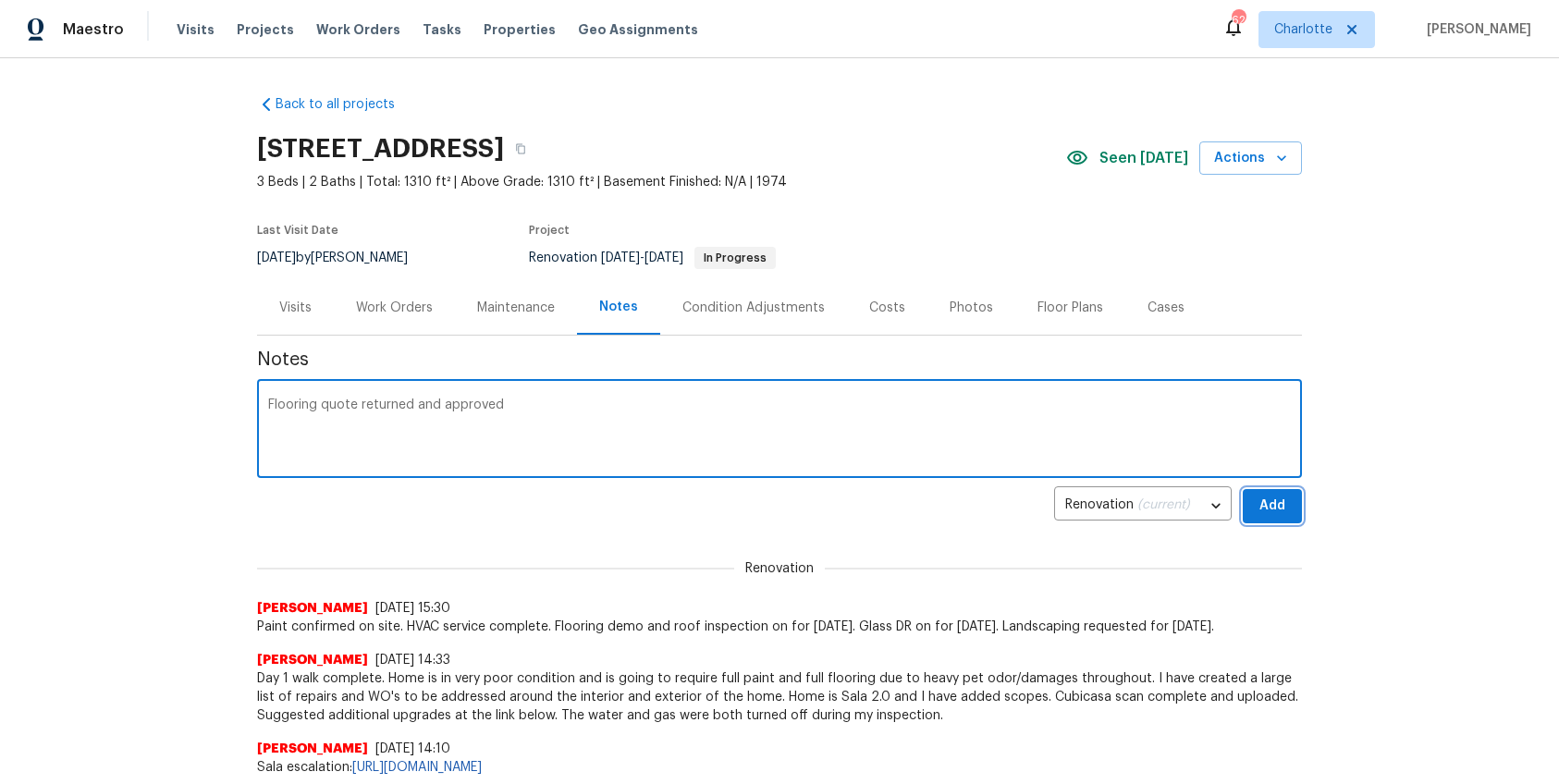 click on "Add" at bounding box center (1272, 506) 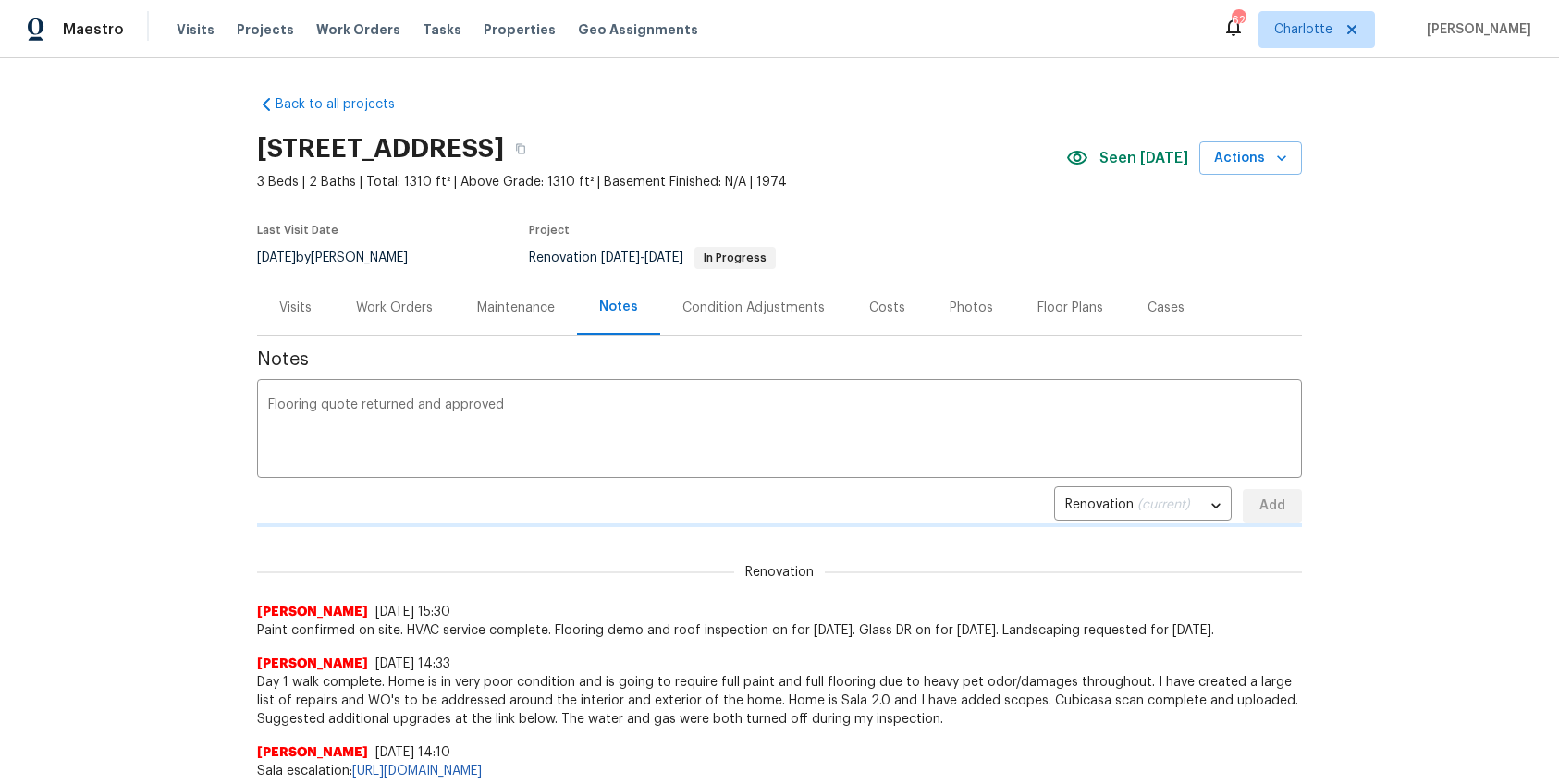 type 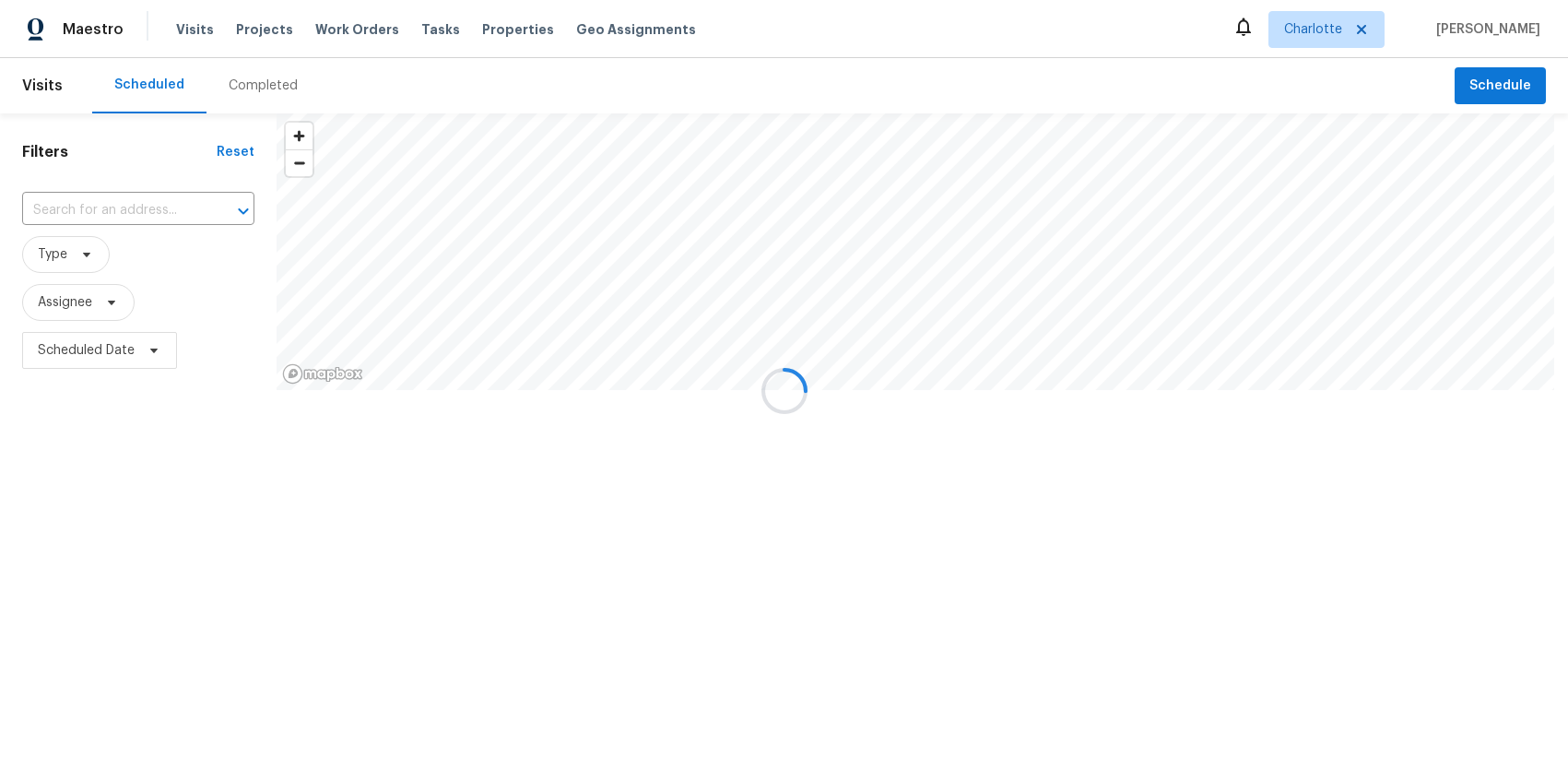 scroll, scrollTop: 0, scrollLeft: 0, axis: both 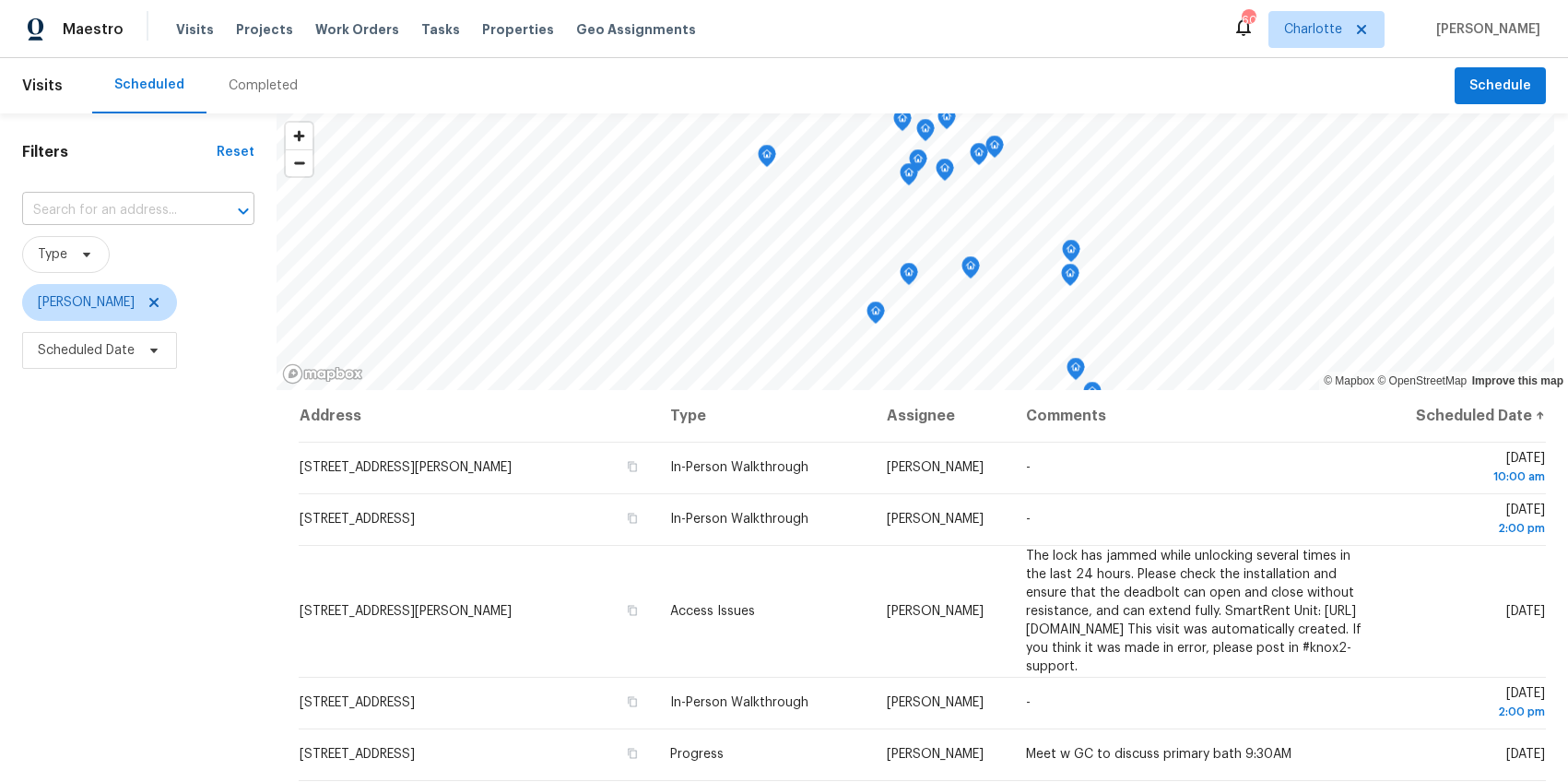 click at bounding box center (112, 210) 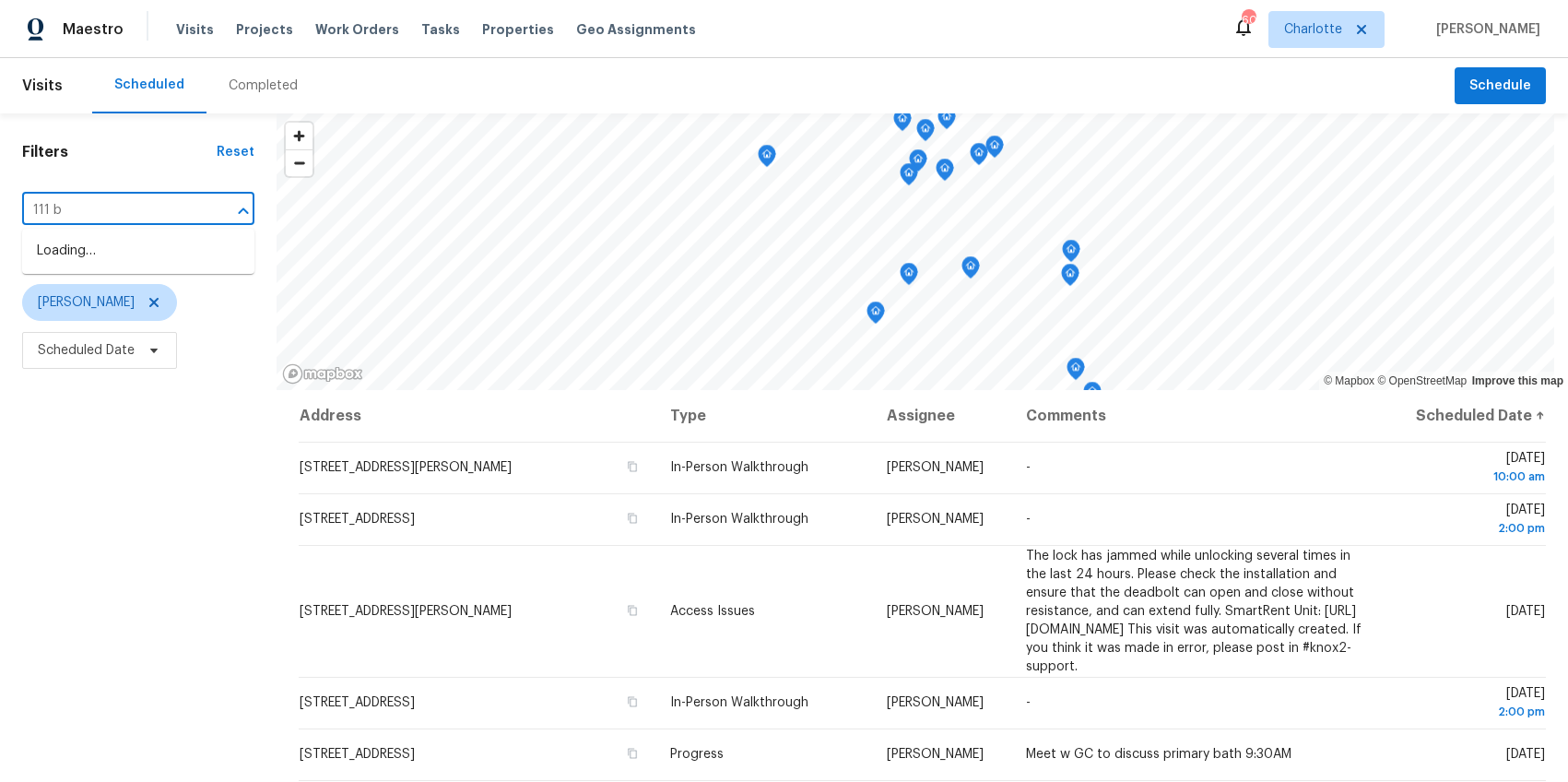 type on "111 bo" 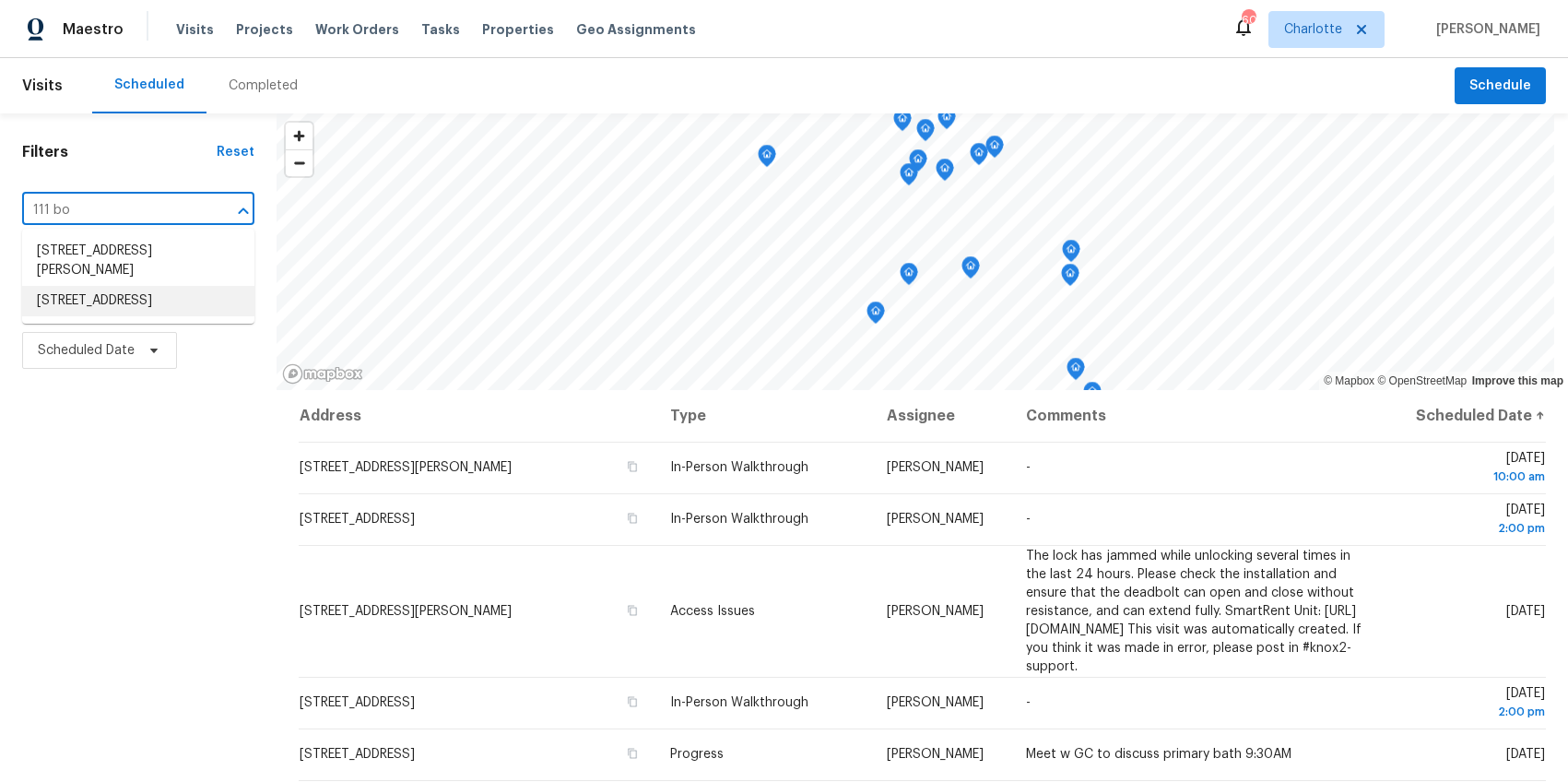 click on "111 Bottom Rd, Kings Mountain, NC 28086" at bounding box center [138, 301] 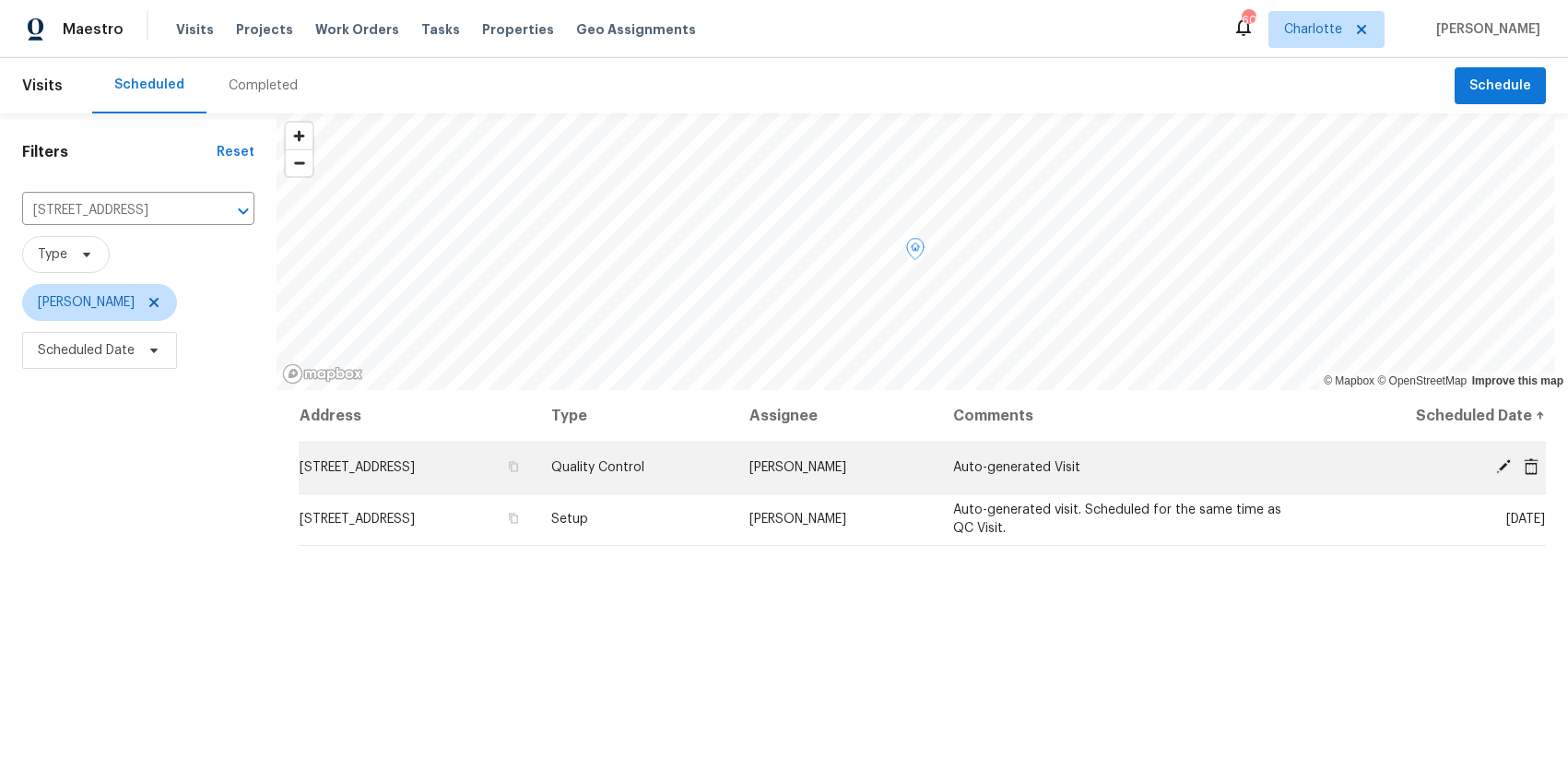click 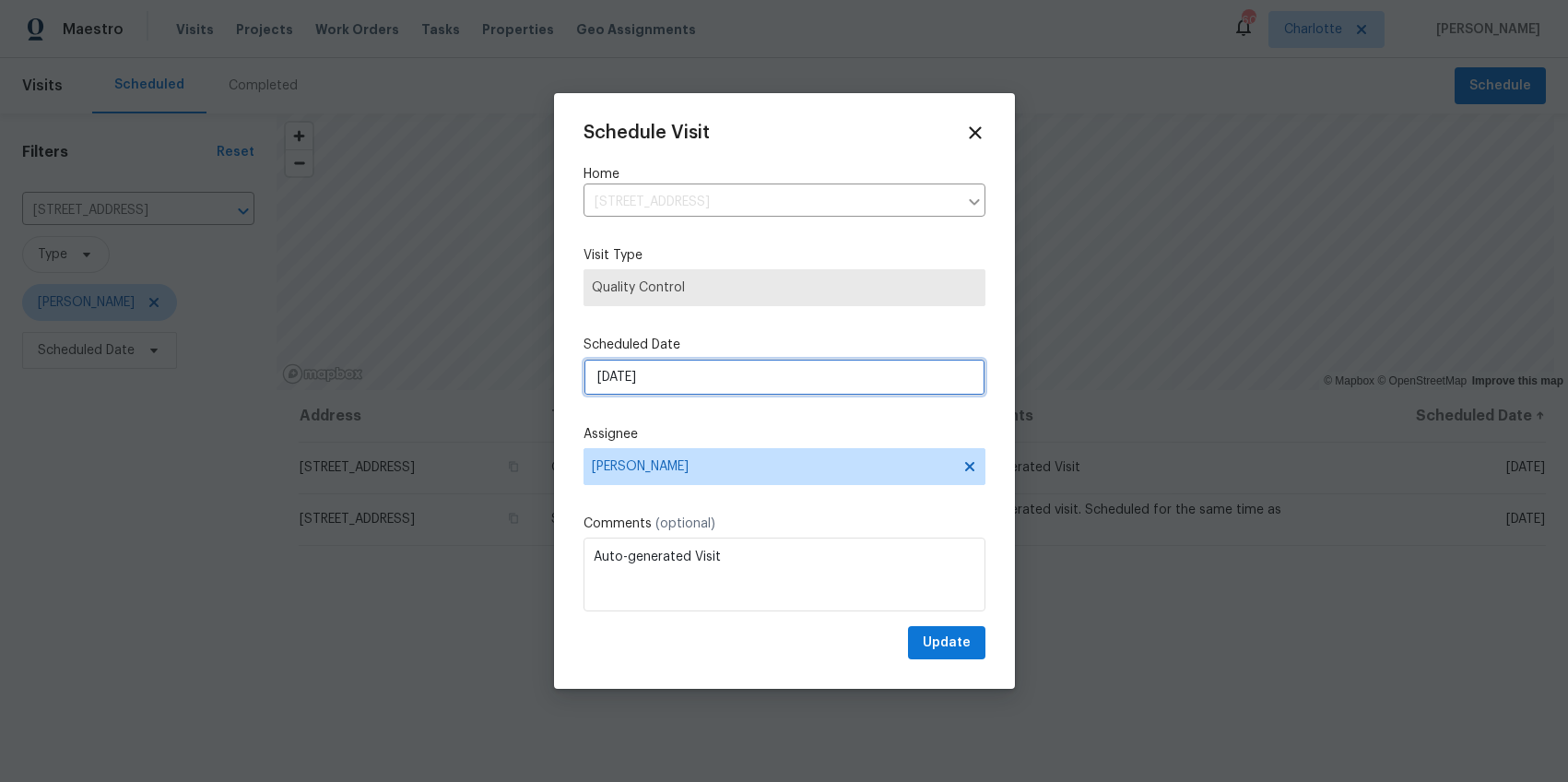 select on "7" 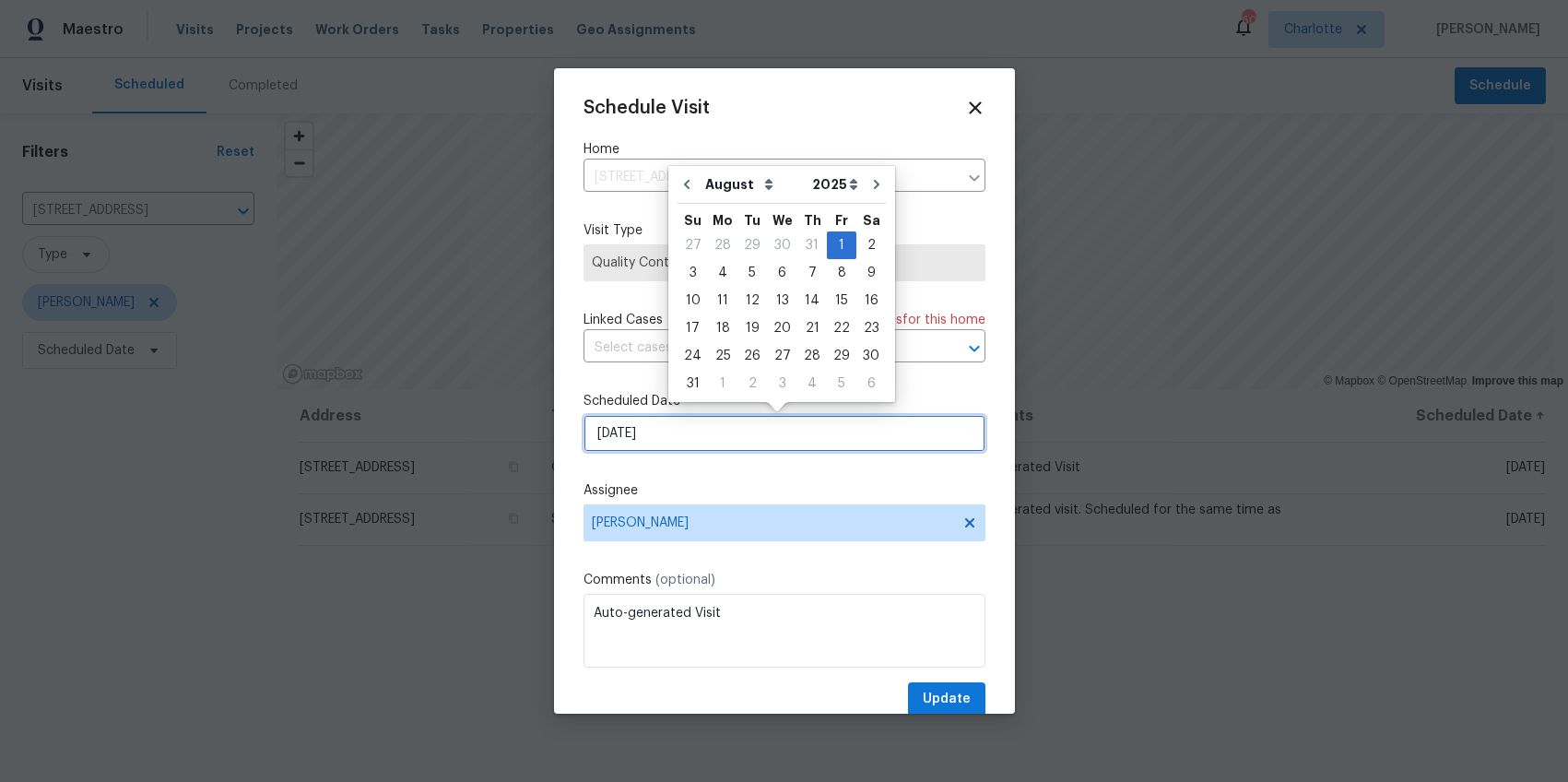 click on "8/1/2025" at bounding box center (784, 433) 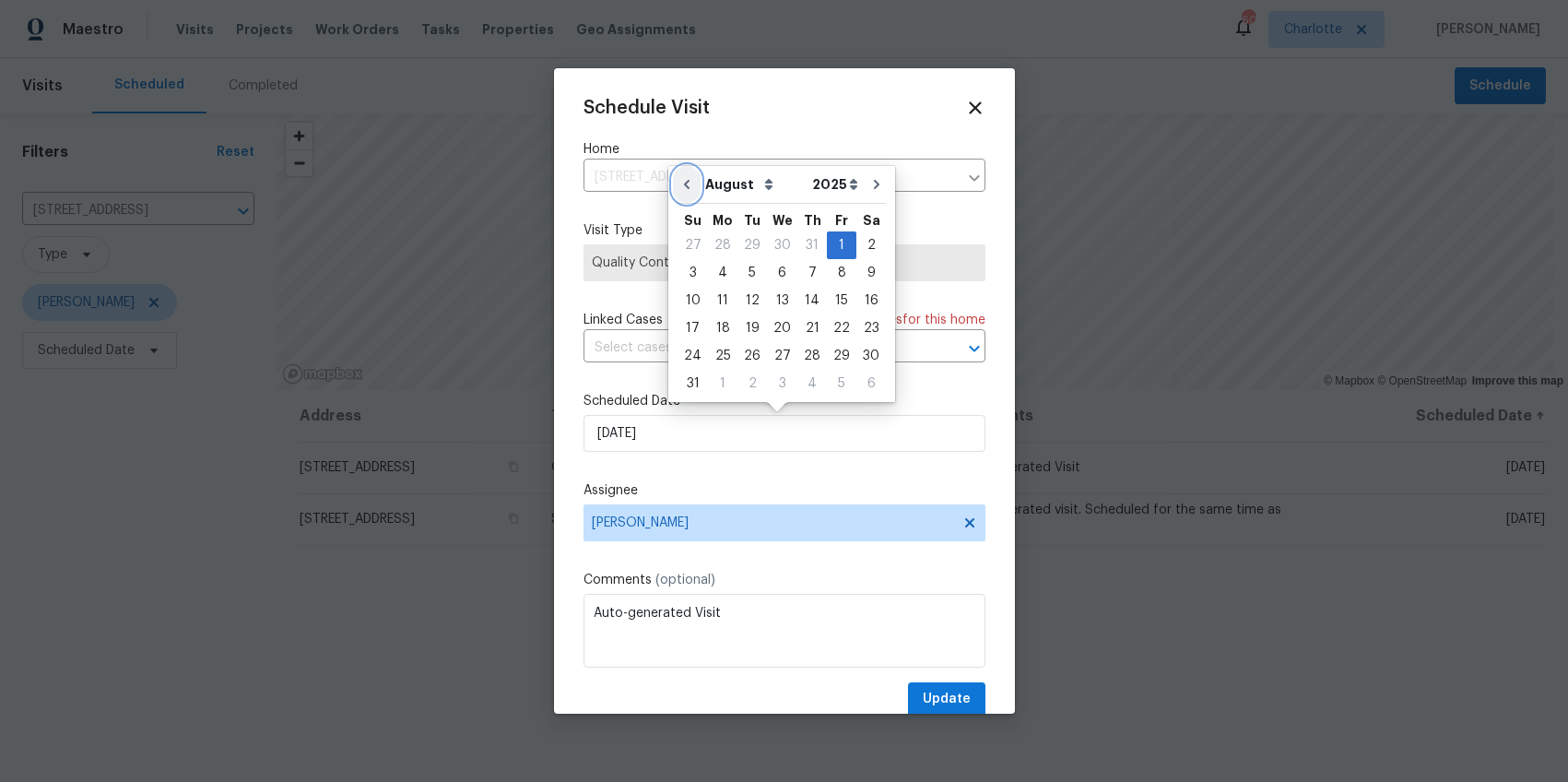 click at bounding box center [687, 184] 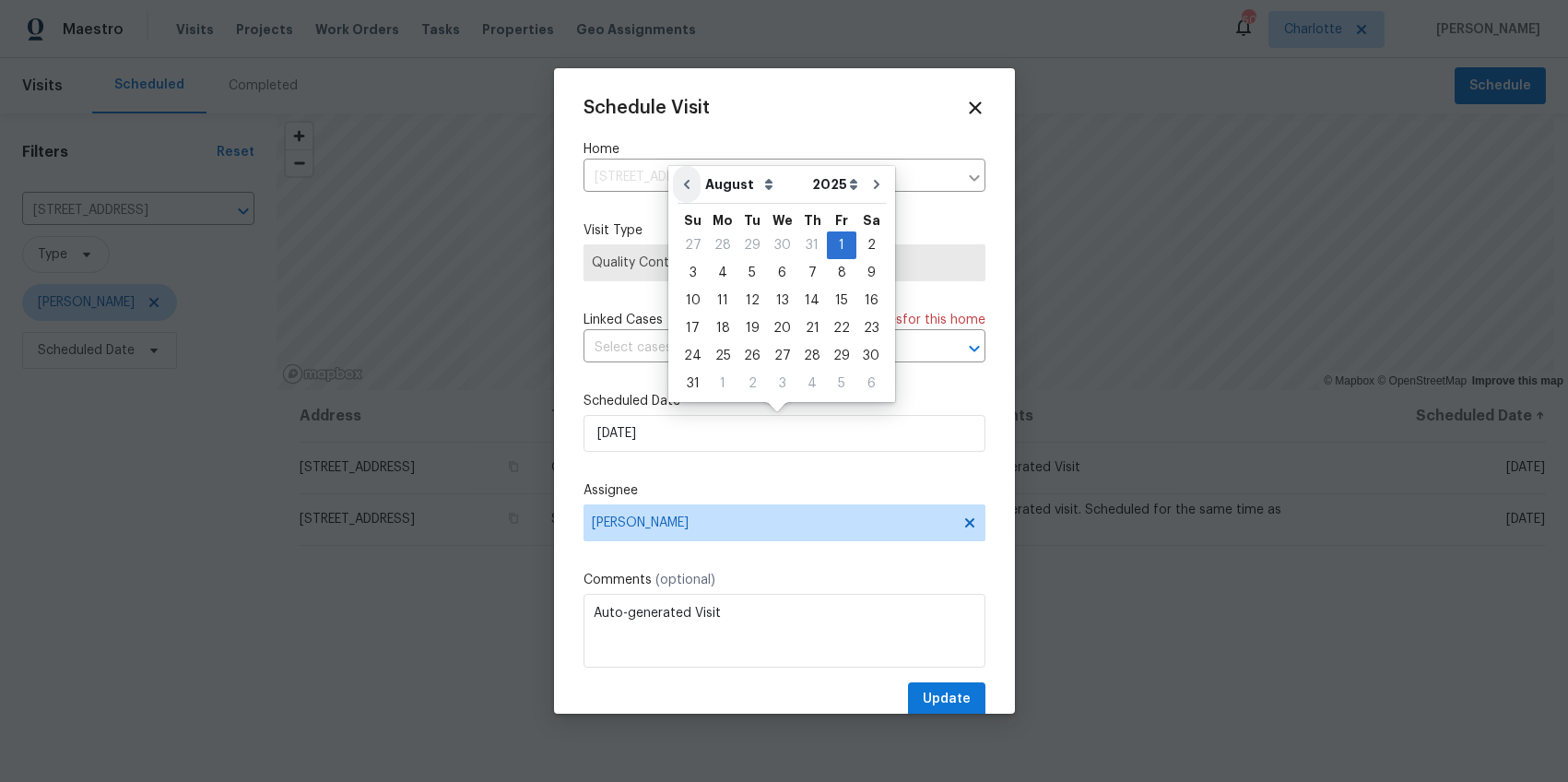 type on "[DATE]" 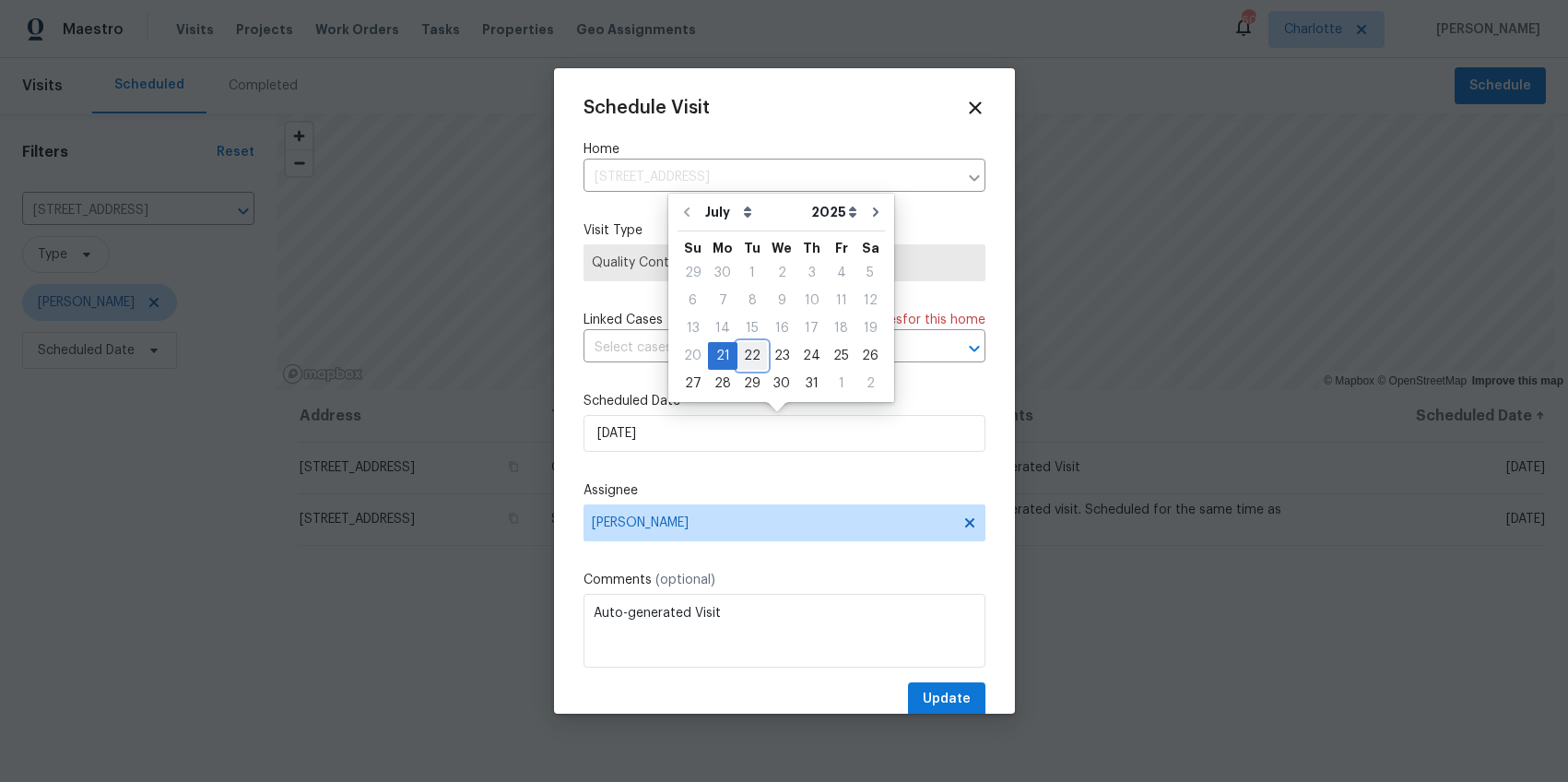 click on "22" at bounding box center (752, 356) 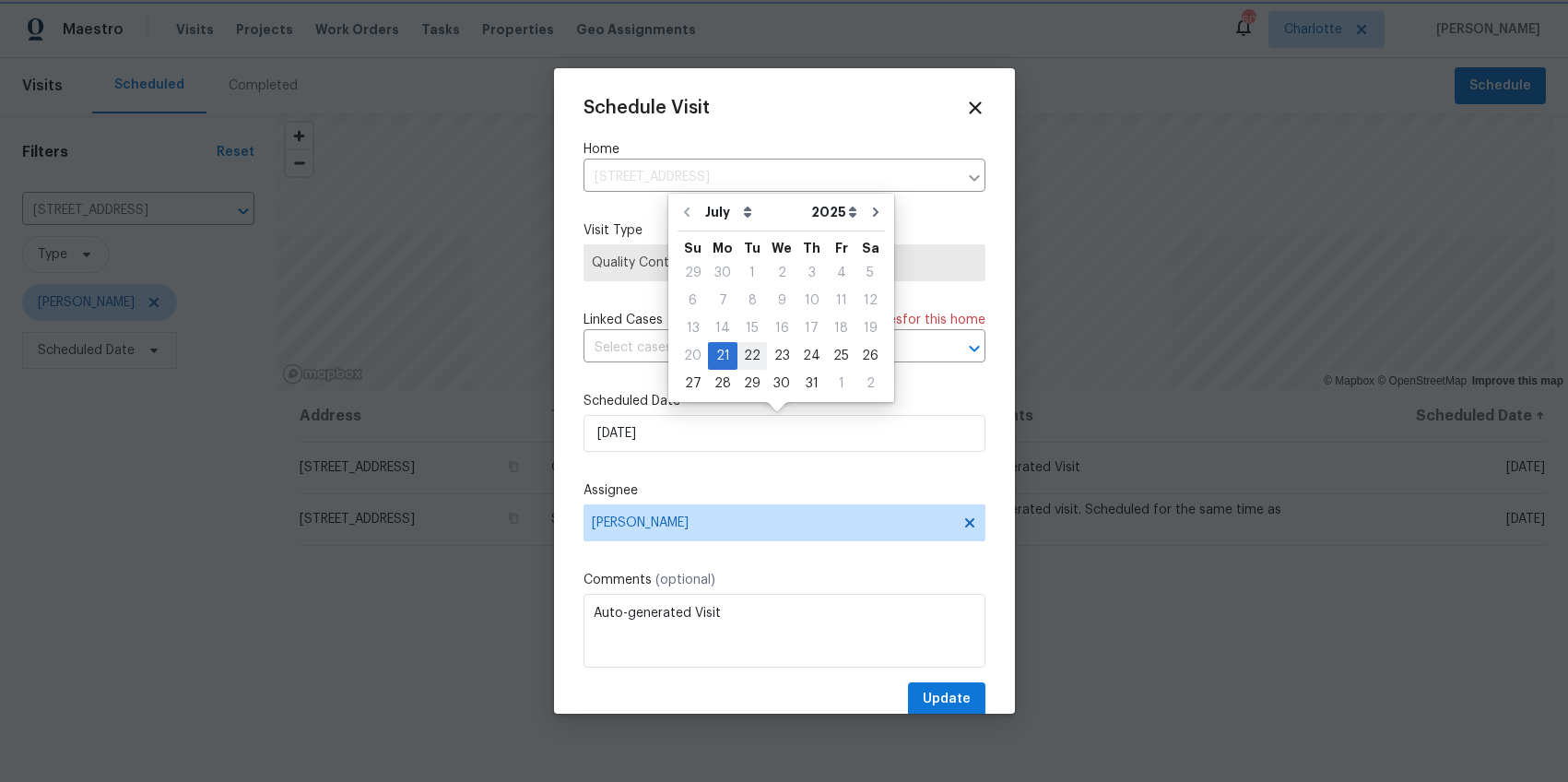 type on "7/22/2025" 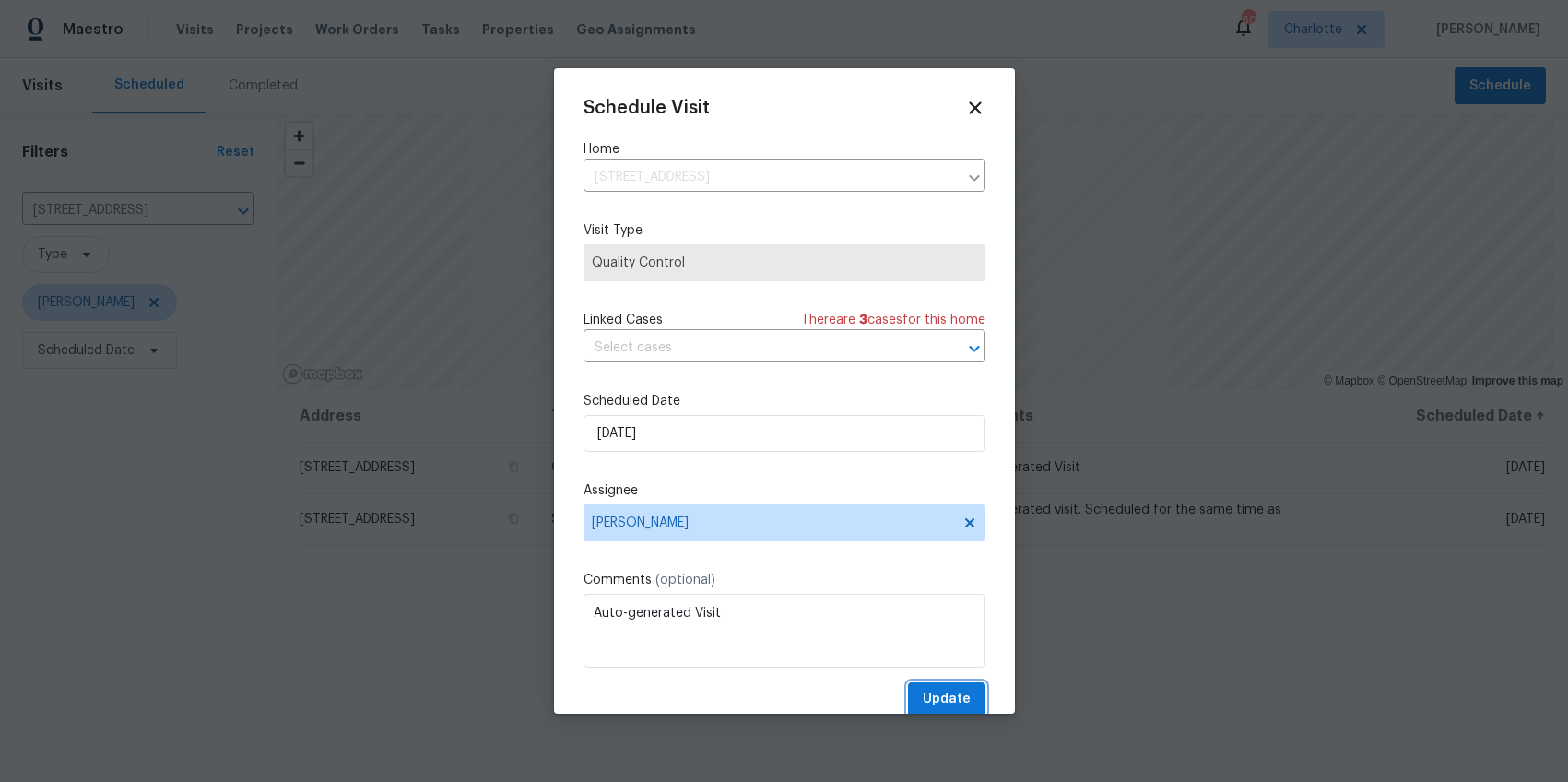 click on "Update" at bounding box center [947, 699] 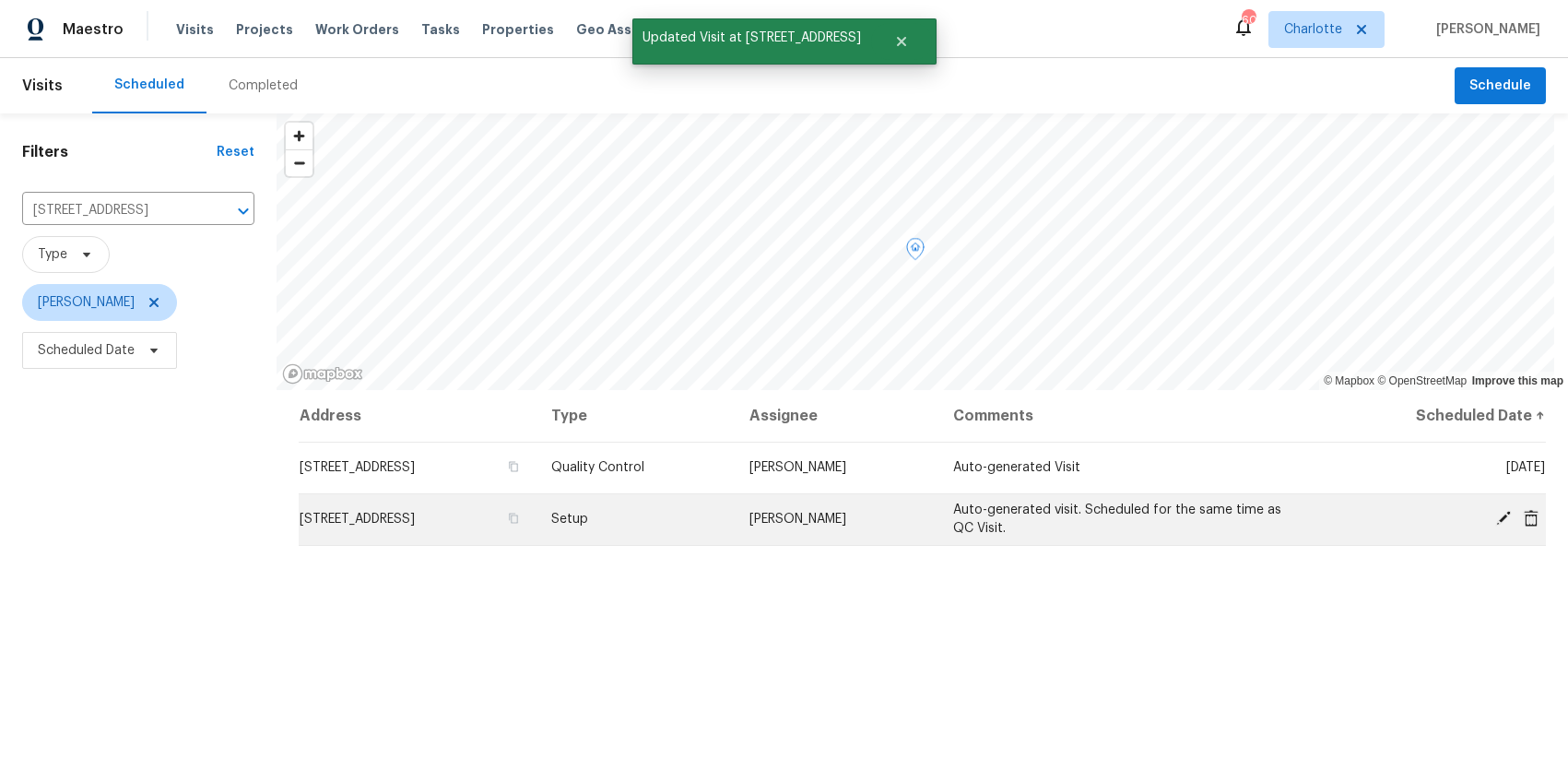 click 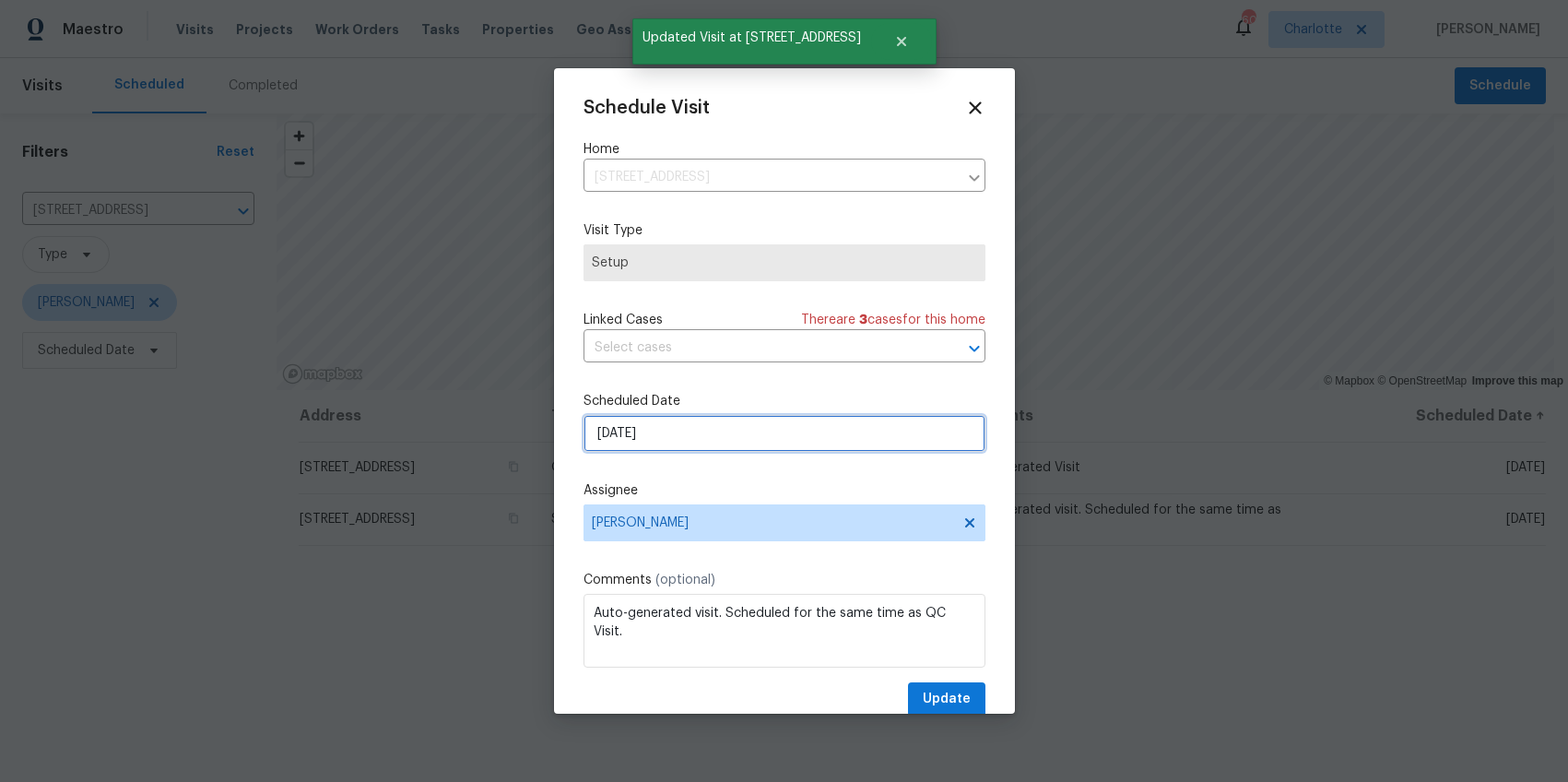 select on "7" 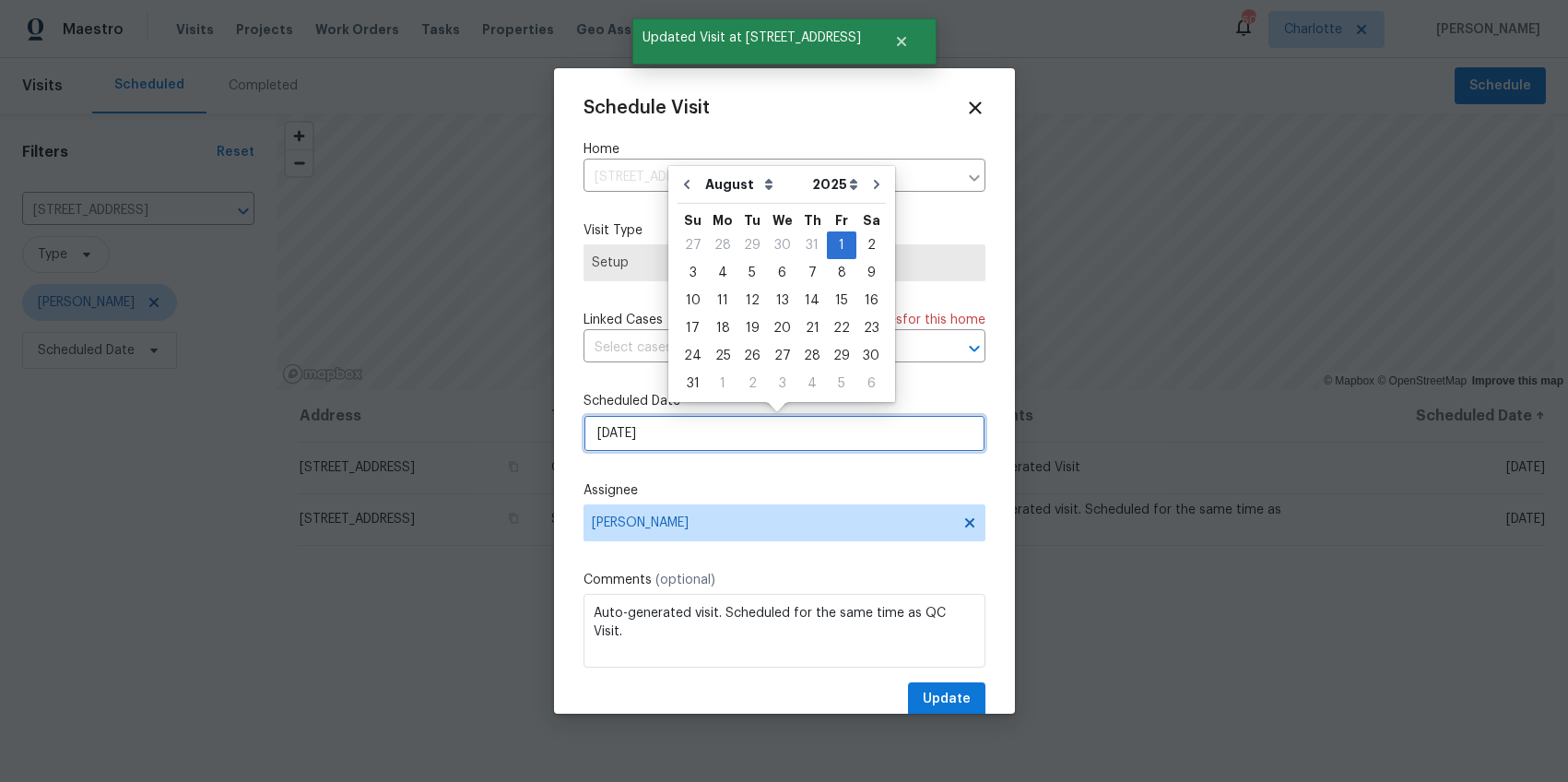 click on "8/1/2025" at bounding box center [784, 433] 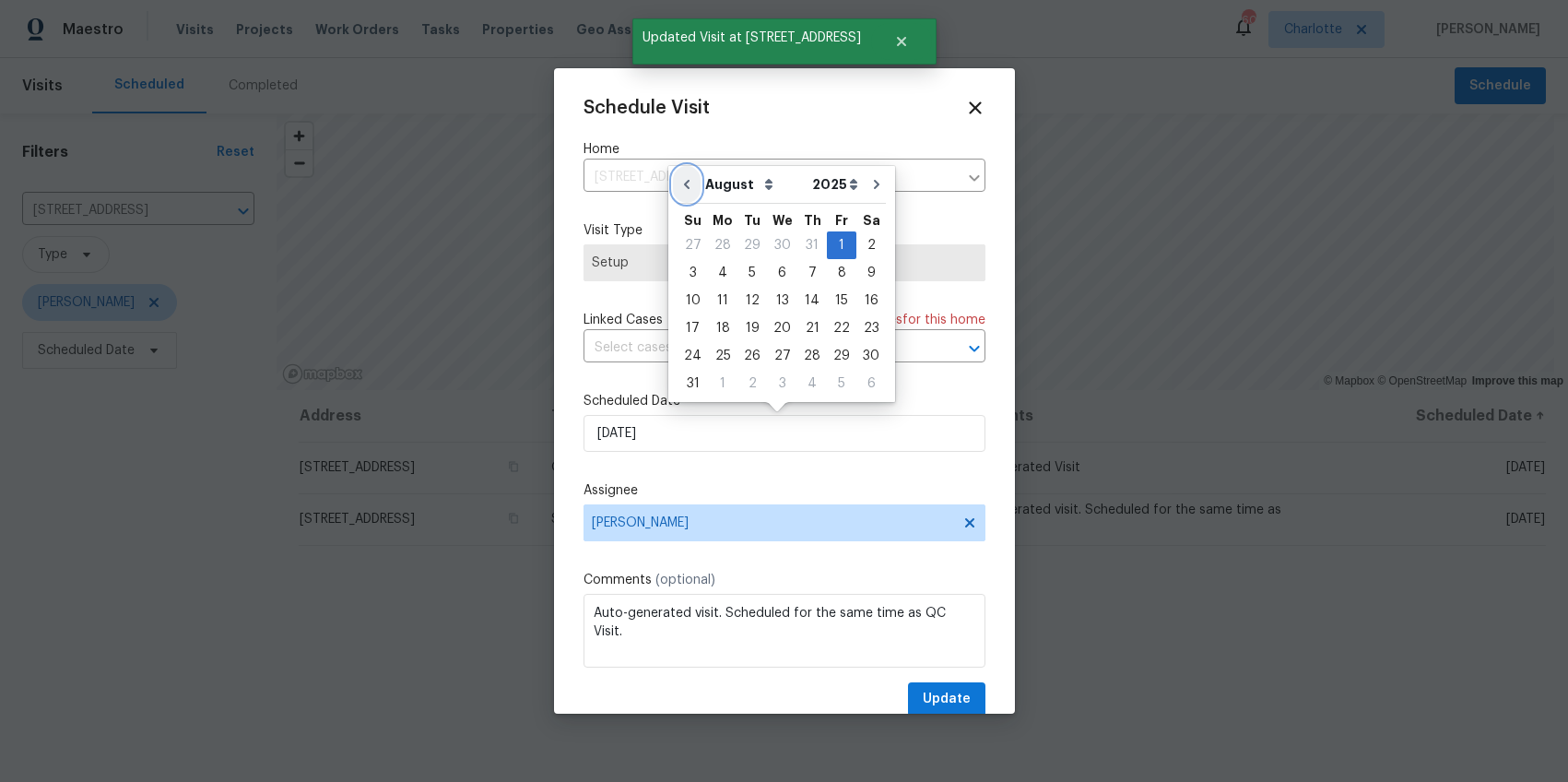 click 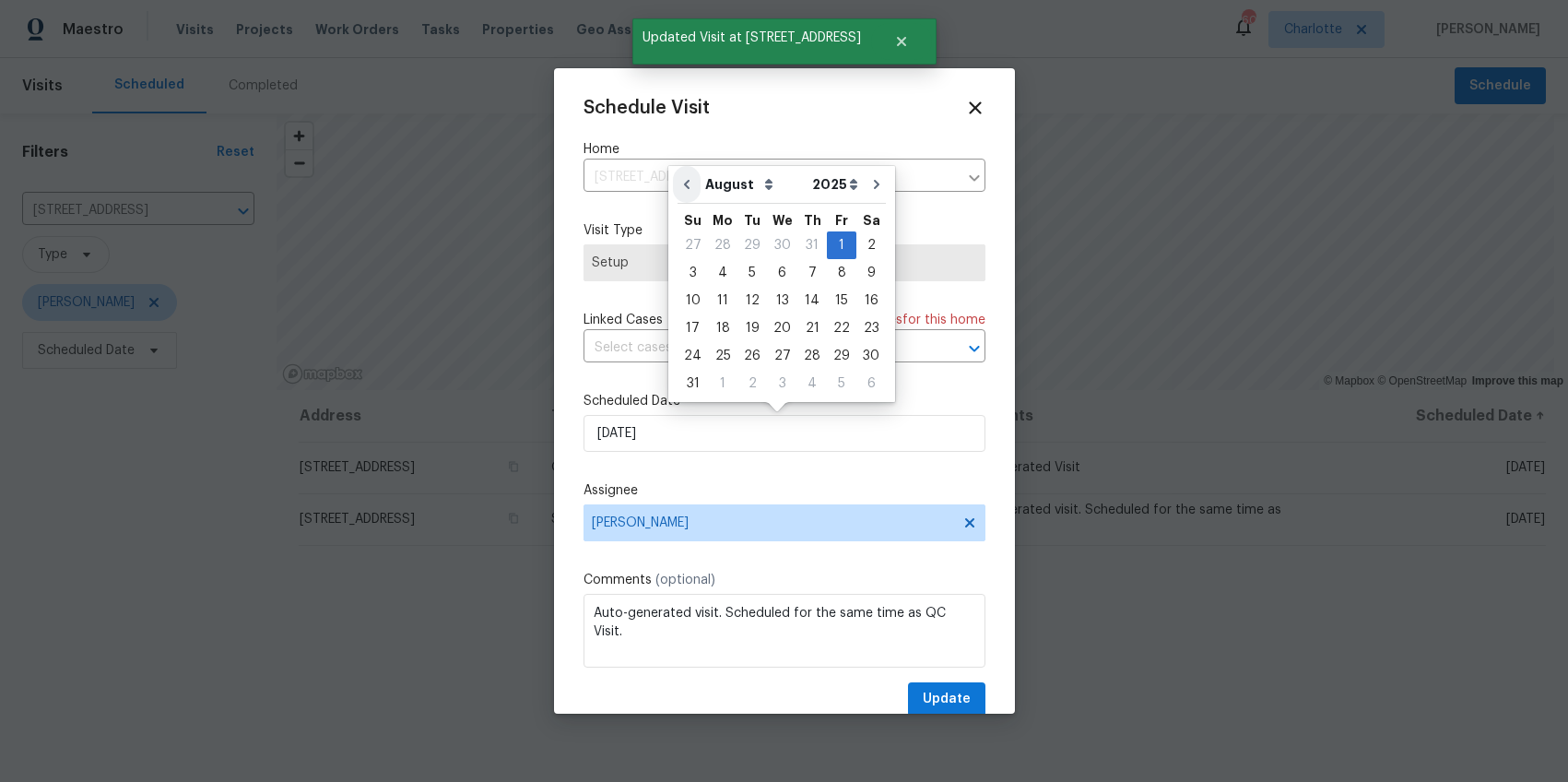type on "[DATE]" 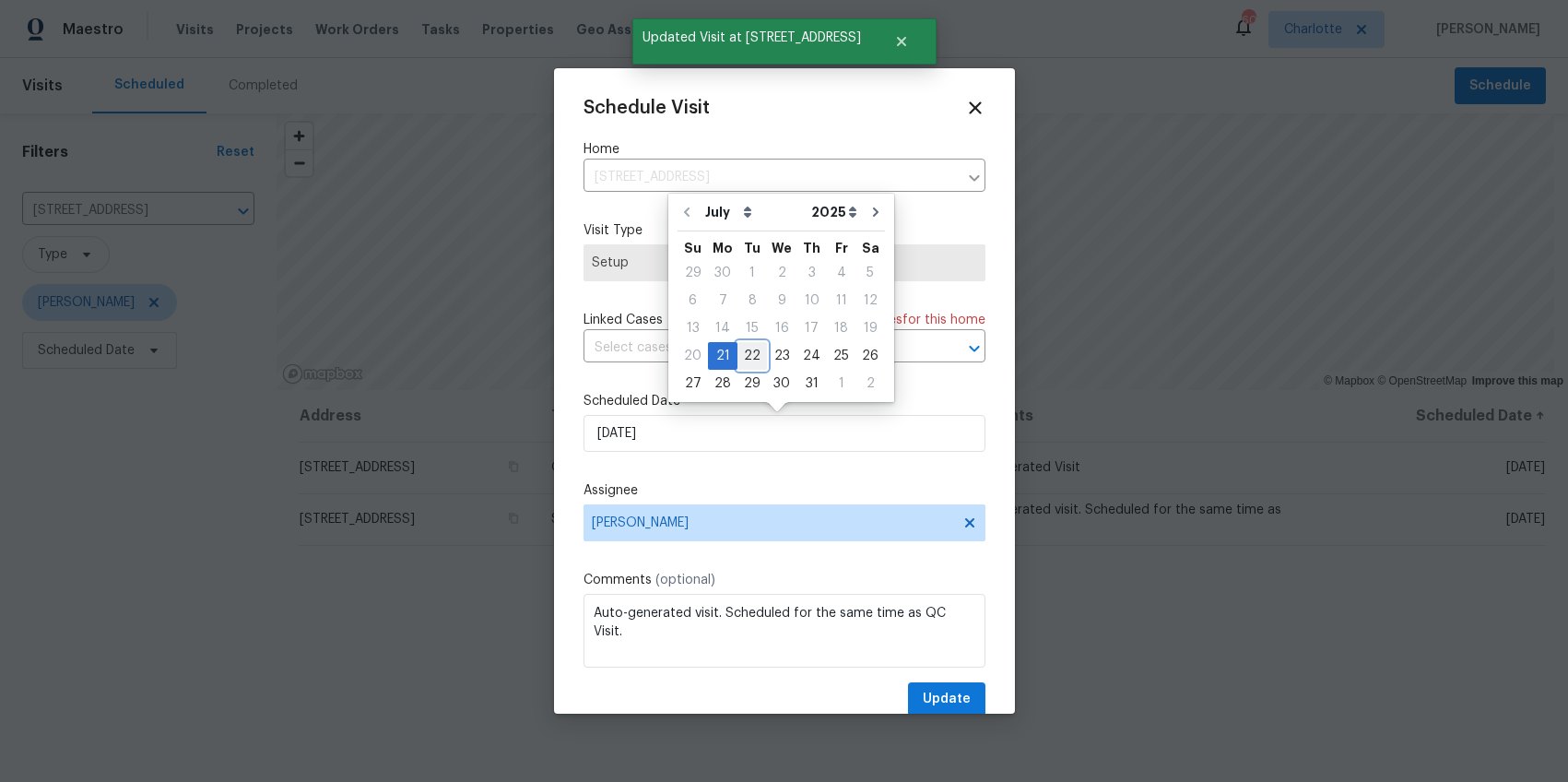 click on "22" at bounding box center (752, 356) 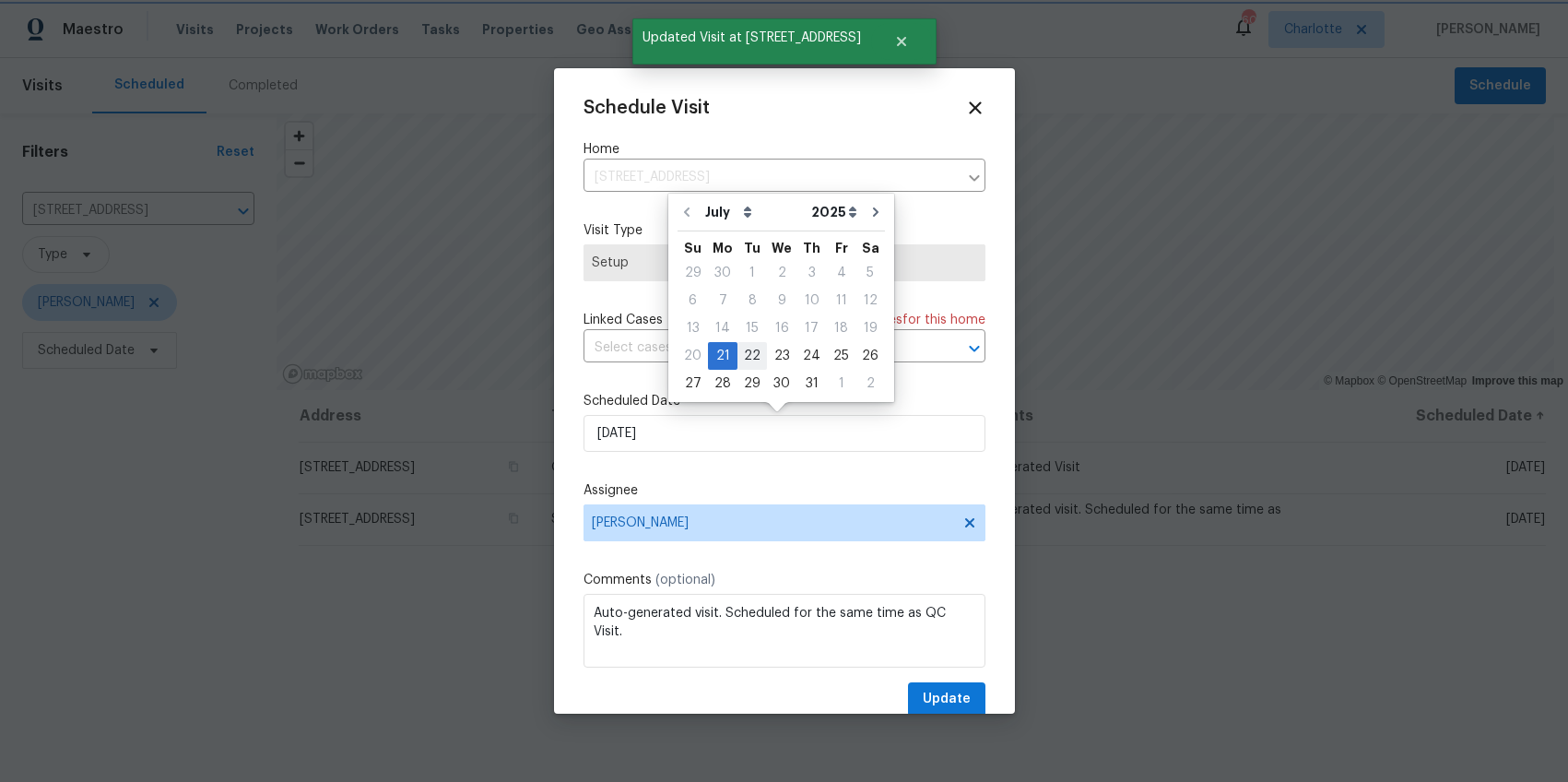type on "7/22/2025" 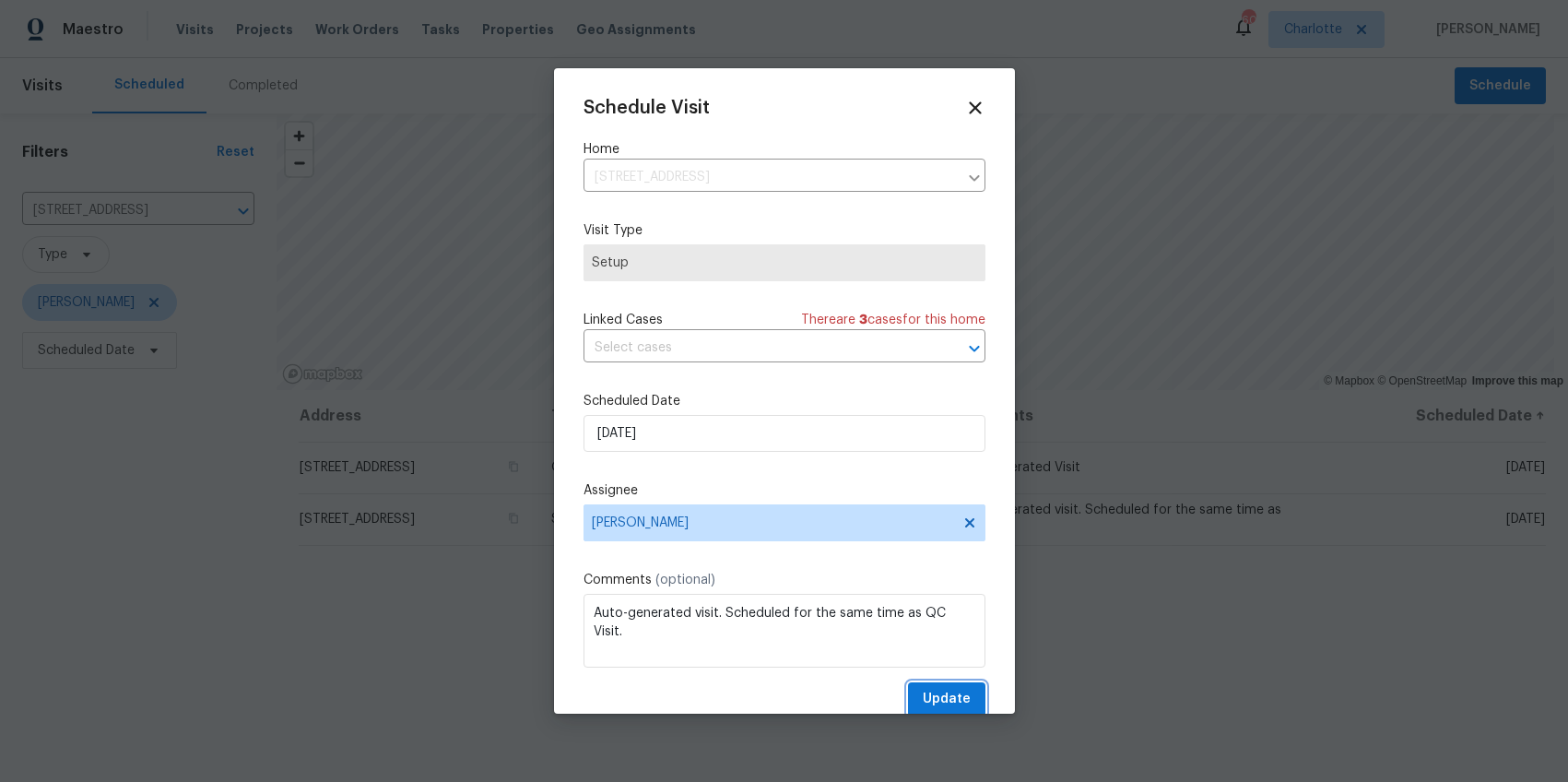 click on "Update" at bounding box center [947, 699] 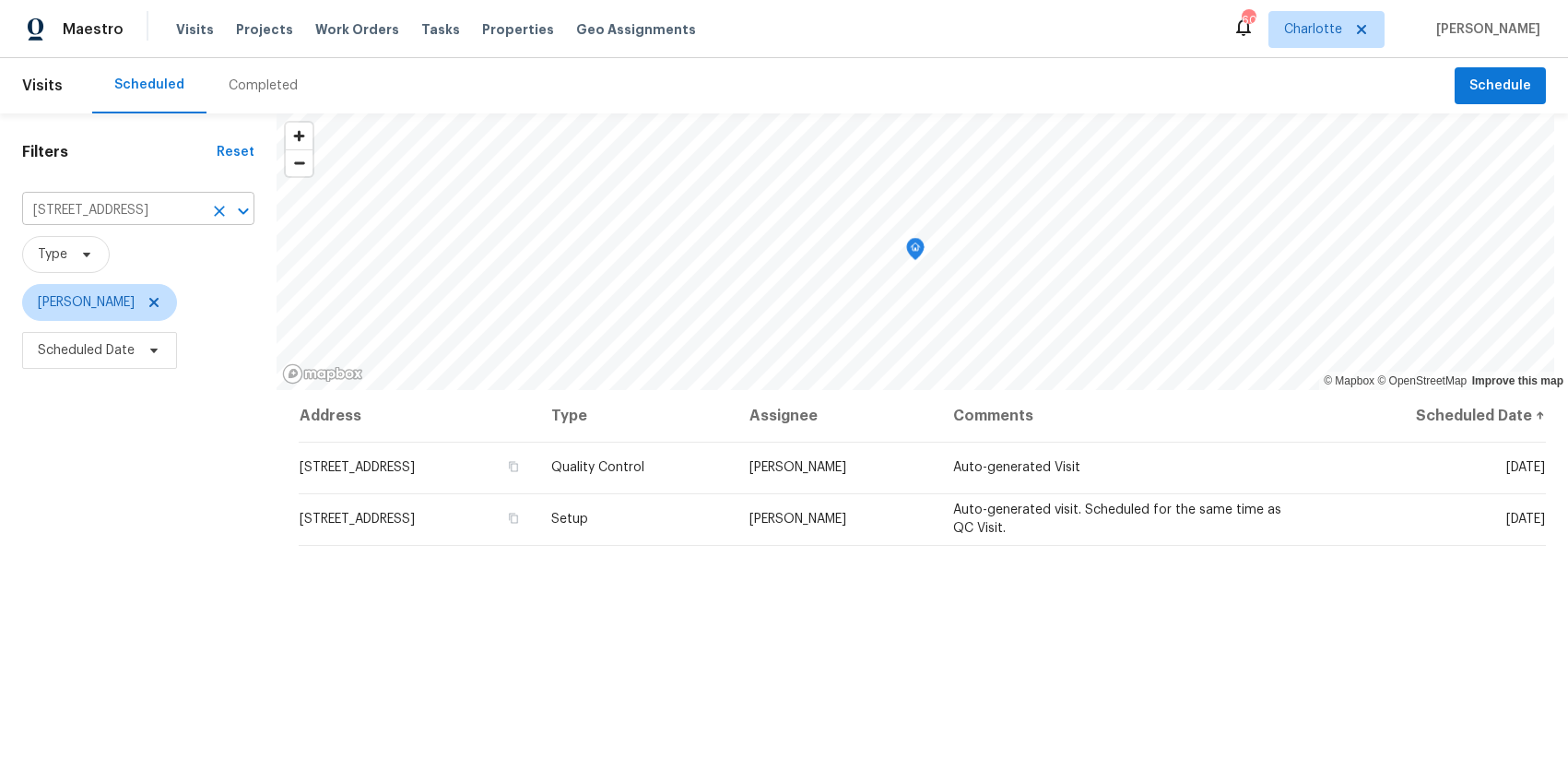 click 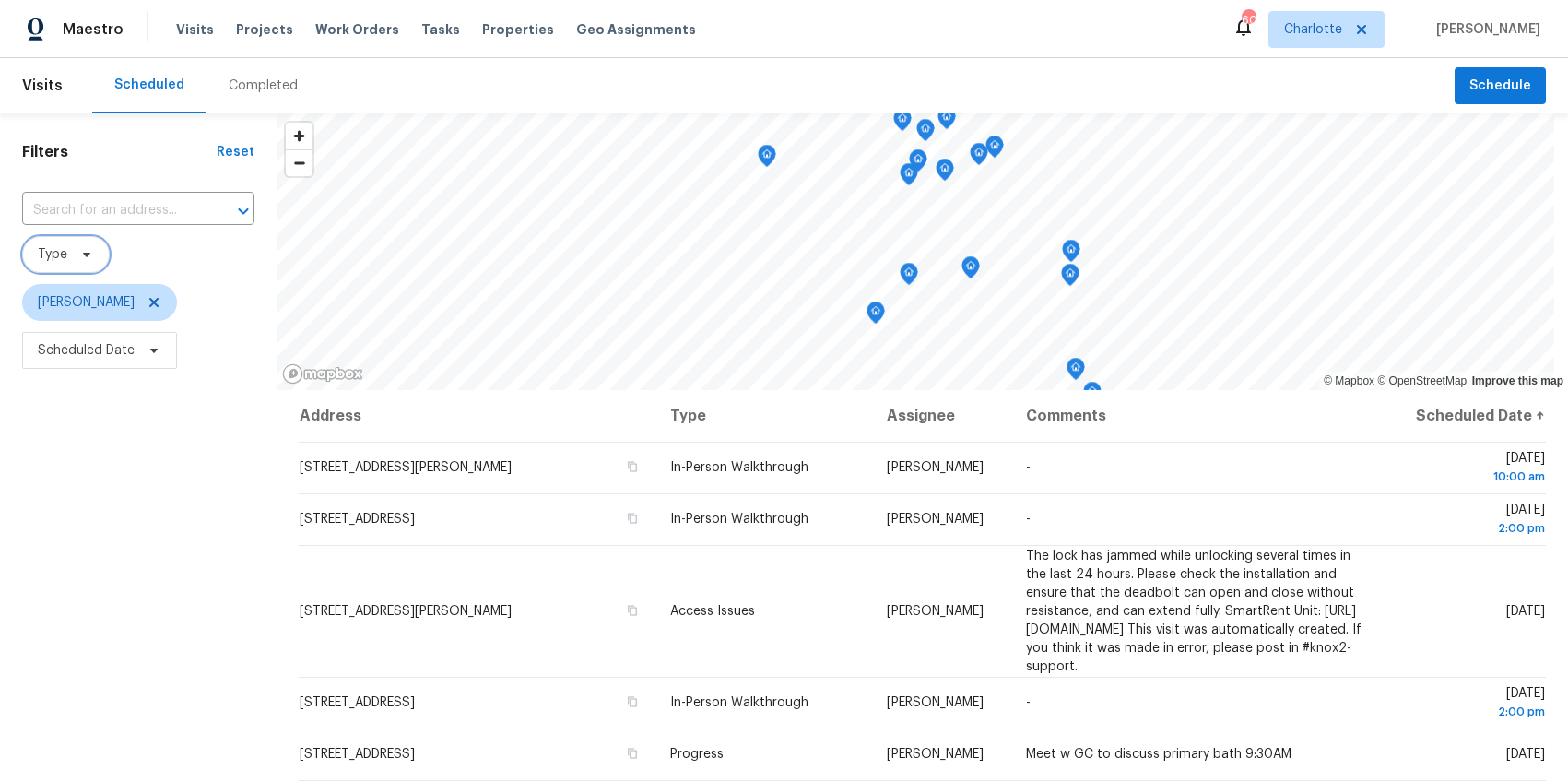 click 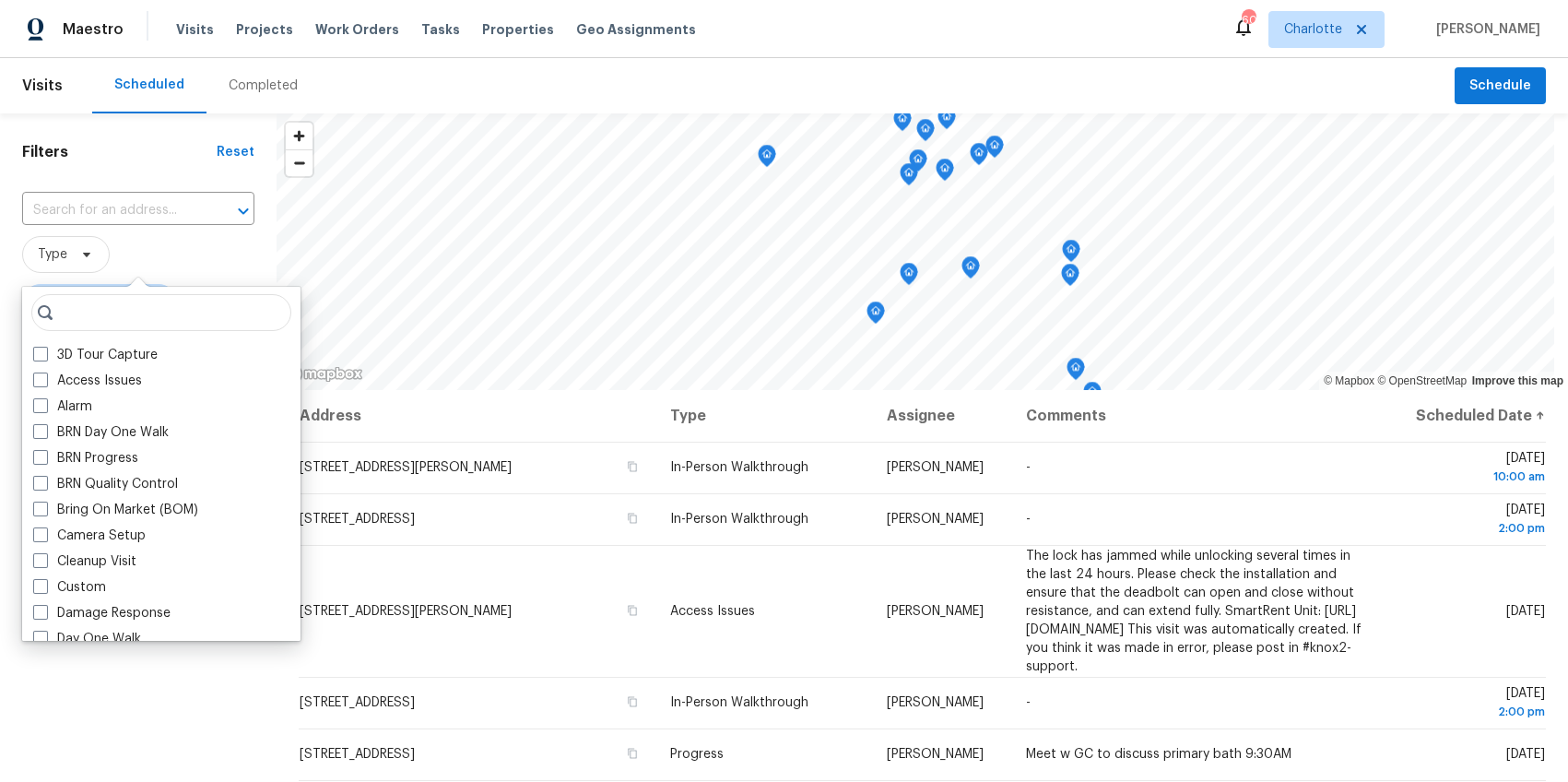 click on "Type" at bounding box center (138, 255) 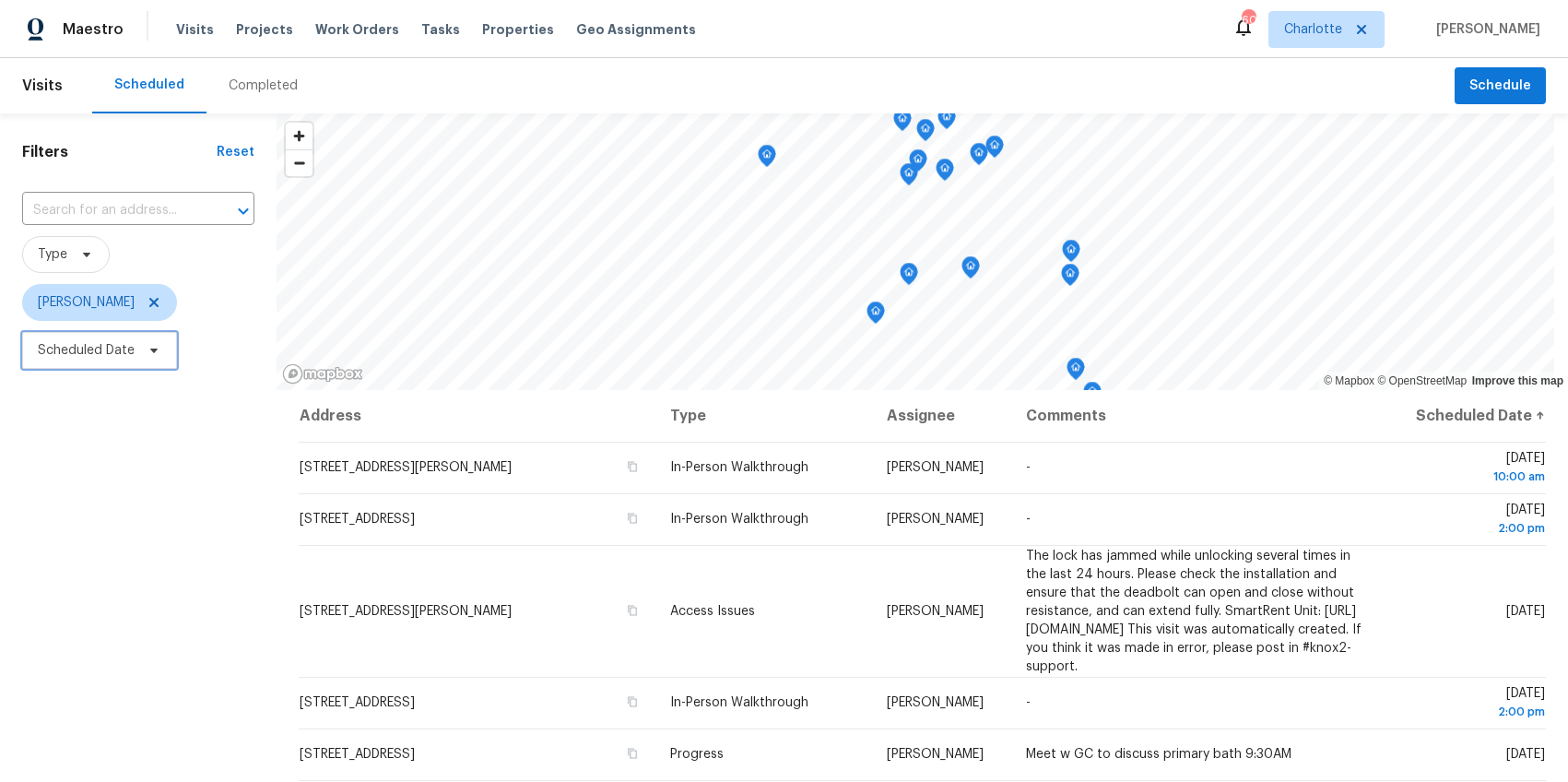 click on "Scheduled Date" at bounding box center [86, 350] 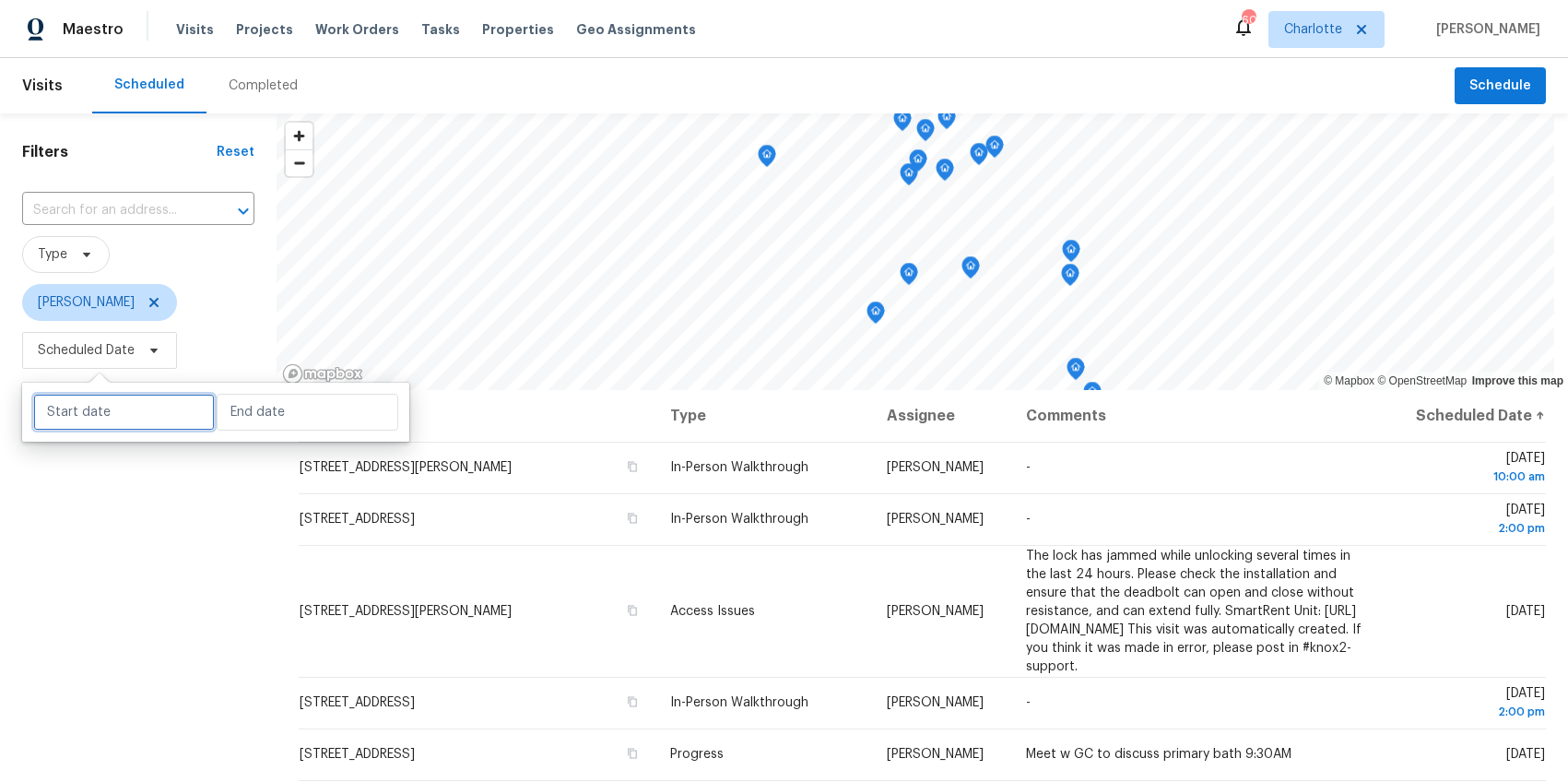click at bounding box center (124, 412) 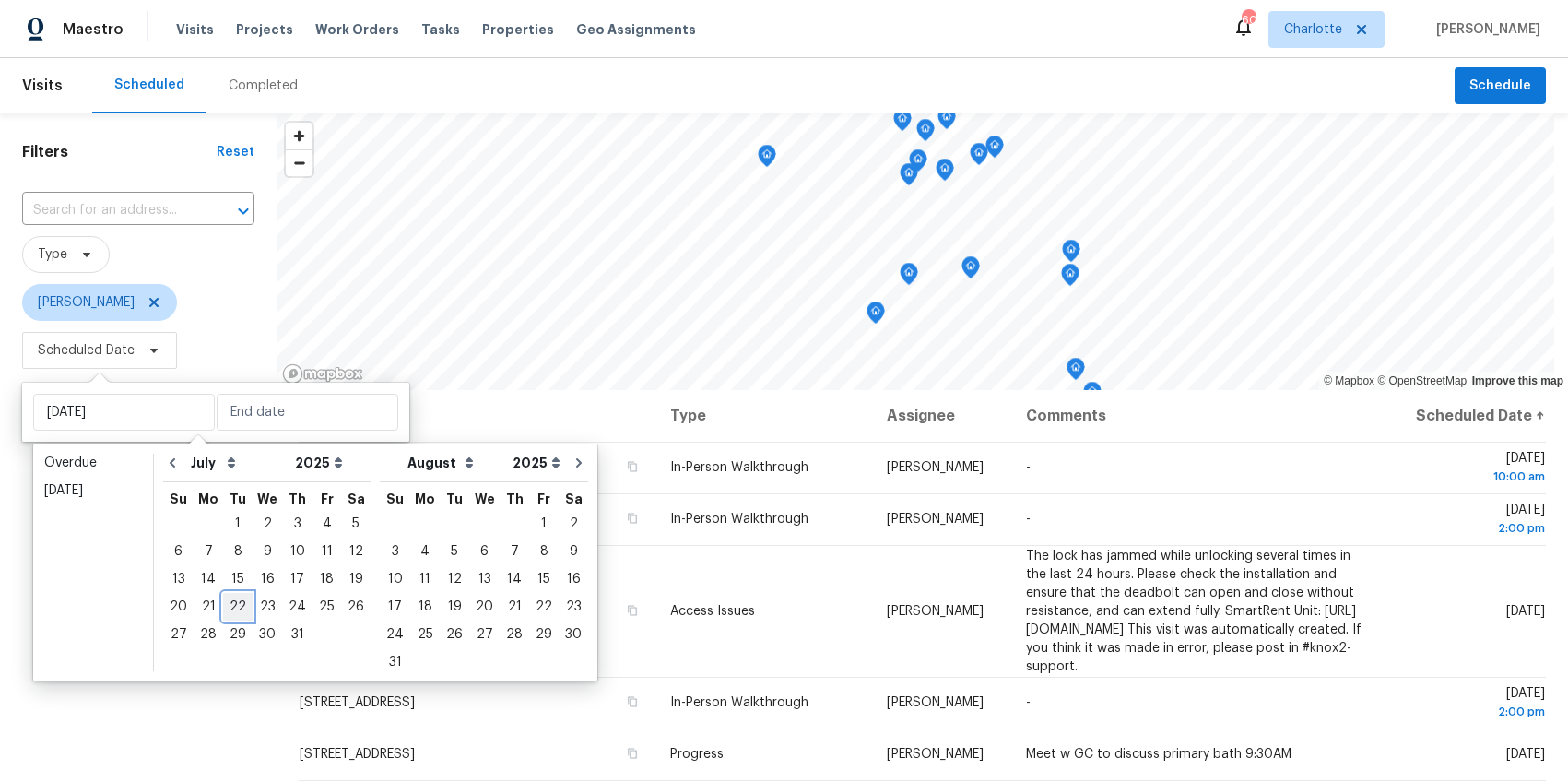 click on "22" at bounding box center (238, 607) 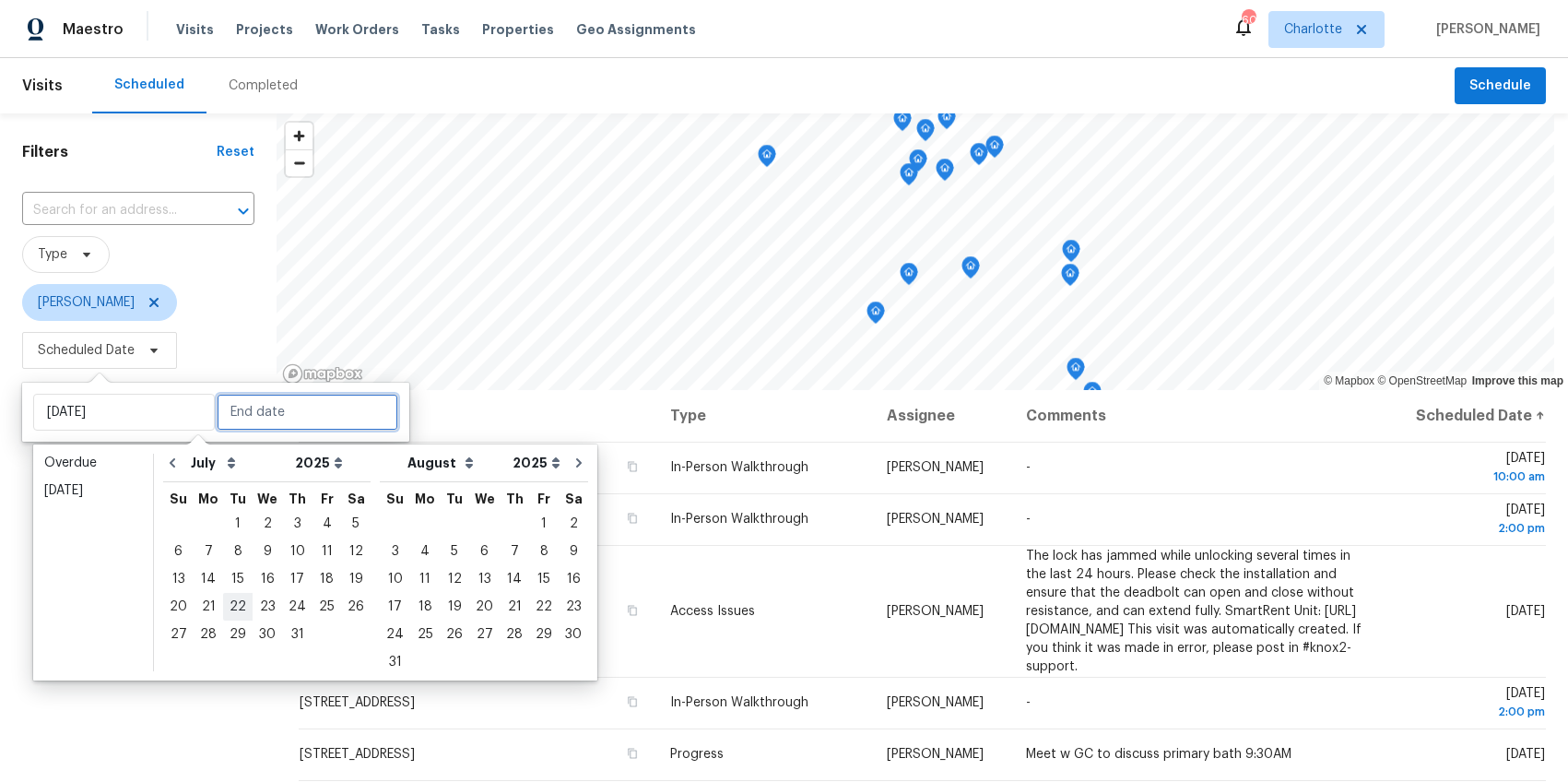 type on "Tue, Jul 22" 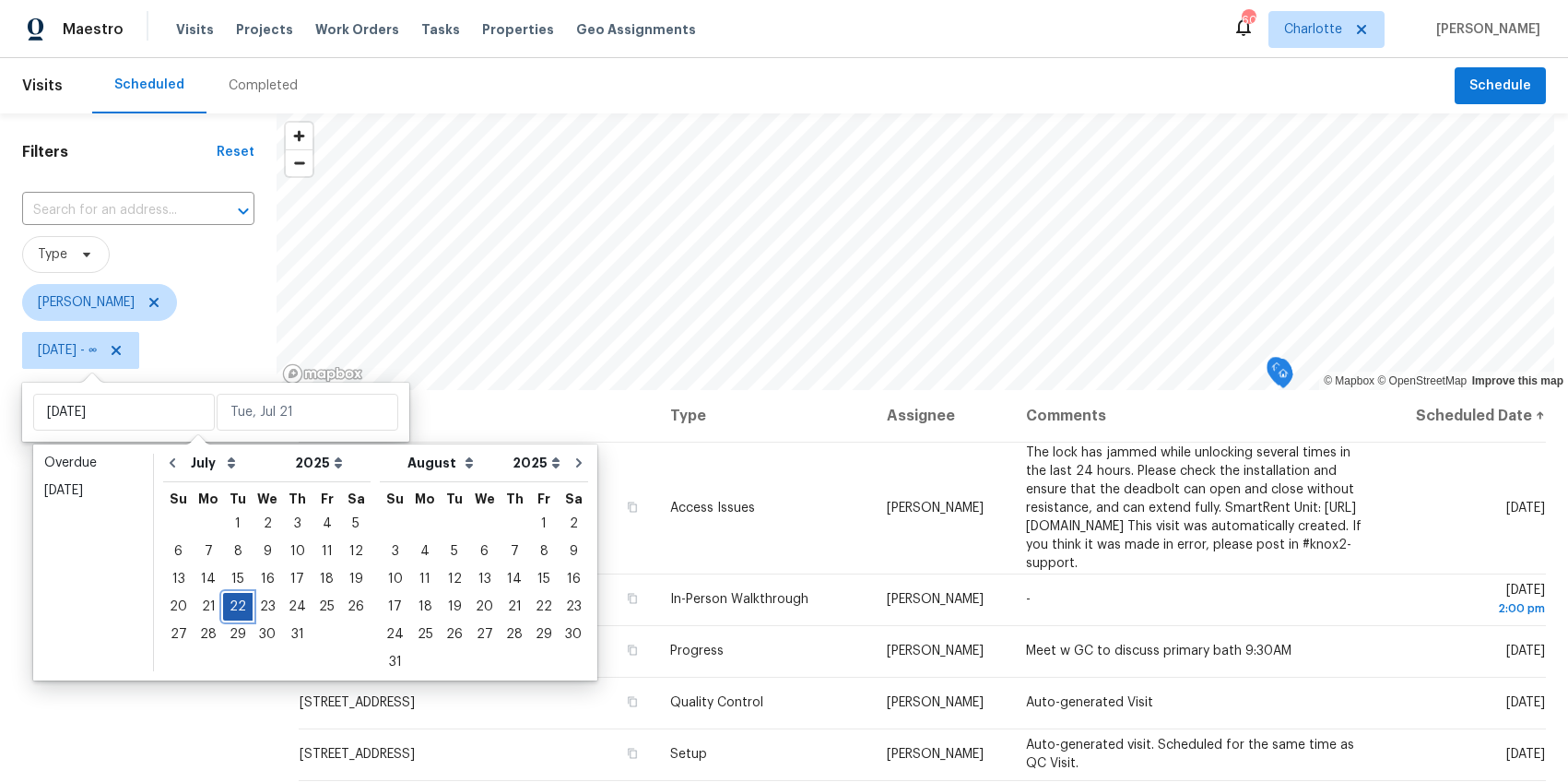 click on "22" at bounding box center [238, 607] 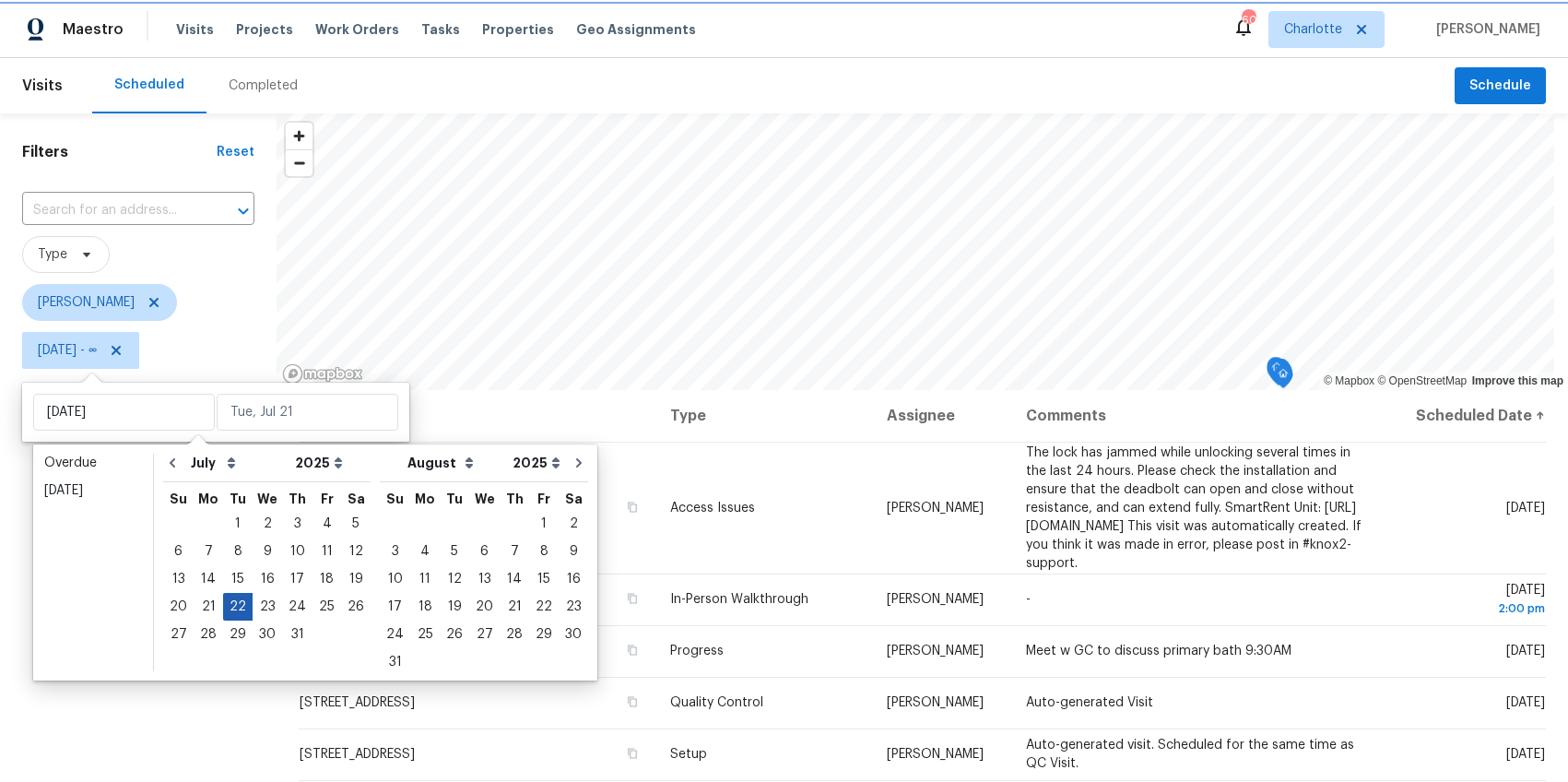 type on "Tue, Jul 22" 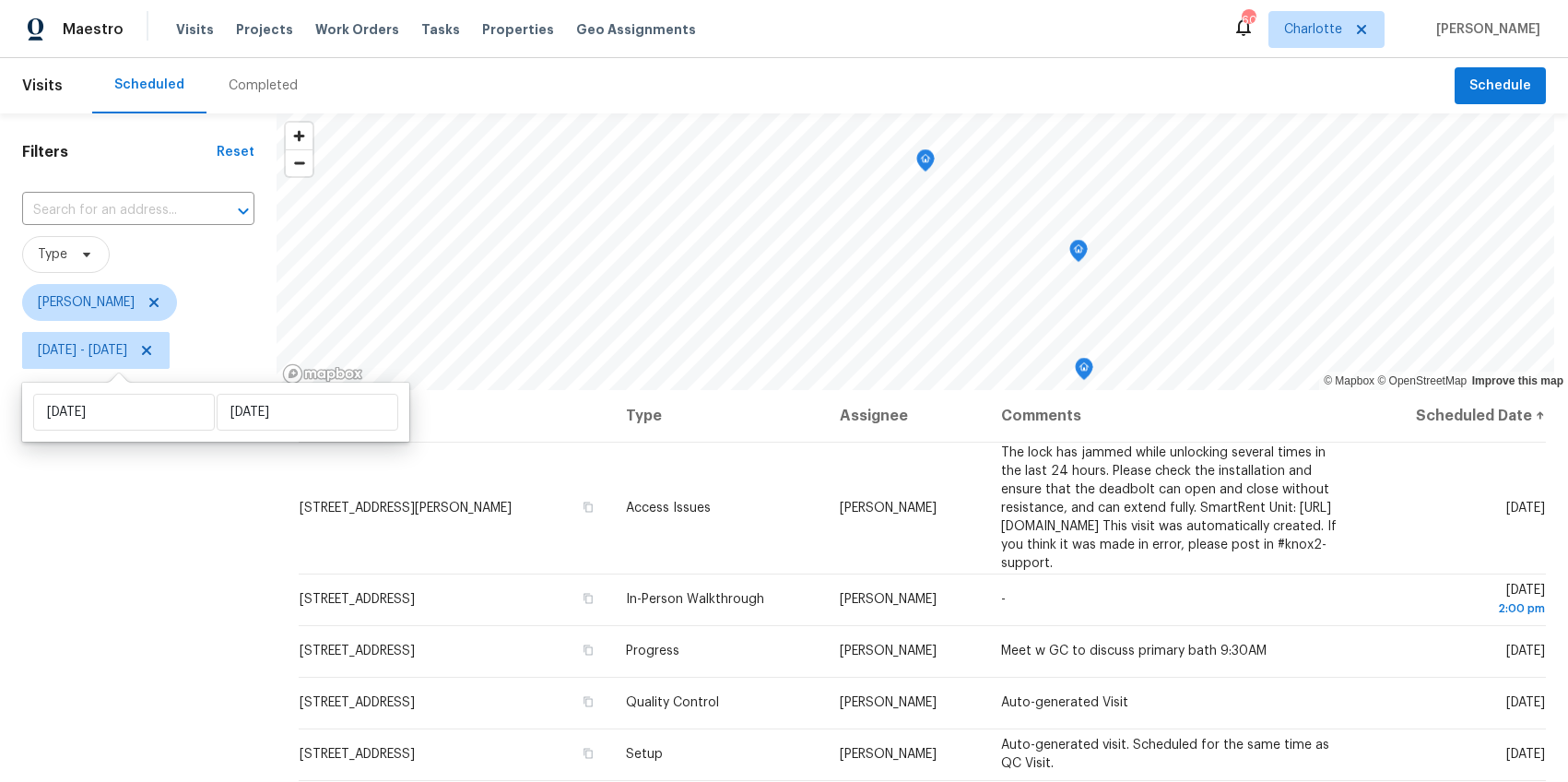 click on "Filters Reset ​ Type Alex Baum Tue, Jul 22 - Tue, Jul 22" at bounding box center (138, 564) 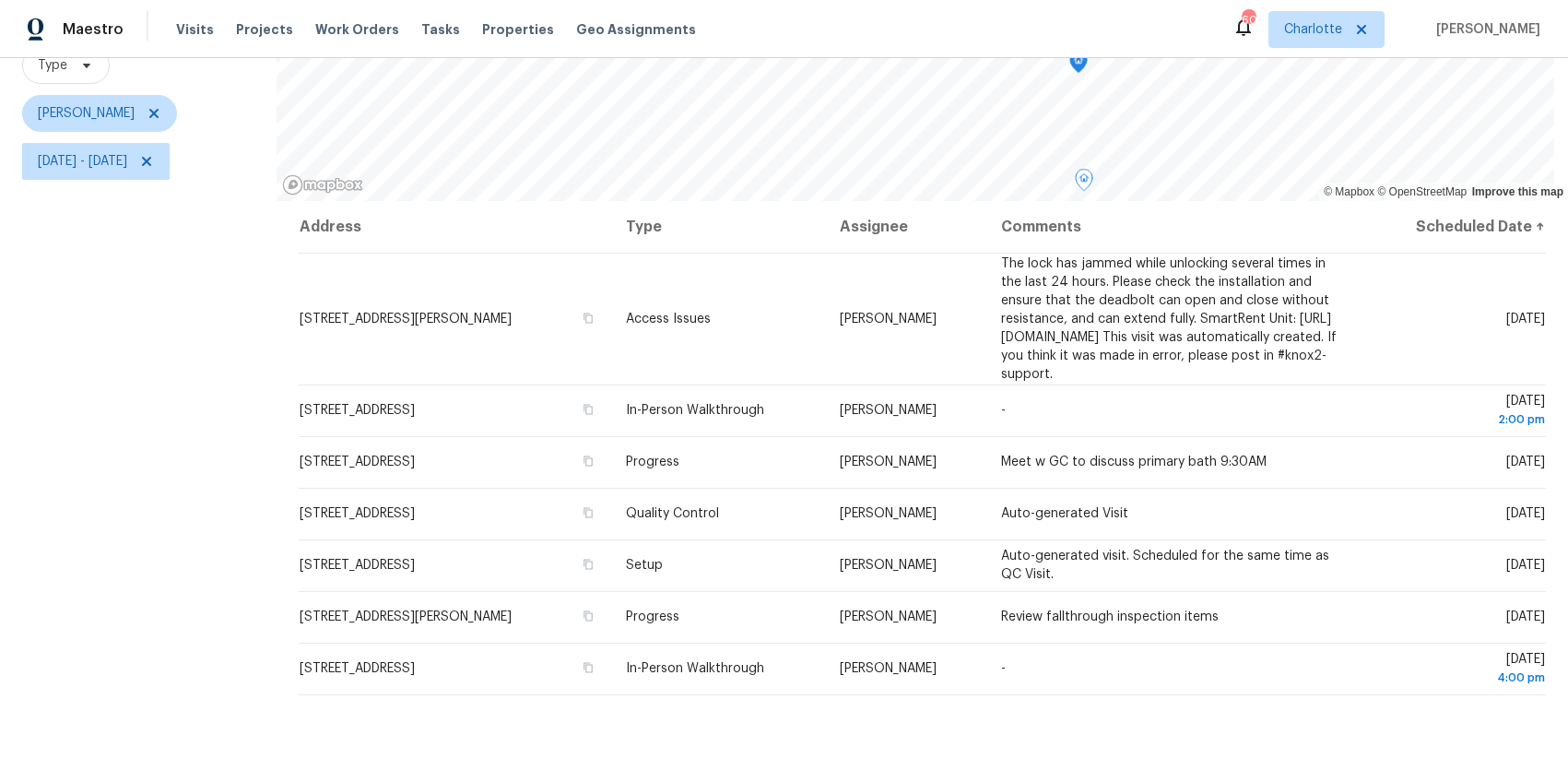 scroll, scrollTop: 0, scrollLeft: 0, axis: both 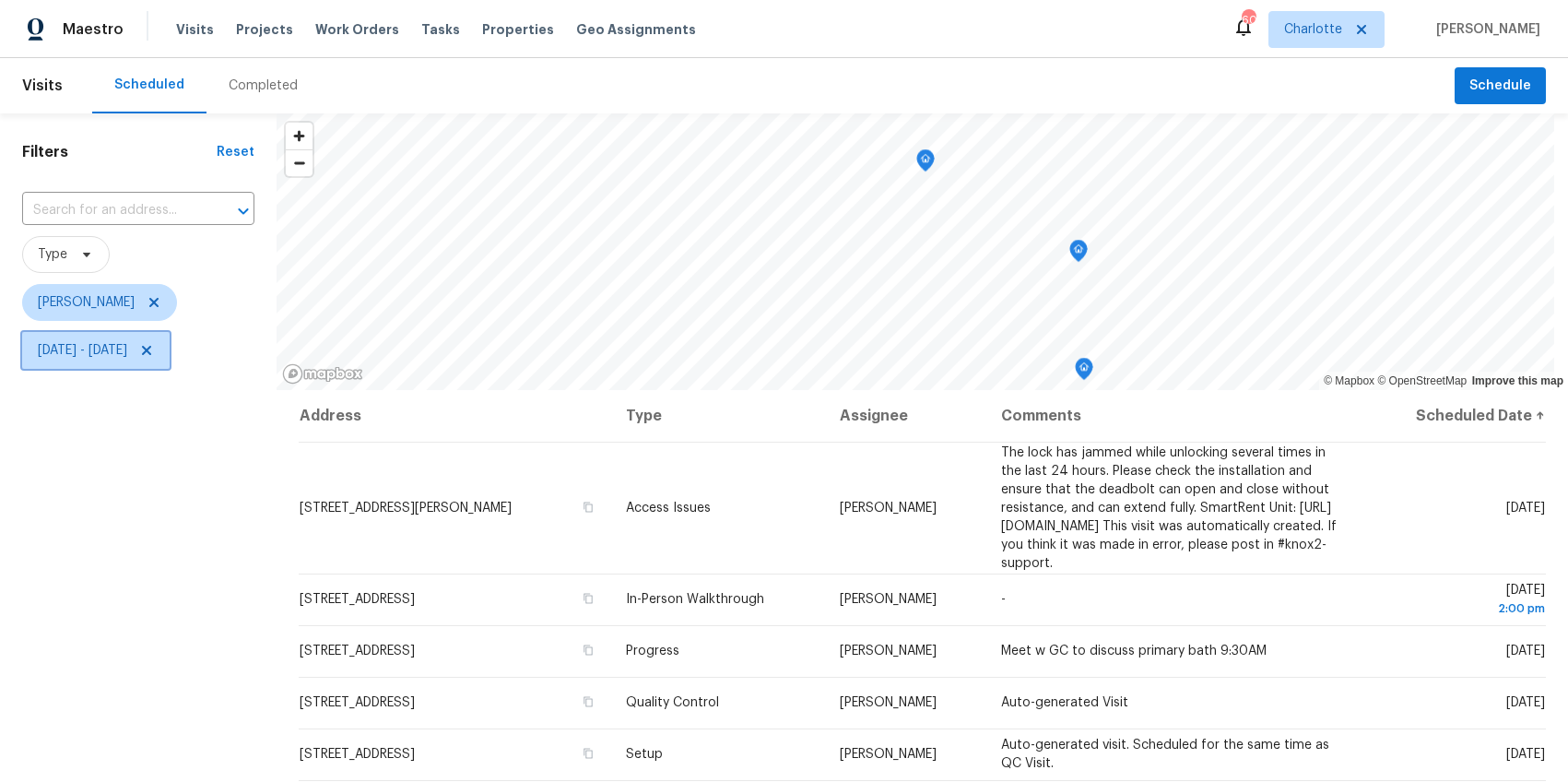 click on "Tue, Jul 22 - Tue, Jul 22" at bounding box center (82, 350) 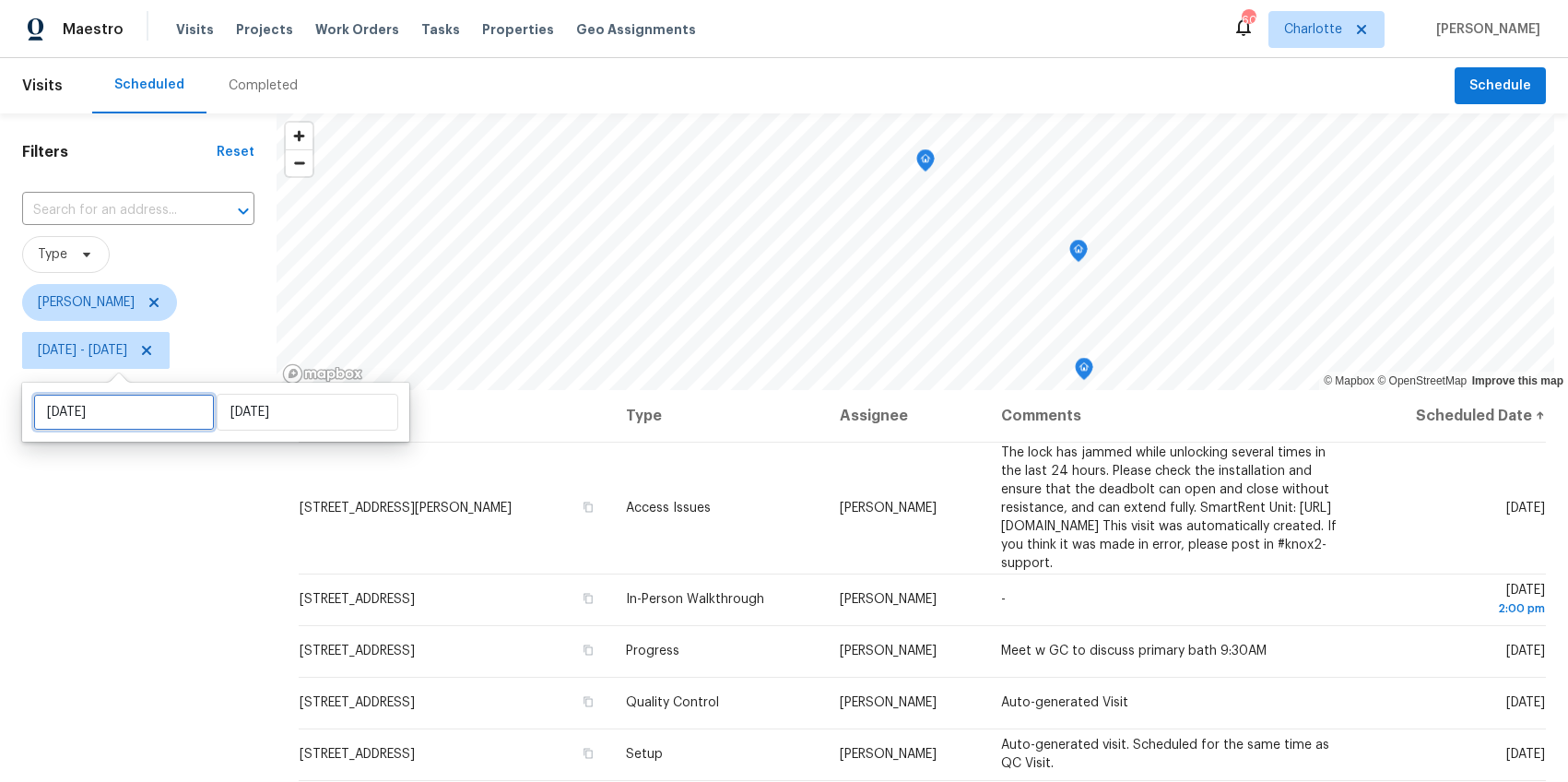 select on "6" 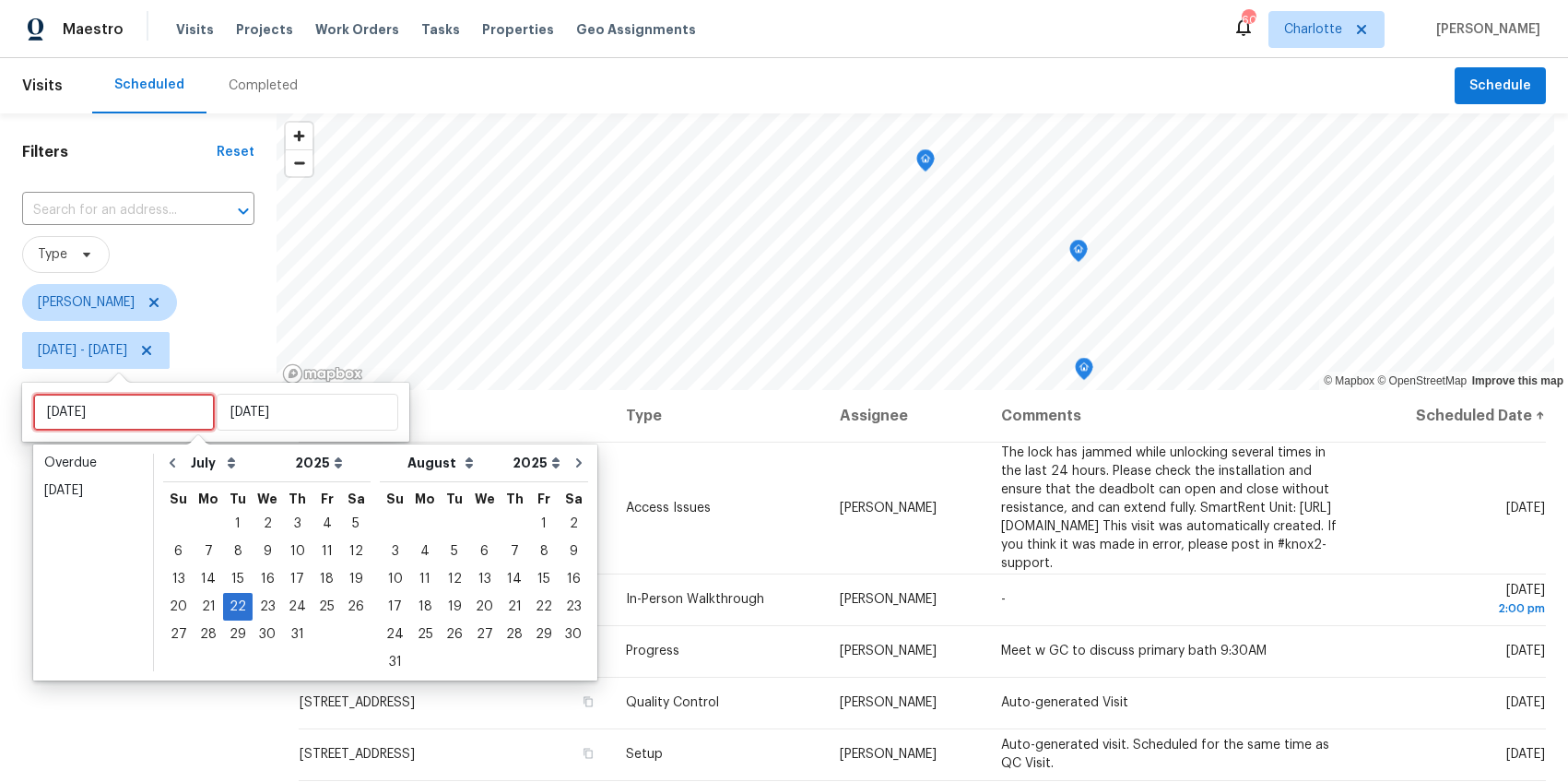 click on "Tue, Jul 22" at bounding box center [124, 412] 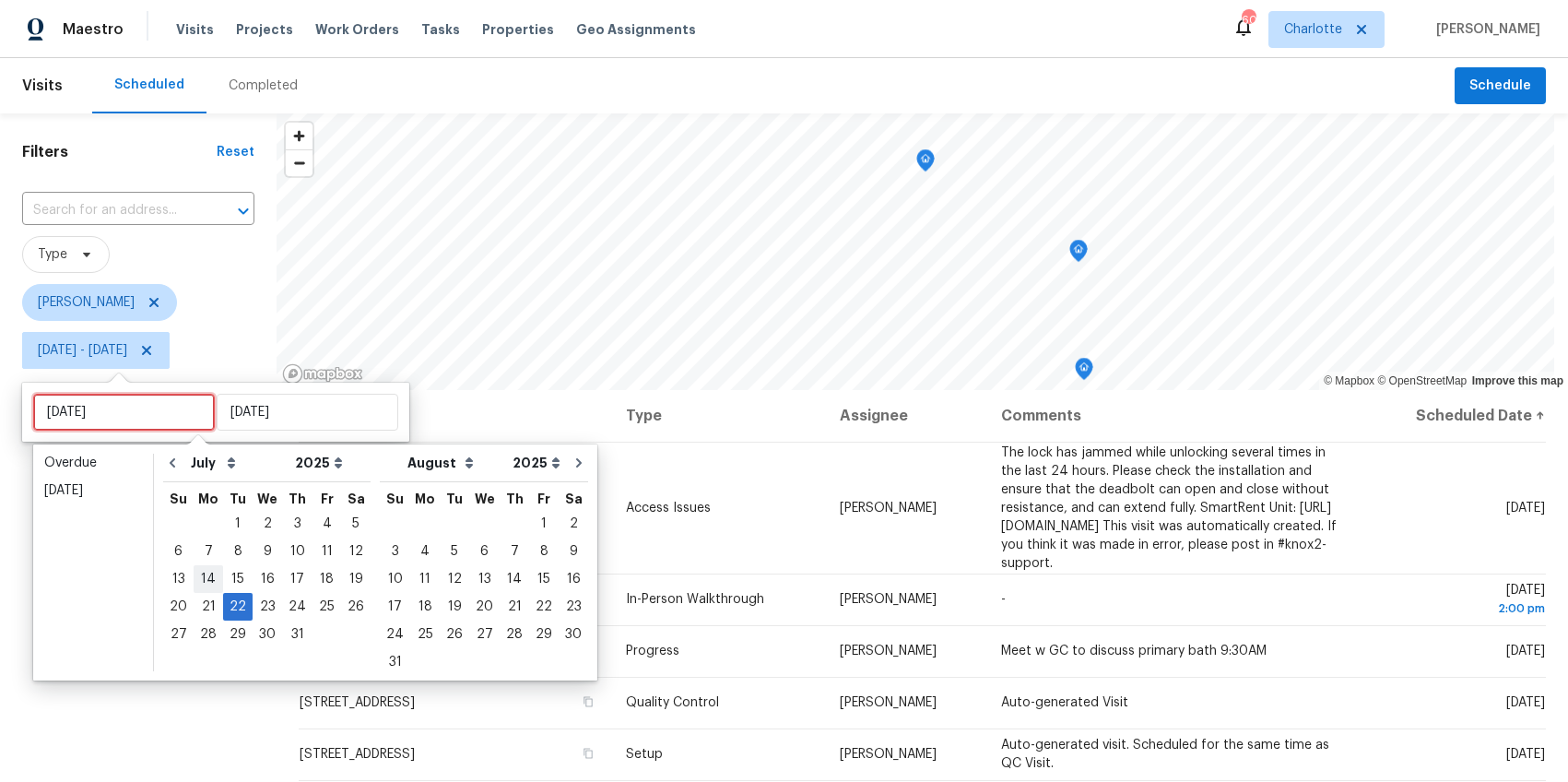 type on "Mon, Jul 14" 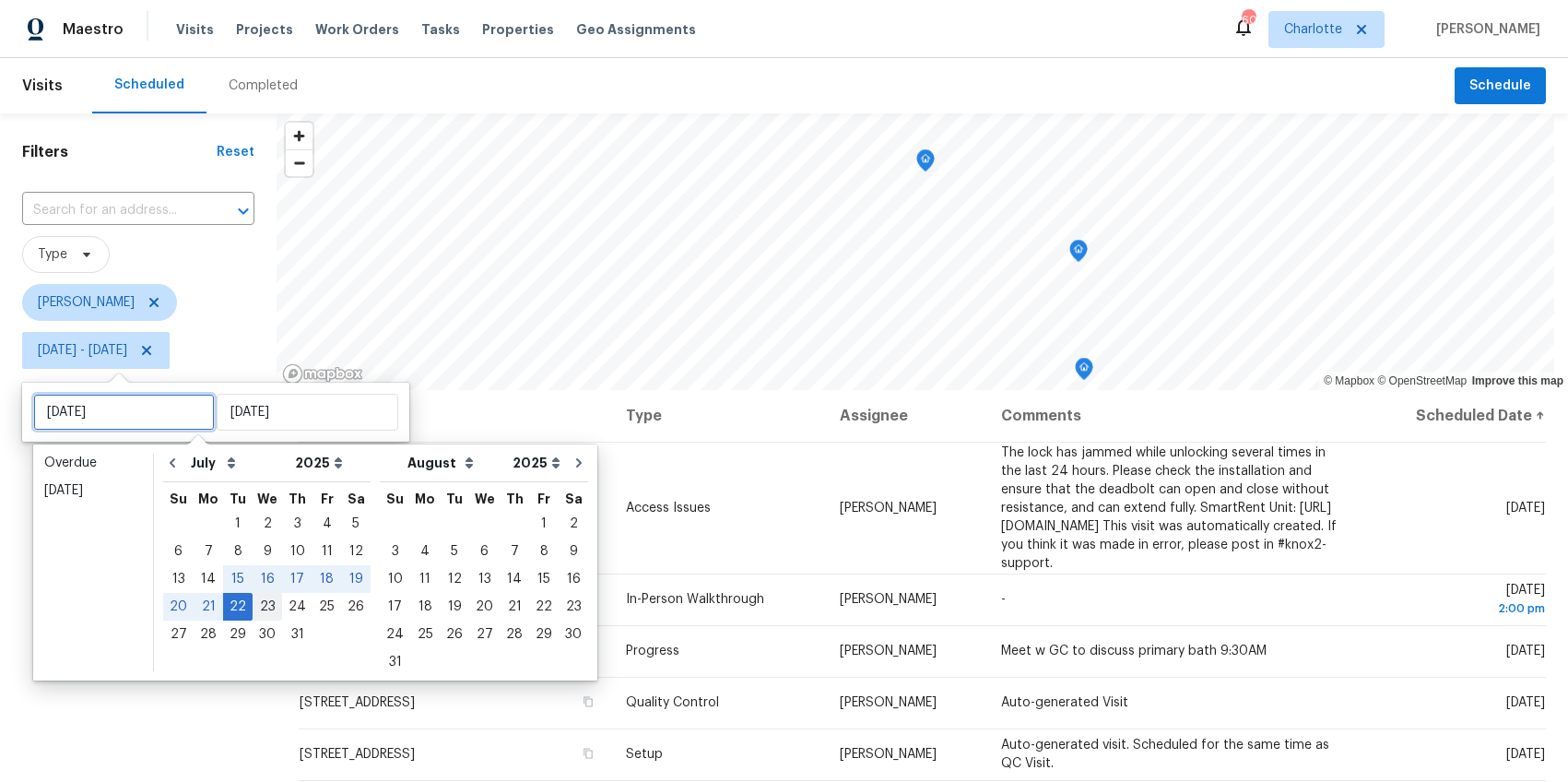 type 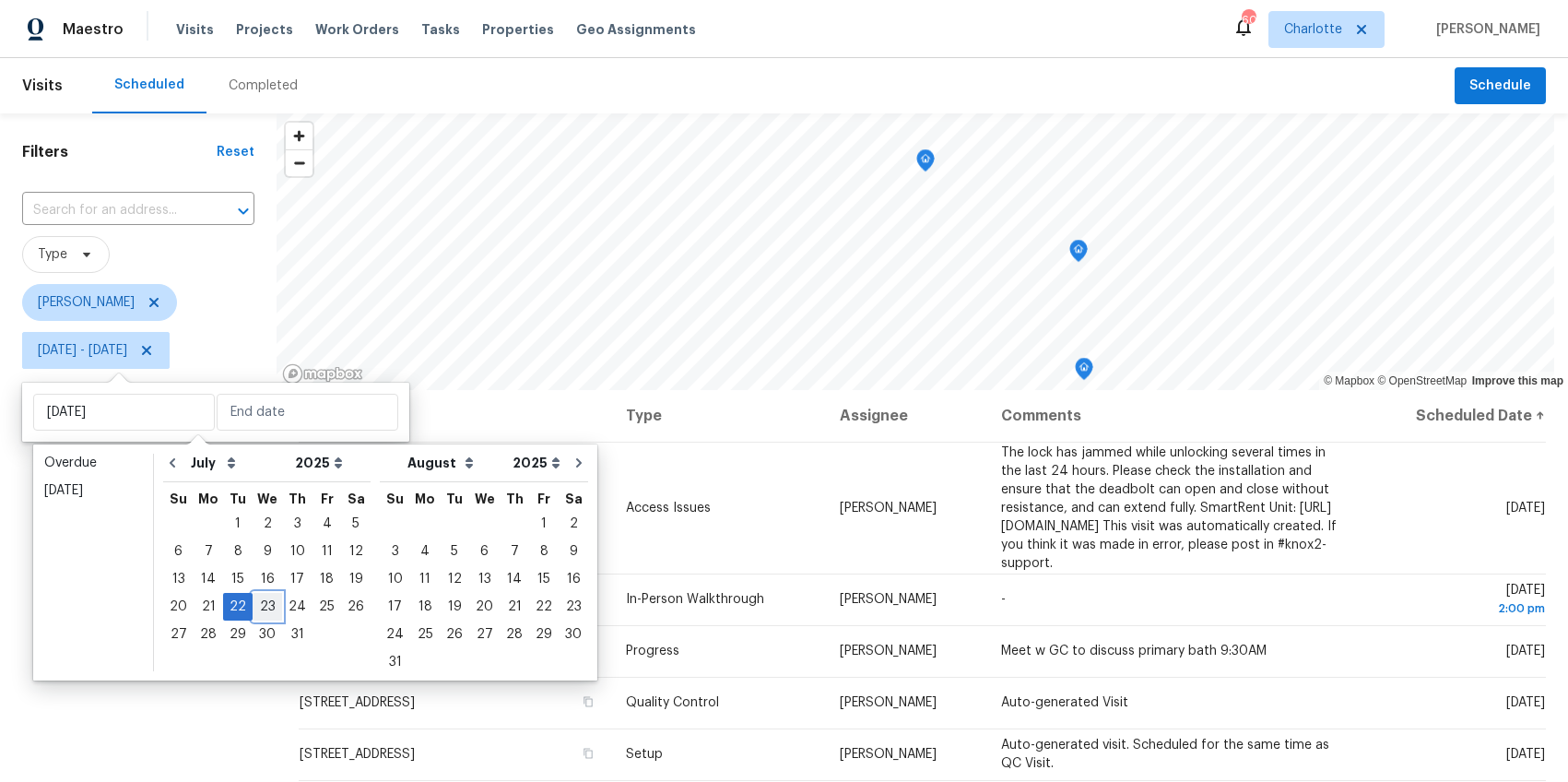click on "23" at bounding box center [267, 607] 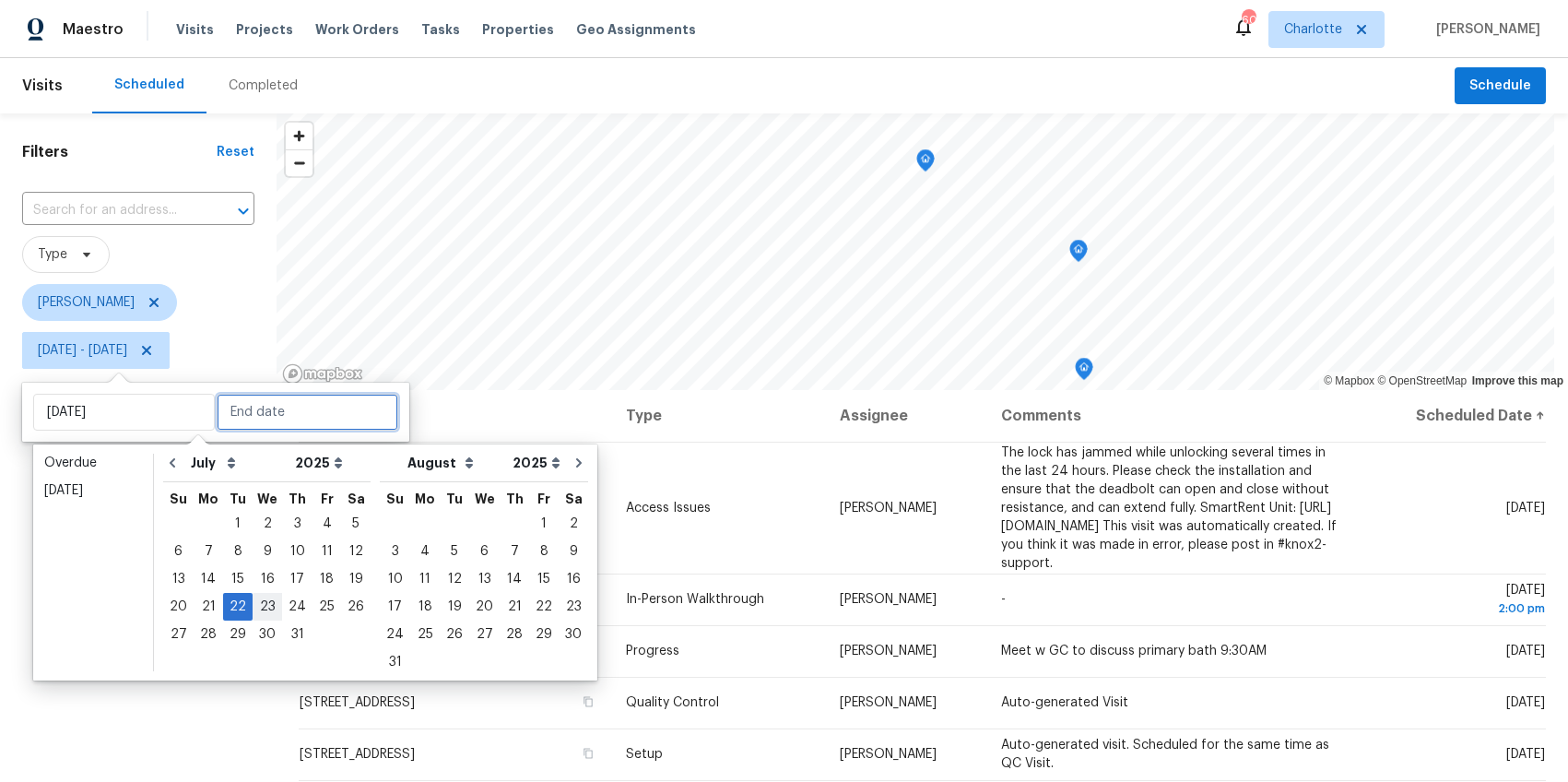 type on "Wed, Jul 23" 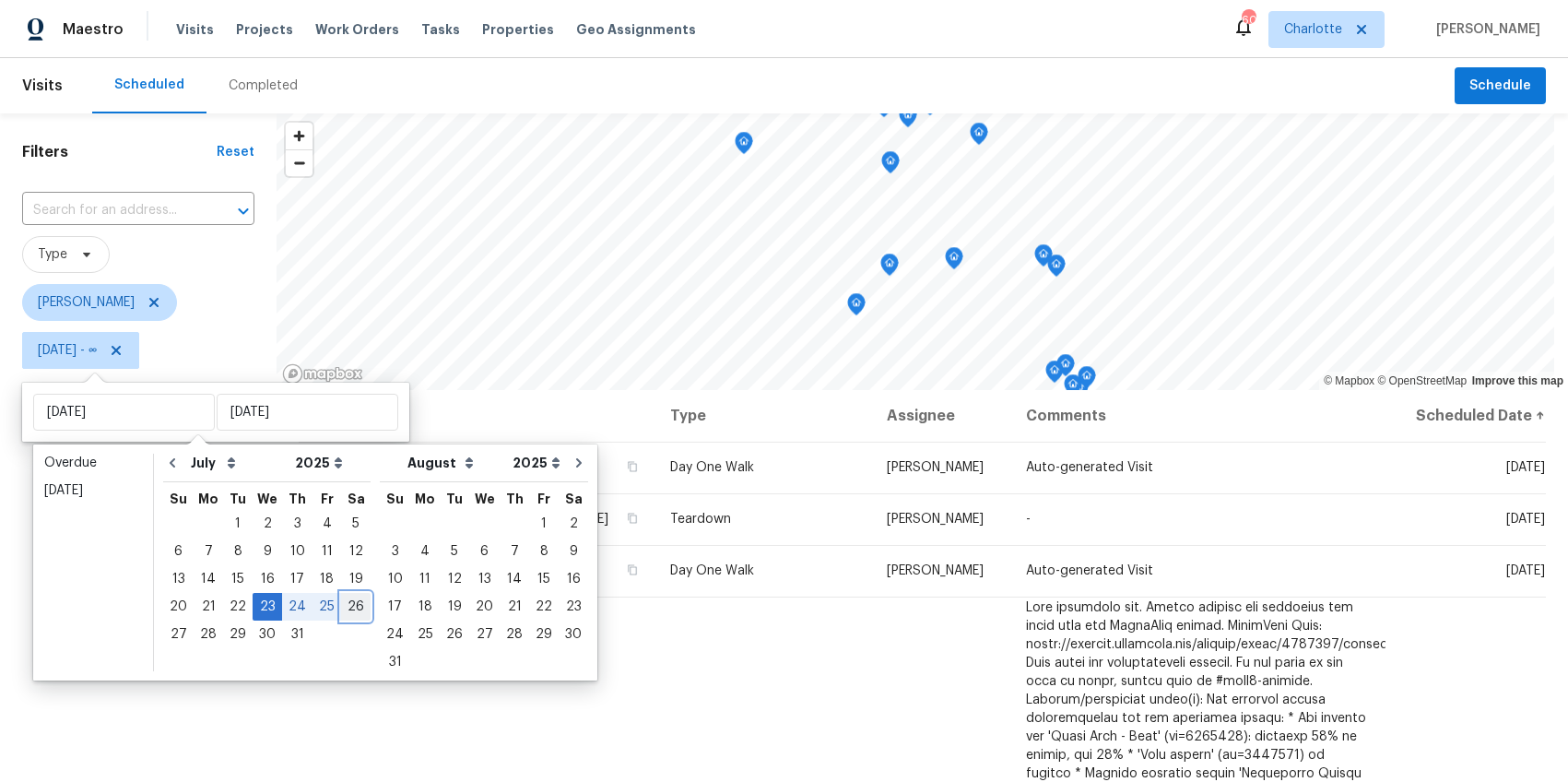 click on "26" at bounding box center [356, 607] 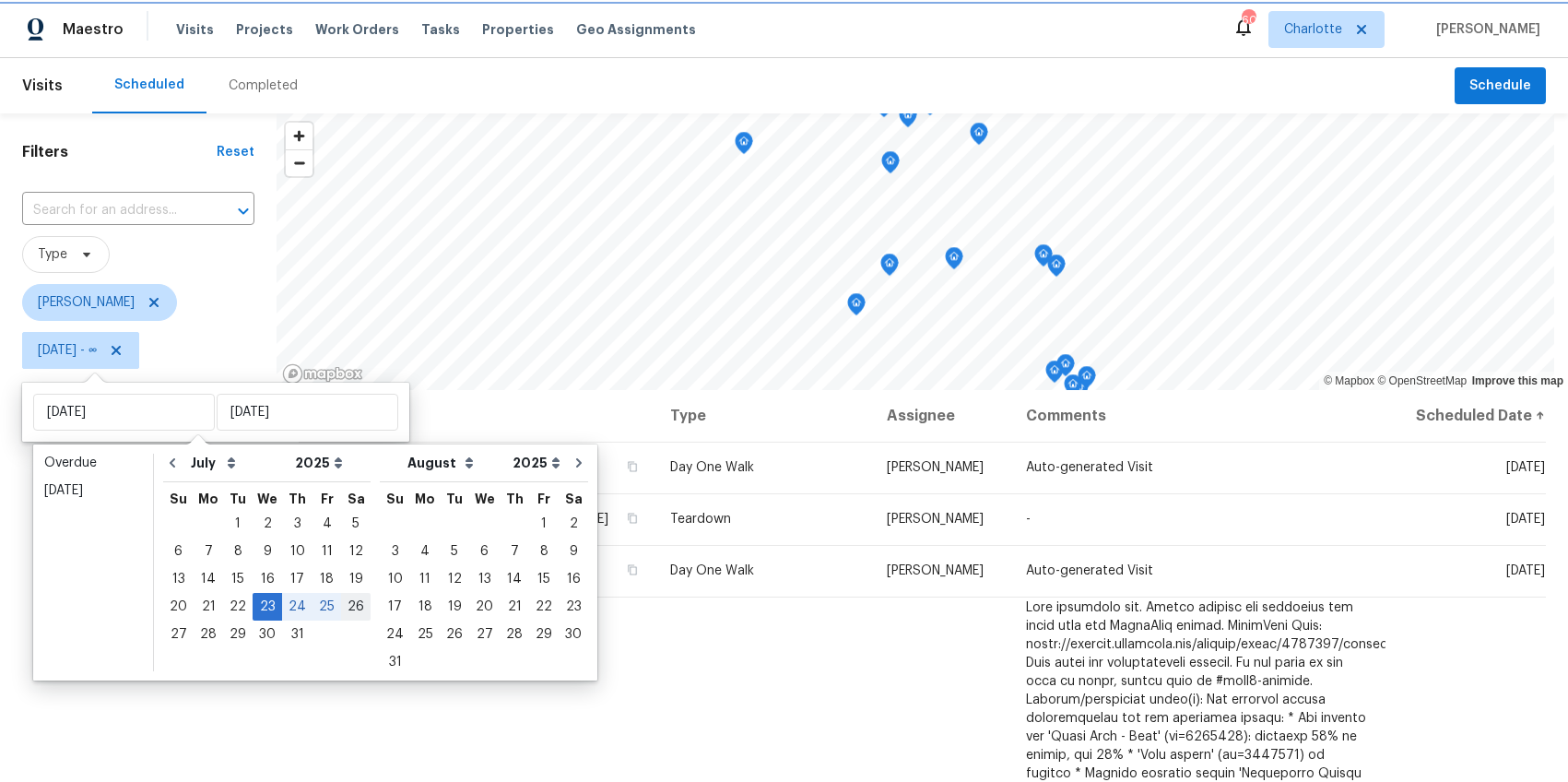 type on "Sat, Jul 26" 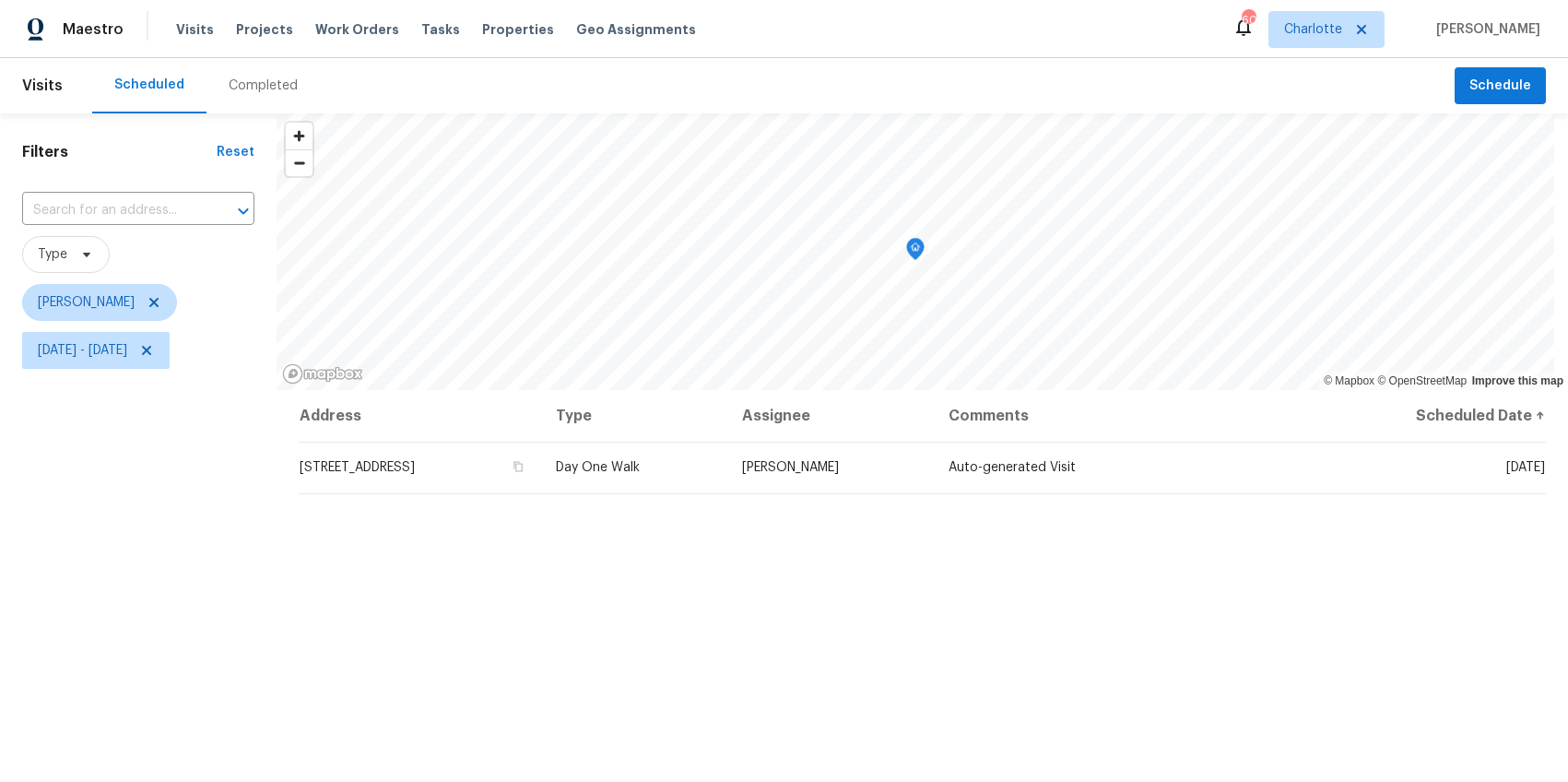 click on "Filters Reset ​ Type Alex Baum Wed, Jul 23 - Sat, Jul 26" at bounding box center (138, 564) 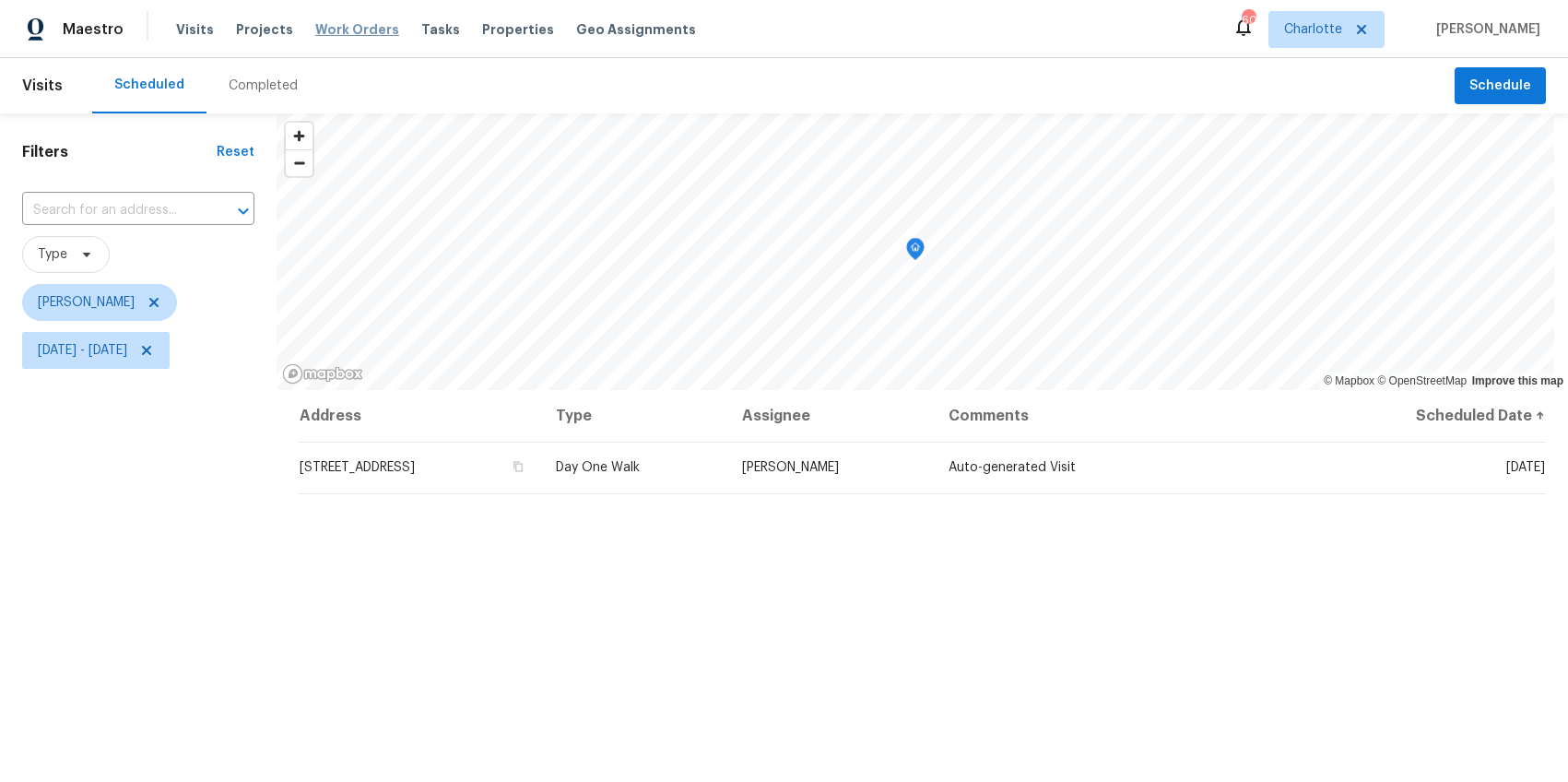 click on "Work Orders" at bounding box center [357, 30] 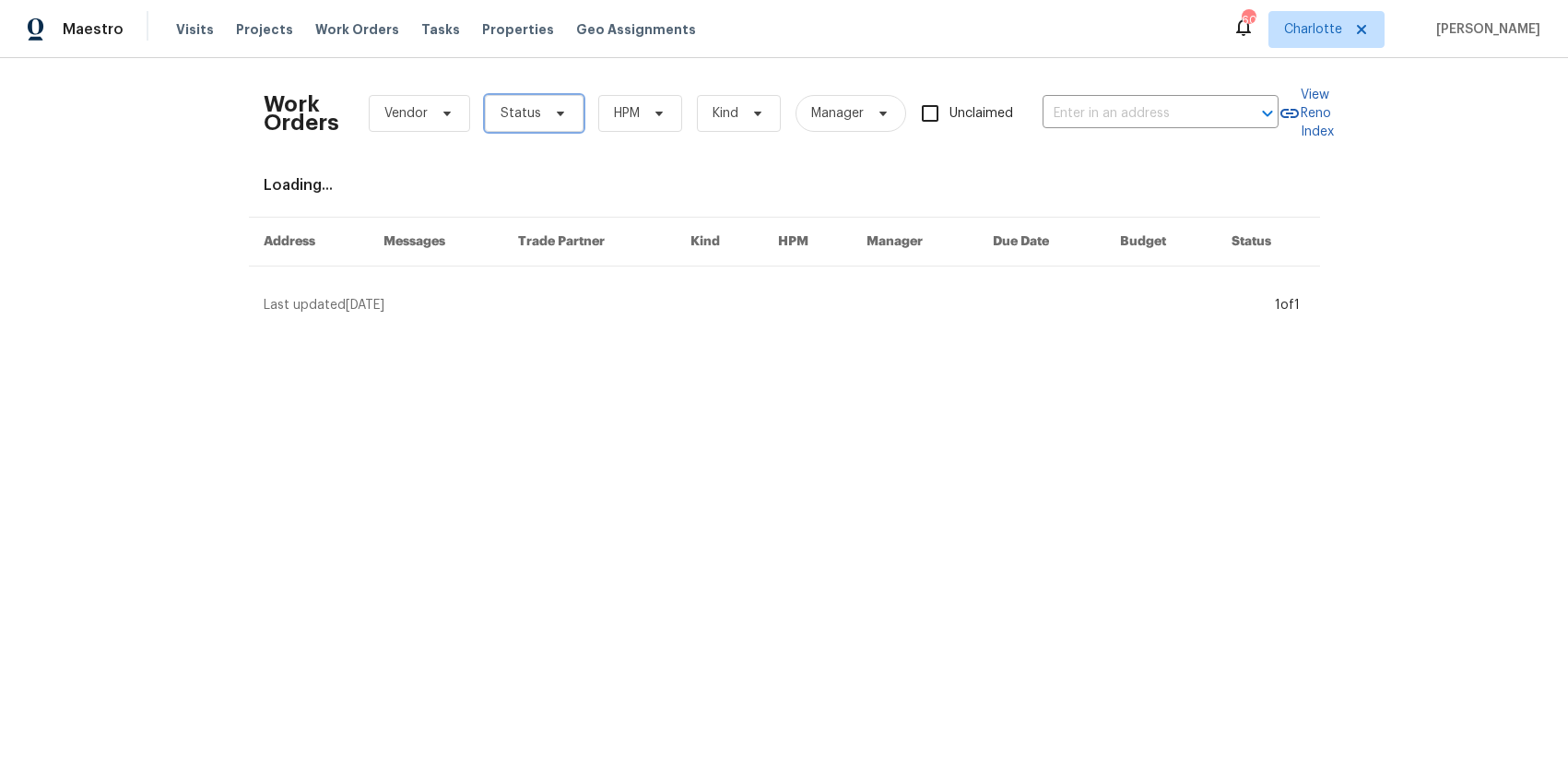 click on "Status" at bounding box center [521, 113] 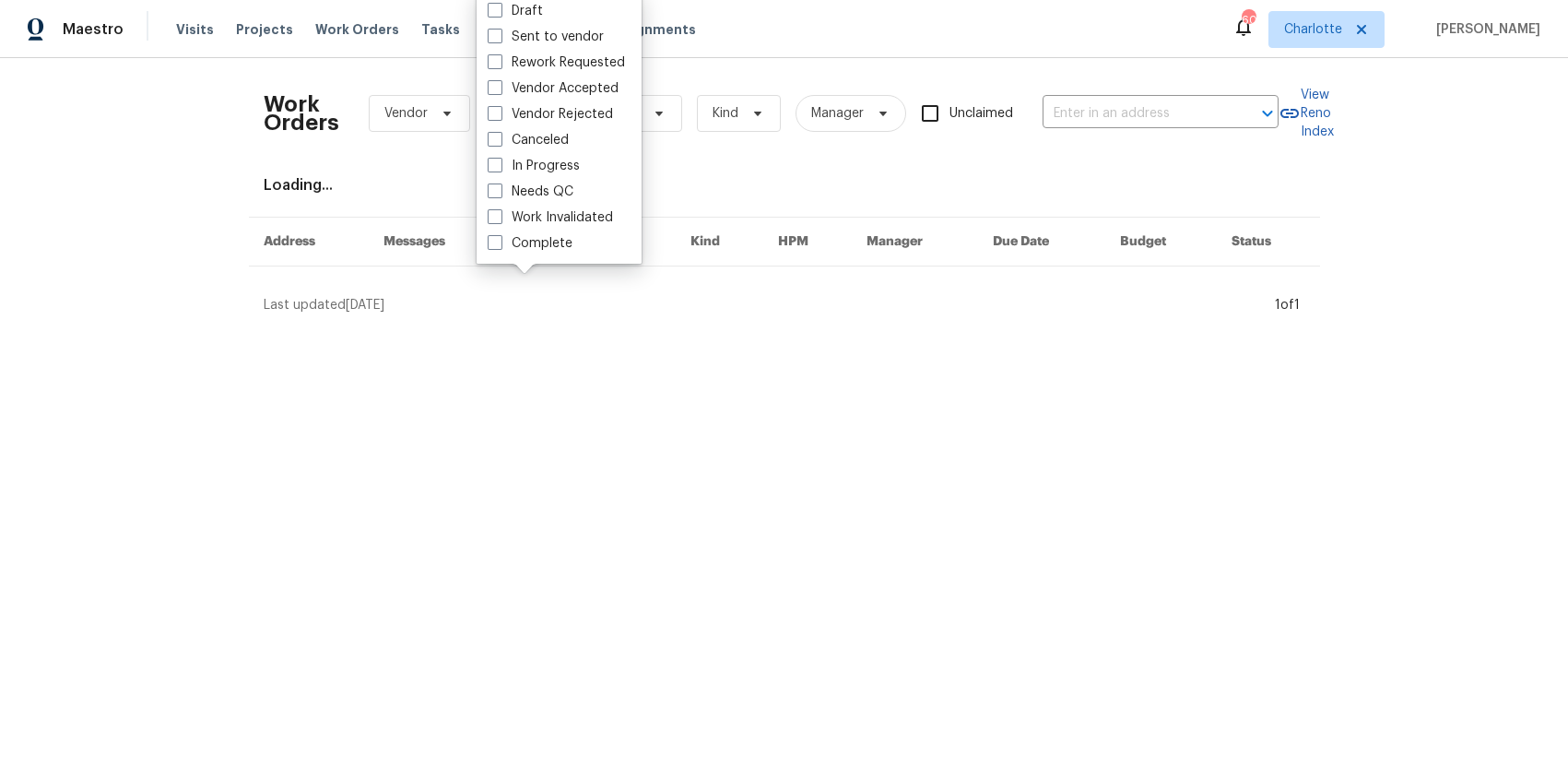 click on "Needs QC" at bounding box center (530, 192) 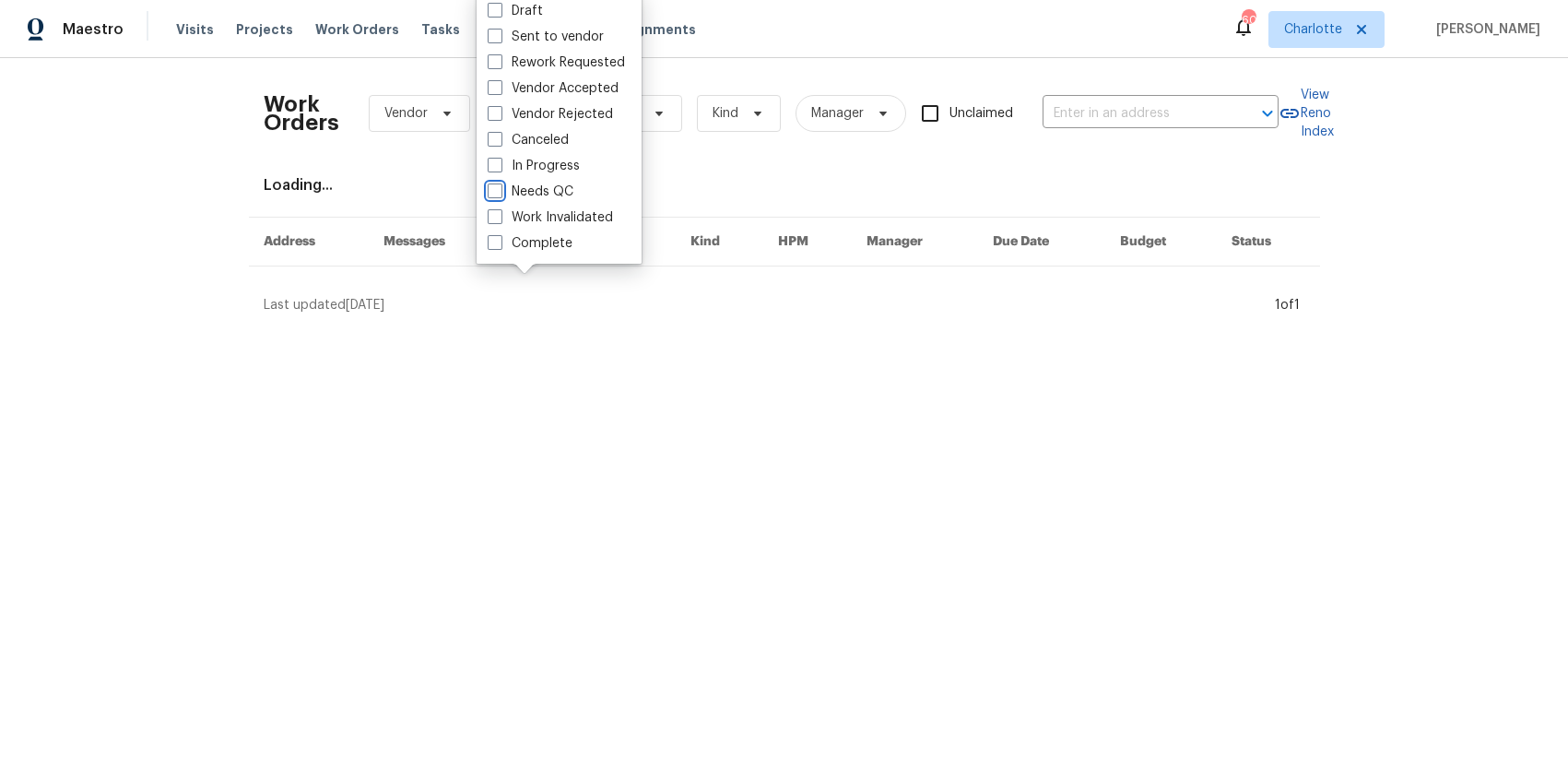 click on "Needs QC" at bounding box center [493, 188] 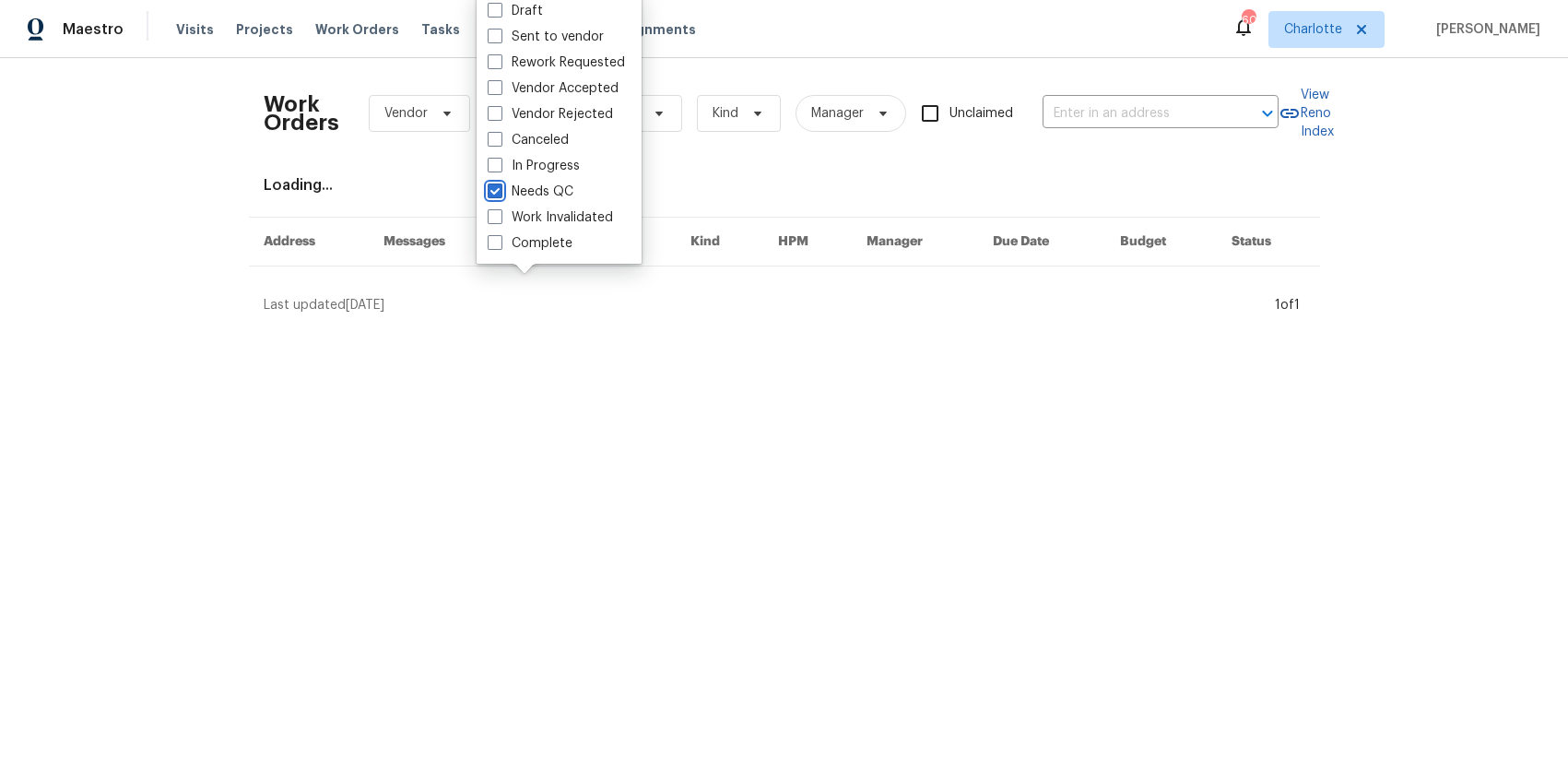 checkbox on "true" 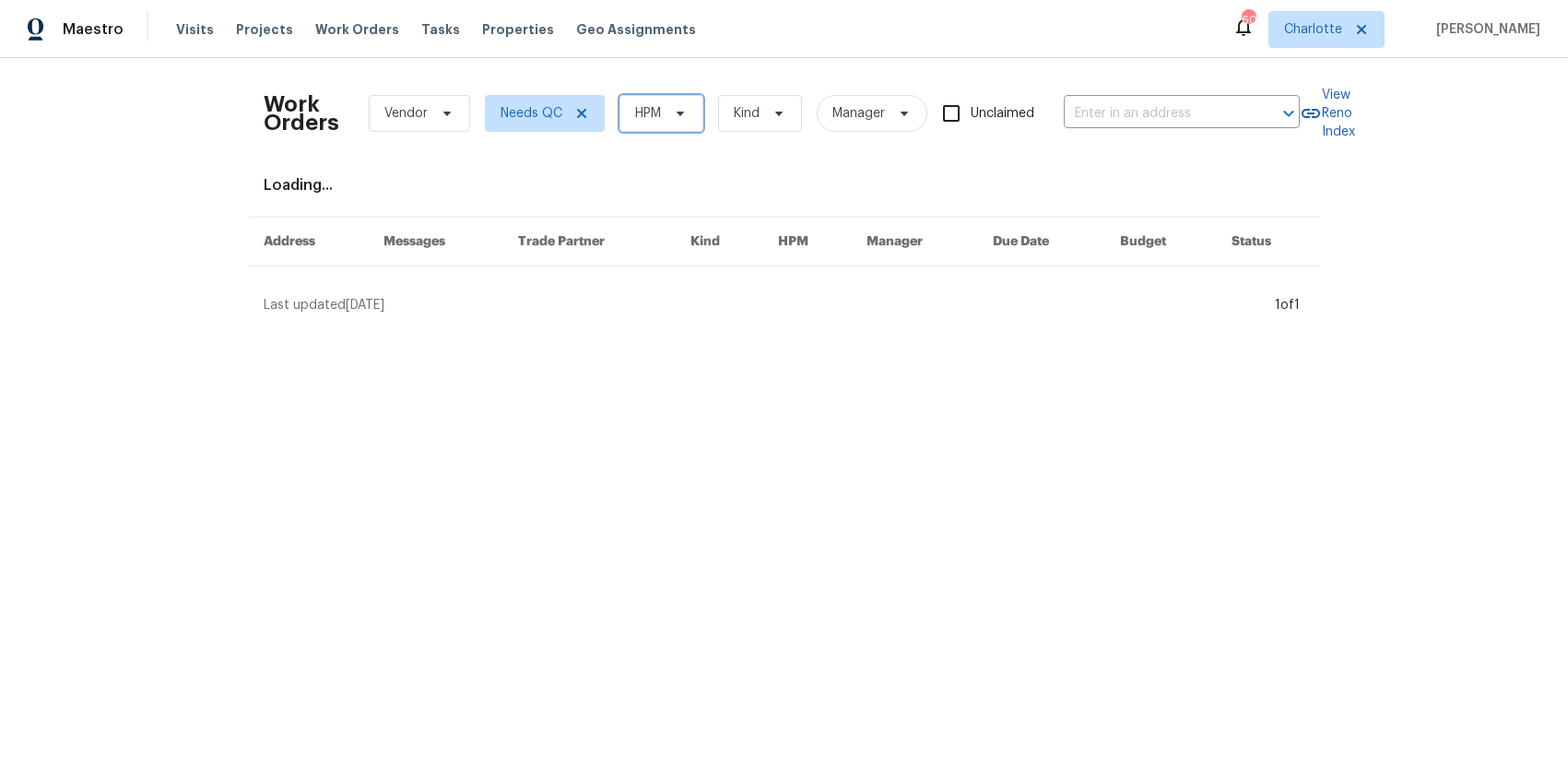 click on "HPM" at bounding box center (661, 113) 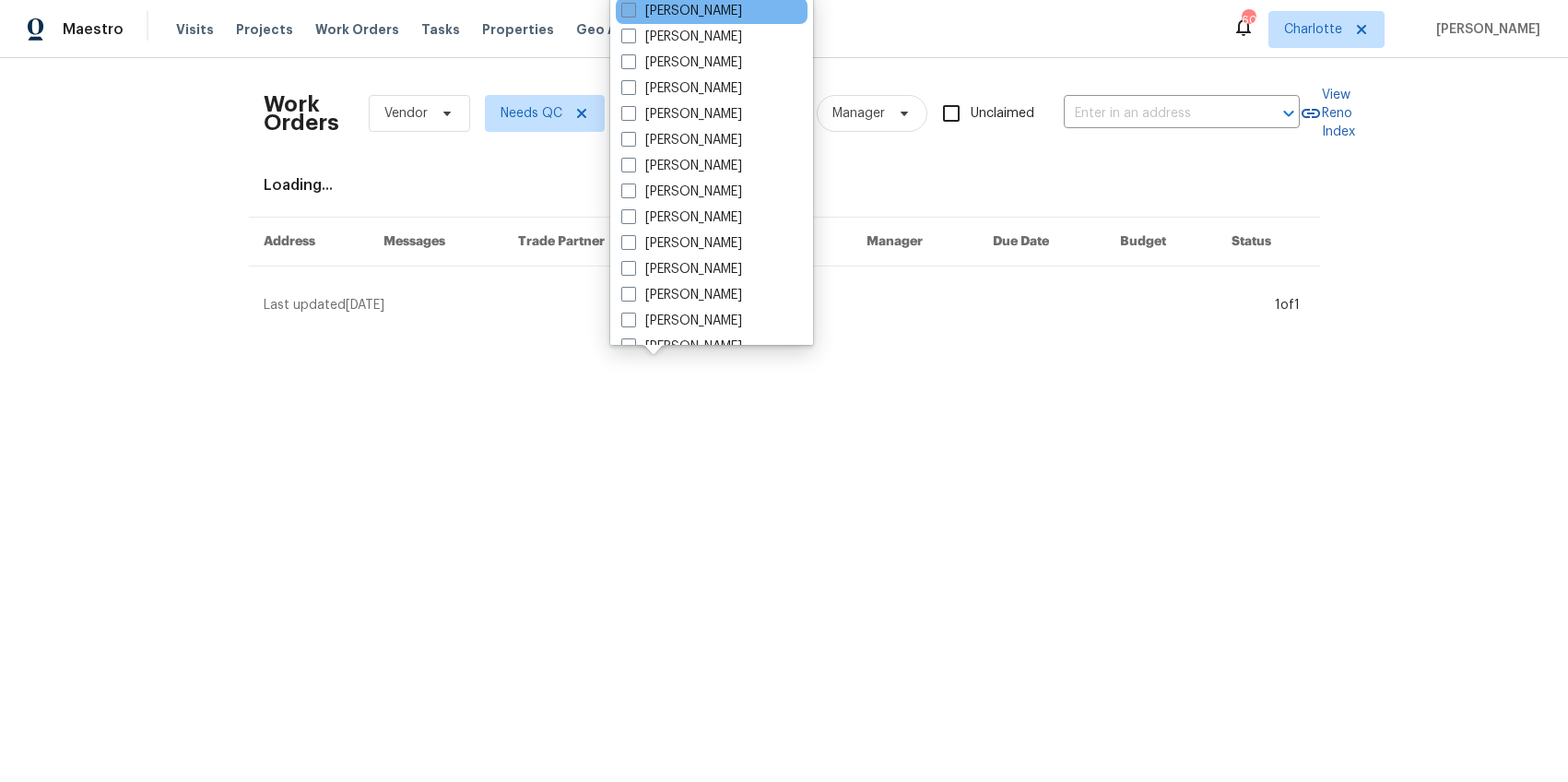 click on "[PERSON_NAME]" at bounding box center (681, 11) 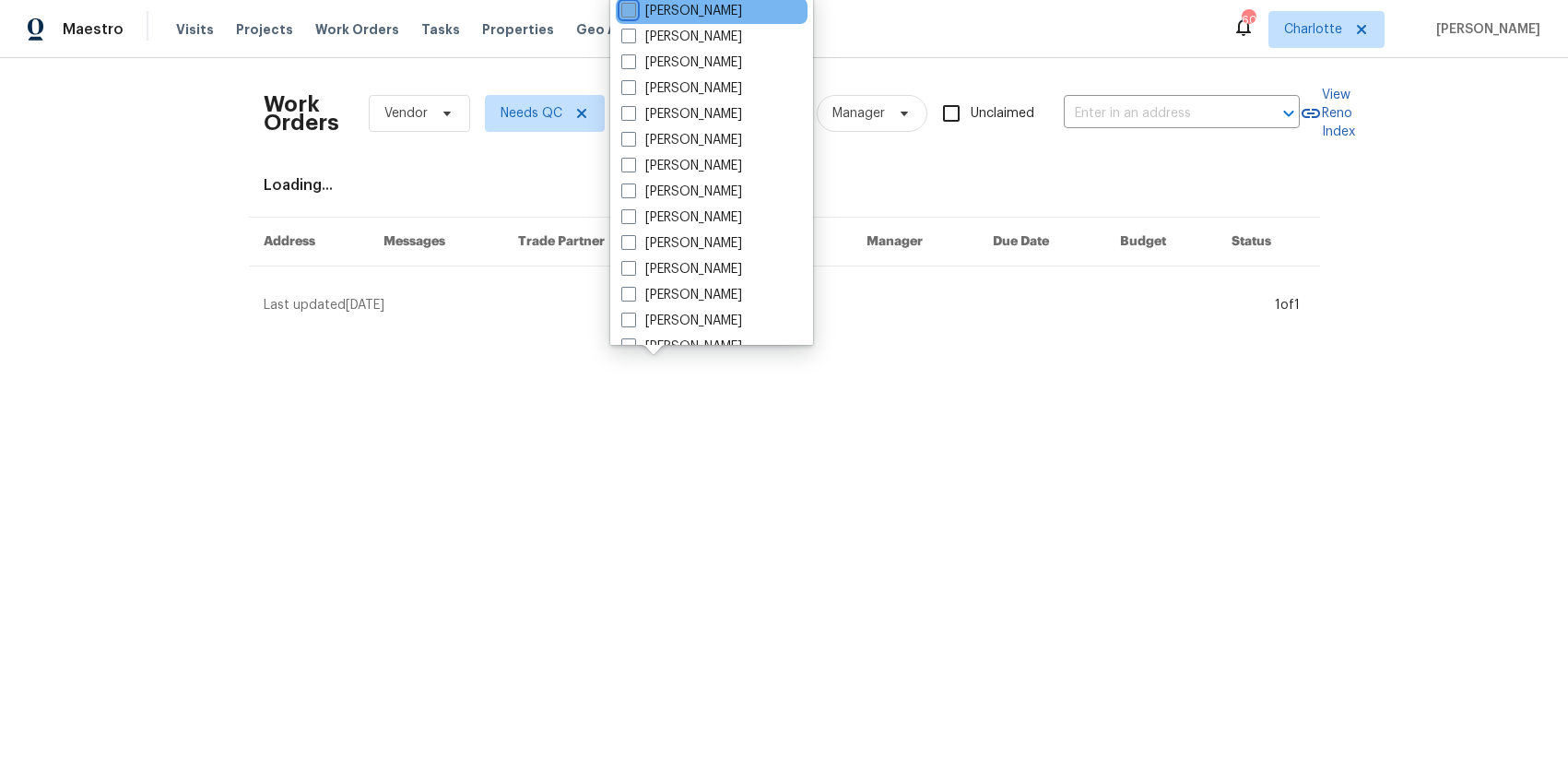 click on "[PERSON_NAME]" at bounding box center (627, 7) 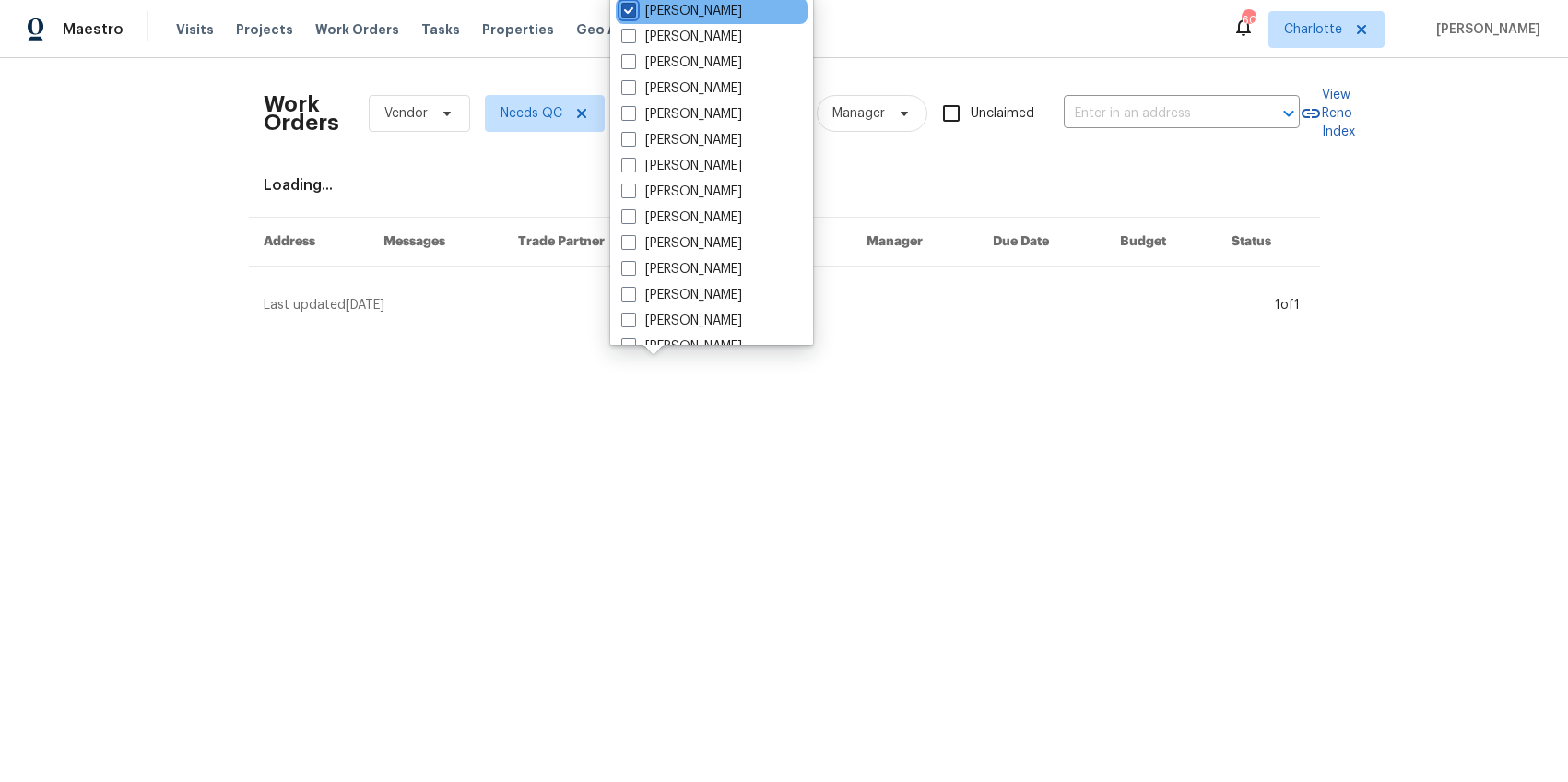 checkbox on "true" 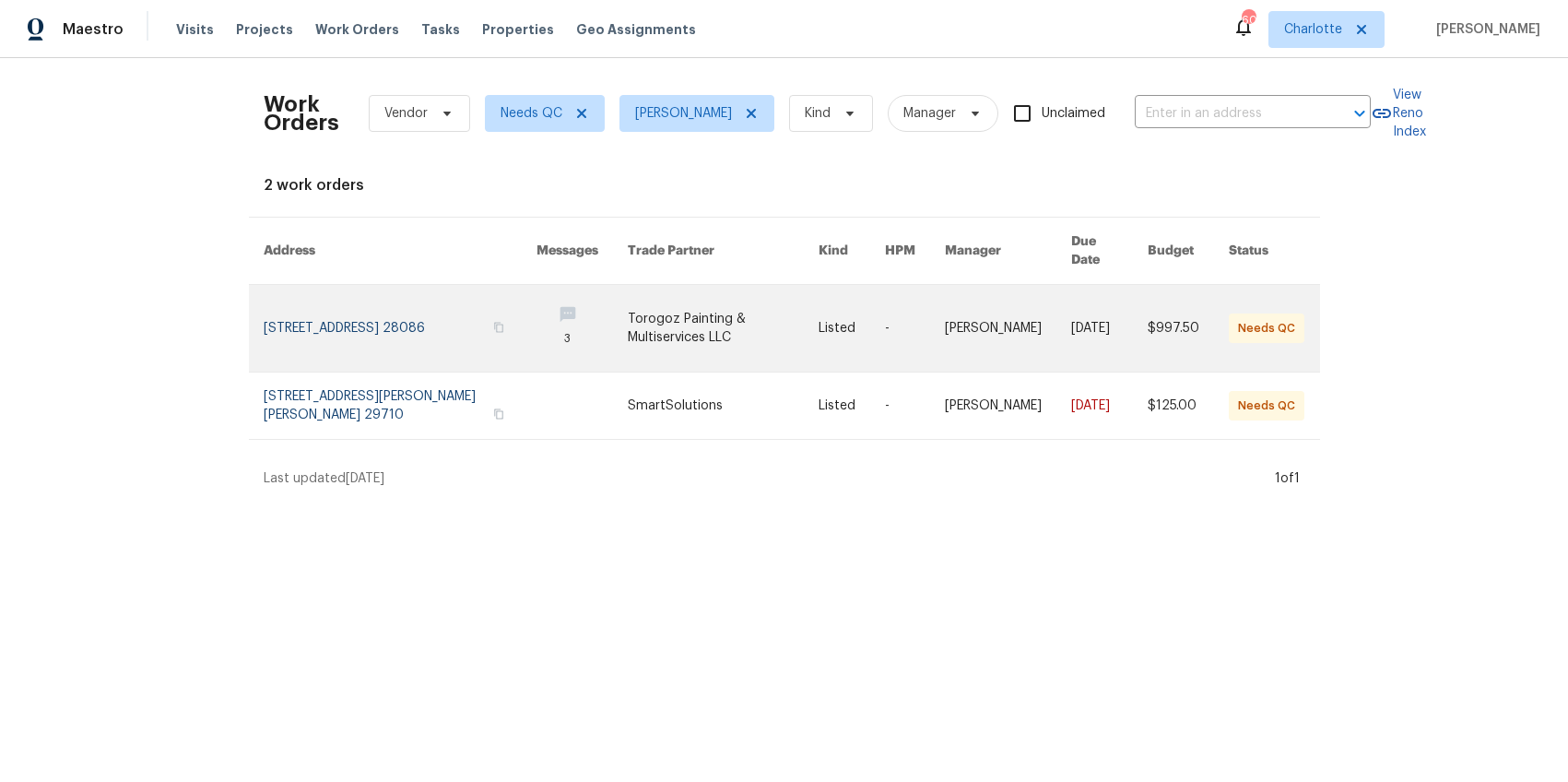 click at bounding box center [400, 328] 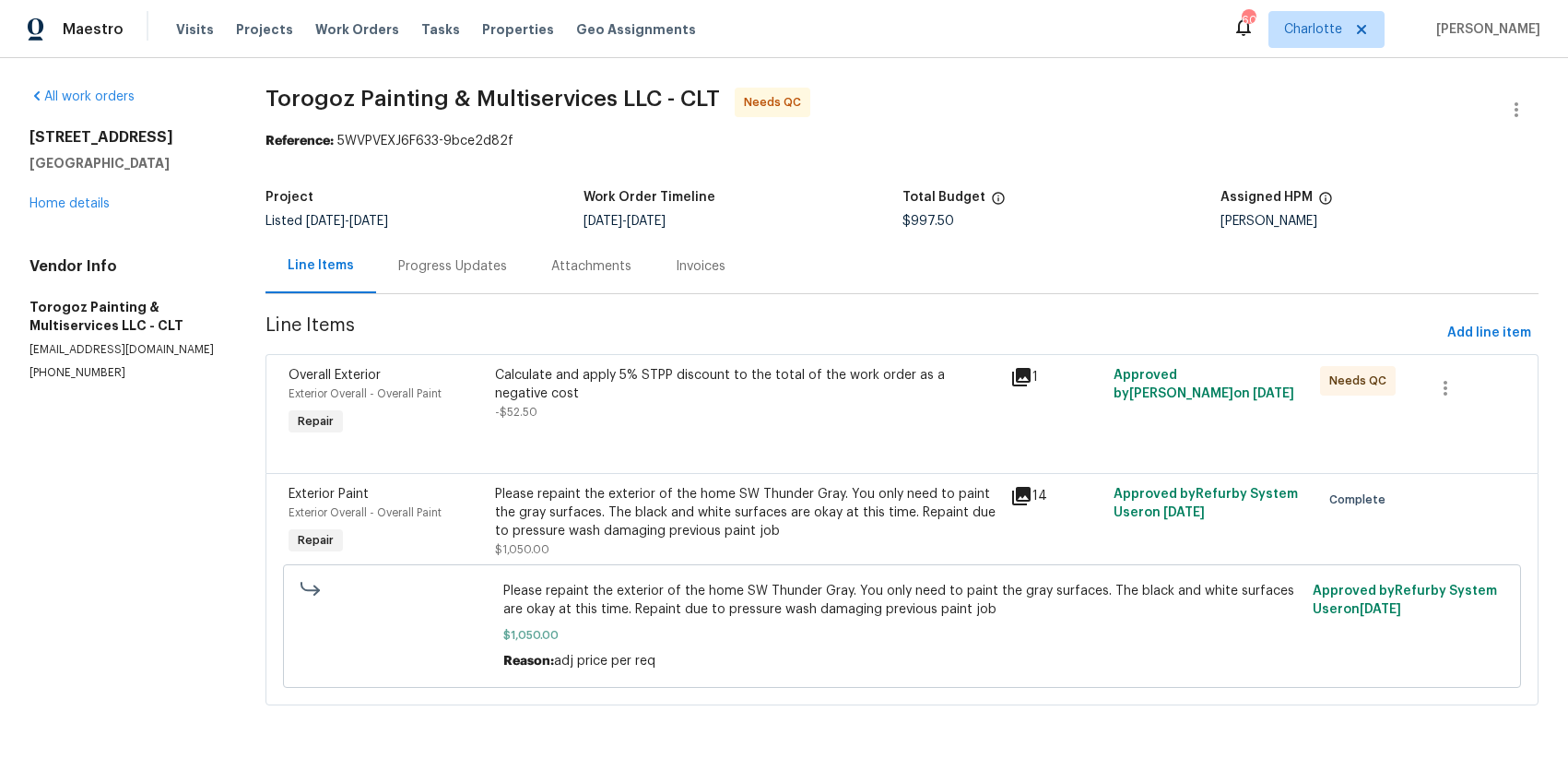 click on "Calculate and apply 5% STPP discount to the total of the work order as a negative cost" at bounding box center (748, 385) 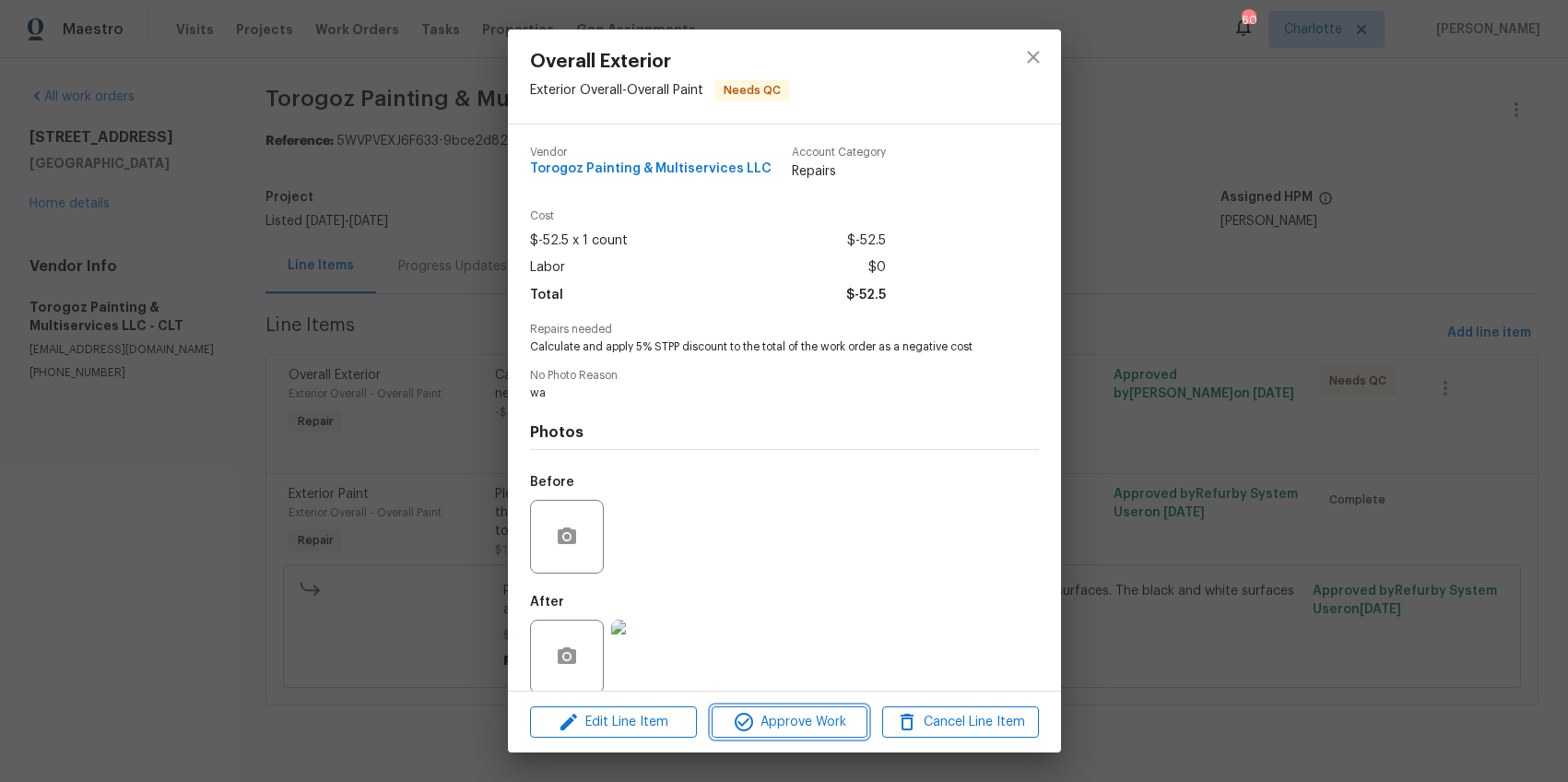 click on "Approve Work" at bounding box center [789, 722] 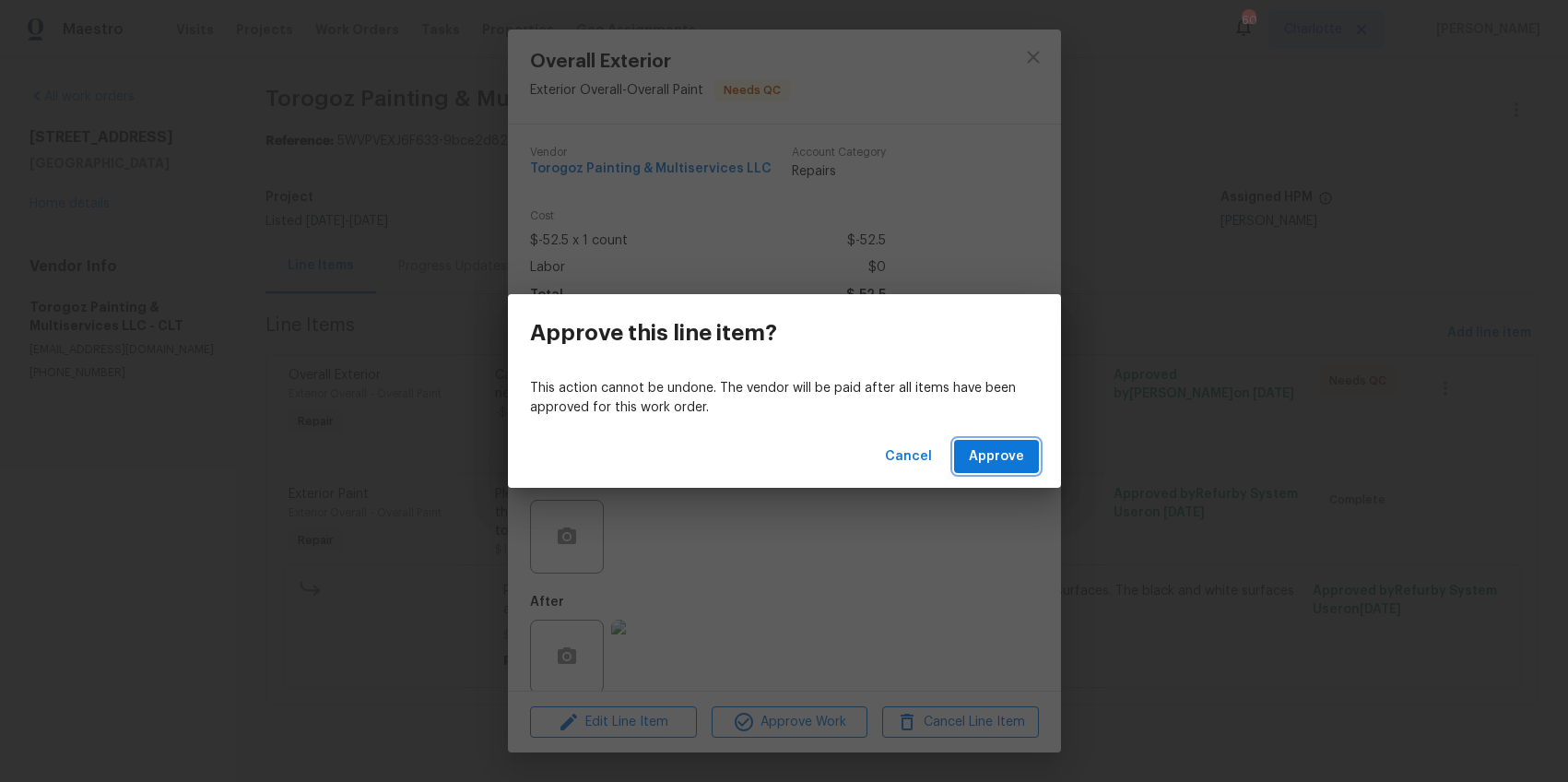 click on "Approve" at bounding box center [996, 456] 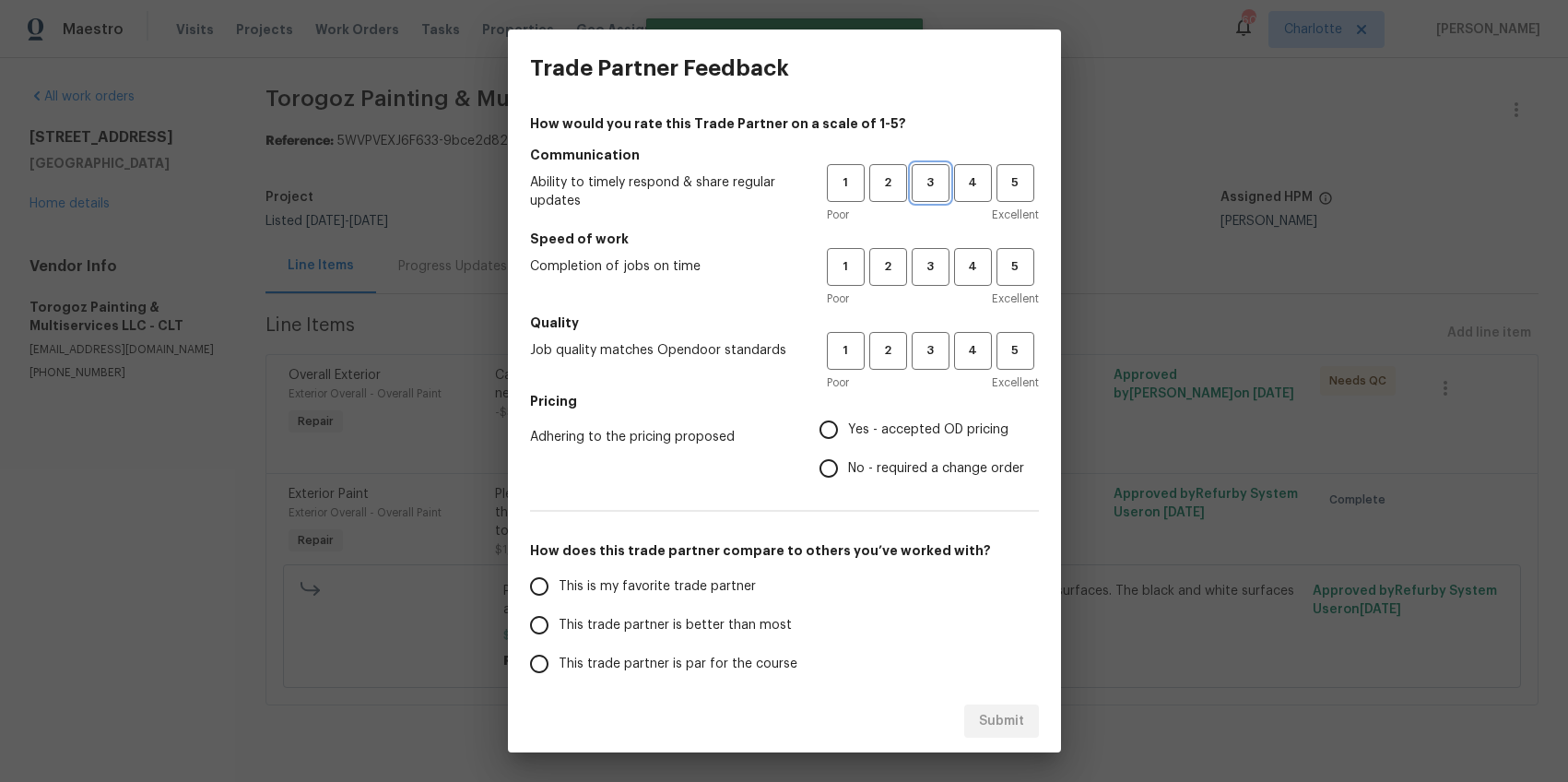 click on "3" at bounding box center (930, 183) 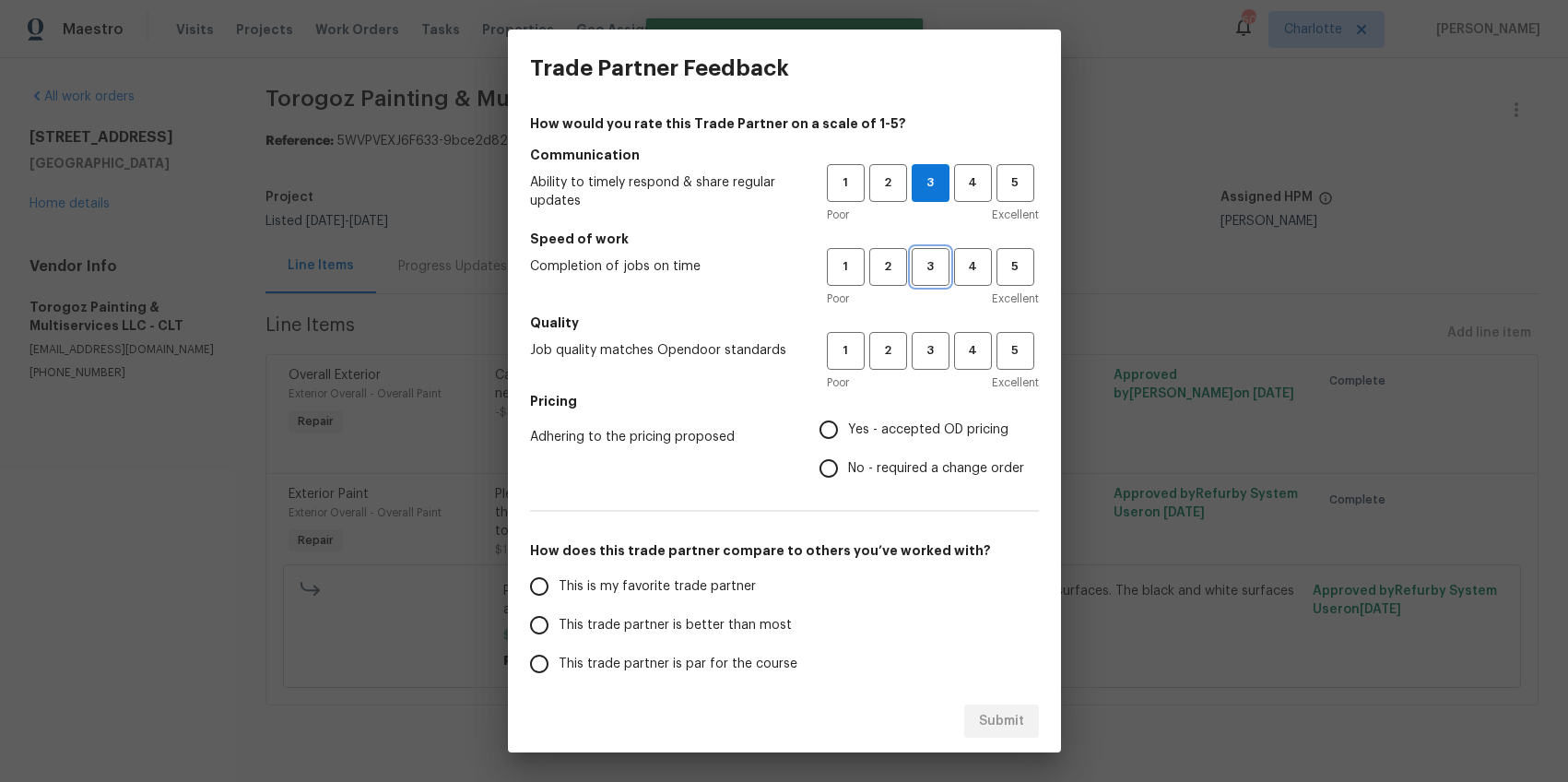 click on "3" at bounding box center [930, 267] 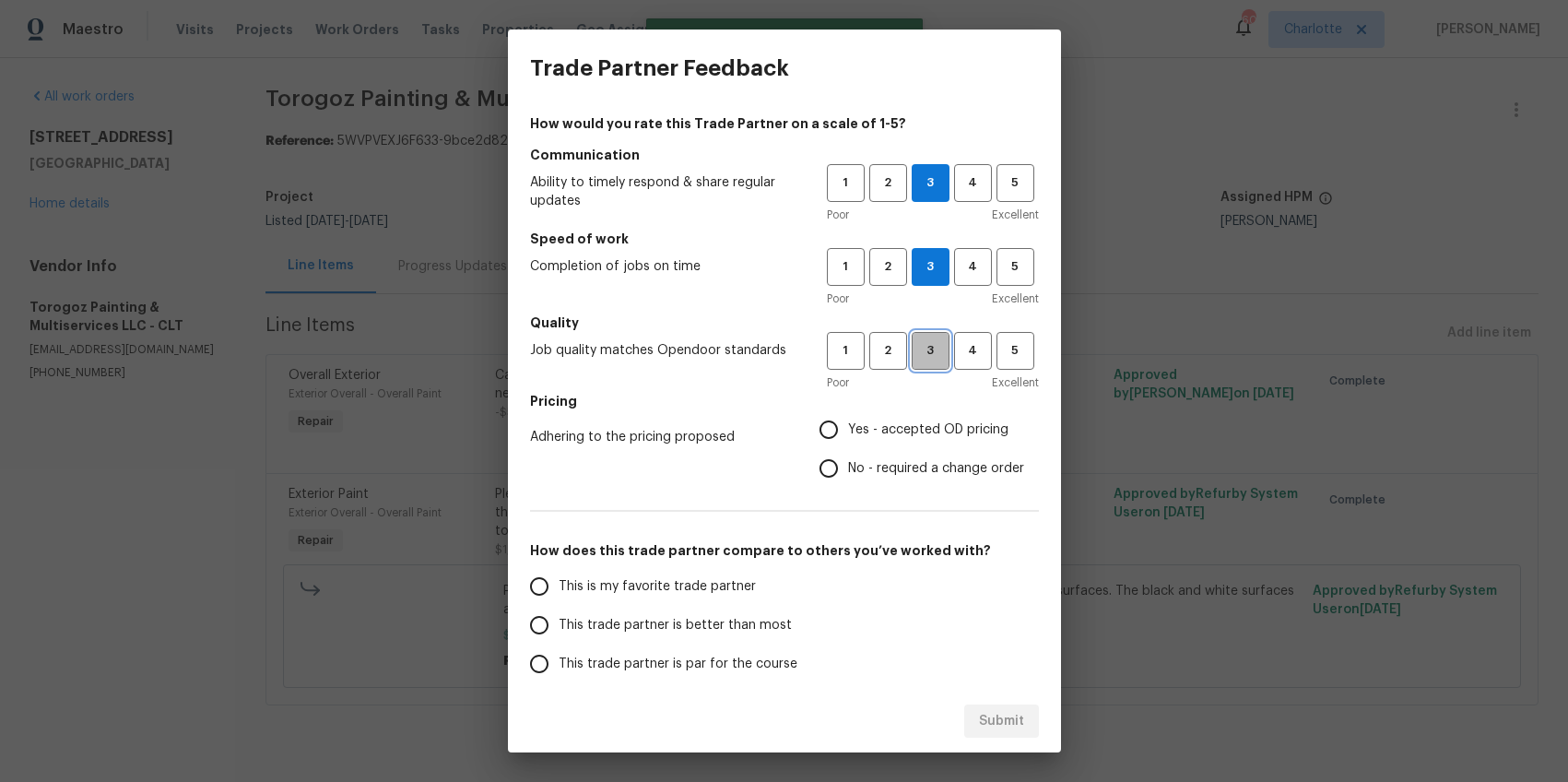 click on "3" at bounding box center (930, 350) 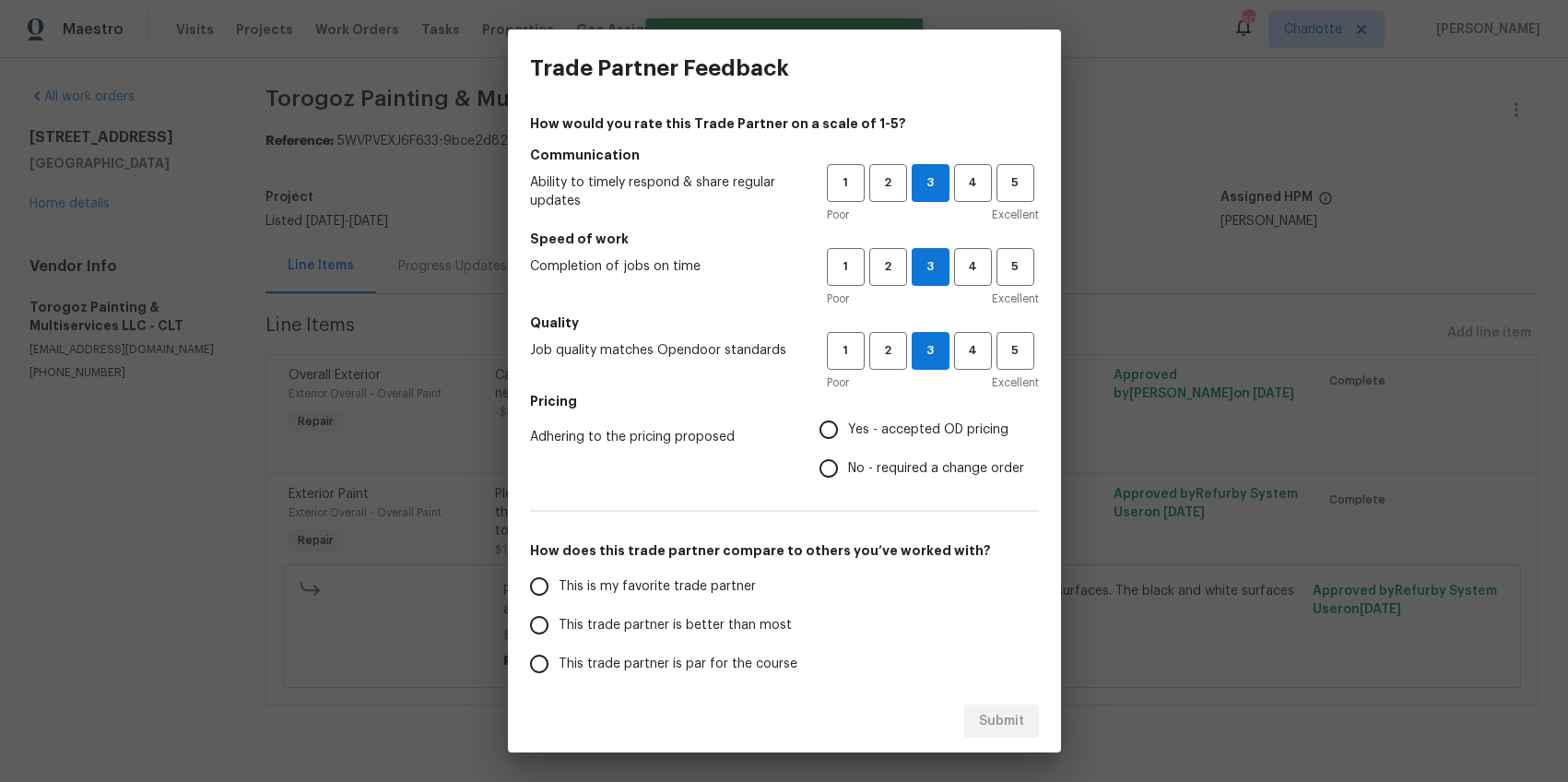 click on "Yes - accepted OD pricing" at bounding box center [928, 430] 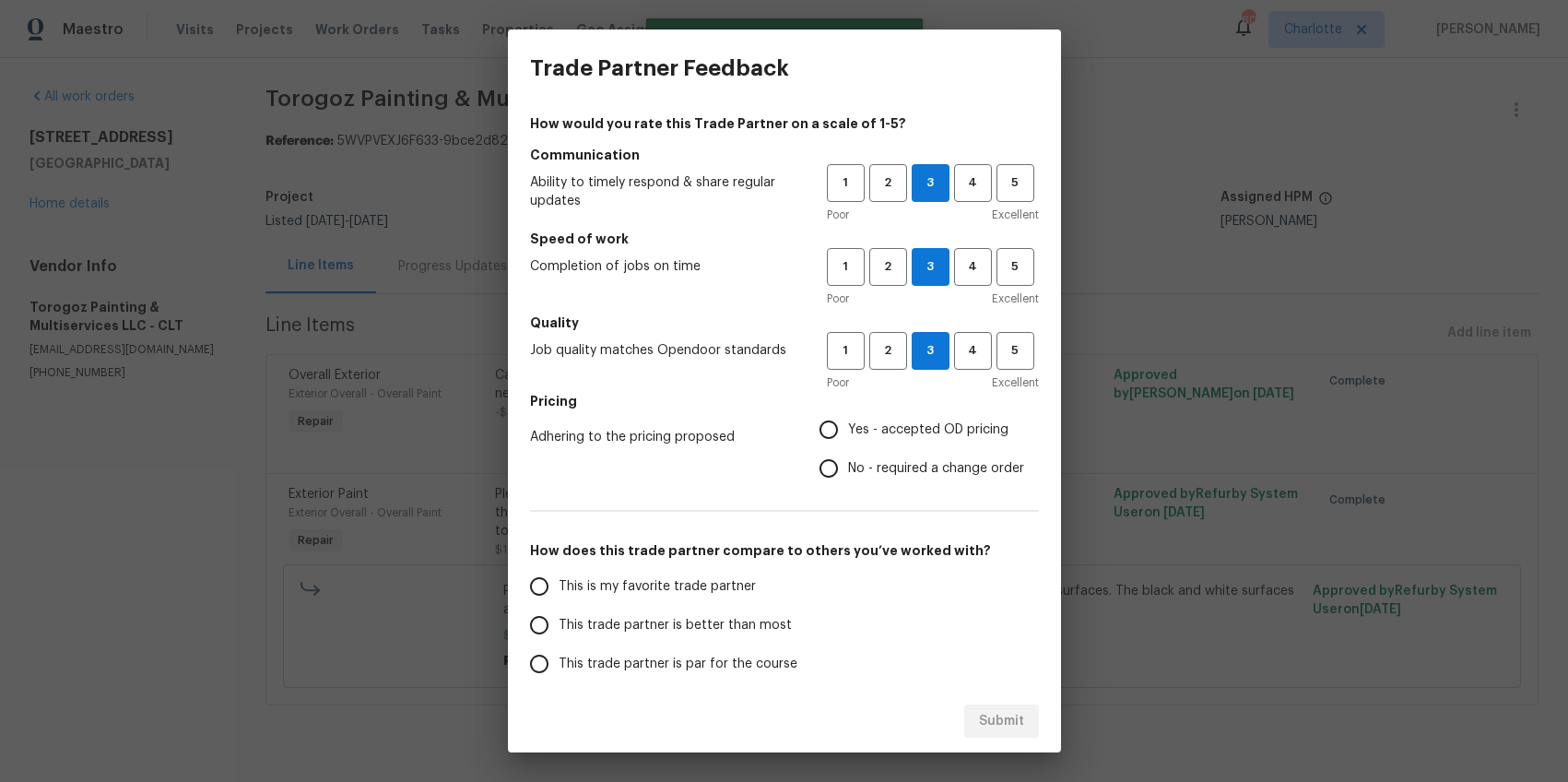 click on "Yes - accepted OD pricing" at bounding box center [829, 430] 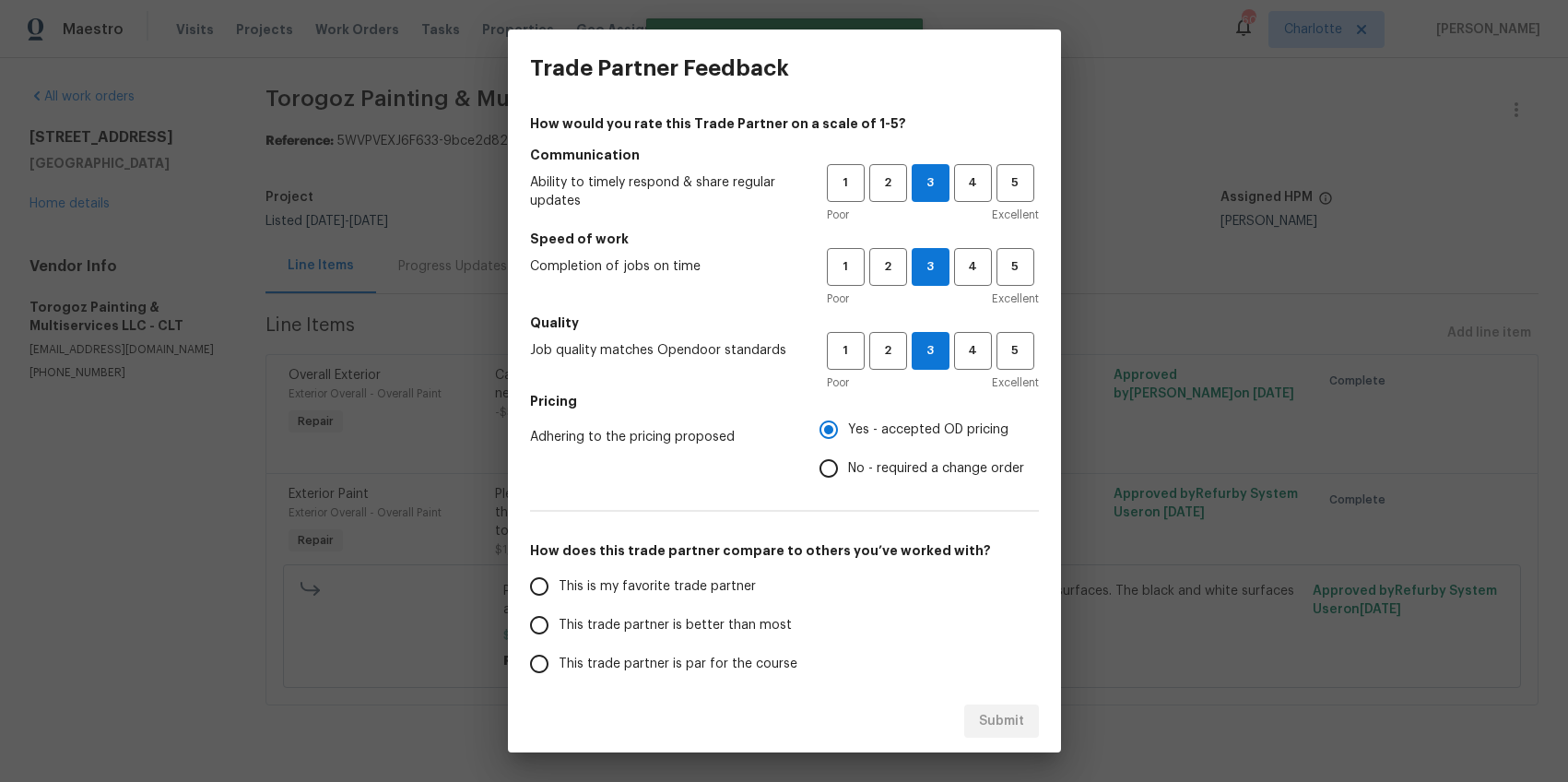 click on "No - required a change order" at bounding box center [936, 468] 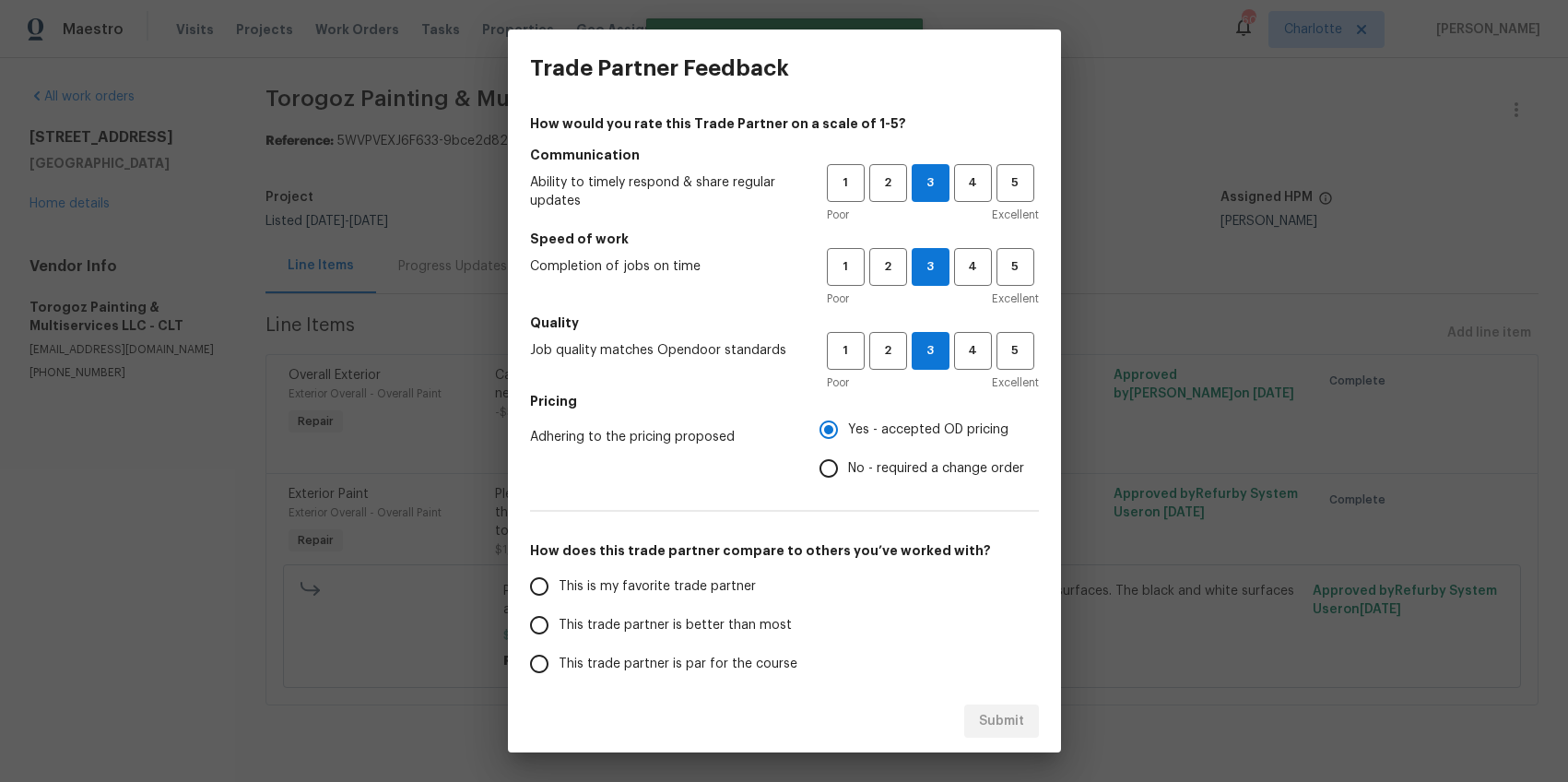 click on "No - required a change order" at bounding box center (829, 468) 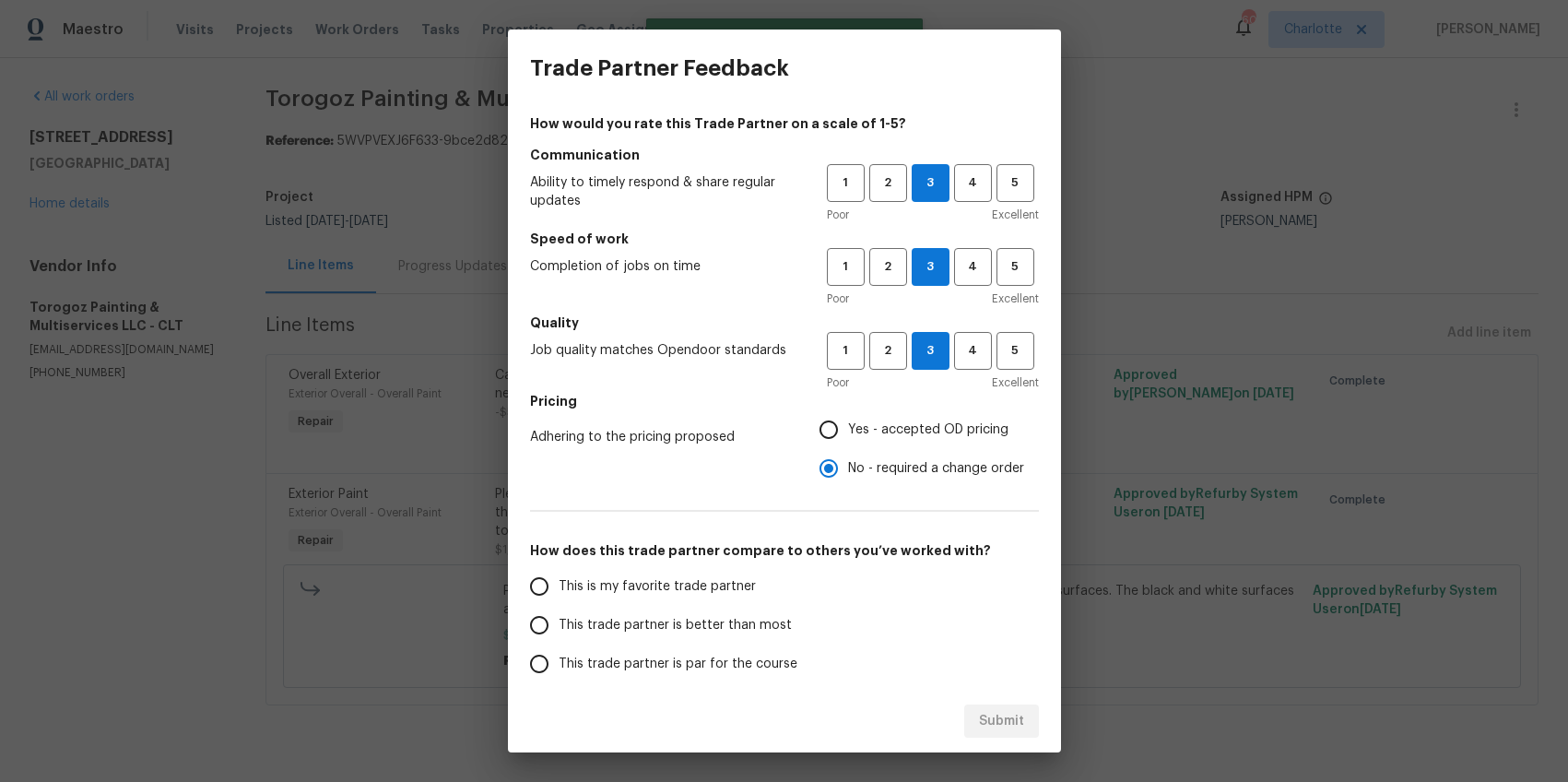 click on "This trade partner is better than most" at bounding box center (666, 625) 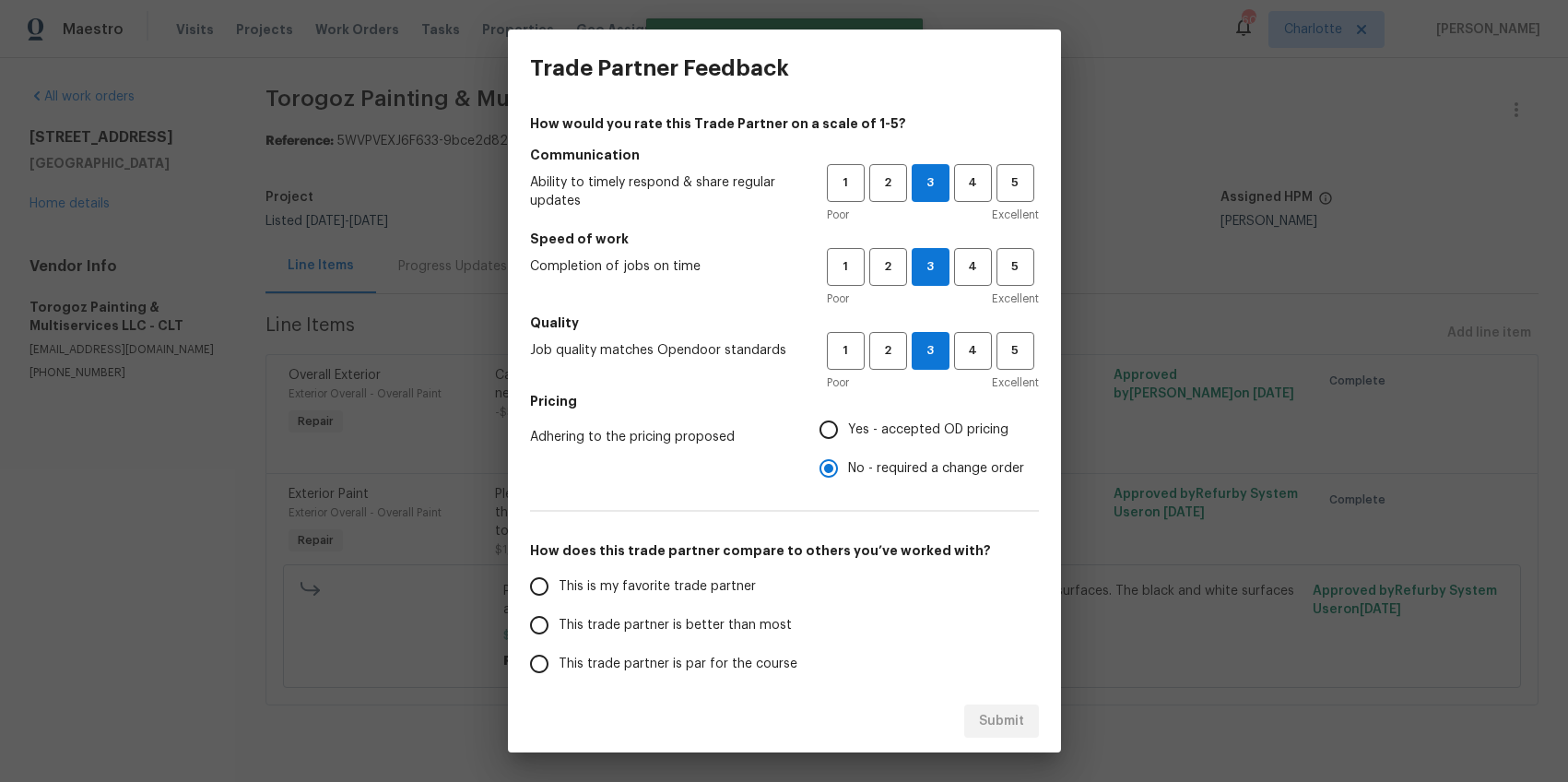 click on "This trade partner is better than most" at bounding box center [539, 625] 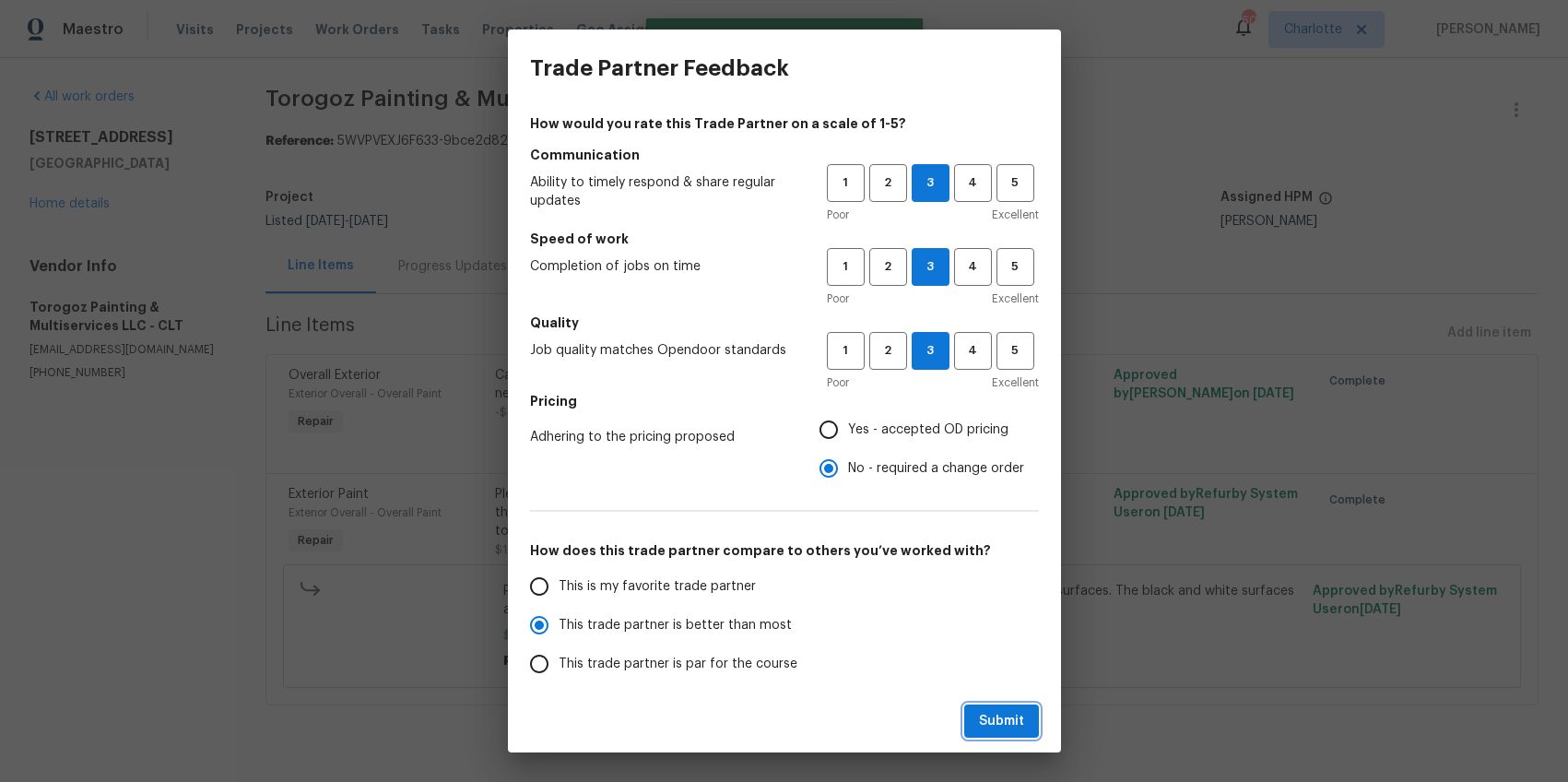 click on "Submit" at bounding box center (1001, 721) 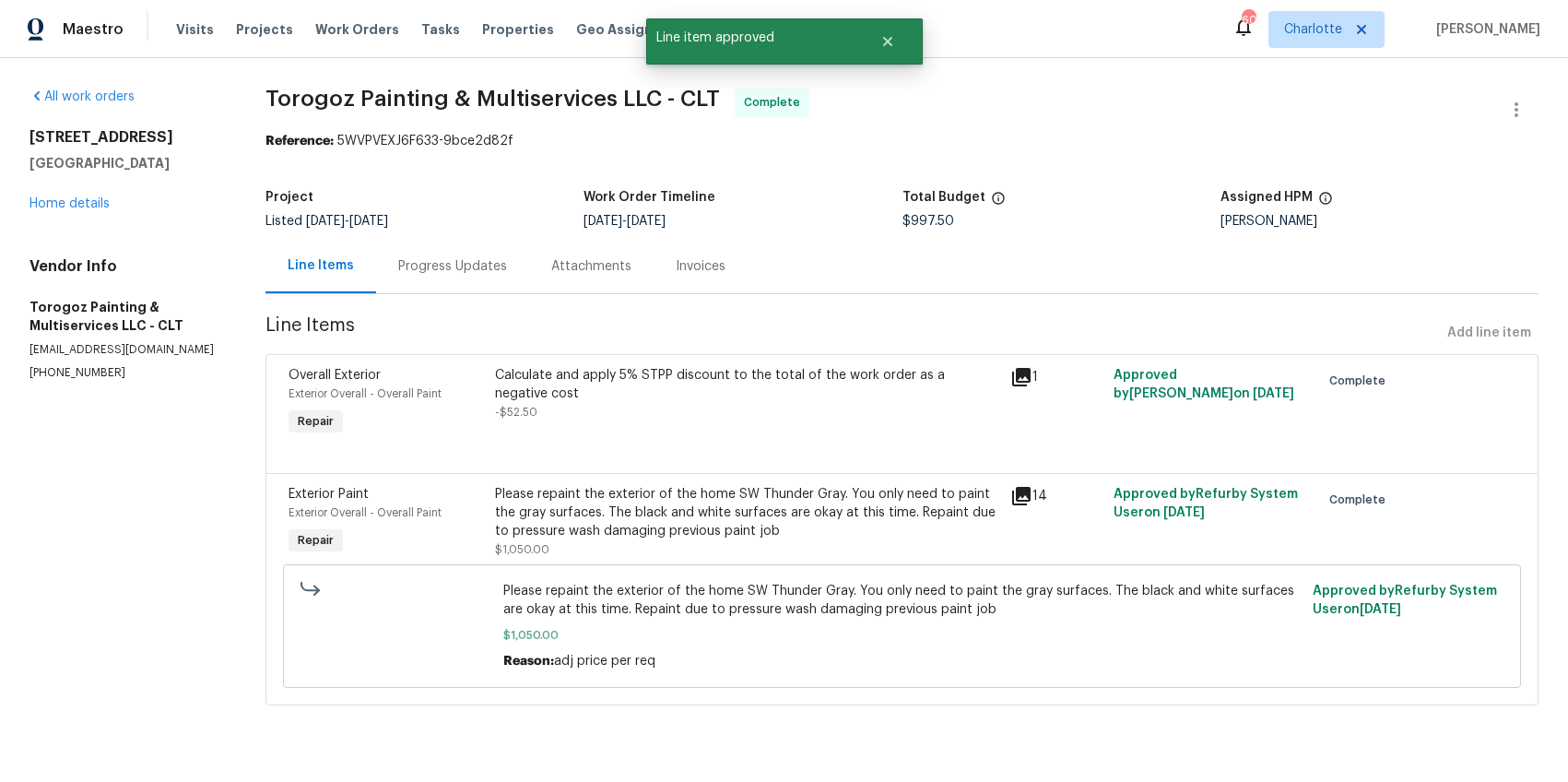 radio on "false" 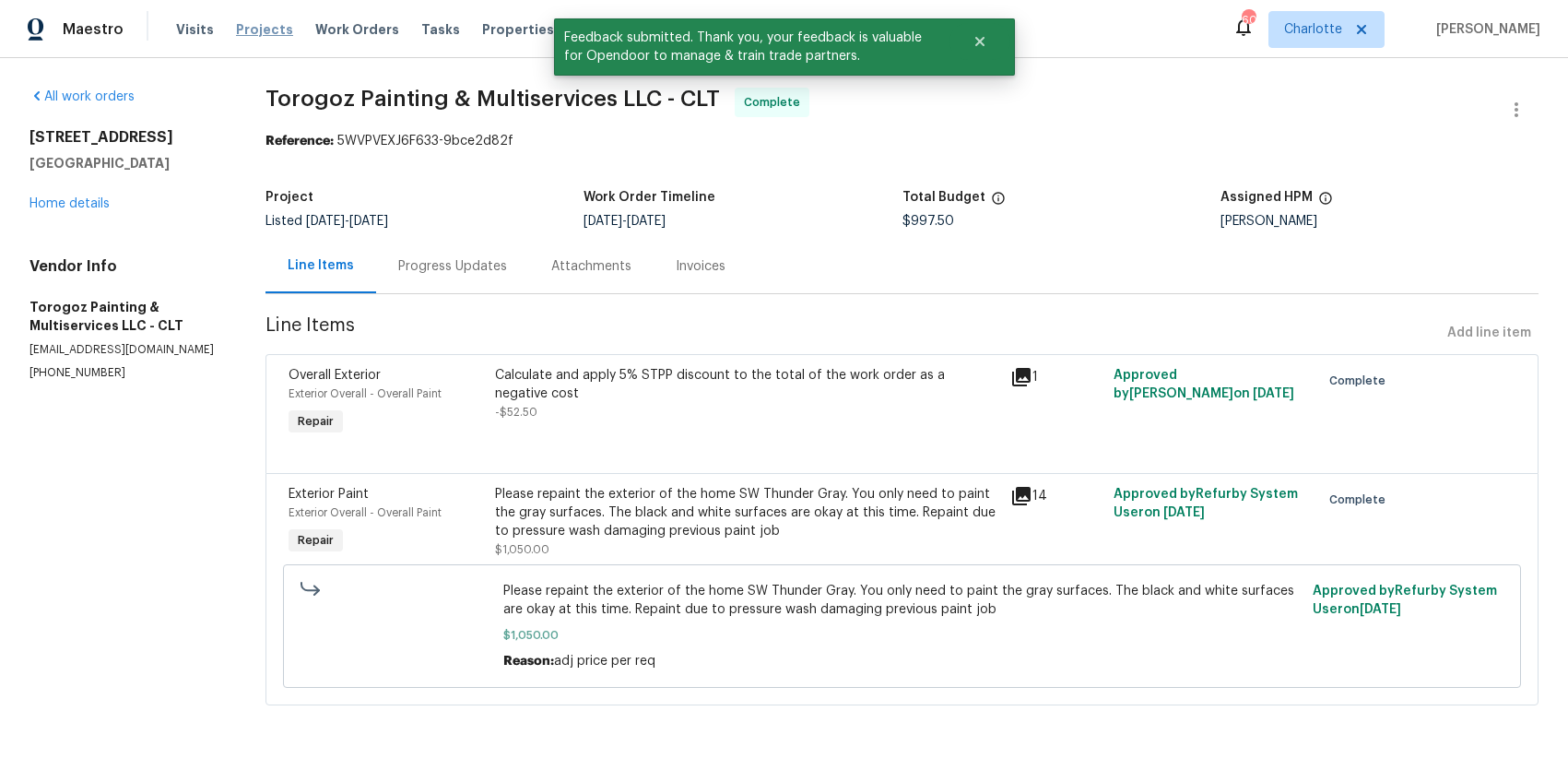 click on "Projects" at bounding box center [265, 30] 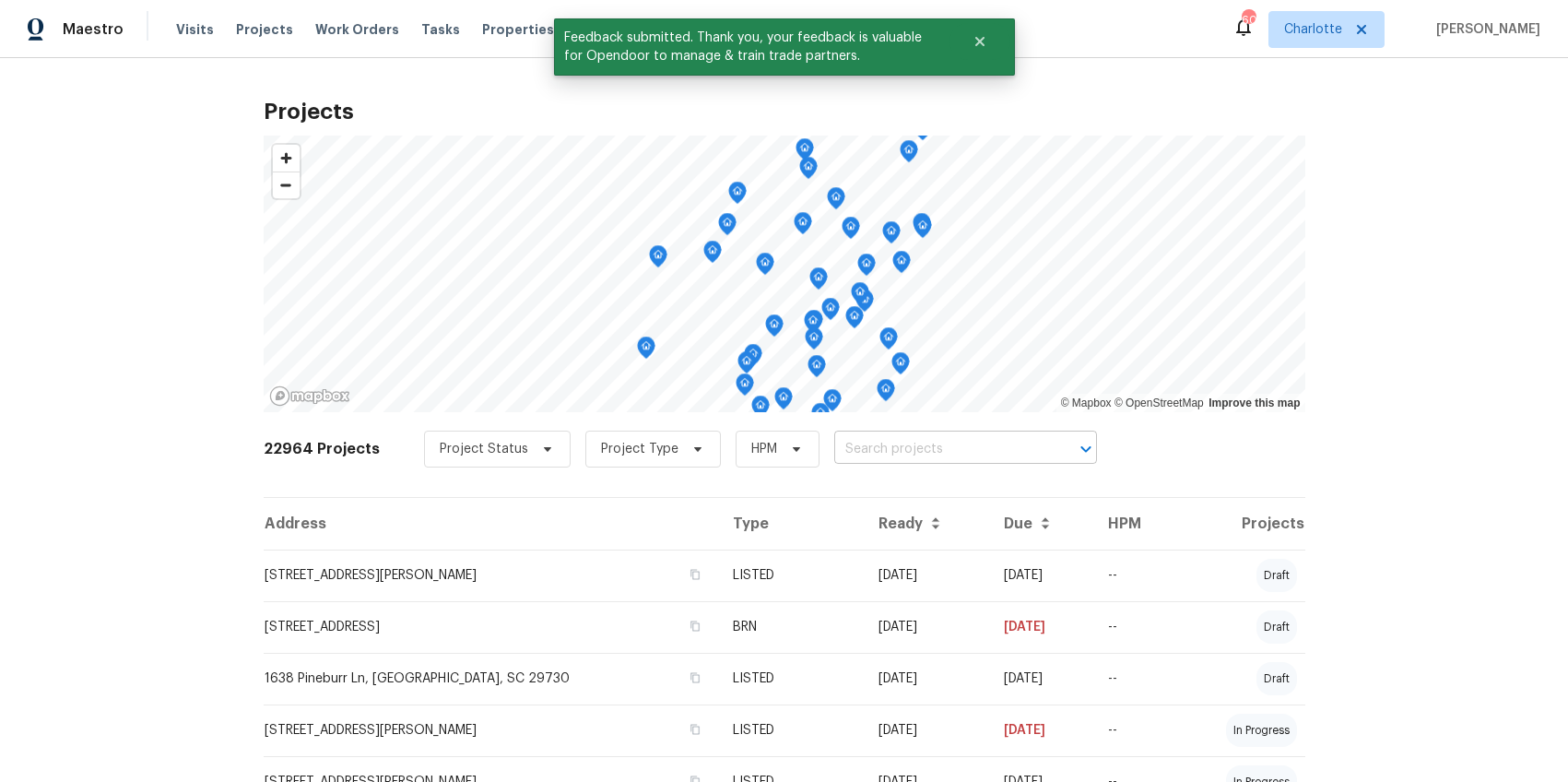 click at bounding box center (939, 449) 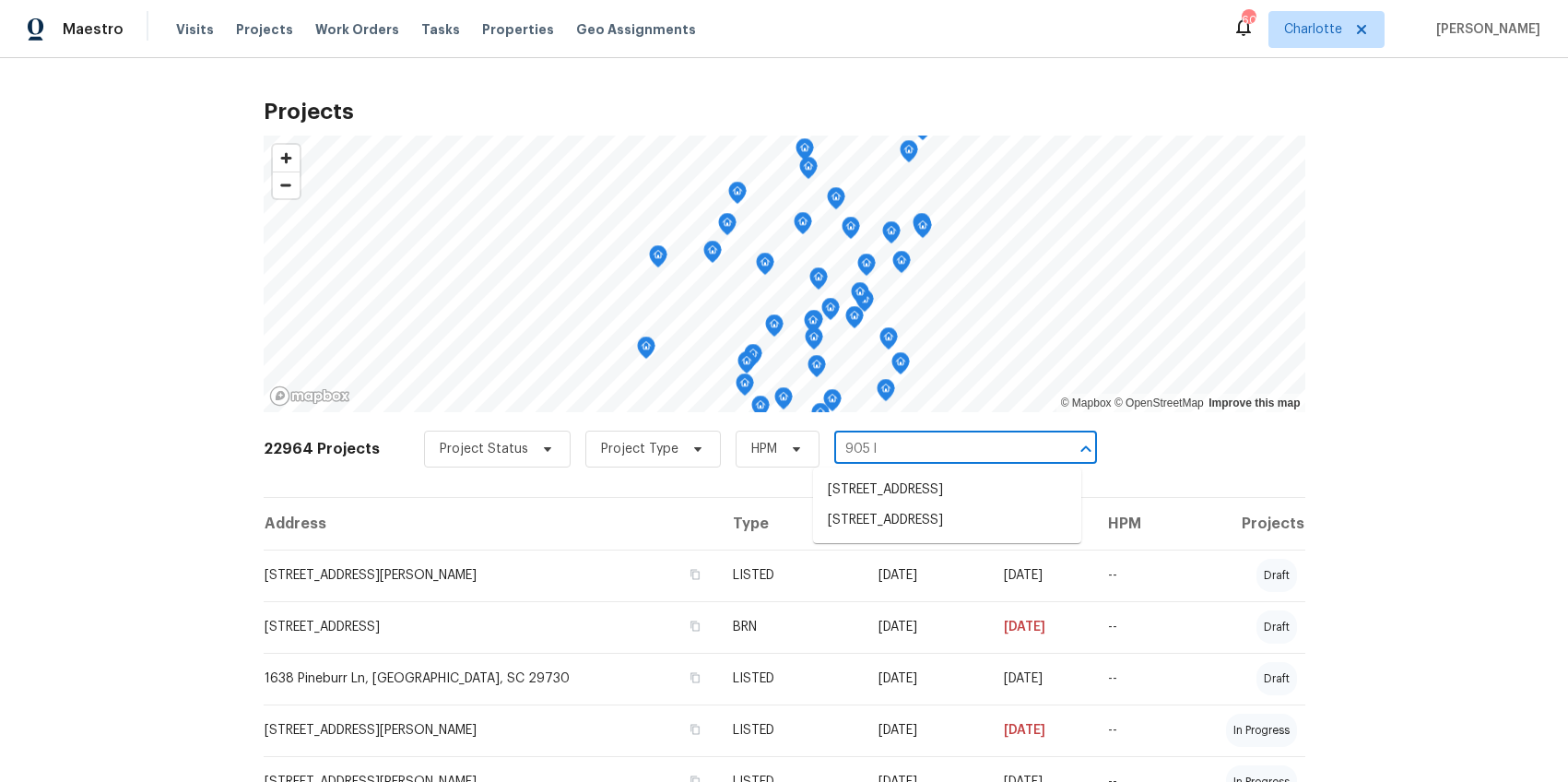 type on "905 ly" 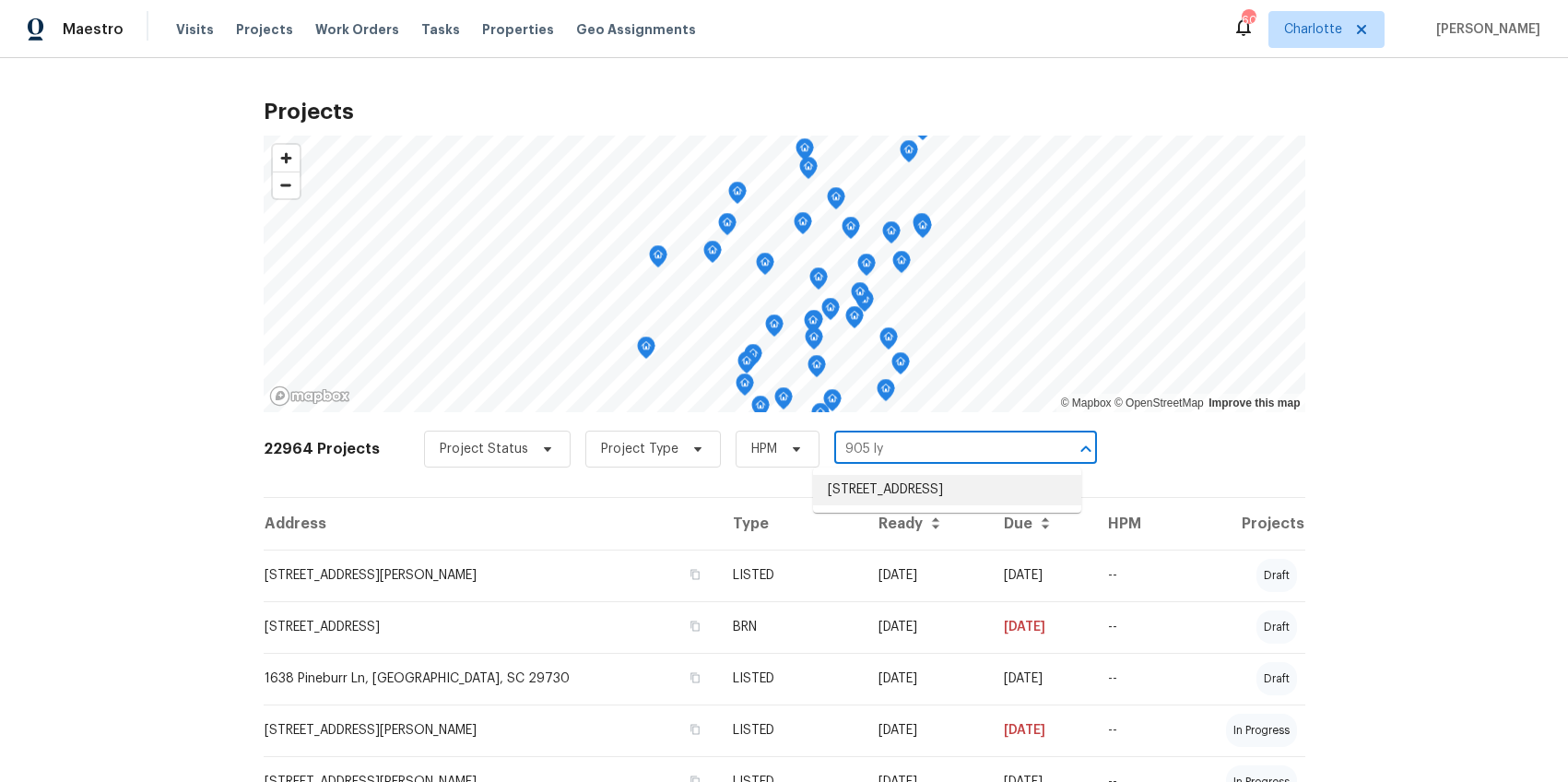 click on "905 Lynhaven Dr, Gastonia, NC 28052" at bounding box center (947, 490) 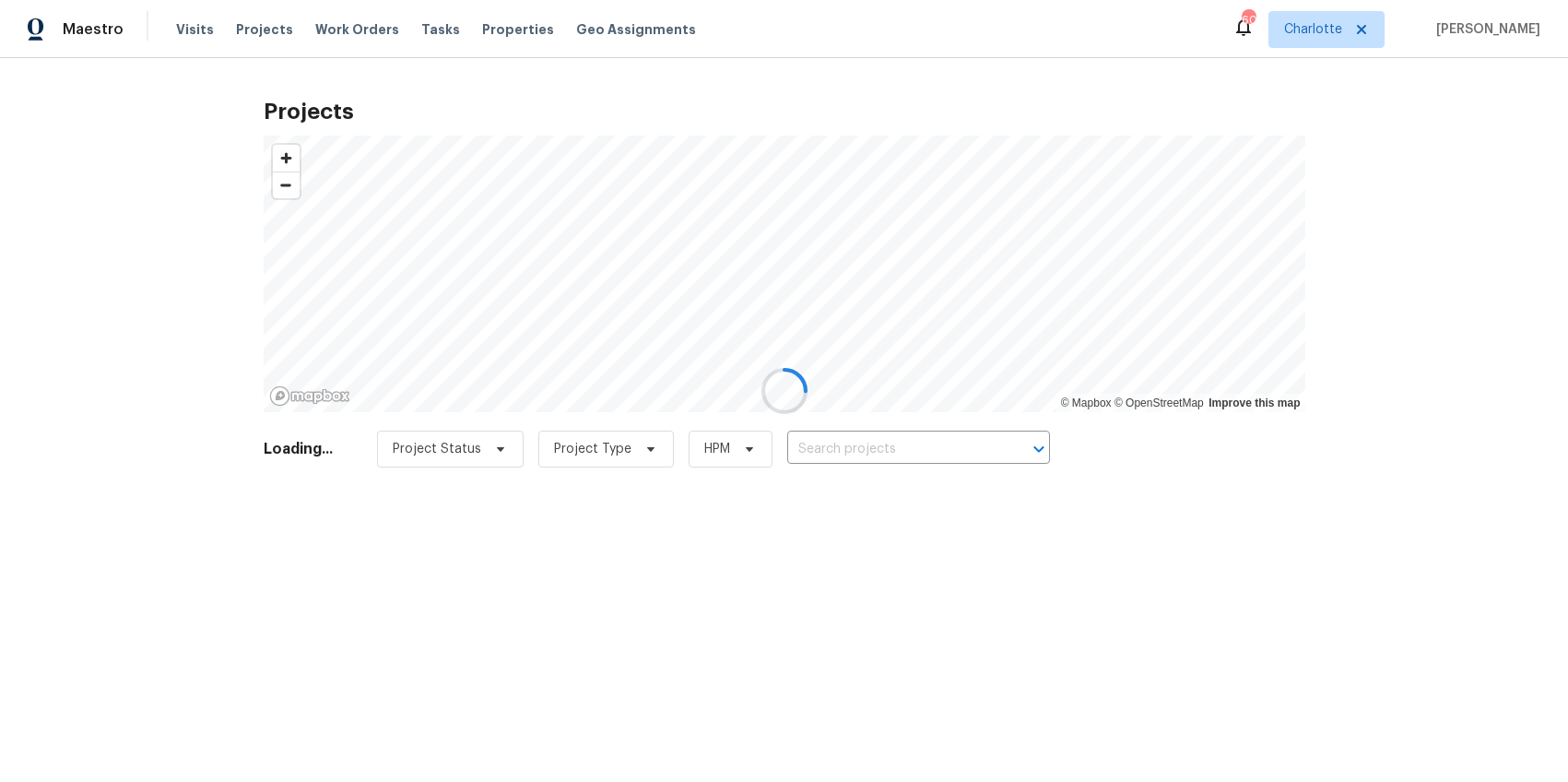type on "905 Lynhaven Dr, Gastonia, NC 28052" 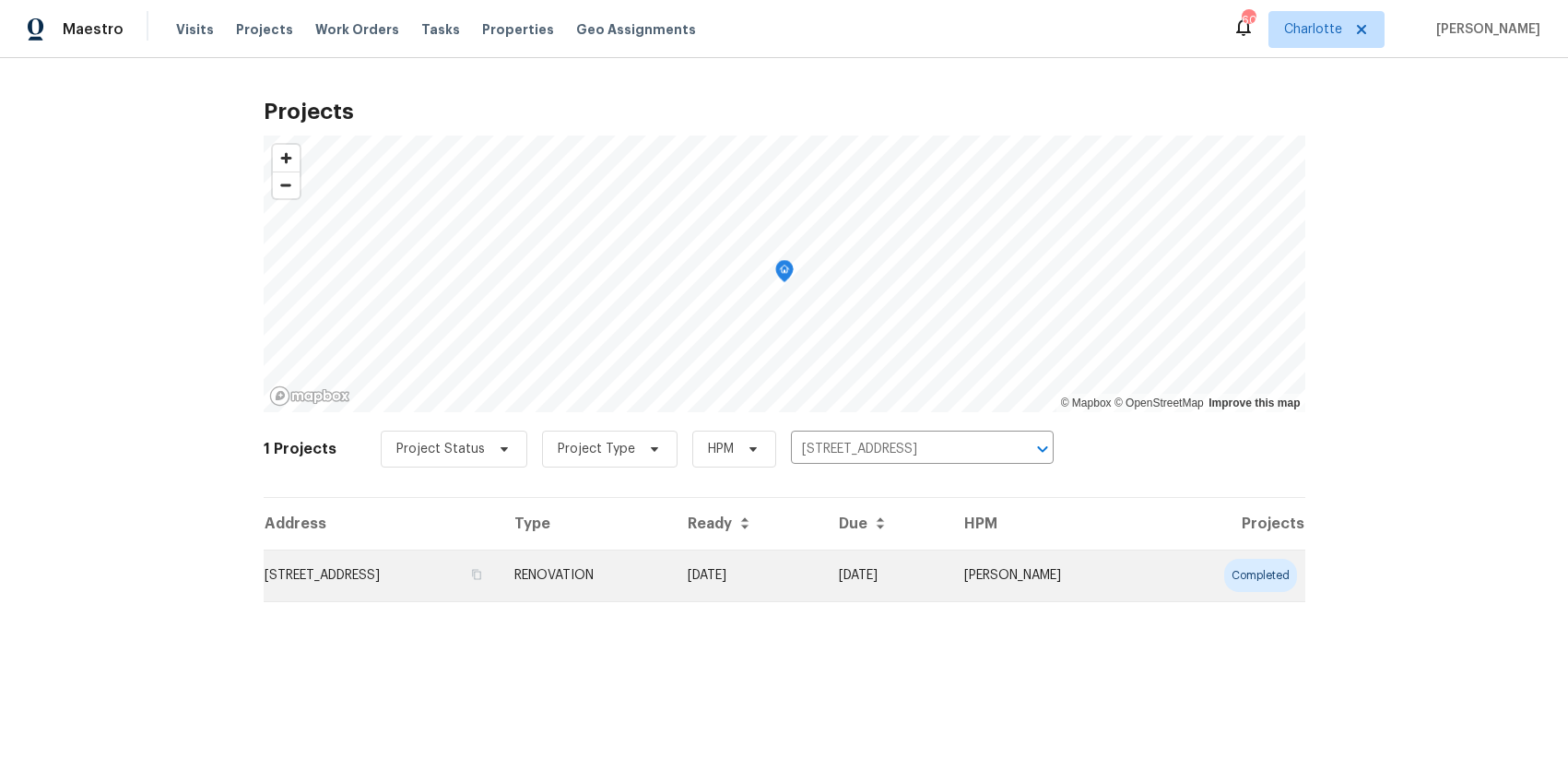 click on "905 Lynhaven Dr, Gastonia, NC 28052" at bounding box center (382, 575) 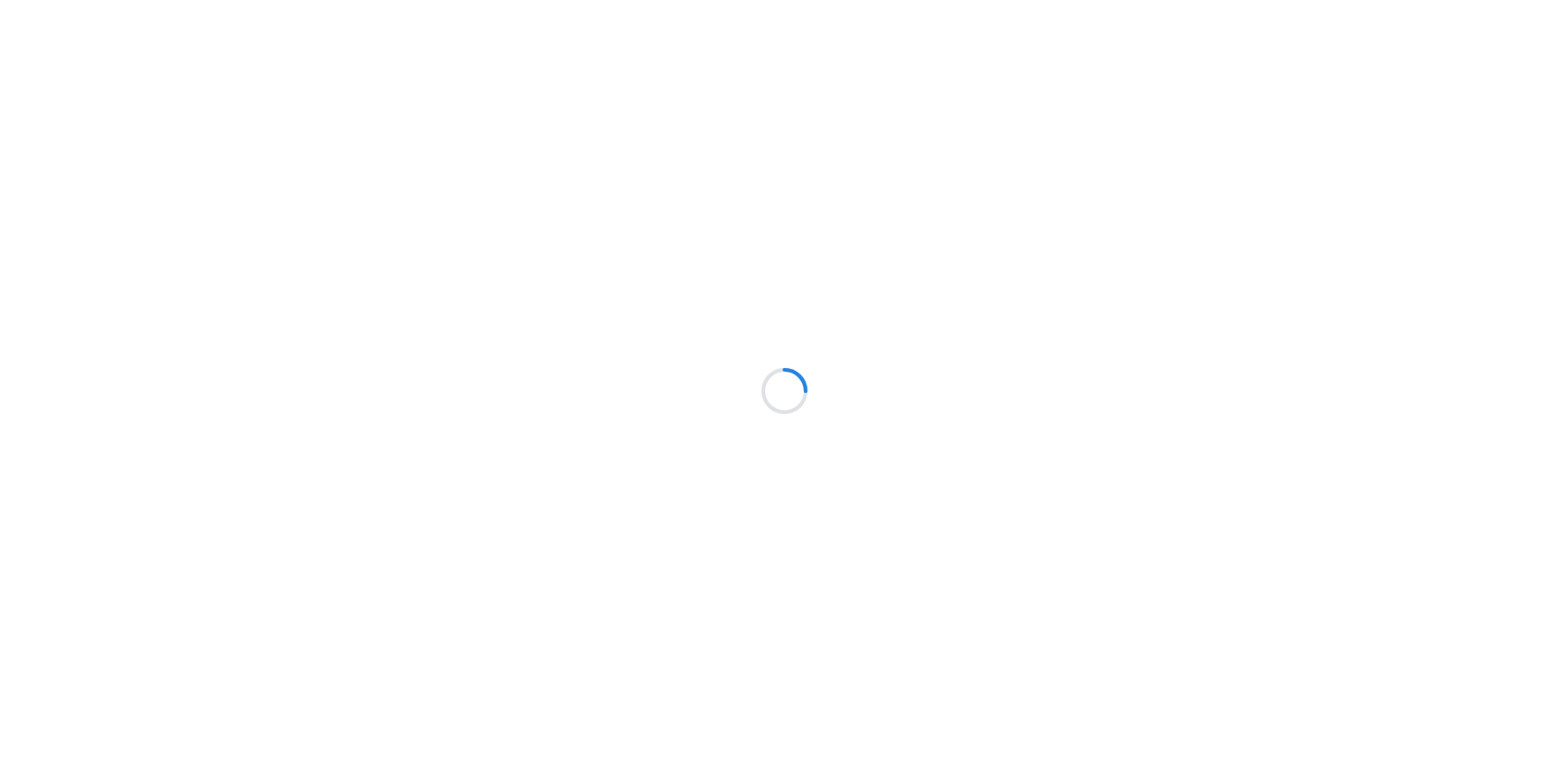 scroll, scrollTop: 0, scrollLeft: 0, axis: both 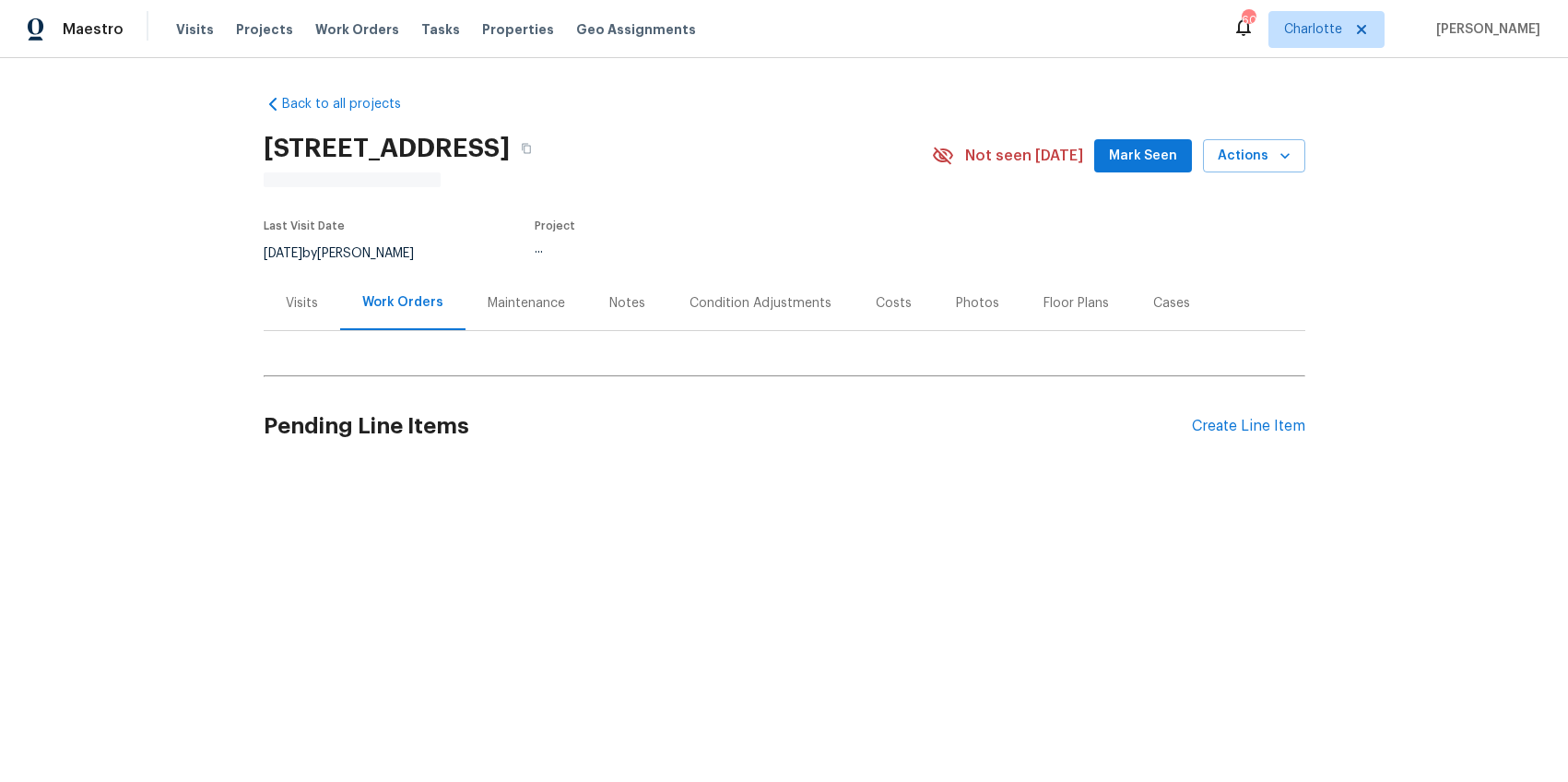click on "Maintenance" at bounding box center [526, 303] 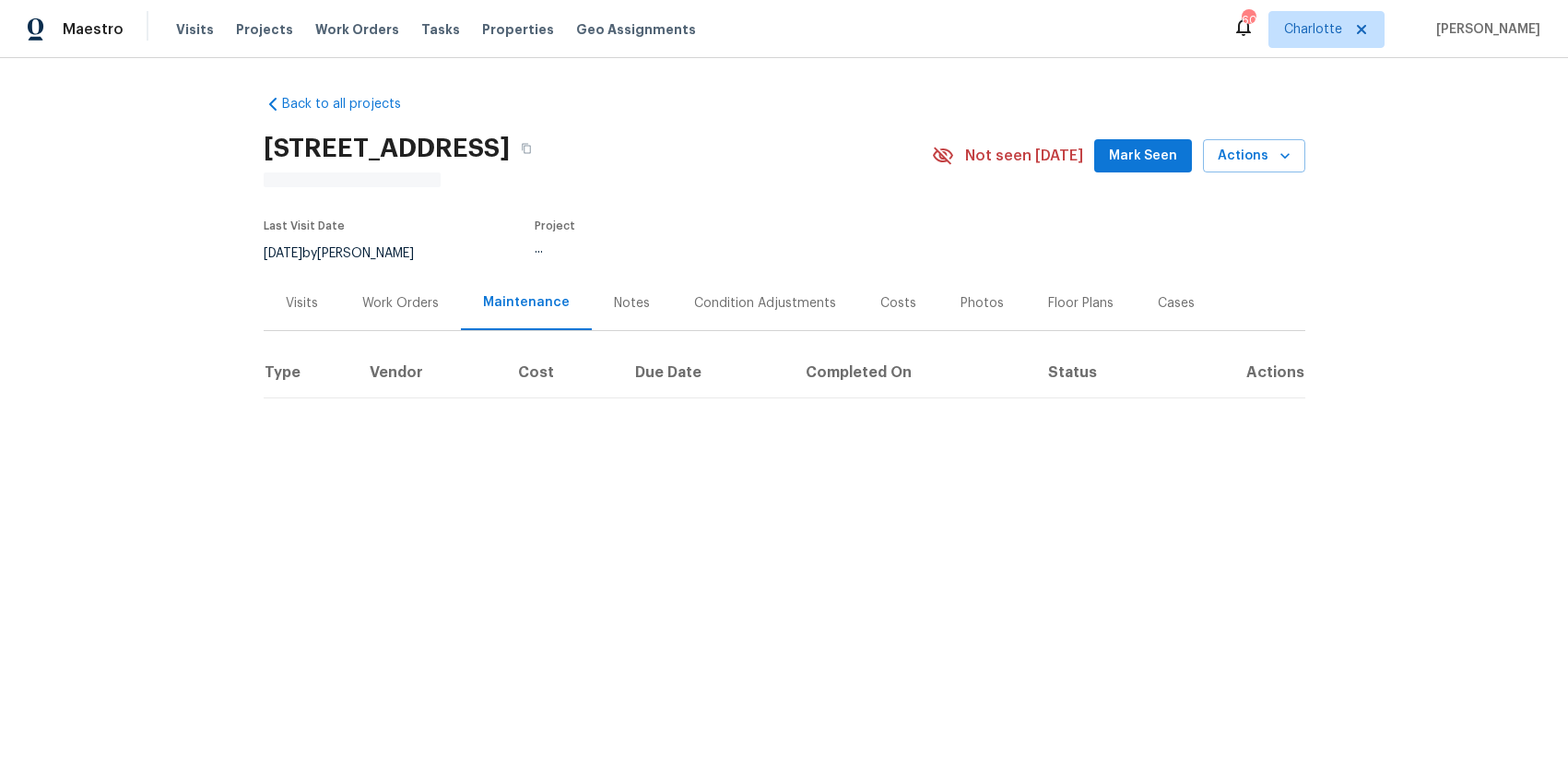 click on "Costs" at bounding box center [898, 303] 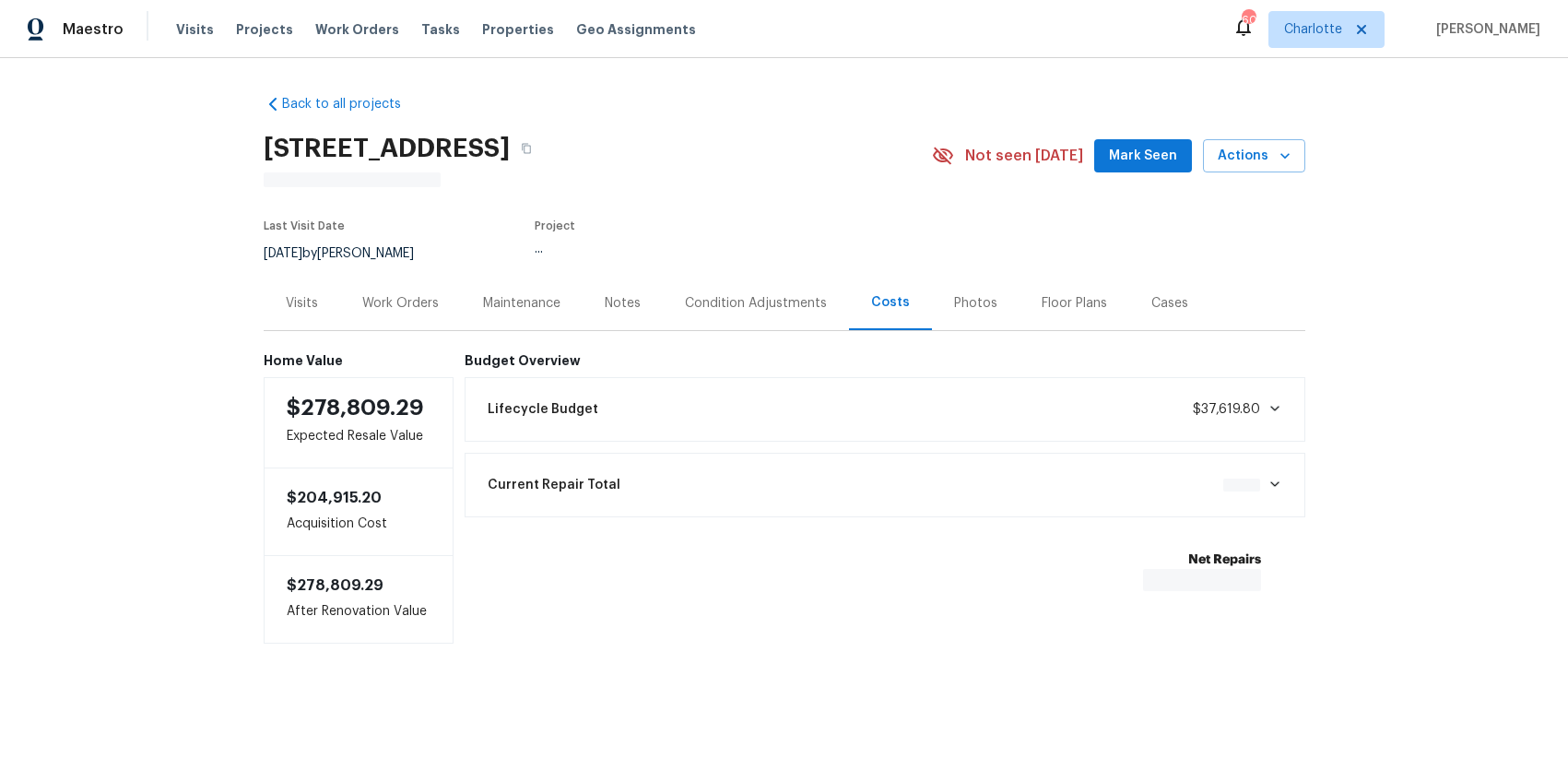 click on "Photos" at bounding box center [975, 303] 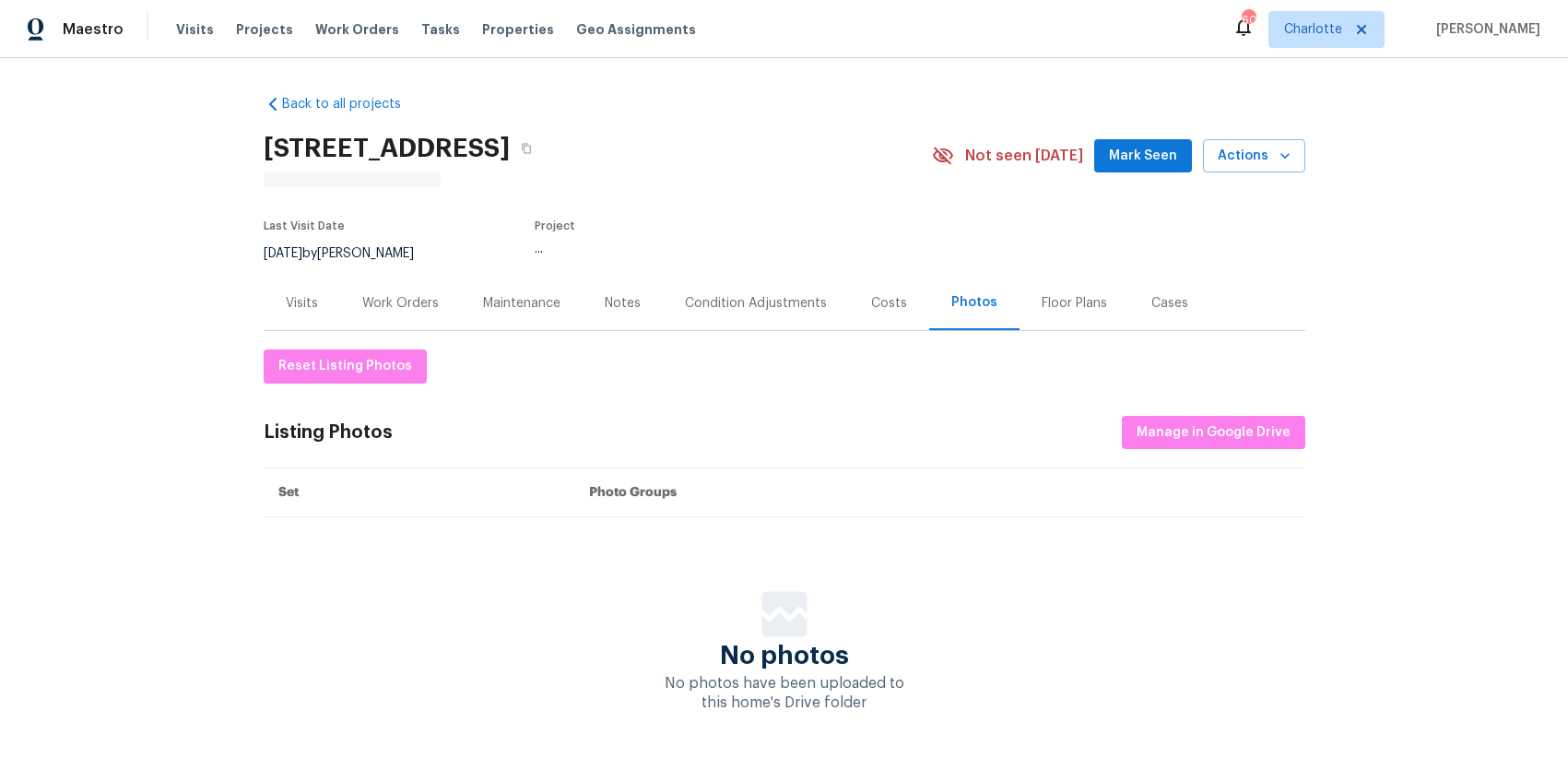 click on "Work Orders" at bounding box center [400, 303] 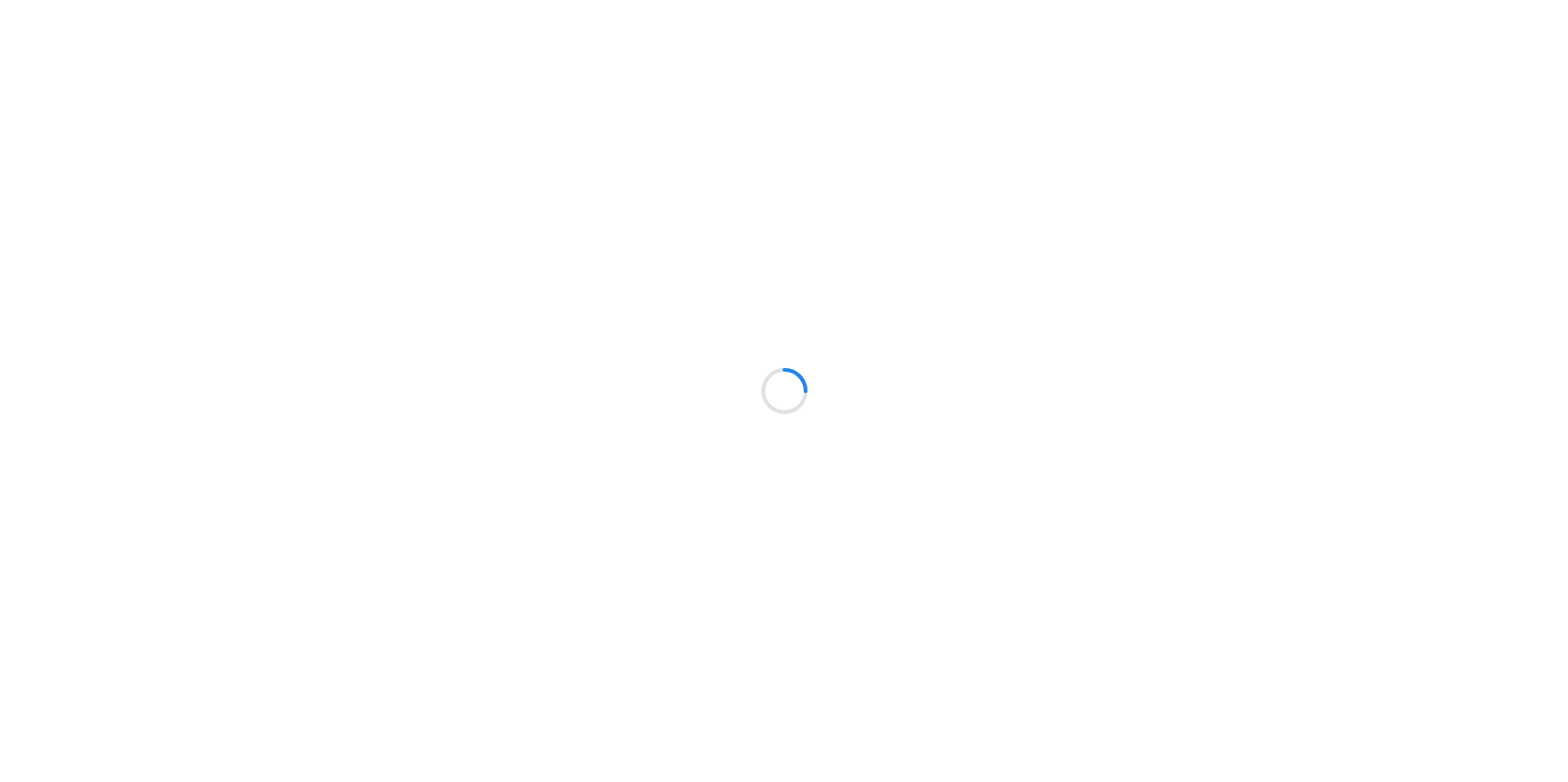 scroll, scrollTop: 0, scrollLeft: 0, axis: both 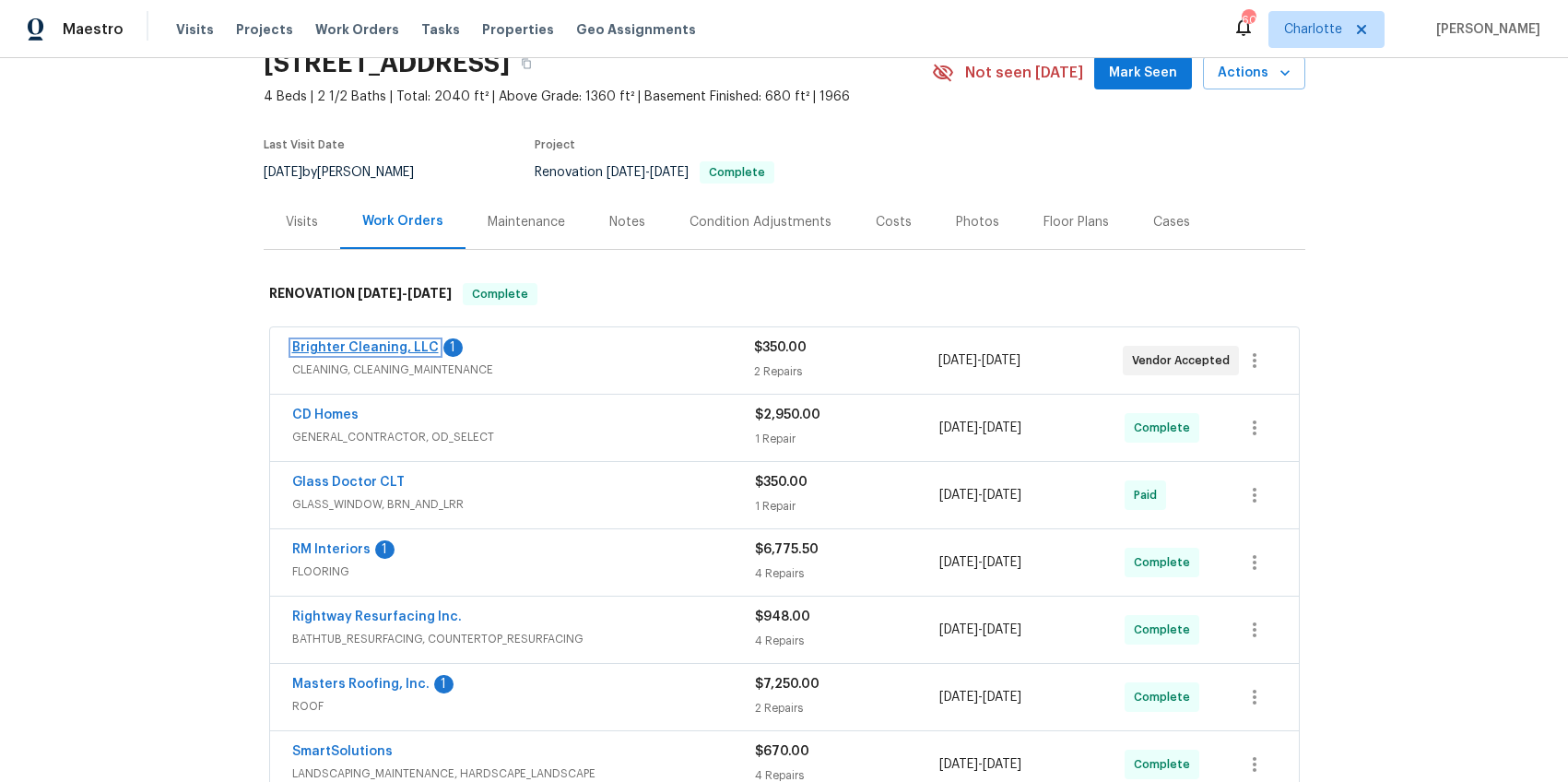 click on "Brighter Cleaning, LLC" at bounding box center (365, 348) 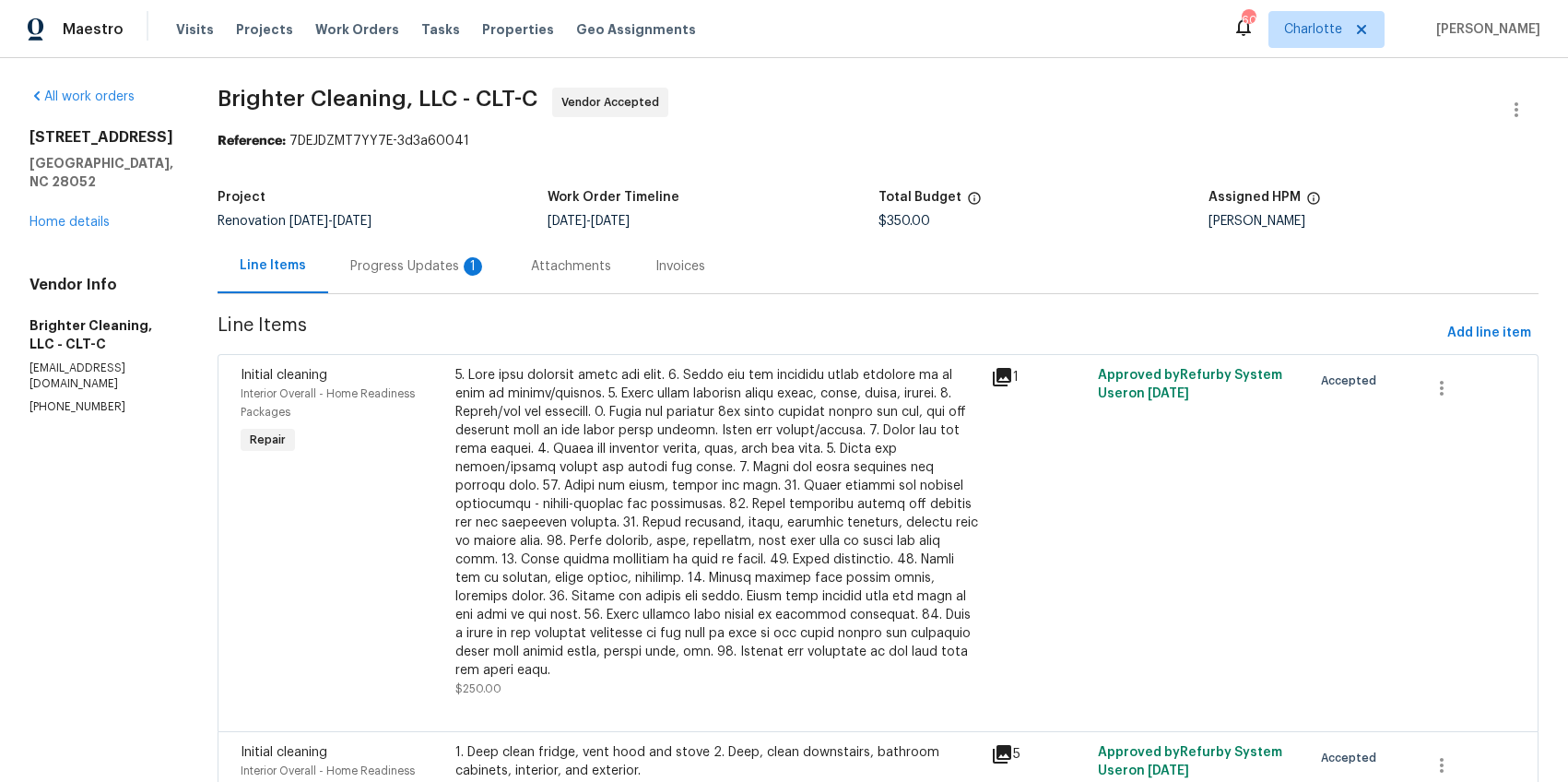 click on "1" at bounding box center [473, 267] 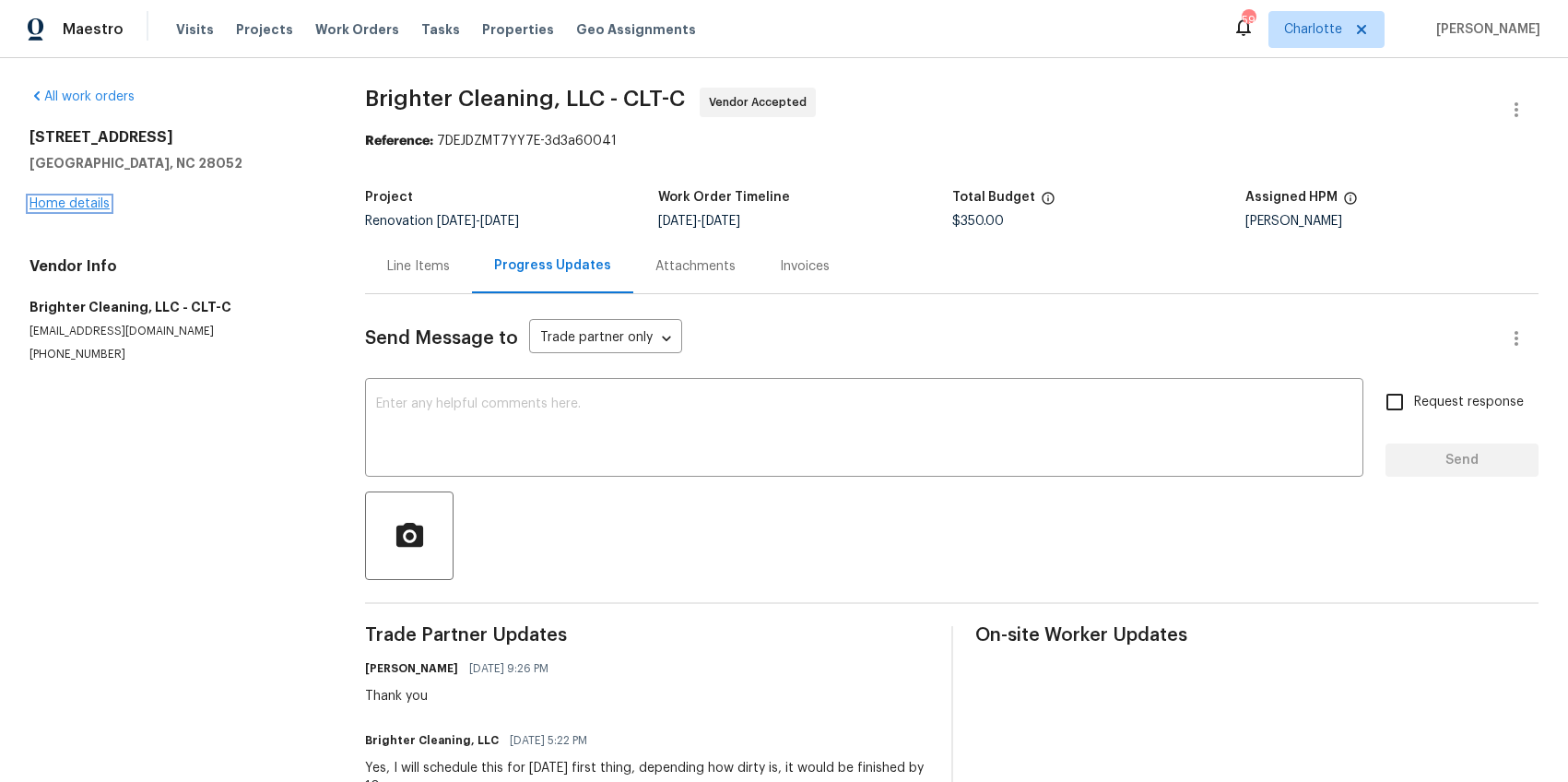 click on "Home details" at bounding box center [69, 204] 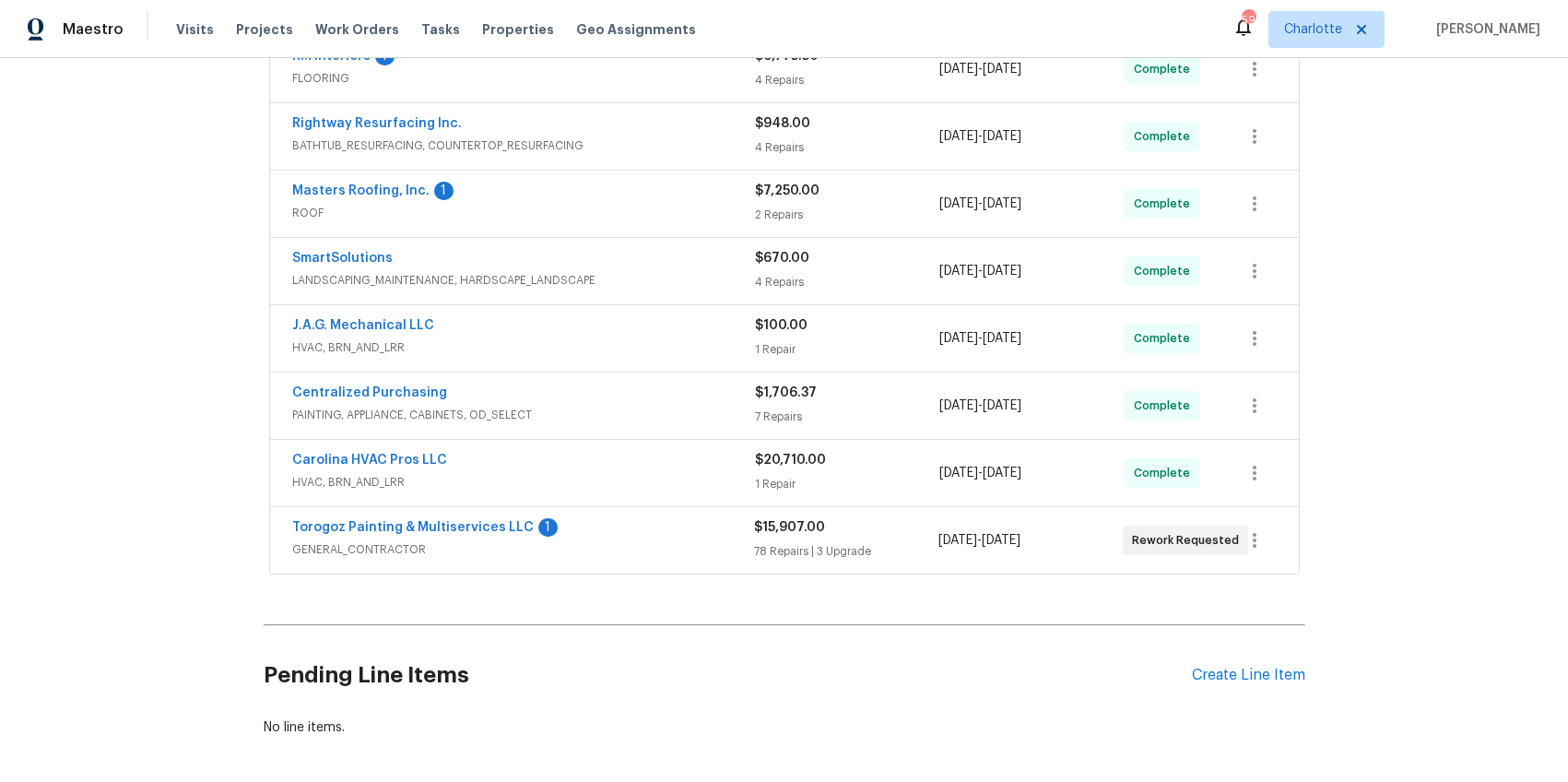 scroll, scrollTop: 580, scrollLeft: 0, axis: vertical 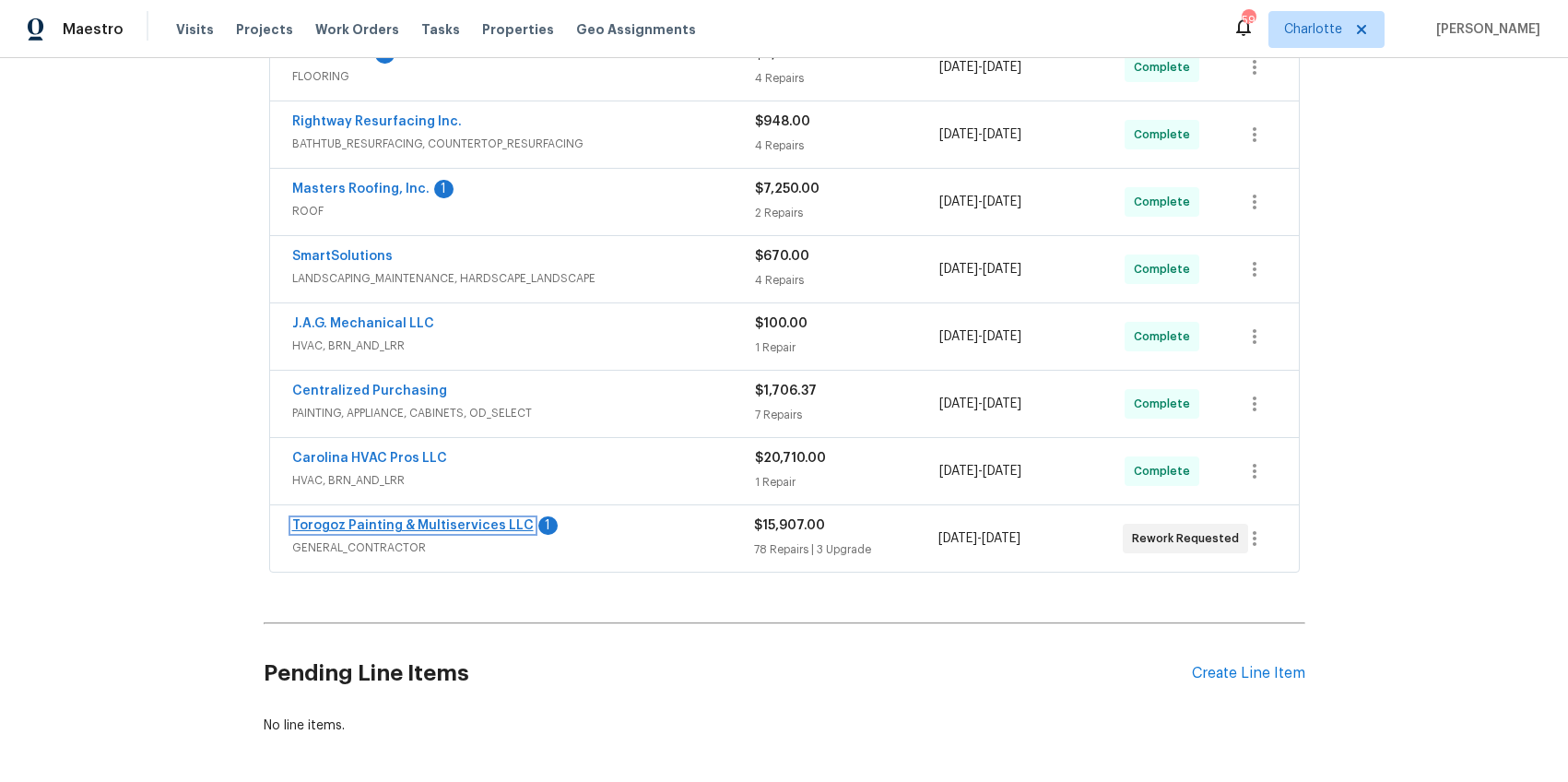 click on "Torogoz Painting & Multiservices LLC" at bounding box center (413, 526) 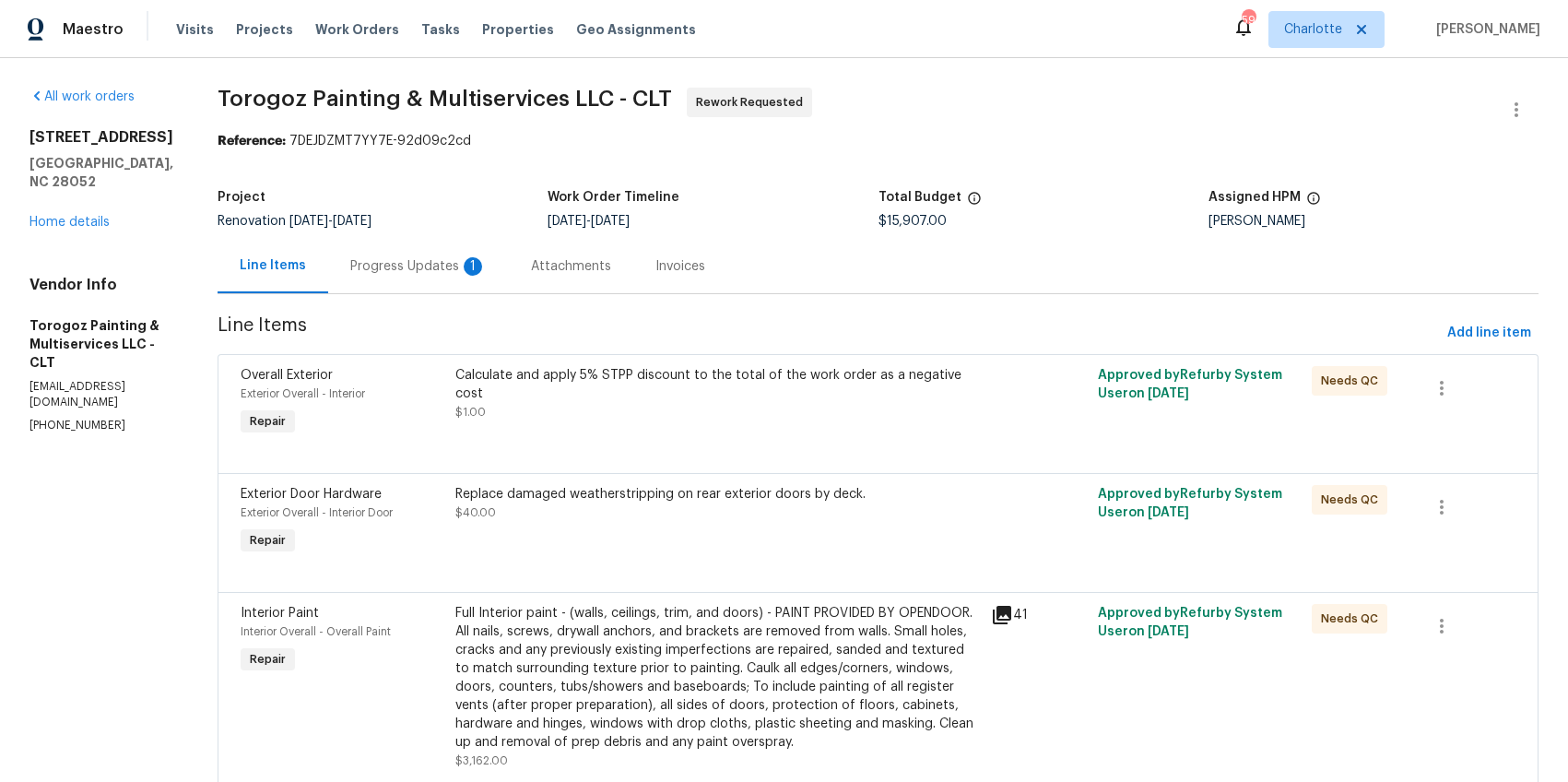 click on "Progress Updates 1" at bounding box center (419, 266) 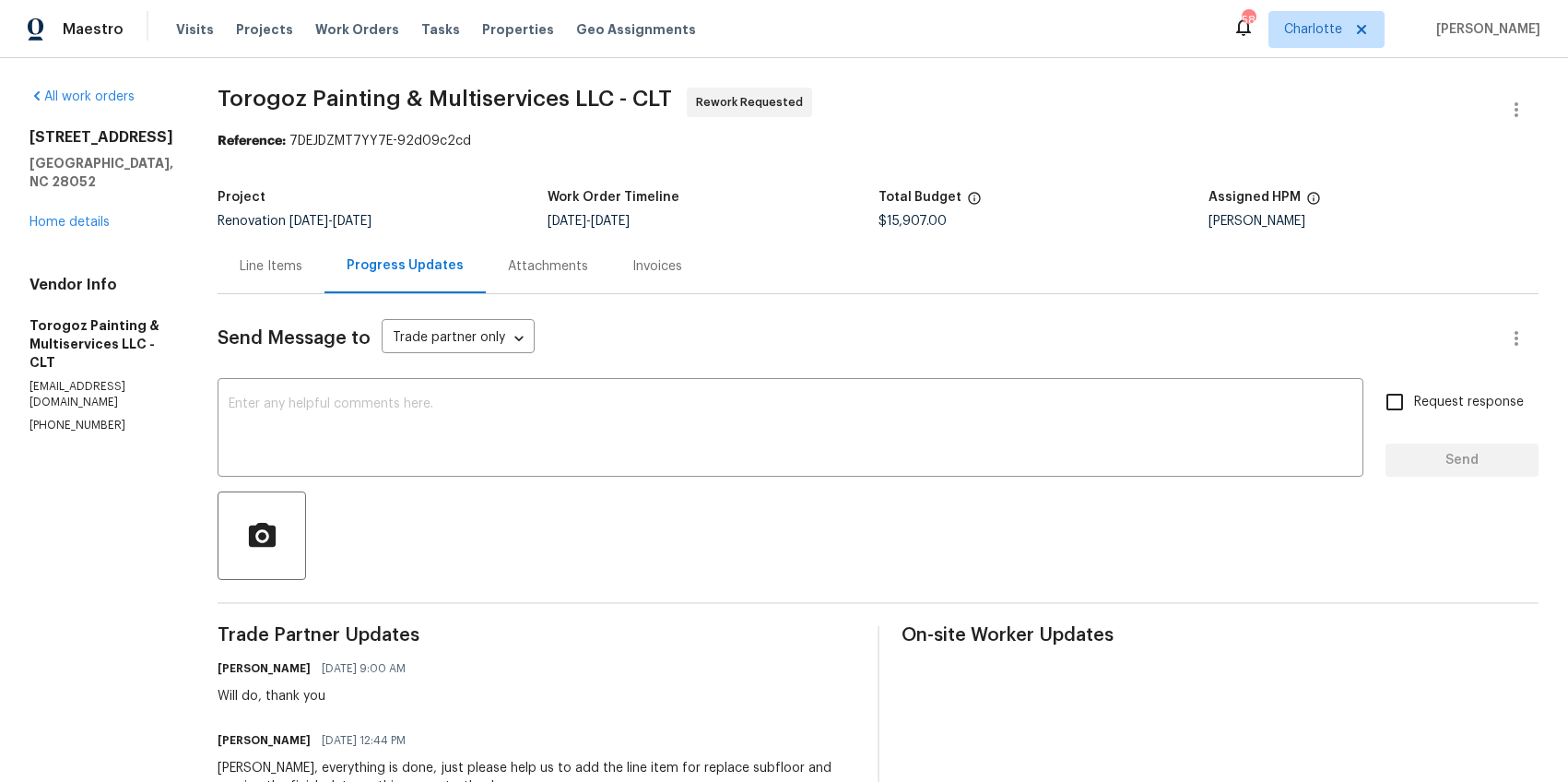 click on "Line Items" at bounding box center (271, 267) 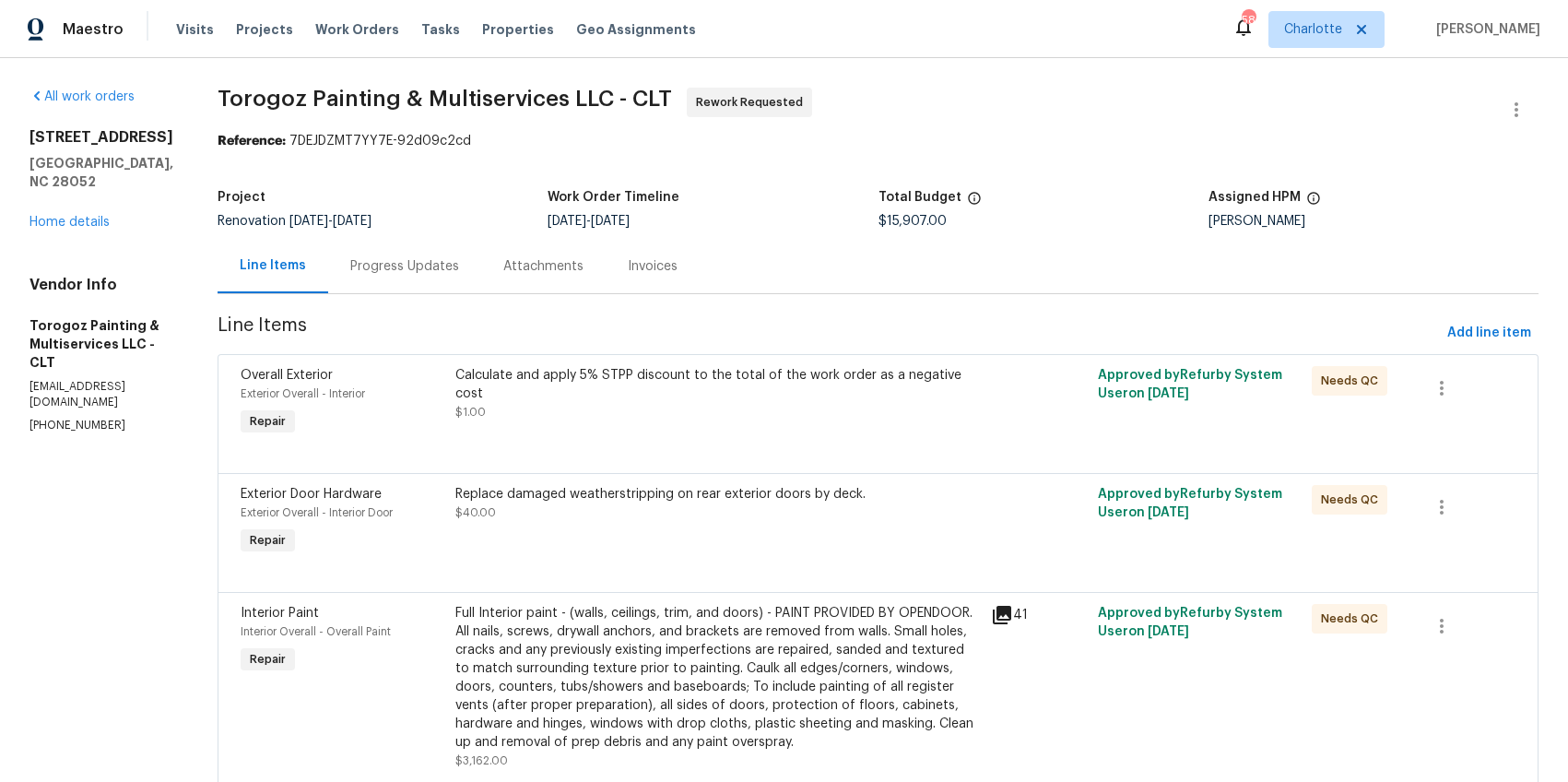 click on "Progress Updates" at bounding box center (405, 266) 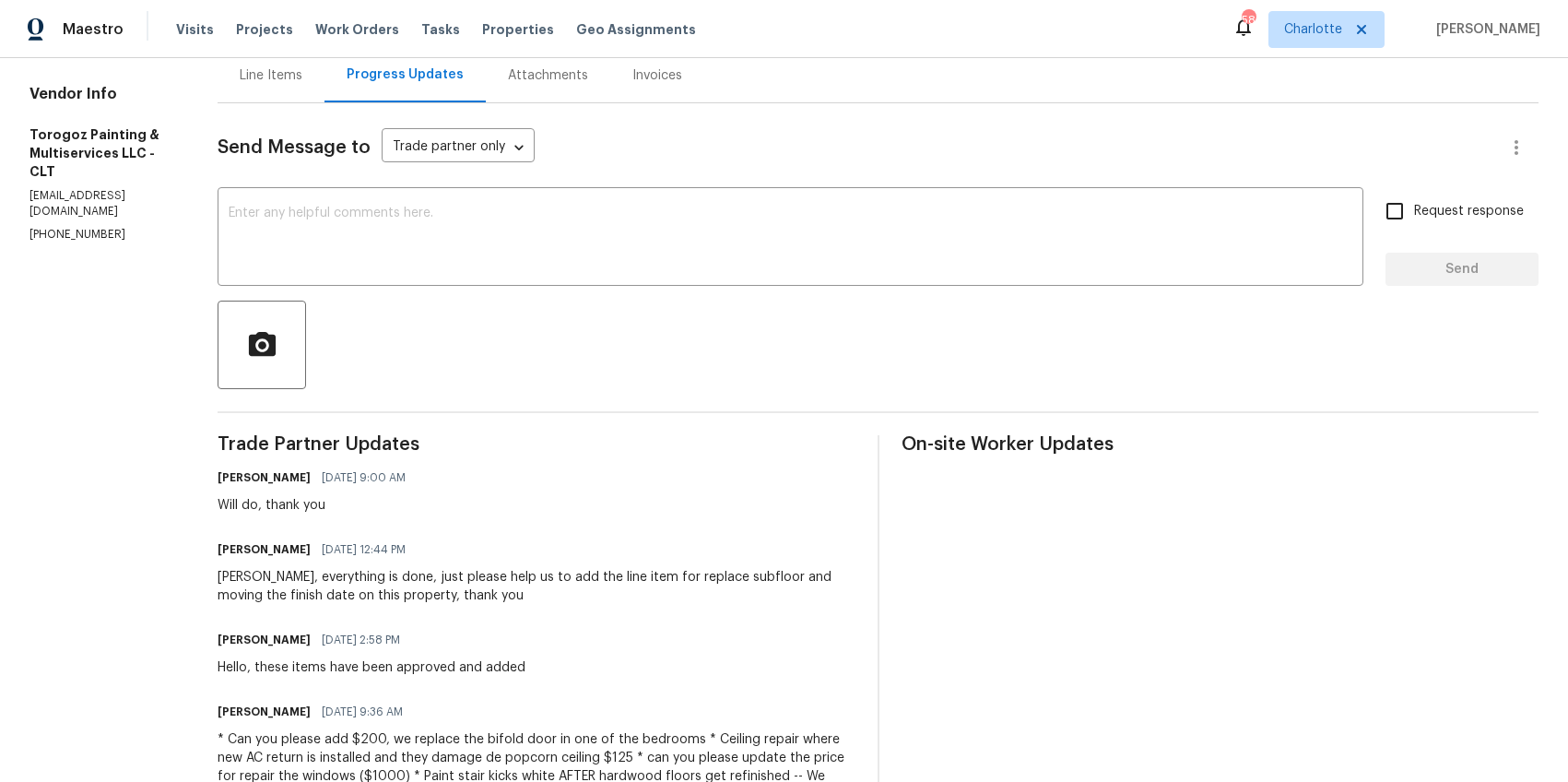 scroll, scrollTop: 0, scrollLeft: 0, axis: both 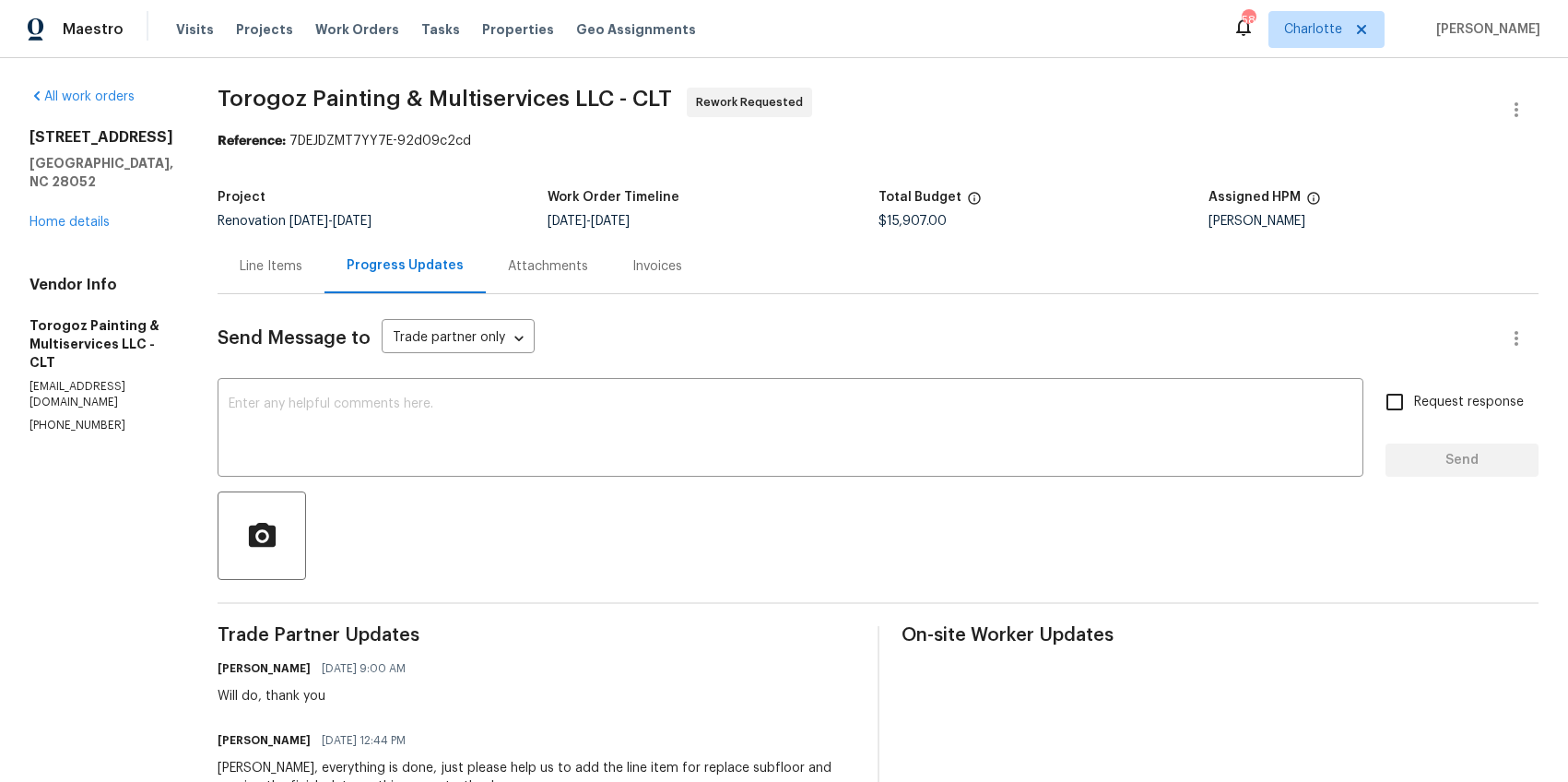click on "Line Items" at bounding box center (271, 266) 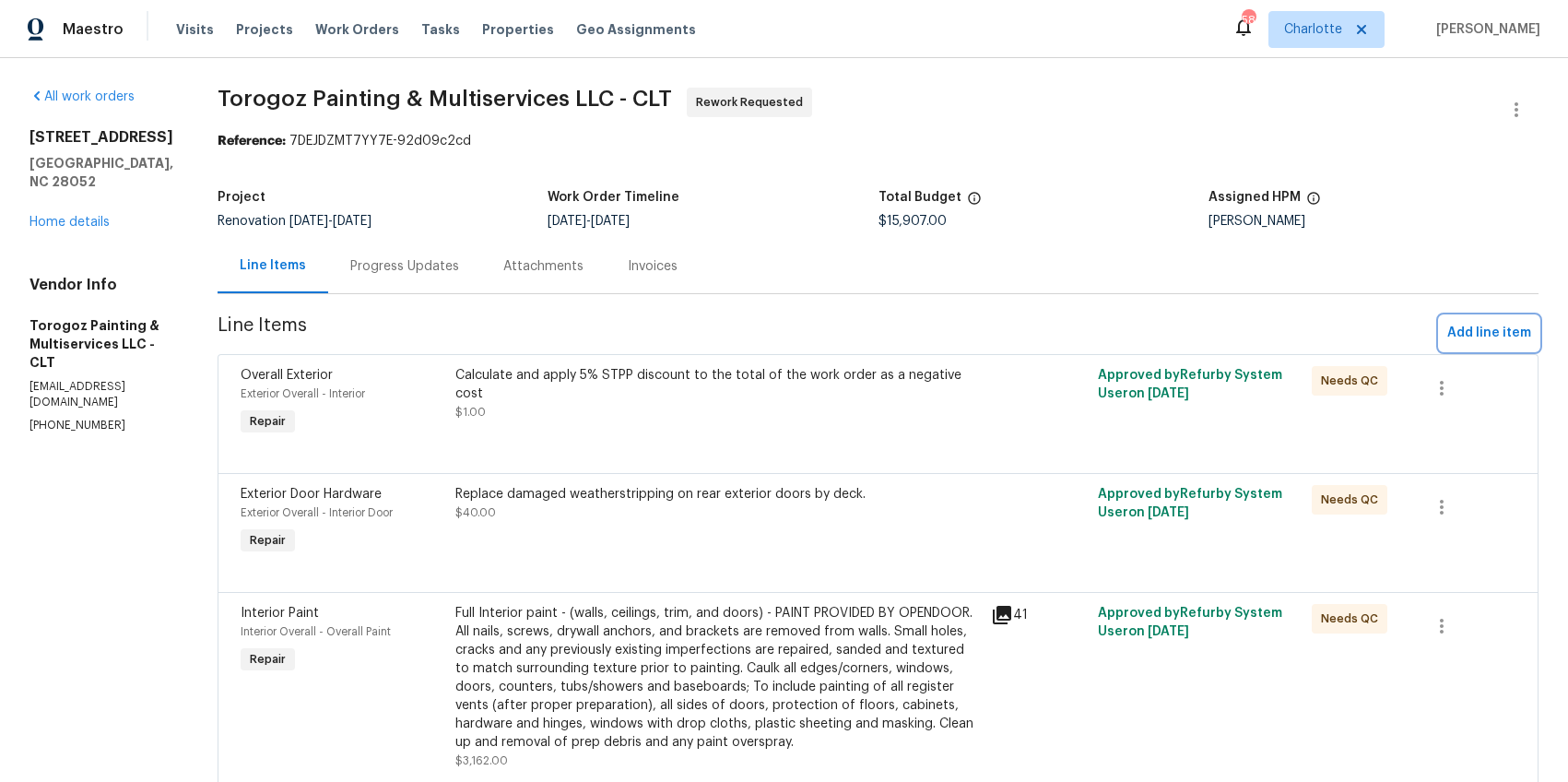 click on "Add line item" at bounding box center (1489, 333) 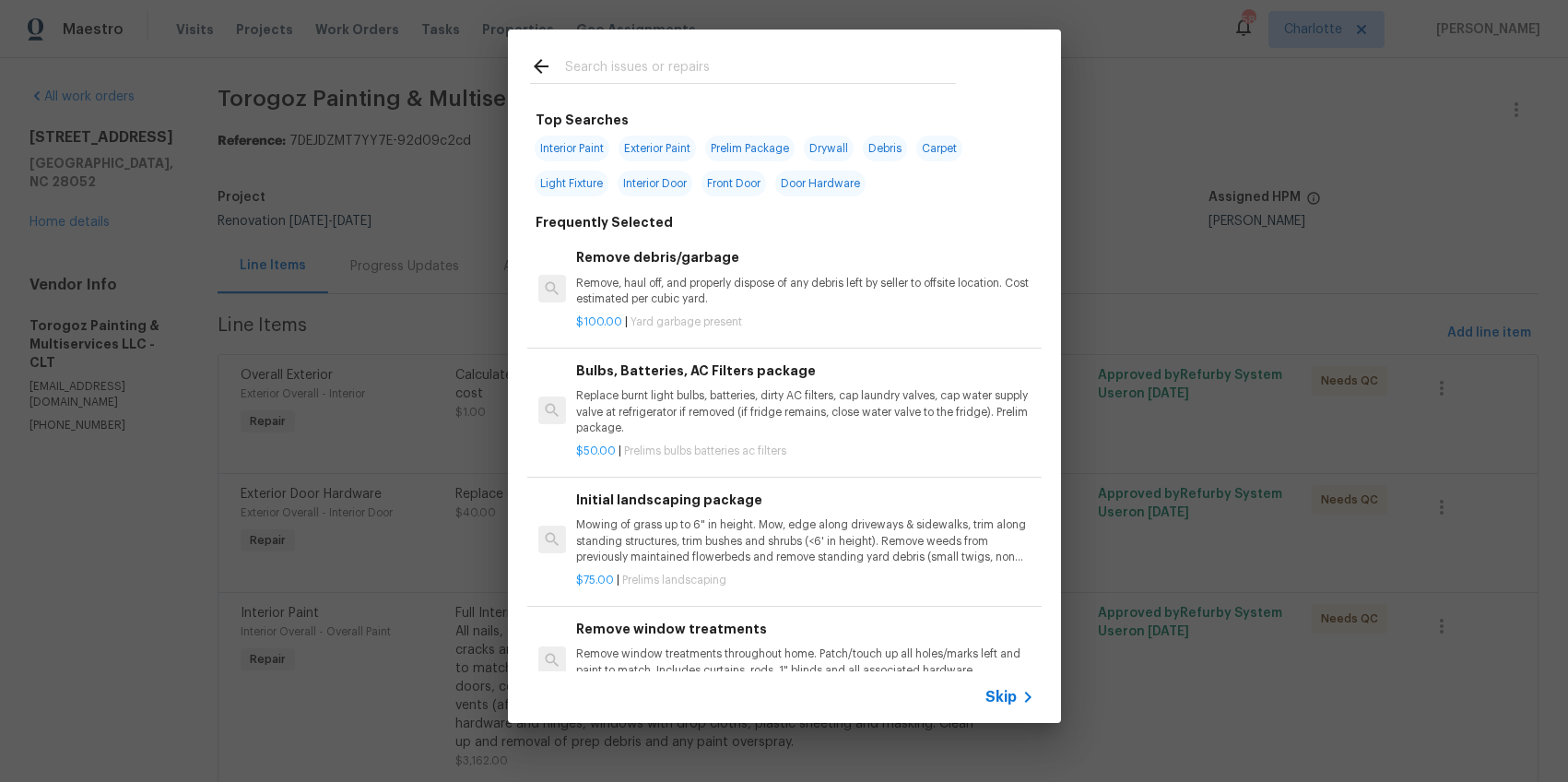 click at bounding box center [760, 69] 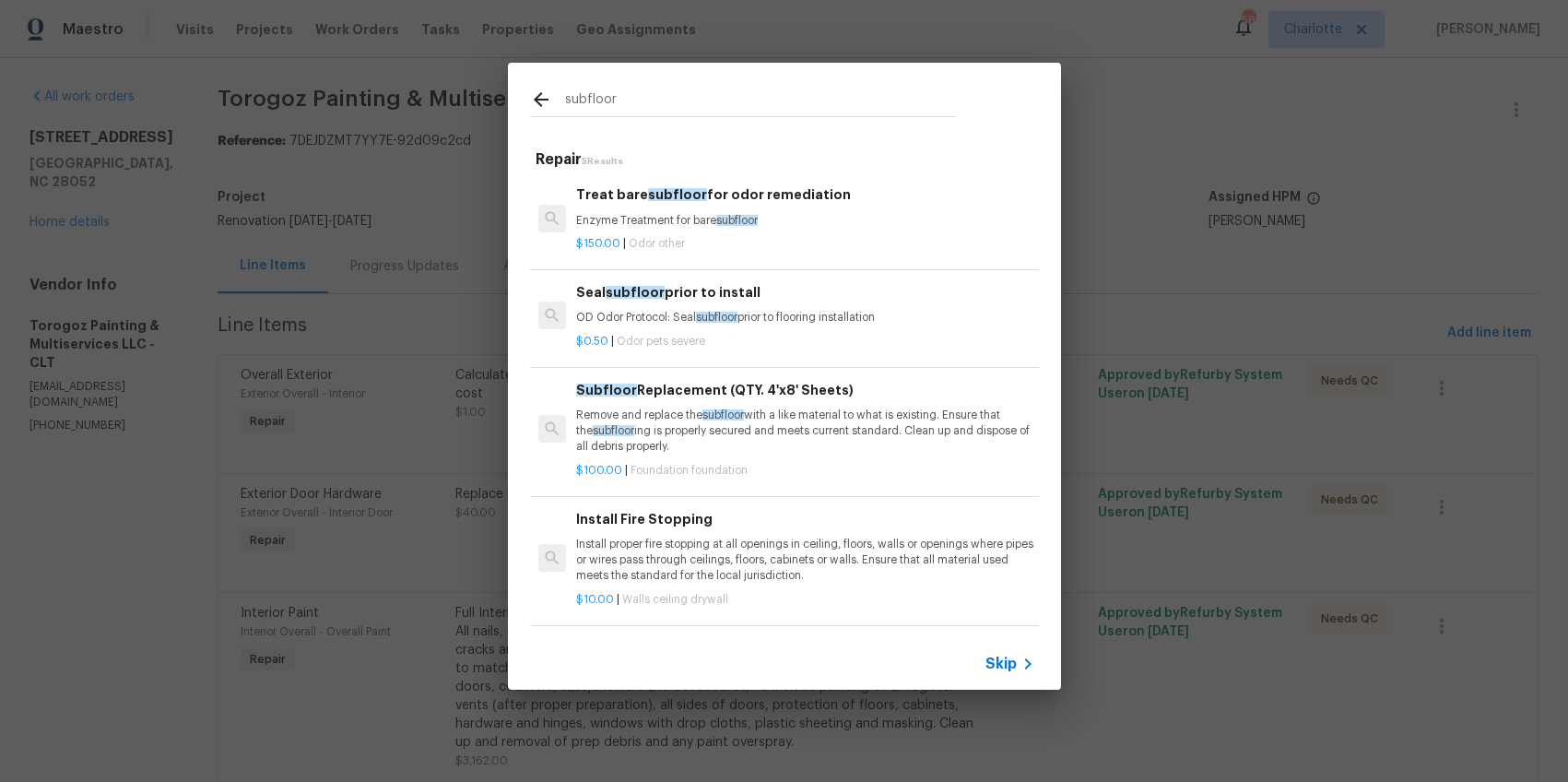 type on "subfloor" 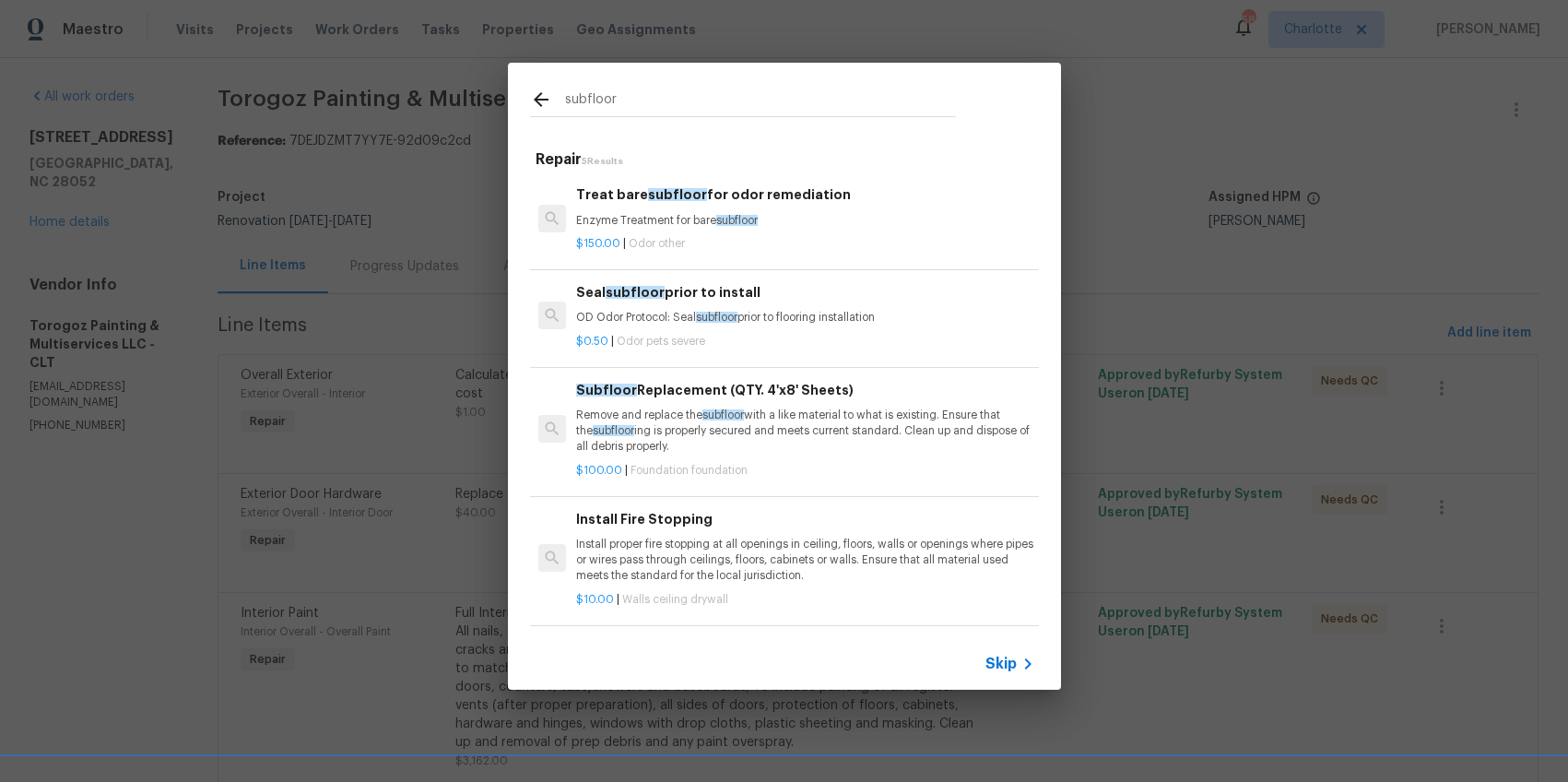 click on "Remove and replace the  subfloor  with a like material to what is existing. Ensure that the  subfloor ing is properly secured and meets current standard. Clean up and dispose of all debris properly." at bounding box center (805, 431) 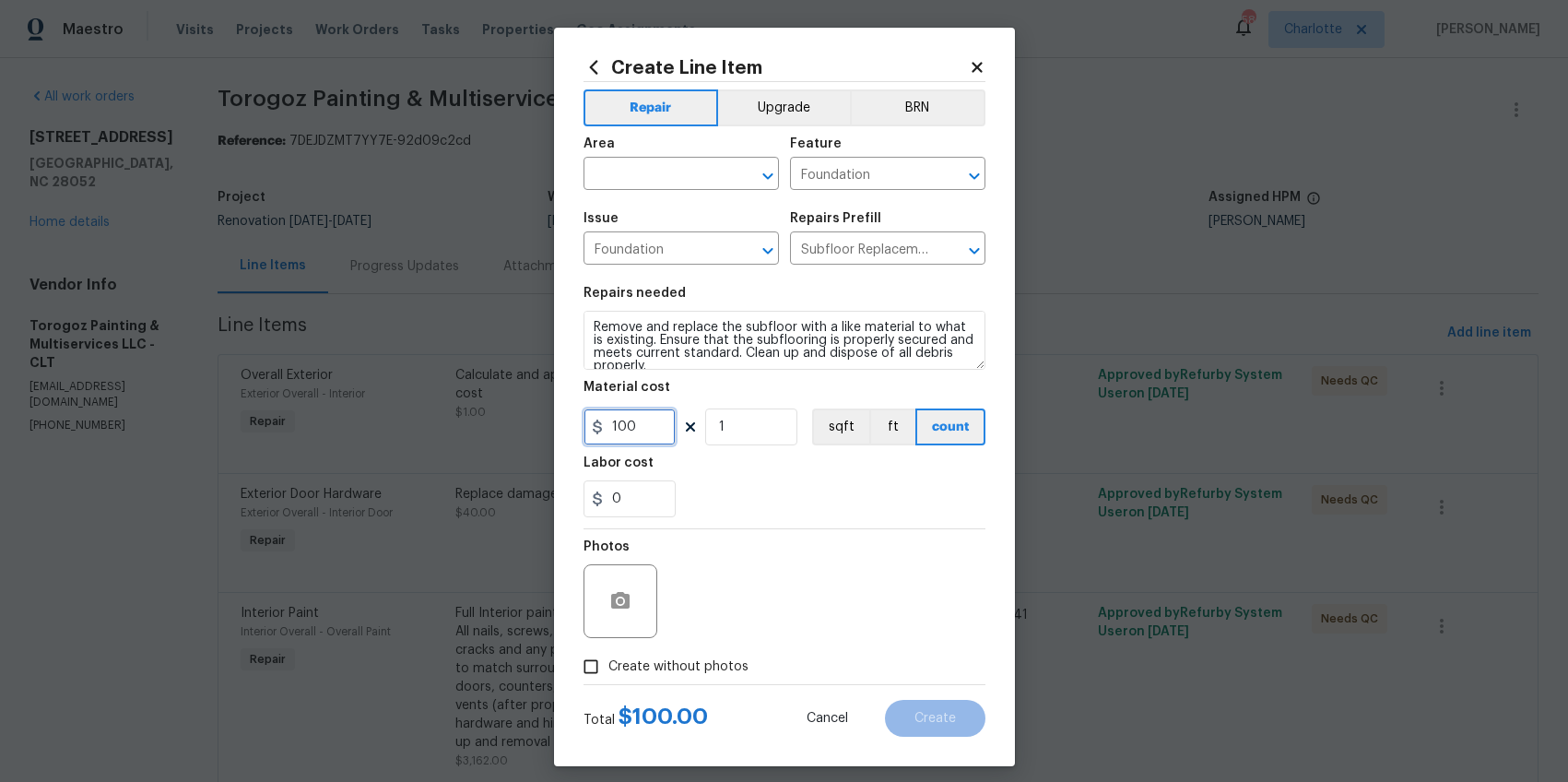 drag, startPoint x: 638, startPoint y: 429, endPoint x: 519, endPoint y: 417, distance: 119.60351 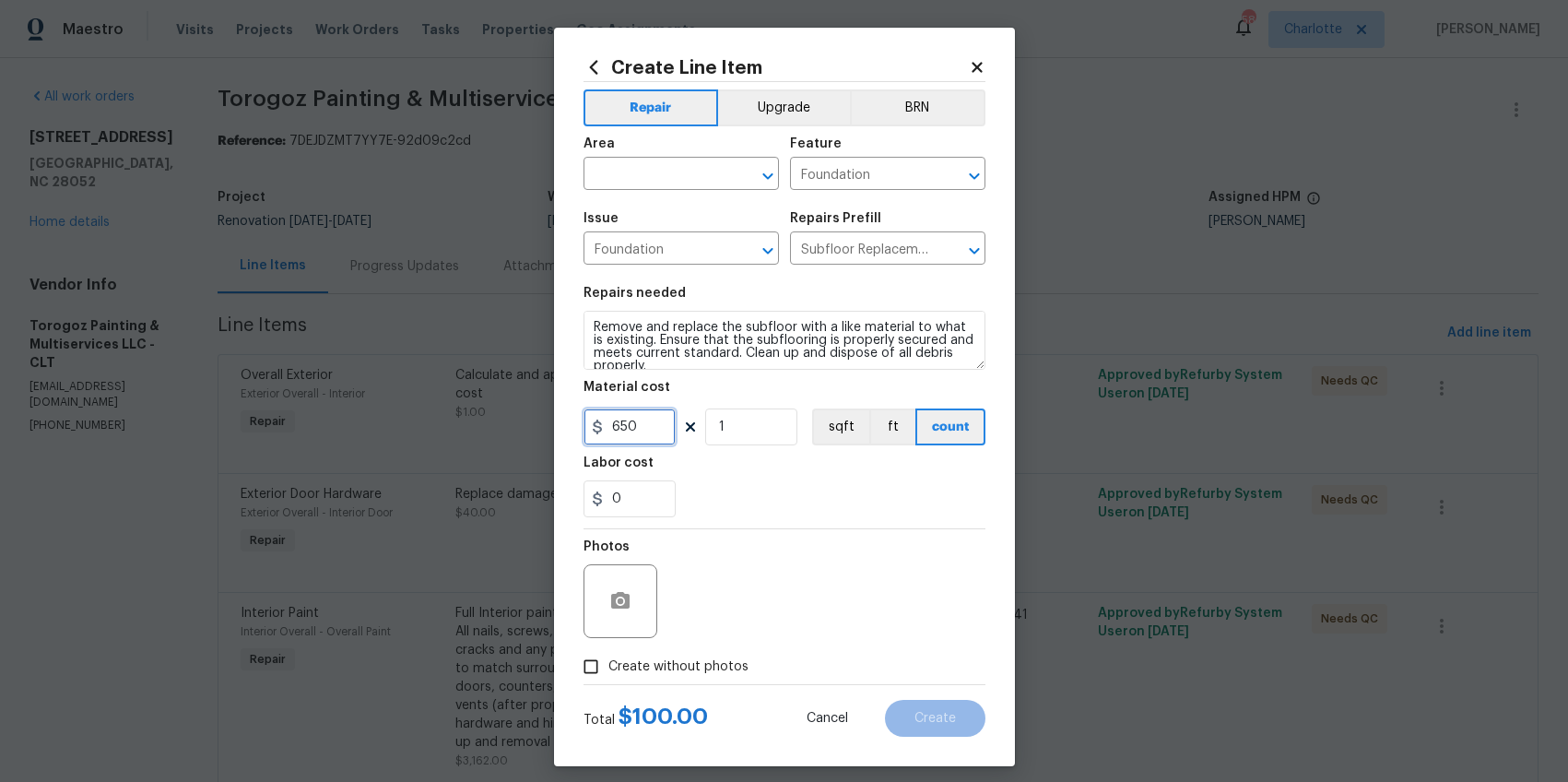 type on "650" 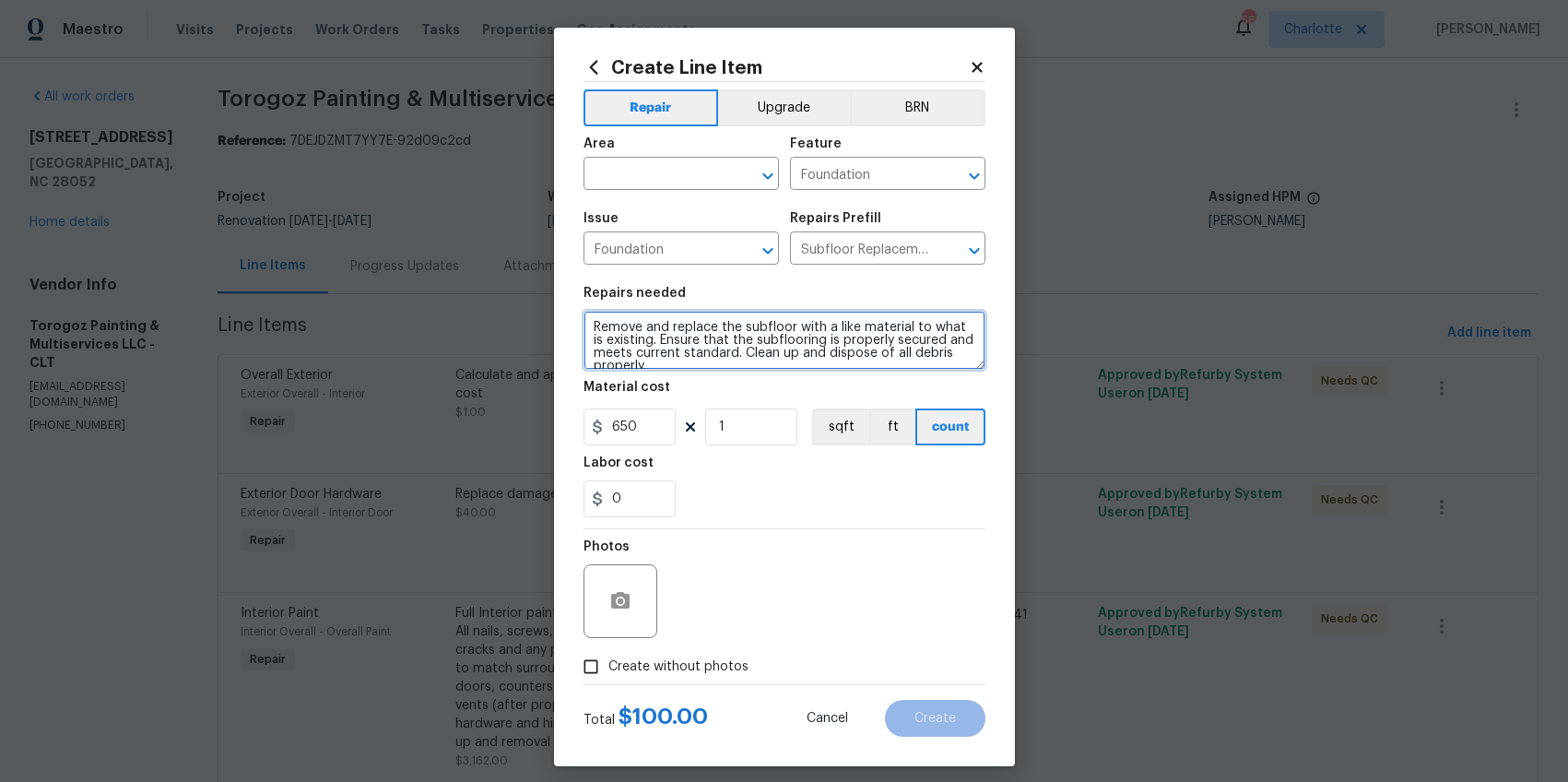 click on "Remove and replace the subfloor with a like material to what is existing. Ensure that the subflooring is properly secured and meets current standard. Clean up and dispose of all debris properly." at bounding box center [784, 340] 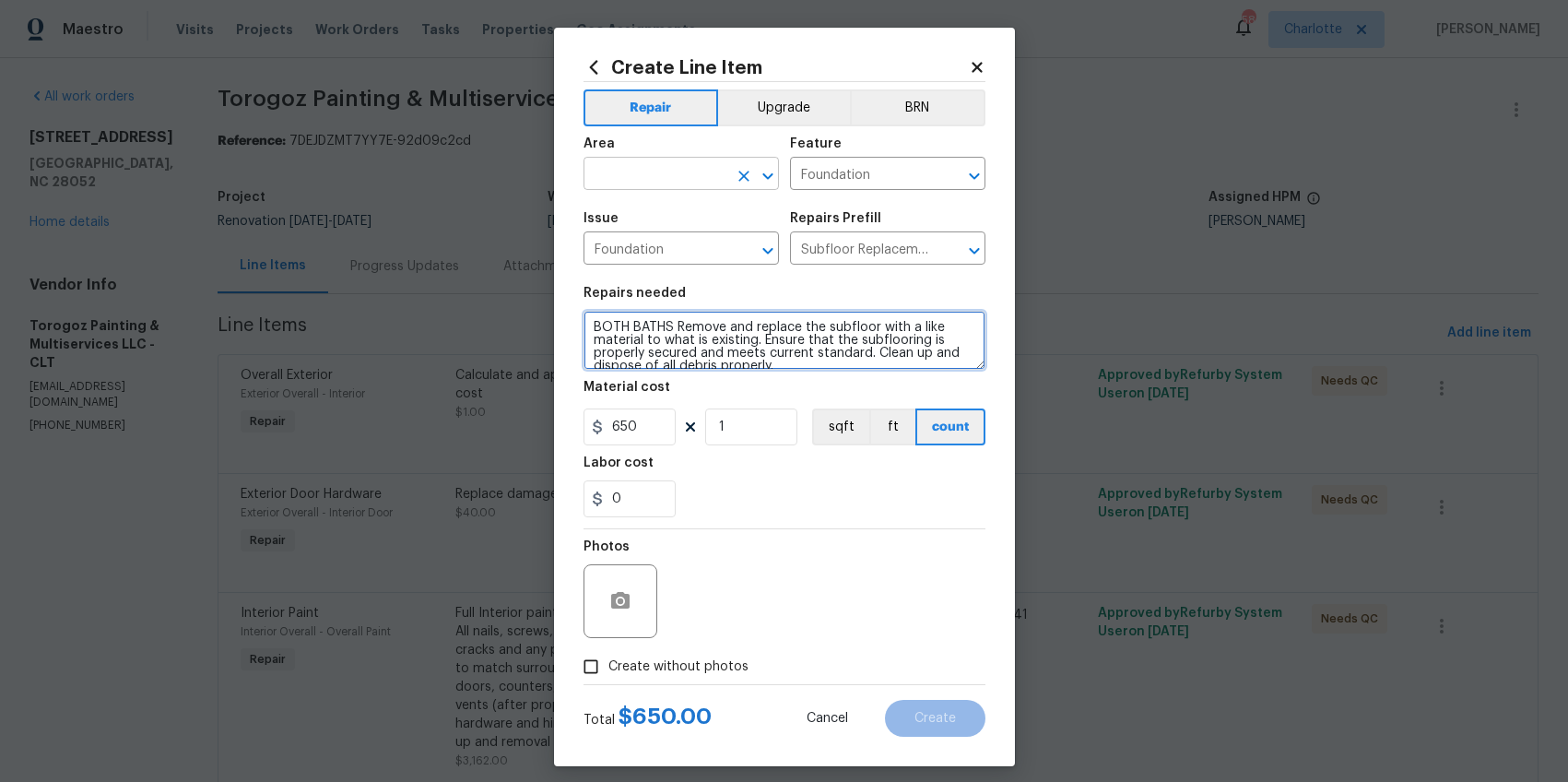 type on "BOTH BATHS Remove and replace the subfloor with a like material to what is existing. Ensure that the subflooring is properly secured and meets current standard. Clean up and dispose of all debris properly." 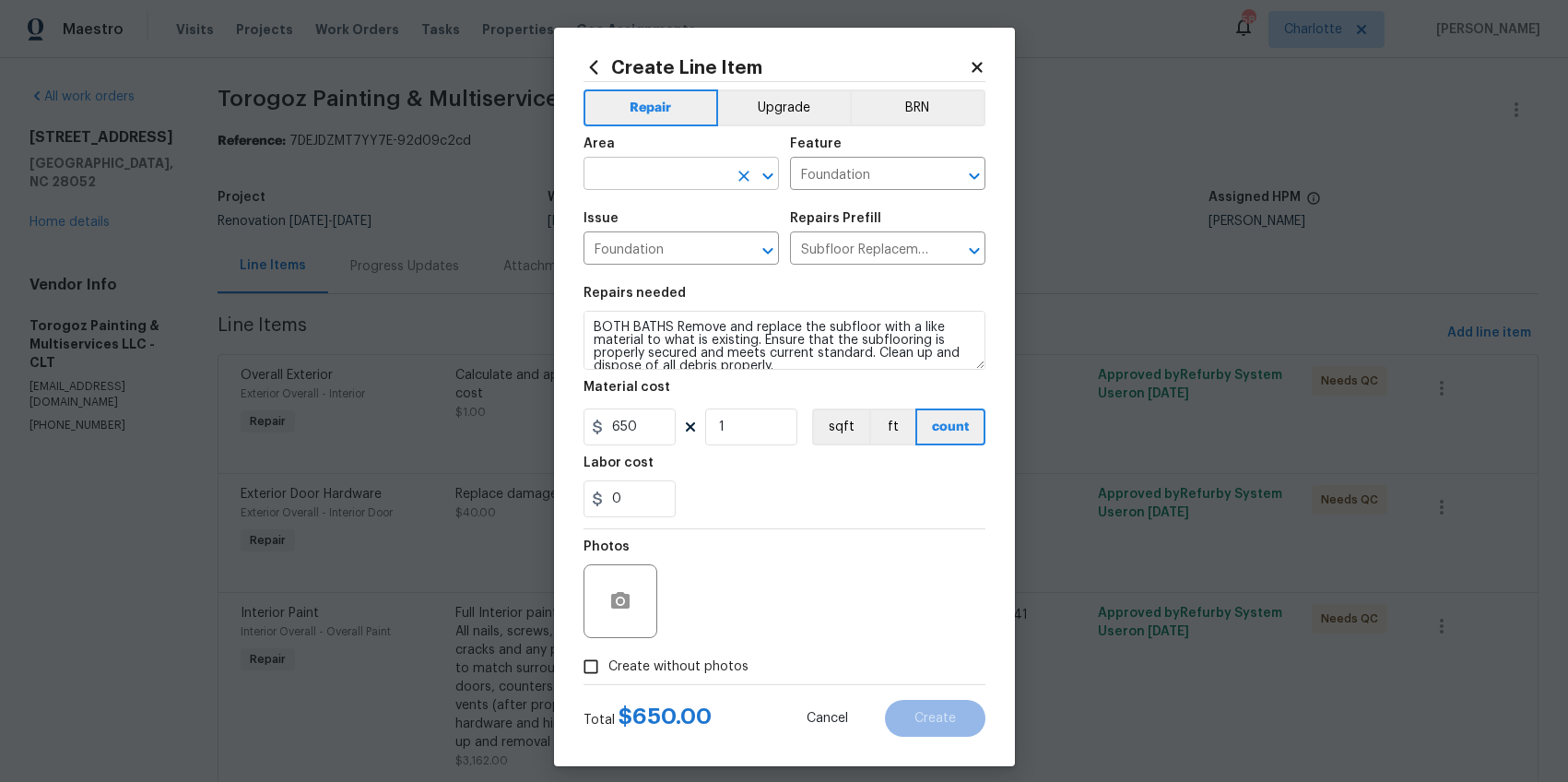 click at bounding box center (655, 175) 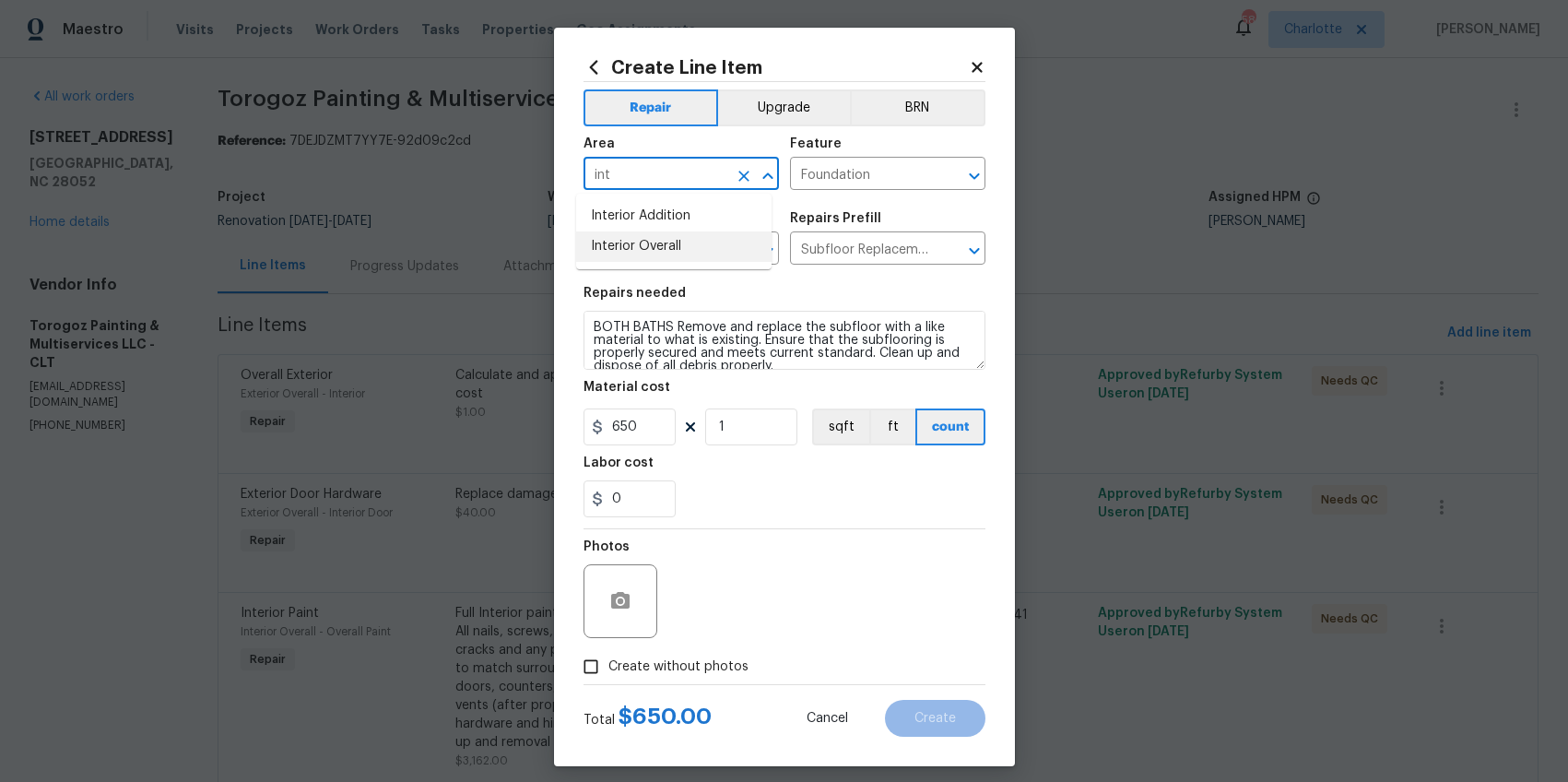 click on "Interior Overall" at bounding box center [674, 246] 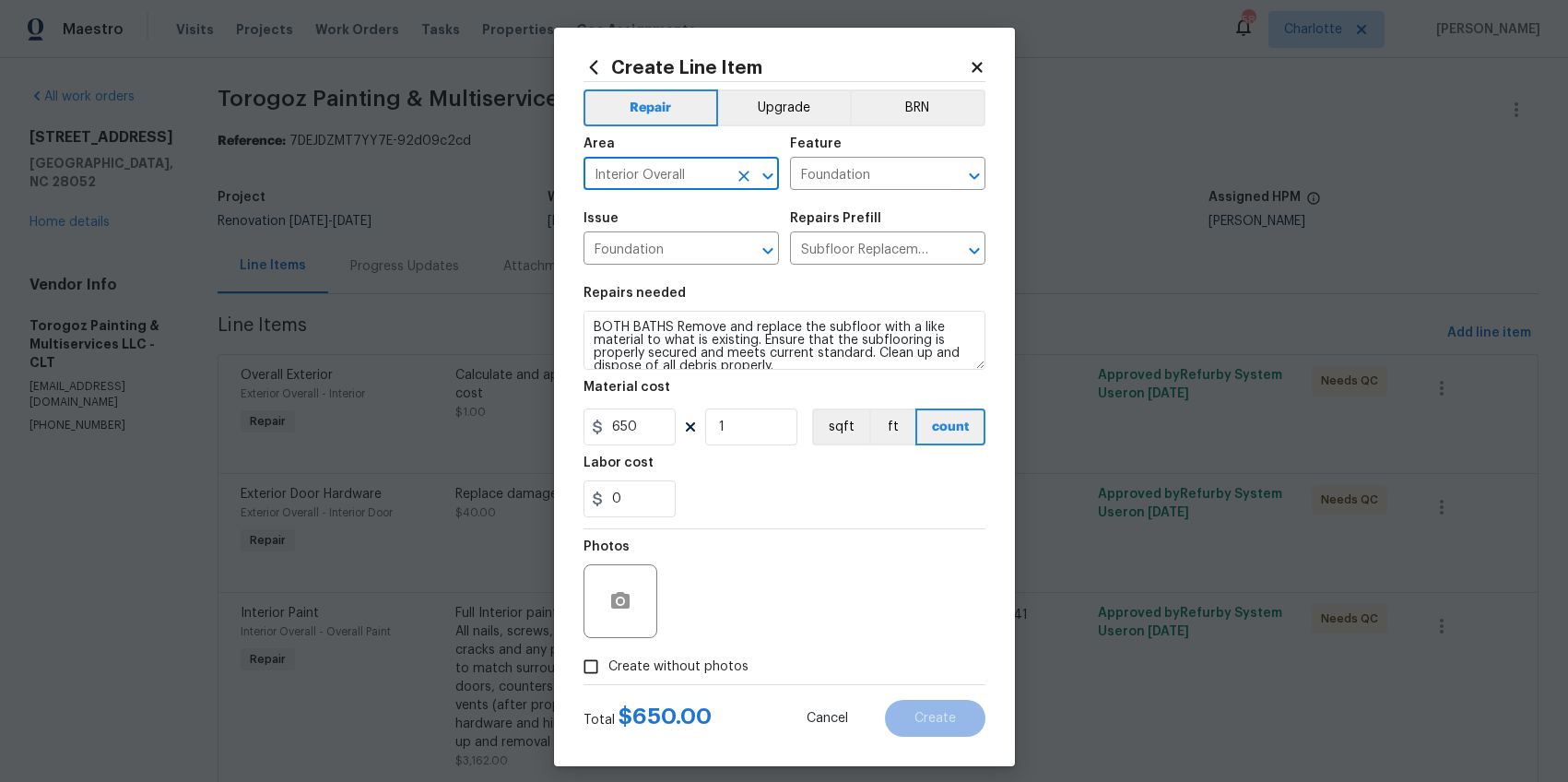 type on "Interior Overall" 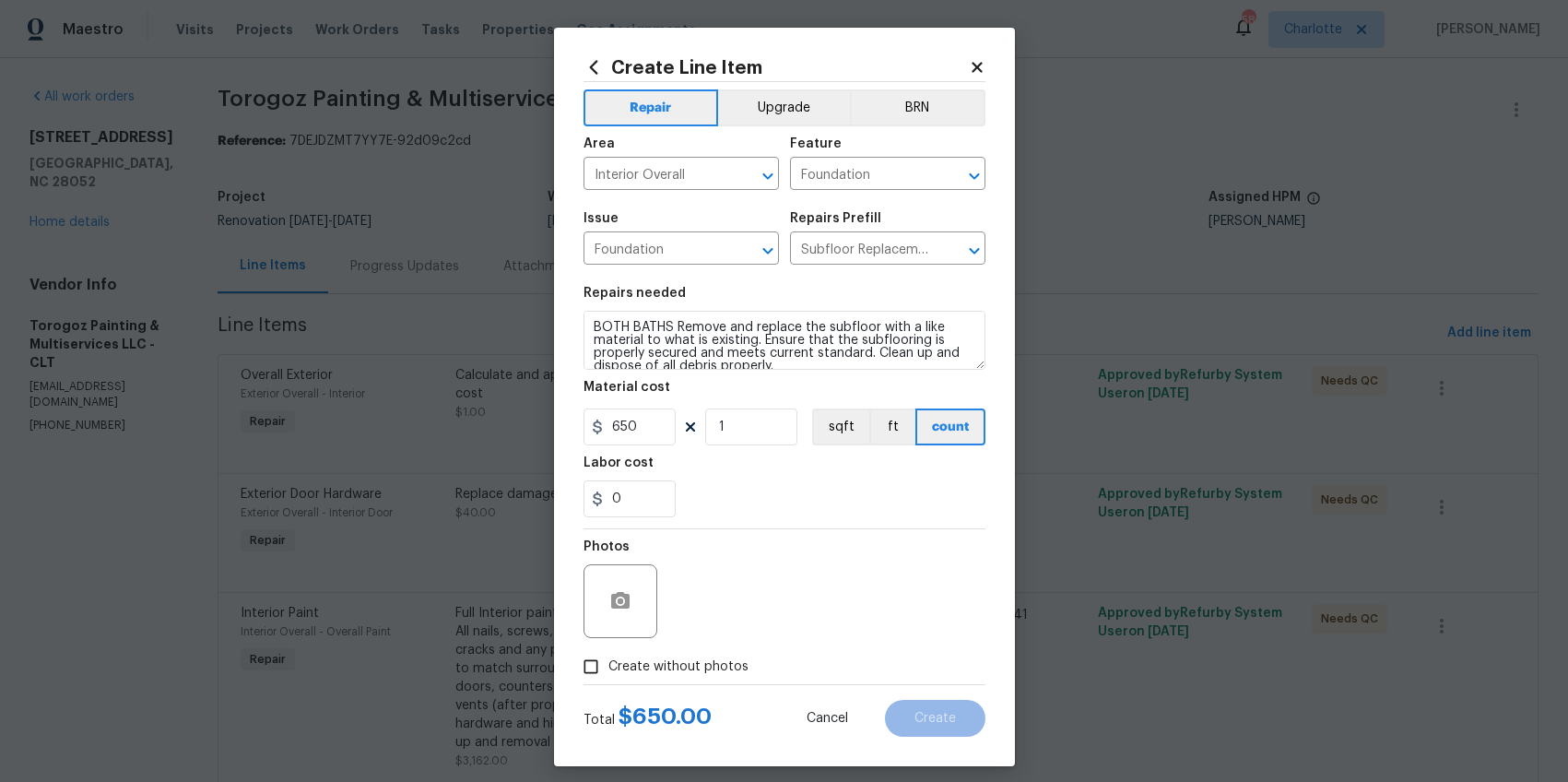 click on "Create without photos" at bounding box center (678, 667) 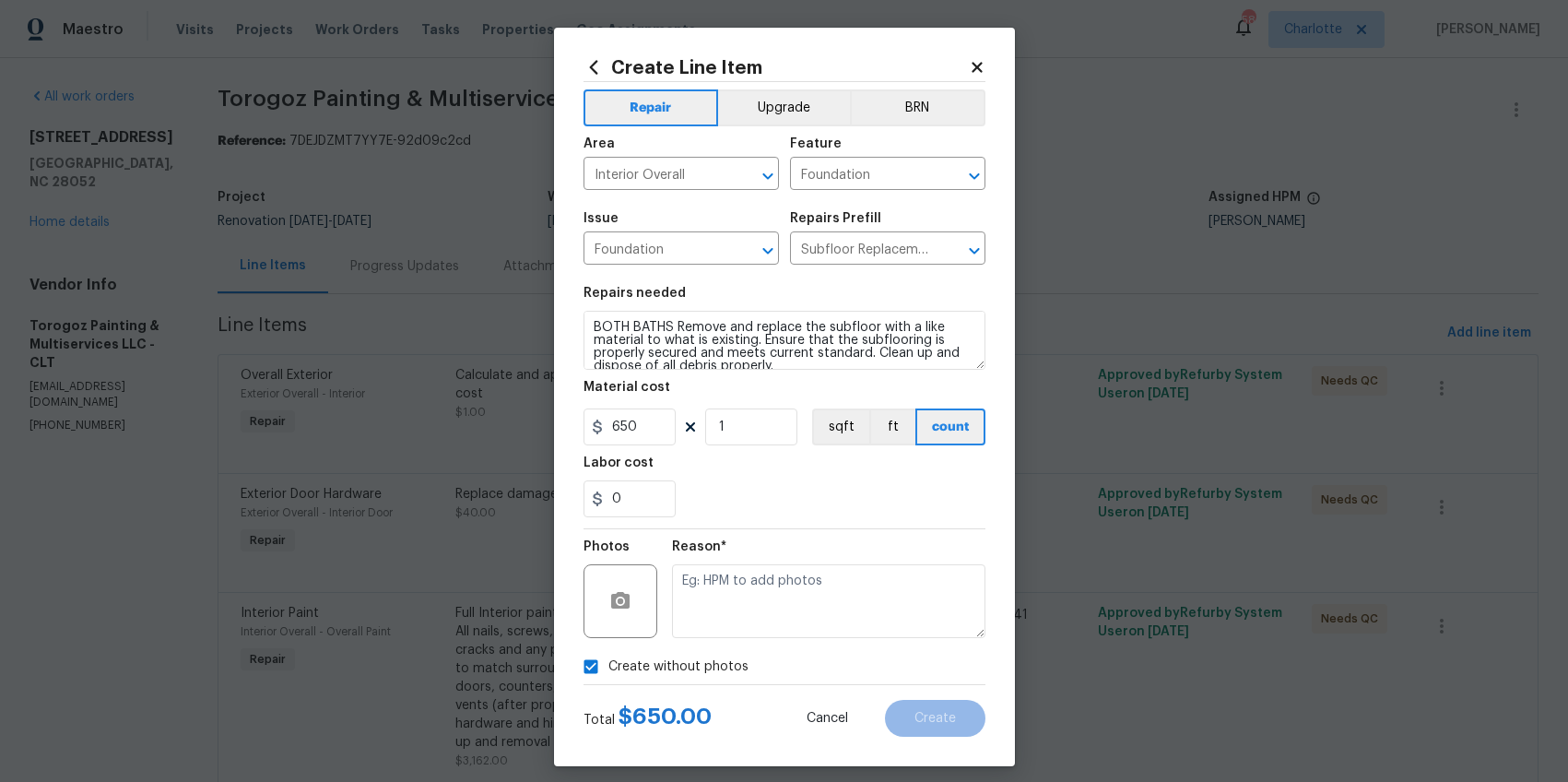 click at bounding box center [829, 601] 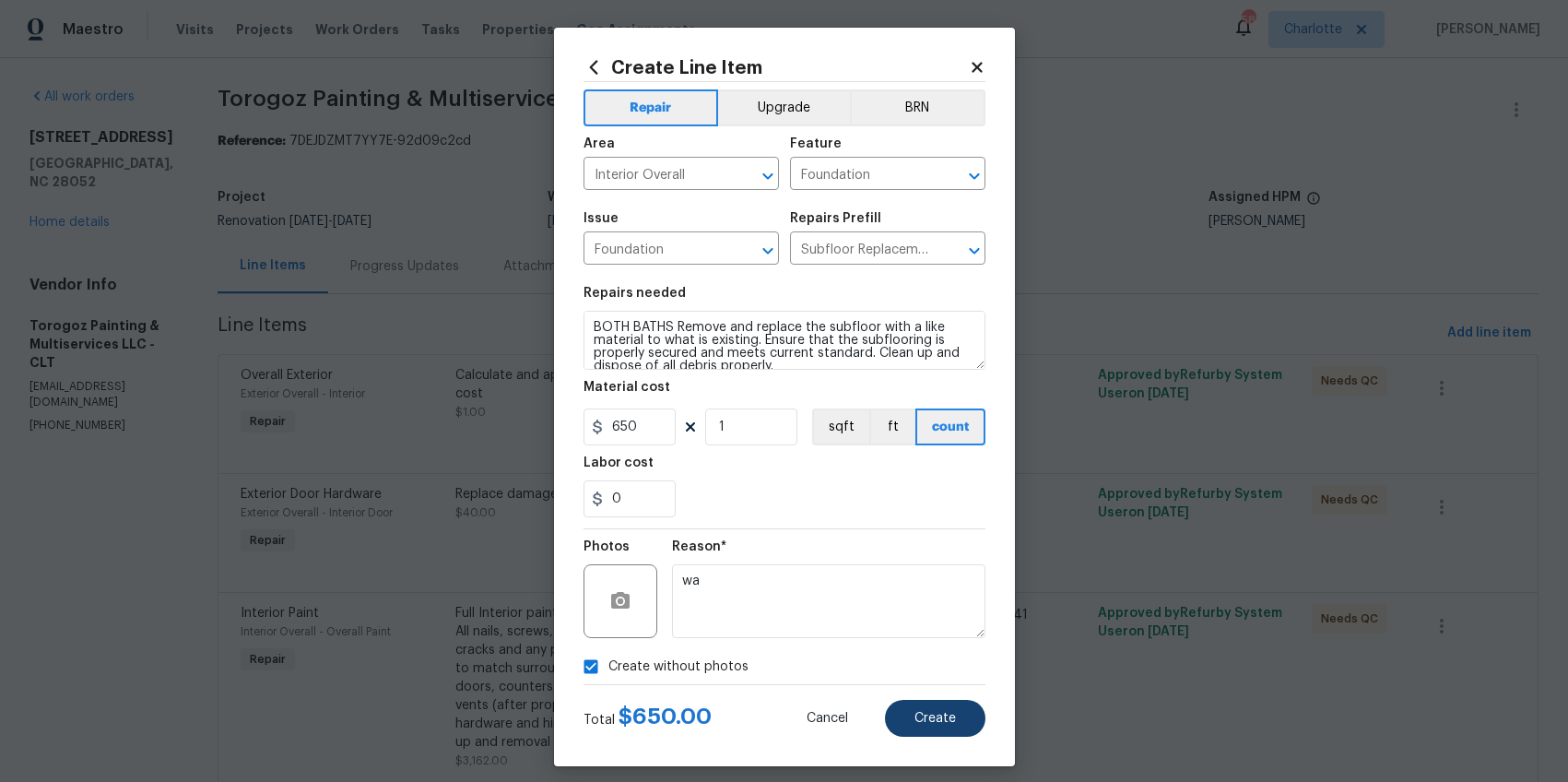 type on "wa" 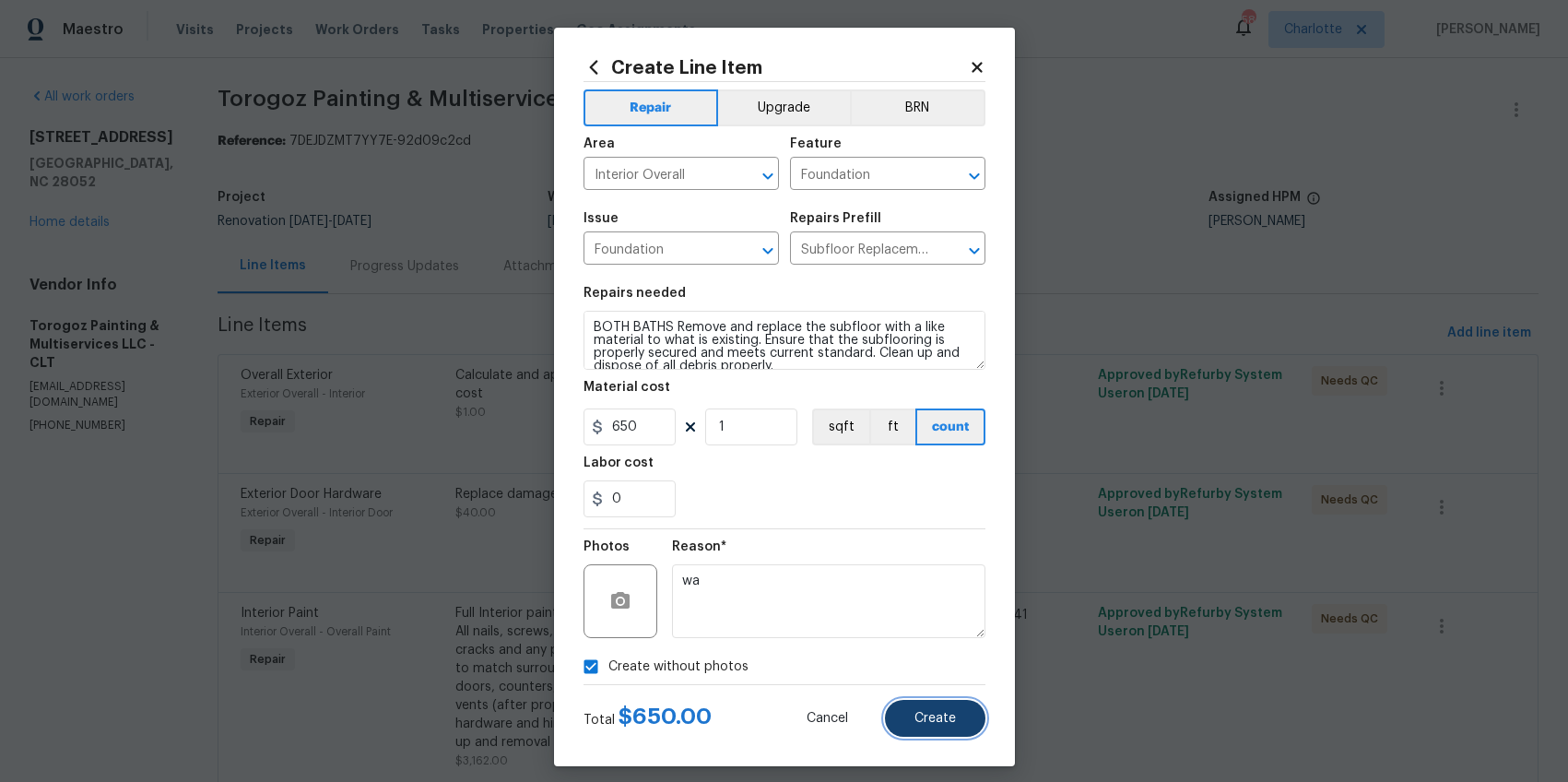 click on "Create" at bounding box center (935, 718) 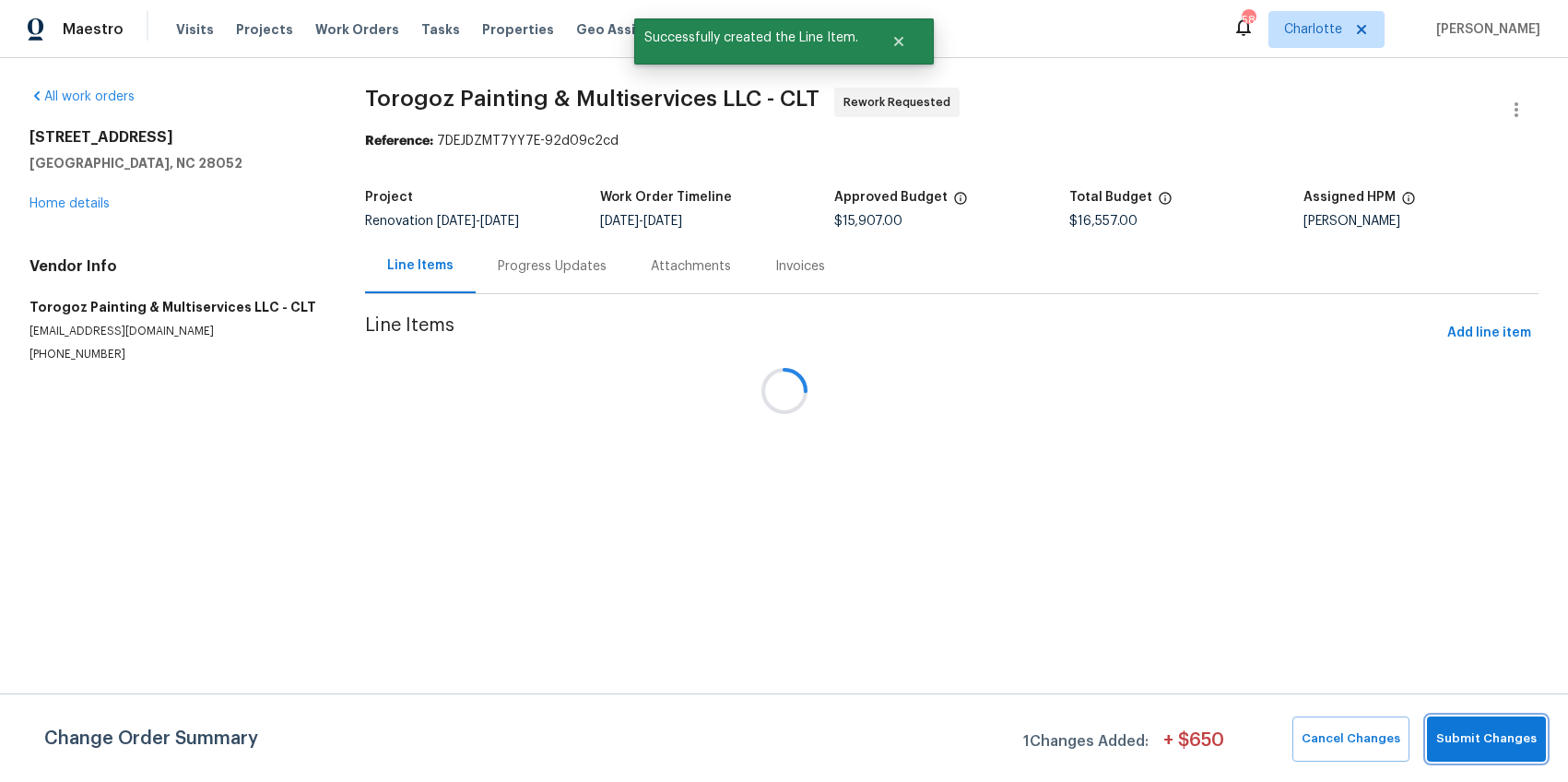 click on "Submit Changes" at bounding box center [1486, 739] 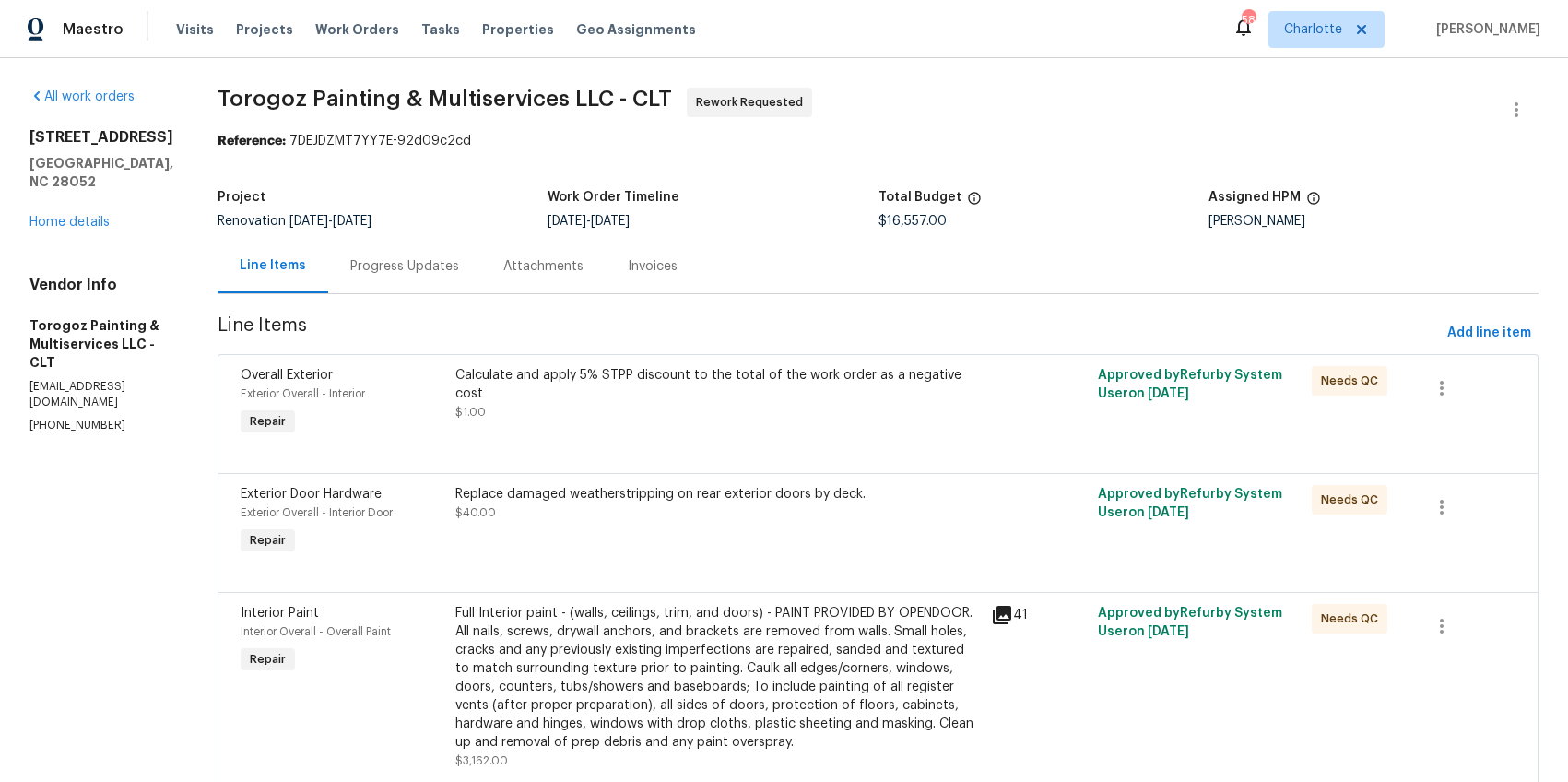 click on "Calculate and apply 5% STPP discount to the total of the work order as a negative cost" at bounding box center [717, 385] 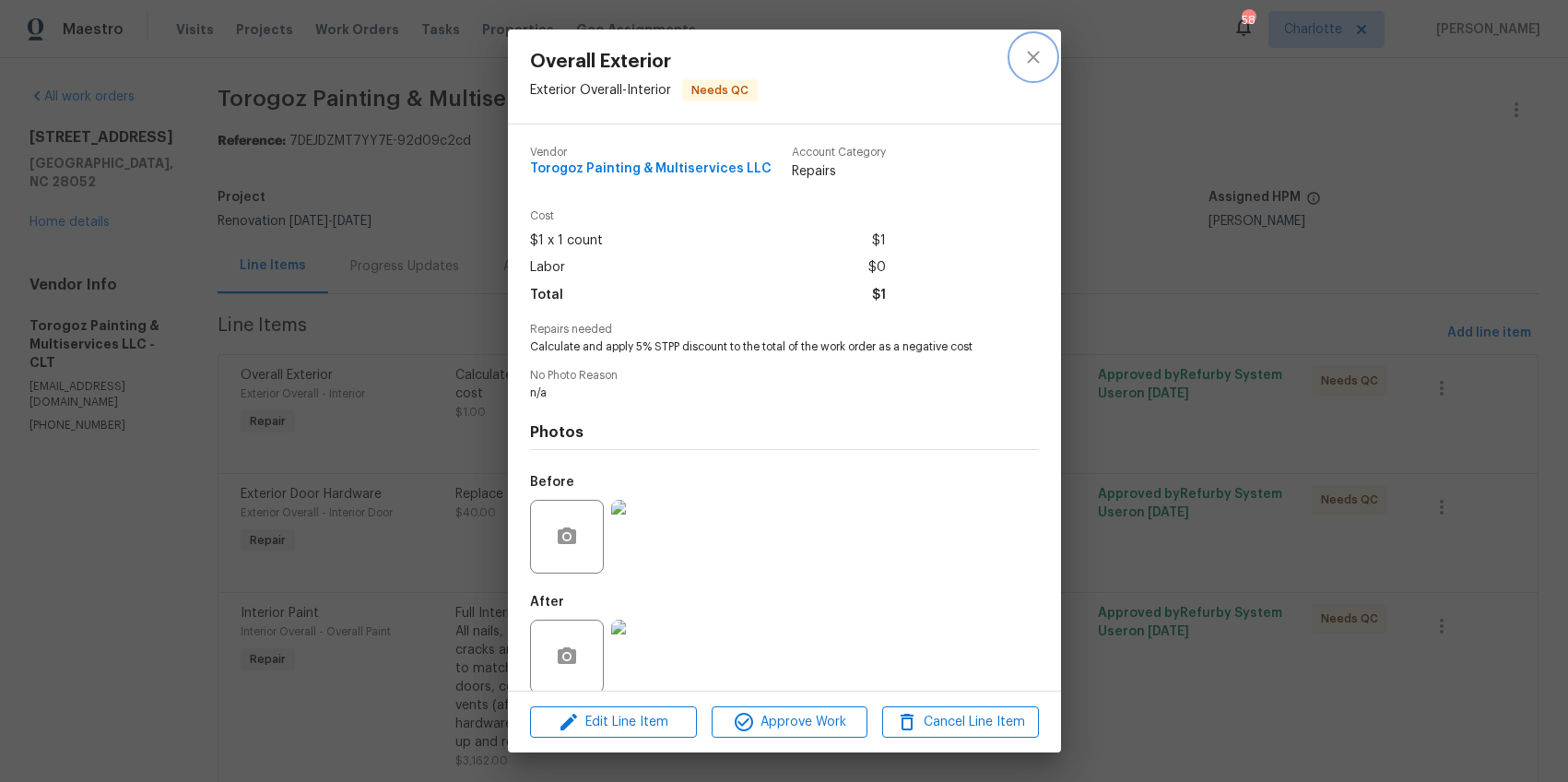 click 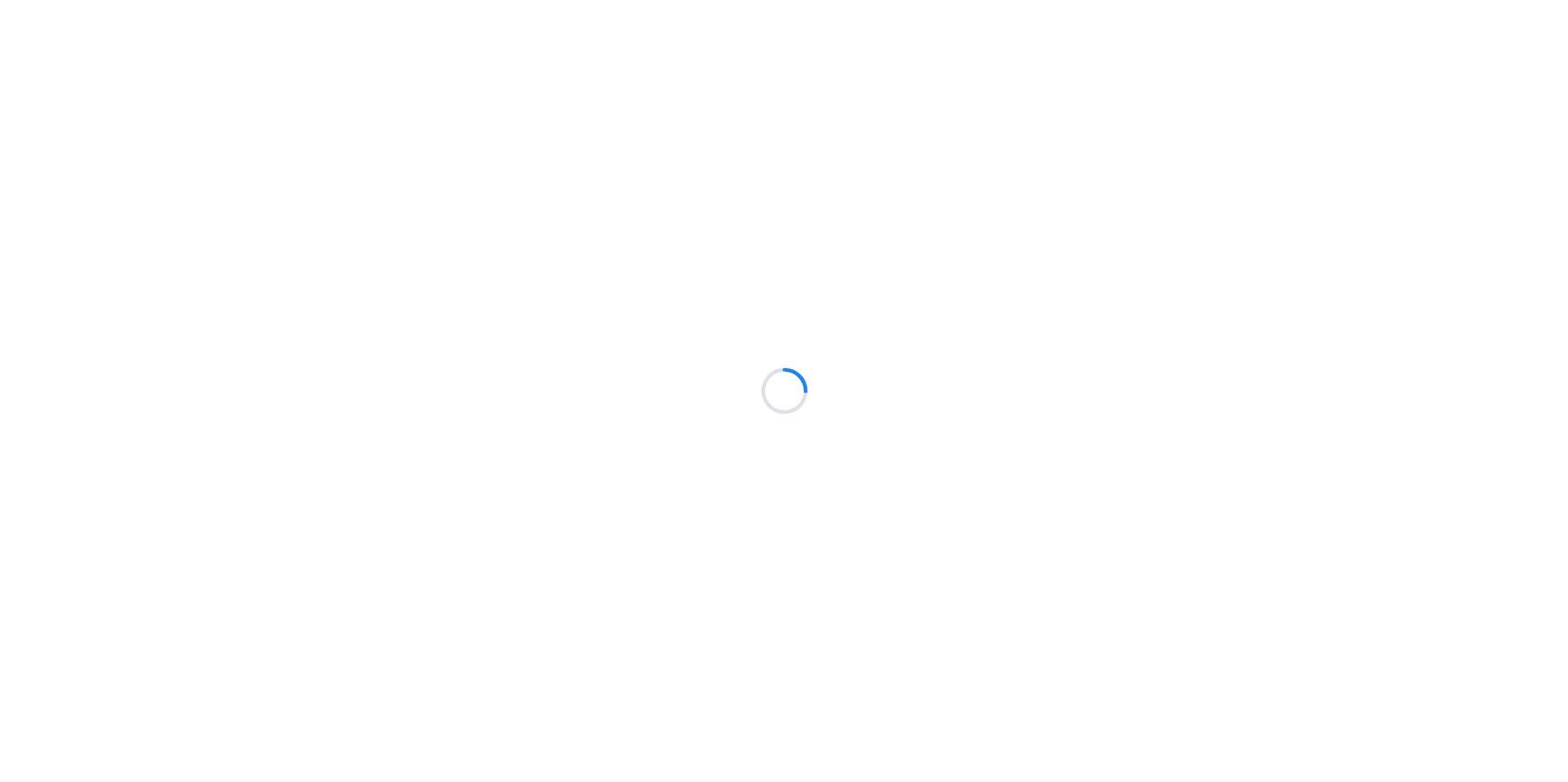 scroll, scrollTop: 0, scrollLeft: 0, axis: both 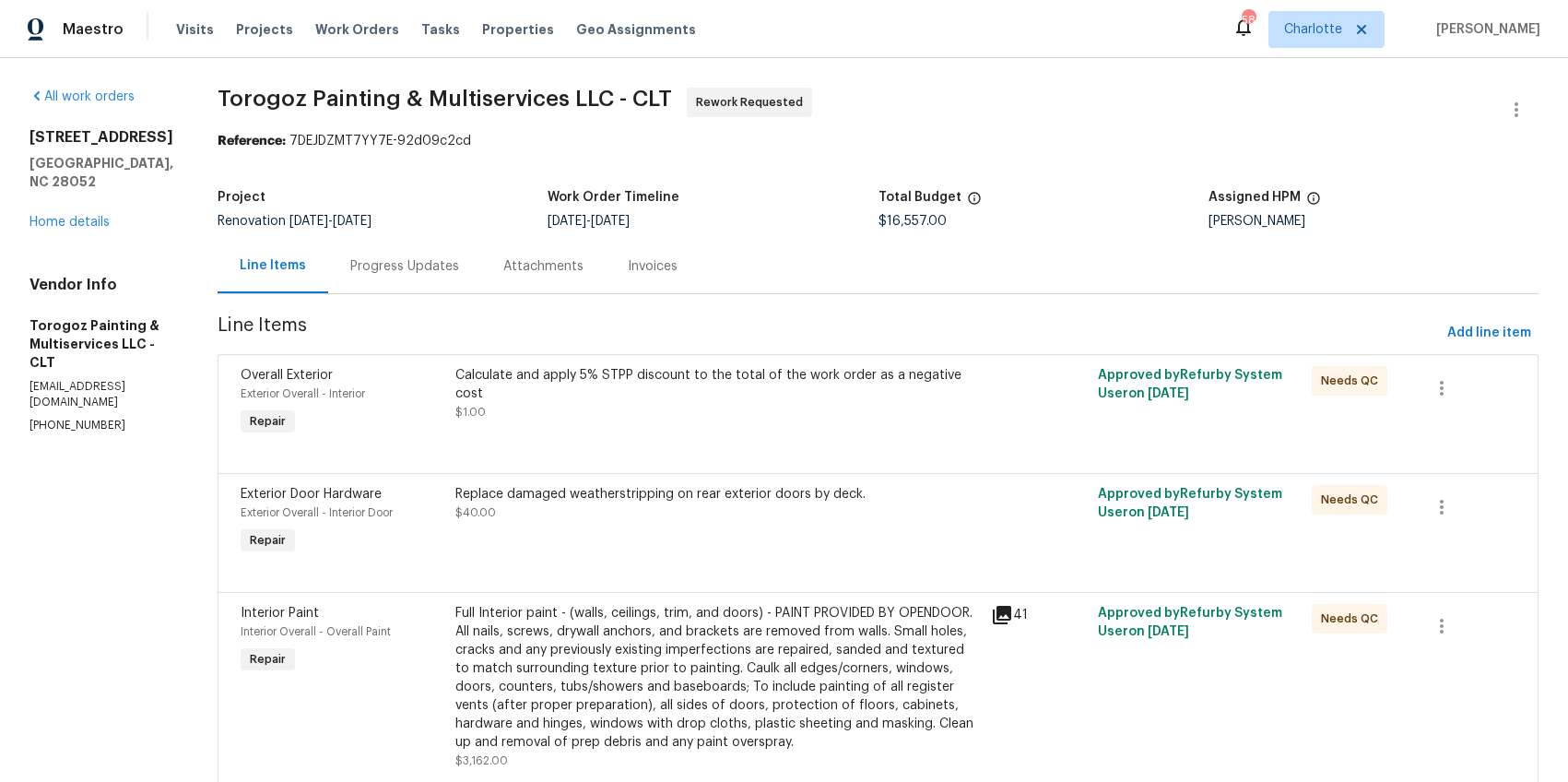 click on "Calculate and apply 5% STPP discount to the total of the work order as a negative cost" at bounding box center (717, 385) 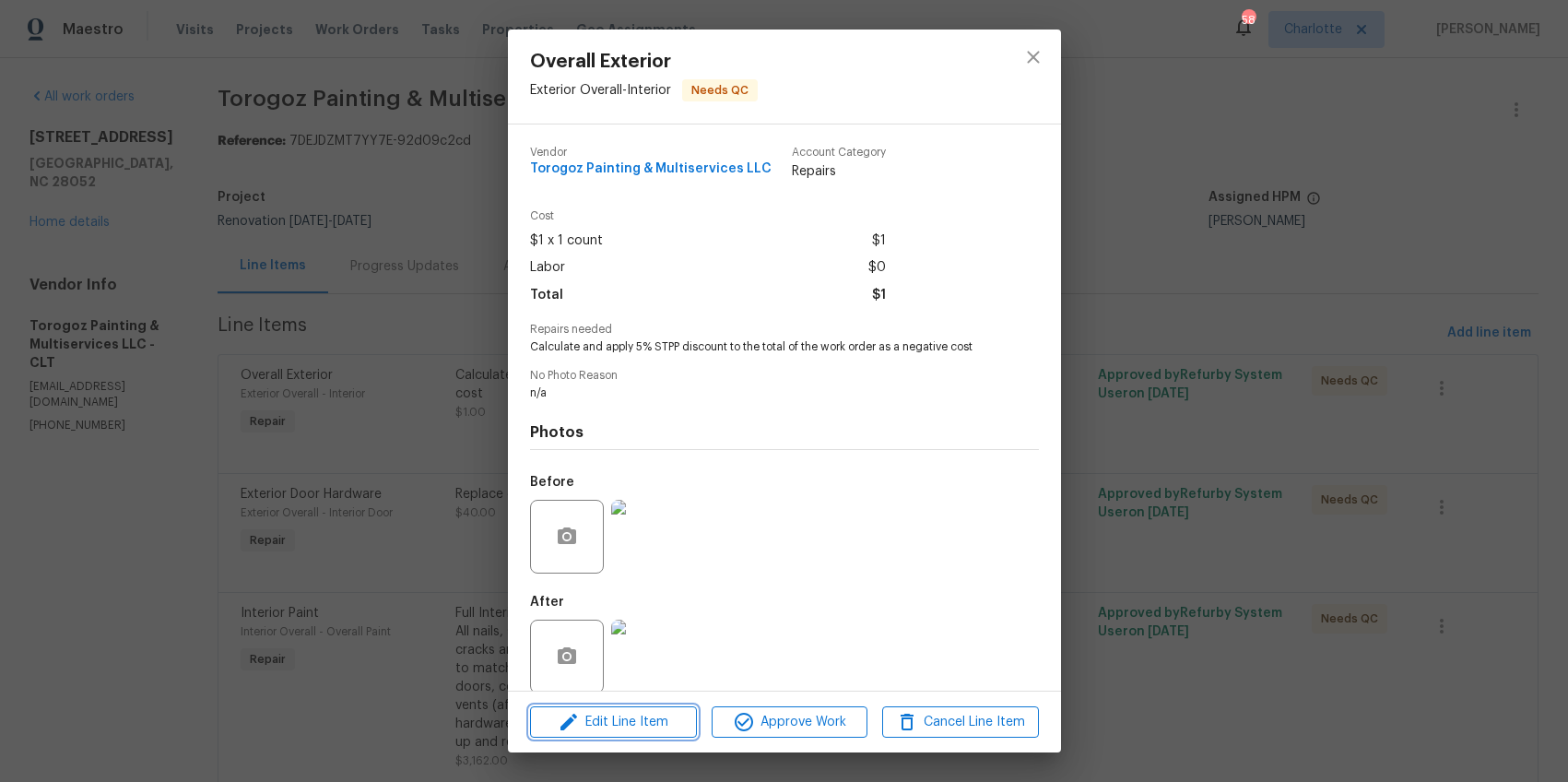 click on "Edit Line Item" at bounding box center [613, 722] 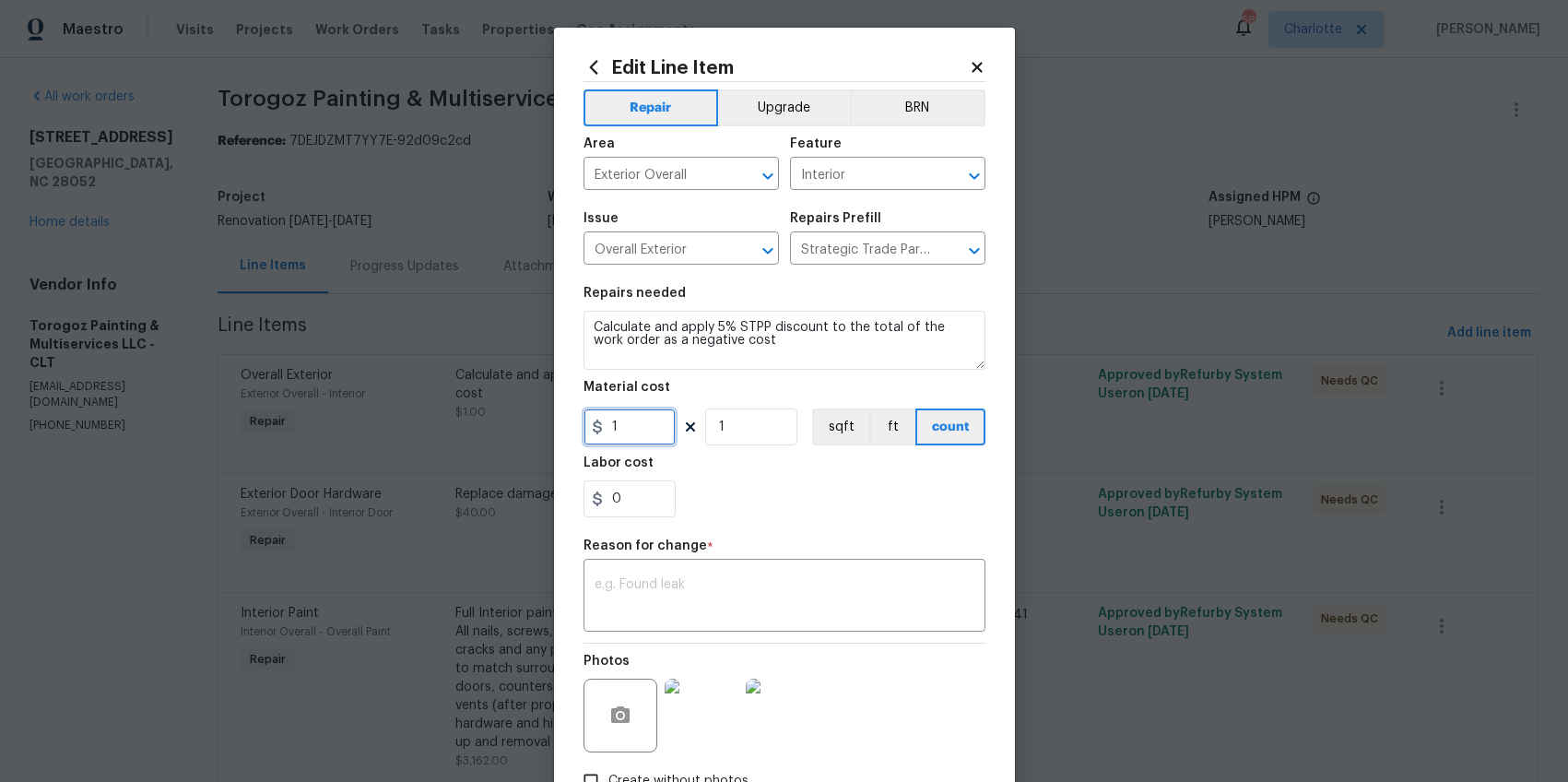 click on "1" at bounding box center [630, 427] 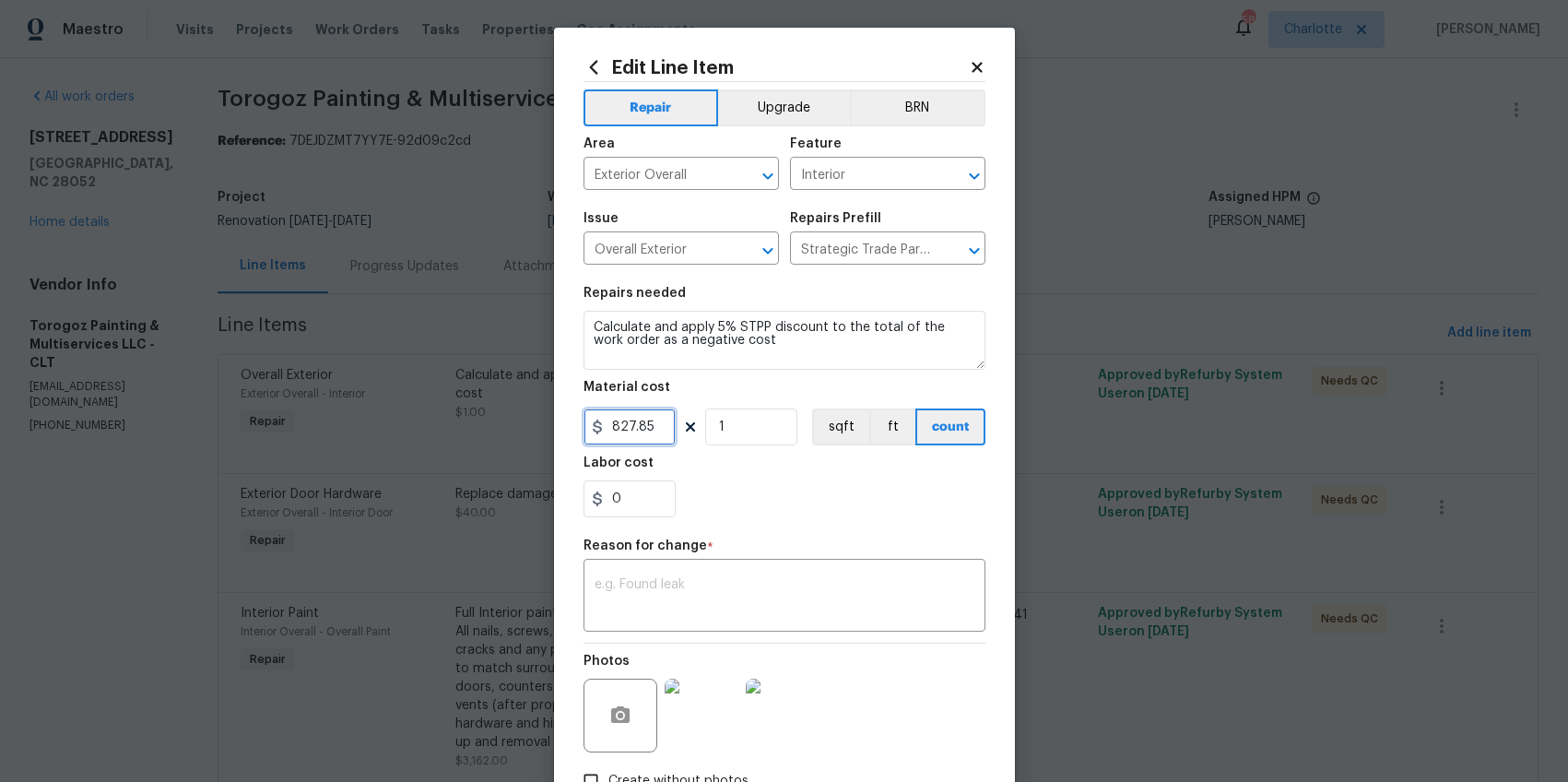 click on "827.85" at bounding box center [630, 427] 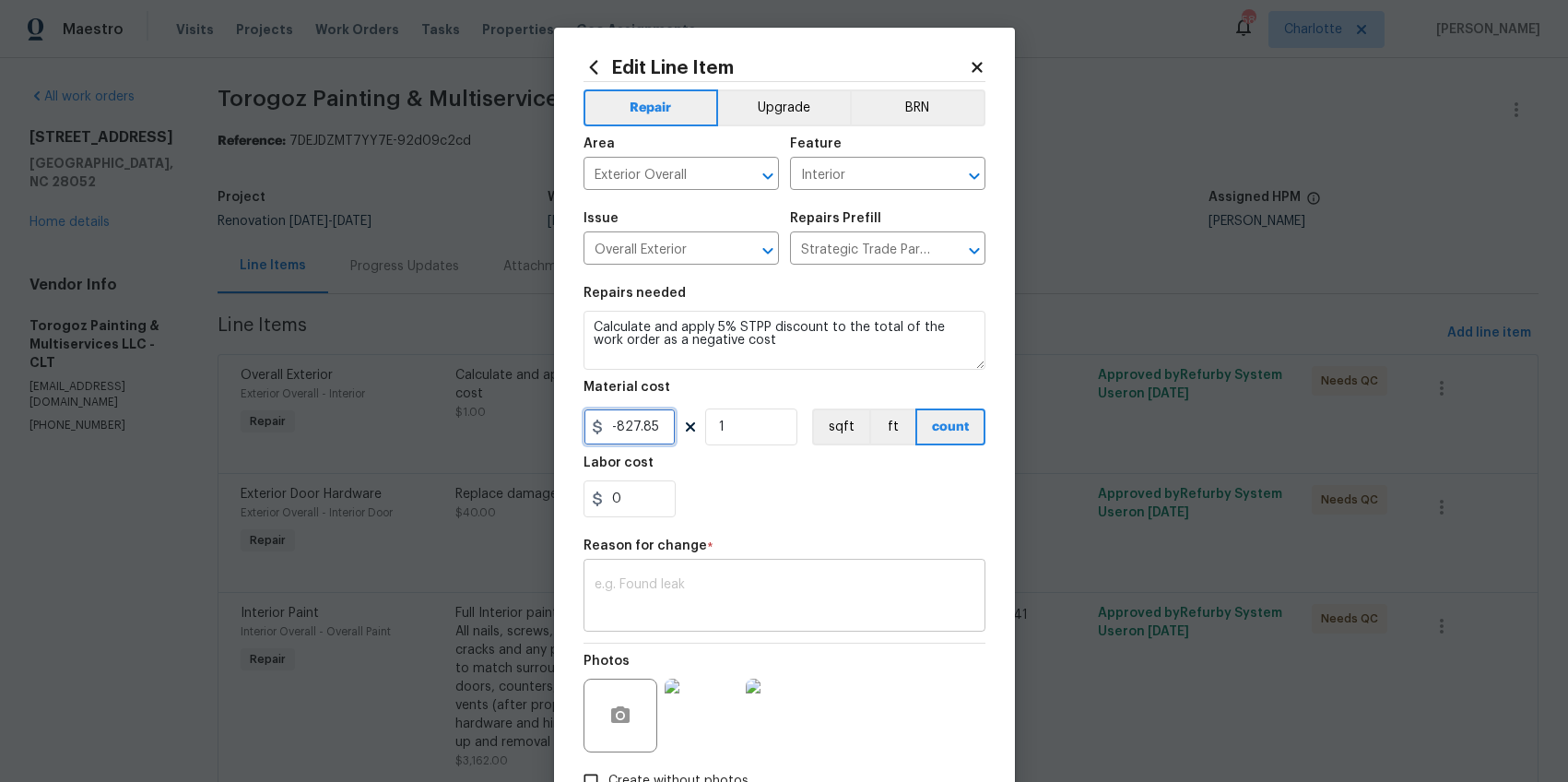 type on "-827.85" 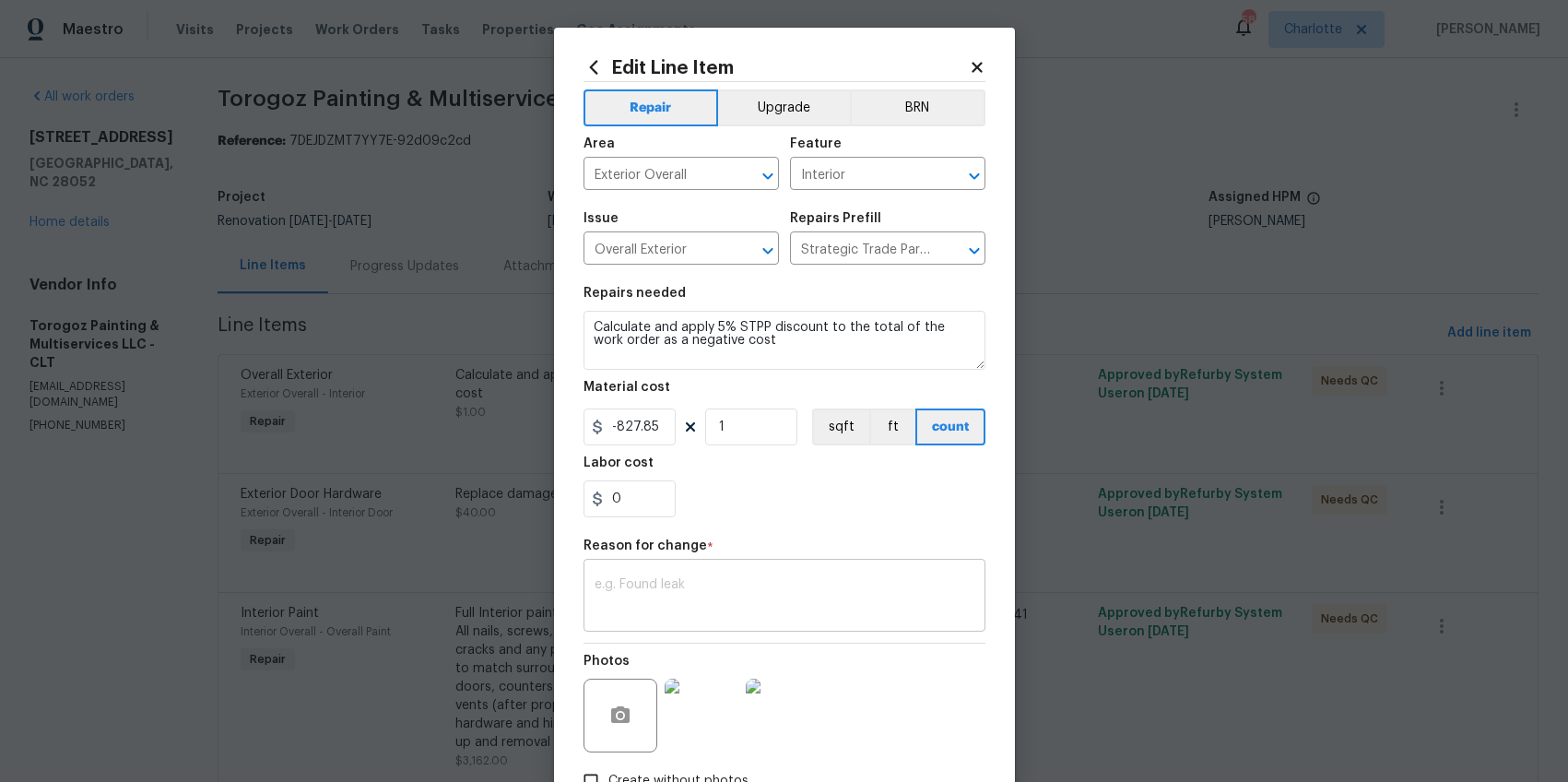 click at bounding box center (784, 598) 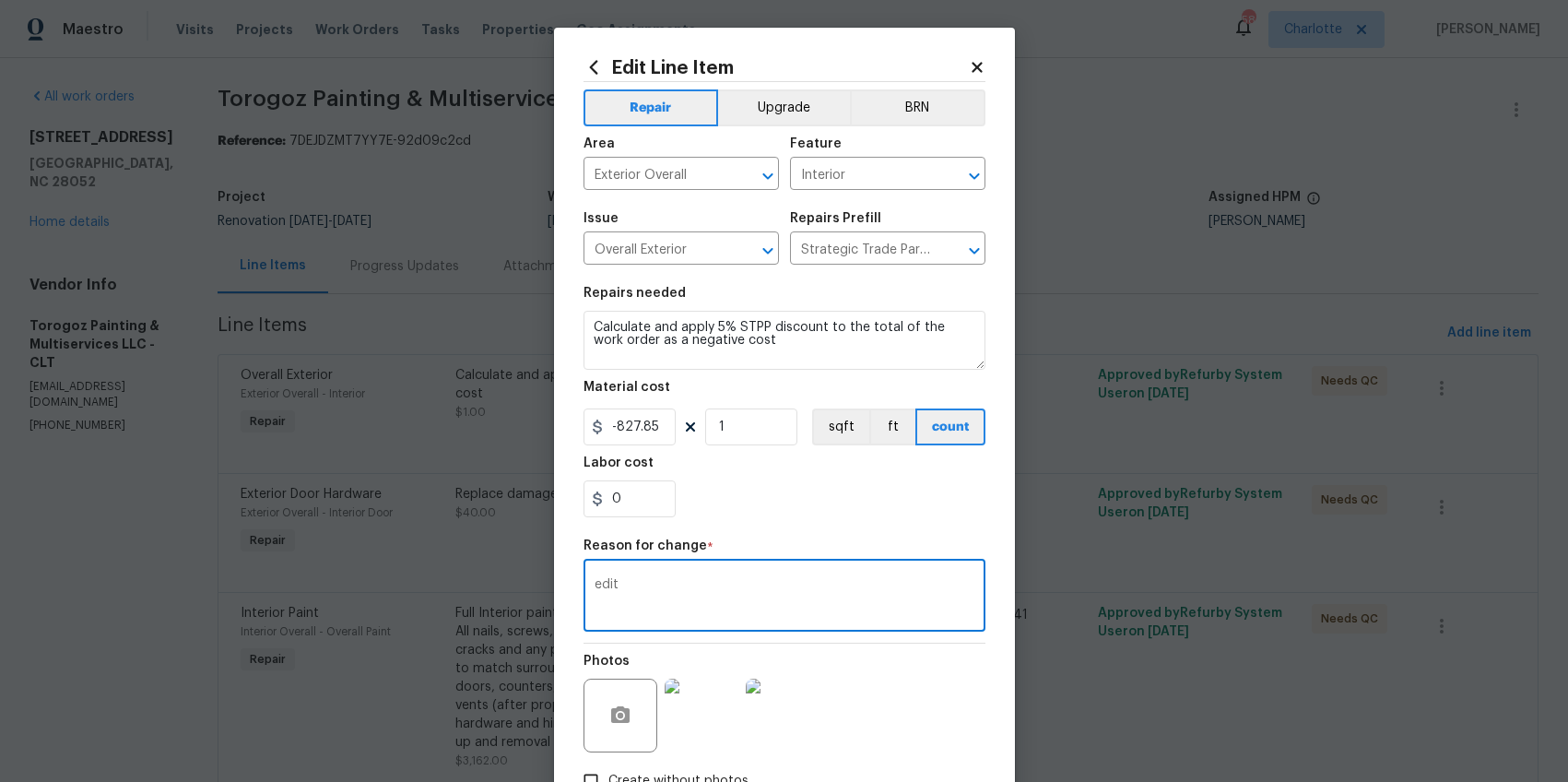 scroll, scrollTop: 126, scrollLeft: 0, axis: vertical 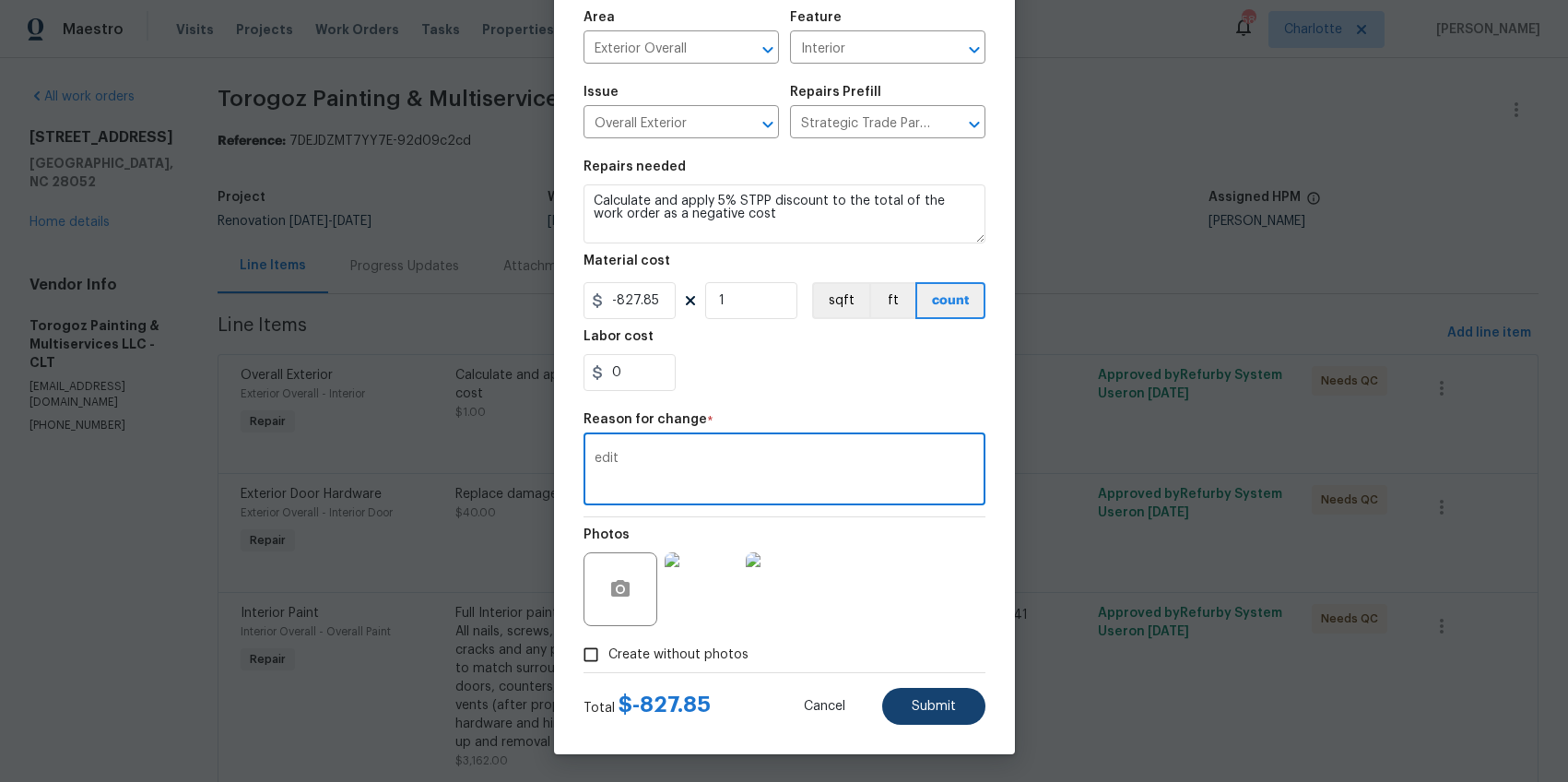 type on "edit" 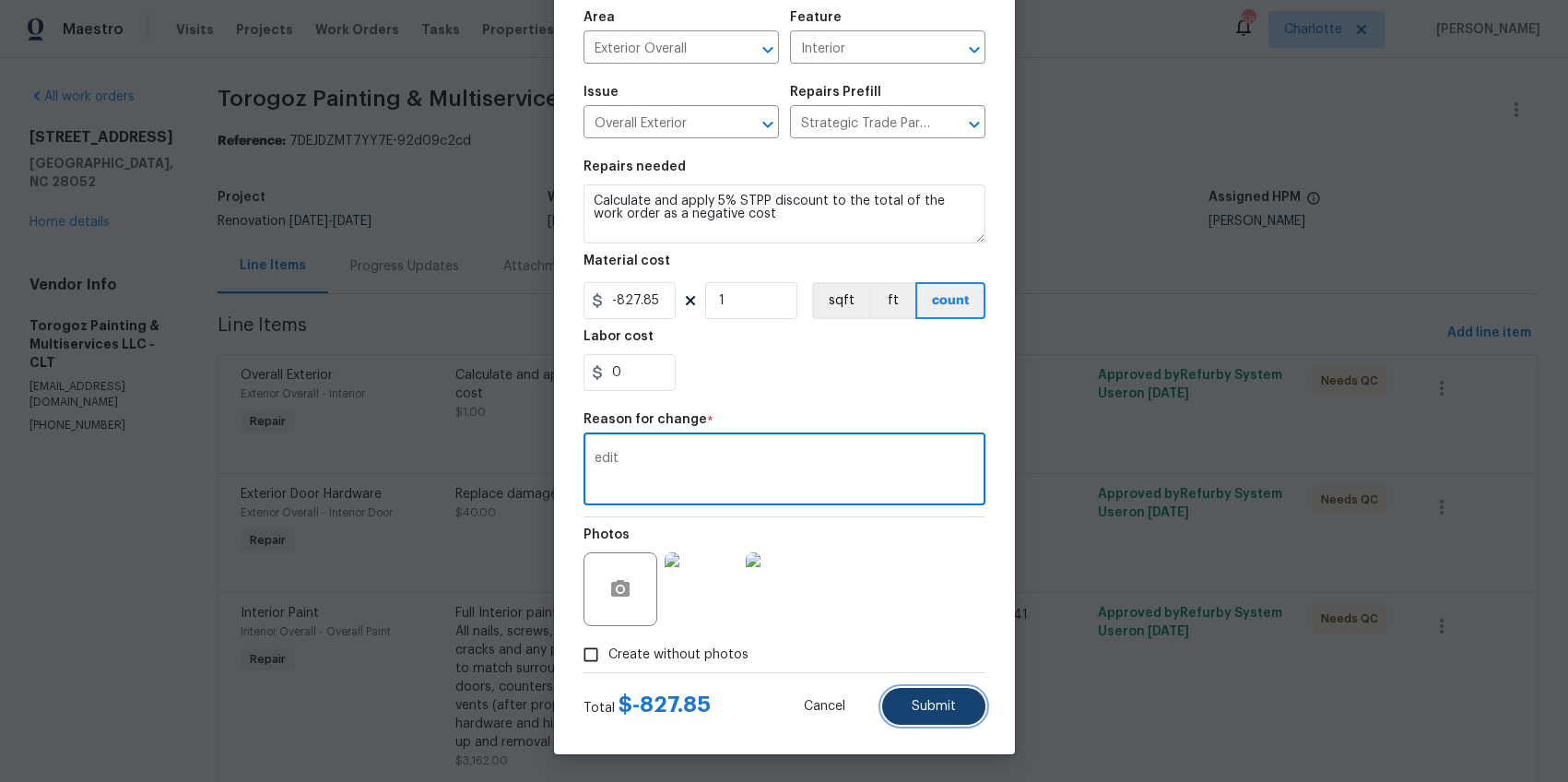 click on "Submit" at bounding box center (934, 706) 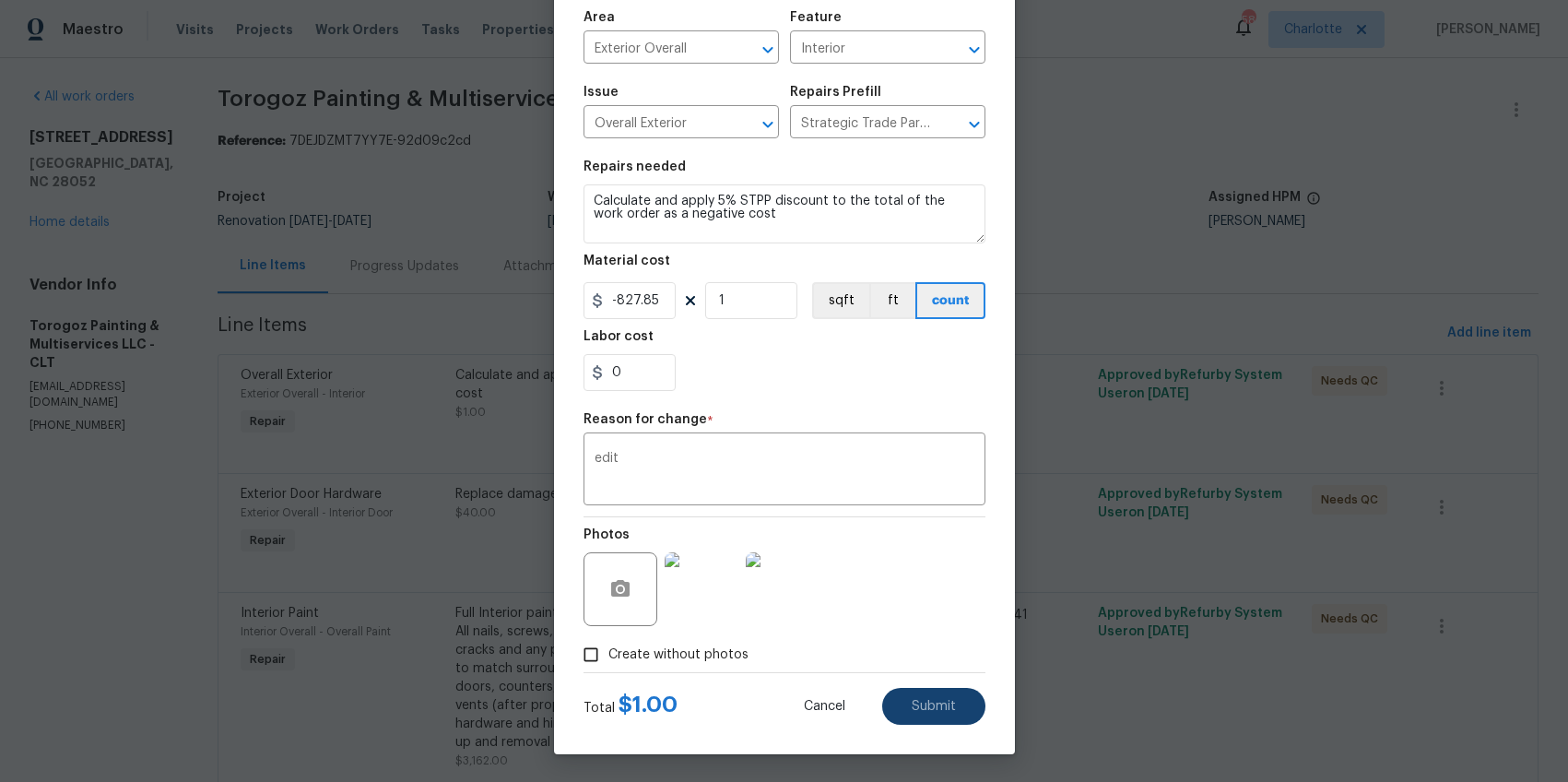 type on "1" 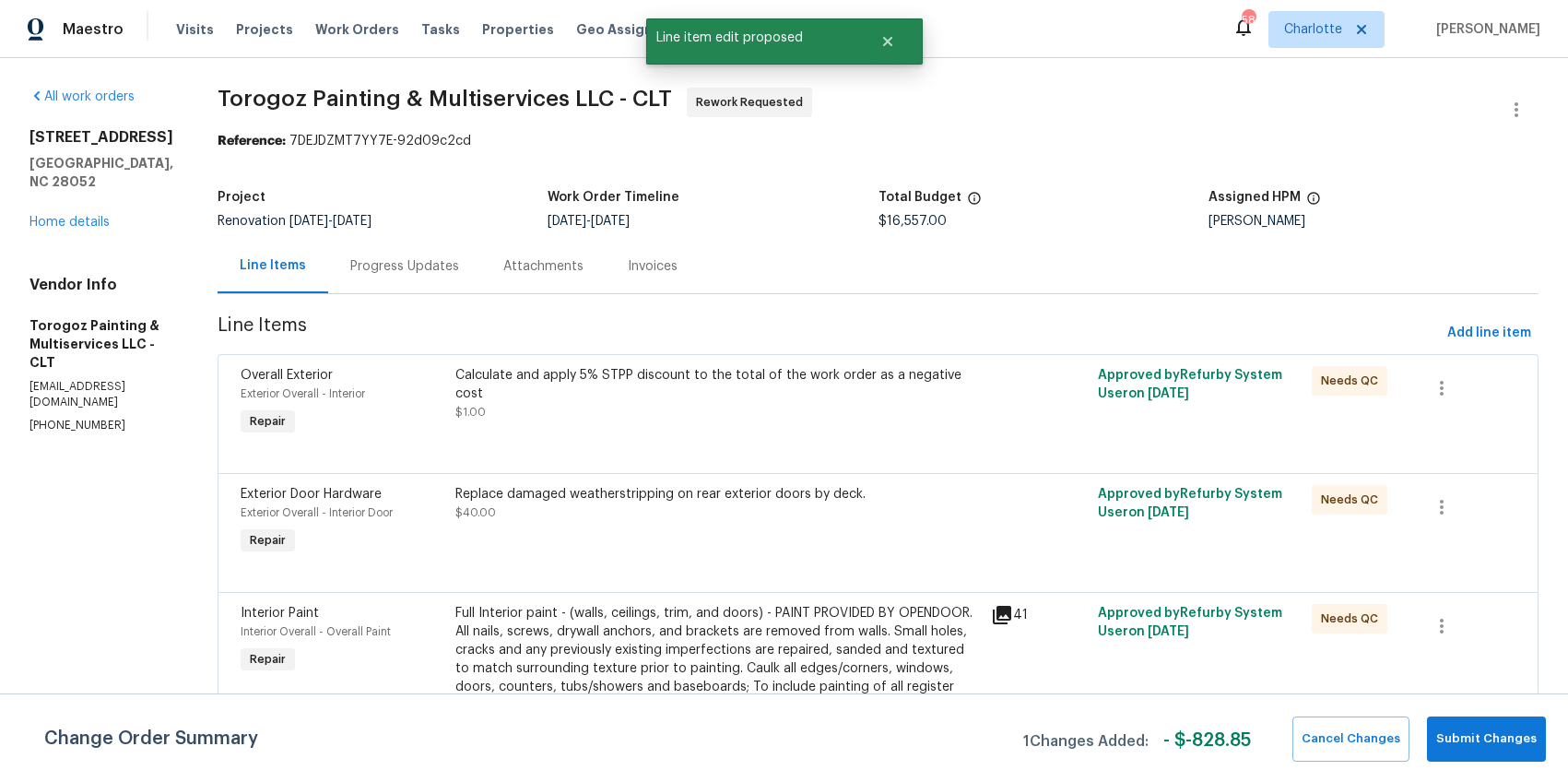 scroll, scrollTop: 0, scrollLeft: 0, axis: both 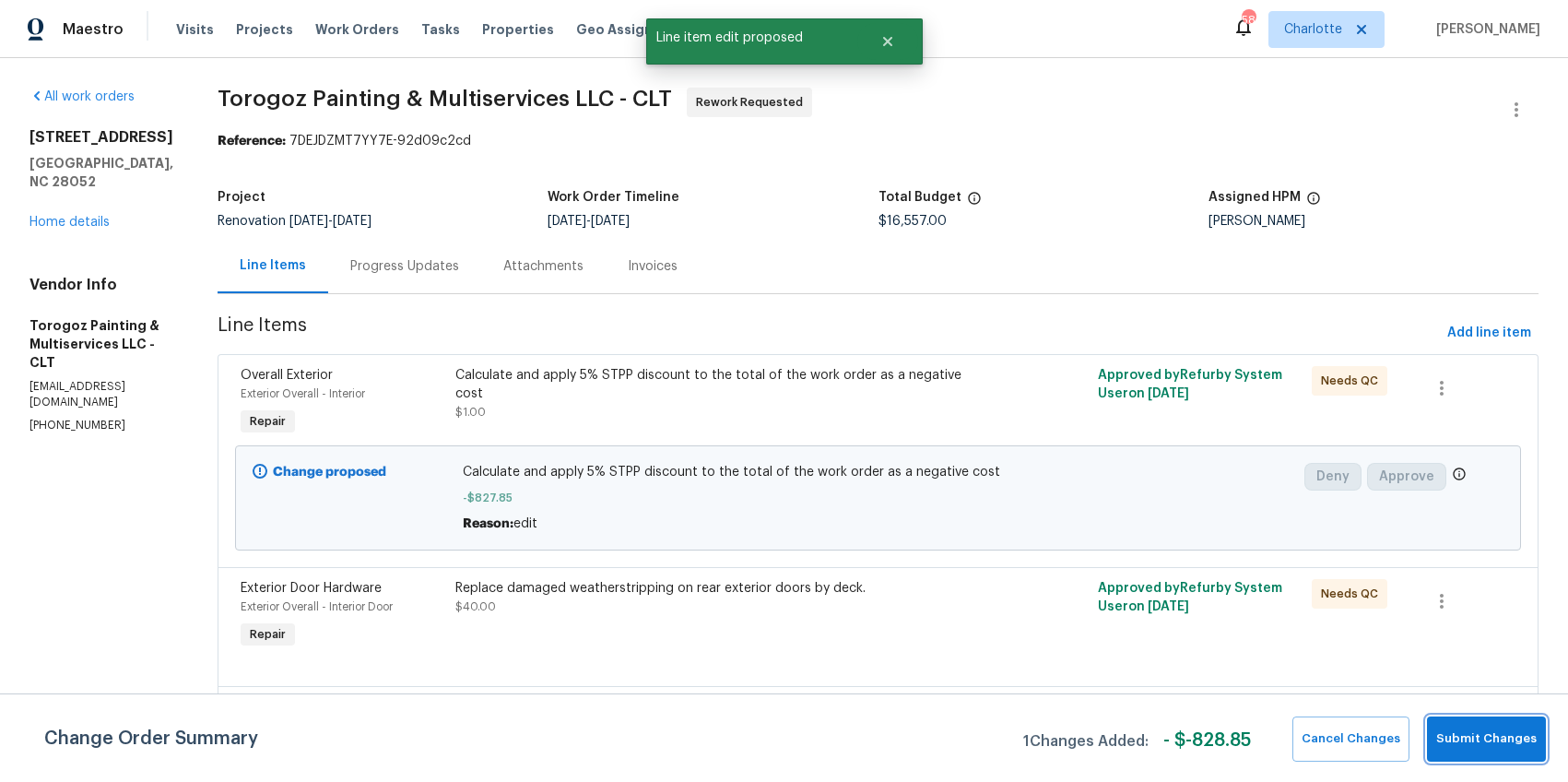 click on "Submit Changes" at bounding box center (1486, 739) 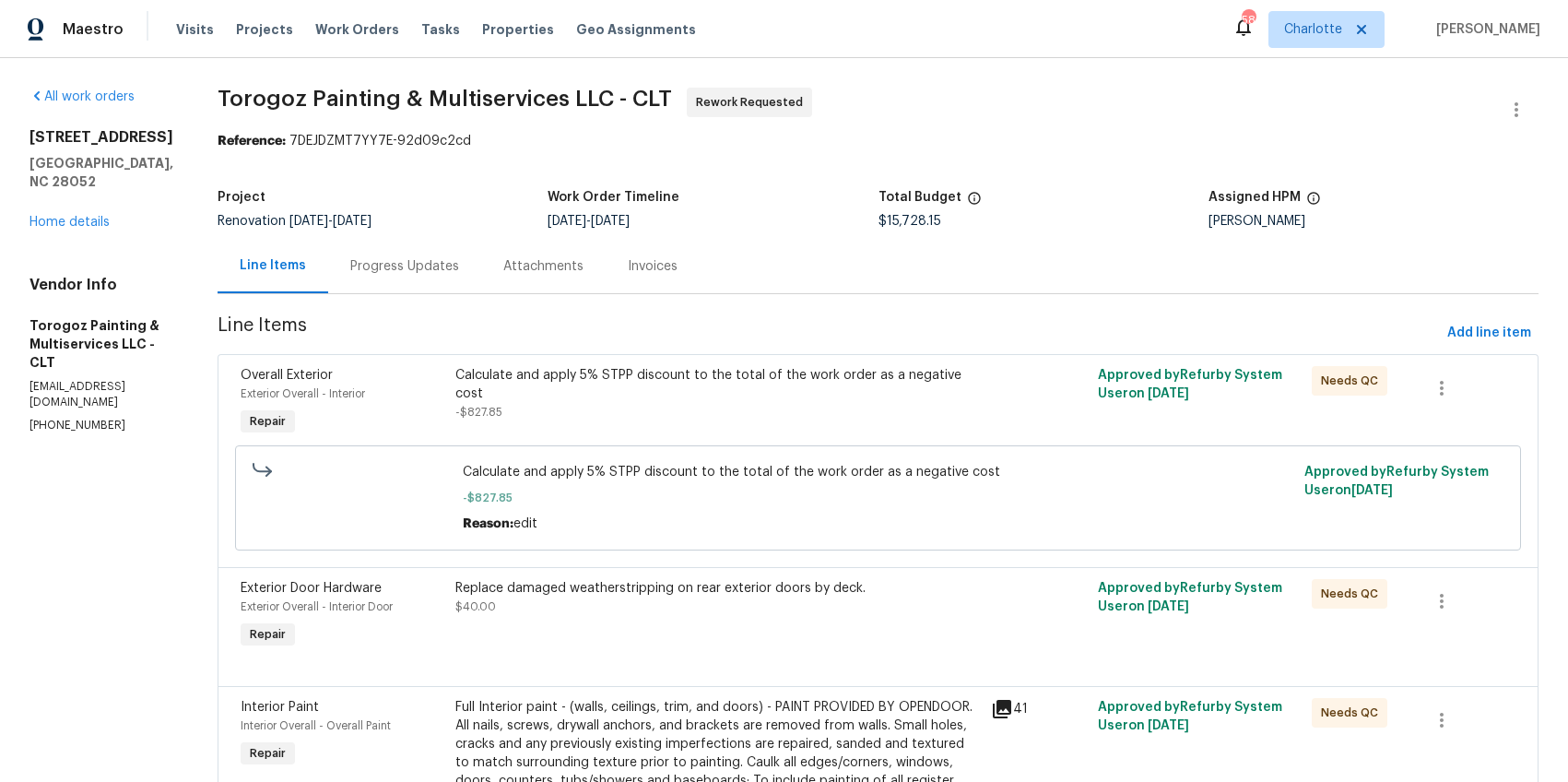 click on "Calculate and apply 5% STPP discount to the total of the work order as a negative cost" at bounding box center (717, 385) 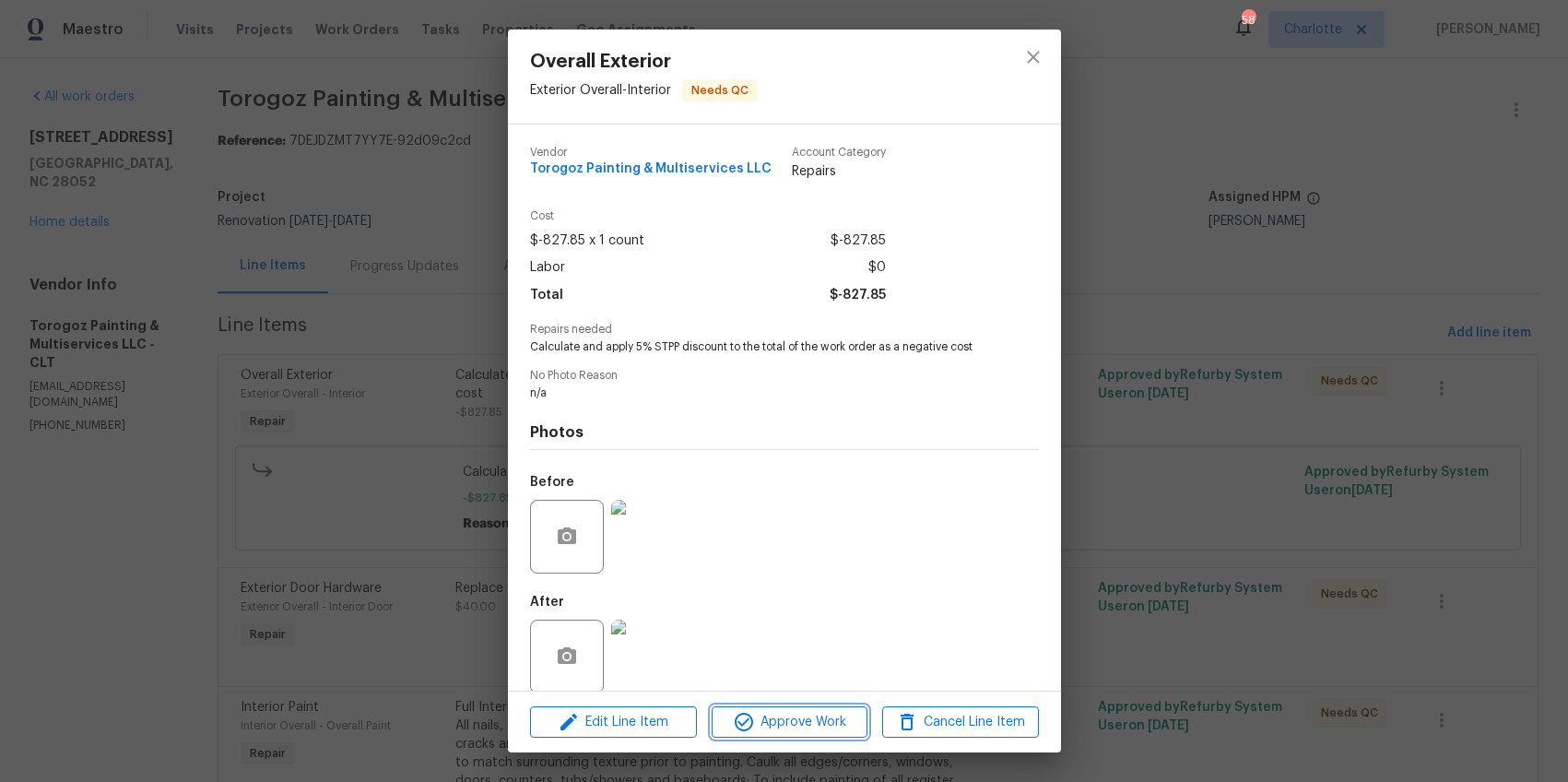 click on "Approve Work" at bounding box center (789, 722) 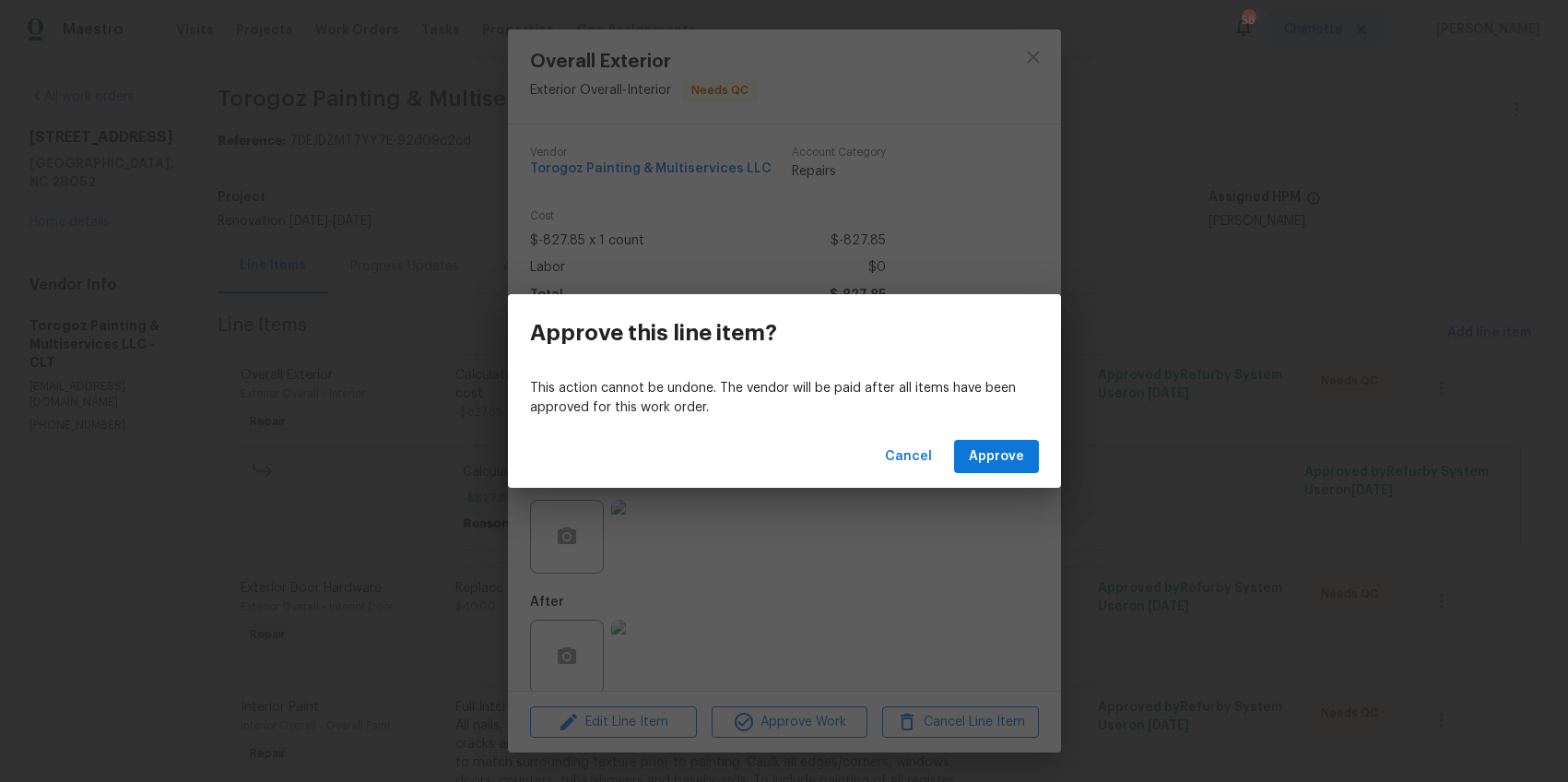 click on "Cancel Approve" at bounding box center [784, 456] 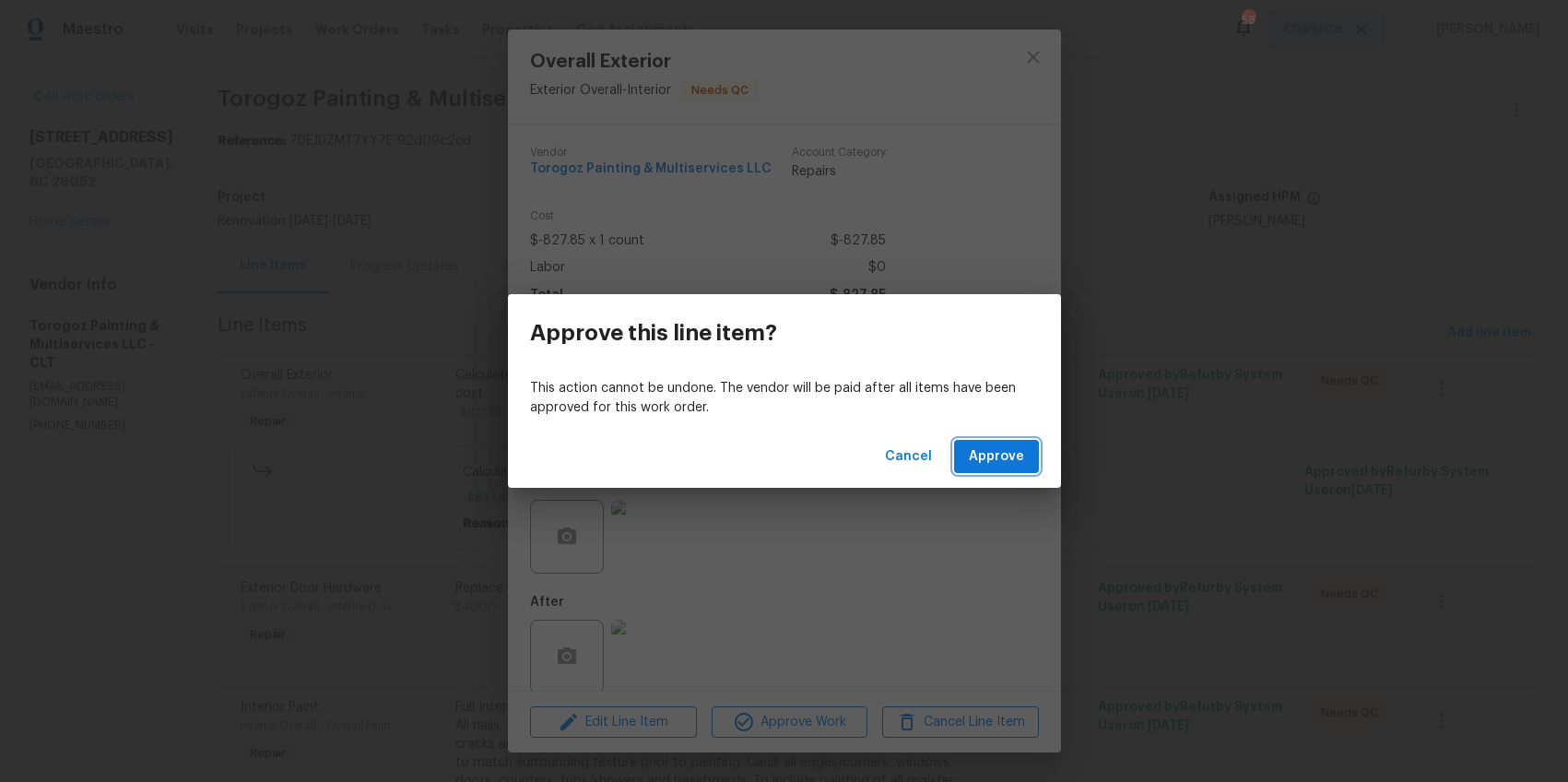 click on "Approve" at bounding box center [996, 456] 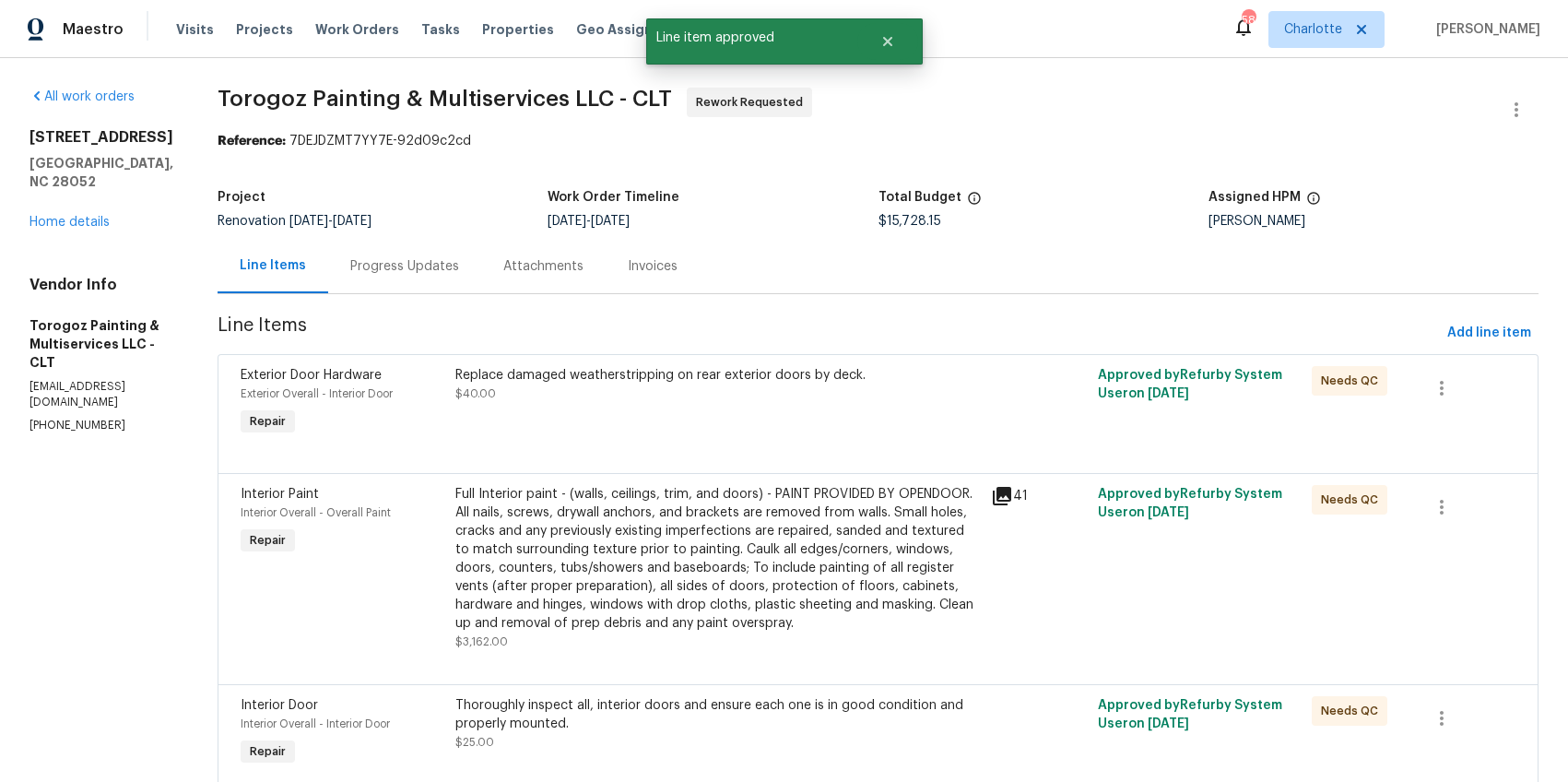 click on "Replace damaged weatherstripping on rear exterior doors by deck. $40.00" at bounding box center [717, 385] 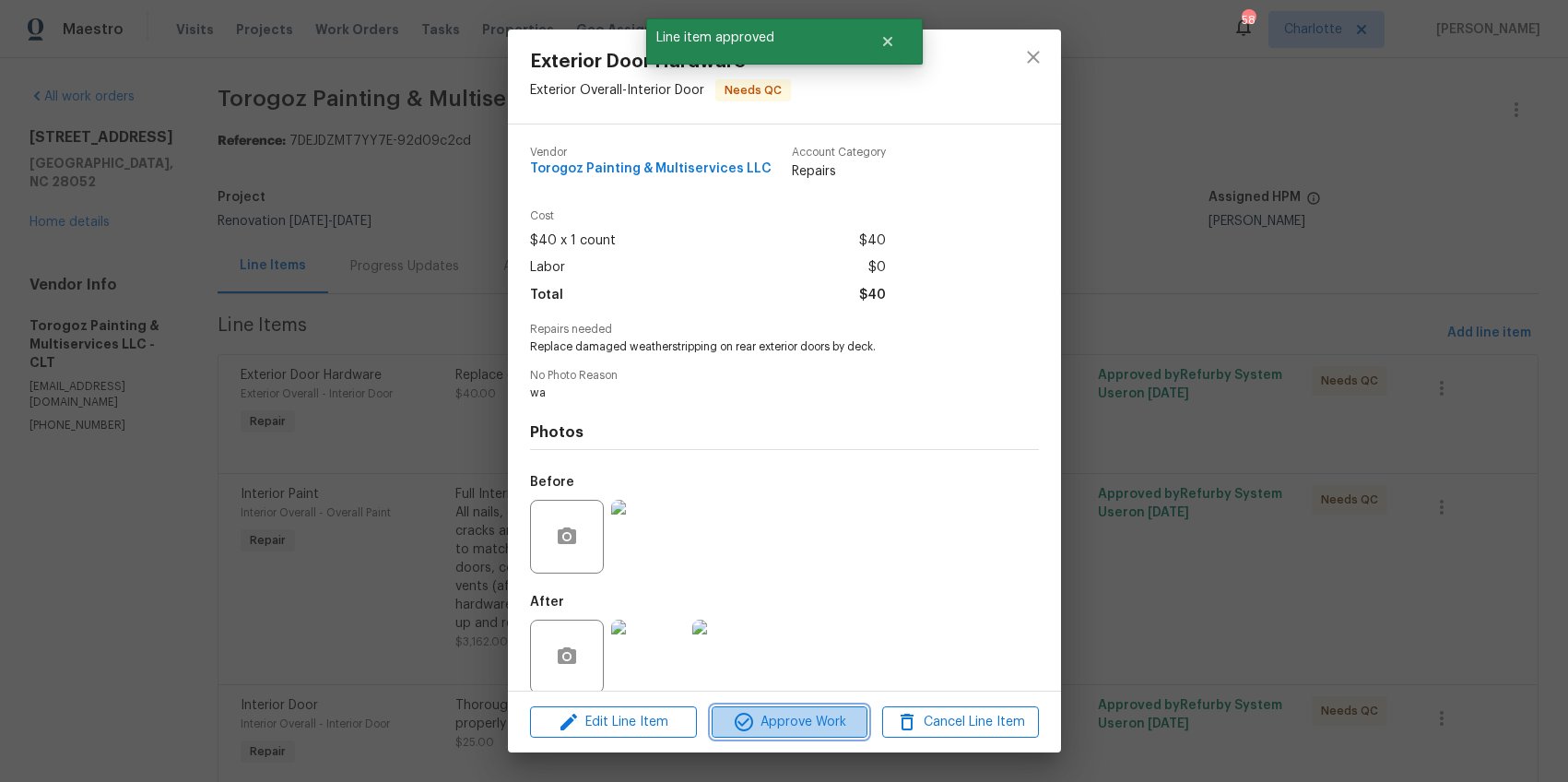 click on "Approve Work" at bounding box center [789, 722] 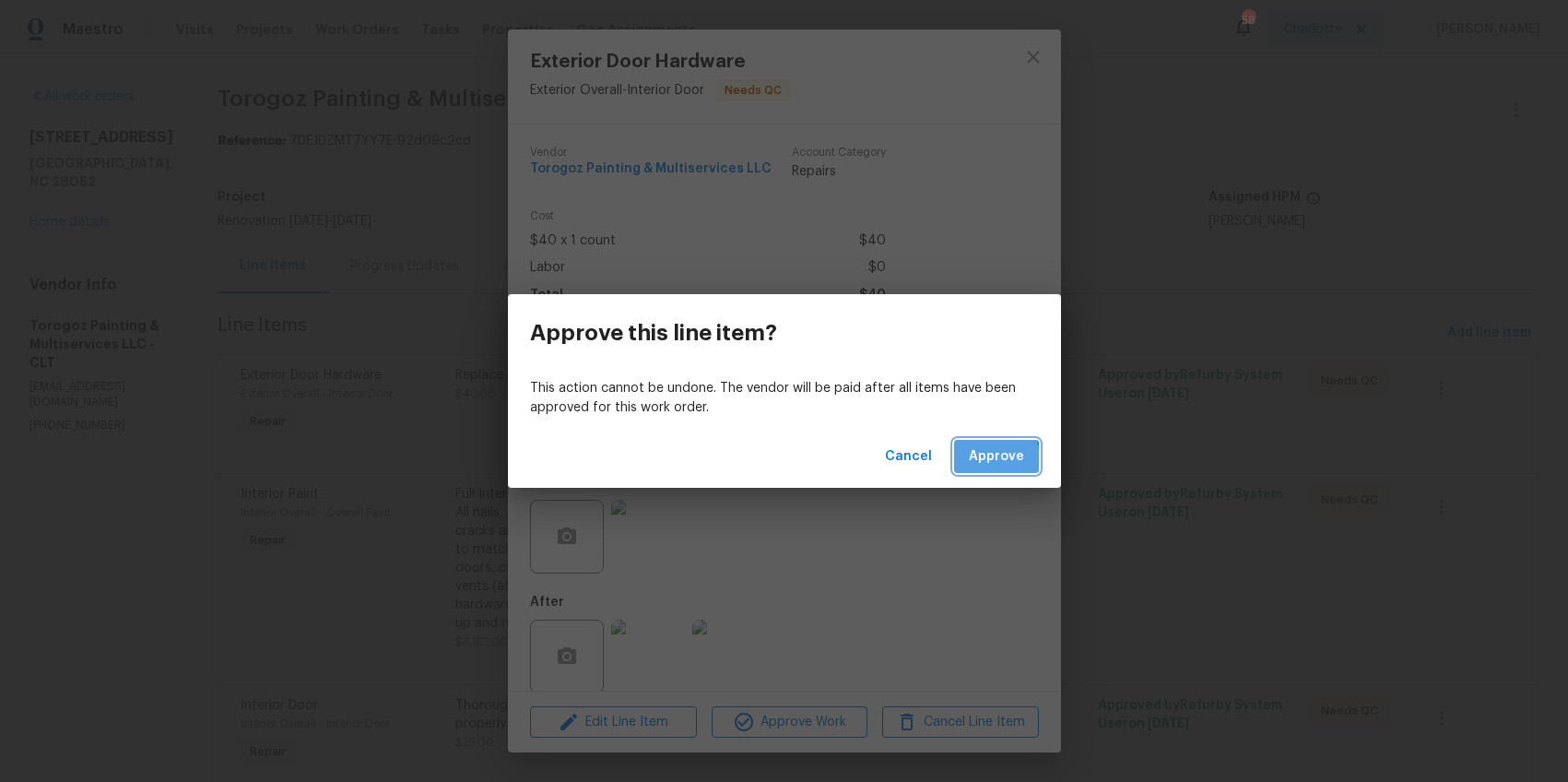 click on "Approve" at bounding box center [996, 456] 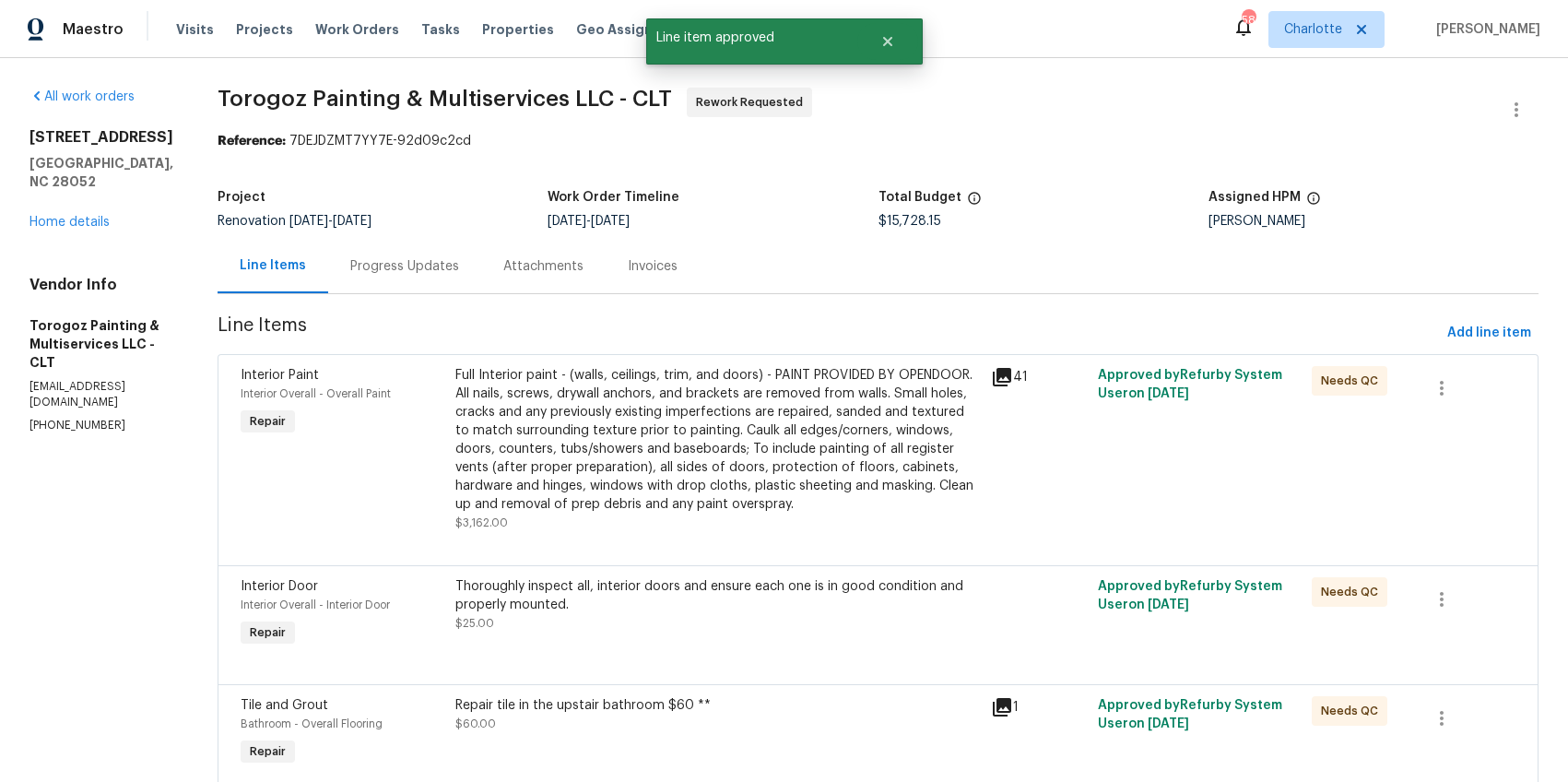 click on "Full Interior paint - (walls, ceilings, trim, and doors) - PAINT PROVIDED BY OPENDOOR. All nails, screws, drywall anchors, and brackets are removed from walls. Small holes, cracks and any previously existing imperfections are repaired, sanded and textured to match surrounding texture prior to painting. Caulk all edges/corners, windows, doors, counters, tubs/showers and baseboards; To include painting of all register vents (after proper preparation), all sides of doors, protection of floors, cabinets, hardware and hinges, windows with drop cloths, plastic sheeting and masking. Clean up and removal of prep debris and any paint overspray." at bounding box center (717, 440) 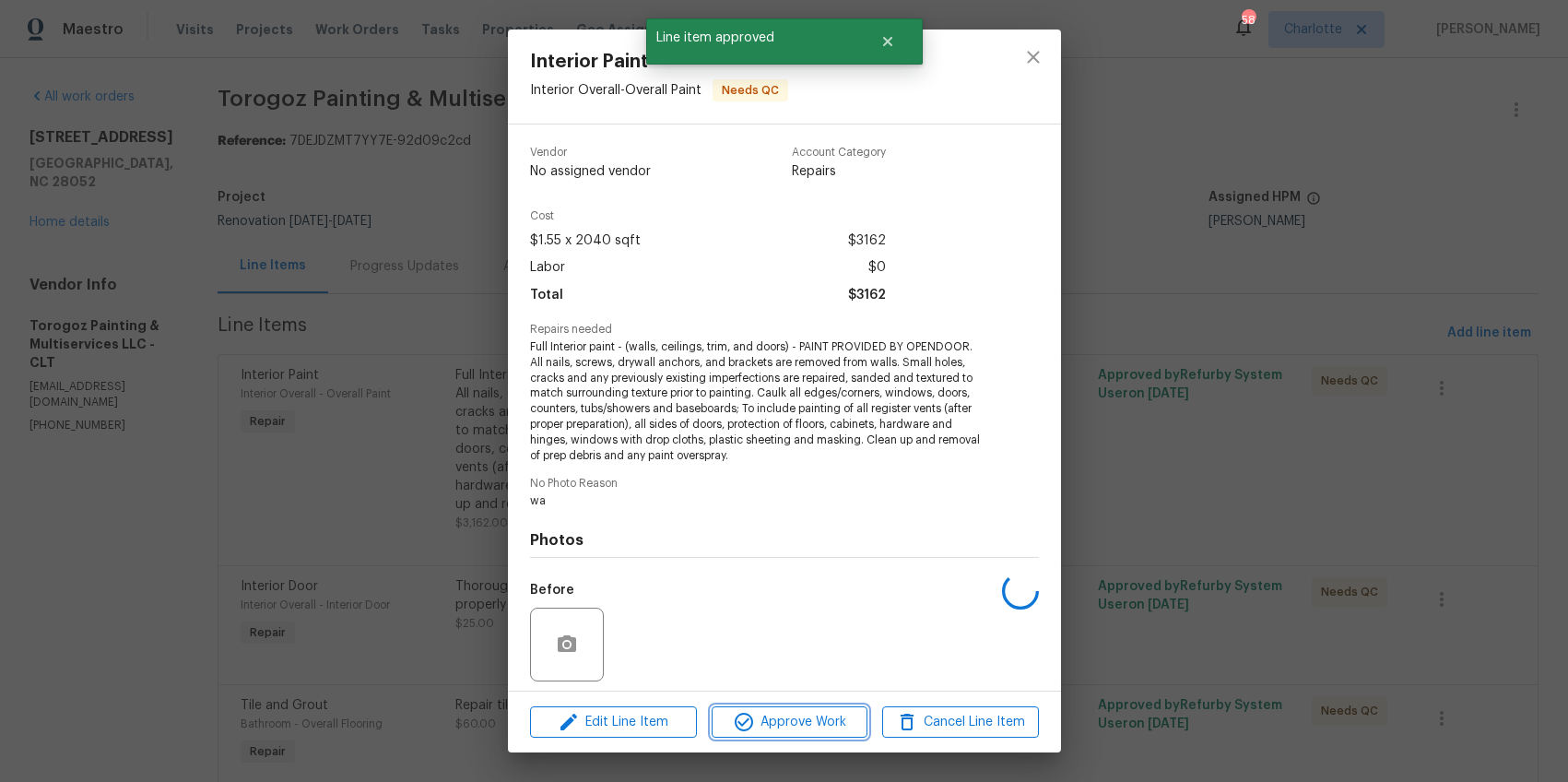 click on "Approve Work" at bounding box center [789, 722] 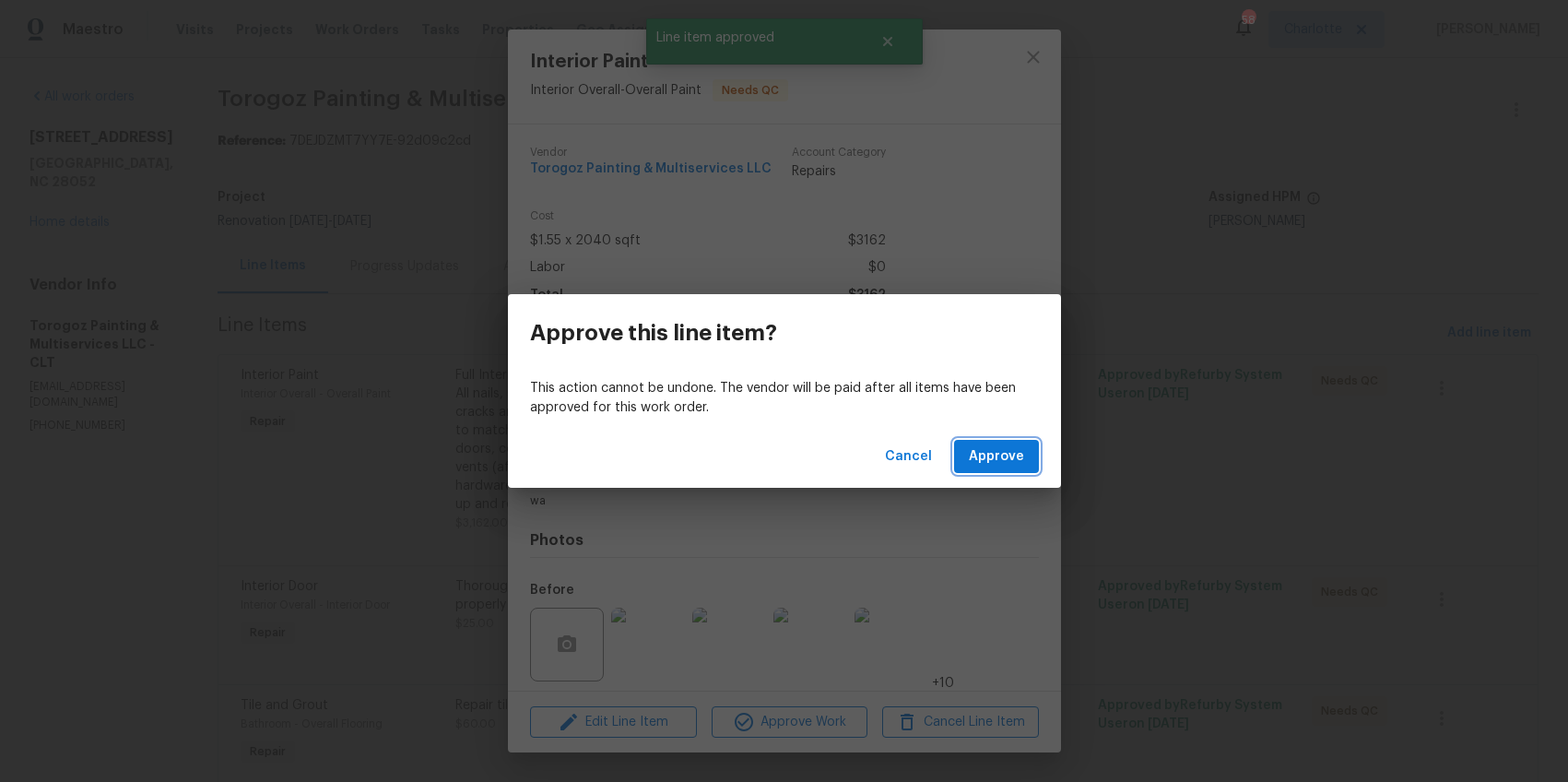 click on "Approve" at bounding box center [996, 456] 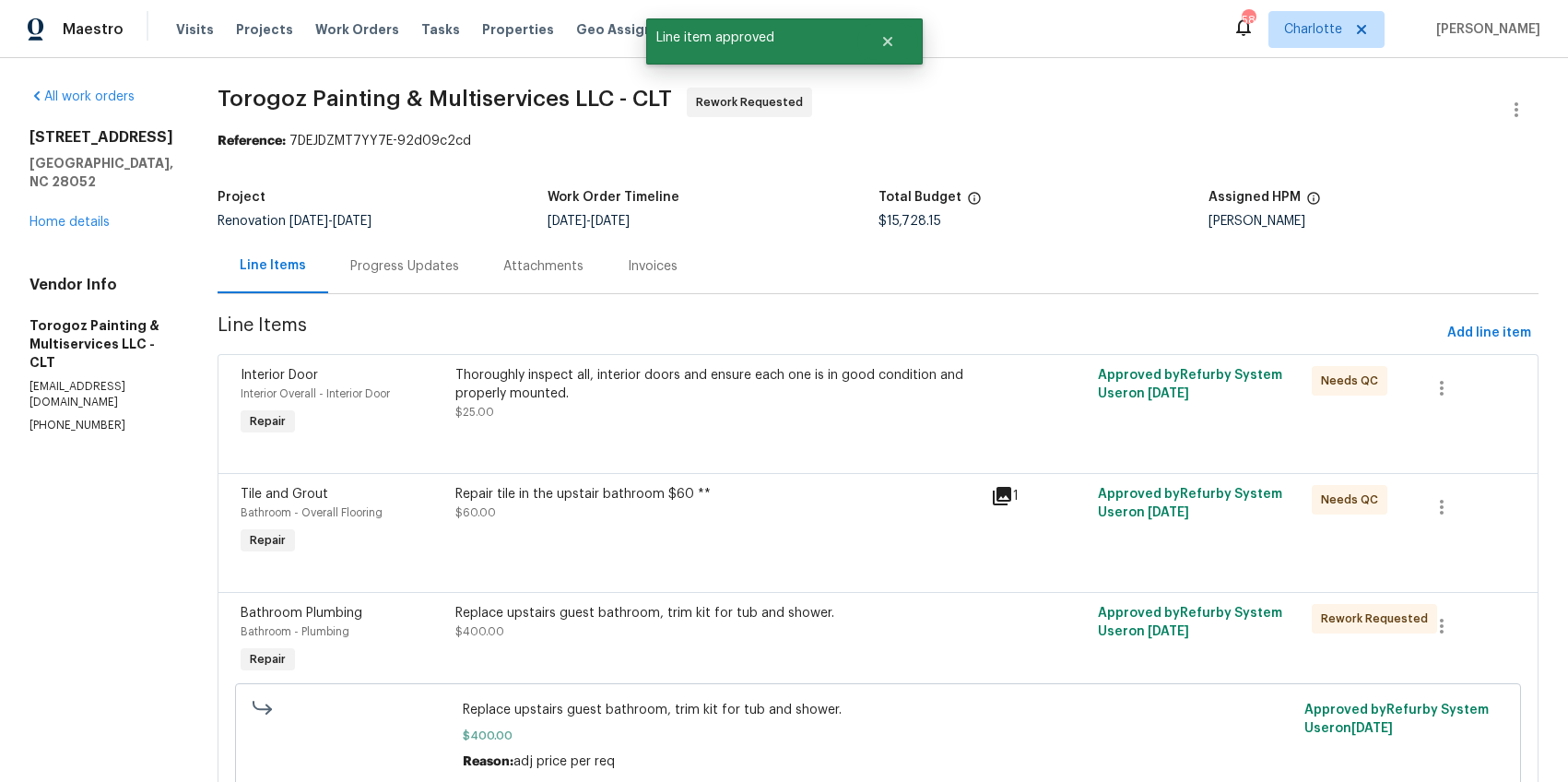 click on "Thoroughly inspect all, interior doors and ensure each one is in good condition and properly mounted." at bounding box center (717, 385) 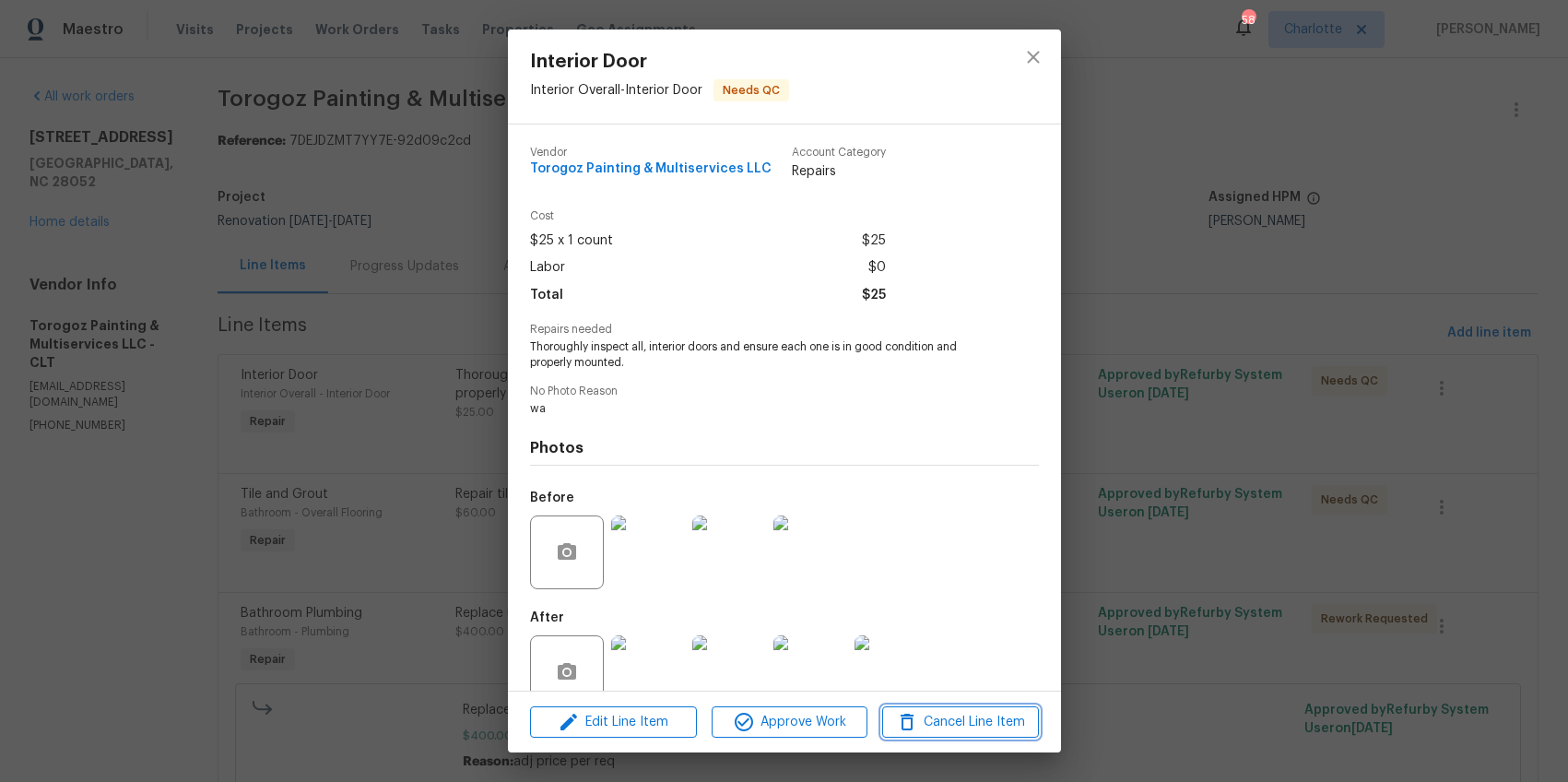 click on "Cancel Line Item" at bounding box center (960, 722) 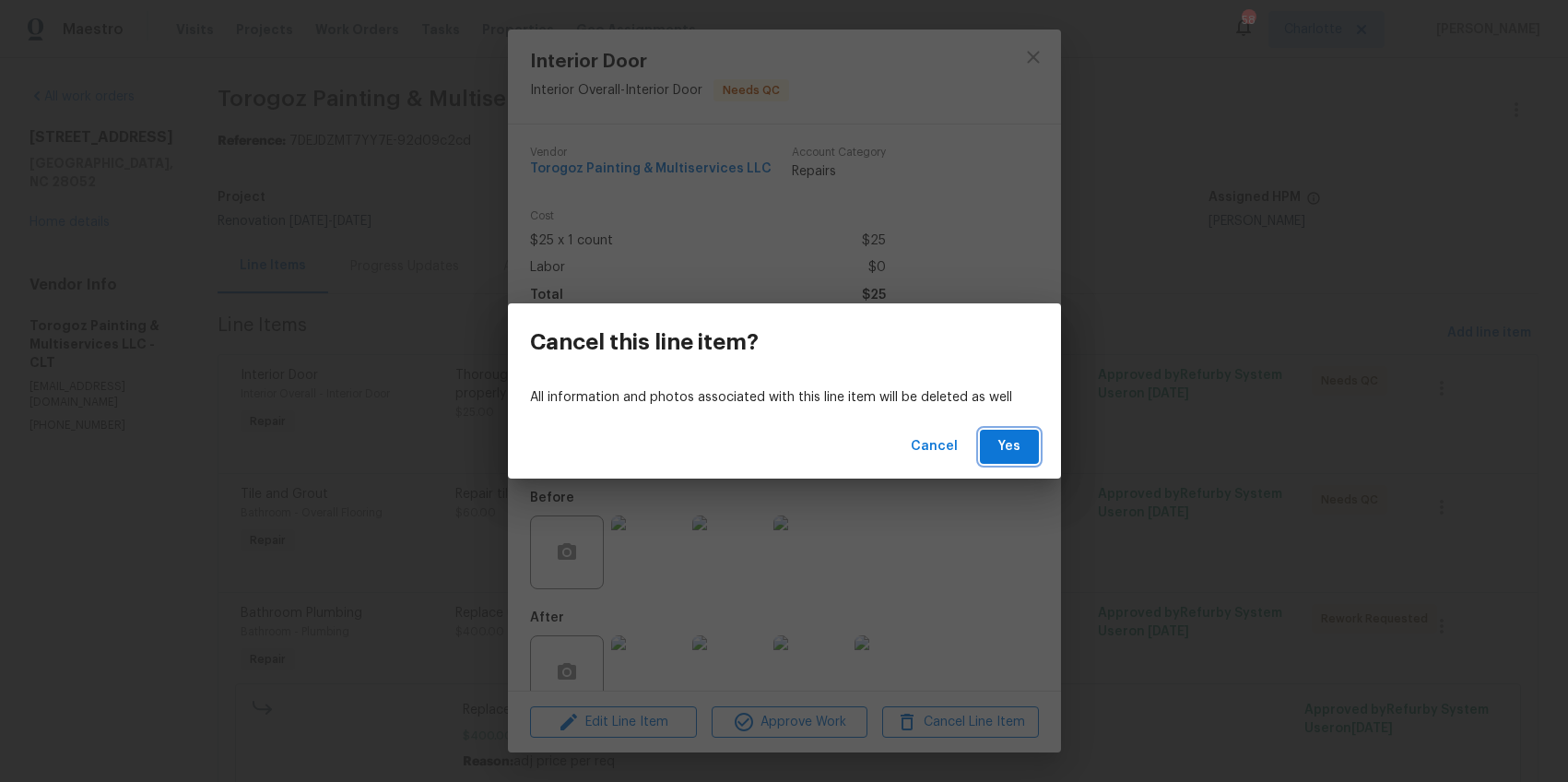 click on "Yes" at bounding box center [1009, 446] 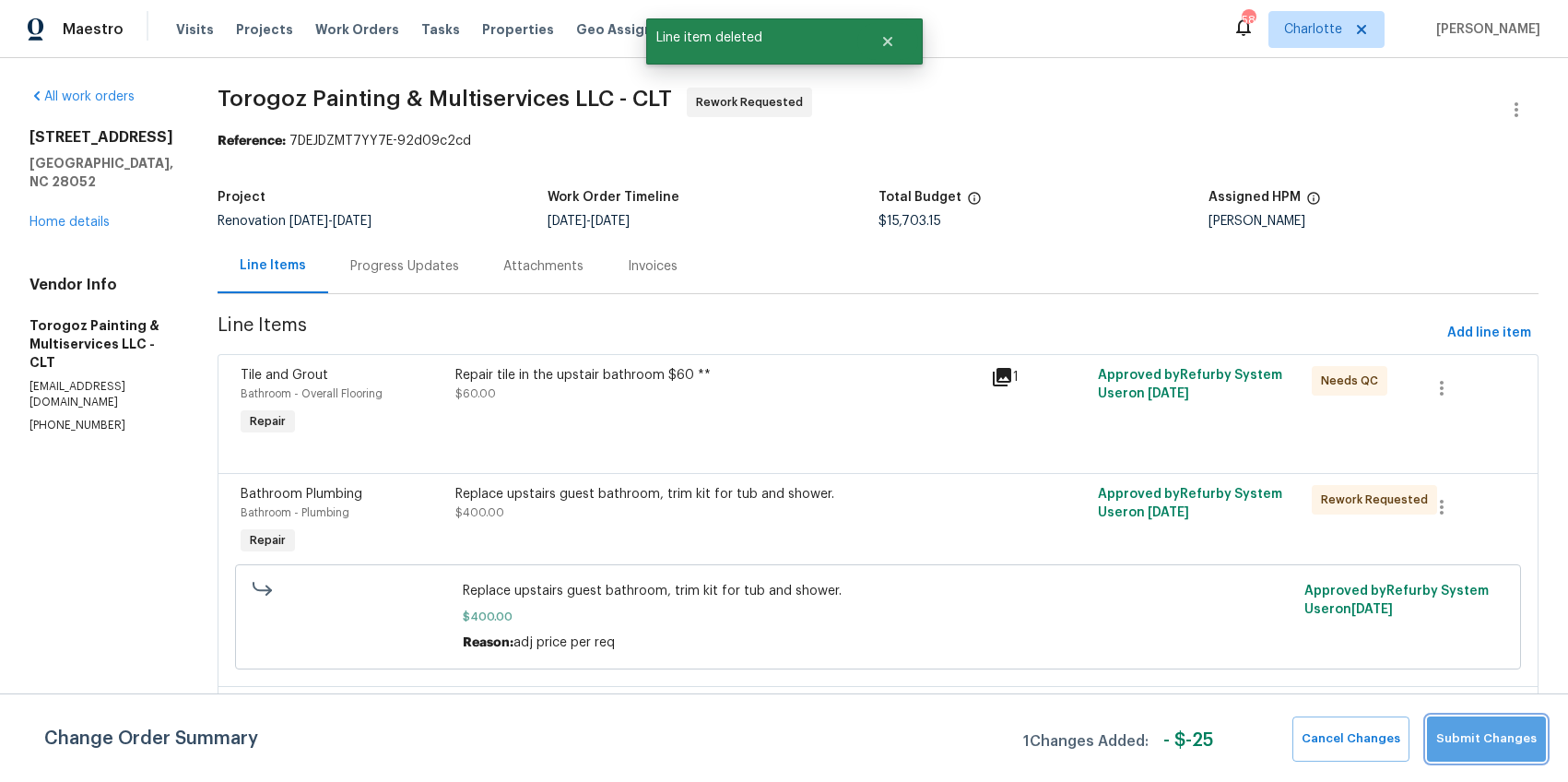click on "Submit Changes" at bounding box center [1486, 739] 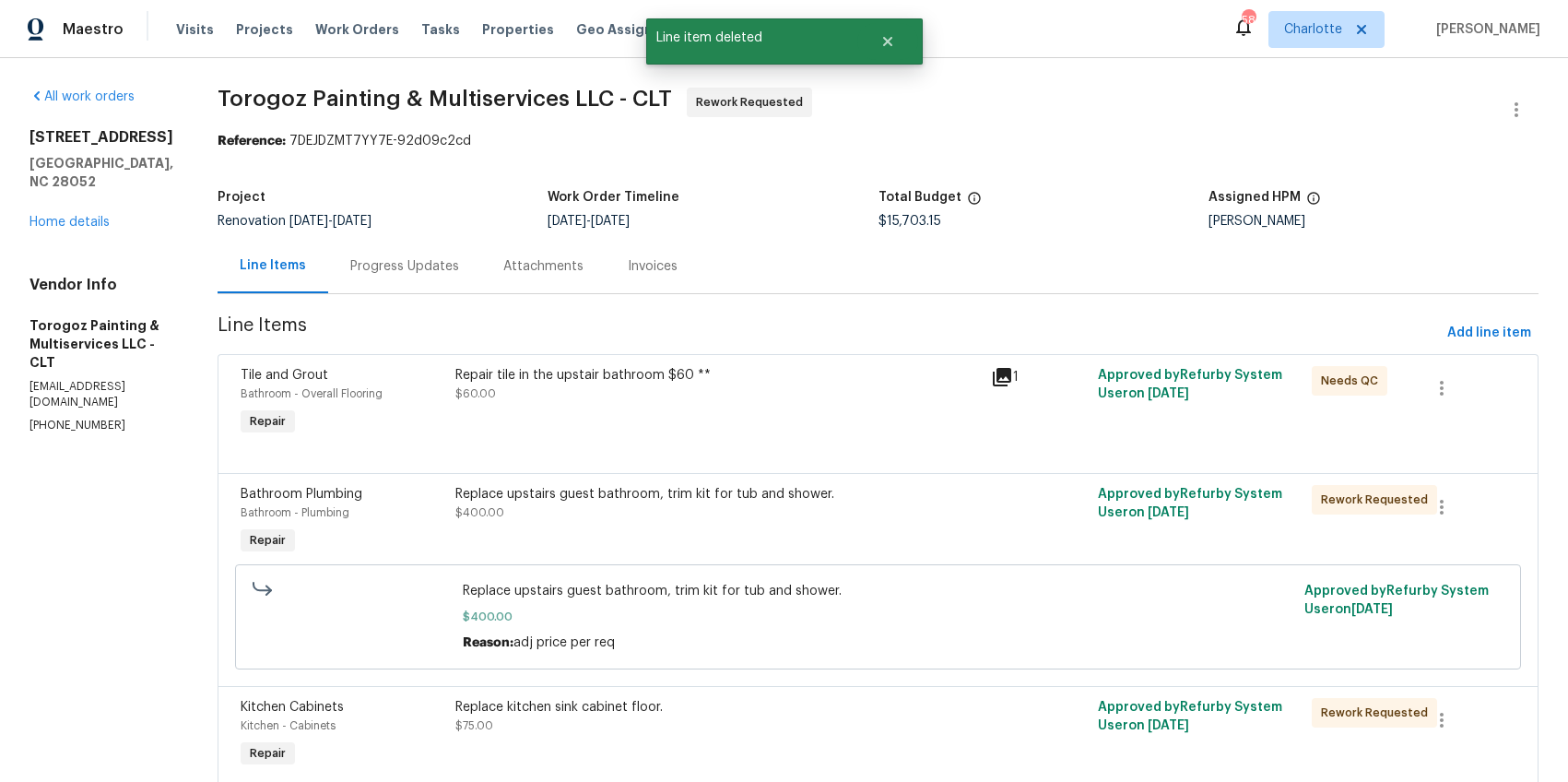 click on "Repair tile in the upstair bathroom $60 ** $60.00" at bounding box center [717, 385] 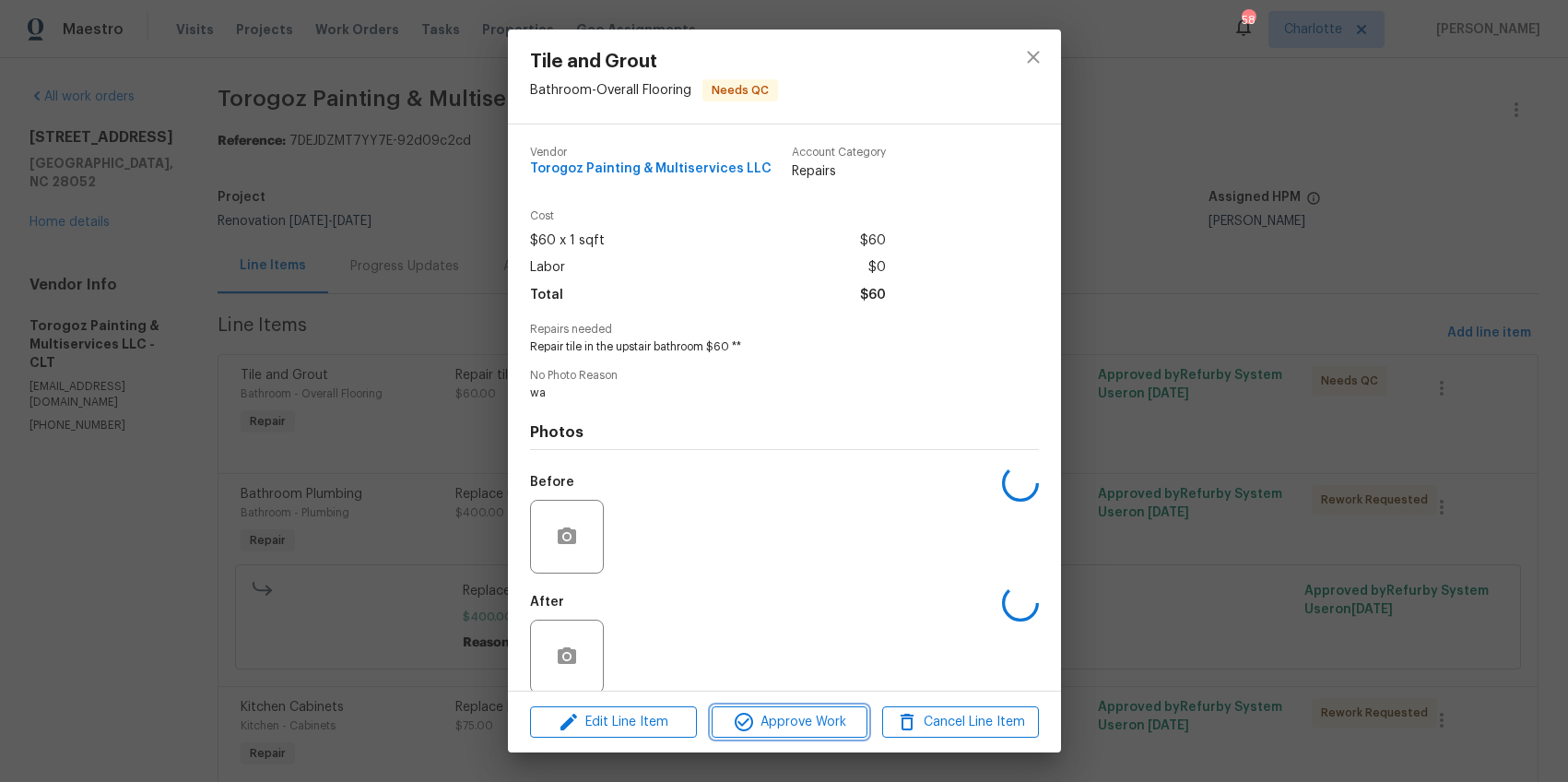 click on "Approve Work" at bounding box center (789, 722) 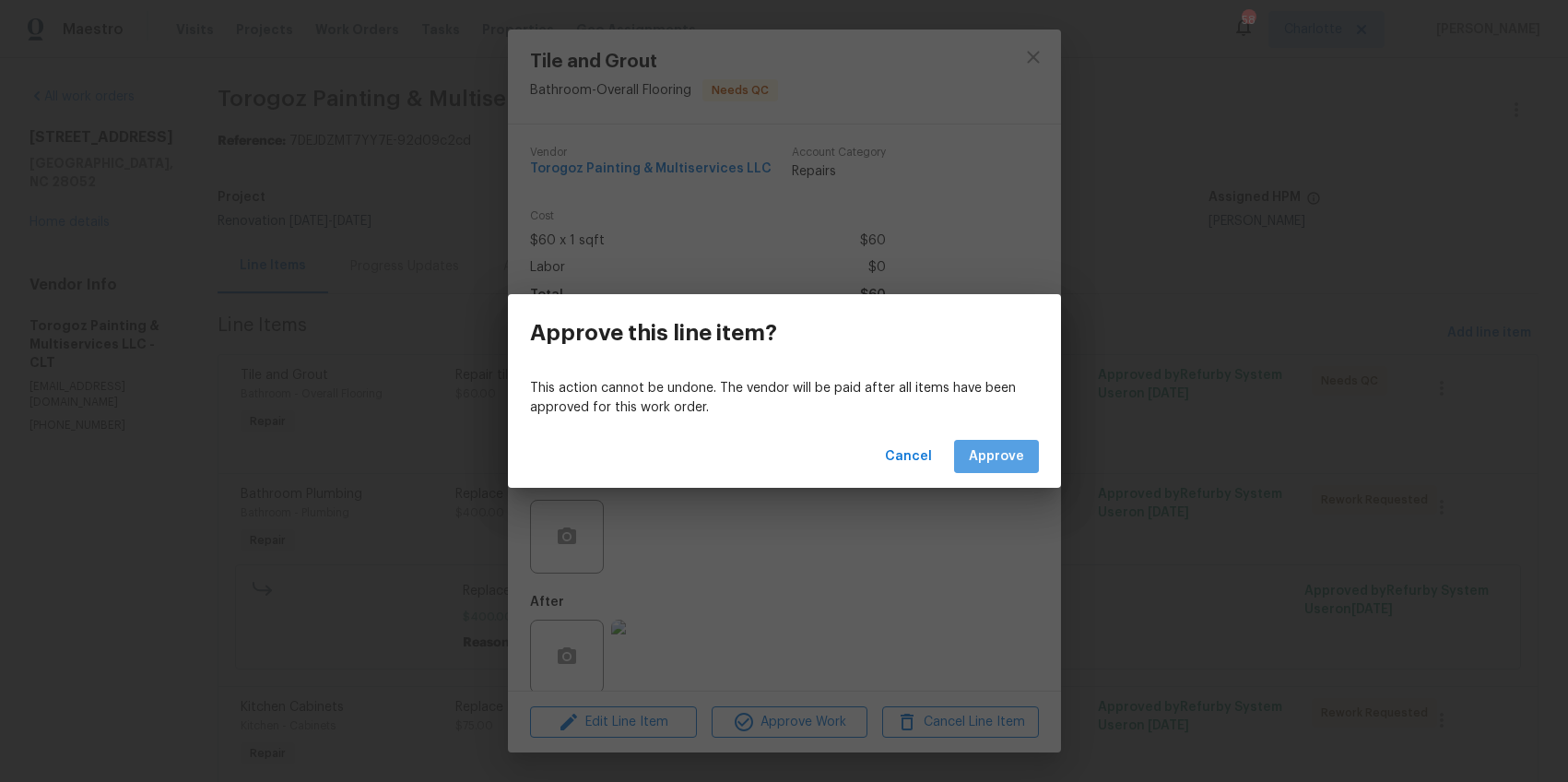 click on "Approve" at bounding box center (996, 456) 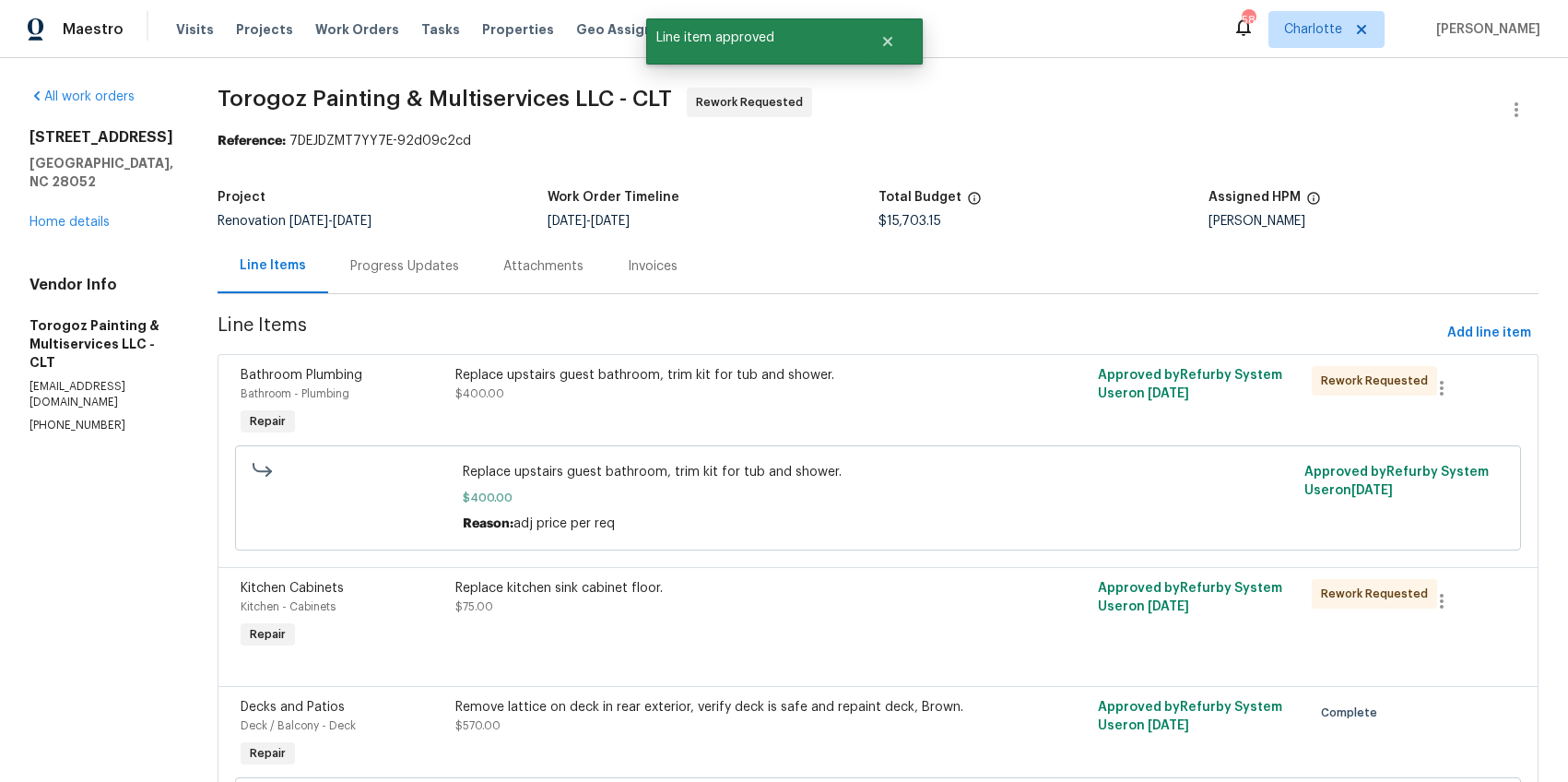scroll, scrollTop: 189, scrollLeft: 0, axis: vertical 